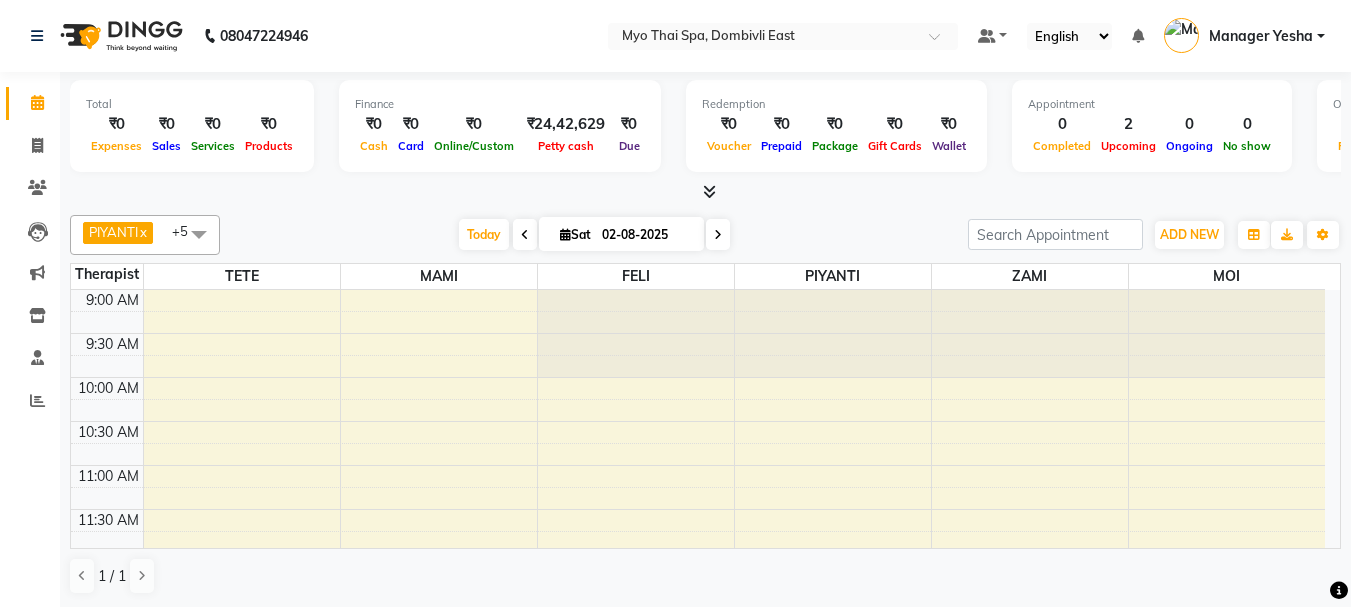scroll, scrollTop: 0, scrollLeft: 0, axis: both 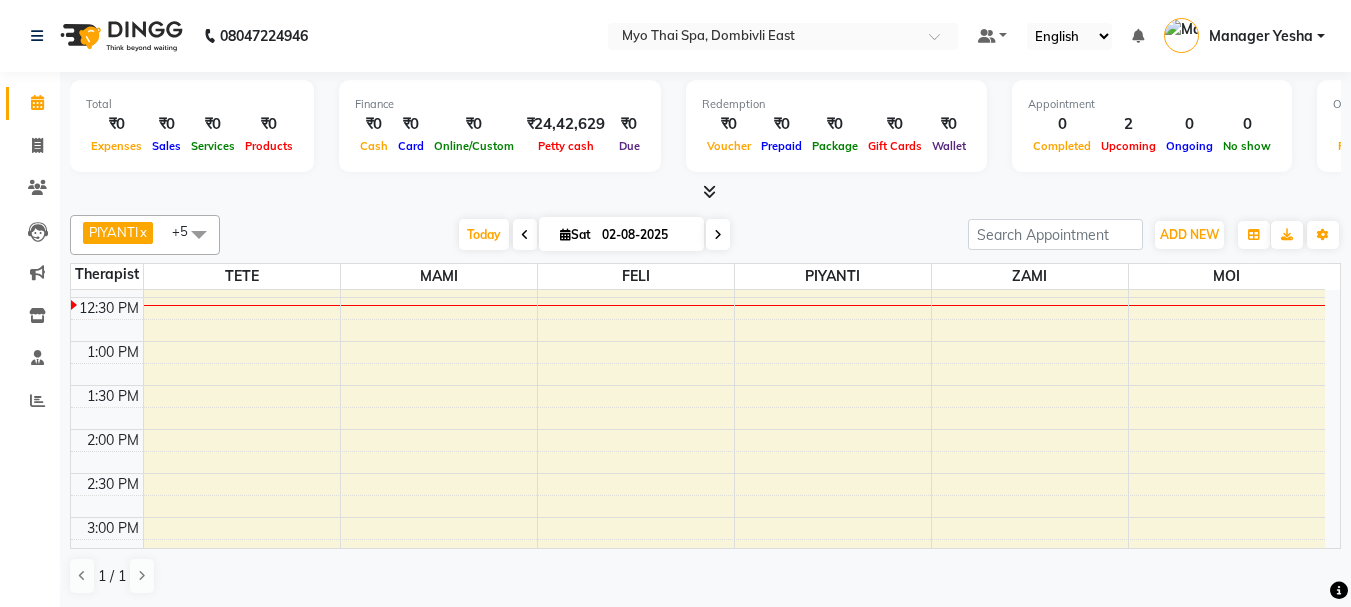click on "9:00 AM 9:30 AM 10:00 AM 10:30 AM 11:00 AM 11:30 AM 12:00 PM 12:30 PM 1:00 PM 1:30 PM 2:00 PM 2:30 PM 3:00 PM 3:30 PM 4:00 PM 4:30 PM 5:00 PM 5:30 PM 6:00 PM 6:30 PM 7:00 PM 7:30 PM 8:00 PM 8:30 PM 9:00 PM 9:30 PM 10:00 PM 10:30 PM             murali 3288, TK01, 08:00 PM-09:30 PM, DEEP TISSUE (90Min)             murali 3288, TK01, 08:00 PM-09:30 PM, MYO SIGNATURE SPA (90Min)" at bounding box center (698, 605) 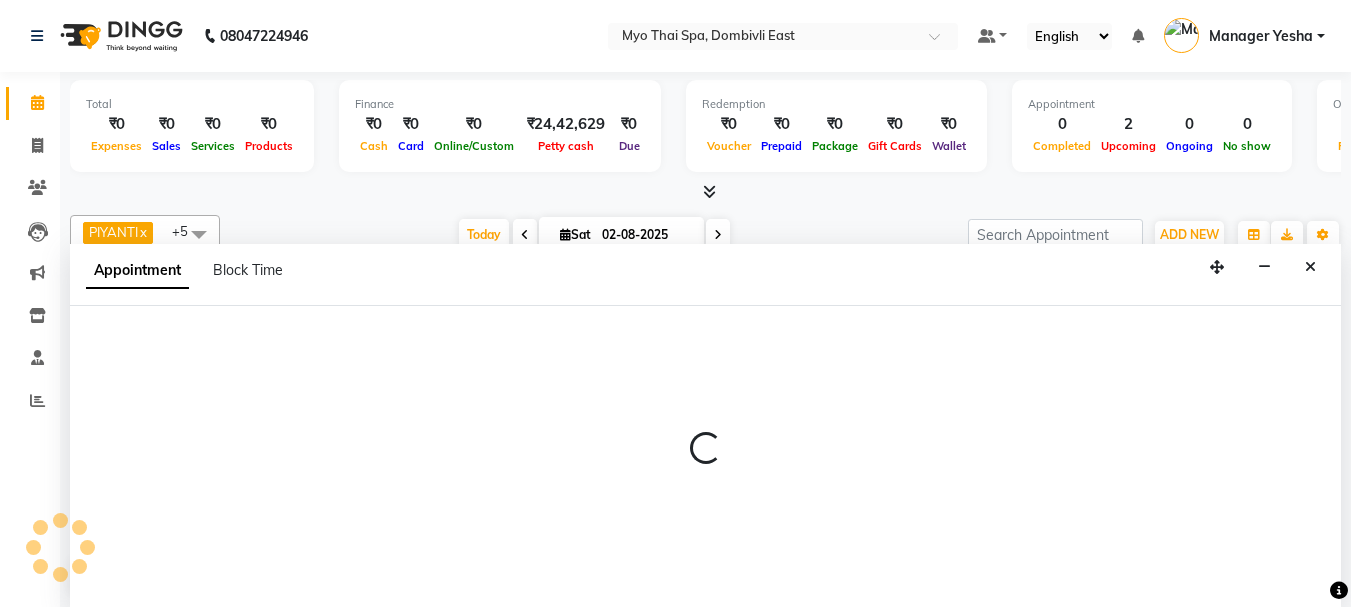 select on "31939" 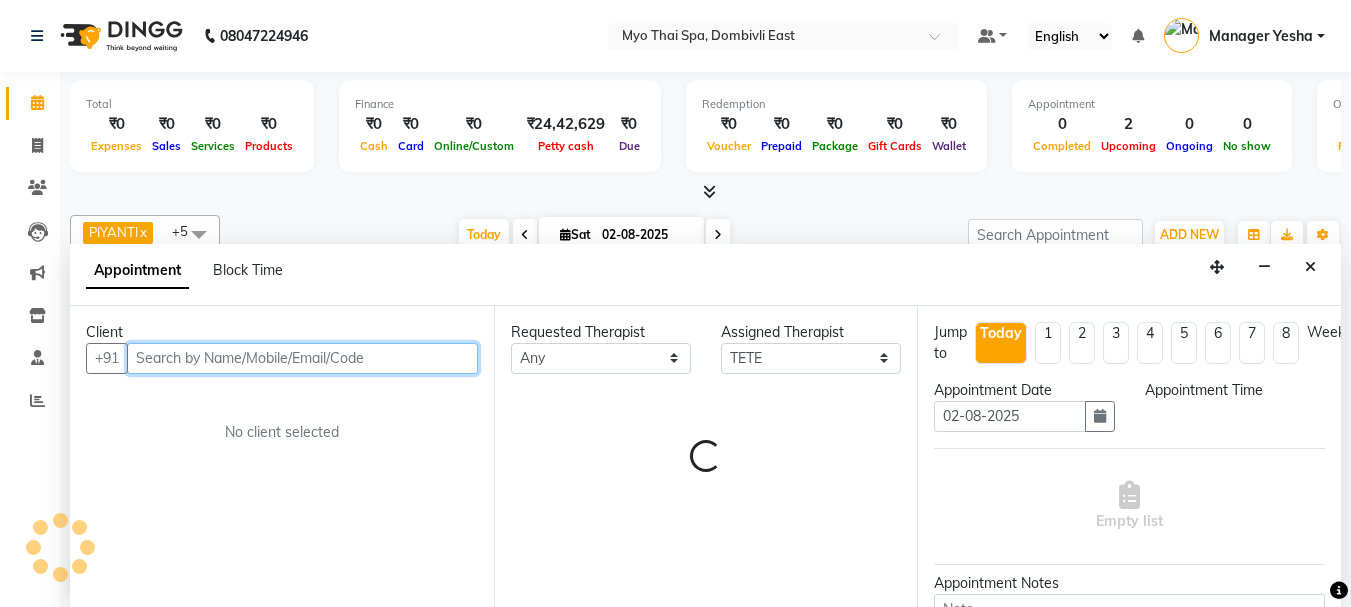 scroll, scrollTop: 1, scrollLeft: 0, axis: vertical 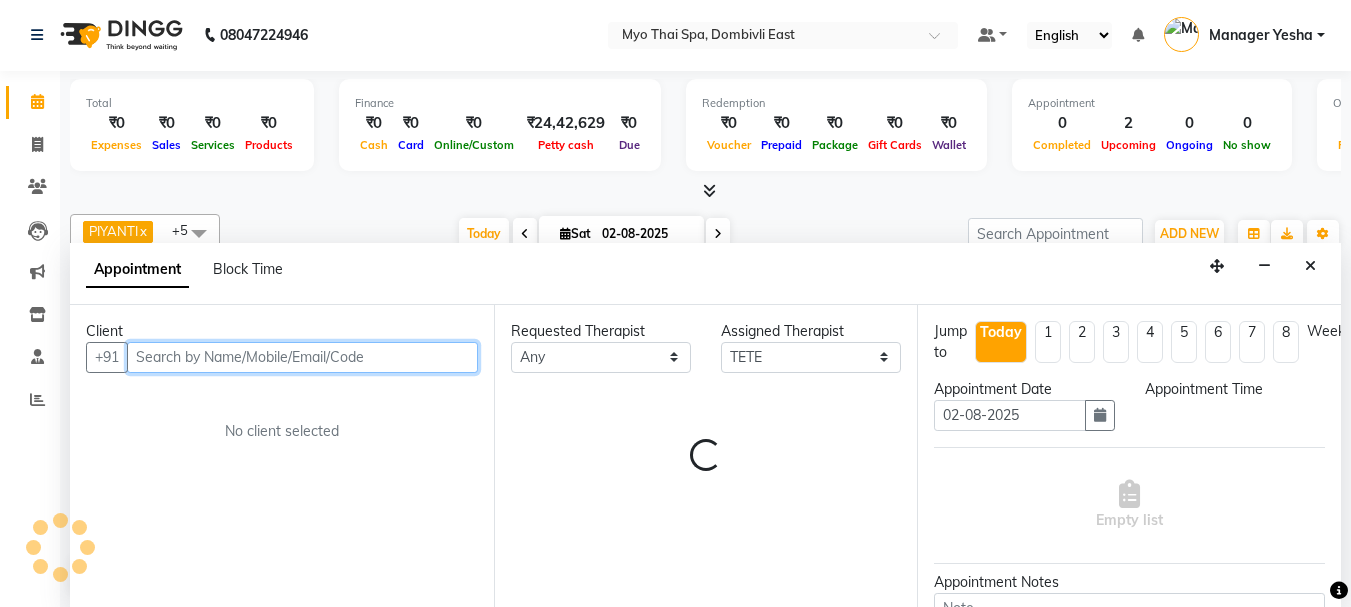 select on "840" 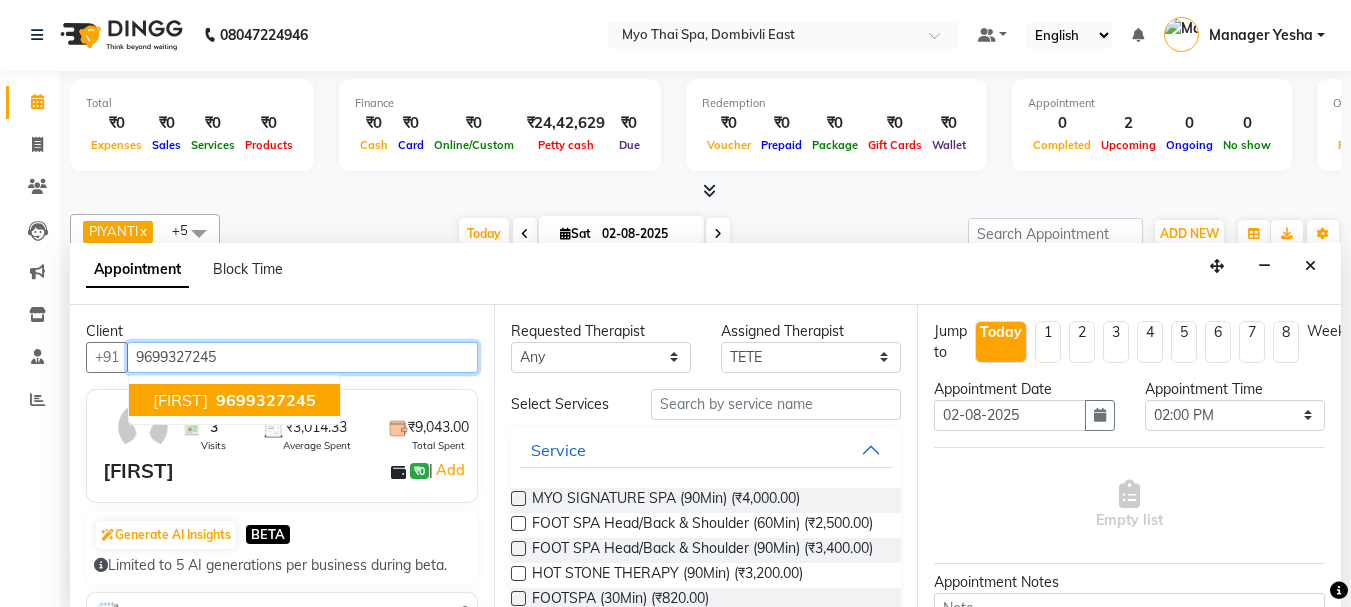 click on "[FIRST]" at bounding box center [180, 400] 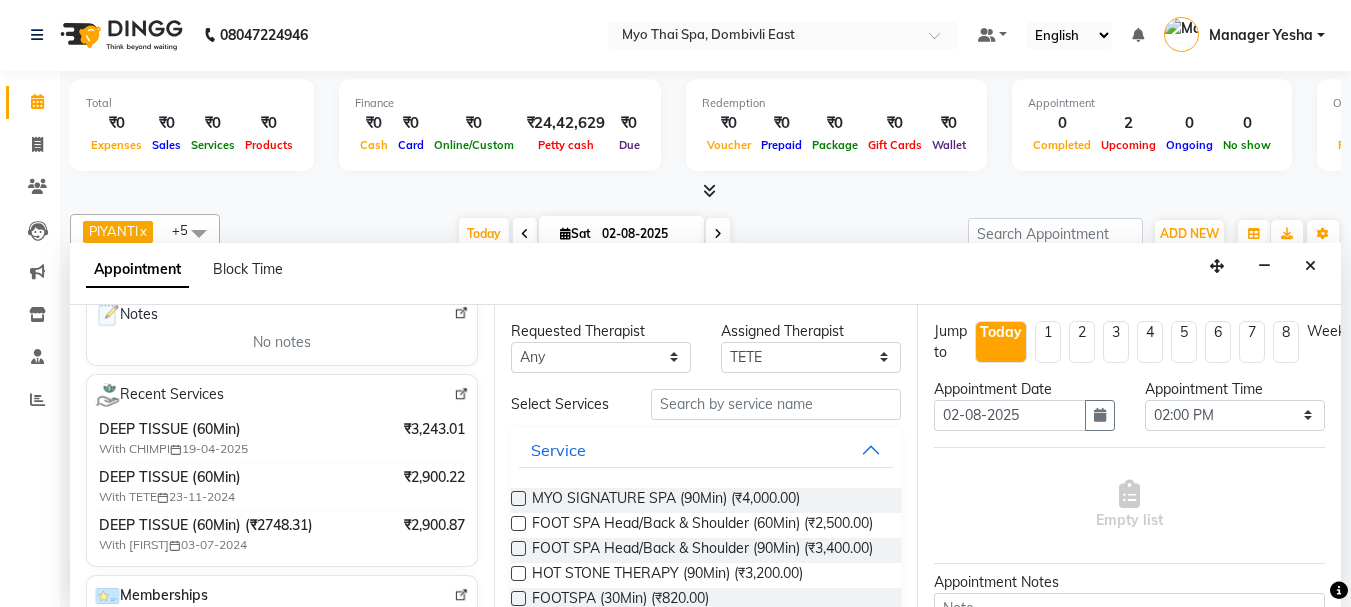 scroll, scrollTop: 300, scrollLeft: 0, axis: vertical 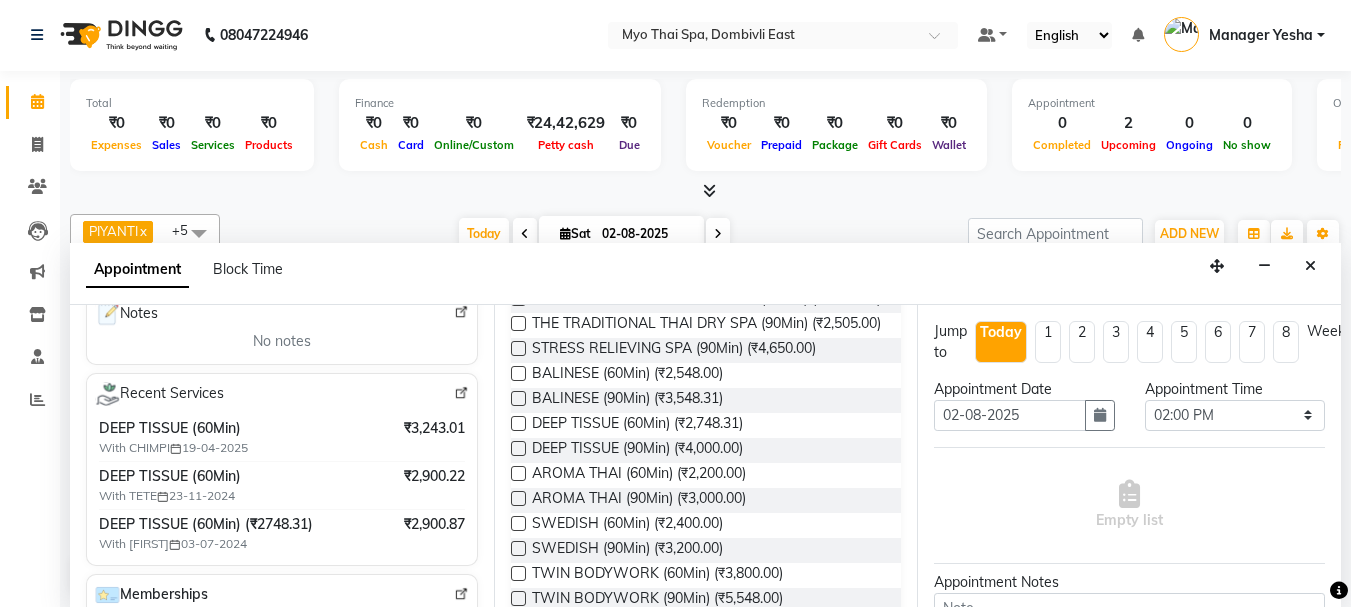 type on "9699327245" 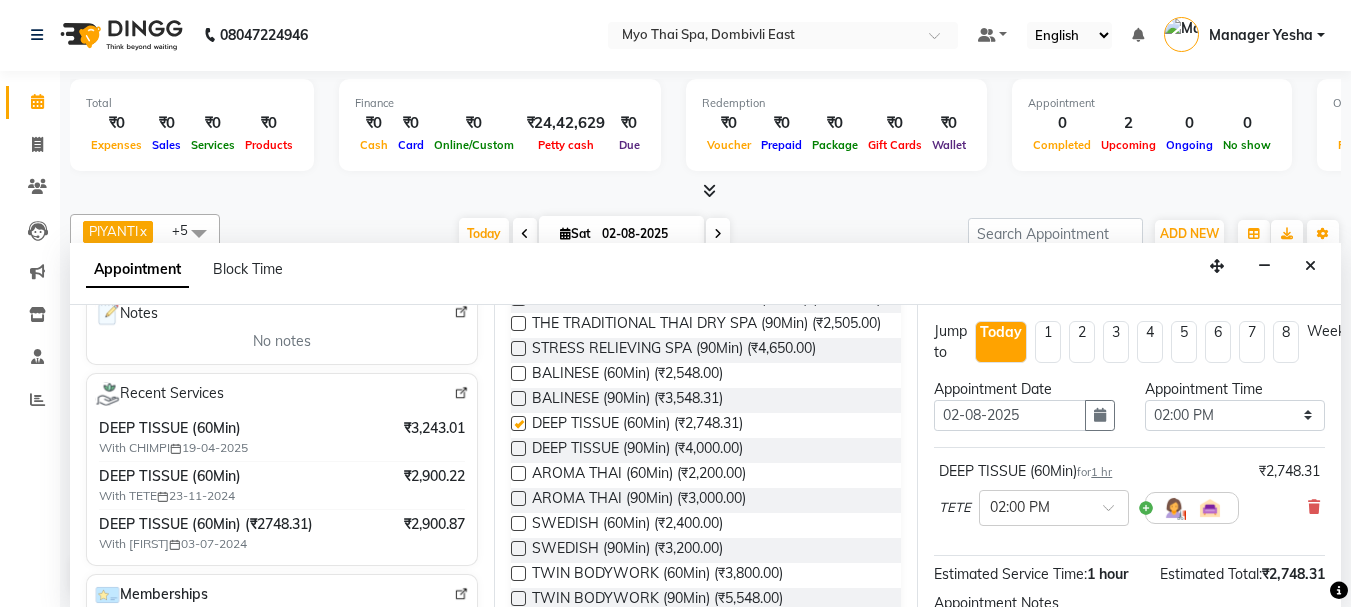 checkbox on "false" 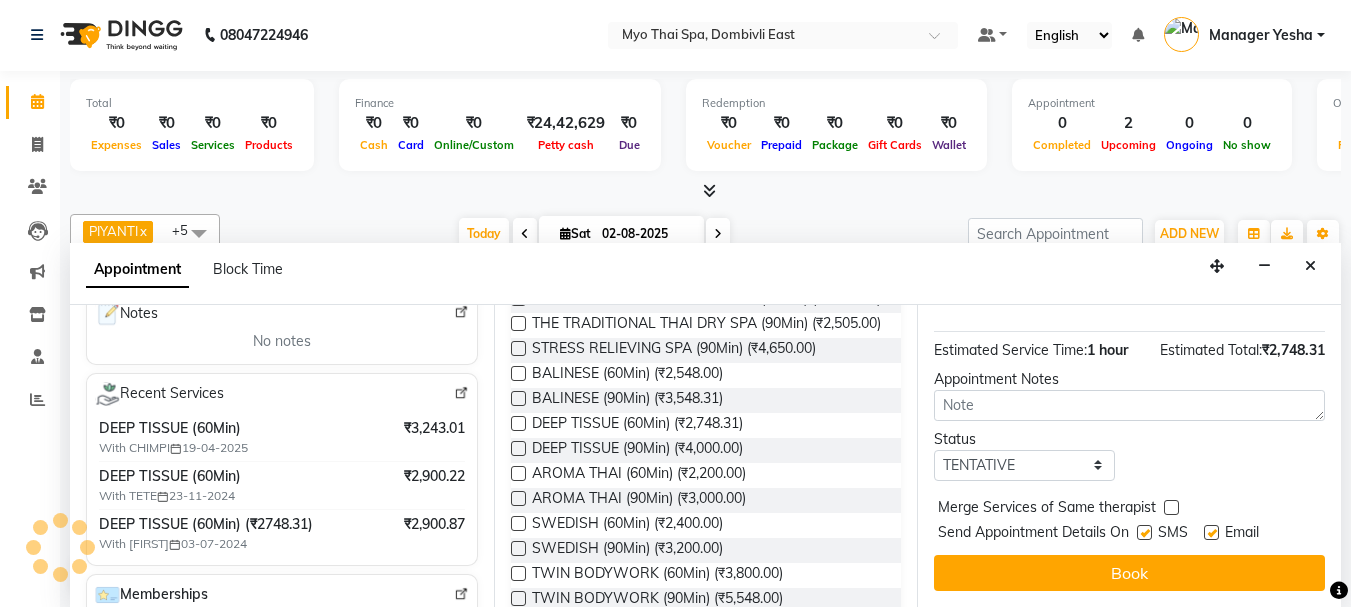 scroll, scrollTop: 239, scrollLeft: 0, axis: vertical 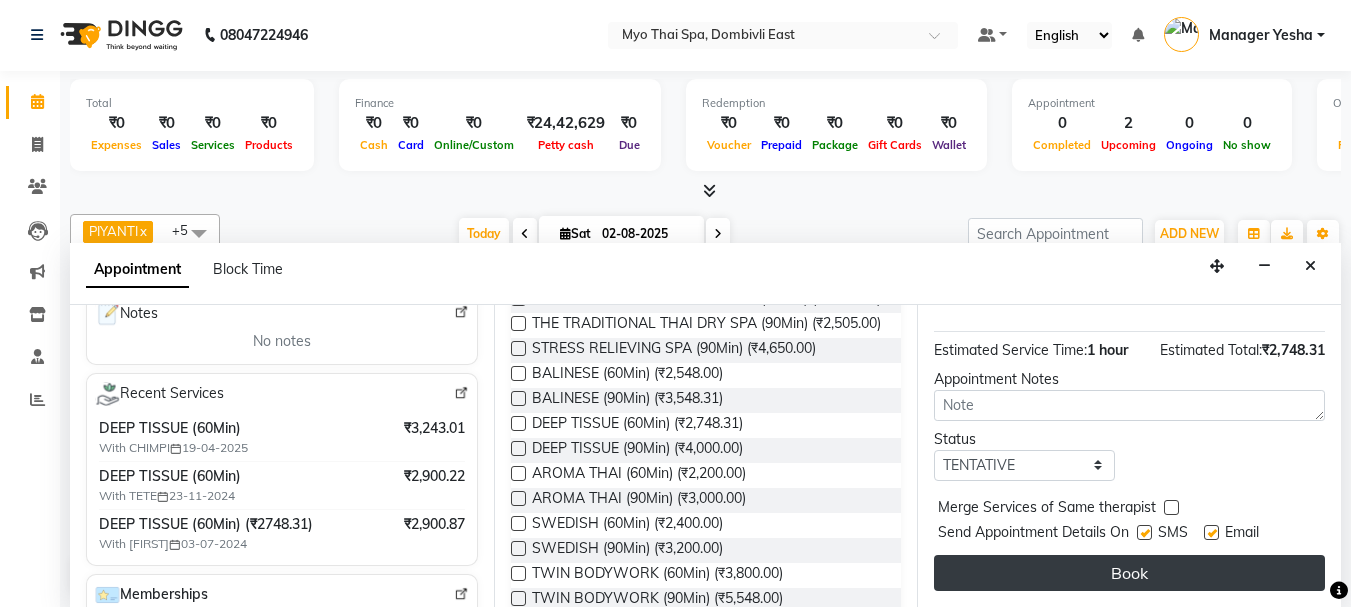 click on "Book" at bounding box center (1129, 573) 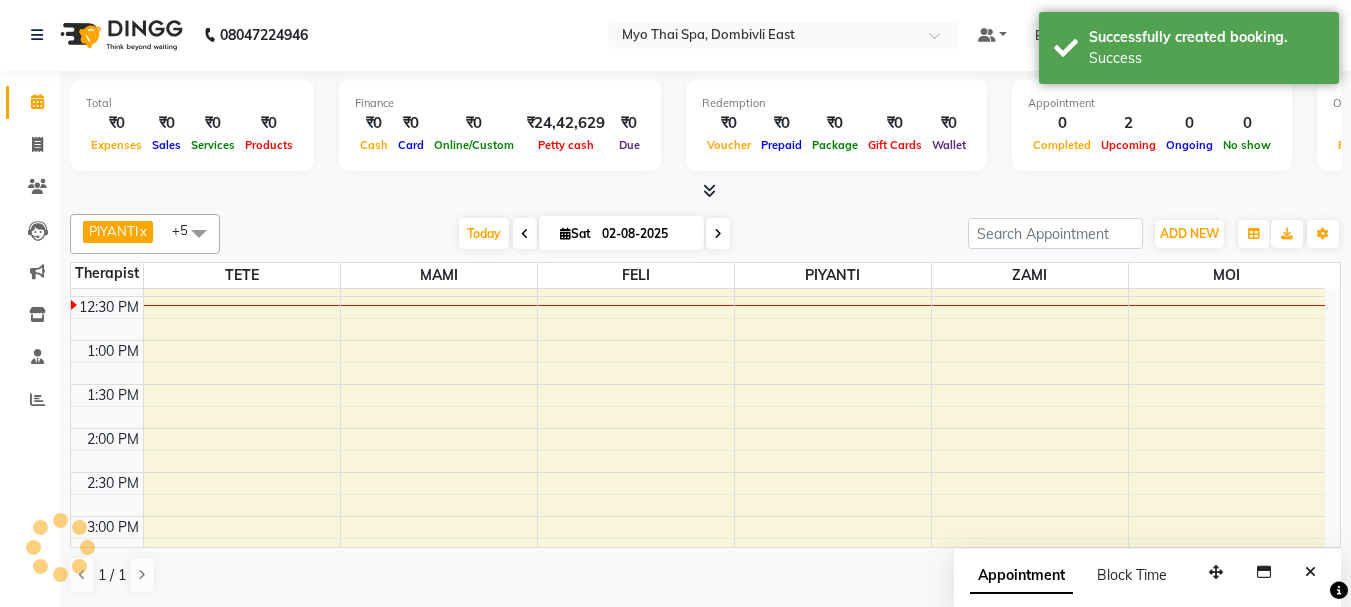 scroll, scrollTop: 0, scrollLeft: 0, axis: both 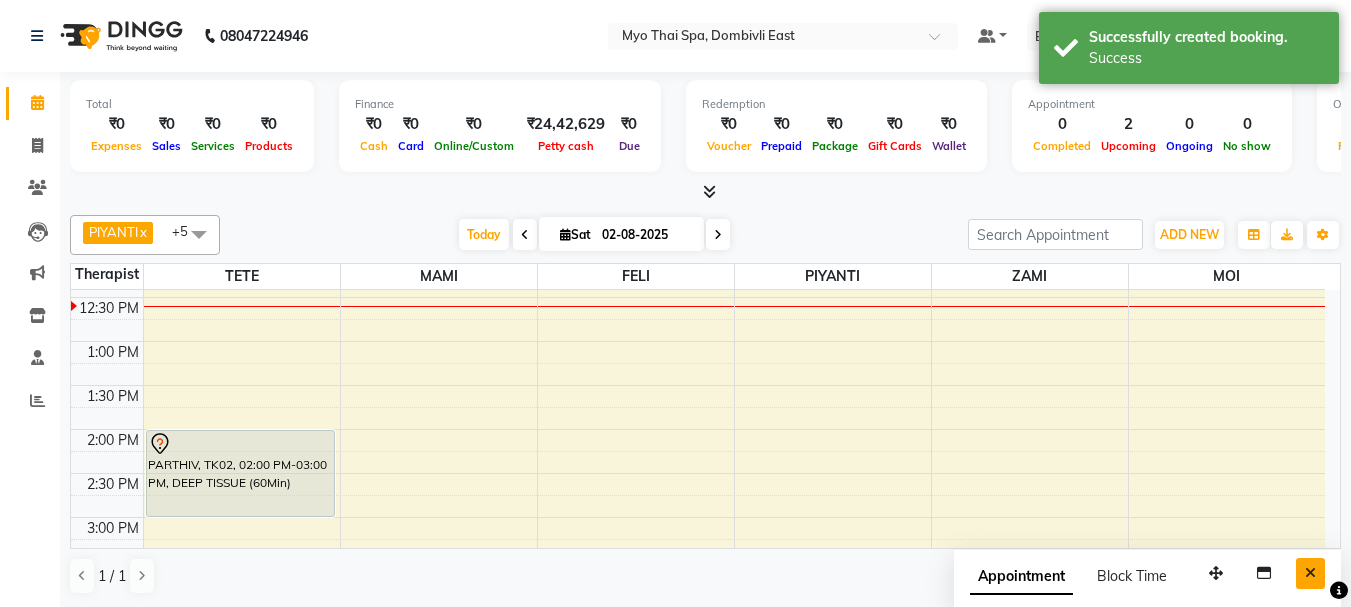 click at bounding box center [1310, 573] 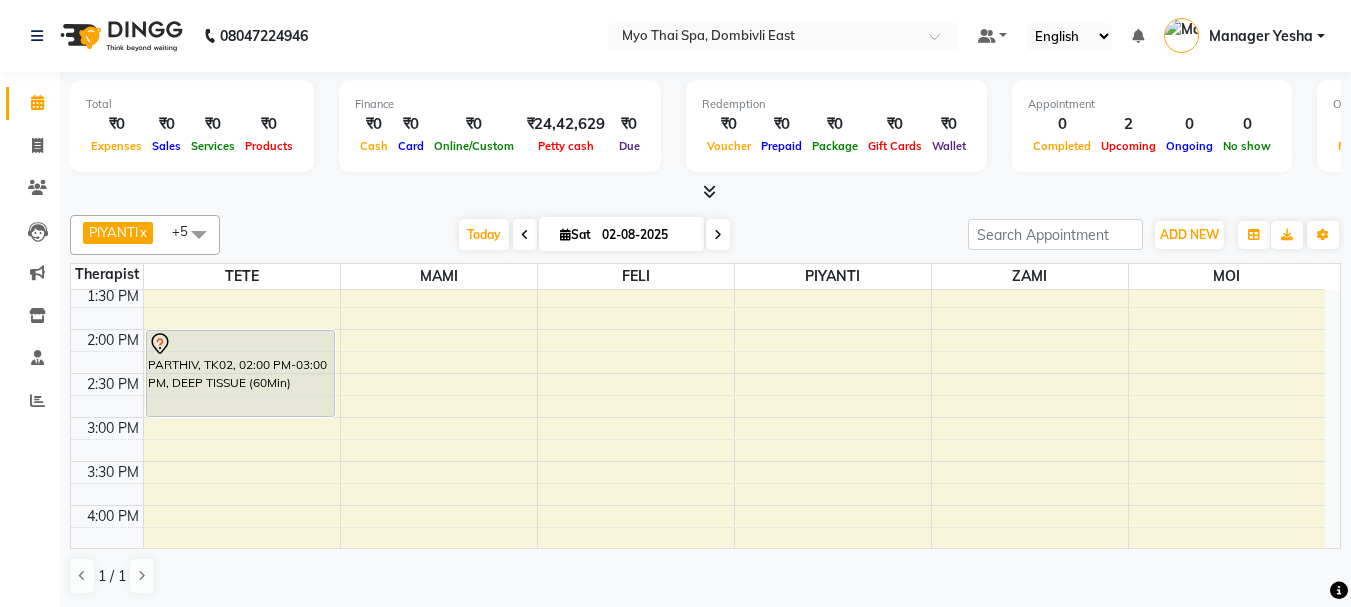scroll, scrollTop: 300, scrollLeft: 0, axis: vertical 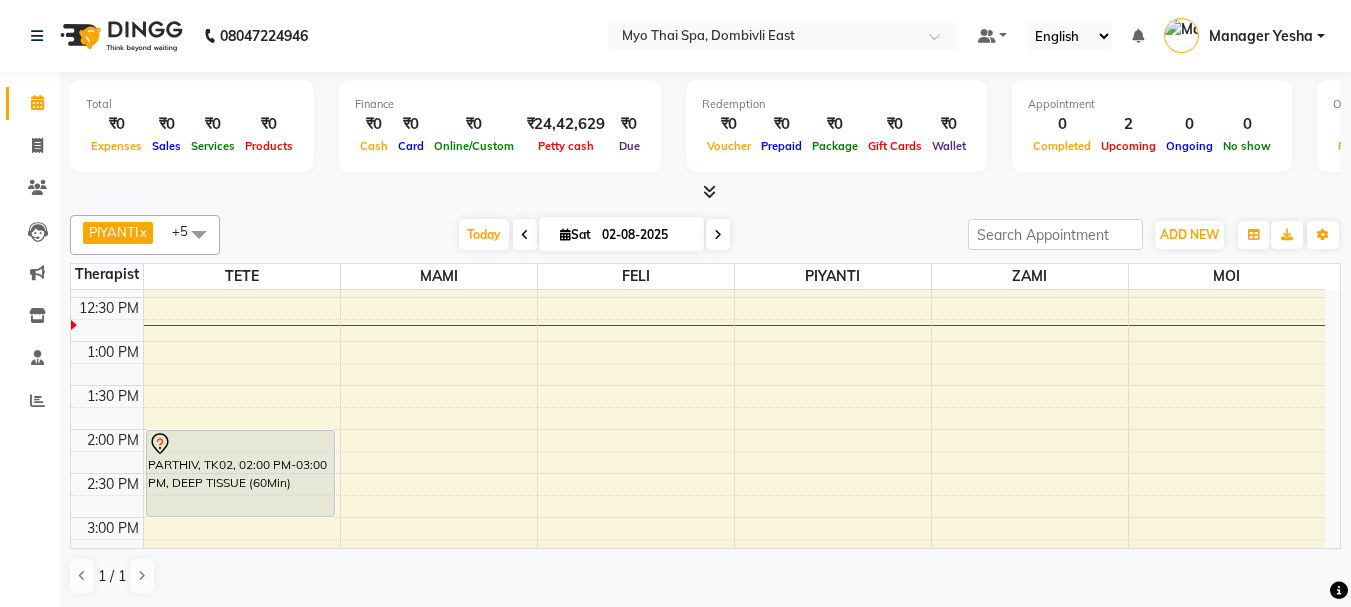 click on "9:00 AM 9:30 AM 10:00 AM 10:30 AM 11:00 AM 11:30 AM 12:00 PM 12:30 PM 1:00 PM 1:30 PM 2:00 PM 2:30 PM 3:00 PM 3:30 PM 4:00 PM 4:30 PM 5:00 PM 5:30 PM 6:00 PM 6:30 PM 7:00 PM 7:30 PM 8:00 PM 8:30 PM 9:00 PM 9:30 PM 10:00 PM 10:30 PM             PARTHIV, TK02, 02:00 PM-03:00 PM, DEEP TISSUE (60Min)             murali 3288, TK01, 08:00 PM-09:30 PM, DEEP TISSUE (90Min)             murali 3288, TK01, 08:00 PM-09:30 PM, MYO SIGNATURE SPA (90Min)" at bounding box center [698, 605] 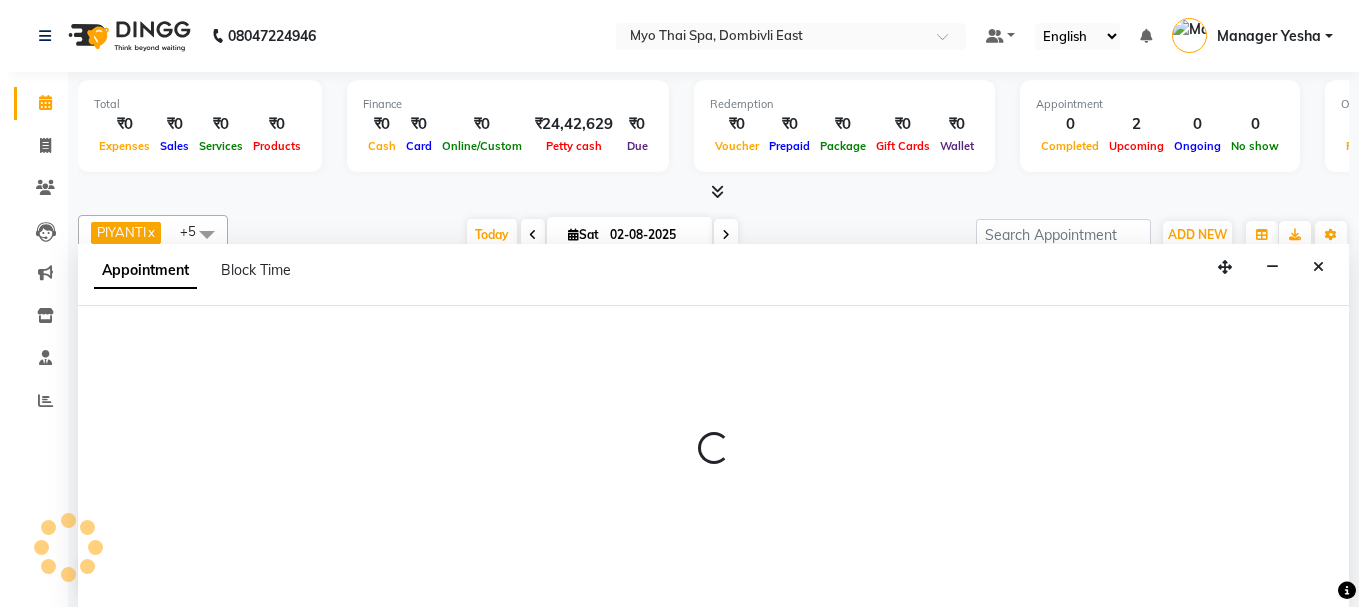 scroll, scrollTop: 1, scrollLeft: 0, axis: vertical 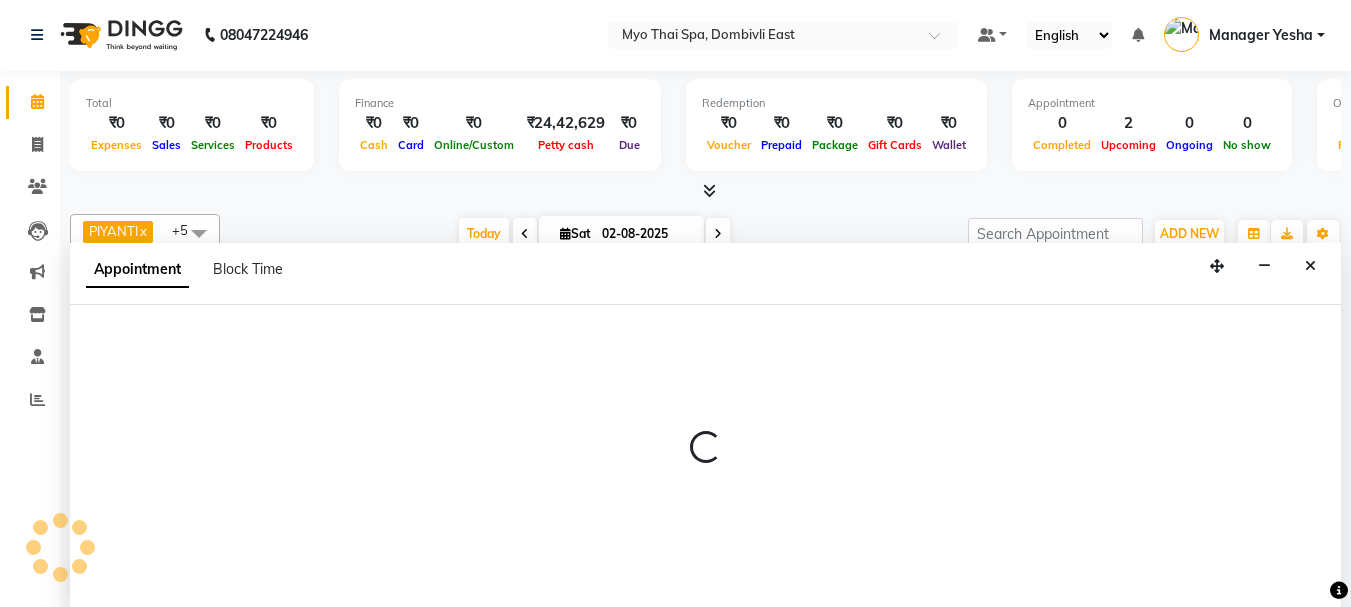 select on "42923" 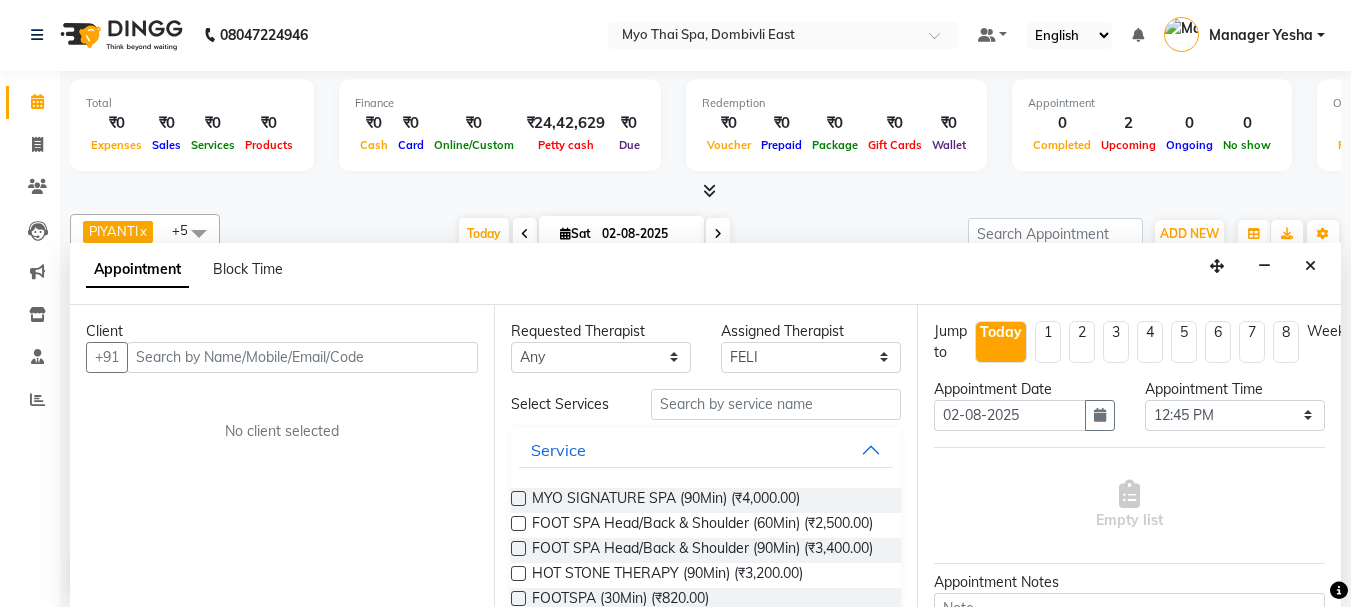 click at bounding box center (302, 357) 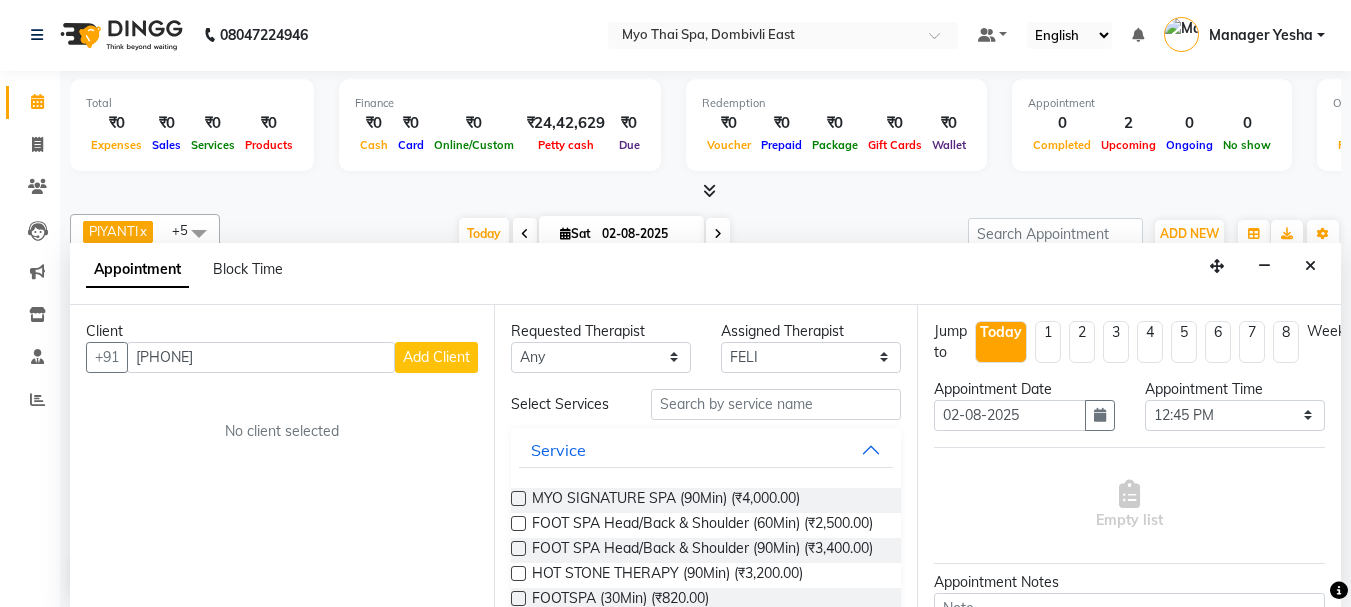 type on "[PHONE]" 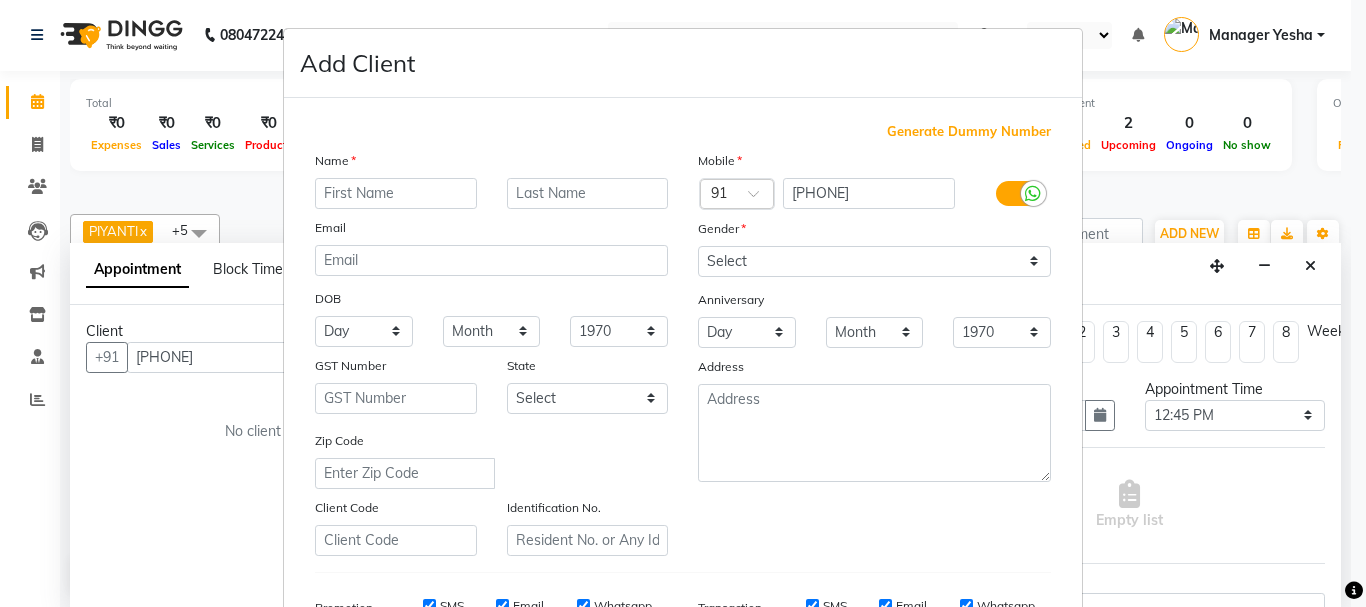 click at bounding box center (396, 193) 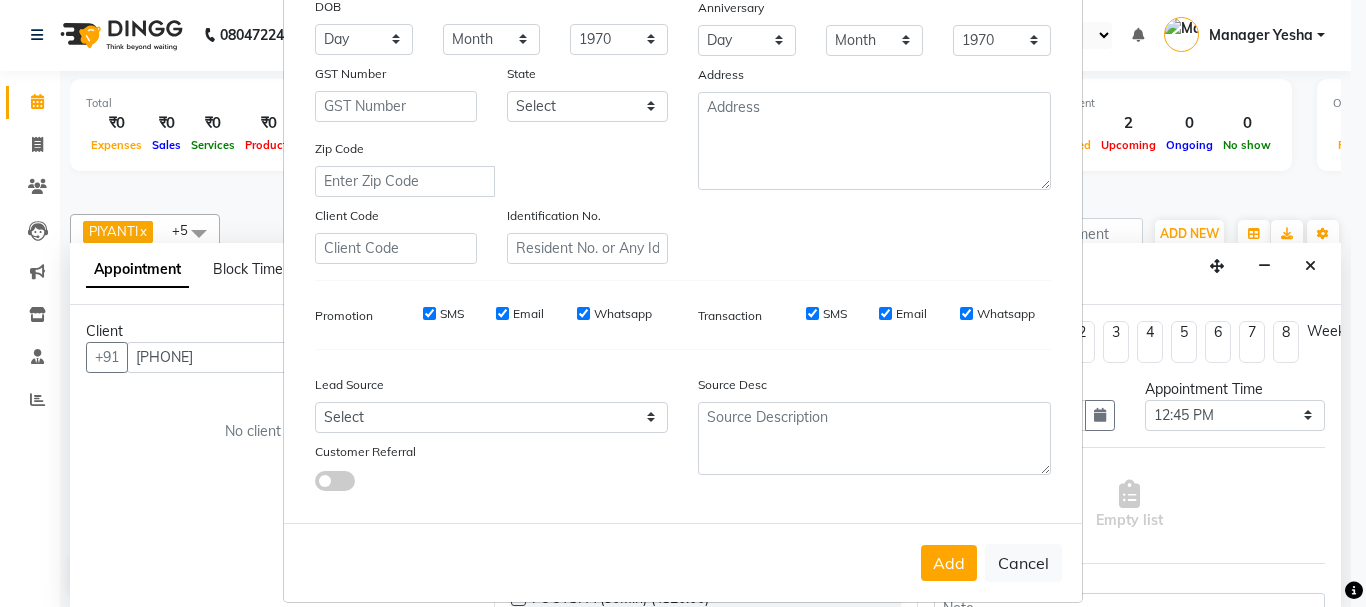 scroll, scrollTop: 300, scrollLeft: 0, axis: vertical 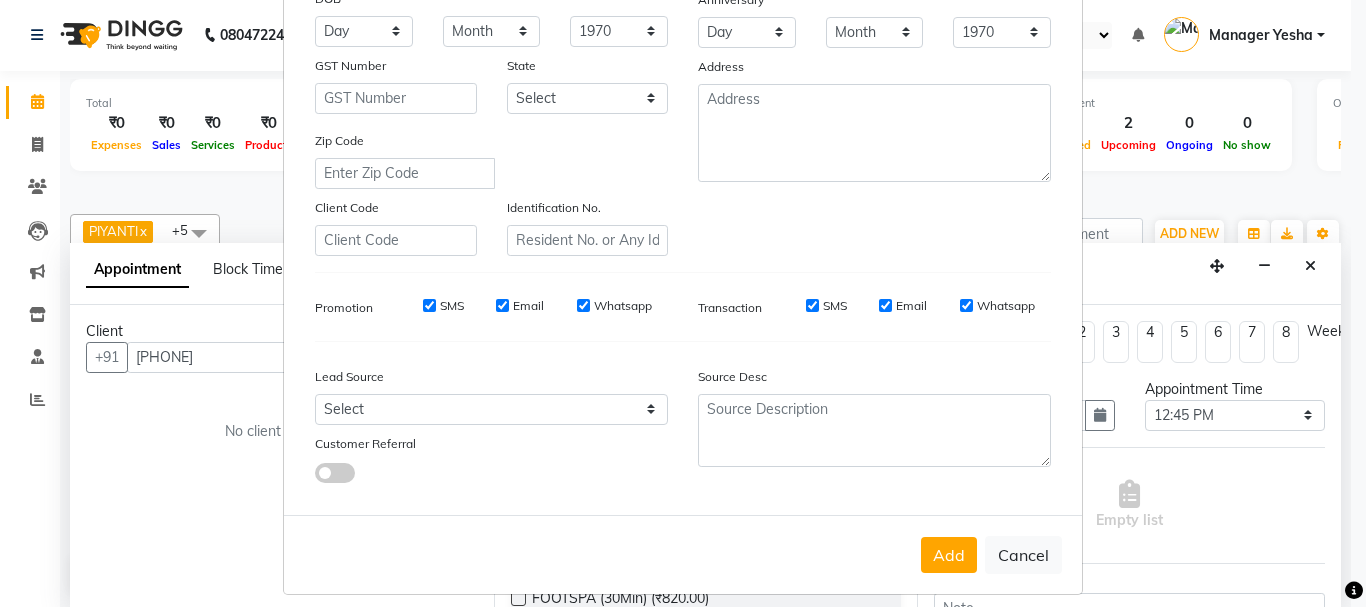 type on "EPSI" 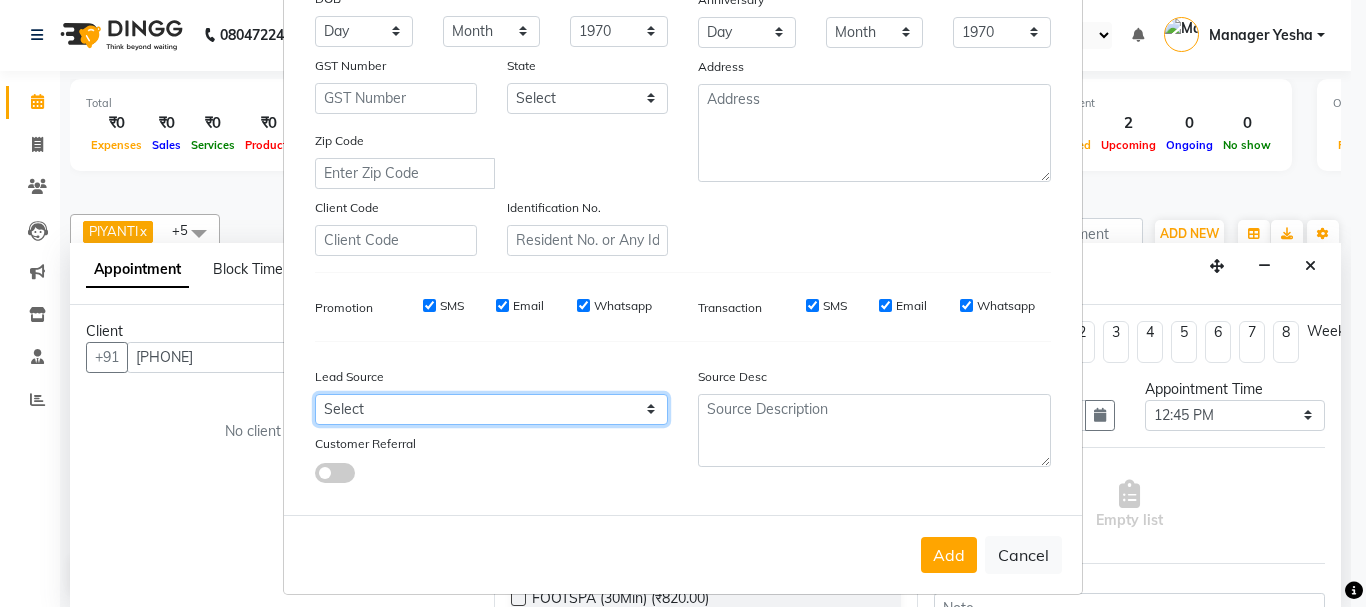 click on "Select Walk-in Referral Internet Friend Word of Mouth Advertisement Facebook JustDial Google Other Instagram  YouTube  WhatsApp" at bounding box center (491, 409) 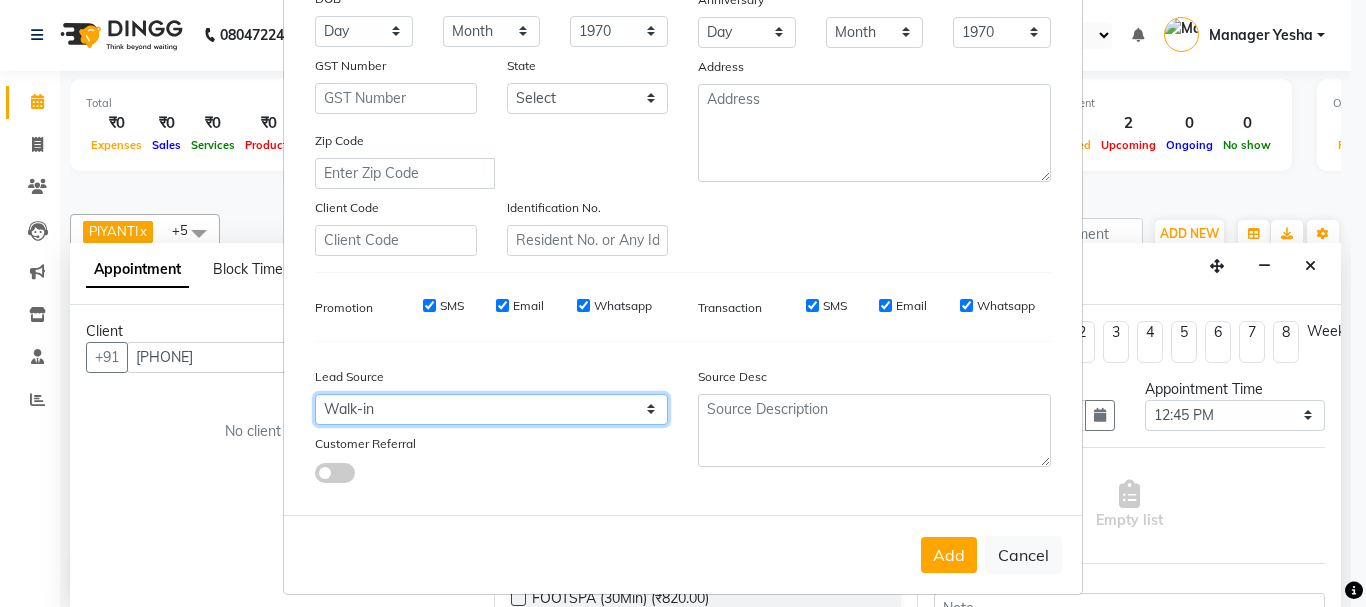 click on "Select Walk-in Referral Internet Friend Word of Mouth Advertisement Facebook JustDial Google Other Instagram  YouTube  WhatsApp" at bounding box center (491, 409) 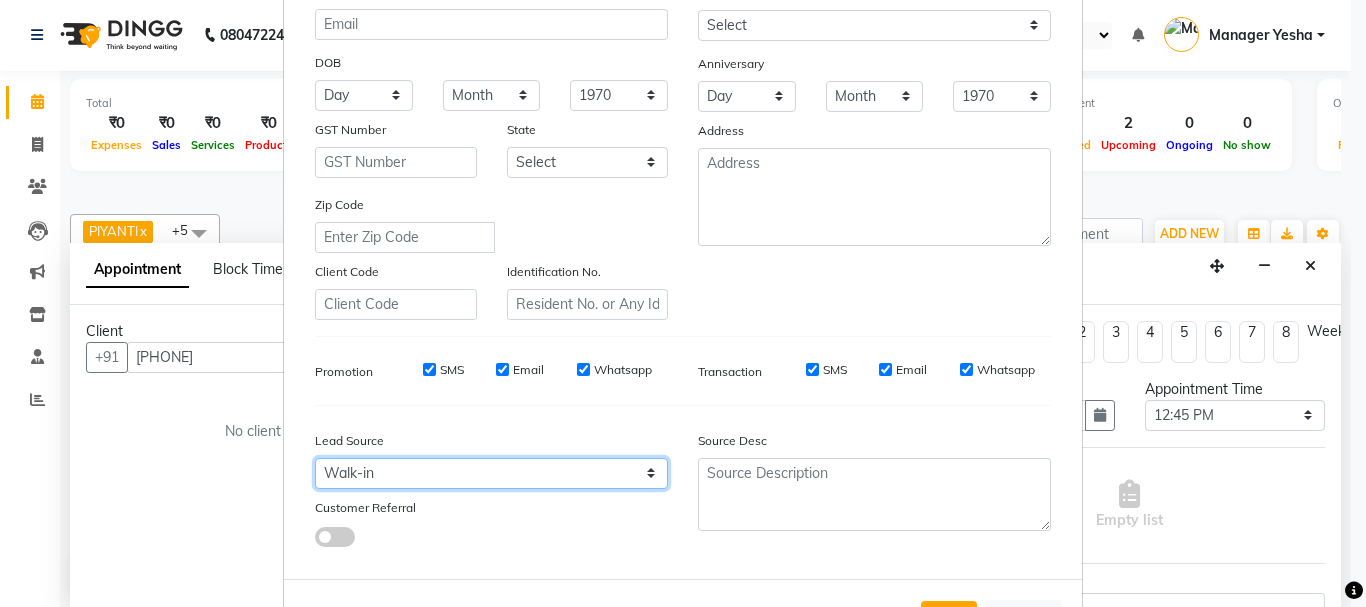 scroll, scrollTop: 0, scrollLeft: 0, axis: both 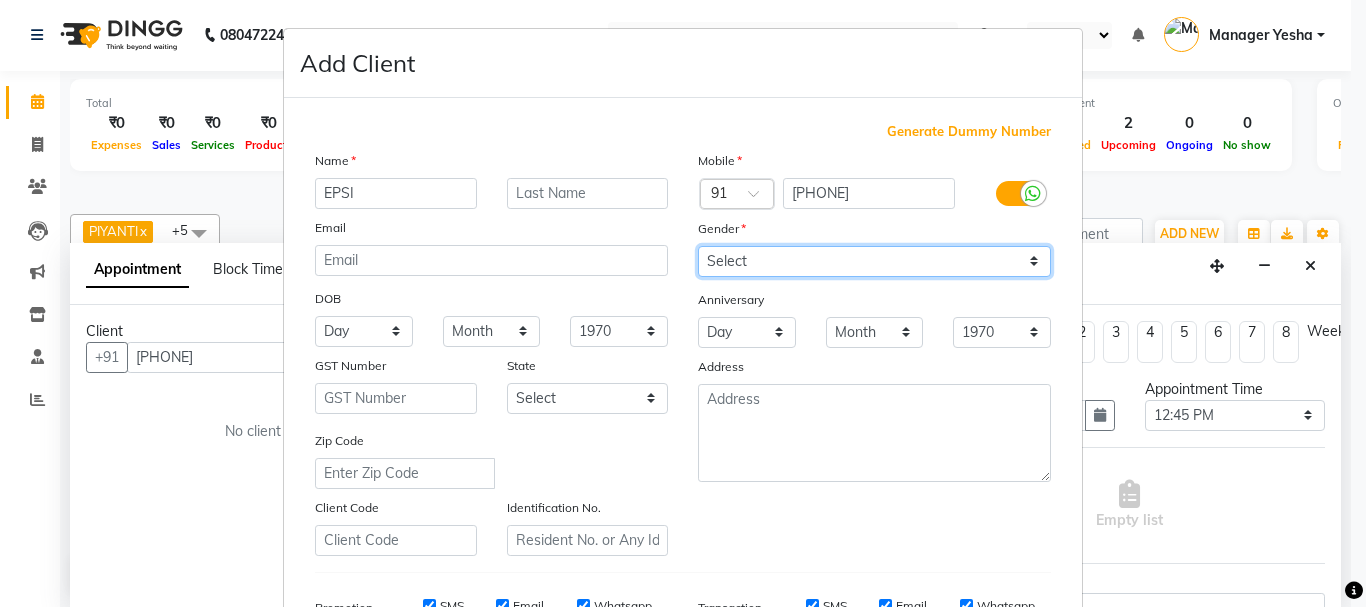 click on "Select Male Female Other Prefer Not To Say" at bounding box center (874, 261) 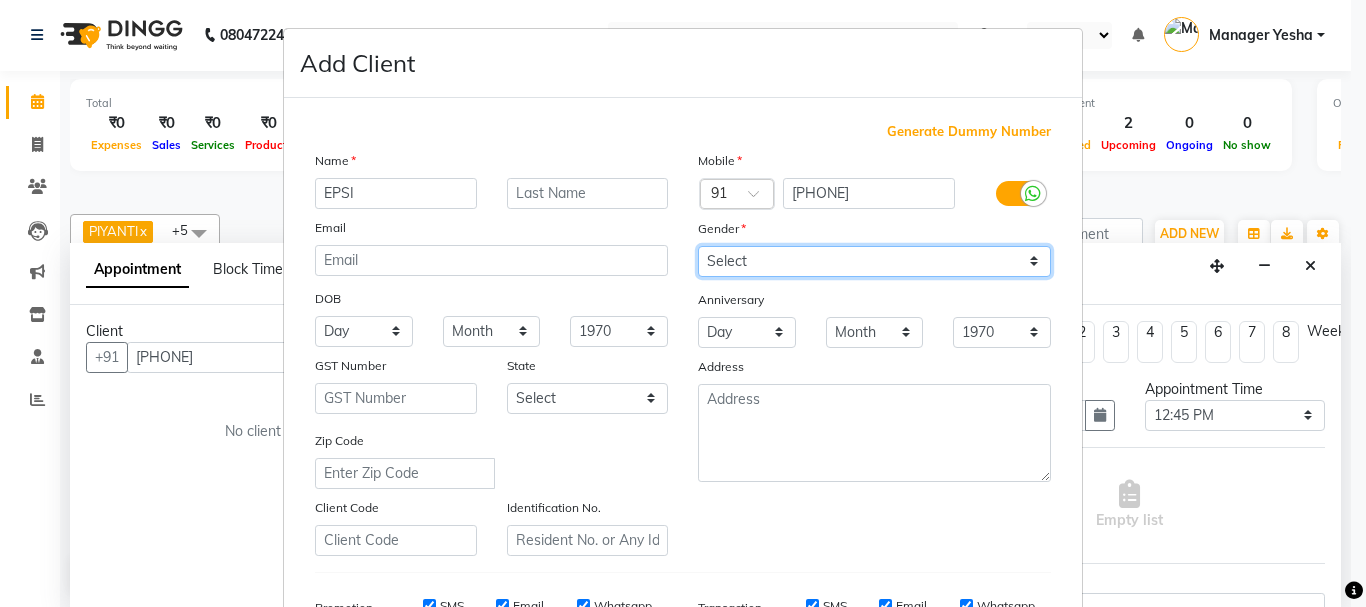 select on "female" 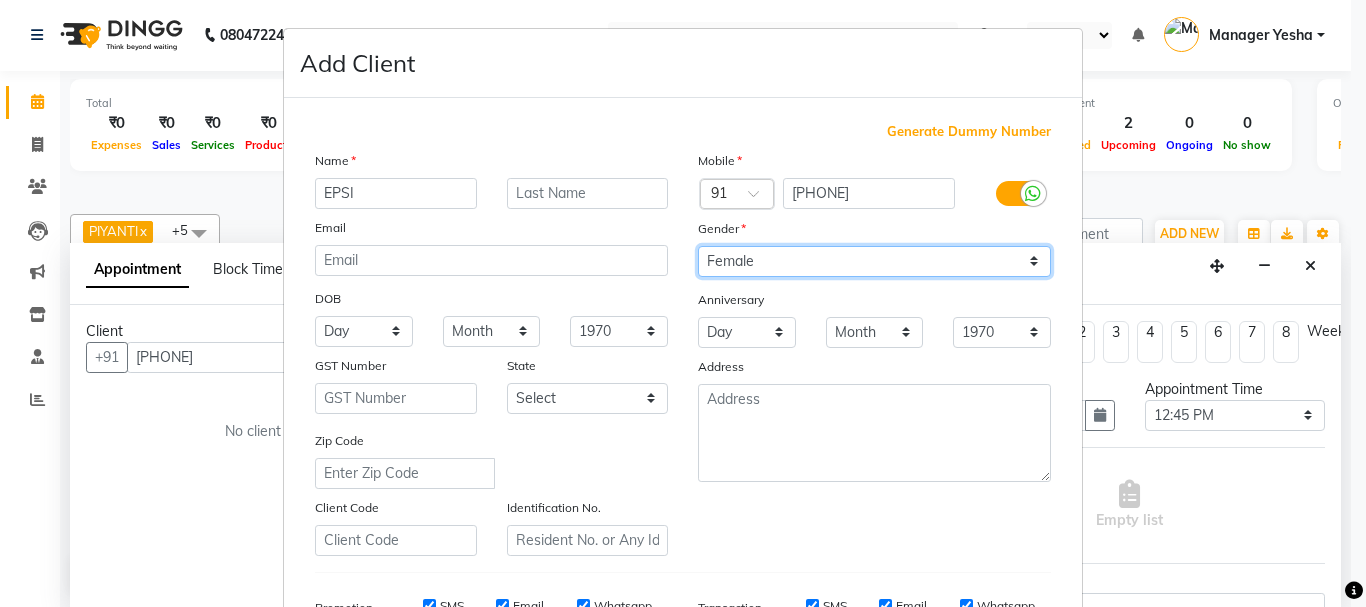 click on "Select Male Female Other Prefer Not To Say" at bounding box center [874, 261] 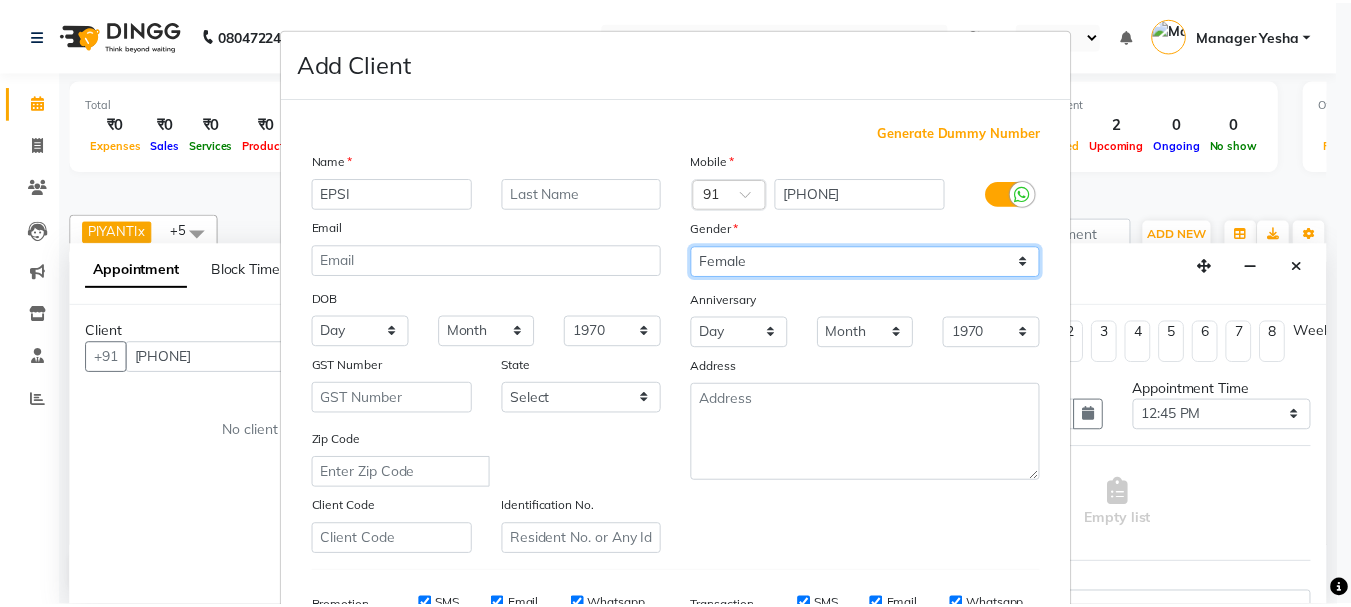 scroll, scrollTop: 316, scrollLeft: 0, axis: vertical 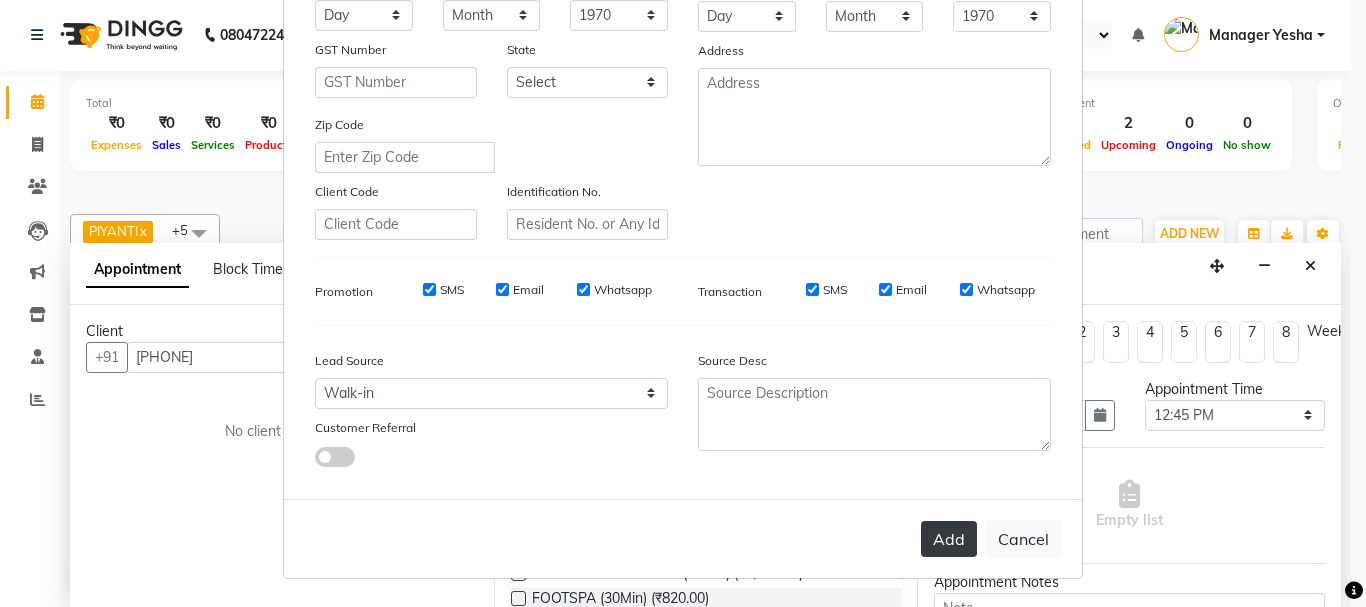 click on "Add" at bounding box center [949, 539] 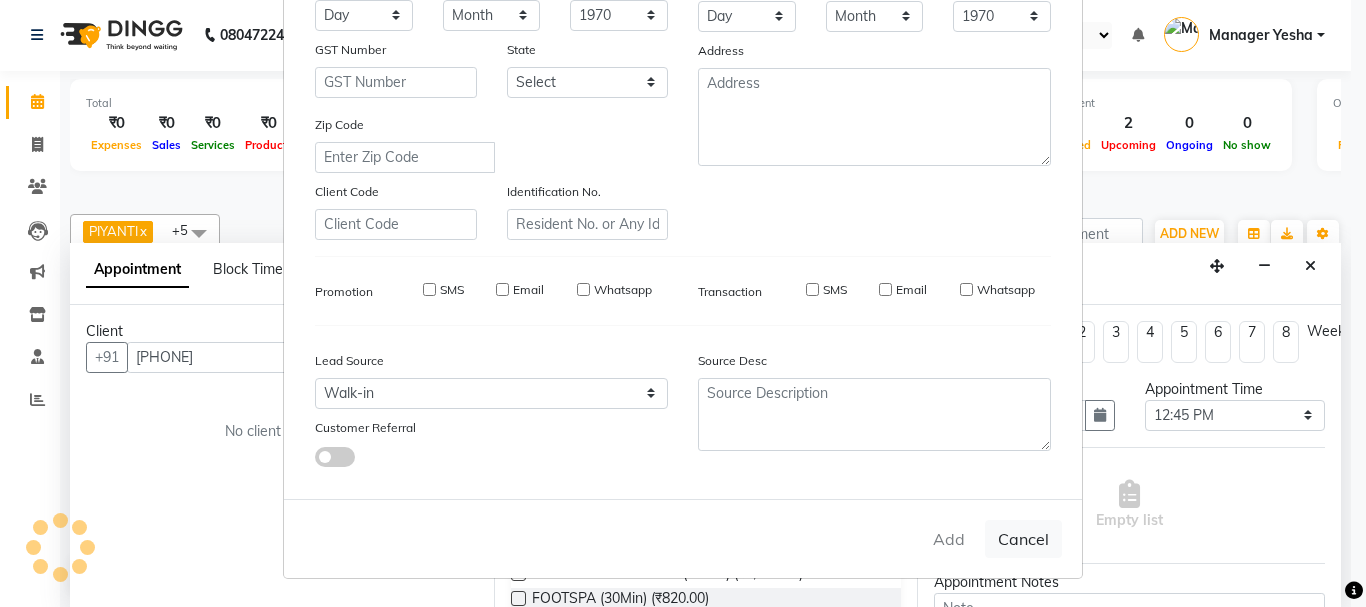 type 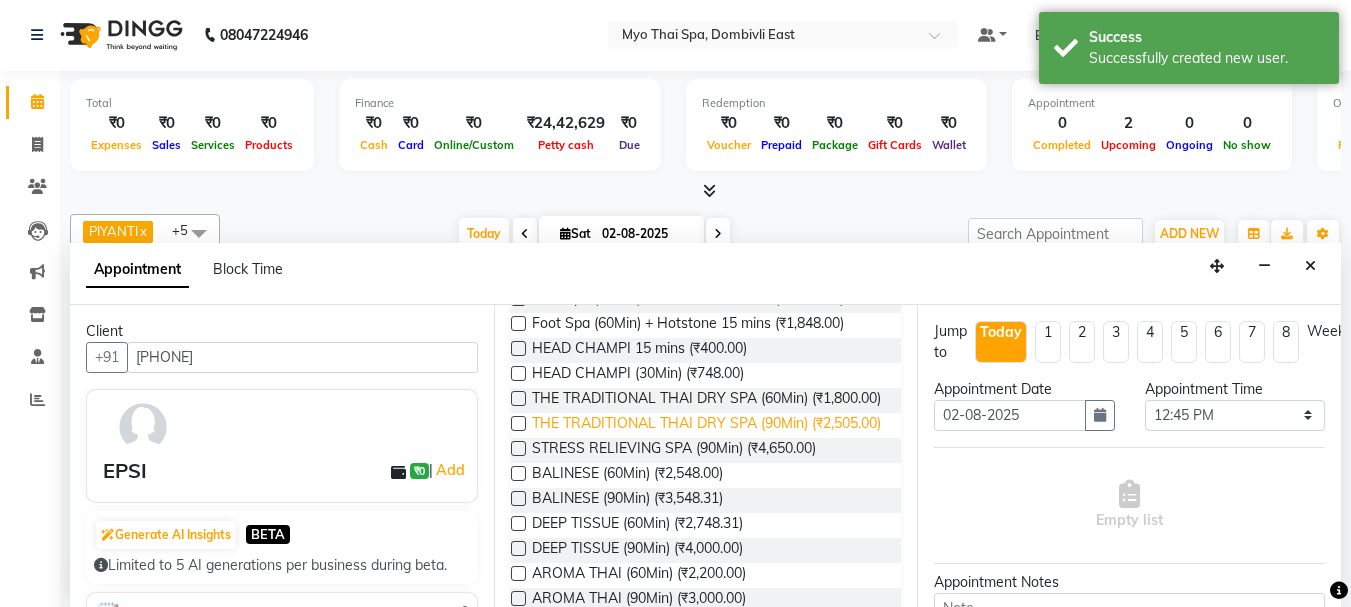 scroll, scrollTop: 500, scrollLeft: 0, axis: vertical 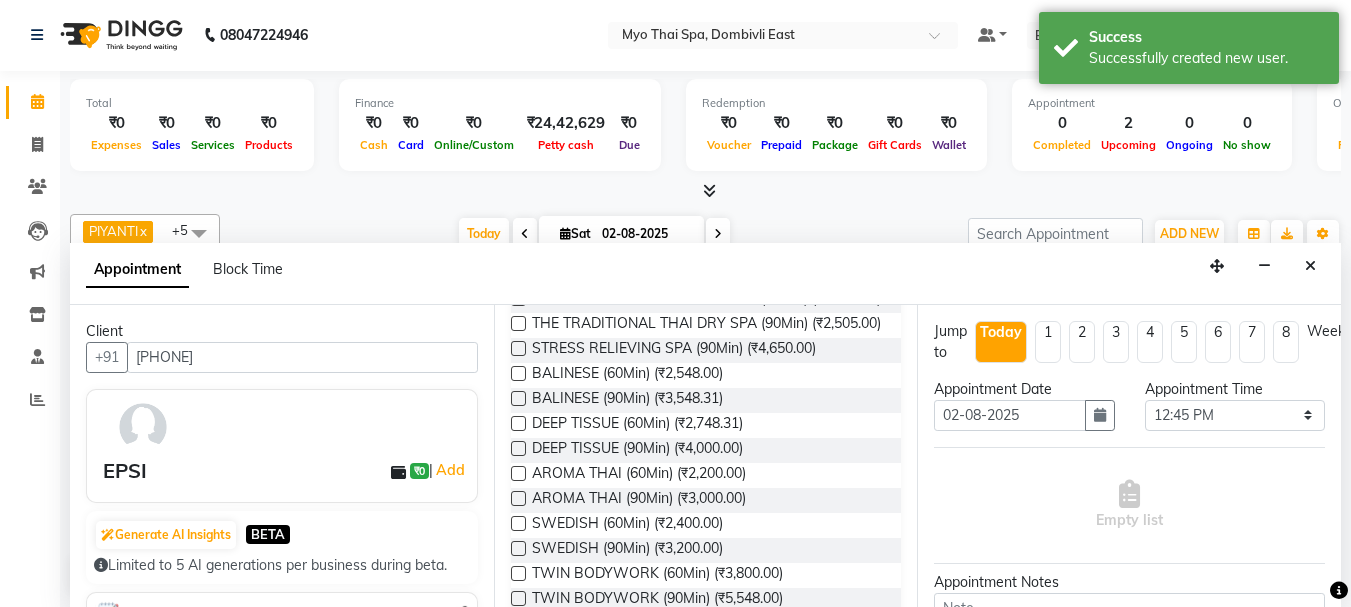 click at bounding box center (518, 448) 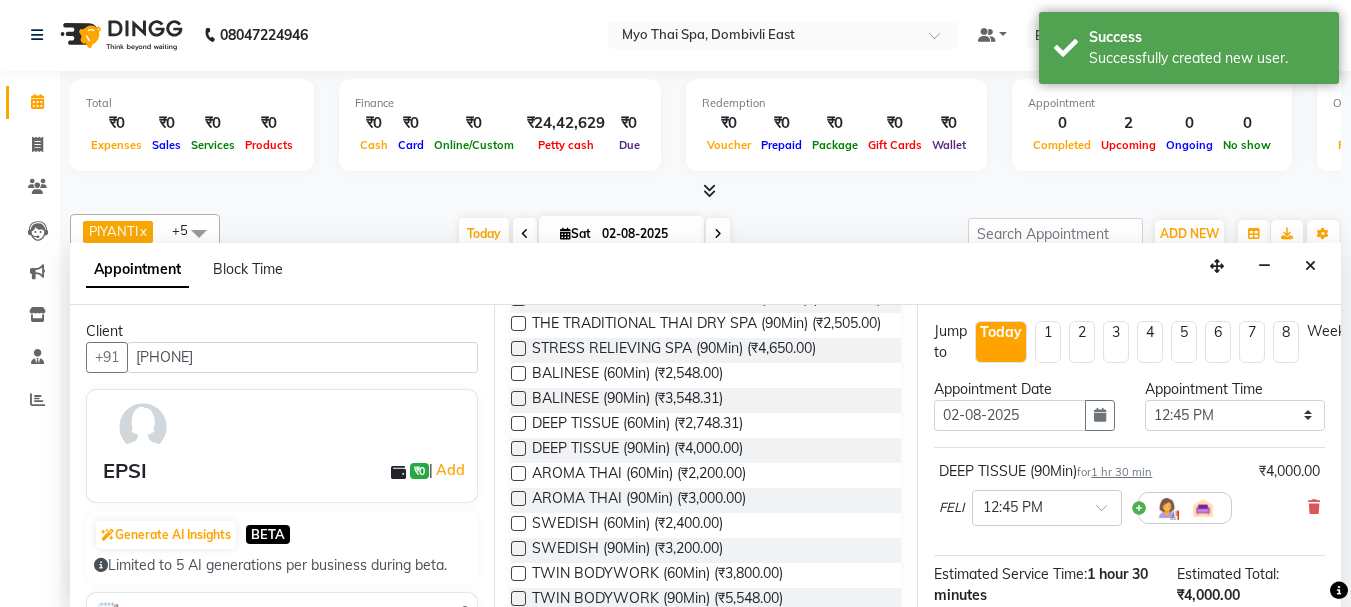 click at bounding box center [518, 448] 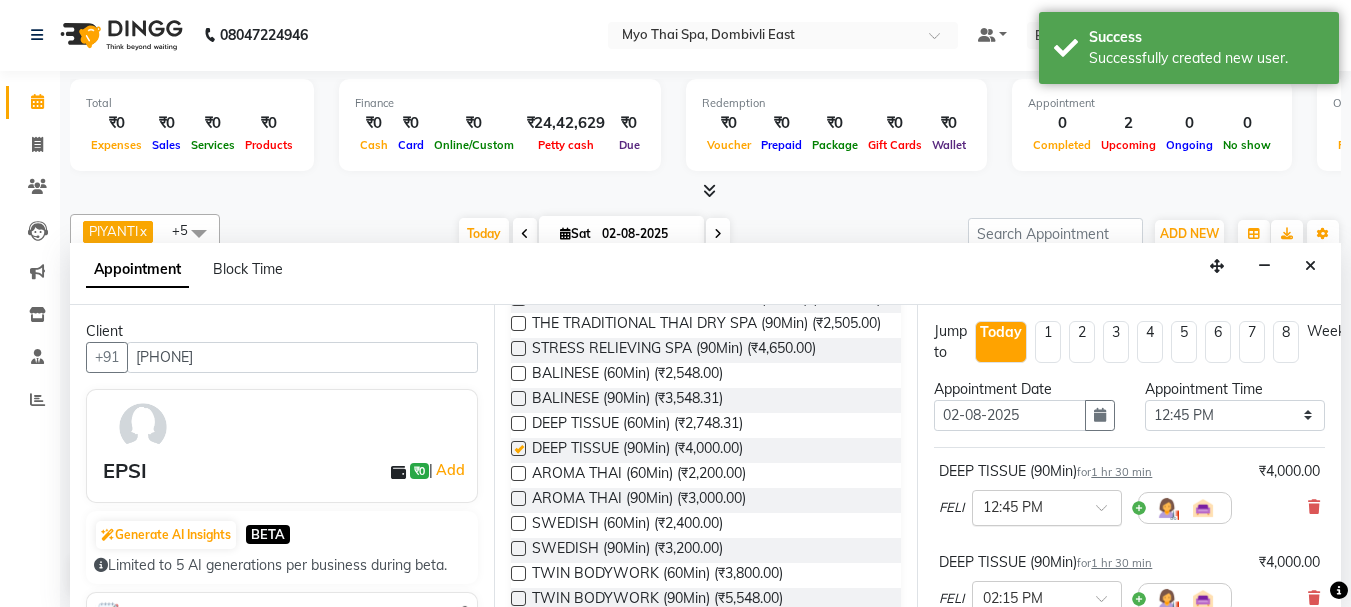 checkbox on "false" 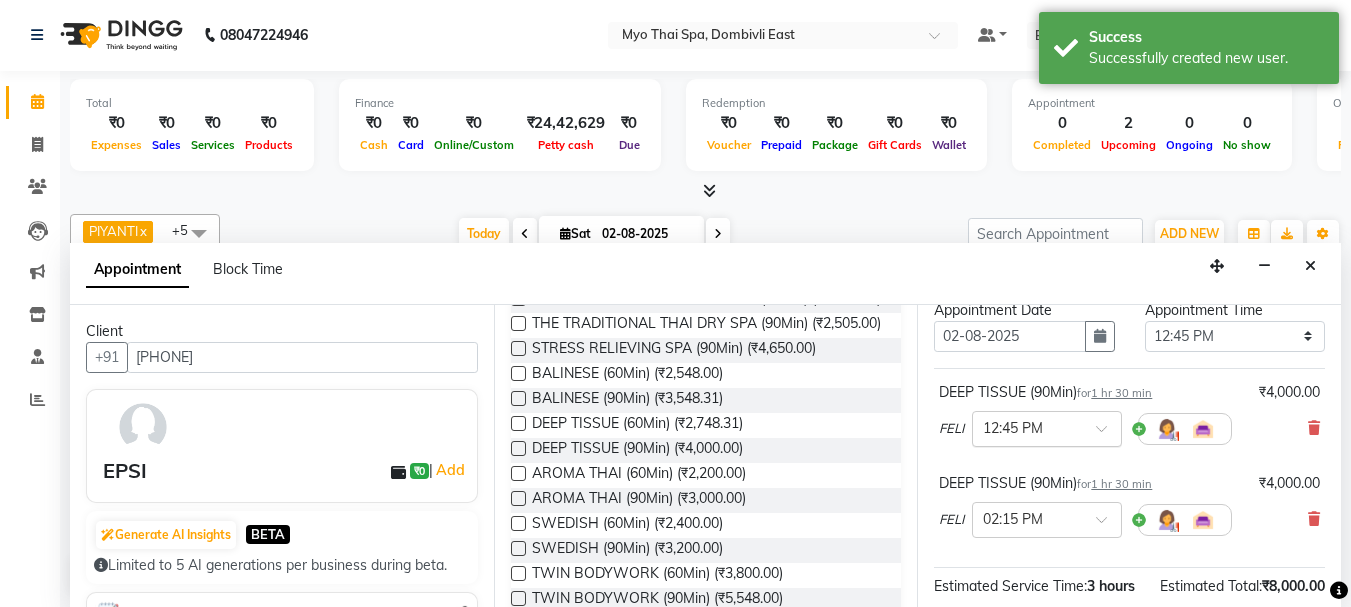 scroll, scrollTop: 200, scrollLeft: 0, axis: vertical 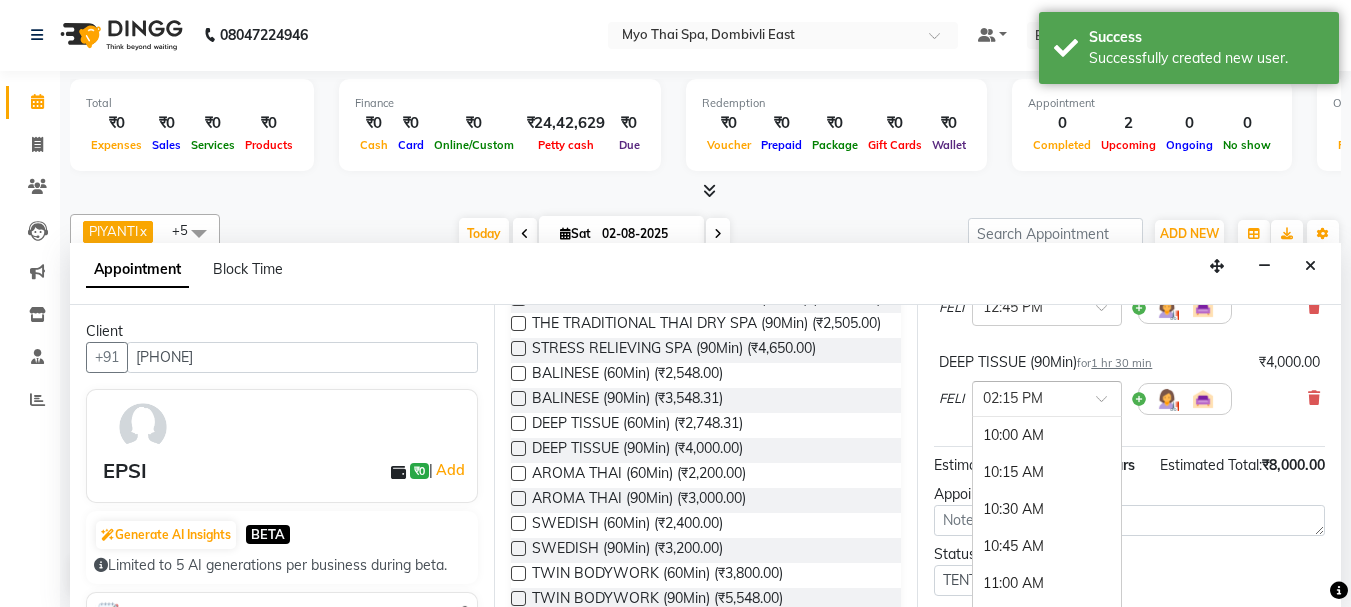 click at bounding box center (1108, 404) 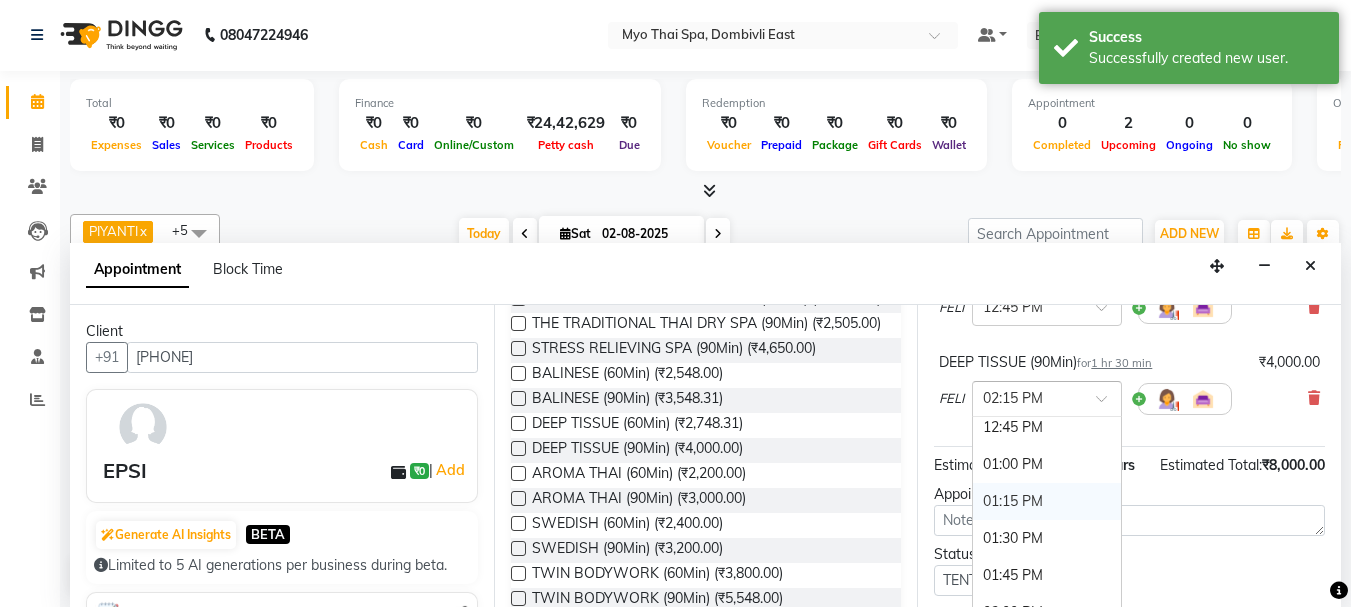scroll, scrollTop: 369, scrollLeft: 0, axis: vertical 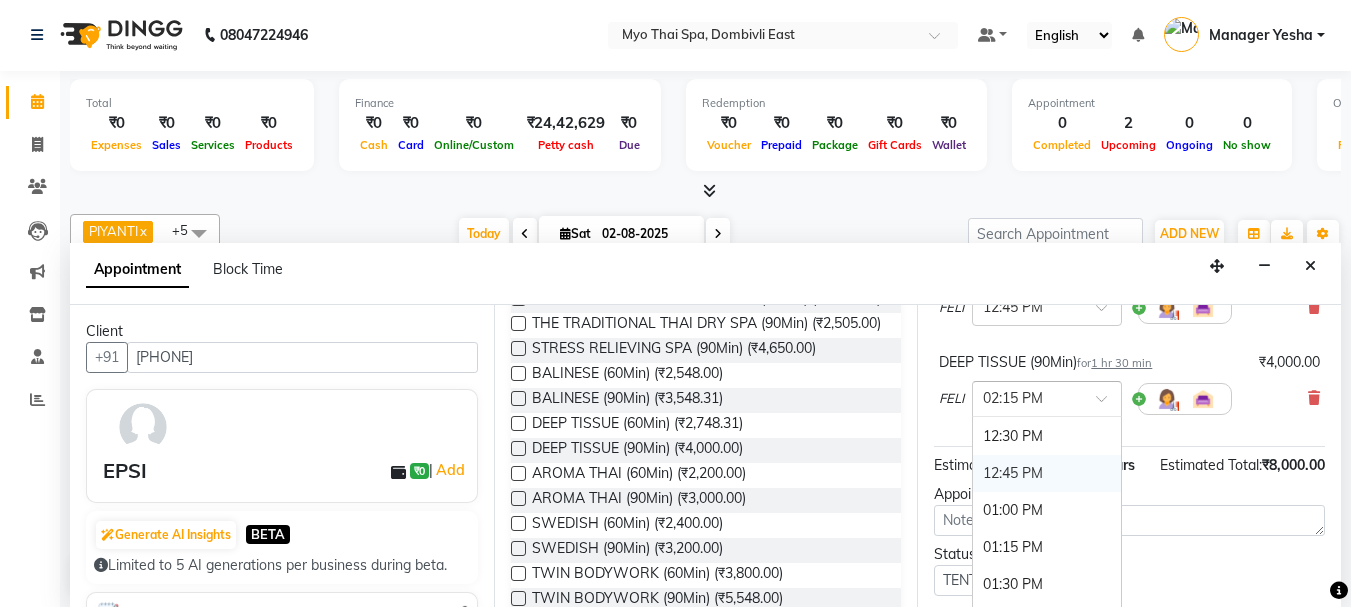 click on "12:45 PM" at bounding box center (1047, 473) 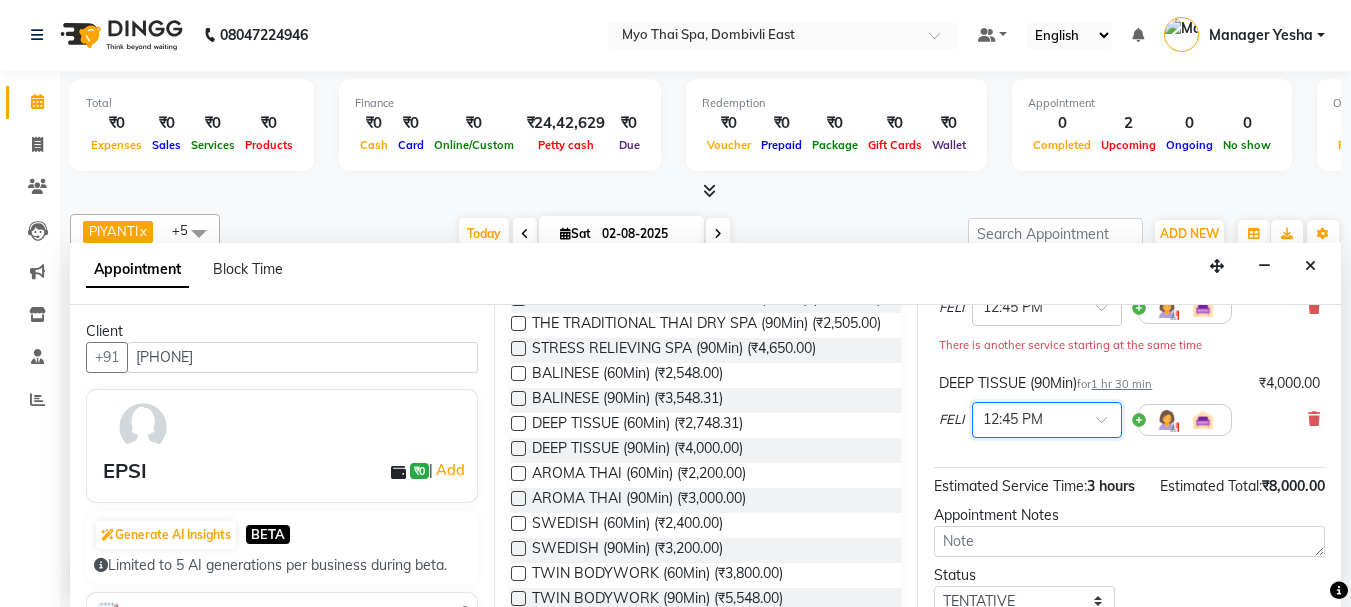 scroll, scrollTop: 372, scrollLeft: 0, axis: vertical 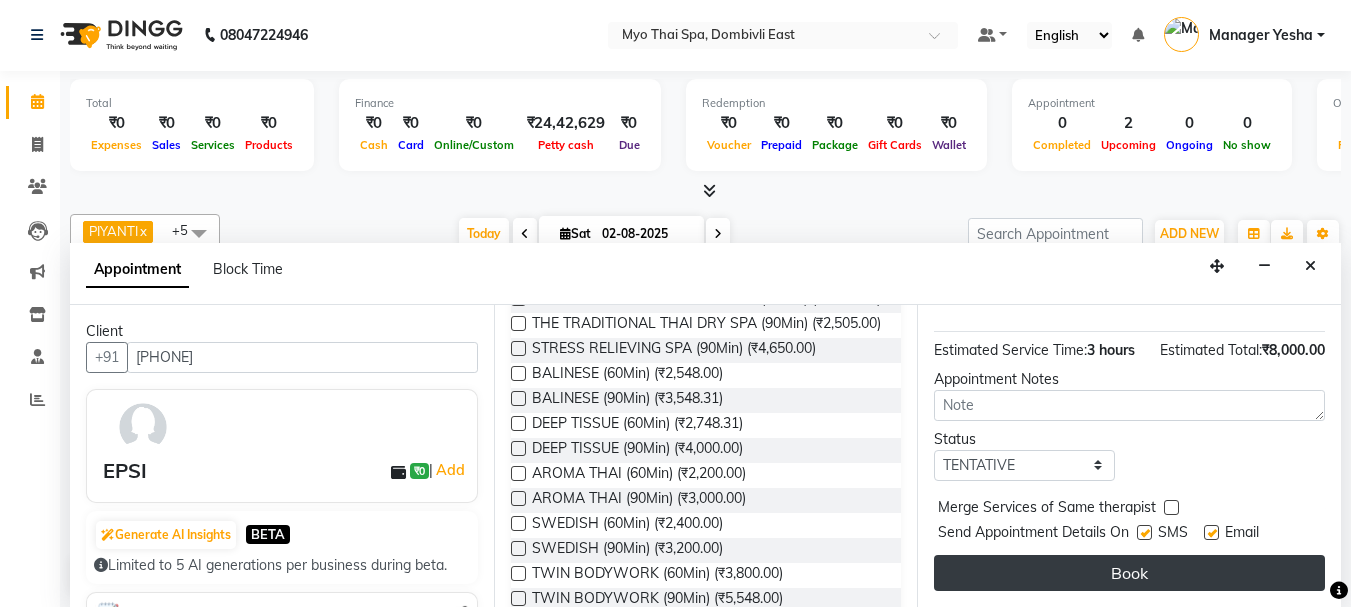 click on "Book" at bounding box center [1129, 573] 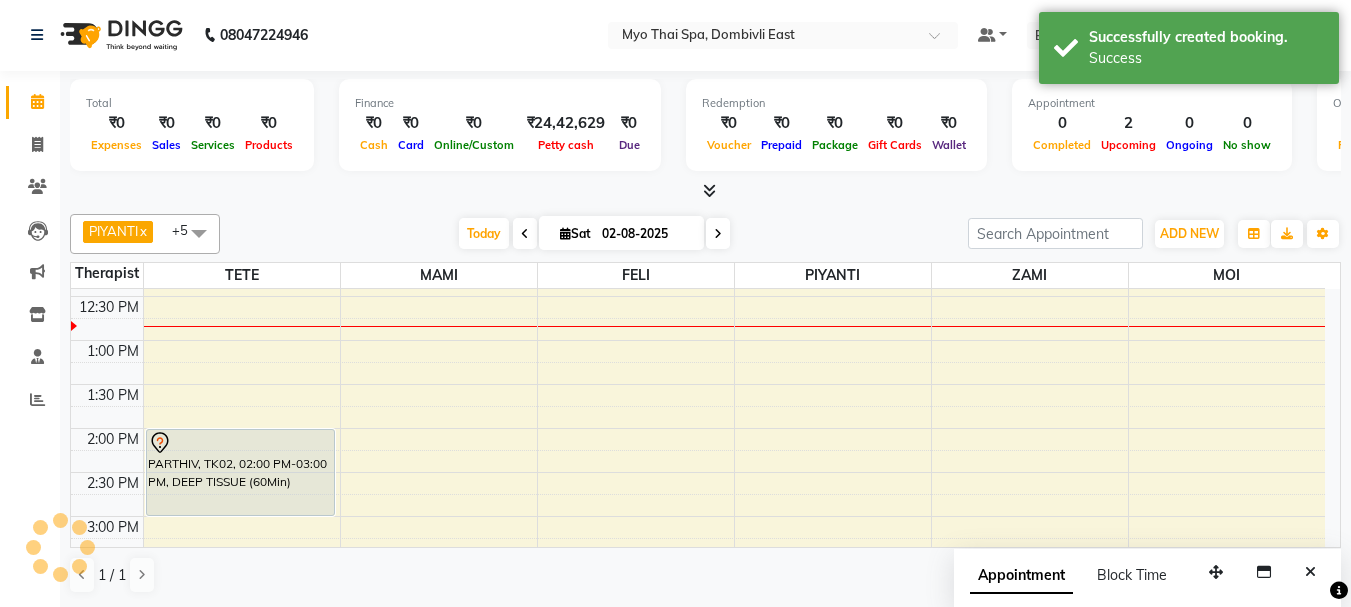 scroll, scrollTop: 0, scrollLeft: 0, axis: both 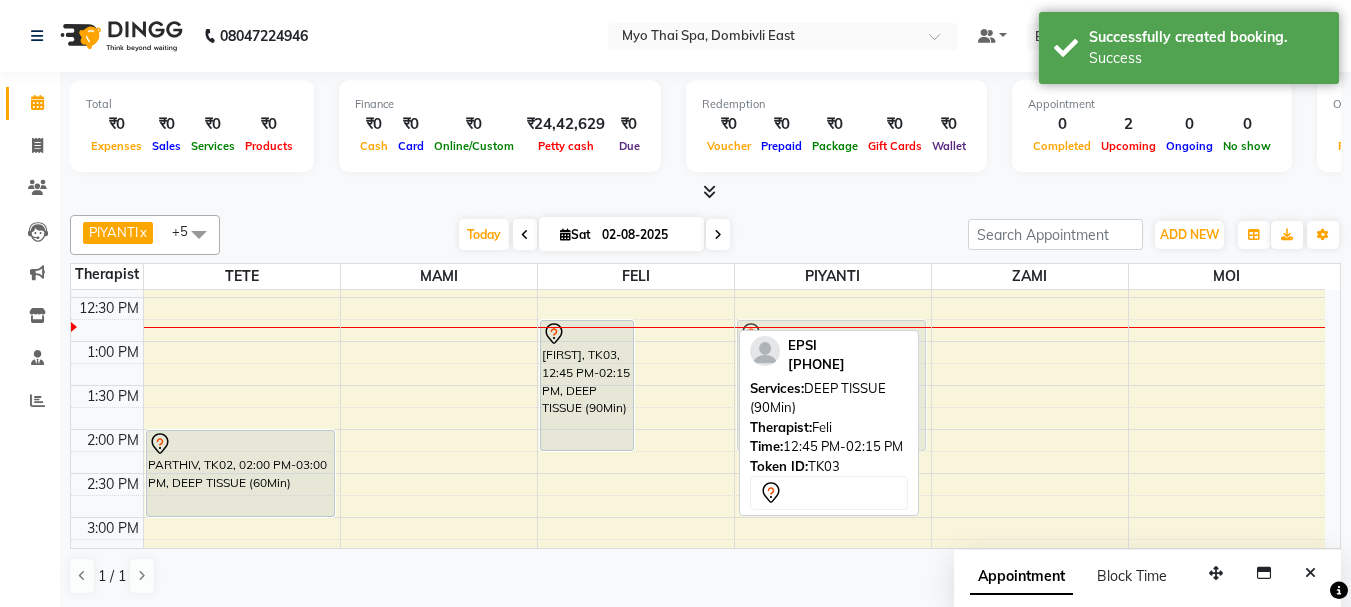 drag, startPoint x: 700, startPoint y: 386, endPoint x: 835, endPoint y: 378, distance: 135.23683 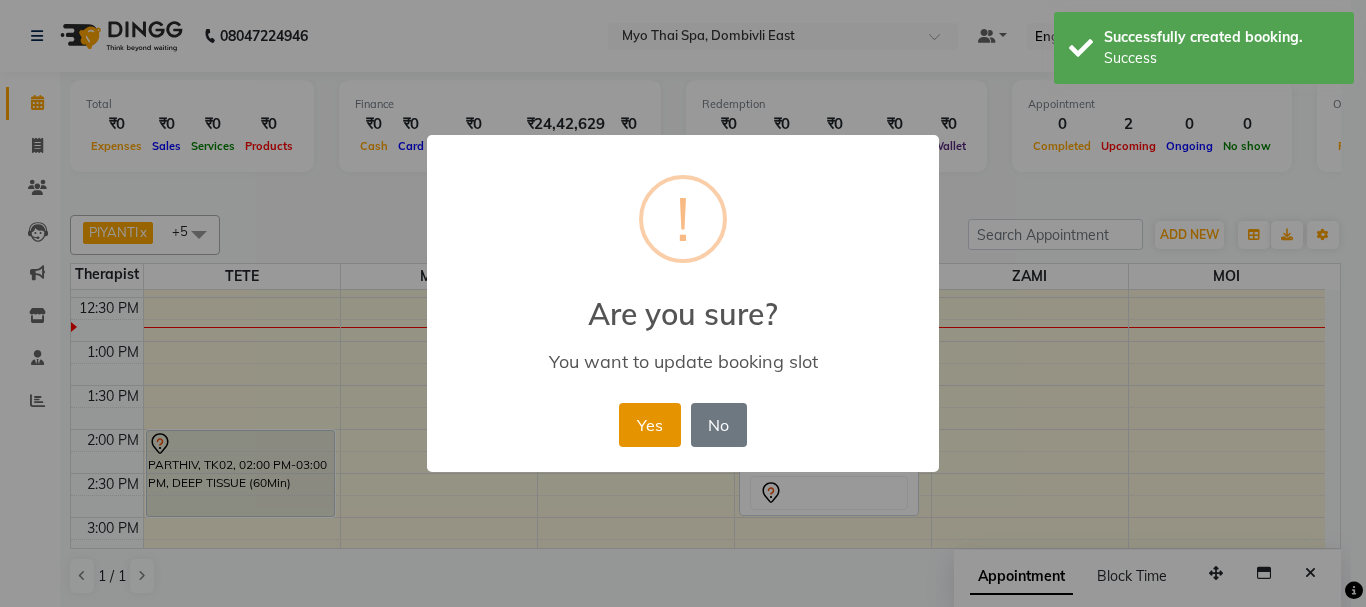 click on "× ! Are you sure? You want to update booking slot Yes No No" at bounding box center (683, 304) 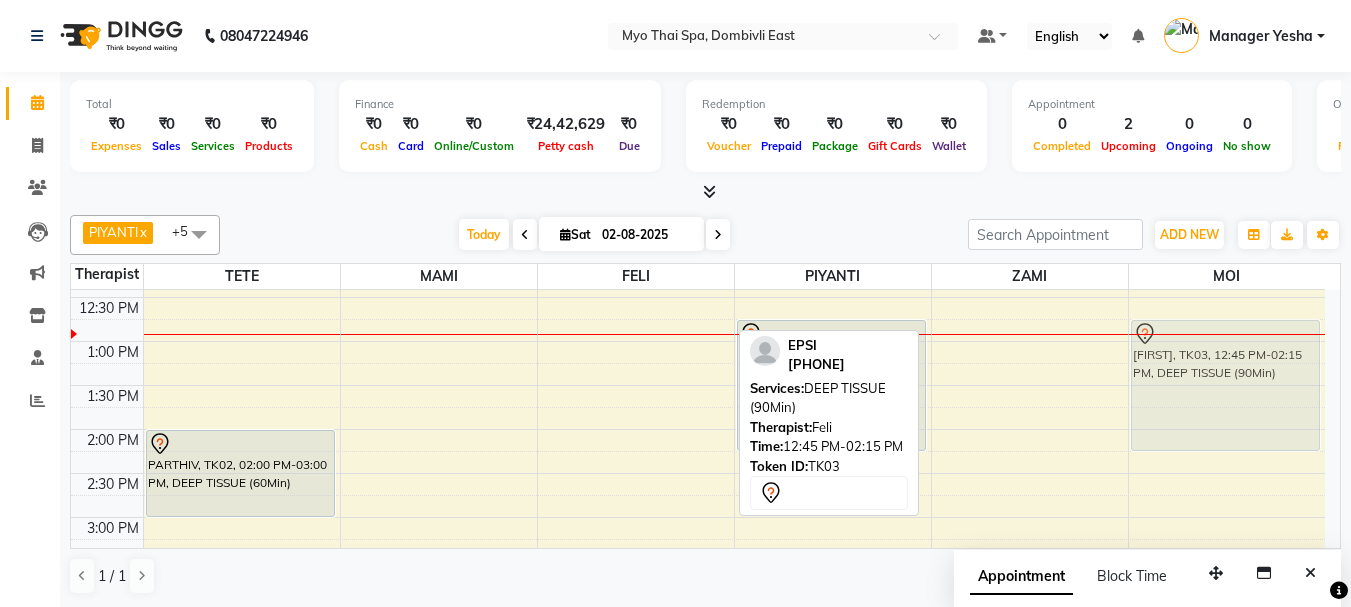 drag, startPoint x: 705, startPoint y: 372, endPoint x: 1220, endPoint y: 377, distance: 515.0243 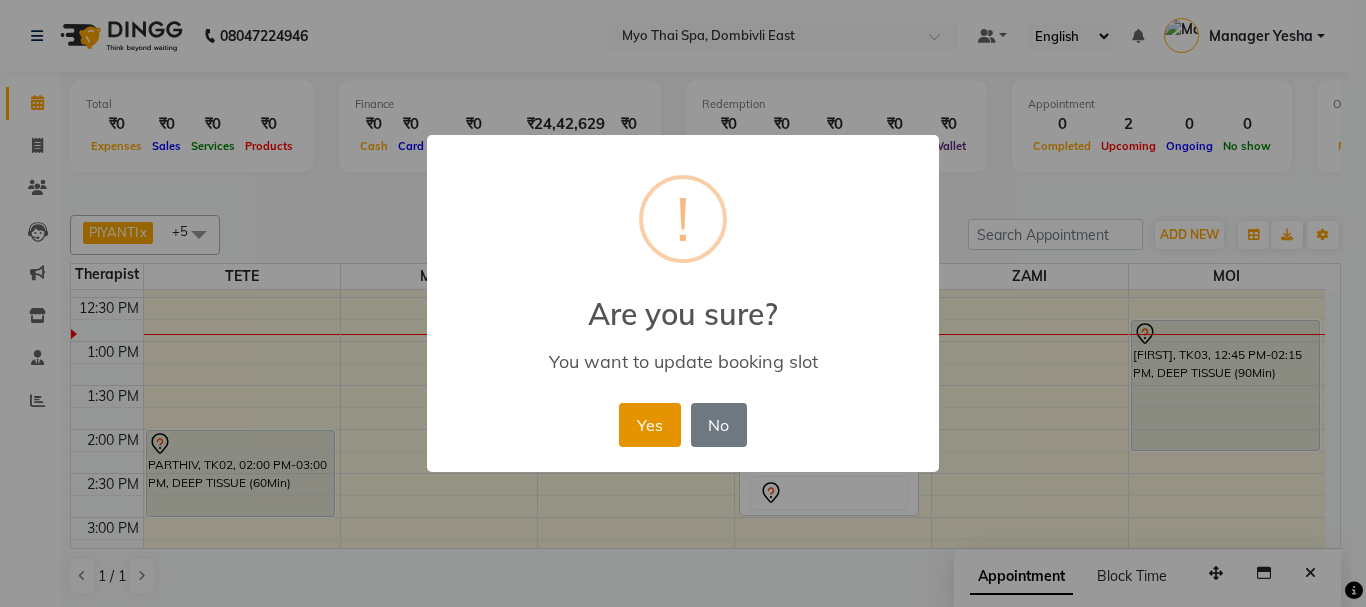 click on "Yes" at bounding box center (649, 425) 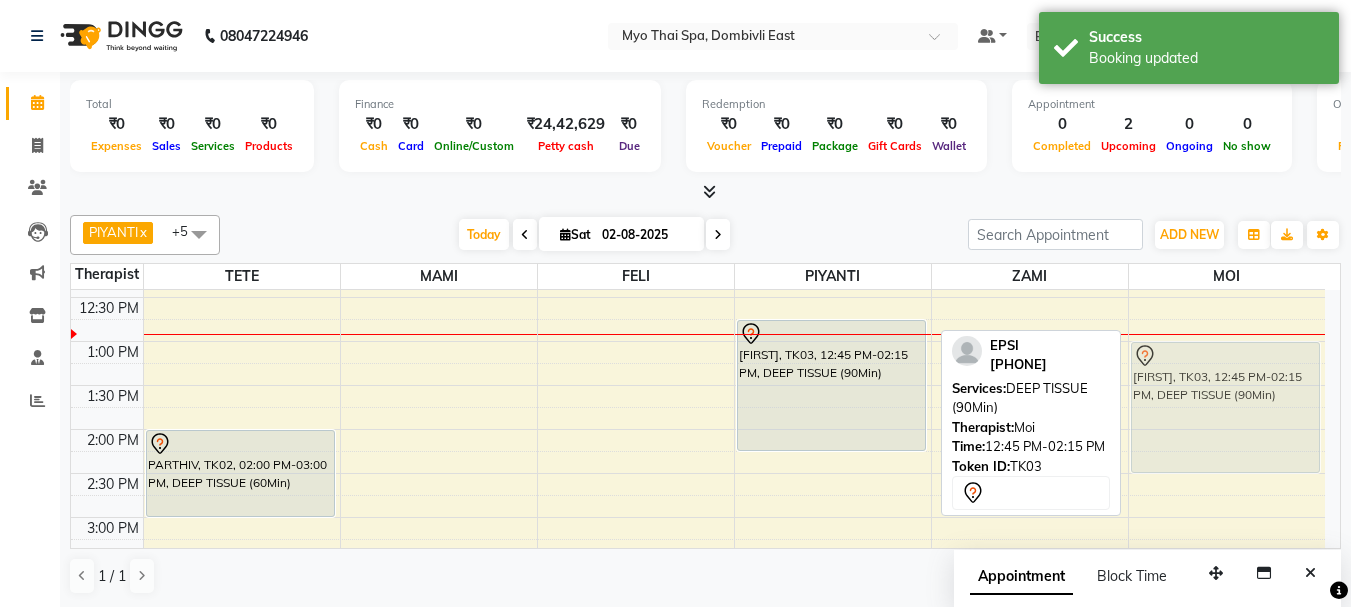 drag, startPoint x: 1238, startPoint y: 383, endPoint x: 1236, endPoint y: 401, distance: 18.110771 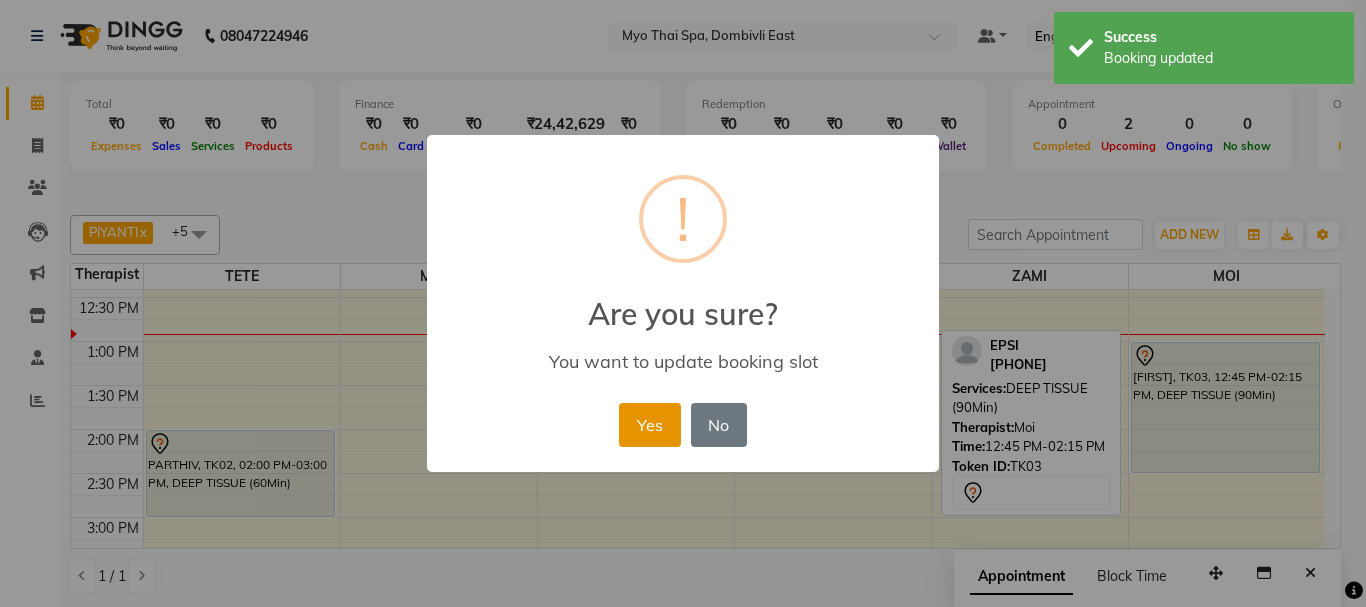 click on "Yes" at bounding box center [649, 425] 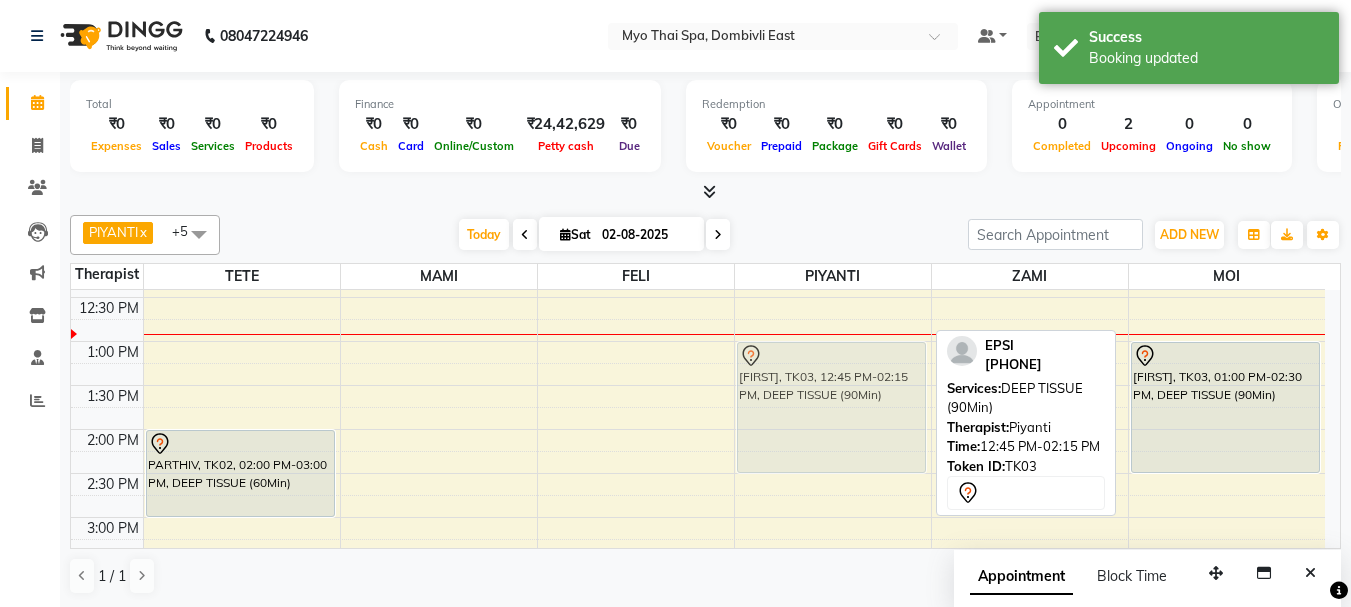 click on "EPSI, TK03, 12:45 PM-02:15 PM, DEEP TISSUE (90Min)             EPSI, TK03, 12:45 PM-02:15 PM, DEEP TISSUE (90Min)" at bounding box center [833, 605] 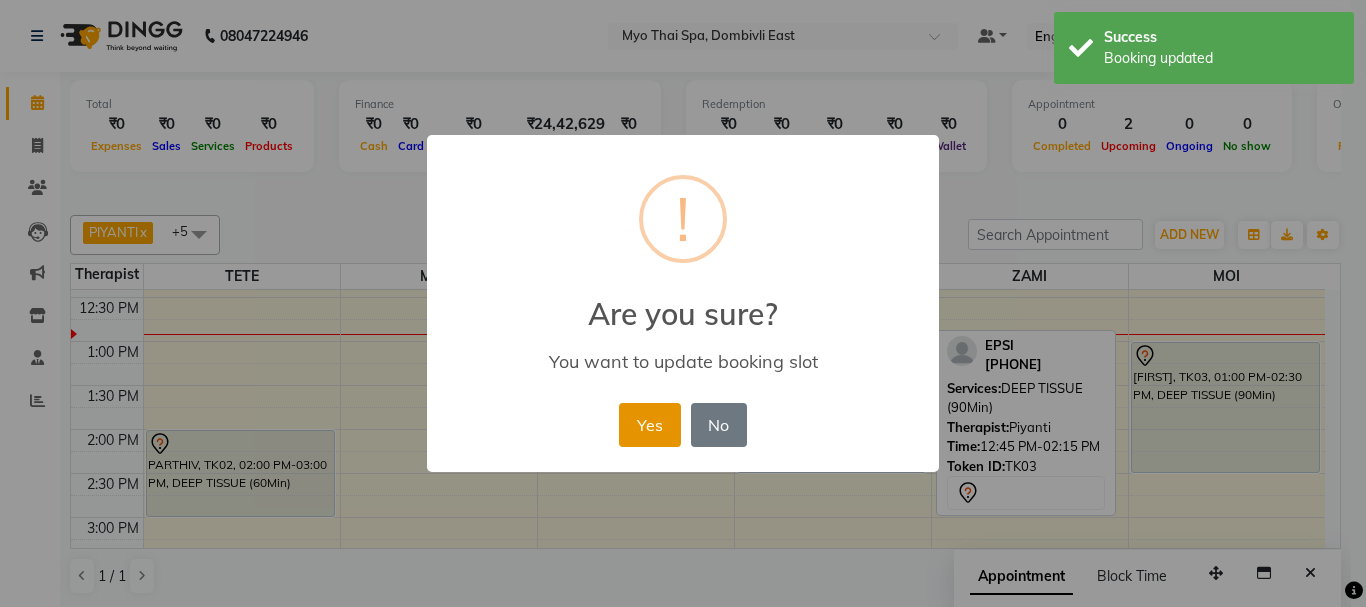 click on "Yes" at bounding box center [649, 425] 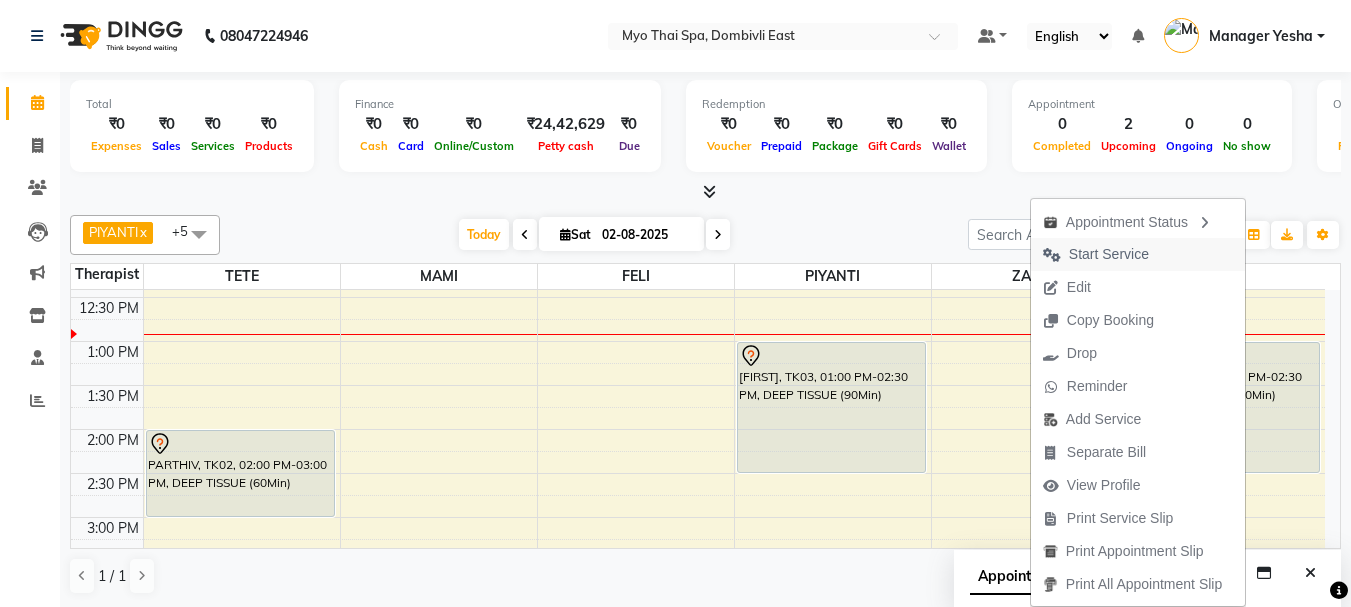 click on "Start Service" at bounding box center [1109, 254] 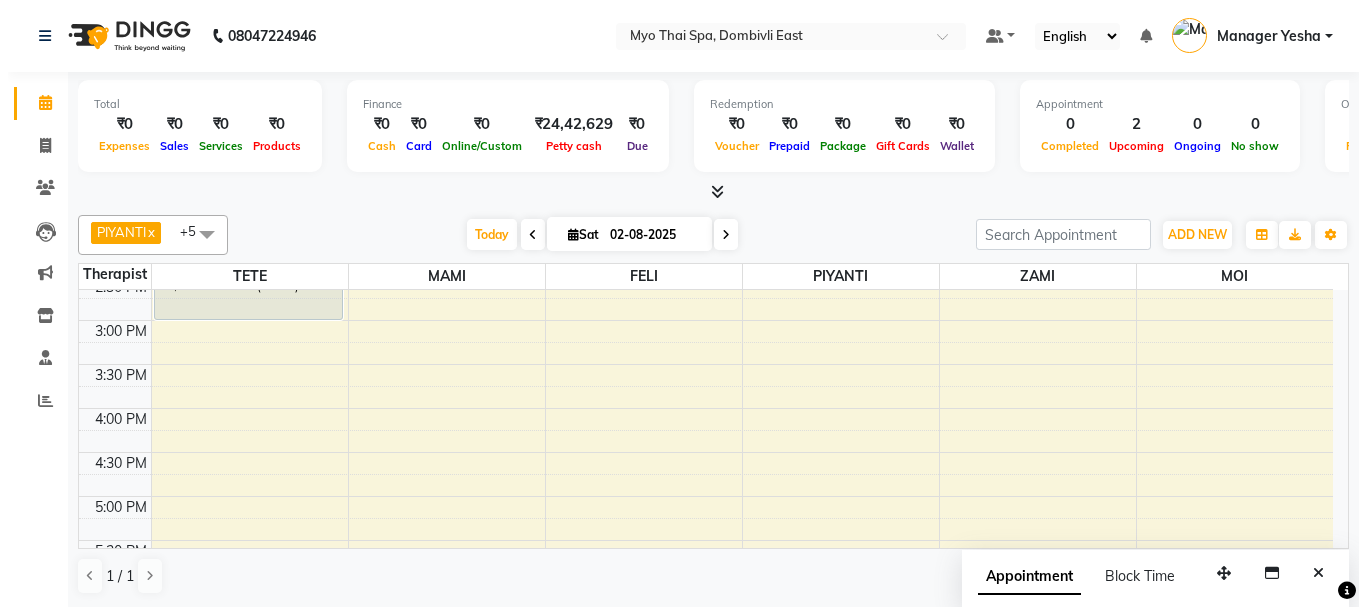 scroll, scrollTop: 373, scrollLeft: 0, axis: vertical 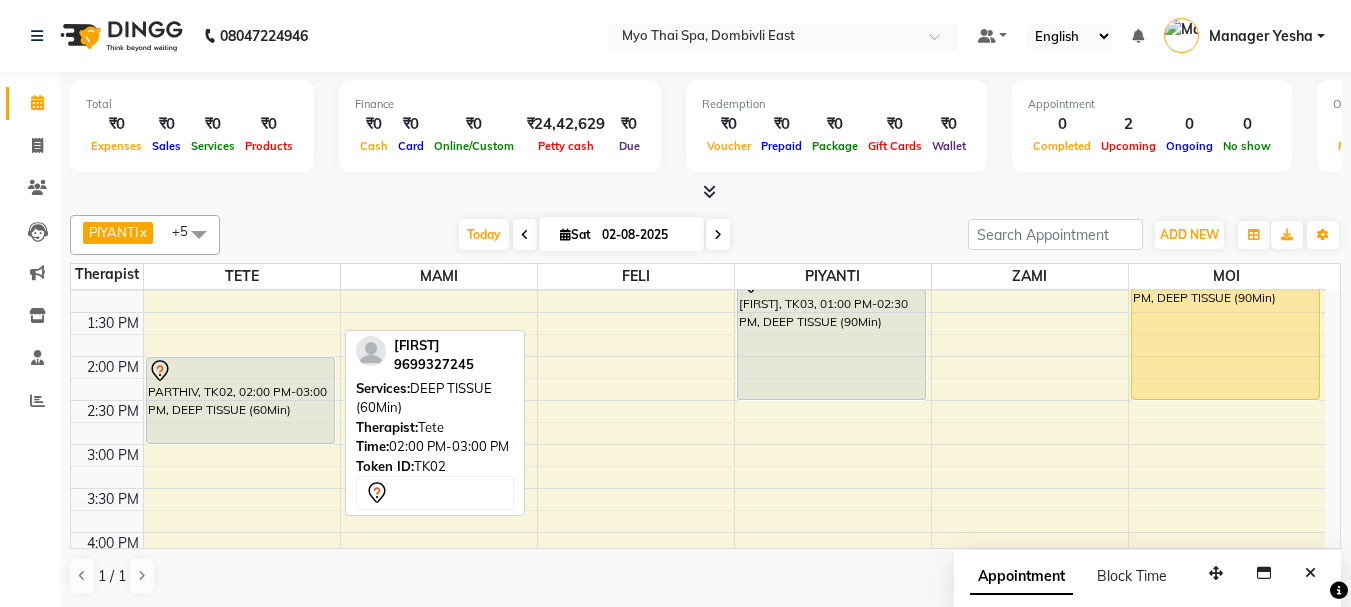 click on "PARTHIV, TK02, 02:00 PM-03:00 PM, DEEP TISSUE (60Min)" at bounding box center (240, 400) 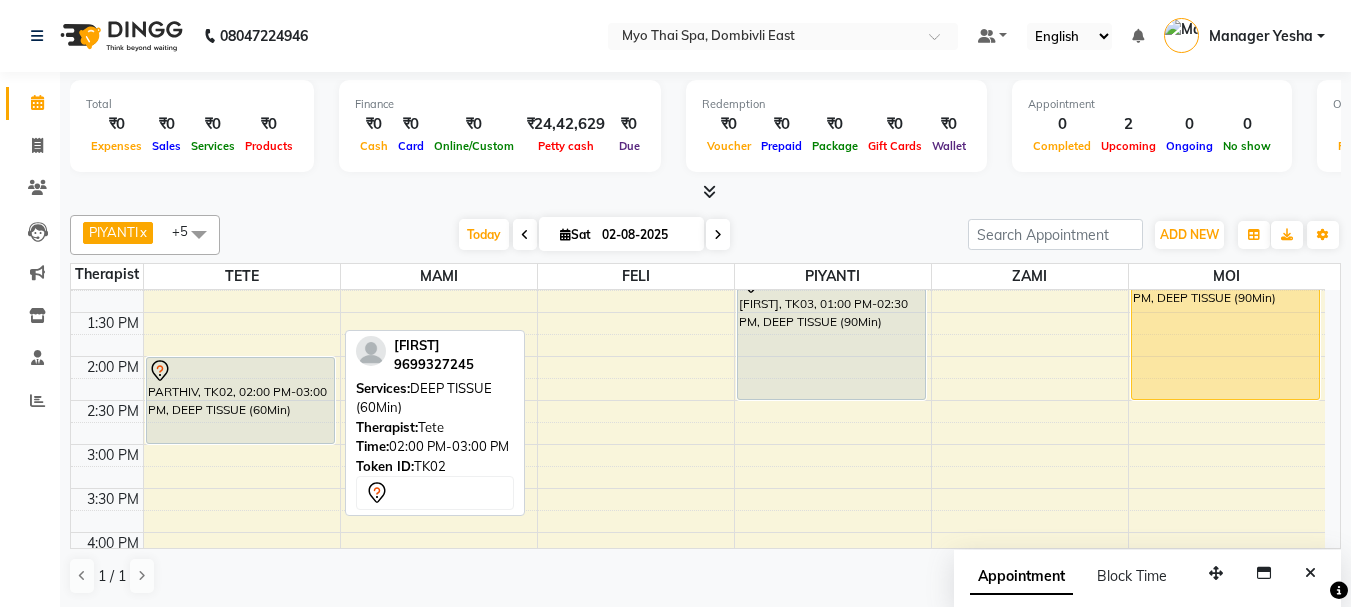 click on "PARTHIV, TK02, 02:00 PM-03:00 PM, DEEP TISSUE (60Min)" at bounding box center (240, 400) 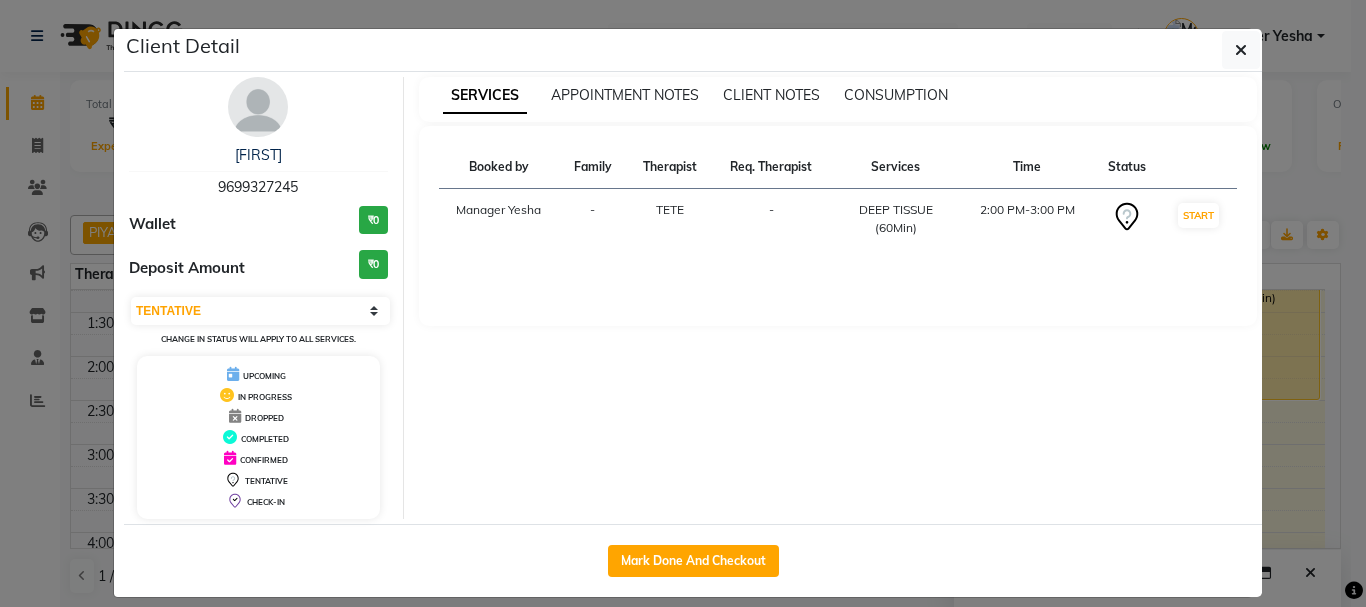 drag, startPoint x: 206, startPoint y: 184, endPoint x: 331, endPoint y: 177, distance: 125.19585 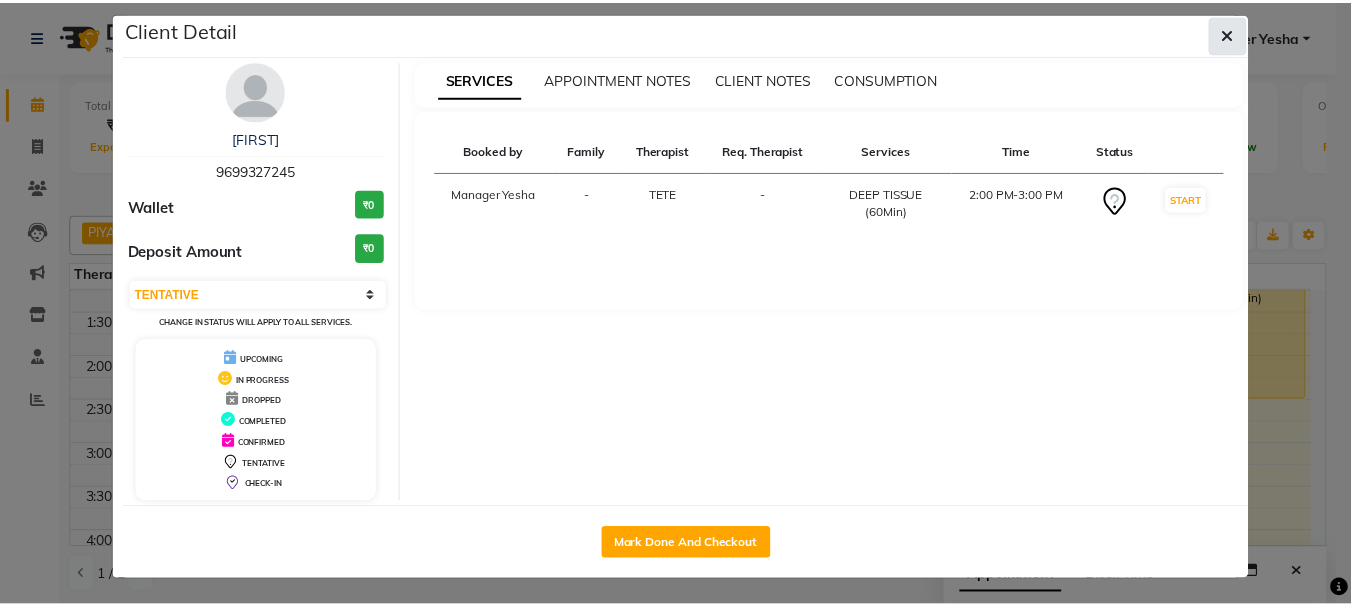scroll, scrollTop: 19, scrollLeft: 0, axis: vertical 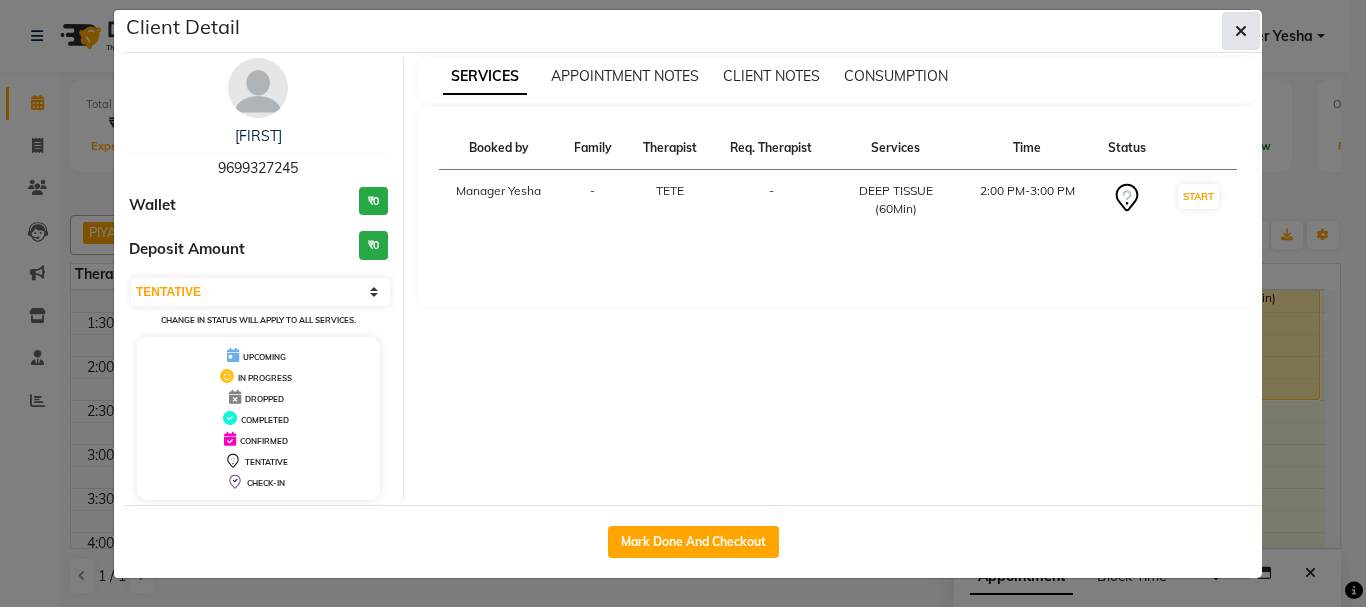 click 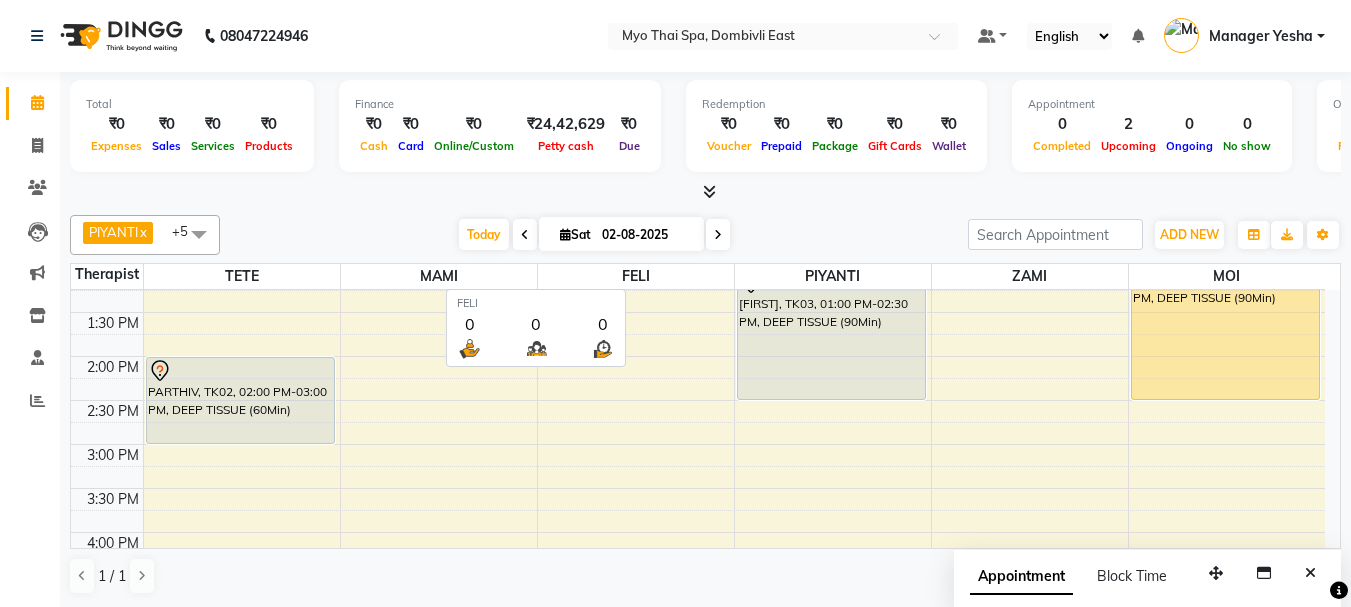 scroll, scrollTop: 1, scrollLeft: 0, axis: vertical 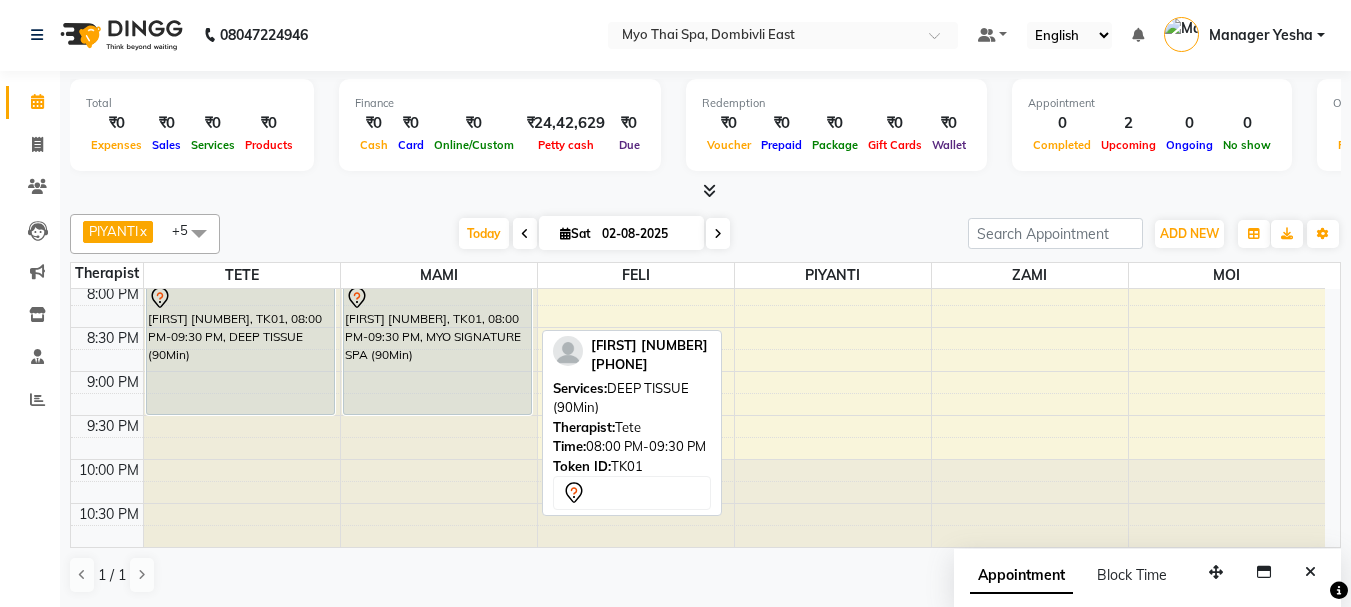 click on "murali 3288, TK01, 08:00 PM-09:30 PM, DEEP TISSUE (90Min)" at bounding box center (240, 349) 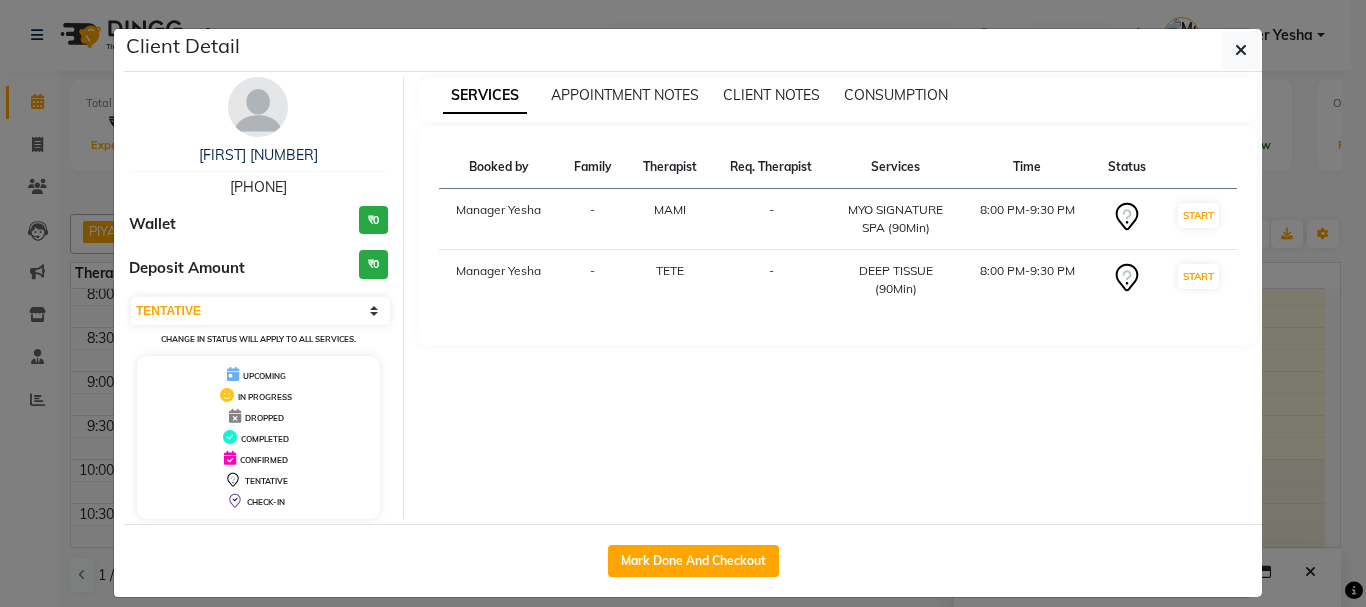 drag, startPoint x: 206, startPoint y: 181, endPoint x: 309, endPoint y: 175, distance: 103.17461 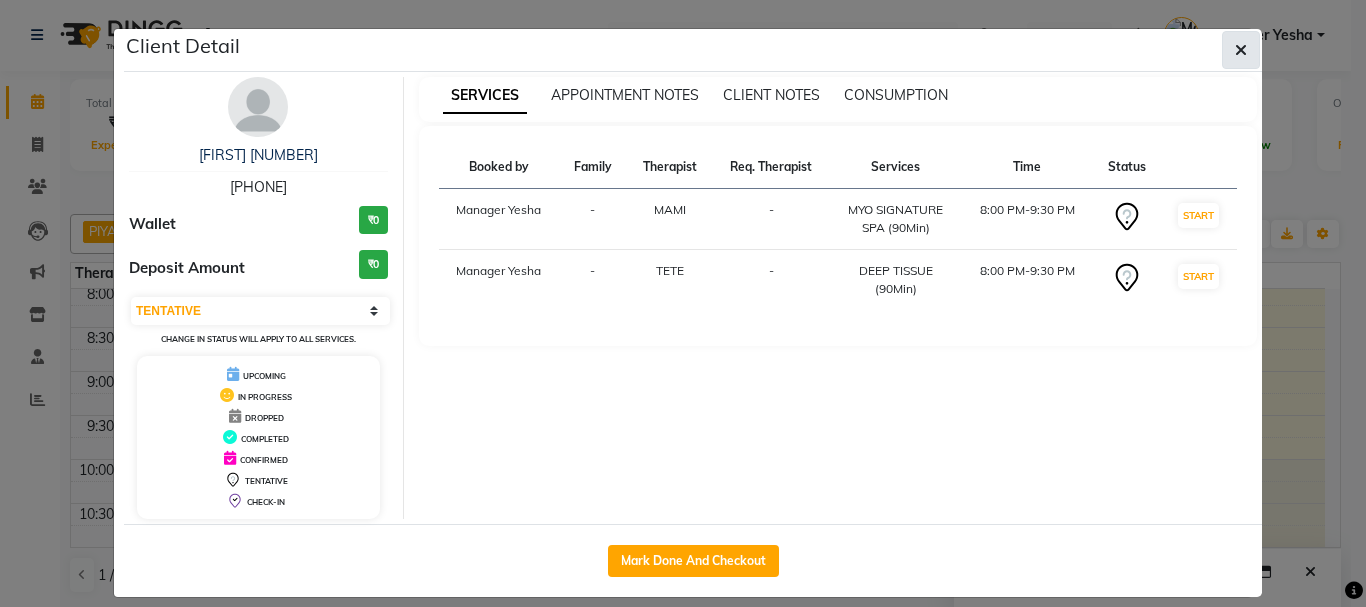 click 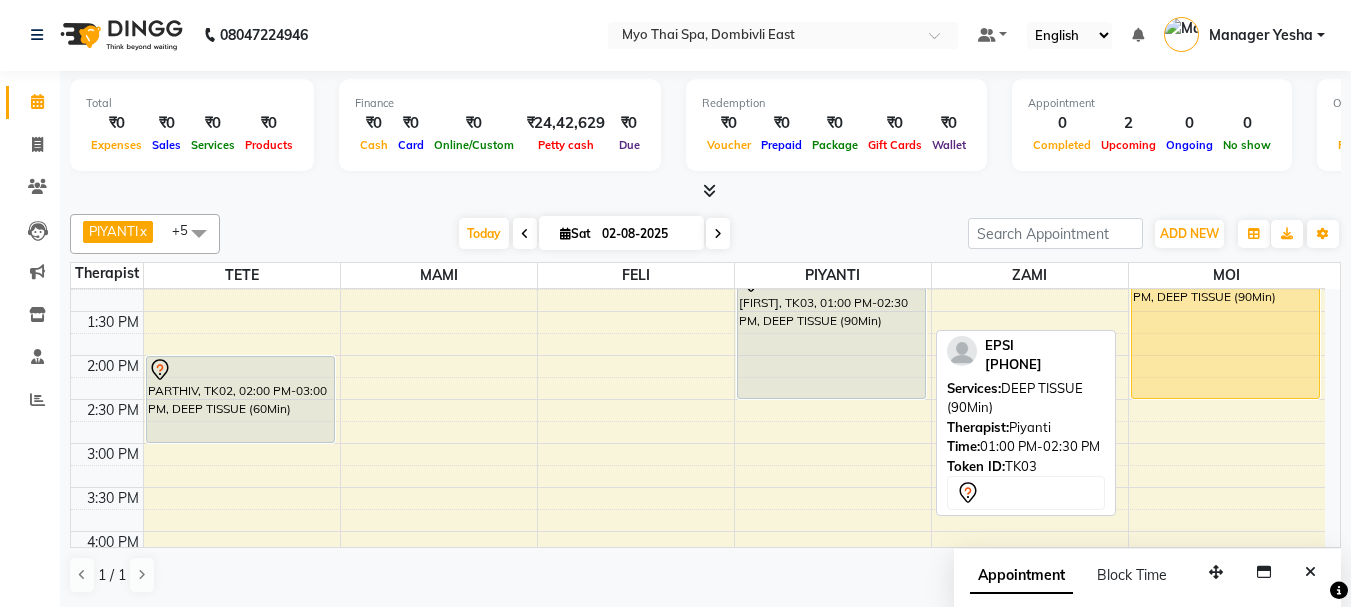 scroll, scrollTop: 273, scrollLeft: 0, axis: vertical 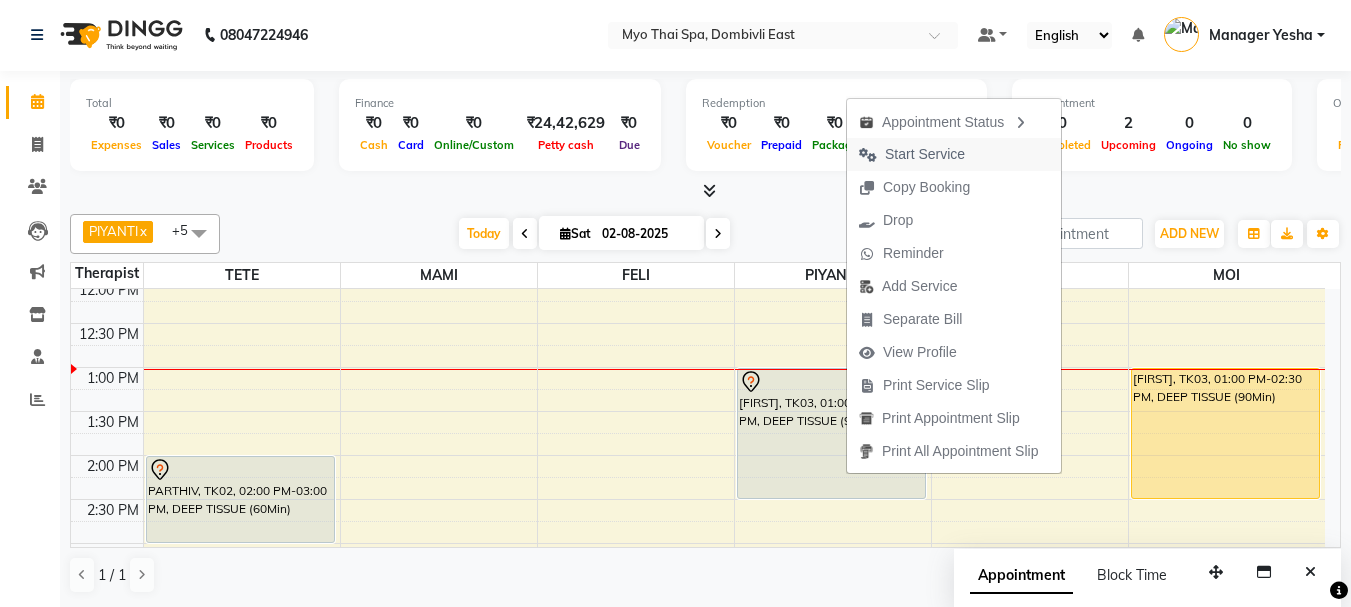 click on "Start Service" at bounding box center [925, 154] 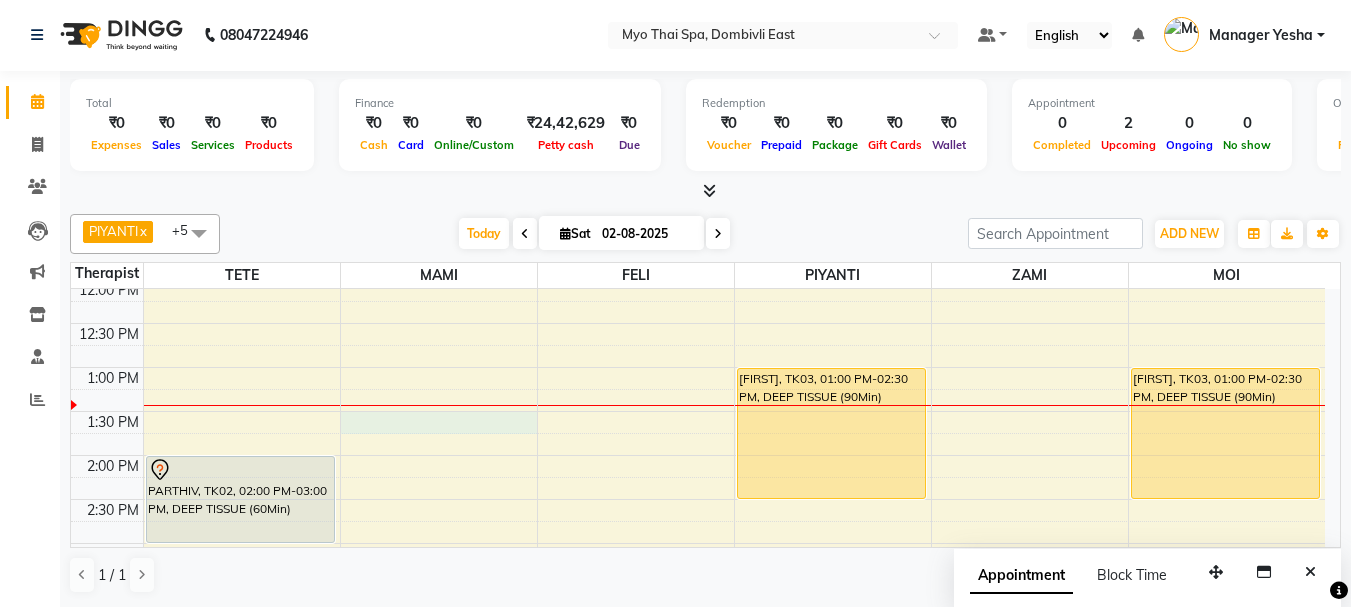 click on "9:00 AM 9:30 AM 10:00 AM 10:30 AM 11:00 AM 11:30 AM 12:00 PM 12:30 PM 1:00 PM 1:30 PM 2:00 PM 2:30 PM 3:00 PM 3:30 PM 4:00 PM 4:30 PM 5:00 PM 5:30 PM 6:00 PM 6:30 PM 7:00 PM 7:30 PM 8:00 PM 8:30 PM 9:00 PM 9:30 PM 10:00 PM 10:30 PM             PARTHIV, TK02, 02:00 PM-03:00 PM, DEEP TISSUE (60Min)             murali 3288, TK01, 08:00 PM-09:30 PM, DEEP TISSUE (90Min)             murali 3288, TK01, 08:00 PM-09:30 PM, MYO SIGNATURE SPA (90Min)    EPSI, TK03, 01:00 PM-02:30 PM, DEEP TISSUE (90Min)    EPSI, TK03, 01:00 PM-02:30 PM, DEEP TISSUE (90Min)" at bounding box center (698, 631) 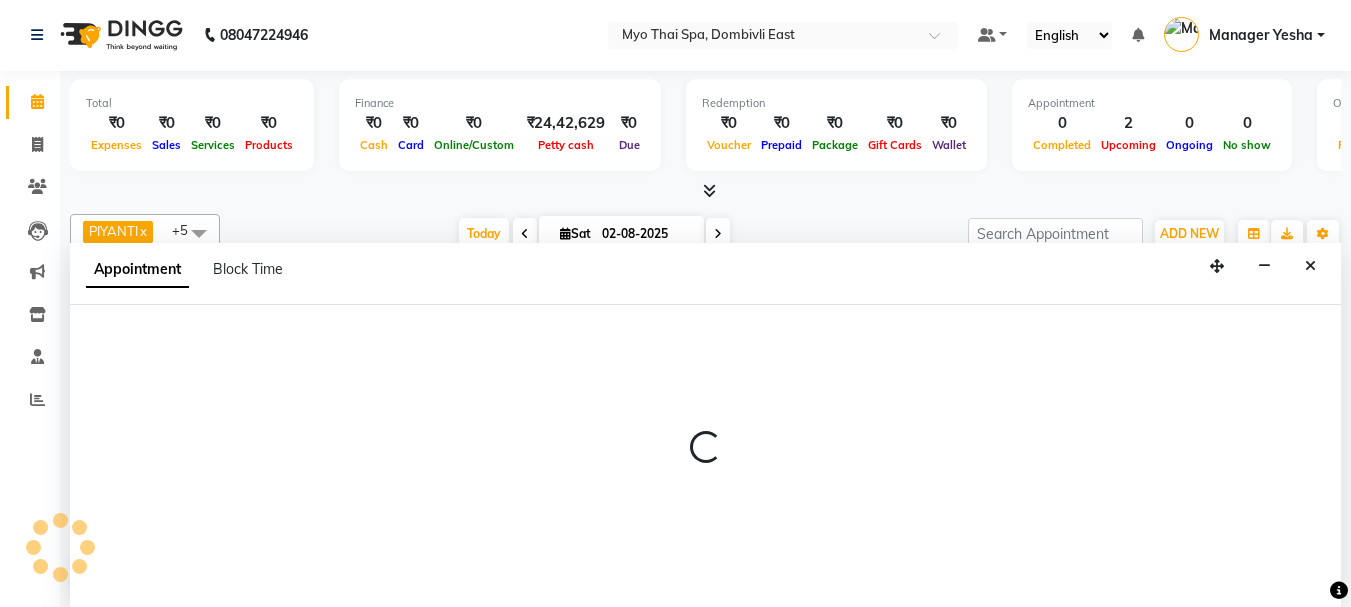 select on "33413" 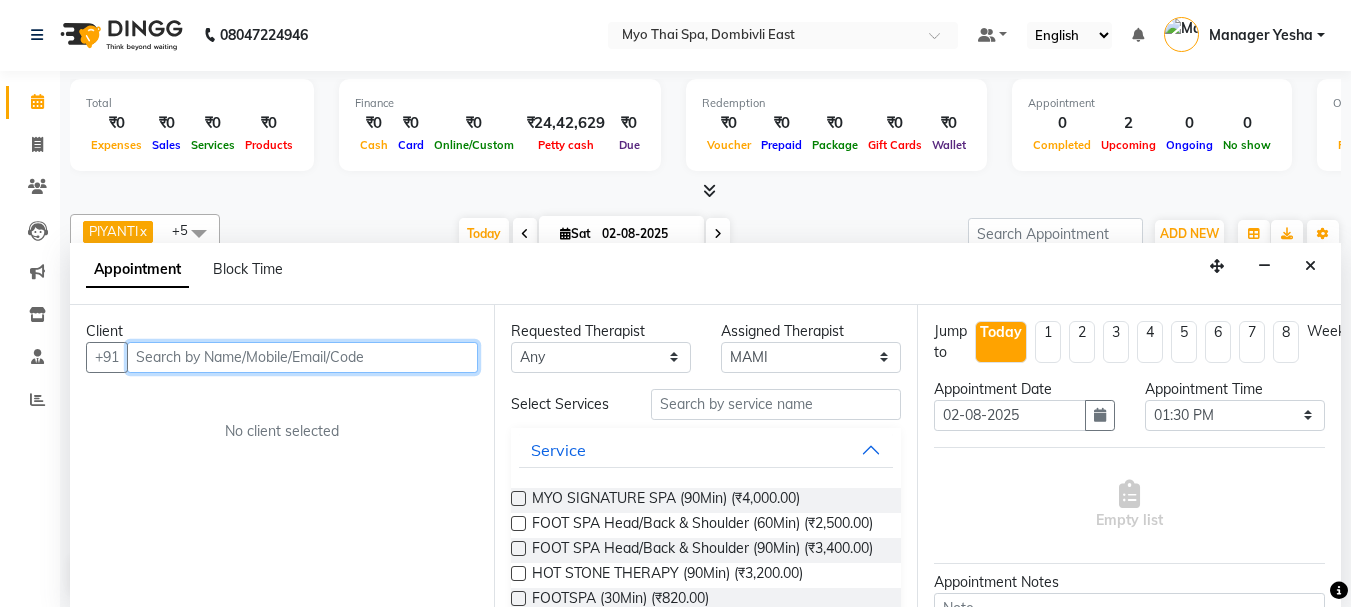 click at bounding box center (302, 357) 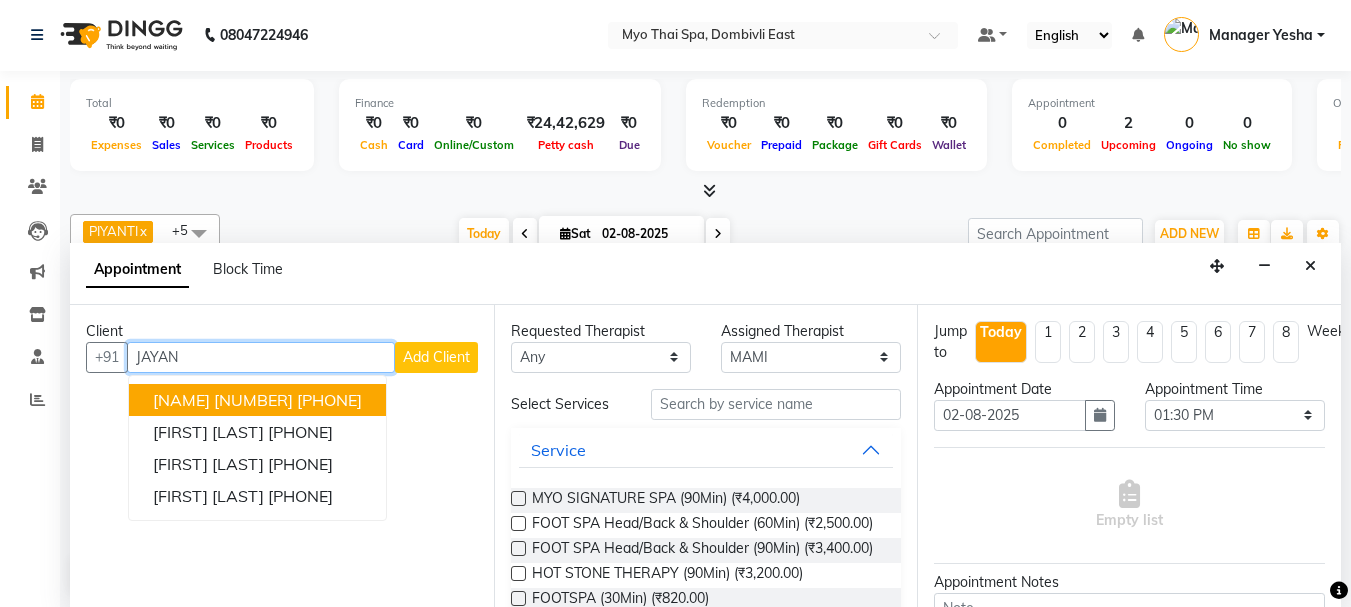 click on "JAYANT PATIL 1437" at bounding box center [223, 400] 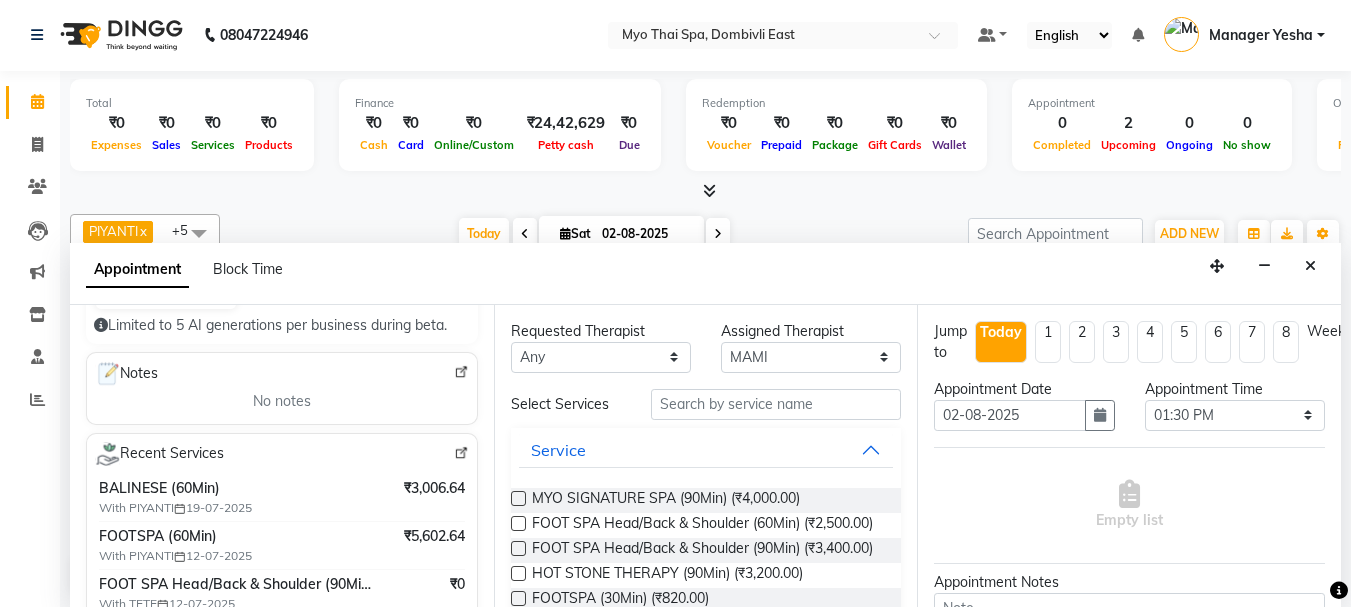 scroll, scrollTop: 300, scrollLeft: 0, axis: vertical 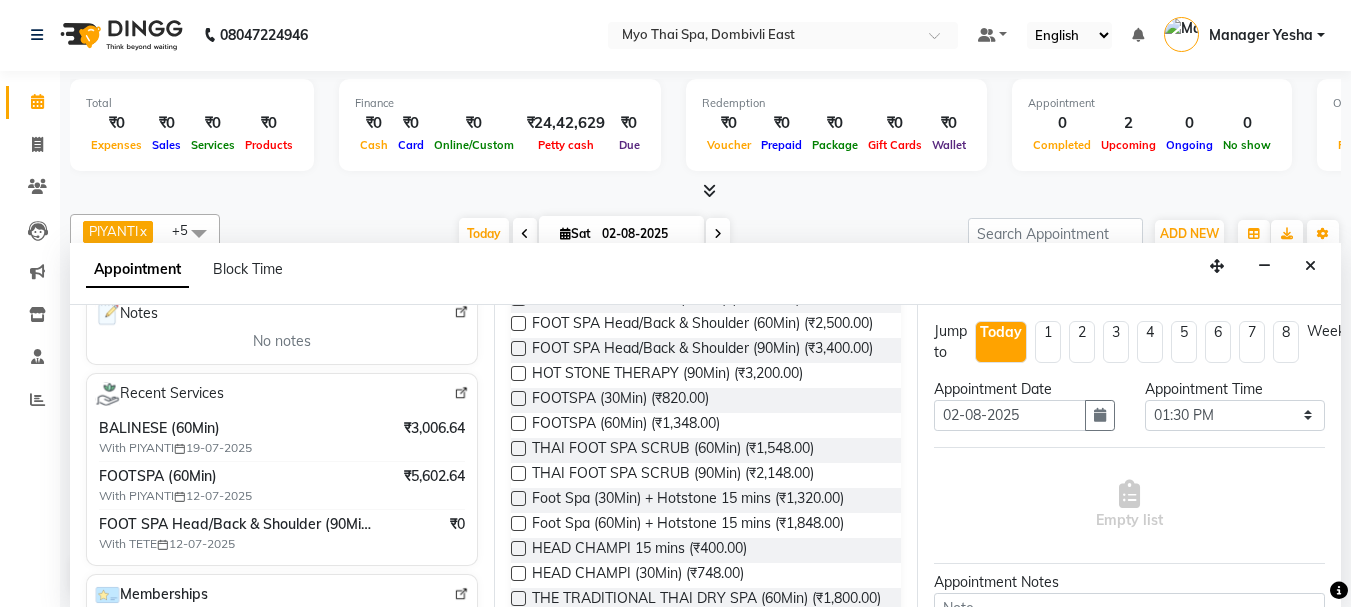 type on "[PHONE]" 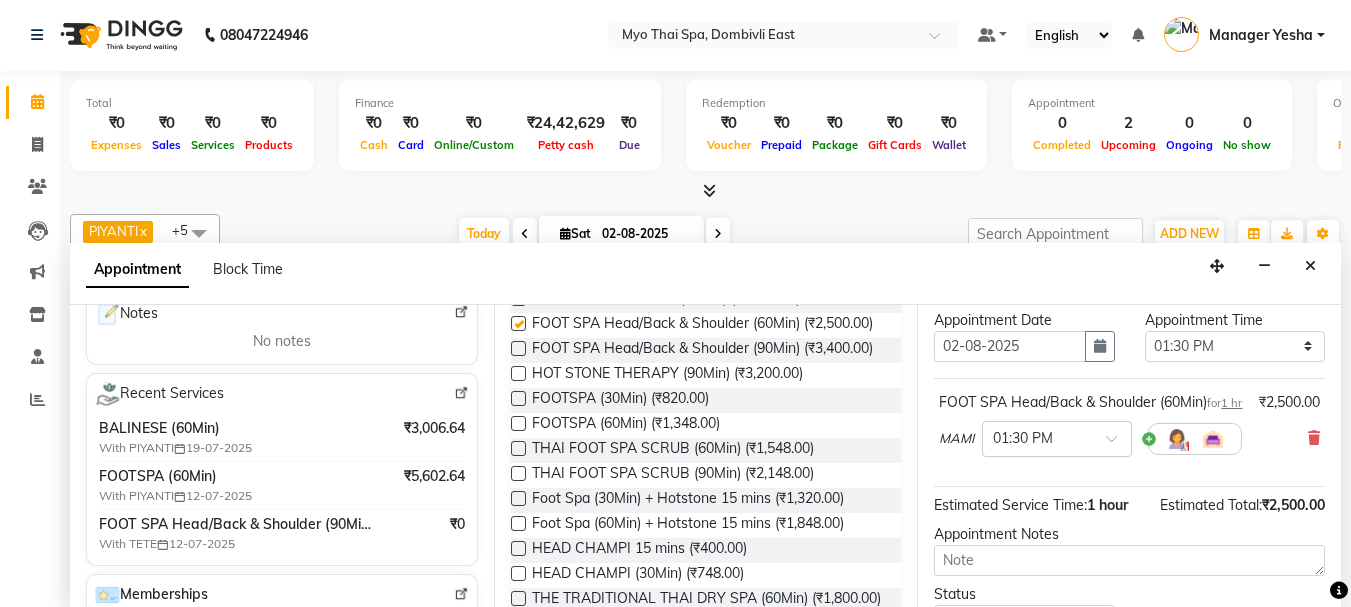 checkbox on "false" 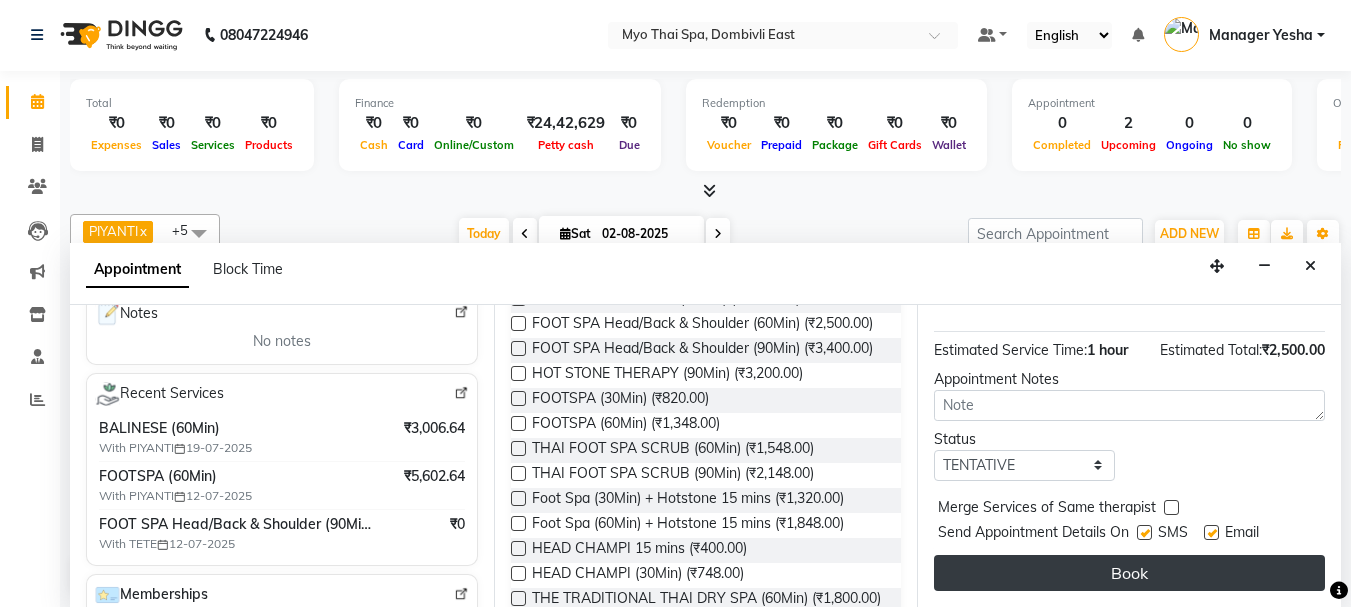 scroll, scrollTop: 260, scrollLeft: 0, axis: vertical 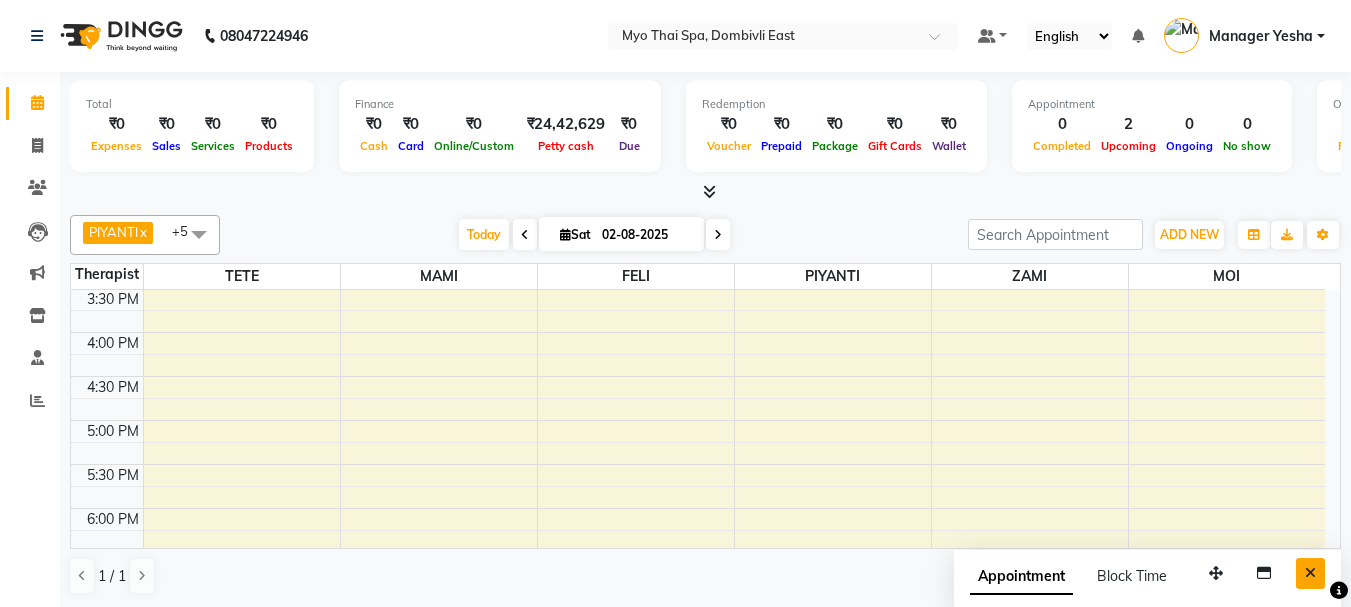 click at bounding box center (1310, 573) 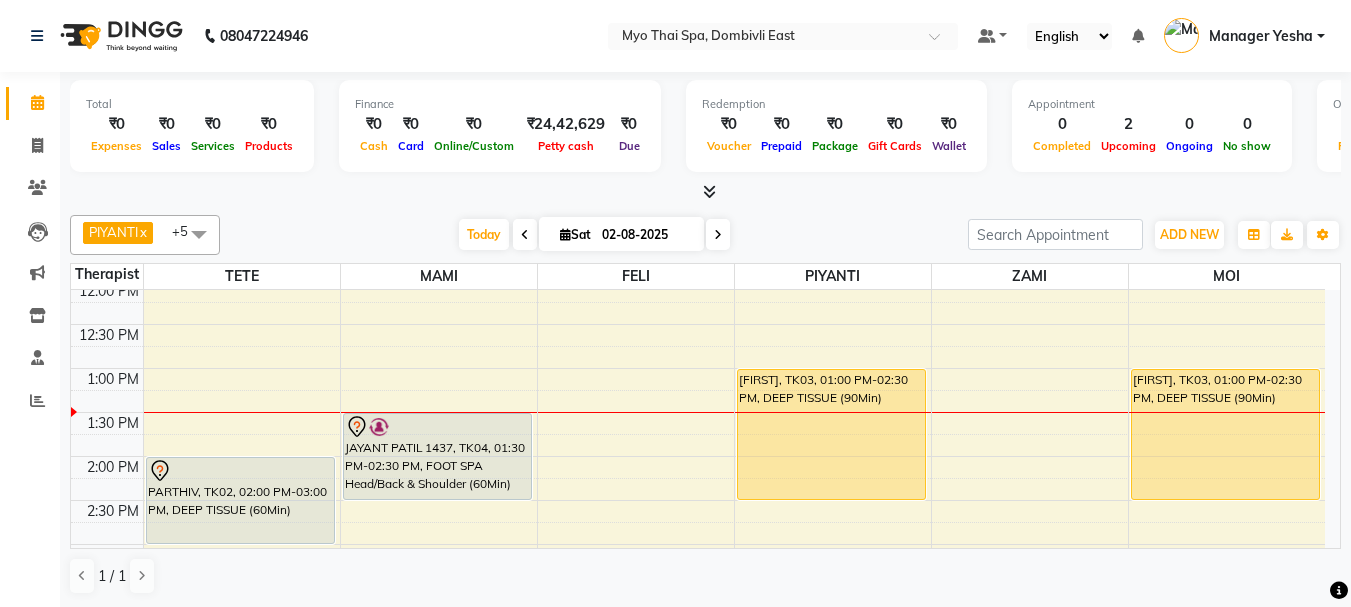 scroll, scrollTop: 373, scrollLeft: 0, axis: vertical 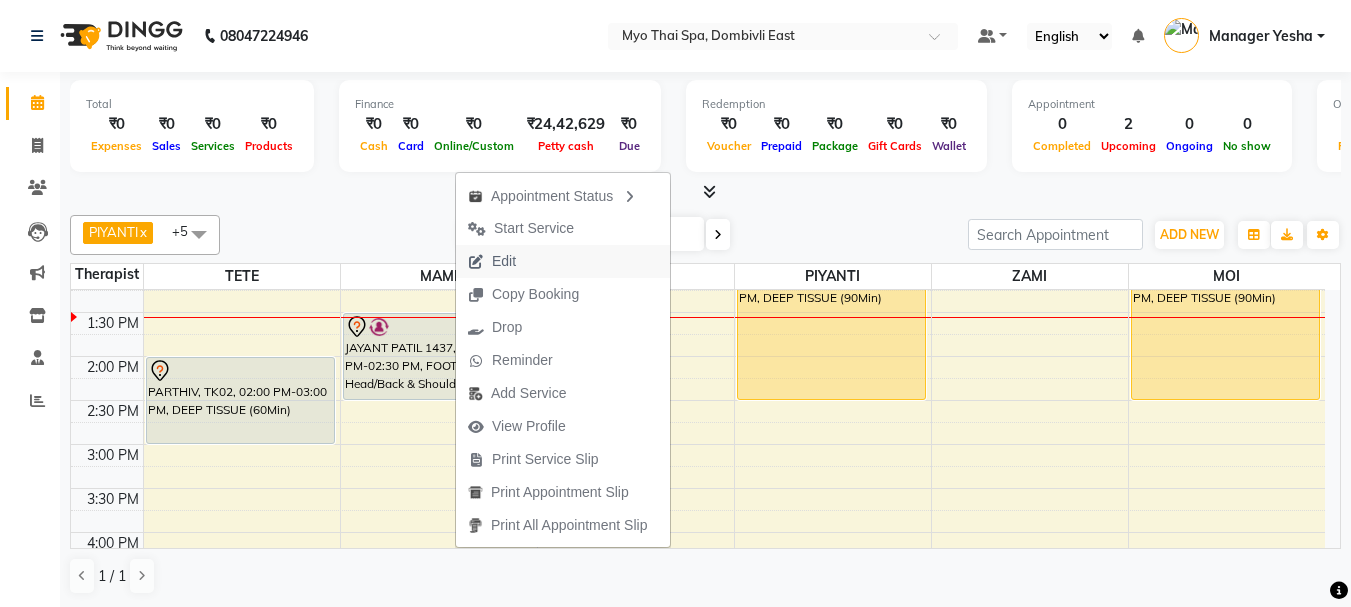 click on "Edit" at bounding box center (492, 261) 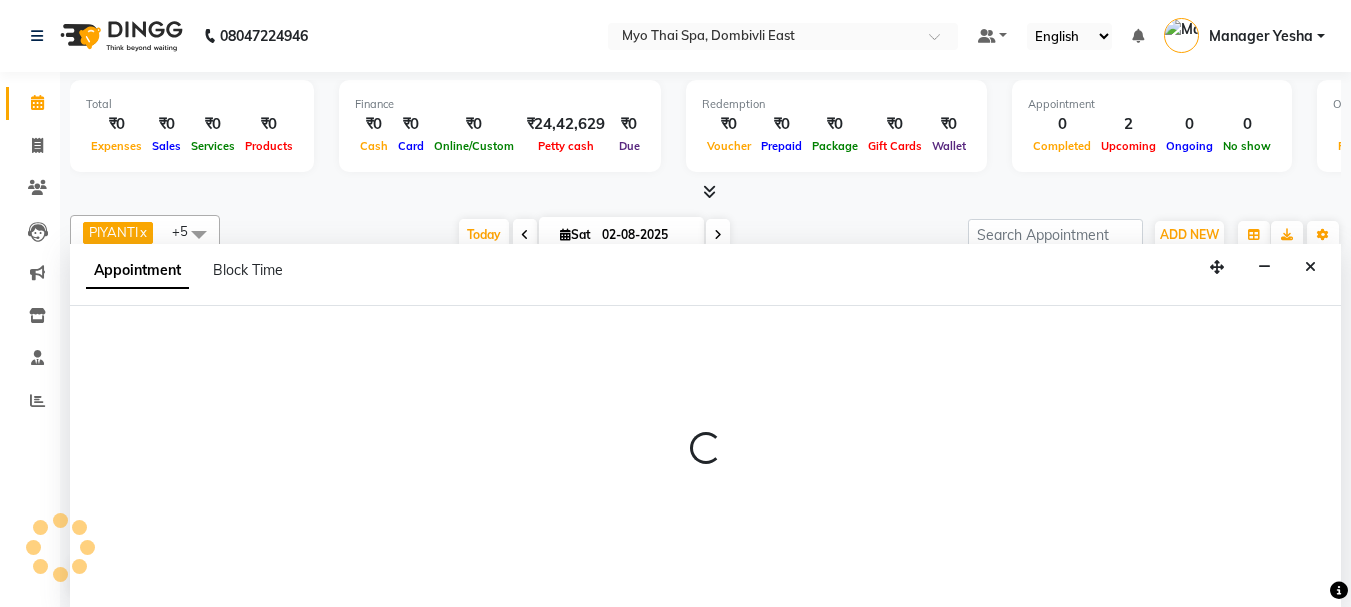 scroll, scrollTop: 1, scrollLeft: 0, axis: vertical 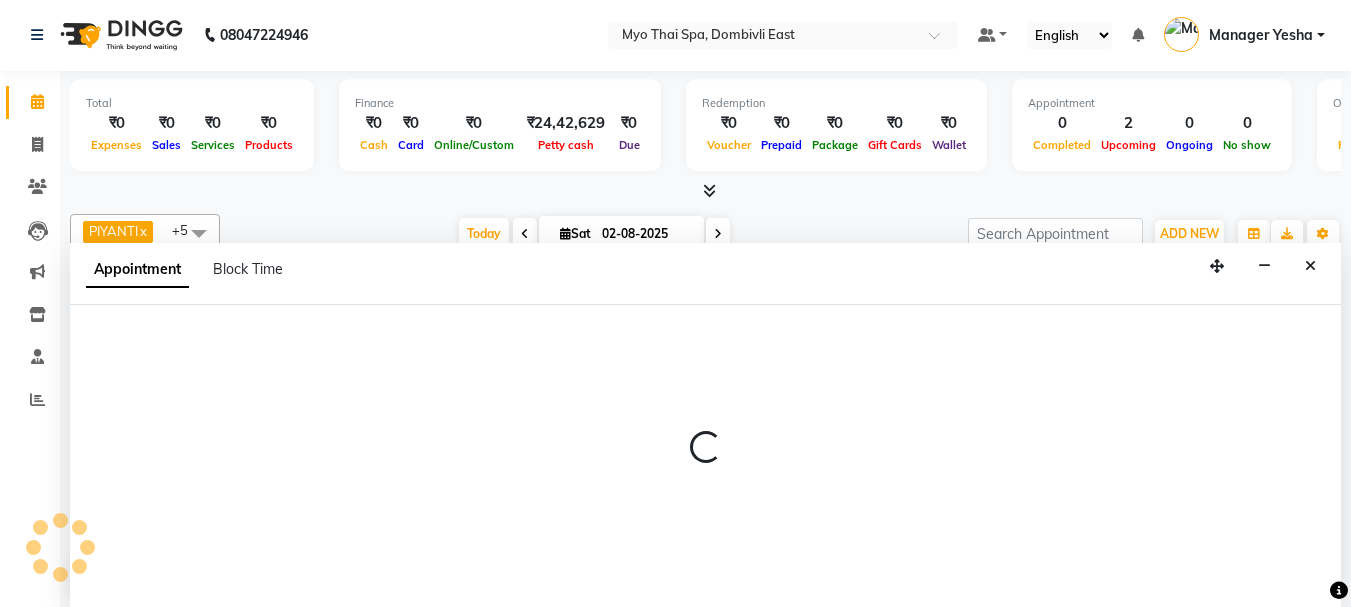select on "tentative" 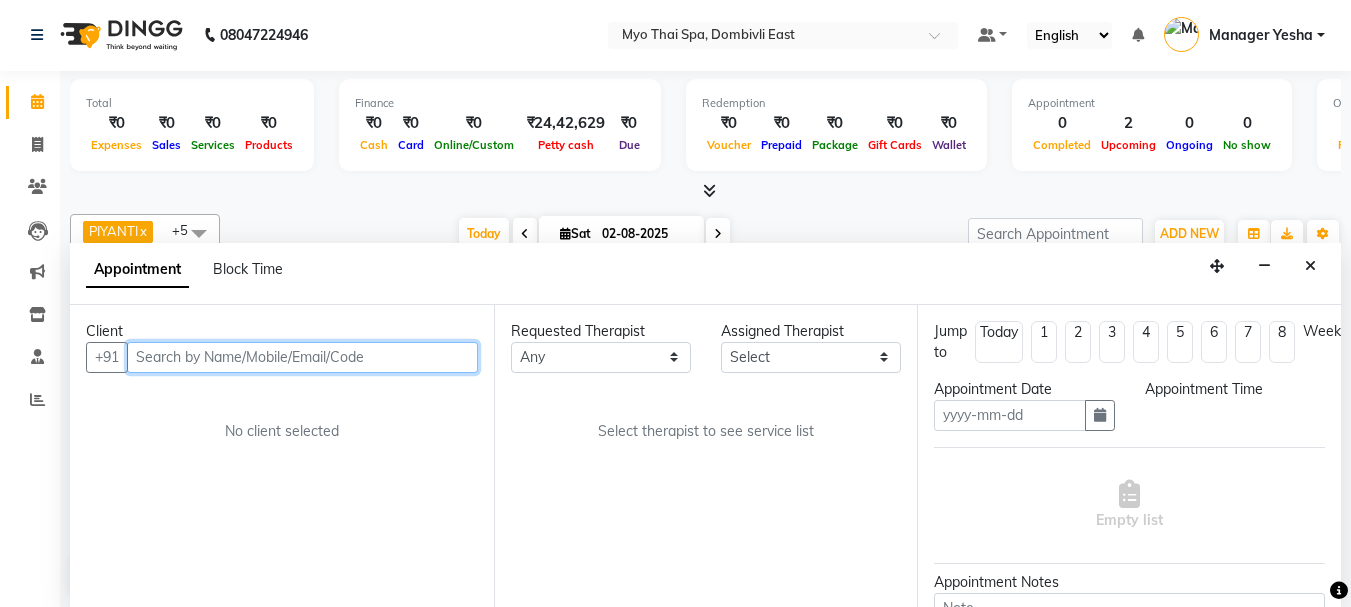 type on "02-08-2025" 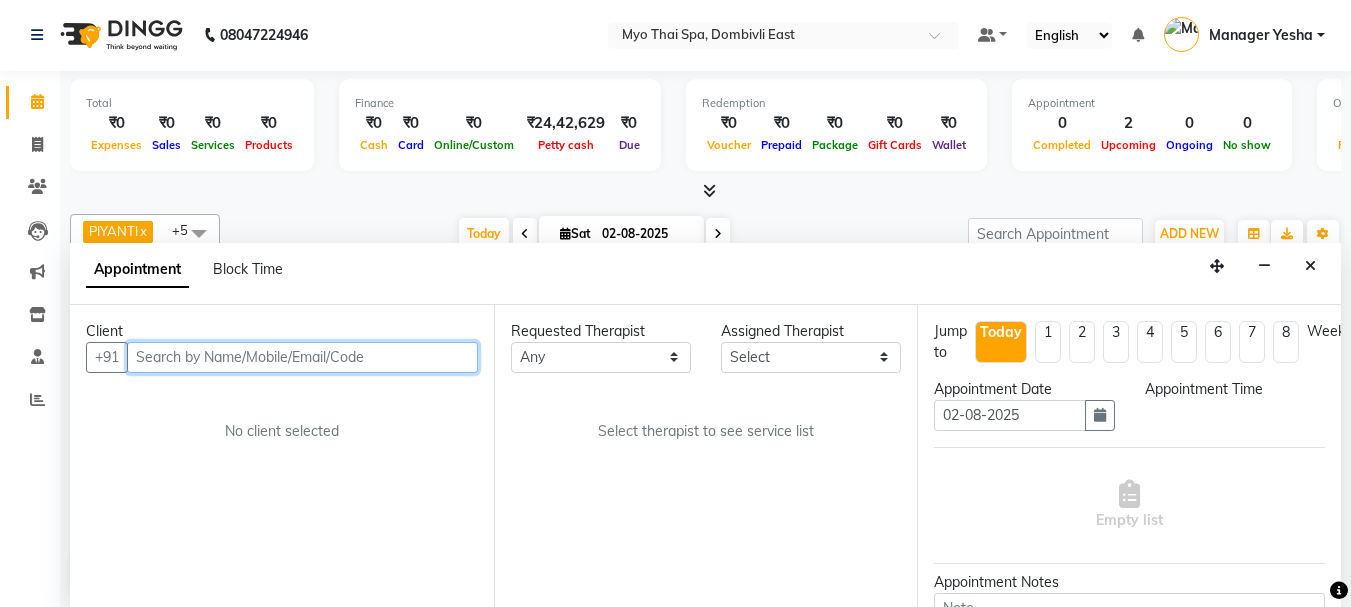 select on "33413" 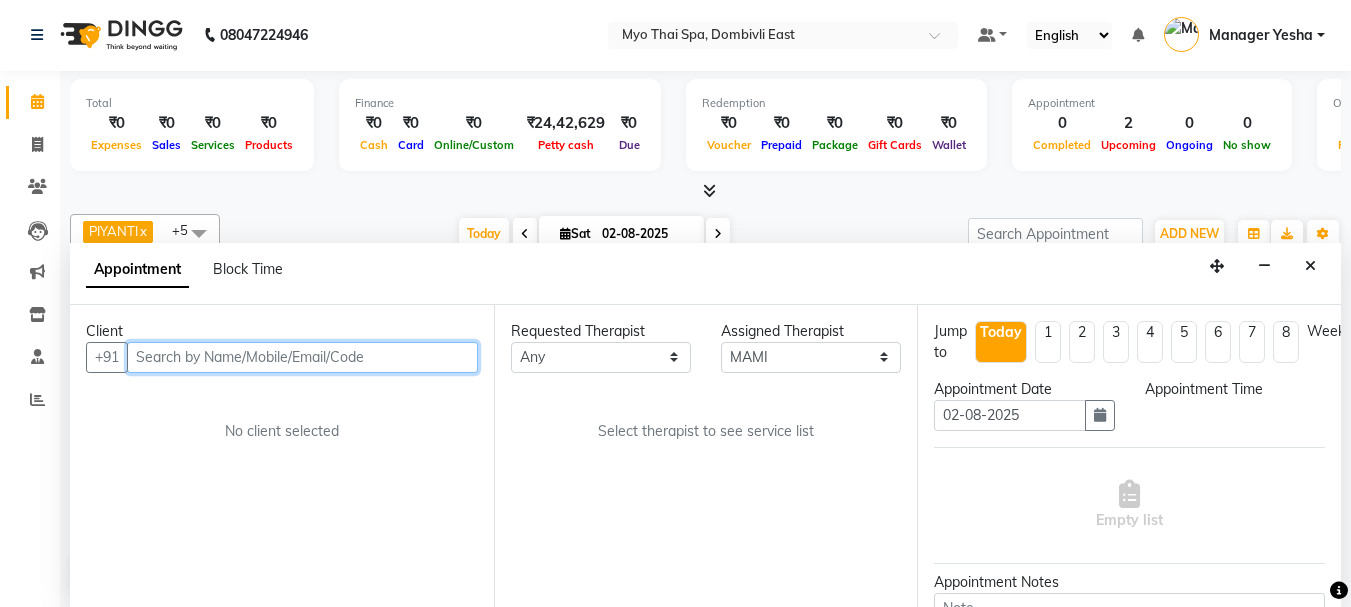 scroll, scrollTop: 353, scrollLeft: 0, axis: vertical 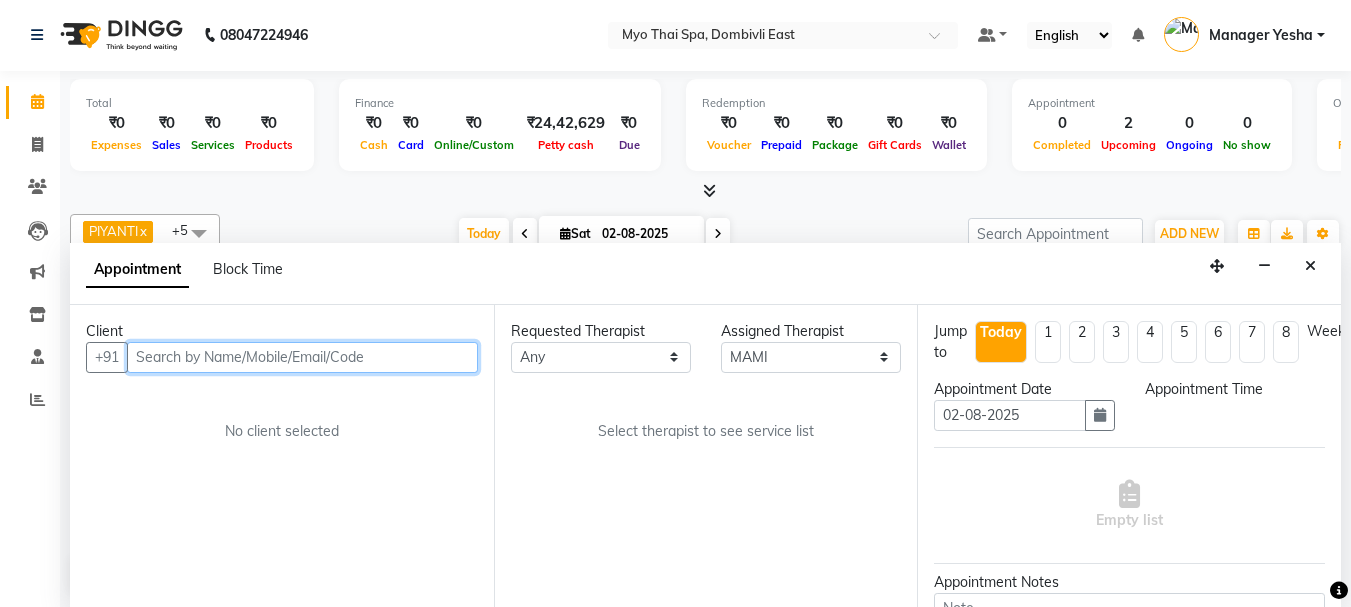 select on "810" 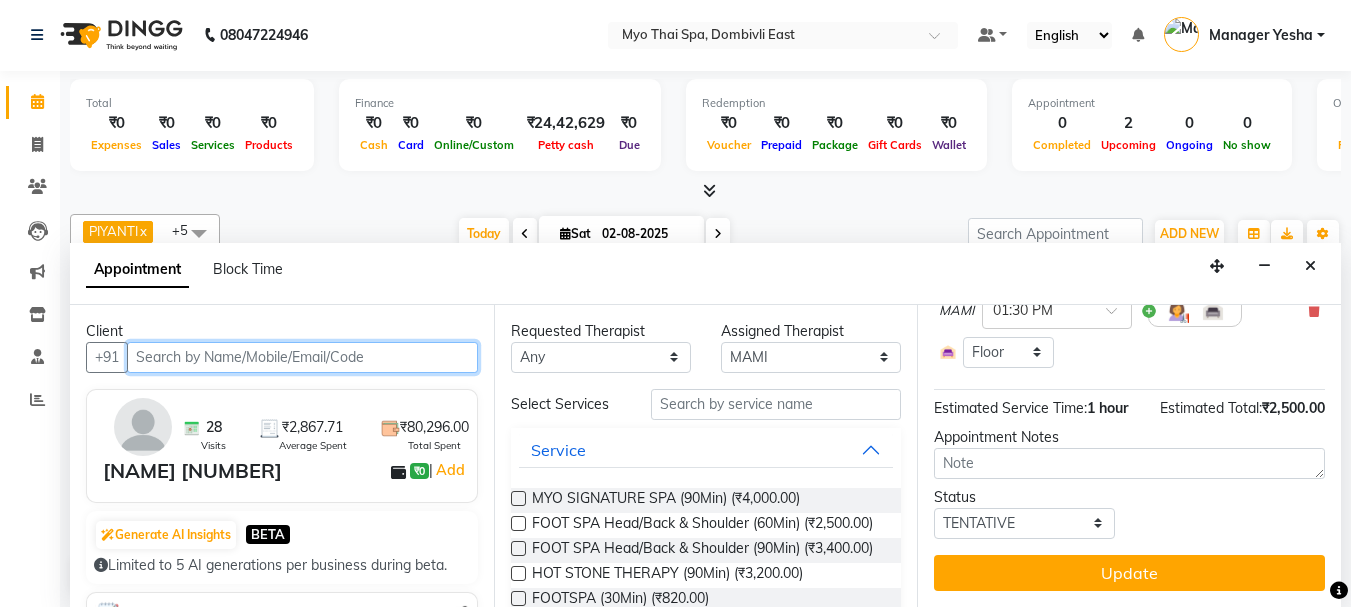 scroll, scrollTop: 200, scrollLeft: 0, axis: vertical 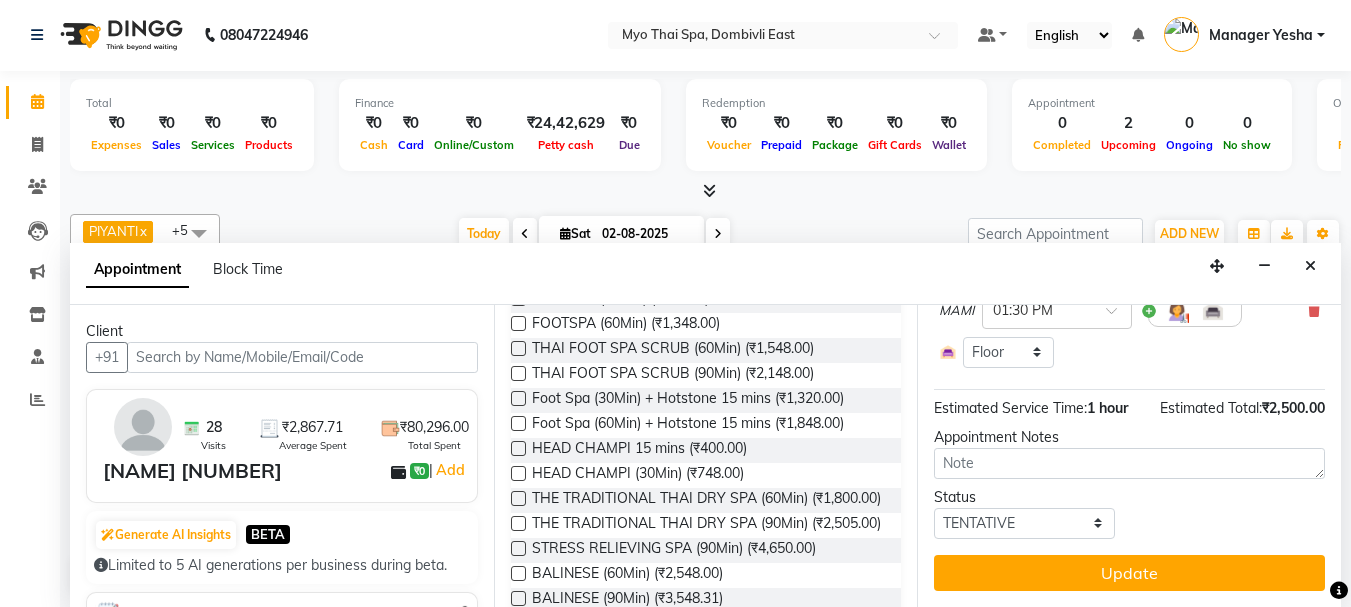 click at bounding box center (518, 423) 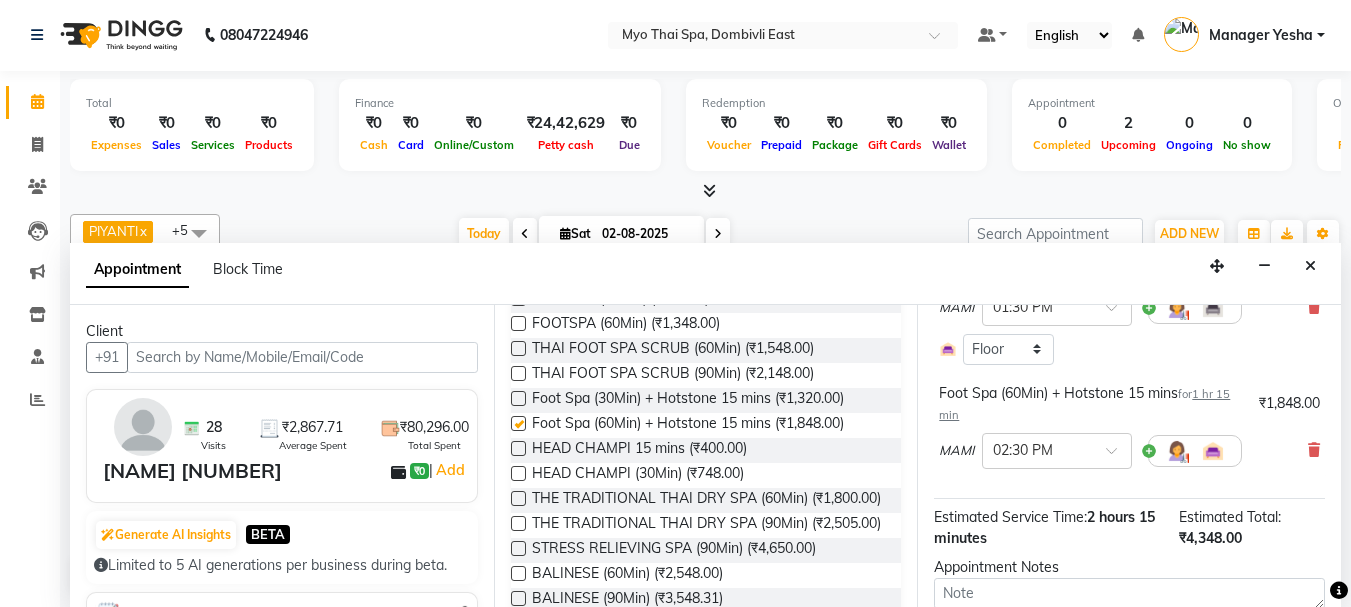 checkbox on "false" 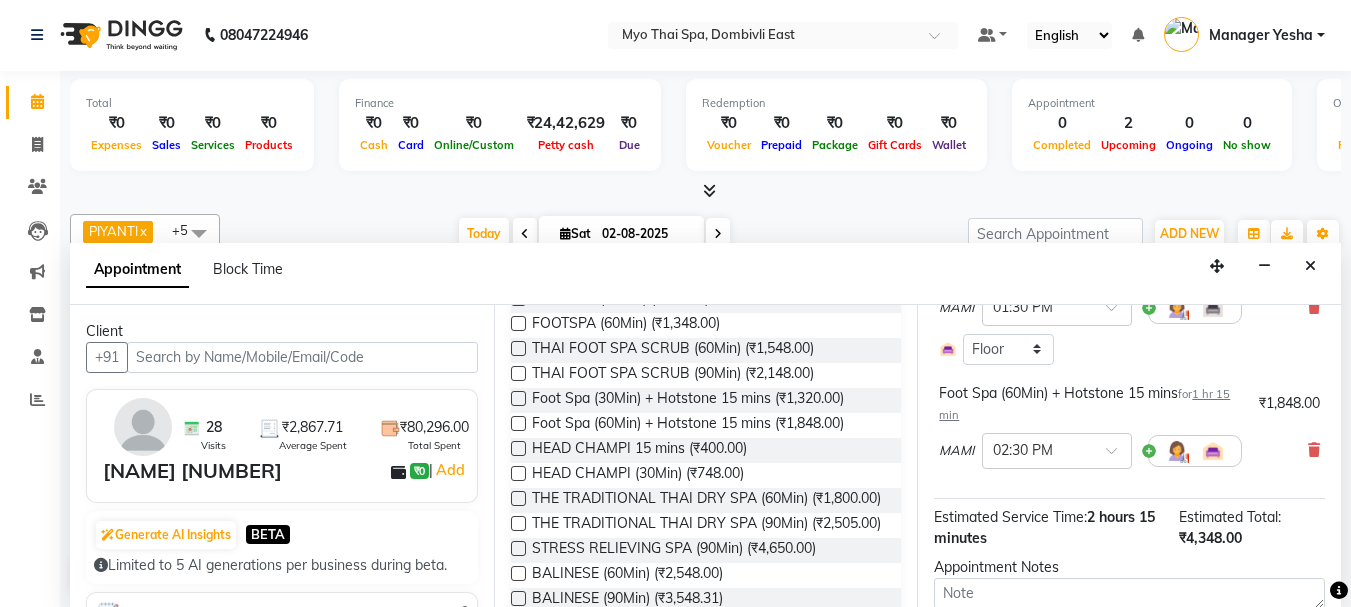 scroll, scrollTop: 300, scrollLeft: 0, axis: vertical 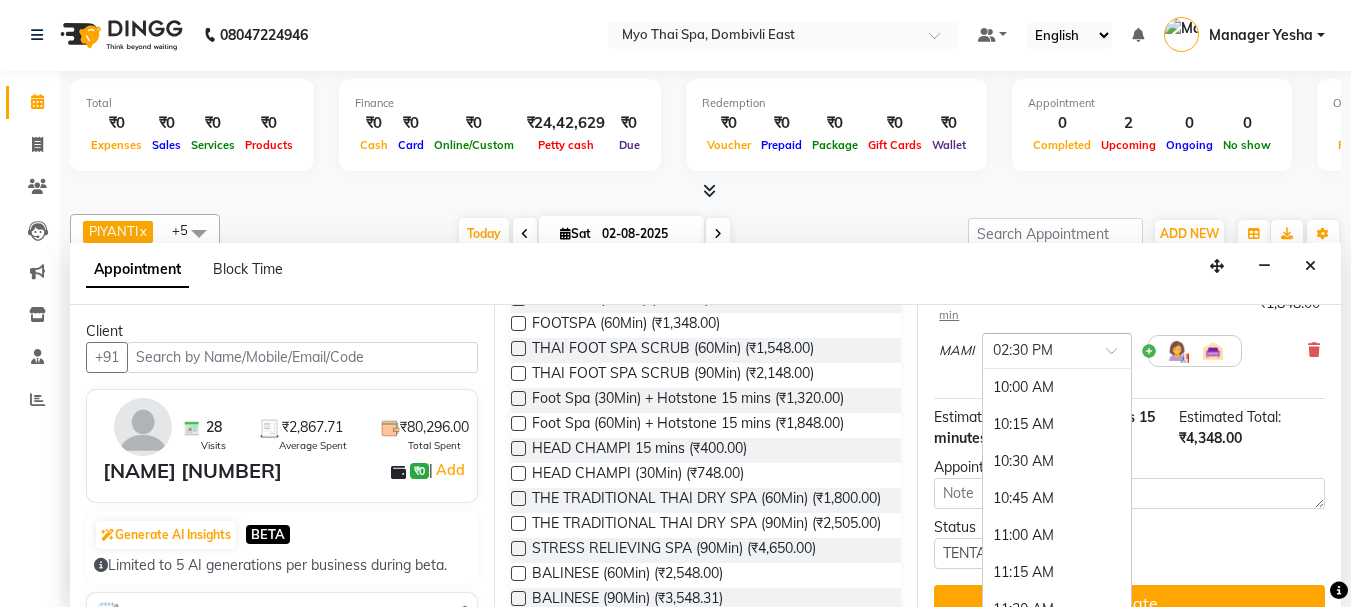 click at bounding box center [1118, 356] 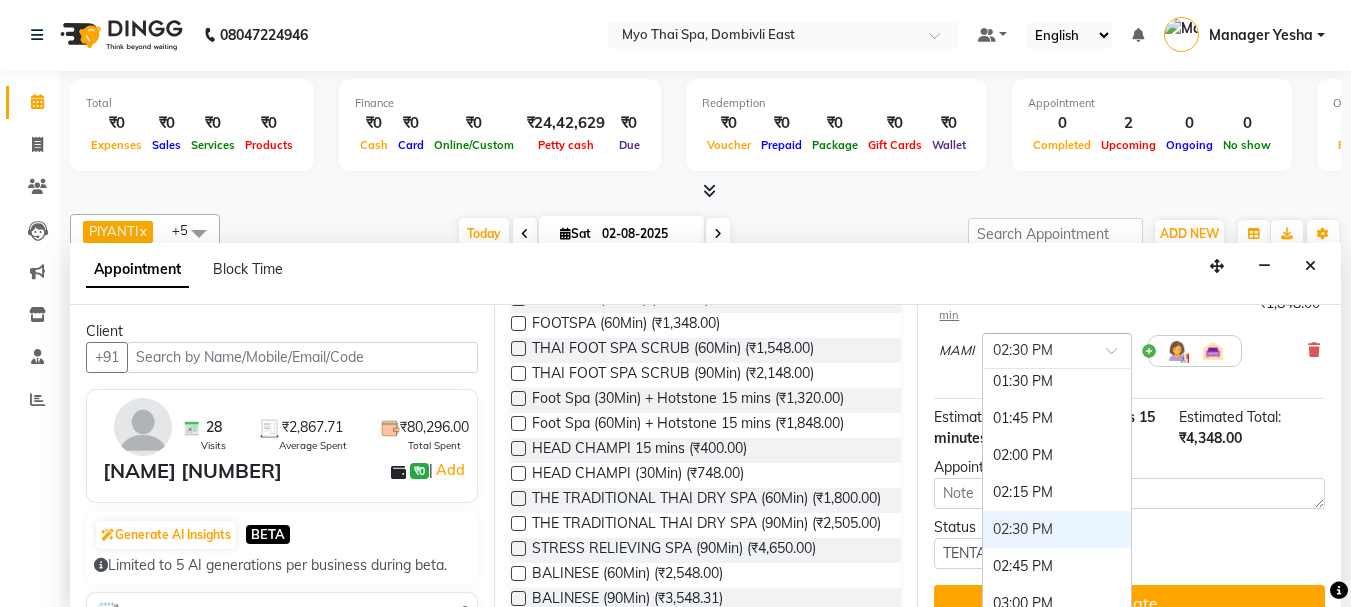 scroll, scrollTop: 506, scrollLeft: 0, axis: vertical 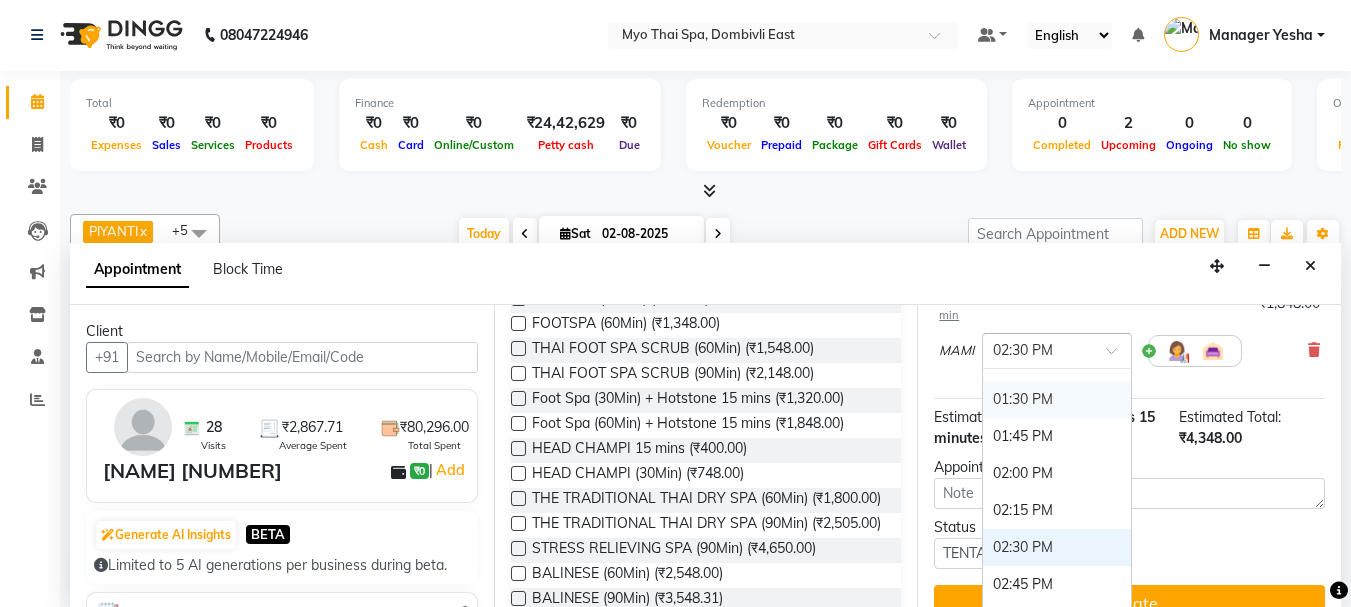 click on "01:30 PM" at bounding box center [1057, 399] 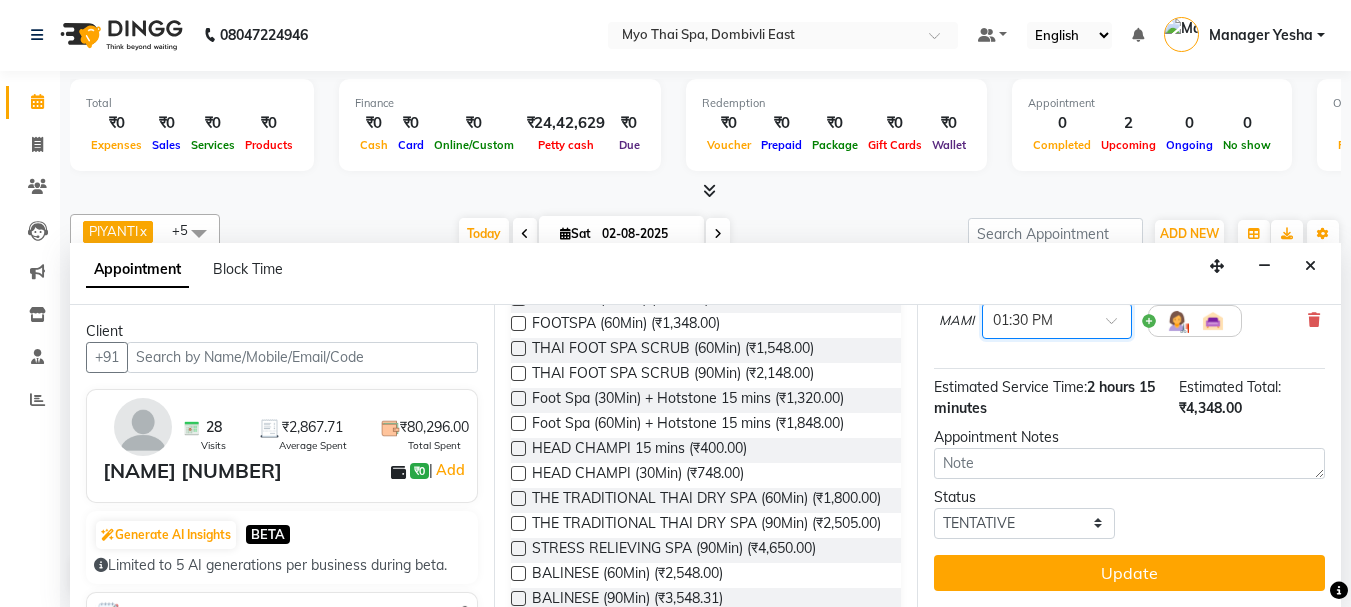 scroll, scrollTop: 387, scrollLeft: 0, axis: vertical 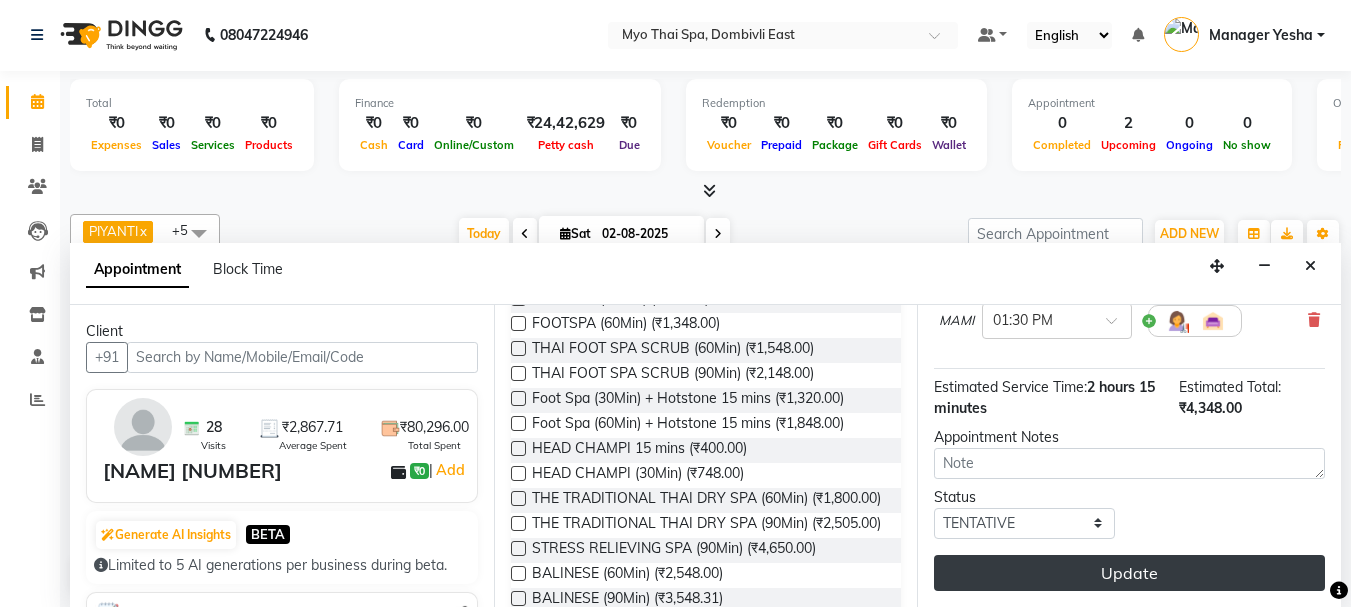 click on "Update" at bounding box center [1129, 573] 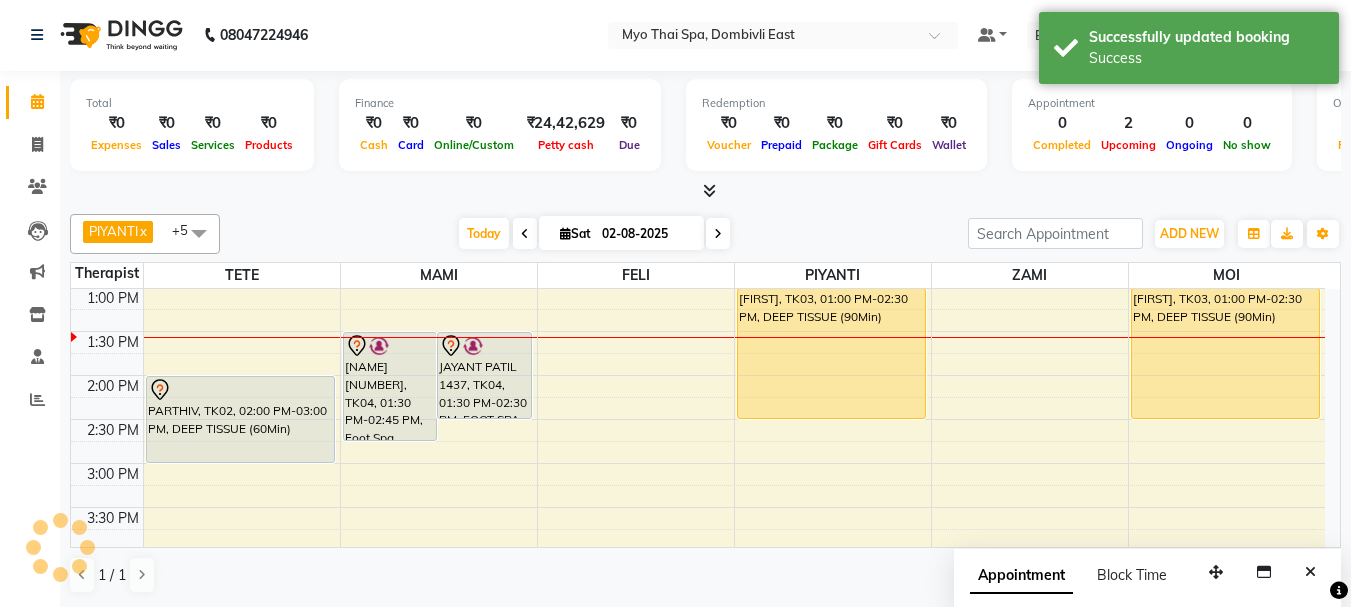 scroll, scrollTop: 0, scrollLeft: 0, axis: both 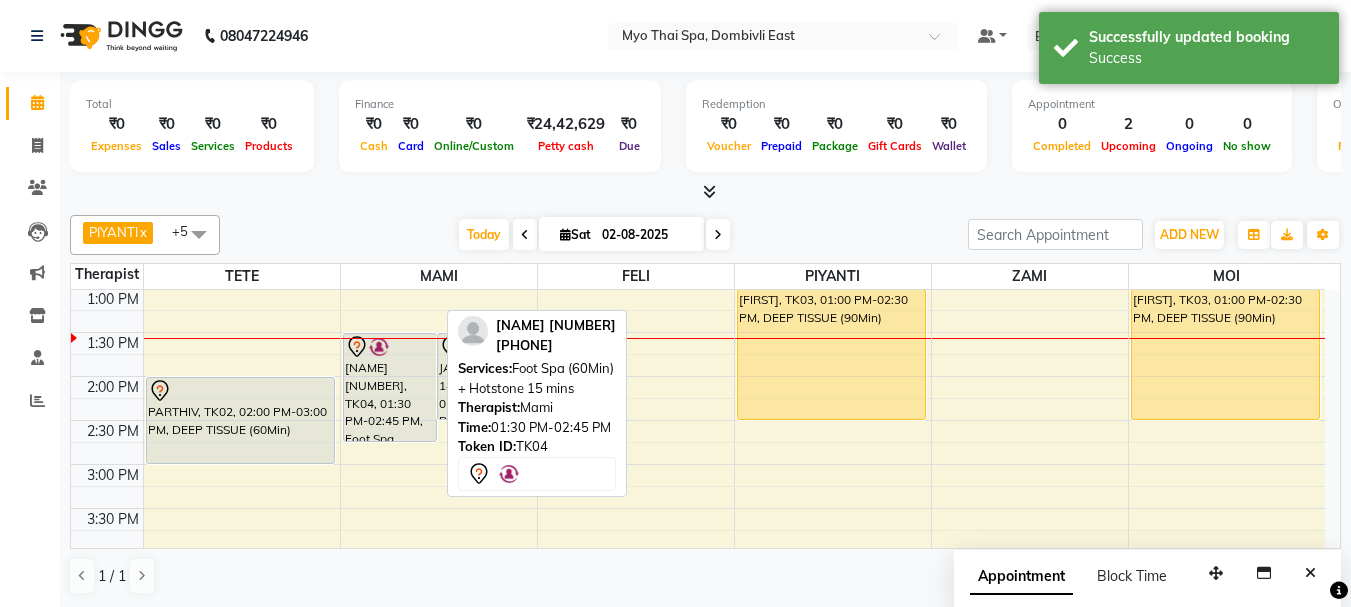 click on "JAYANT PATIL 1437, TK04, 01:30 PM-02:45 PM, Foot Spa (60Min) + Hotstone 15 mins" at bounding box center (390, 387) 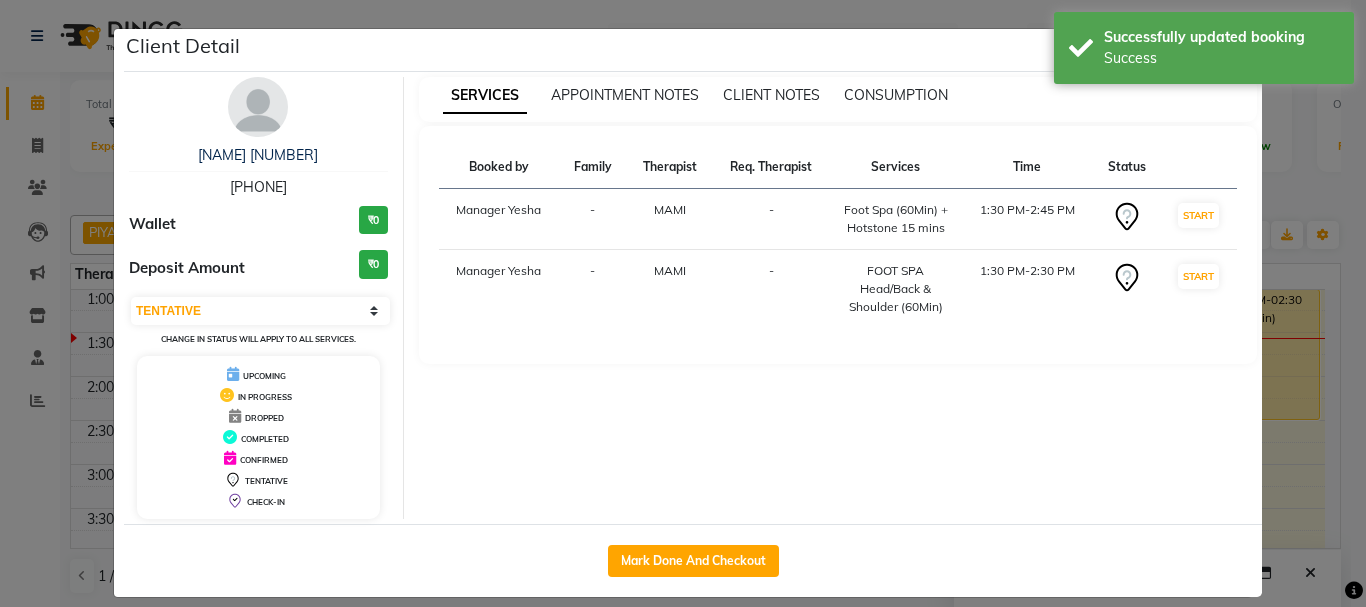 click on "SERVICES APPOINTMENT NOTES CLIENT NOTES CONSUMPTION" at bounding box center [838, 95] 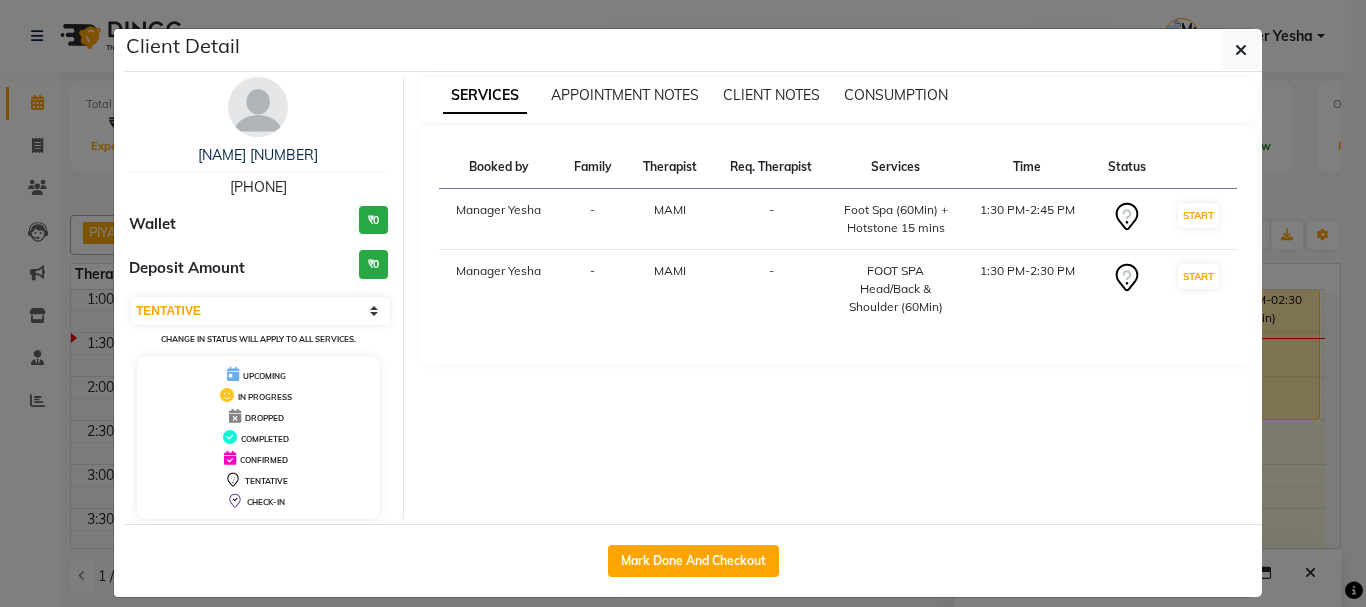 click on "Client Detail  JAYANT PATIL 1437   8082516211 Wallet ₹0 Deposit Amount  ₹0  Select IN SERVICE CONFIRMED TENTATIVE CHECK IN MARK DONE DROPPED UPCOMING Change in status will apply to all services. UPCOMING IN PROGRESS DROPPED COMPLETED CONFIRMED TENTATIVE CHECK-IN SERVICES APPOINTMENT NOTES CLIENT NOTES CONSUMPTION Booked by Family Therapist Req. Therapist Services Time Status  Manager Yesha  - MAMI -  Foot Spa (60Min) + Hotstone 15 mins   1:30 PM-2:45 PM   START   Manager Yesha  - MAMI -  FOOT SPA Head/Back & Shoulder (60Min)   1:30 PM-2:30 PM   START   Mark Done And Checkout" 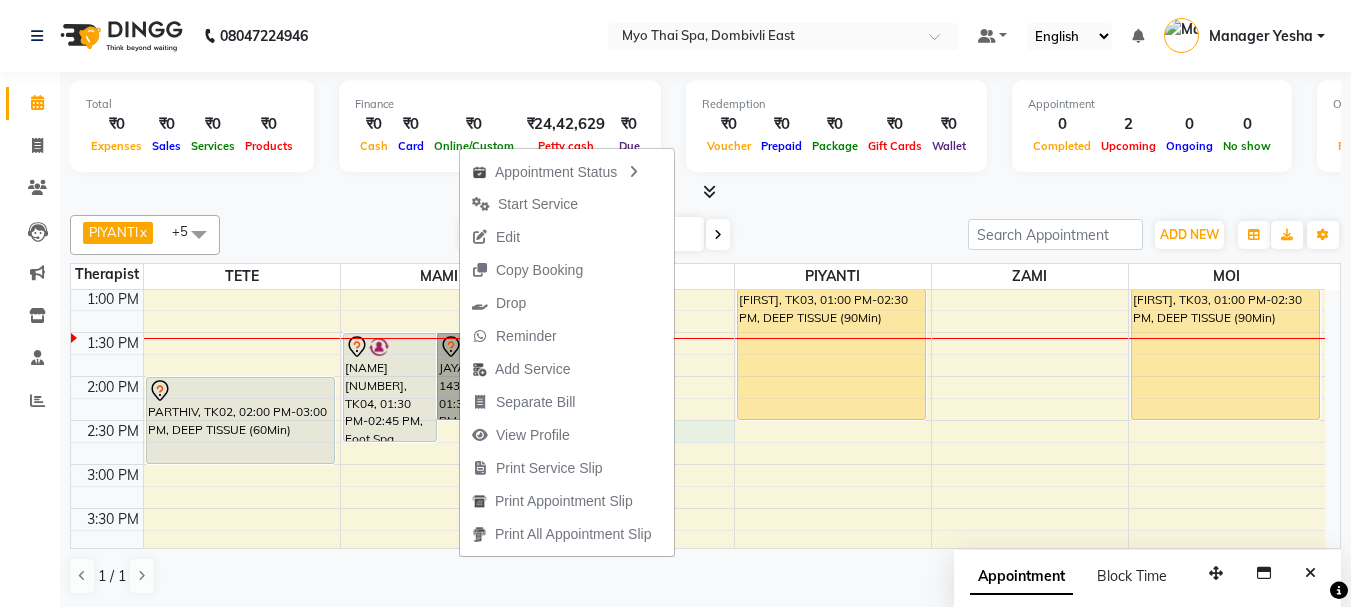 click on "9:00 AM 9:30 AM 10:00 AM 10:30 AM 11:00 AM 11:30 AM 12:00 PM 12:30 PM 1:00 PM 1:30 PM 2:00 PM 2:30 PM 3:00 PM 3:30 PM 4:00 PM 4:30 PM 5:00 PM 5:30 PM 6:00 PM 6:30 PM 7:00 PM 7:30 PM 8:00 PM 8:30 PM 9:00 PM 9:30 PM 10:00 PM 10:30 PM             PARTHIV, TK02, 02:00 PM-03:00 PM, DEEP TISSUE (60Min)             murali 3288, TK01, 08:00 PM-09:30 PM, DEEP TISSUE (90Min)             JAYANT PATIL 1437, TK04, 01:30 PM-02:45 PM, Foot Spa (60Min) + Hotstone 15 mins             JAYANT PATIL 1437, TK04, 01:30 PM-02:30 PM, FOOT SPA Head/Back & Shoulder (60Min)             murali 3288, TK01, 08:00 PM-09:30 PM, MYO SIGNATURE SPA (90Min)    EPSI, TK03, 01:00 PM-02:30 PM, DEEP TISSUE (90Min)    EPSI, TK03, 01:00 PM-02:30 PM, DEEP TISSUE (90Min)" at bounding box center [698, 552] 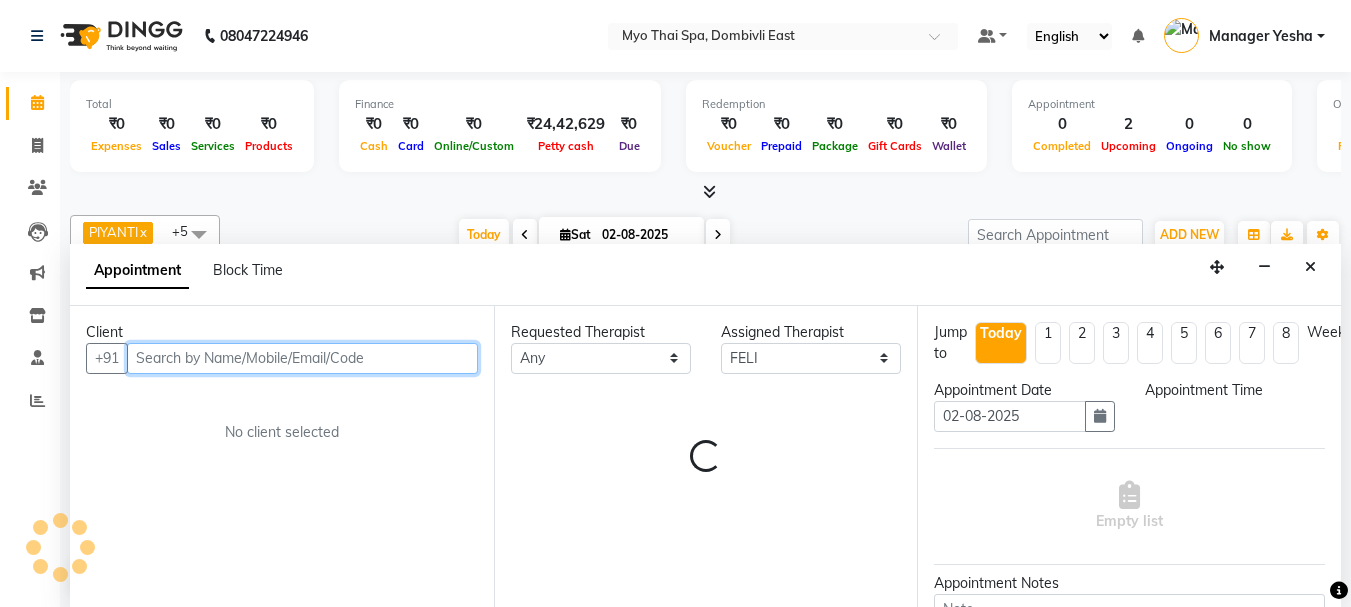 select on "870" 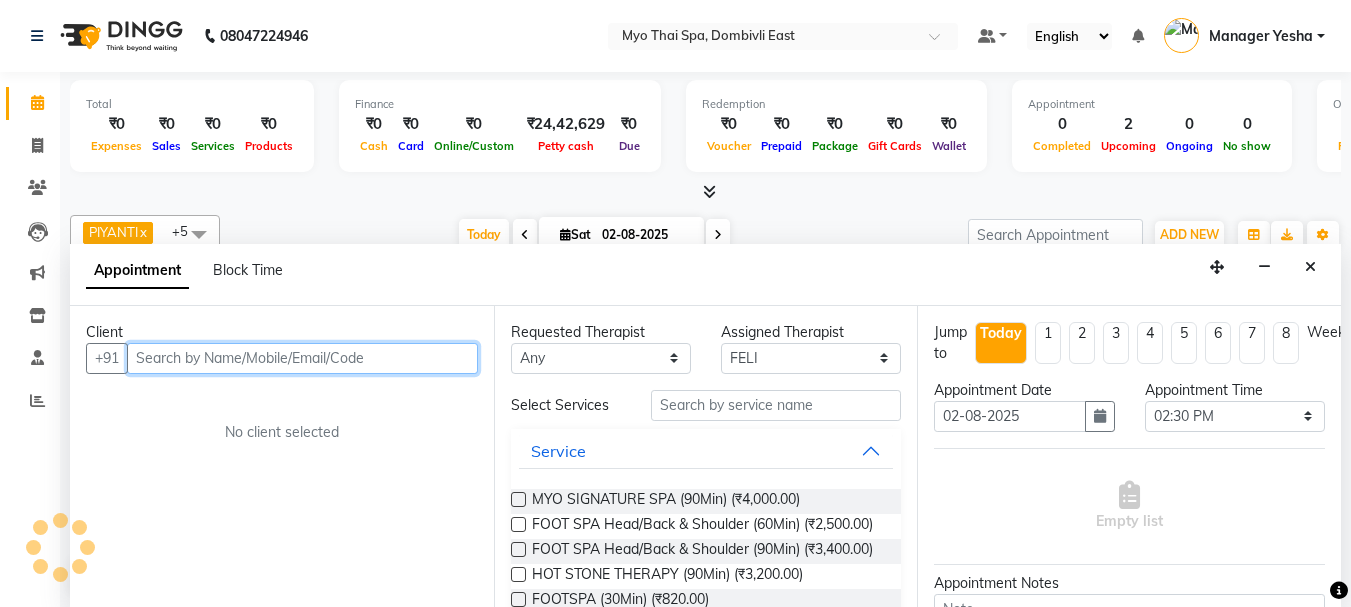 scroll, scrollTop: 1, scrollLeft: 0, axis: vertical 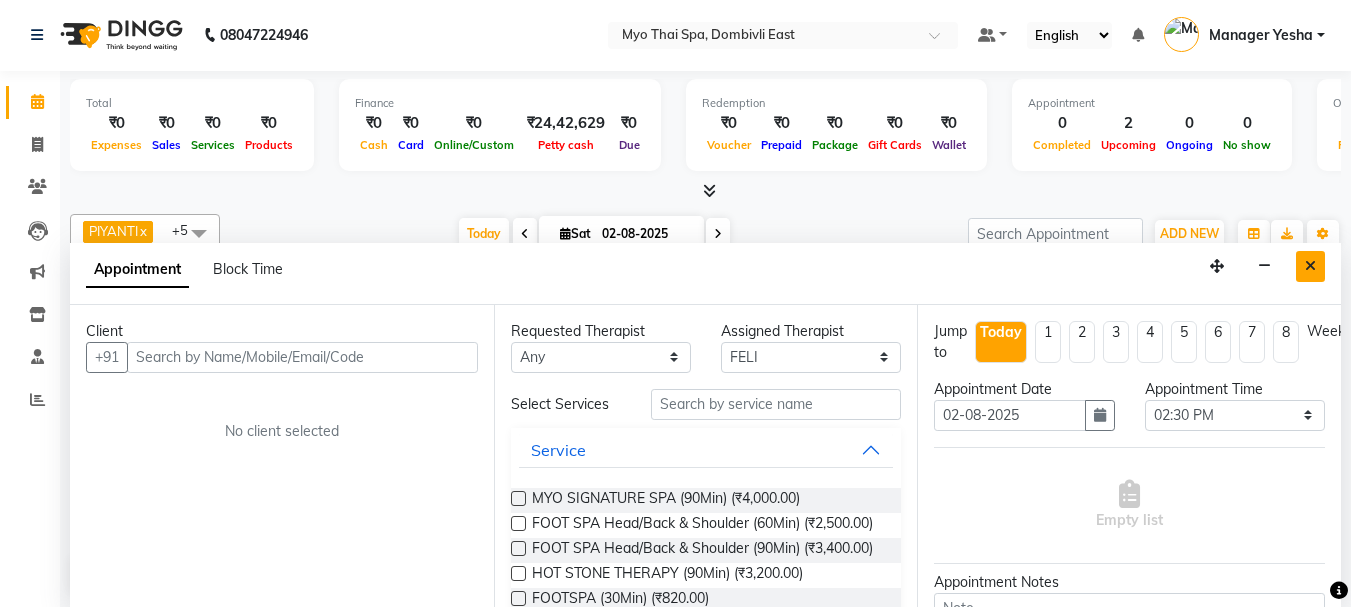 click at bounding box center (1310, 266) 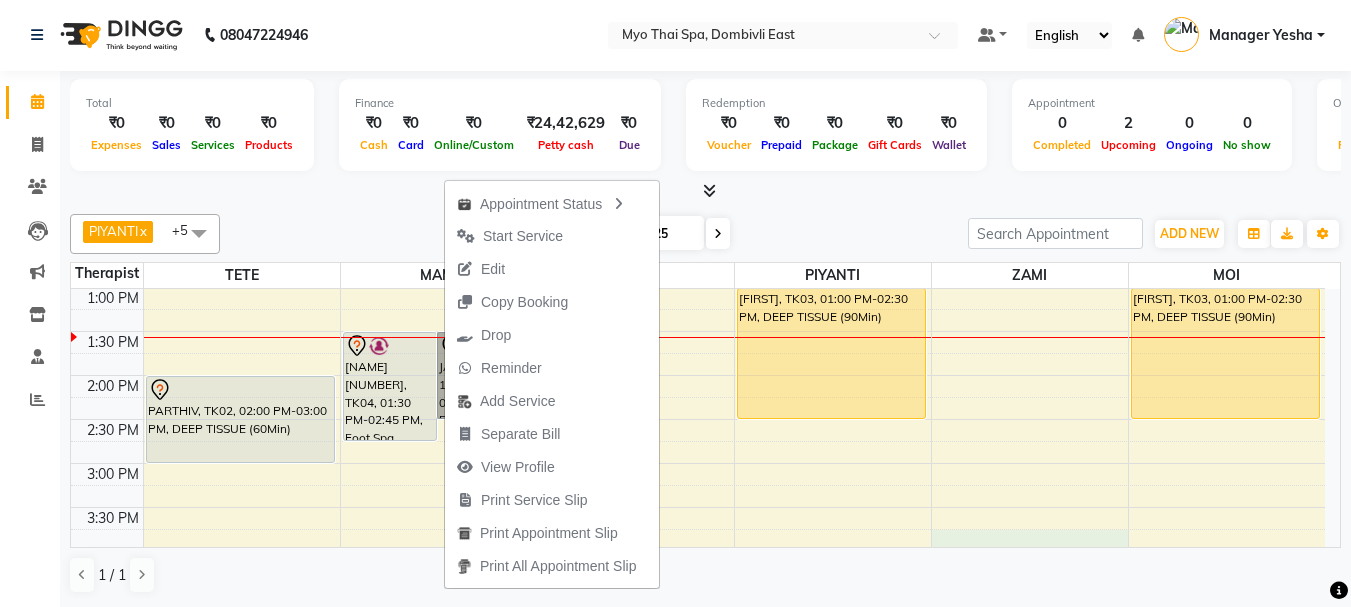 click on "9:00 AM 9:30 AM 10:00 AM 10:30 AM 11:00 AM 11:30 AM 12:00 PM 12:30 PM 1:00 PM 1:30 PM 2:00 PM 2:30 PM 3:00 PM 3:30 PM 4:00 PM 4:30 PM 5:00 PM 5:30 PM 6:00 PM 6:30 PM 7:00 PM 7:30 PM 8:00 PM 8:30 PM 9:00 PM 9:30 PM 10:00 PM 10:30 PM             PARTHIV, TK02, 02:00 PM-03:00 PM, DEEP TISSUE (60Min)             murali 3288, TK01, 08:00 PM-09:30 PM, DEEP TISSUE (90Min)             JAYANT PATIL 1437, TK04, 01:30 PM-02:45 PM, Foot Spa (60Min) + Hotstone 15 mins             JAYANT PATIL 1437, TK04, 01:30 PM-02:30 PM, FOOT SPA Head/Back & Shoulder (60Min)             murali 3288, TK01, 08:00 PM-09:30 PM, MYO SIGNATURE SPA (90Min)    EPSI, TK03, 01:00 PM-02:30 PM, DEEP TISSUE (90Min)    EPSI, TK03, 01:00 PM-02:30 PM, DEEP TISSUE (90Min)" at bounding box center (698, 551) 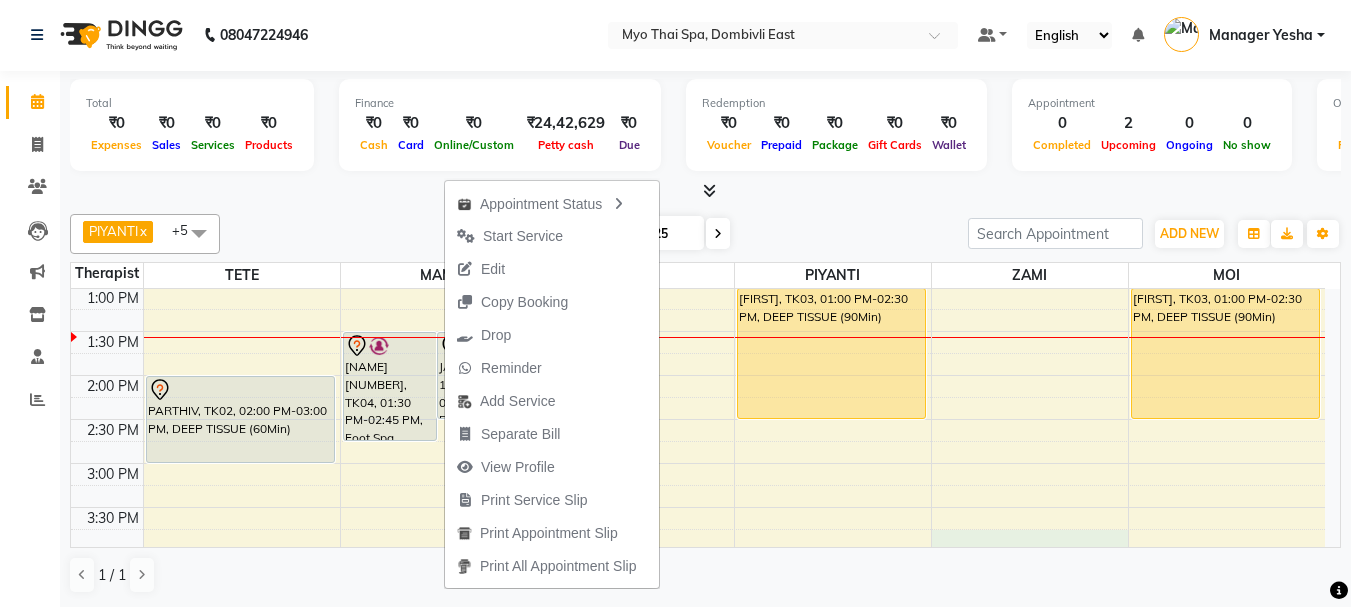 select on "67002" 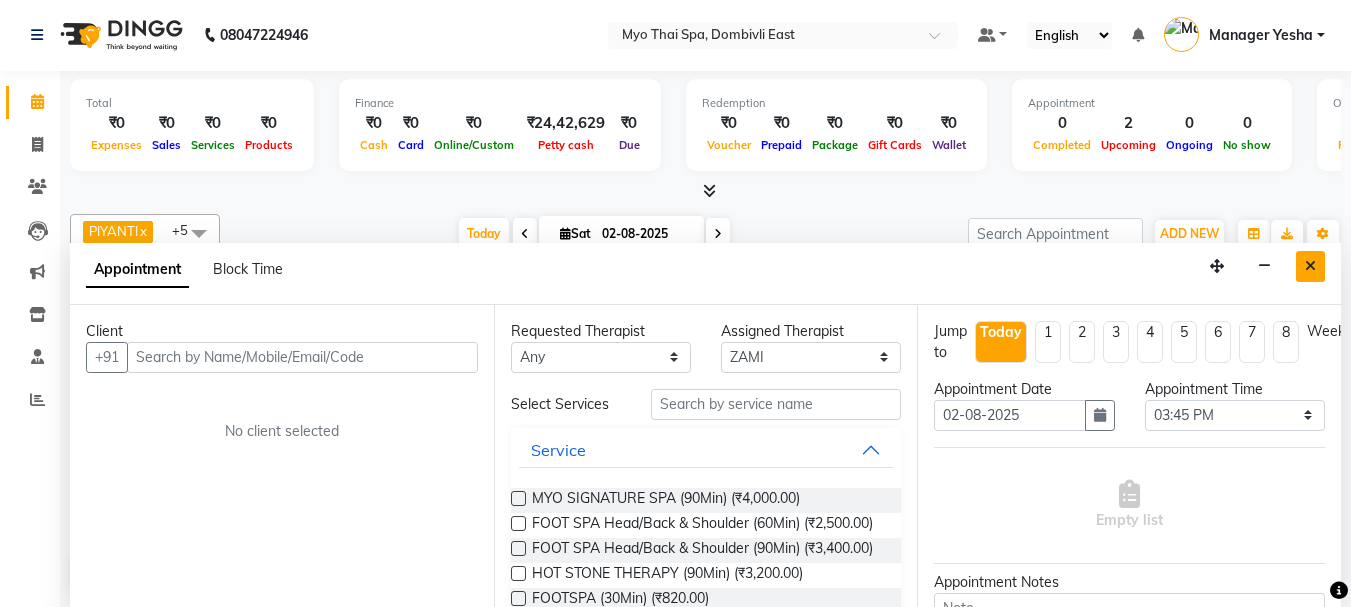 click at bounding box center (1310, 266) 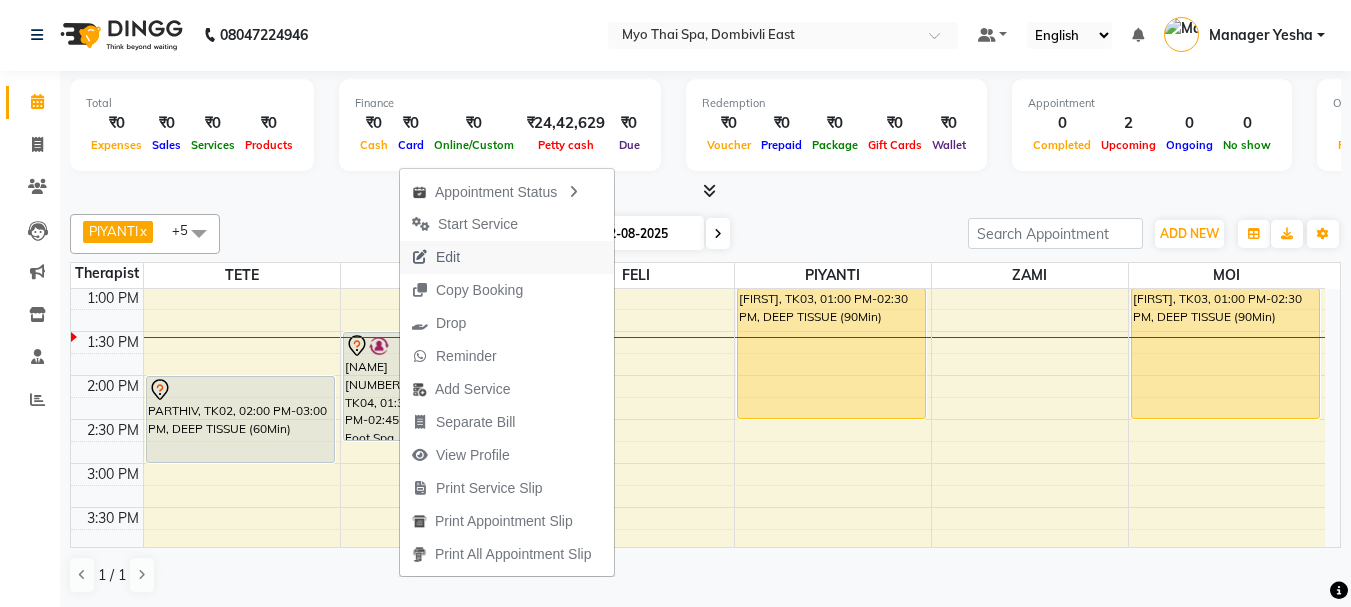 click on "Edit" at bounding box center [507, 257] 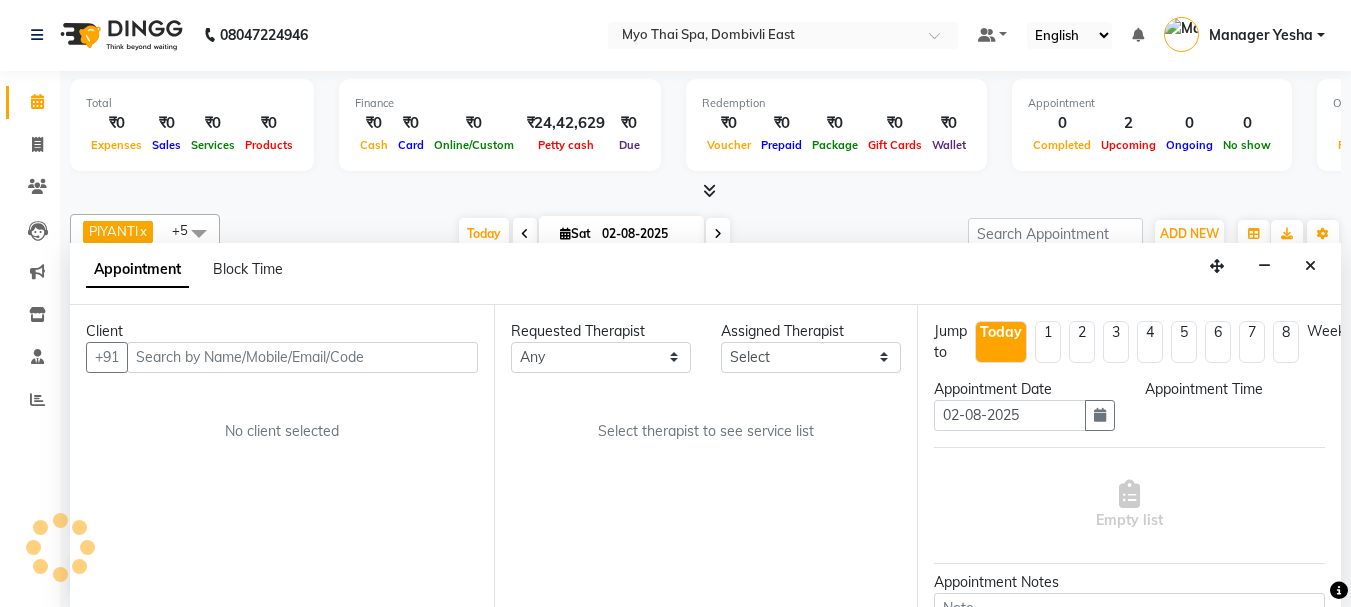 select on "33413" 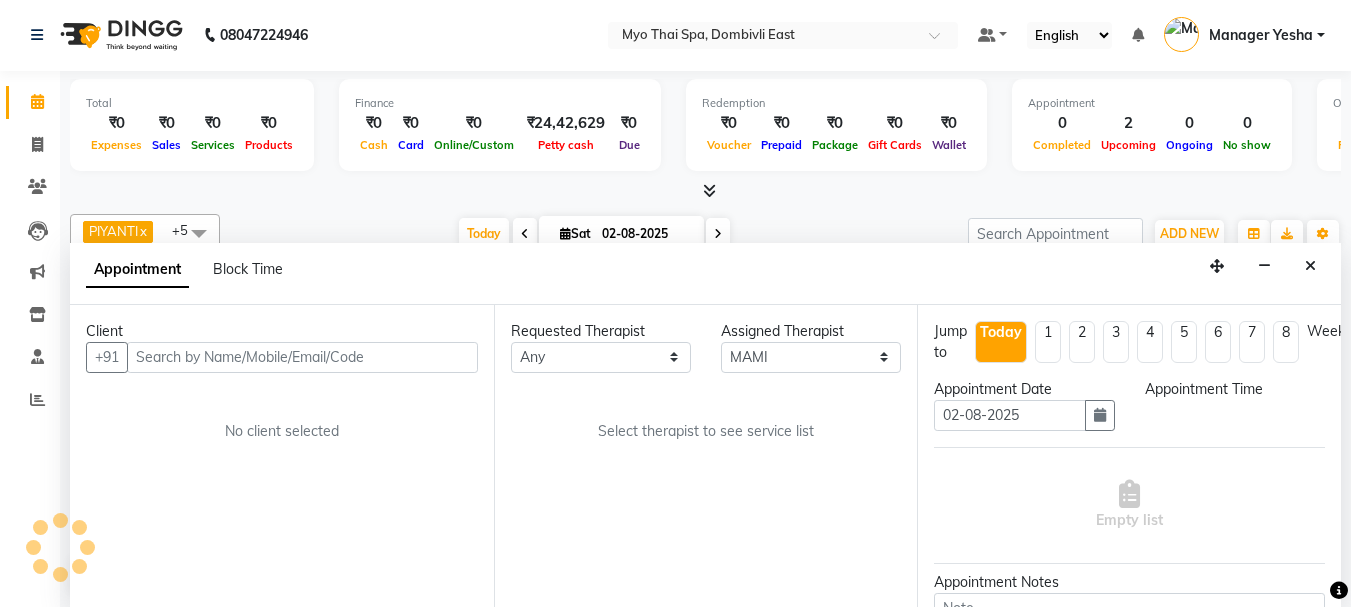 select on "810" 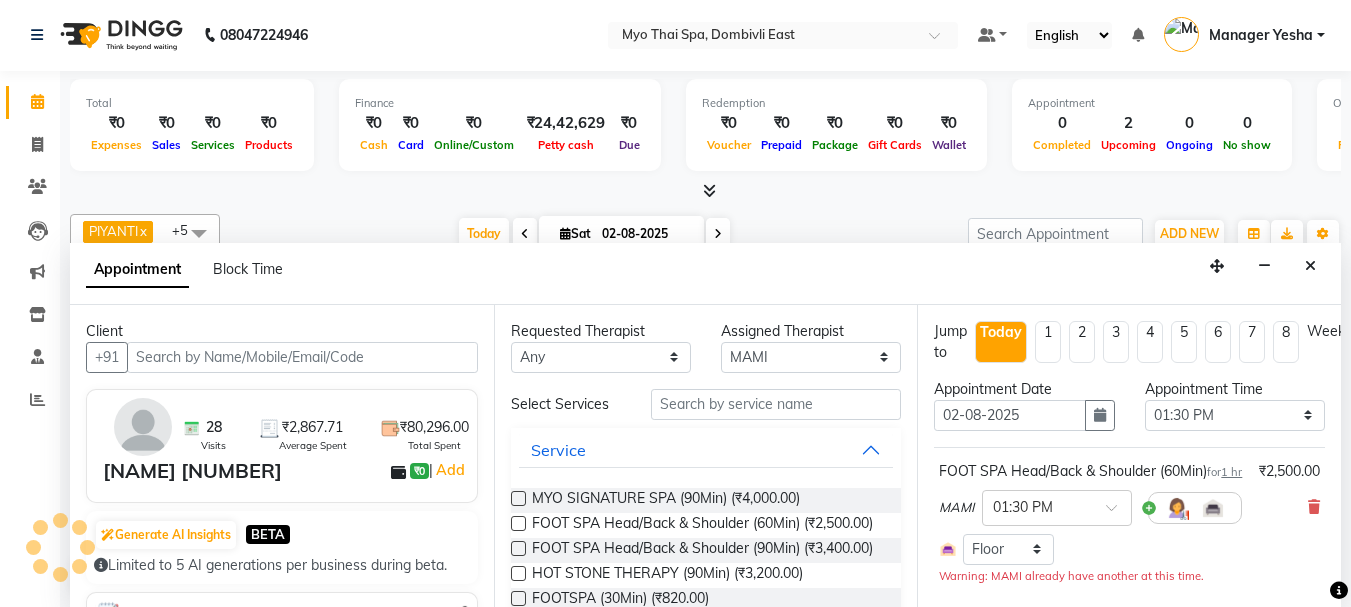 scroll, scrollTop: 353, scrollLeft: 0, axis: vertical 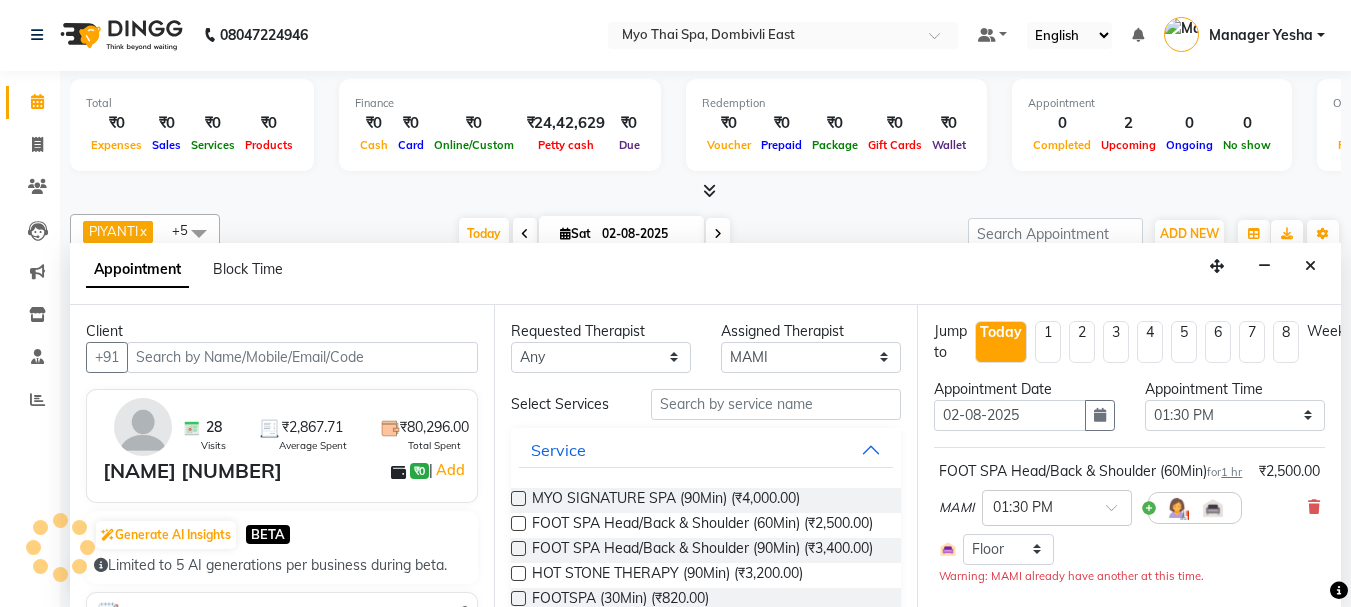 select on "2233" 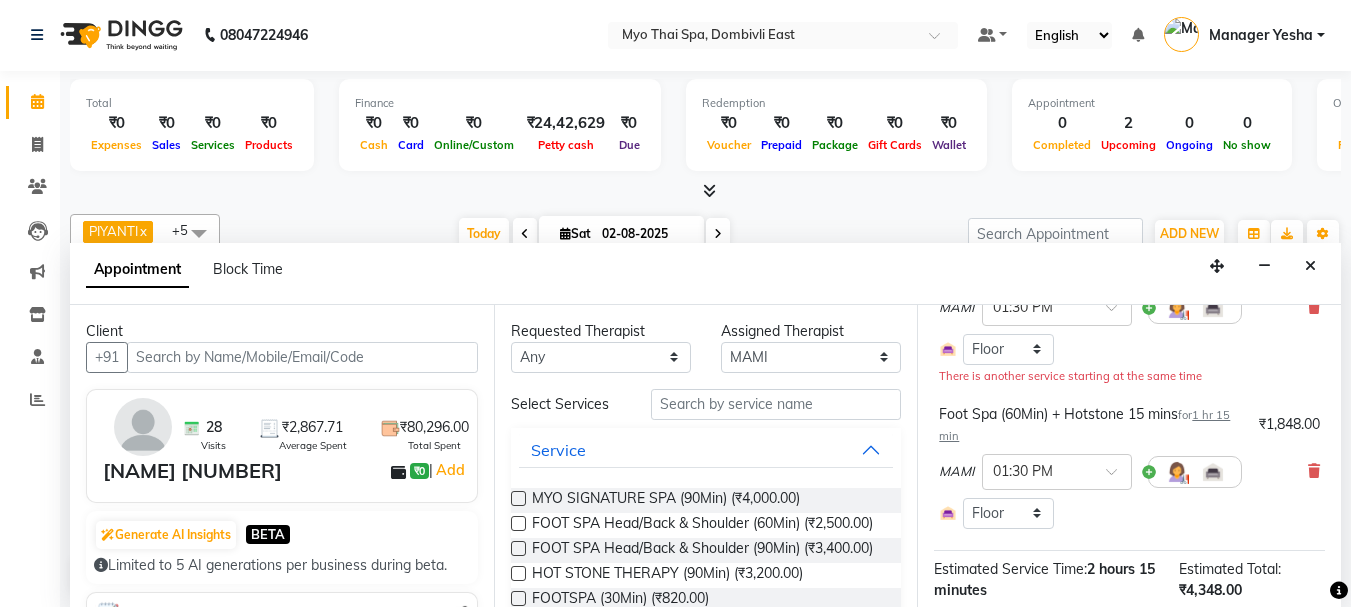 scroll, scrollTop: 100, scrollLeft: 0, axis: vertical 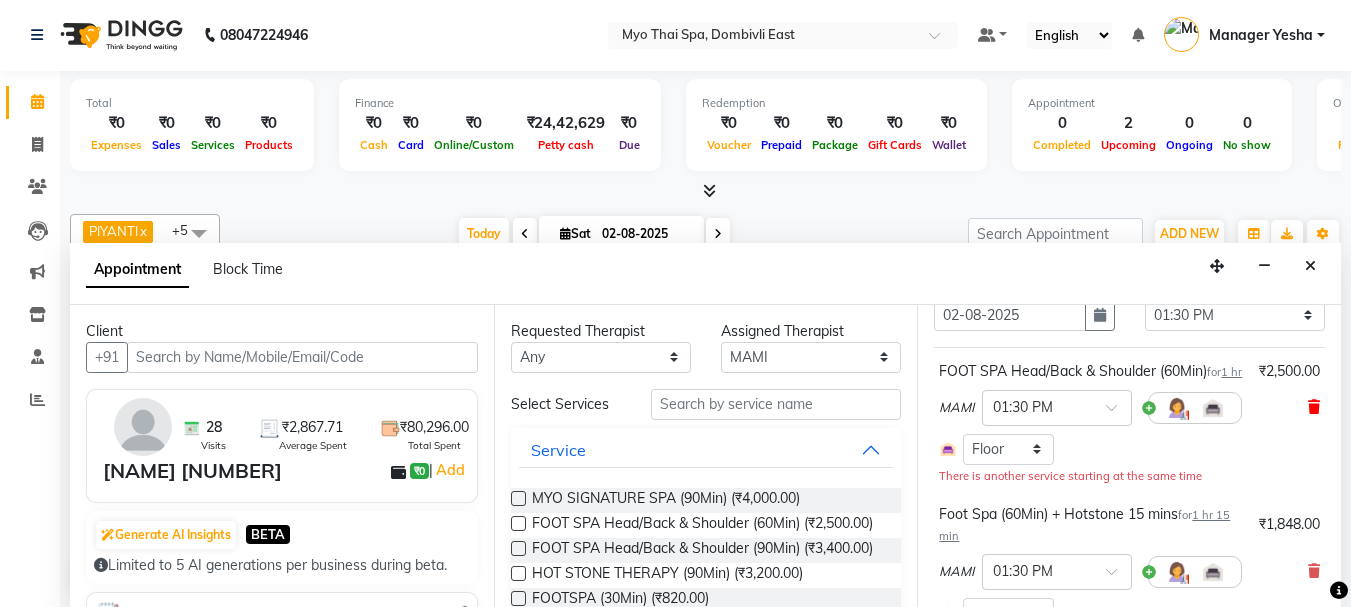 click at bounding box center (1314, 407) 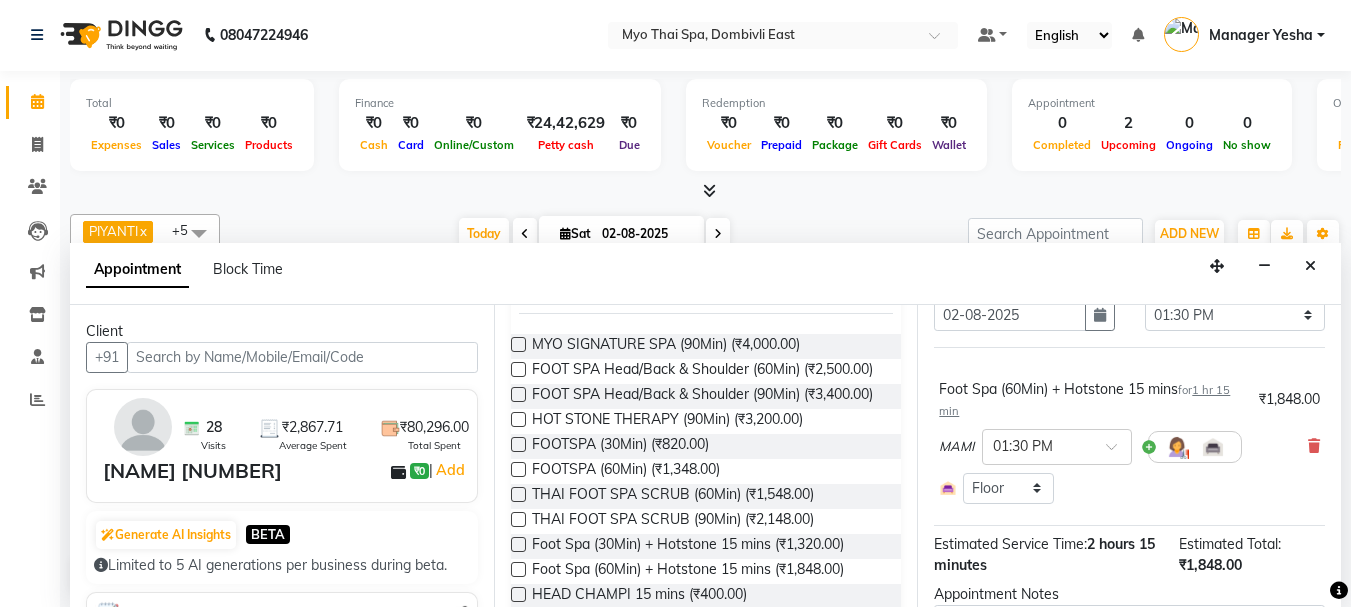 scroll, scrollTop: 200, scrollLeft: 0, axis: vertical 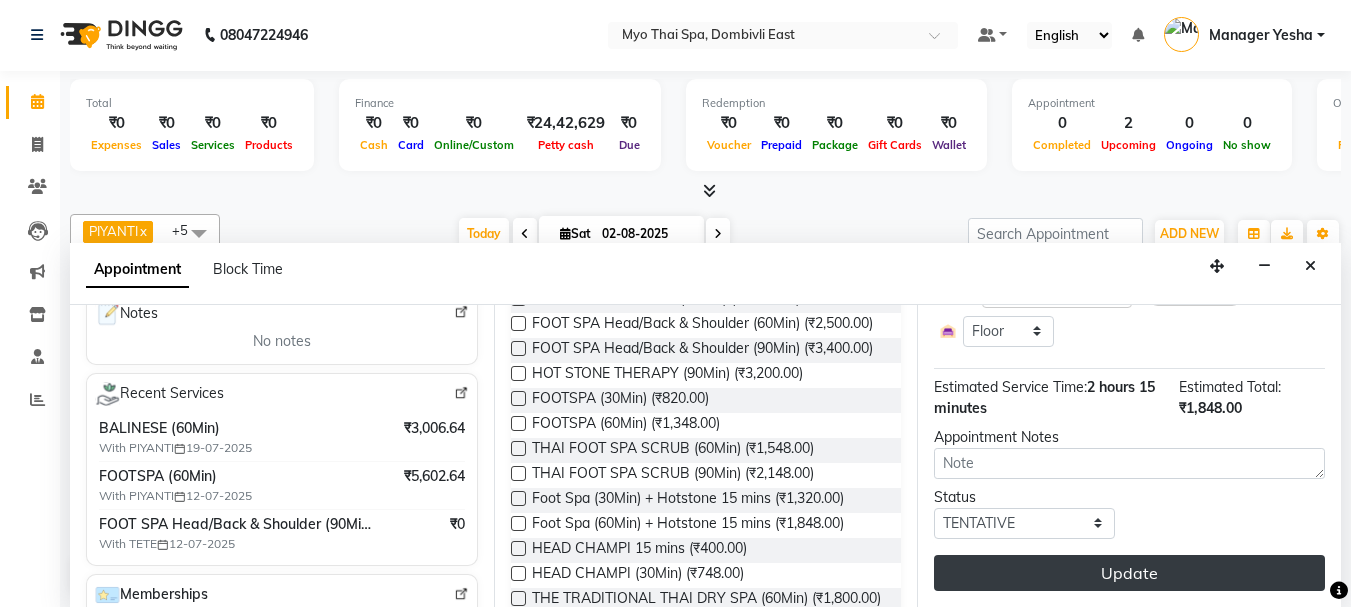 click on "Update" at bounding box center [1129, 573] 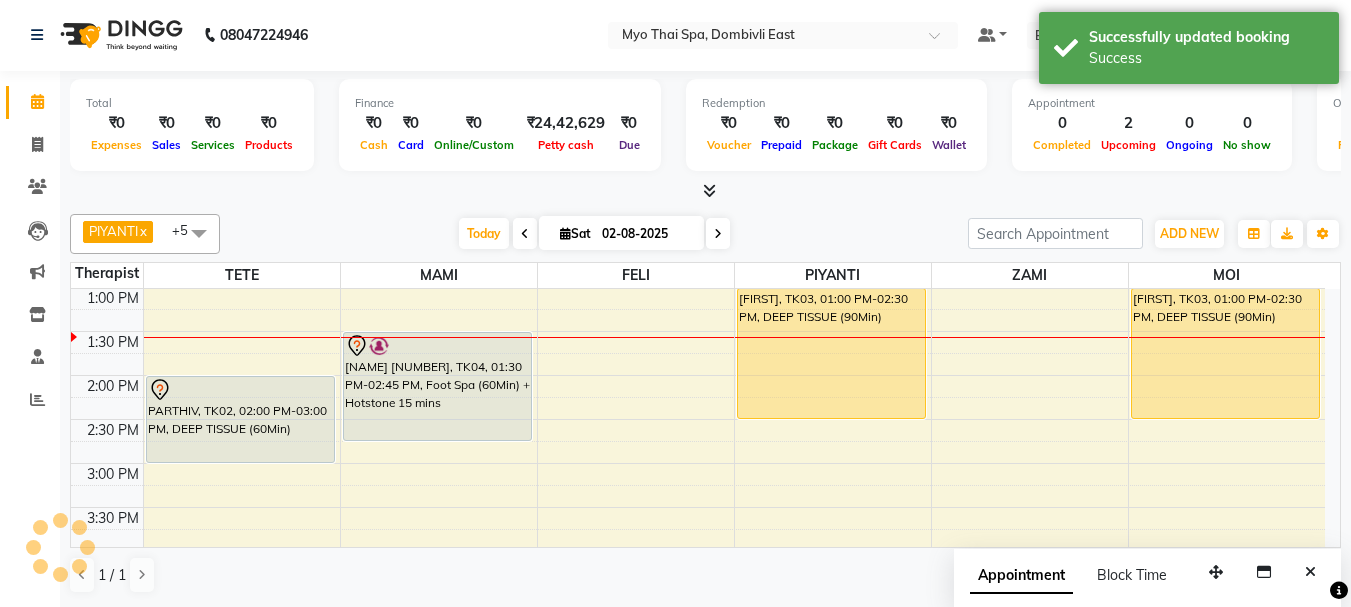 scroll, scrollTop: 0, scrollLeft: 0, axis: both 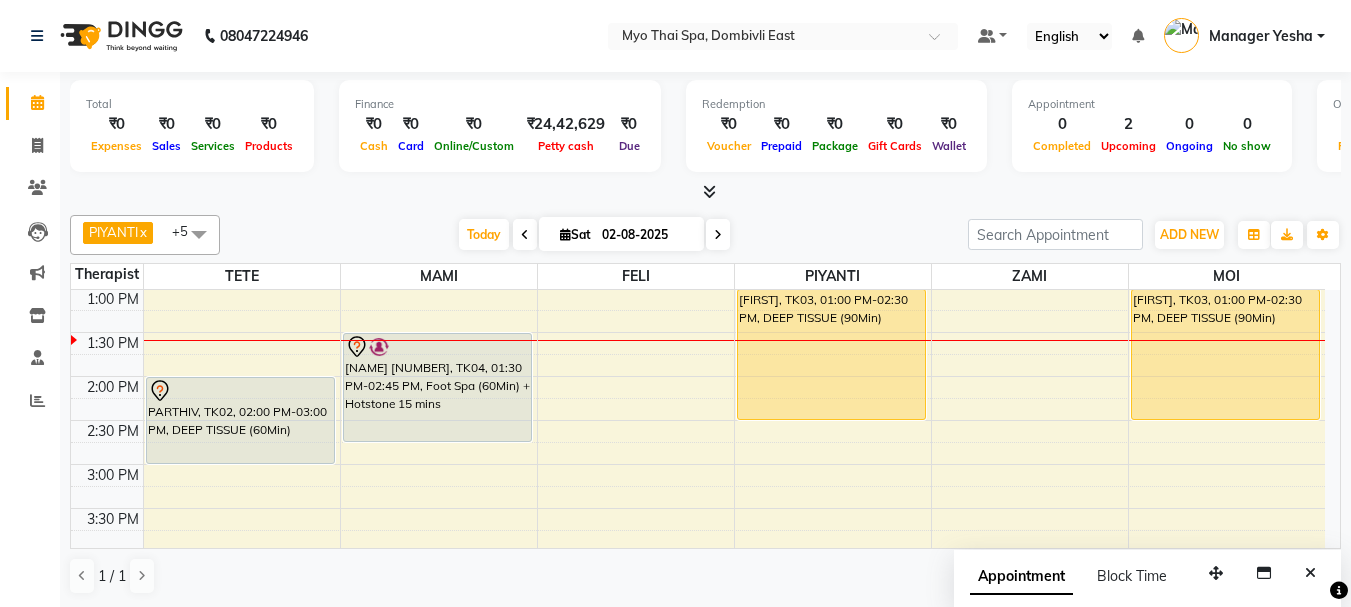click on "9:00 AM 9:30 AM 10:00 AM 10:30 AM 11:00 AM 11:30 AM 12:00 PM 12:30 PM 1:00 PM 1:30 PM 2:00 PM 2:30 PM 3:00 PM 3:30 PM 4:00 PM 4:30 PM 5:00 PM 5:30 PM 6:00 PM 6:30 PM 7:00 PM 7:30 PM 8:00 PM 8:30 PM 9:00 PM 9:30 PM 10:00 PM 10:30 PM             PARTHIV, TK02, 02:00 PM-03:00 PM, DEEP TISSUE (60Min)             murali 3288, TK01, 08:00 PM-09:30 PM, DEEP TISSUE (90Min)             JAYANT PATIL 1437, TK04, 01:30 PM-02:45 PM, Foot Spa (60Min) + Hotstone 15 mins             murali 3288, TK01, 08:00 PM-09:30 PM, MYO SIGNATURE SPA (90Min)    EPSI, TK03, 01:00 PM-02:30 PM, DEEP TISSUE (90Min)    EPSI, TK03, 01:00 PM-02:30 PM, DEEP TISSUE (90Min)" at bounding box center [698, 552] 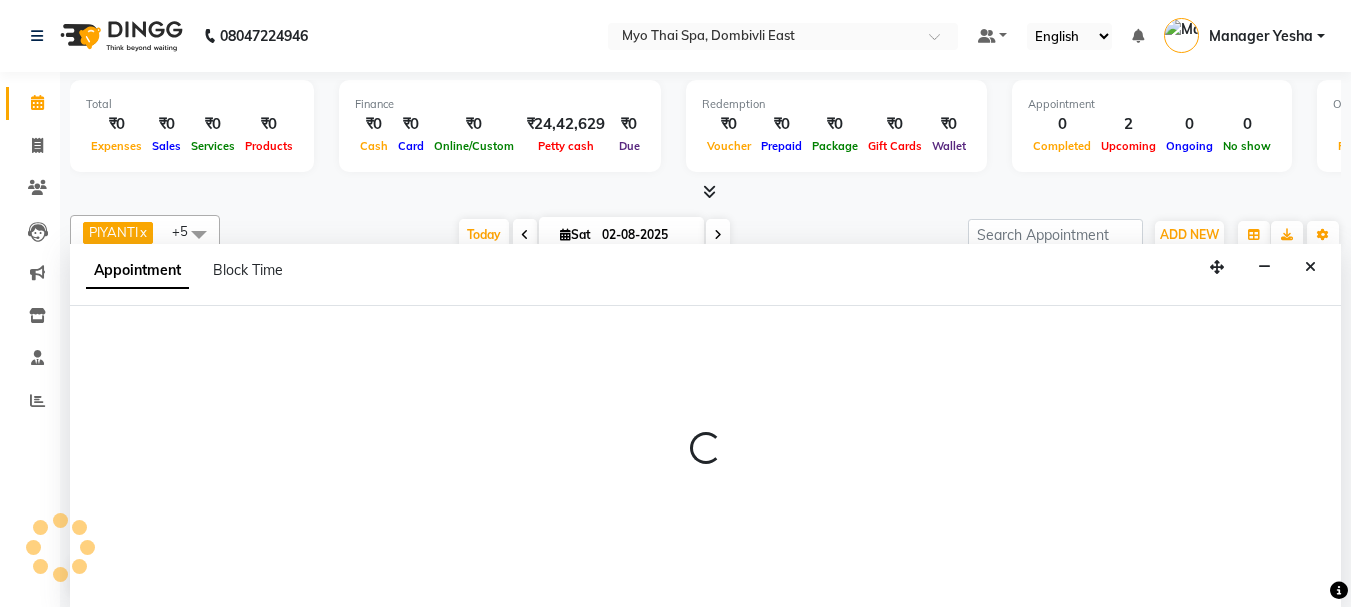 select on "42923" 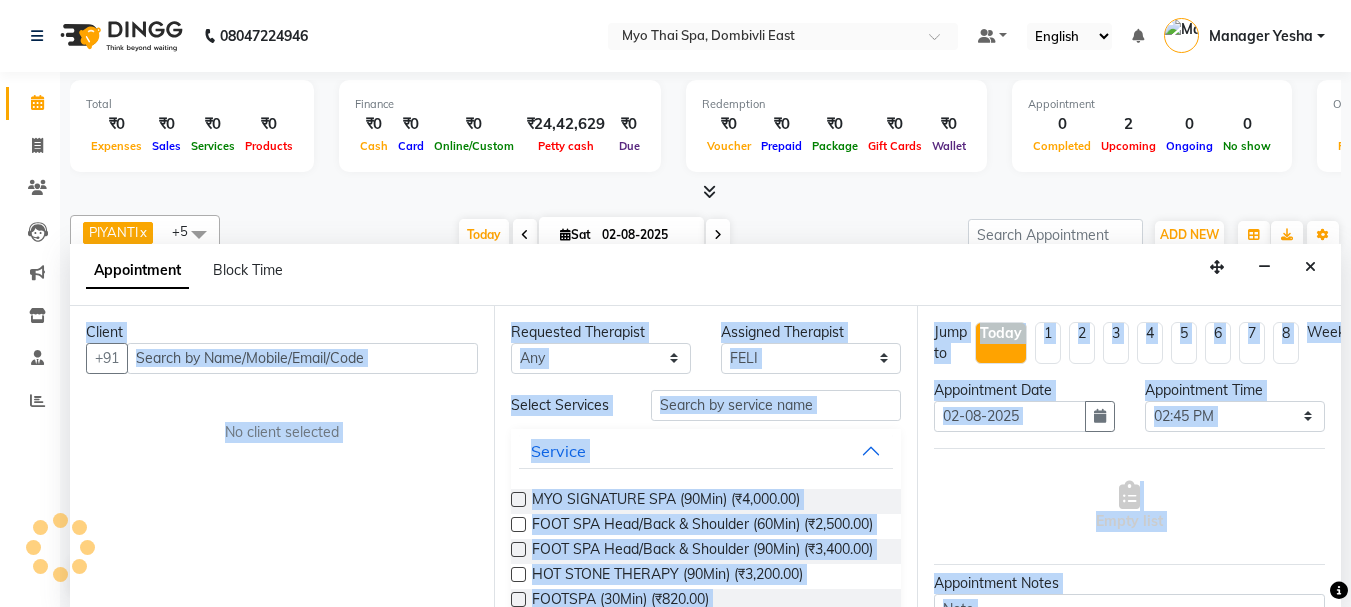 scroll, scrollTop: 1, scrollLeft: 0, axis: vertical 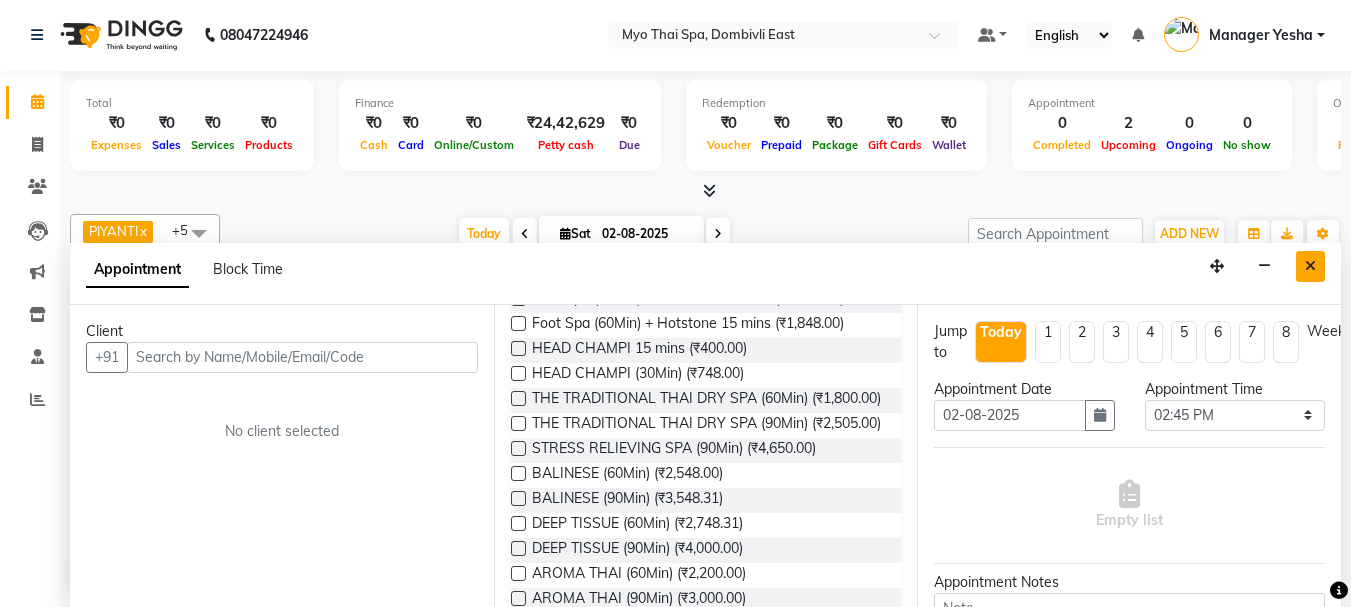 click at bounding box center (1310, 266) 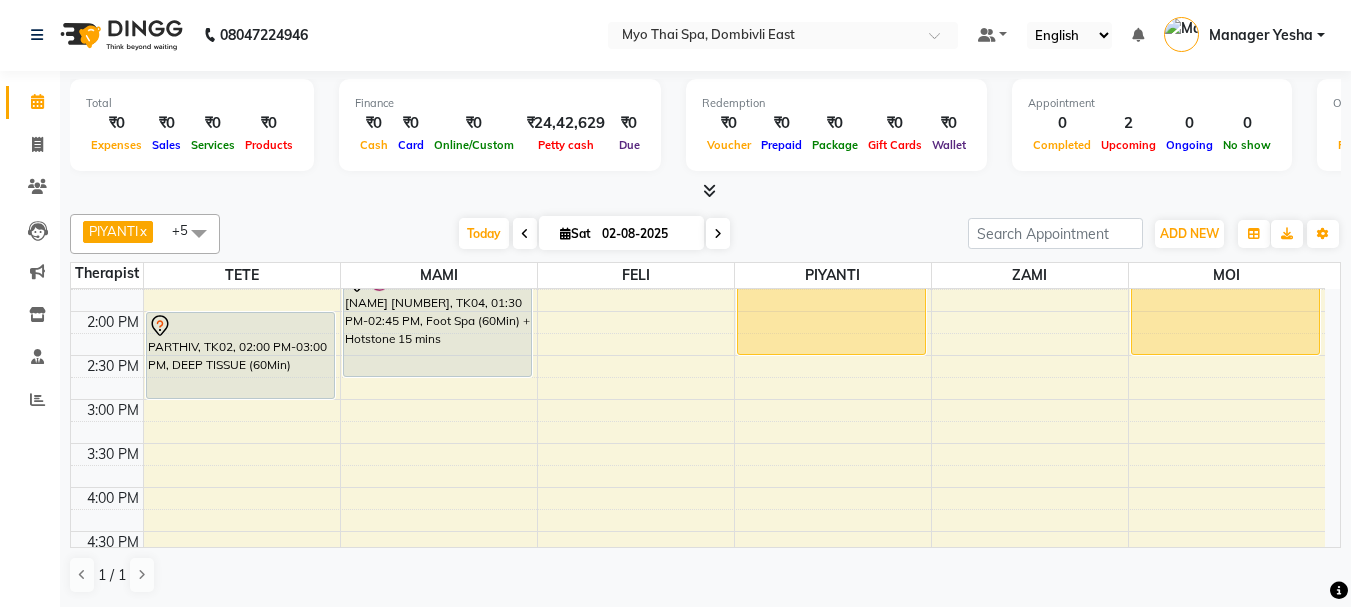 scroll, scrollTop: 433, scrollLeft: 0, axis: vertical 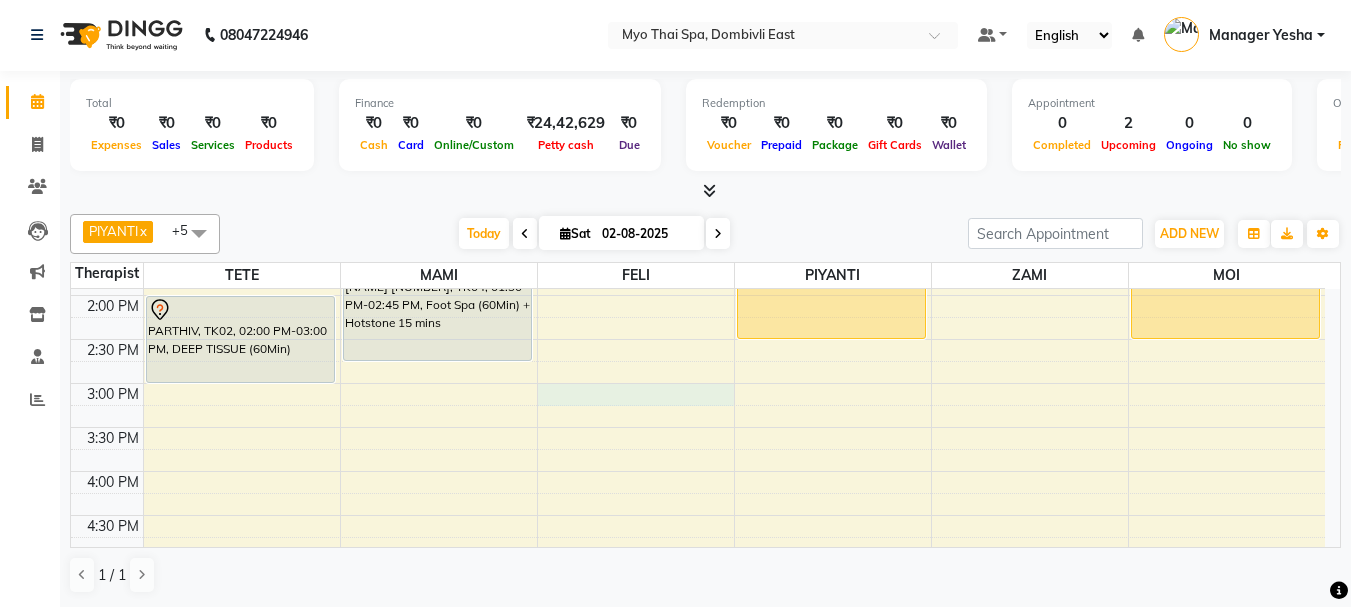 click on "9:00 AM 9:30 AM 10:00 AM 10:30 AM 11:00 AM 11:30 AM 12:00 PM 12:30 PM 1:00 PM 1:30 PM 2:00 PM 2:30 PM 3:00 PM 3:30 PM 4:00 PM 4:30 PM 5:00 PM 5:30 PM 6:00 PM 6:30 PM 7:00 PM 7:30 PM 8:00 PM 8:30 PM 9:00 PM 9:30 PM 10:00 PM 10:30 PM             PARTHIV, TK02, 02:00 PM-03:00 PM, DEEP TISSUE (60Min)             murali 3288, TK01, 08:00 PM-09:30 PM, DEEP TISSUE (90Min)             JAYANT PATIL 1437, TK04, 01:30 PM-02:45 PM, Foot Spa (60Min) + Hotstone 15 mins             murali 3288, TK01, 08:00 PM-09:30 PM, MYO SIGNATURE SPA (90Min)    EPSI, TK03, 01:00 PM-02:30 PM, DEEP TISSUE (90Min)    EPSI, TK03, 01:00 PM-02:30 PM, DEEP TISSUE (90Min)" at bounding box center (698, 471) 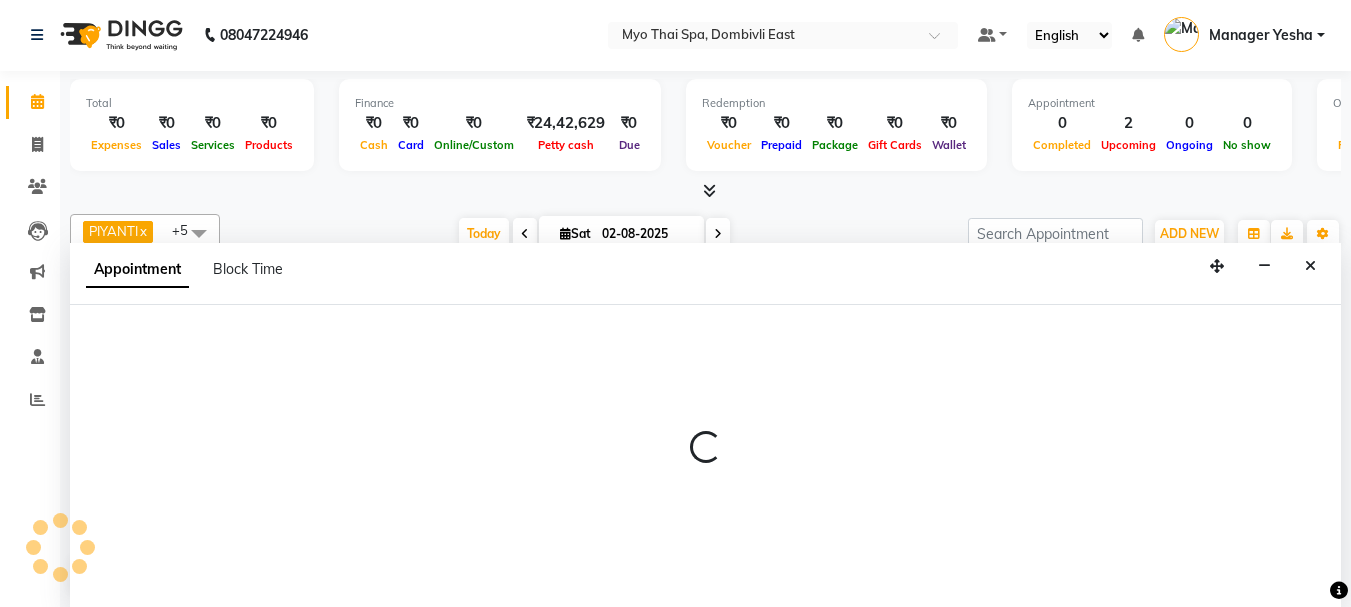 select on "42923" 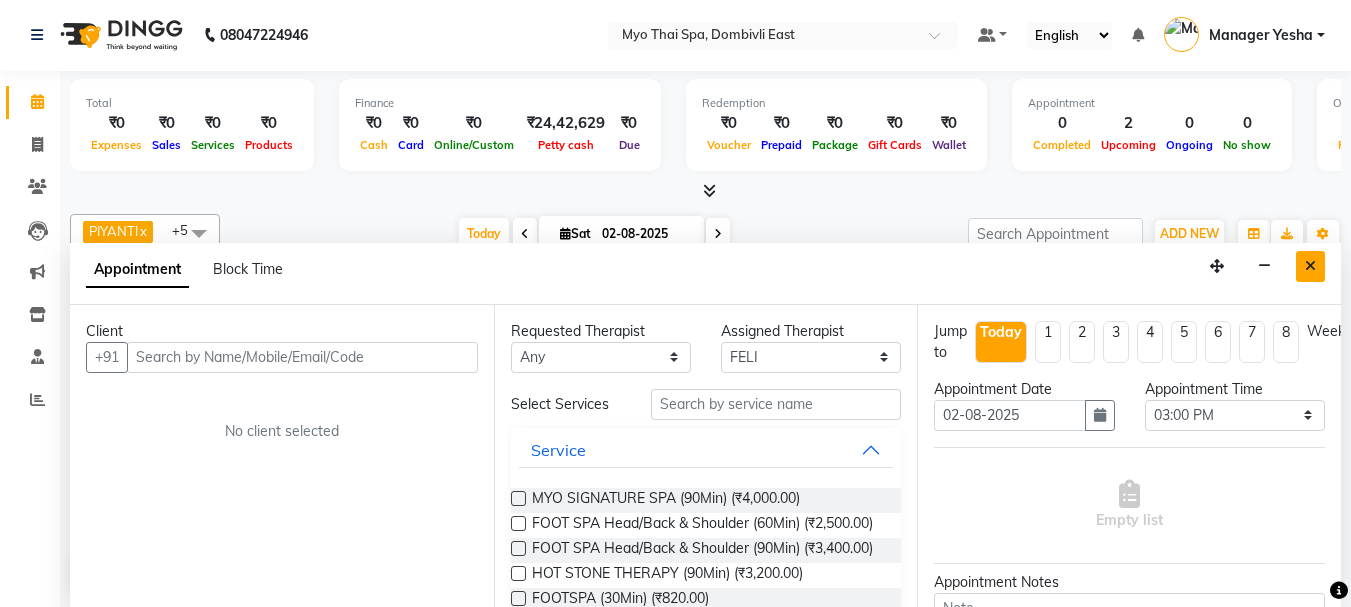 click at bounding box center [1310, 266] 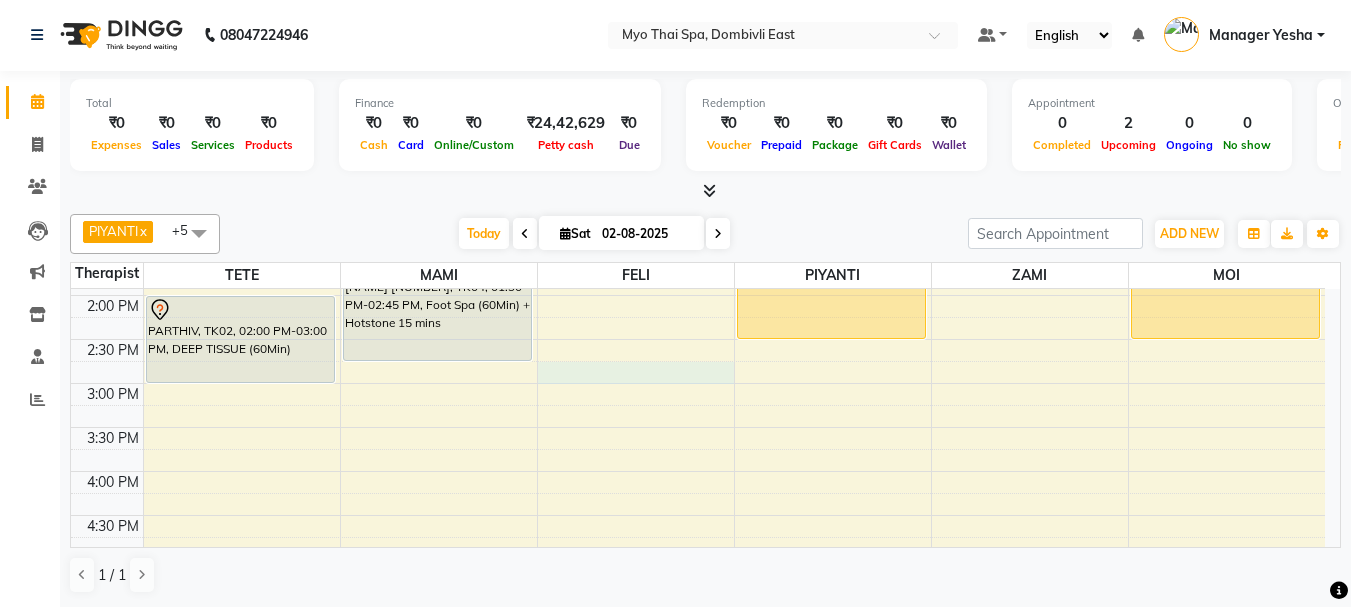 click on "9:00 AM 9:30 AM 10:00 AM 10:30 AM 11:00 AM 11:30 AM 12:00 PM 12:30 PM 1:00 PM 1:30 PM 2:00 PM 2:30 PM 3:00 PM 3:30 PM 4:00 PM 4:30 PM 5:00 PM 5:30 PM 6:00 PM 6:30 PM 7:00 PM 7:30 PM 8:00 PM 8:30 PM 9:00 PM 9:30 PM 10:00 PM 10:30 PM             PARTHIV, TK02, 02:00 PM-03:00 PM, DEEP TISSUE (60Min)             murali 3288, TK01, 08:00 PM-09:30 PM, DEEP TISSUE (90Min)             JAYANT PATIL 1437, TK04, 01:30 PM-02:45 PM, Foot Spa (60Min) + Hotstone 15 mins             murali 3288, TK01, 08:00 PM-09:30 PM, MYO SIGNATURE SPA (90Min)    EPSI, TK03, 01:00 PM-02:30 PM, DEEP TISSUE (90Min)    EPSI, TK03, 01:00 PM-02:30 PM, DEEP TISSUE (90Min)" at bounding box center [698, 471] 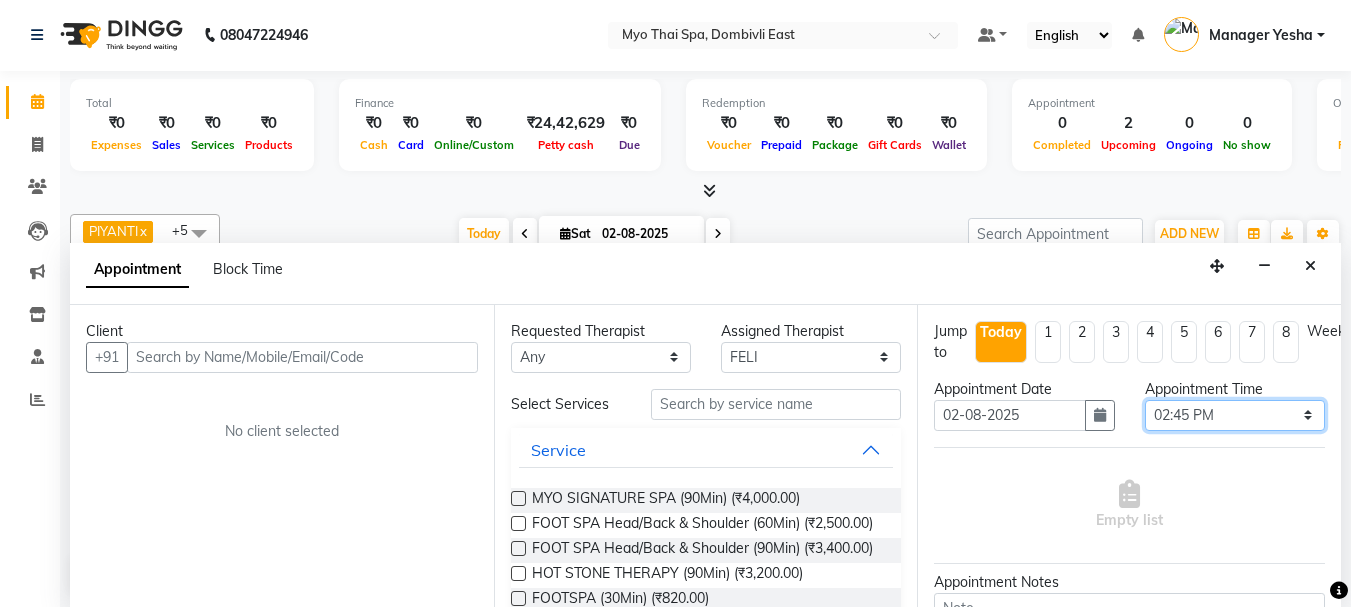 click on "Select 10:00 AM 10:15 AM 10:30 AM 10:45 AM 11:00 AM 11:15 AM 11:30 AM 11:45 AM 12:00 PM 12:15 PM 12:30 PM 12:45 PM 01:00 PM 01:15 PM 01:30 PM 01:45 PM 02:00 PM 02:15 PM 02:30 PM 02:45 PM 03:00 PM 03:15 PM 03:30 PM 03:45 PM 04:00 PM 04:15 PM 04:30 PM 04:45 PM 05:00 PM 05:15 PM 05:30 PM 05:45 PM 06:00 PM 06:15 PM 06:30 PM 06:45 PM 07:00 PM 07:15 PM 07:30 PM 07:45 PM 08:00 PM 08:15 PM 08:30 PM 08:45 PM 09:00 PM 09:15 PM 09:30 PM 09:45 PM 10:00 PM" at bounding box center (1235, 415) 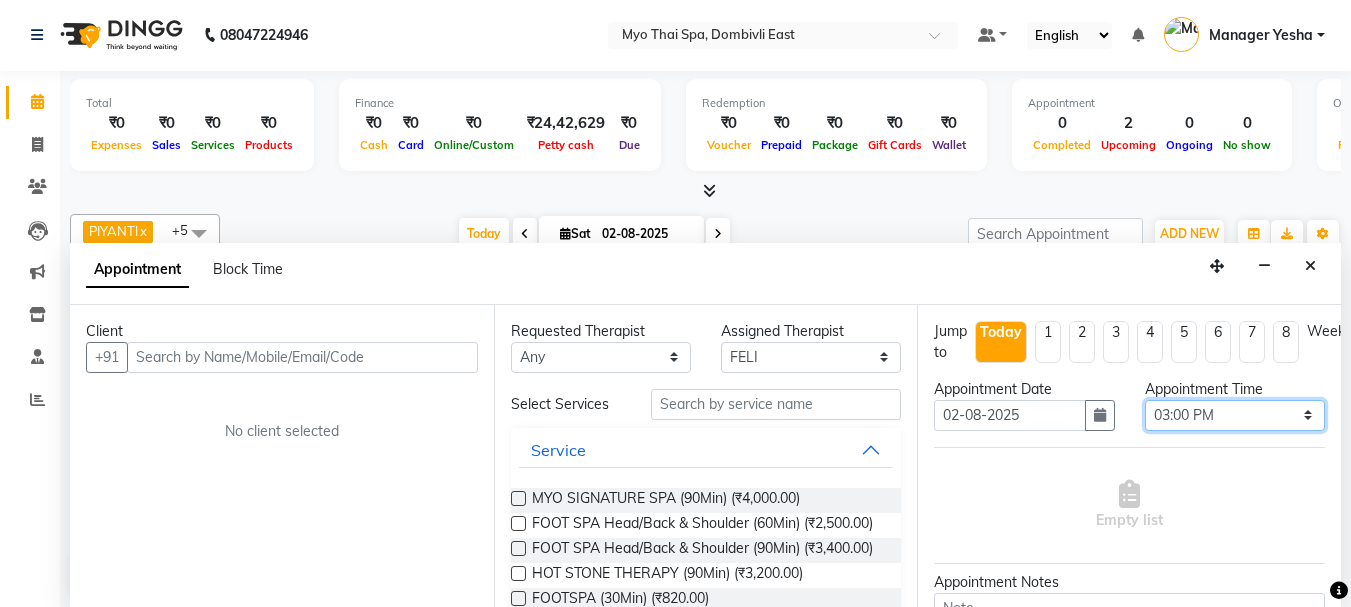 click on "Select 10:00 AM 10:15 AM 10:30 AM 10:45 AM 11:00 AM 11:15 AM 11:30 AM 11:45 AM 12:00 PM 12:15 PM 12:30 PM 12:45 PM 01:00 PM 01:15 PM 01:30 PM 01:45 PM 02:00 PM 02:15 PM 02:30 PM 02:45 PM 03:00 PM 03:15 PM 03:30 PM 03:45 PM 04:00 PM 04:15 PM 04:30 PM 04:45 PM 05:00 PM 05:15 PM 05:30 PM 05:45 PM 06:00 PM 06:15 PM 06:30 PM 06:45 PM 07:00 PM 07:15 PM 07:30 PM 07:45 PM 08:00 PM 08:15 PM 08:30 PM 08:45 PM 09:00 PM 09:15 PM 09:30 PM 09:45 PM 10:00 PM" at bounding box center [1235, 415] 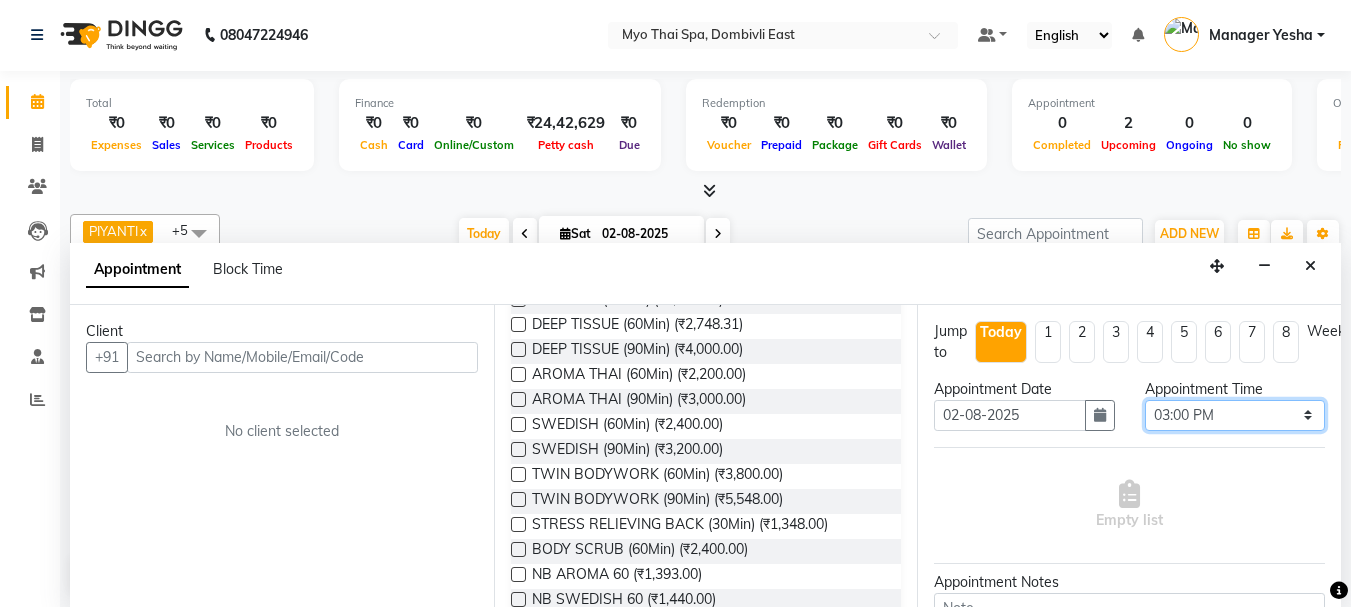 scroll, scrollTop: 600, scrollLeft: 0, axis: vertical 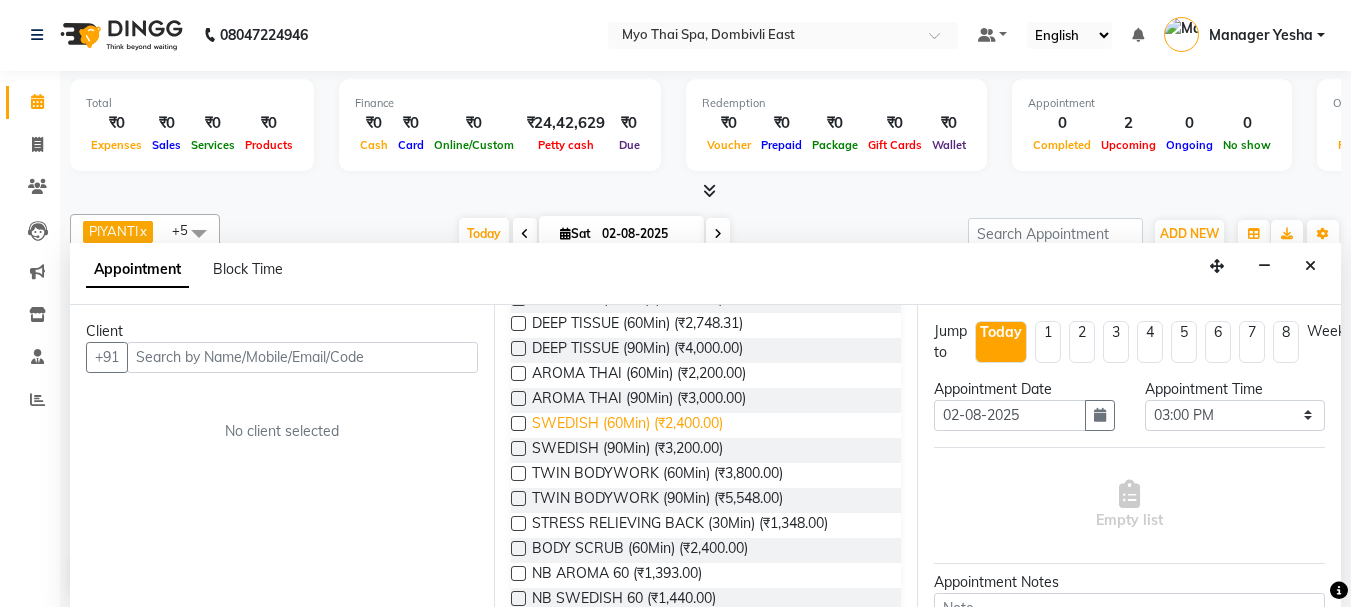 click on "SWEDISH (60Min) (₹2,400.00)" at bounding box center [627, 425] 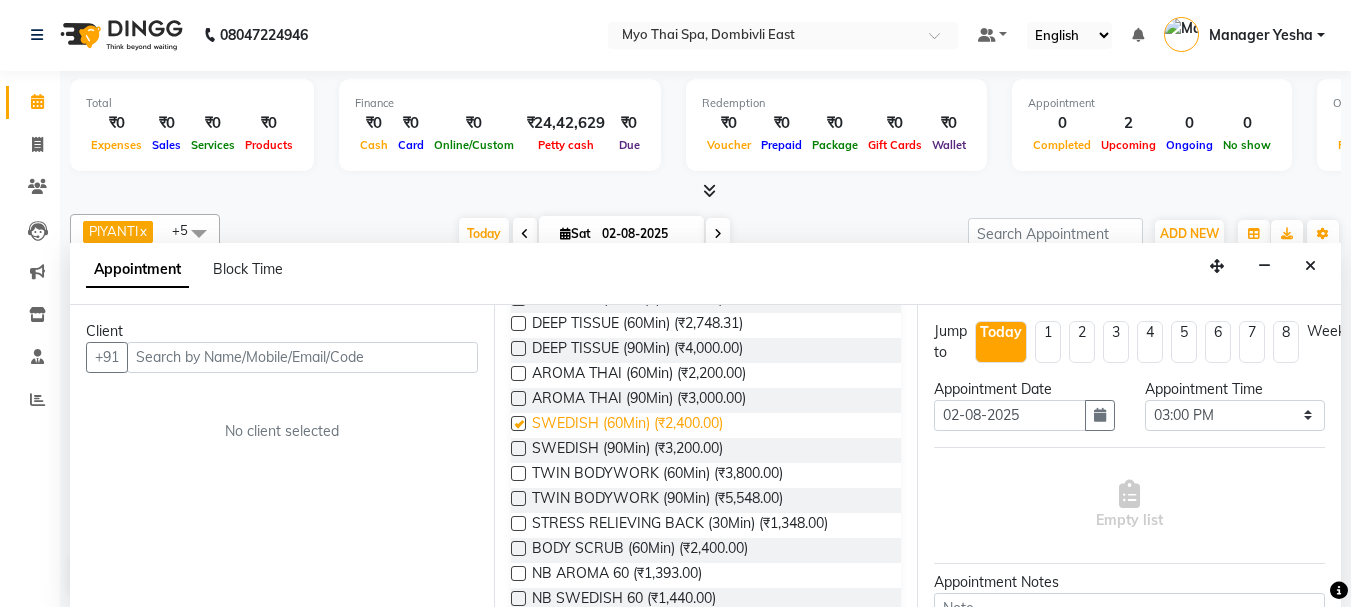 checkbox on "false" 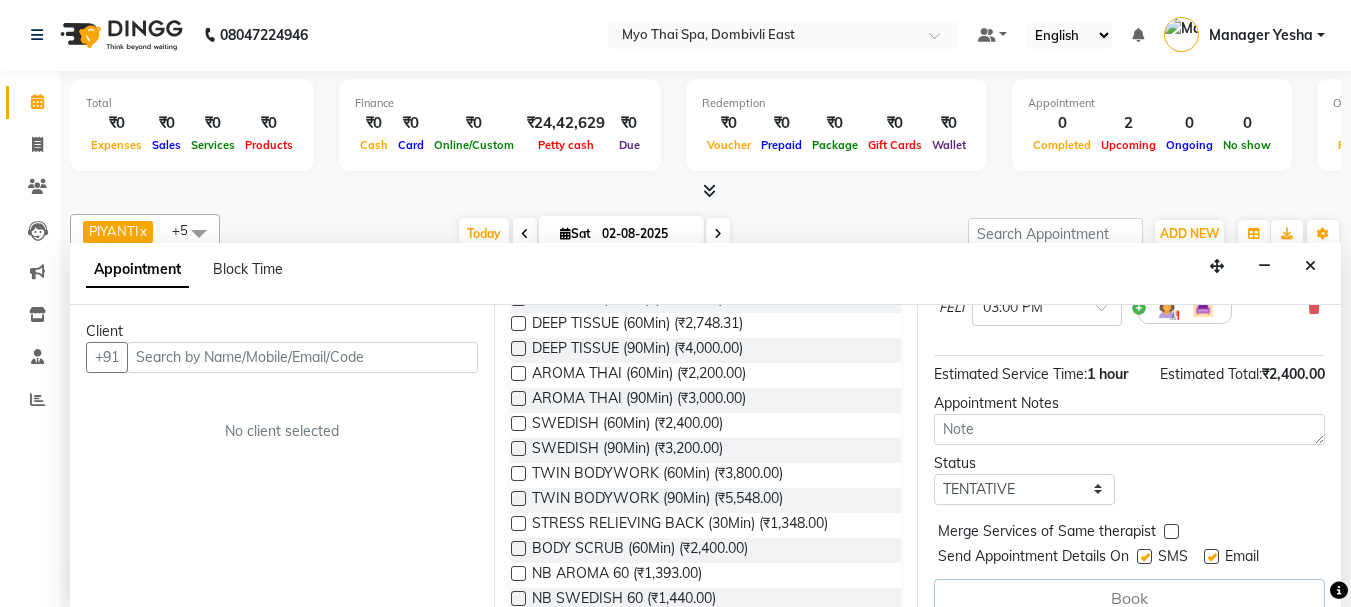 scroll, scrollTop: 241, scrollLeft: 0, axis: vertical 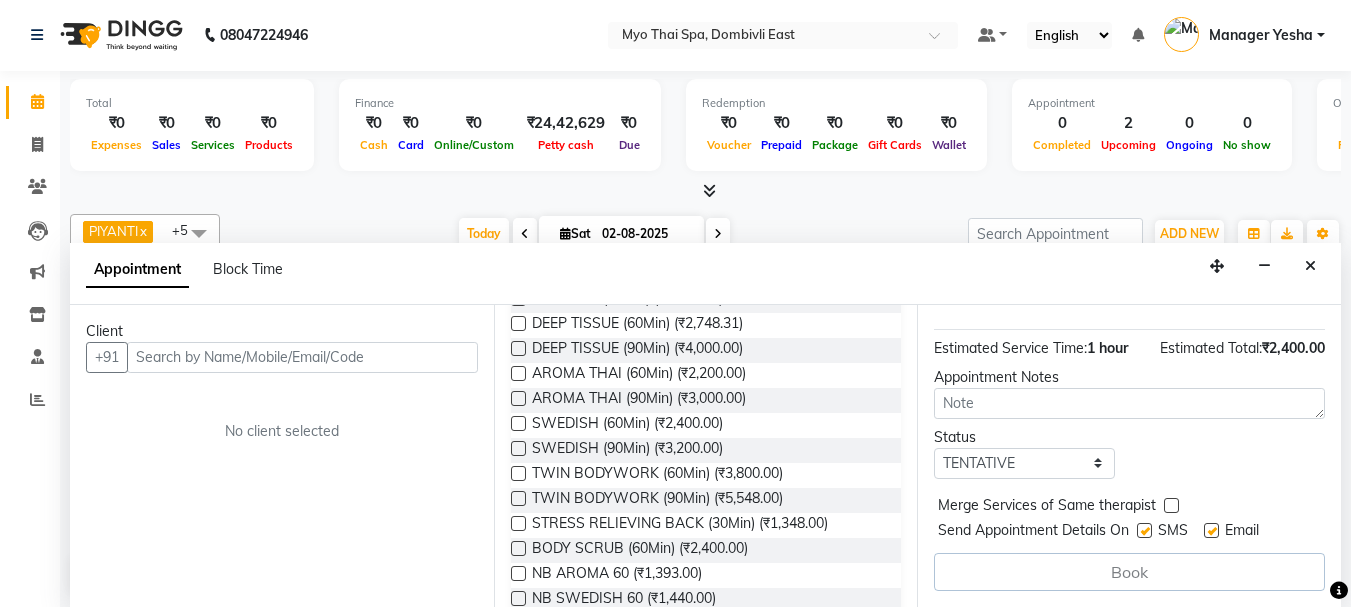 click on "Book" at bounding box center [1129, 572] 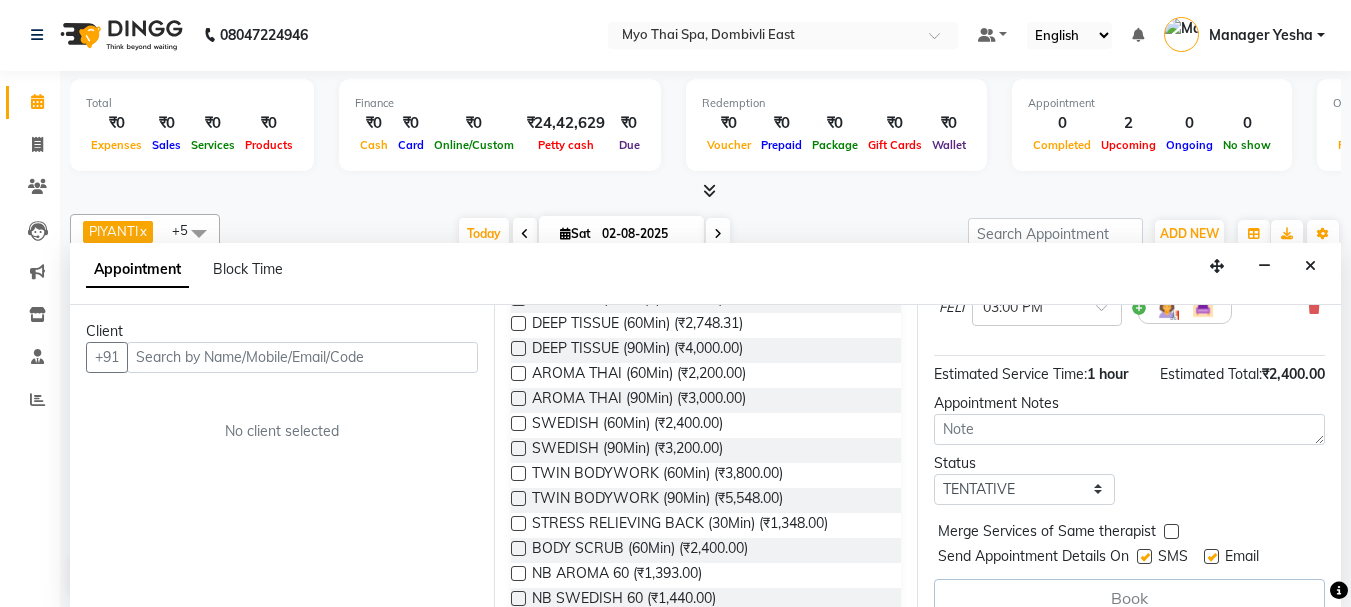 scroll, scrollTop: 241, scrollLeft: 0, axis: vertical 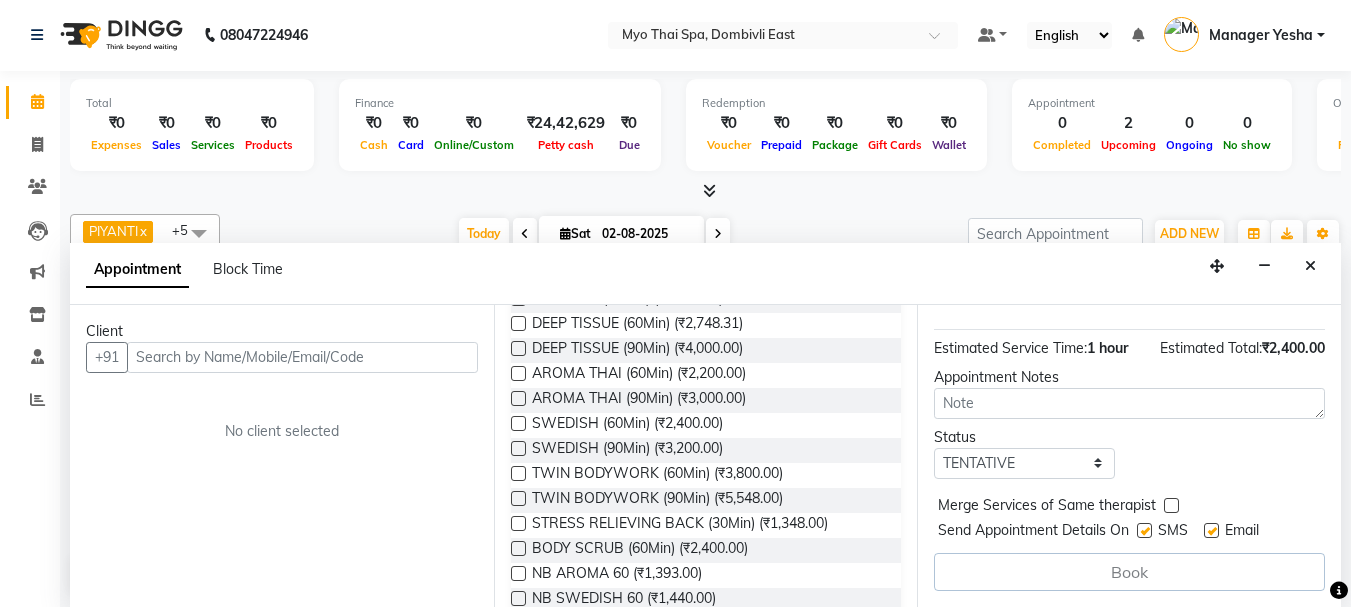 click on "Book" at bounding box center (1129, 572) 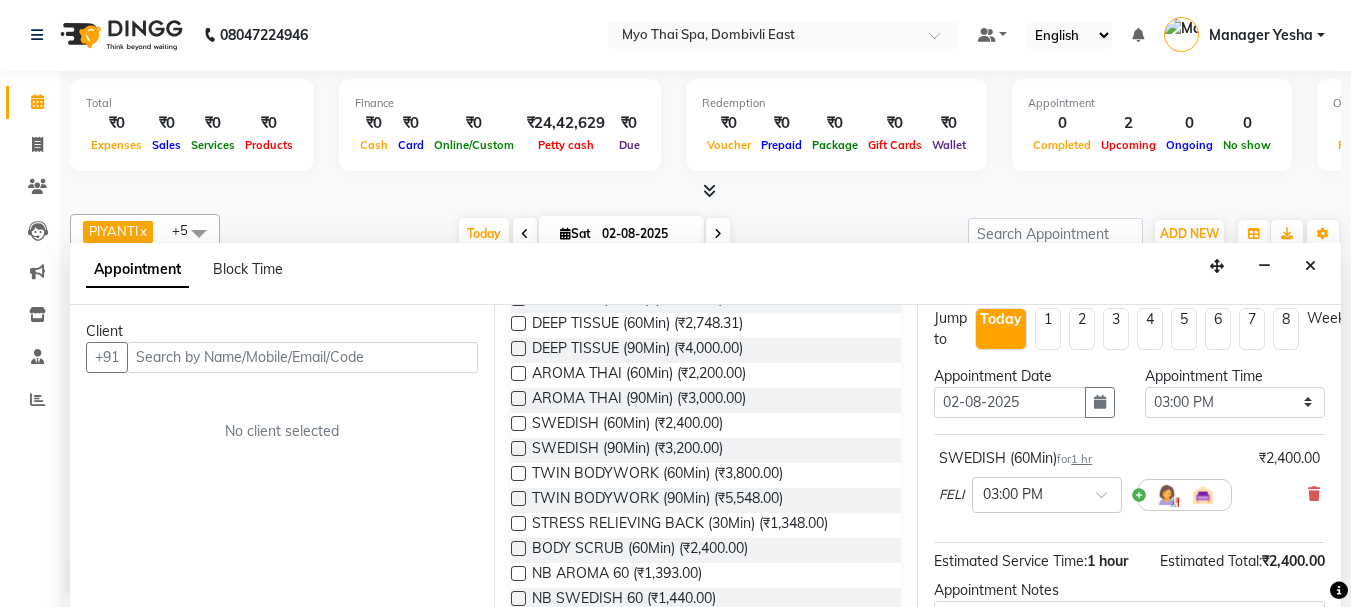 scroll, scrollTop: 0, scrollLeft: 0, axis: both 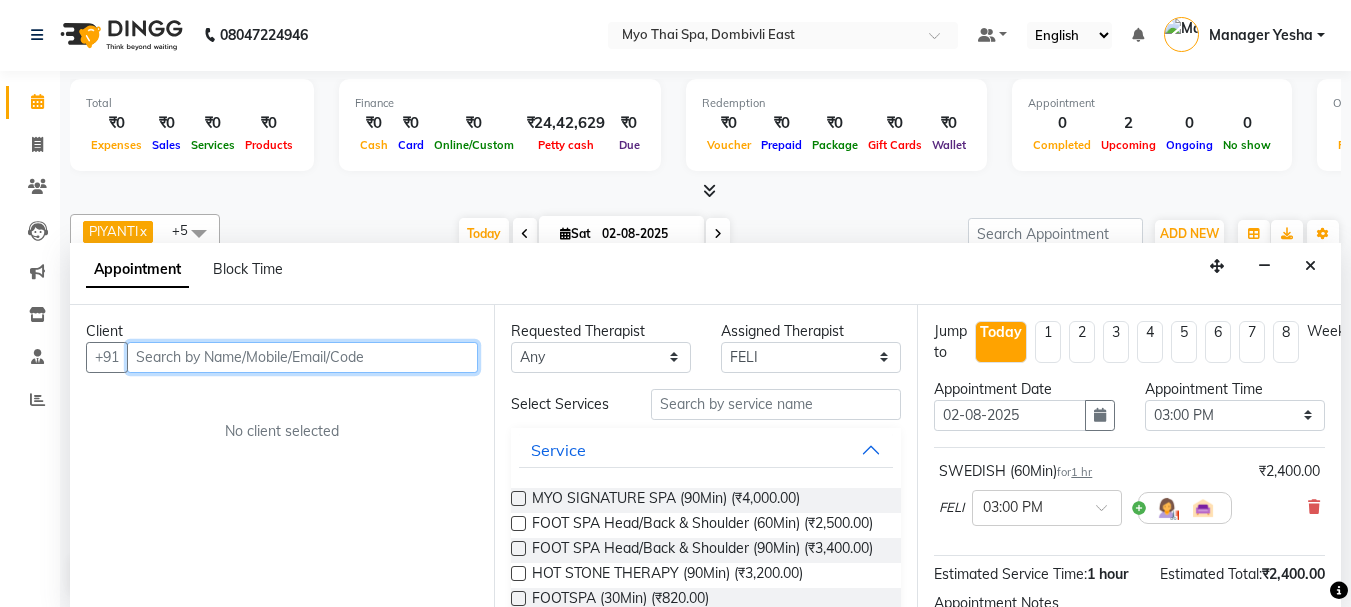 click at bounding box center (302, 357) 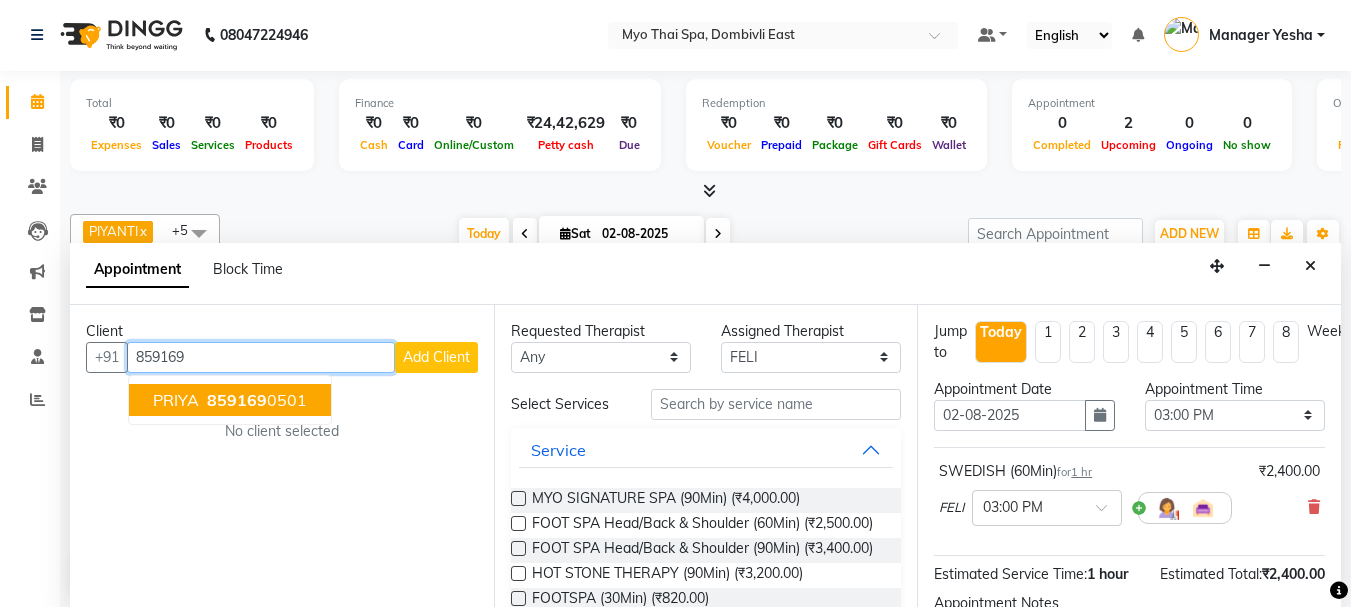 click on "859169 0501" at bounding box center [255, 400] 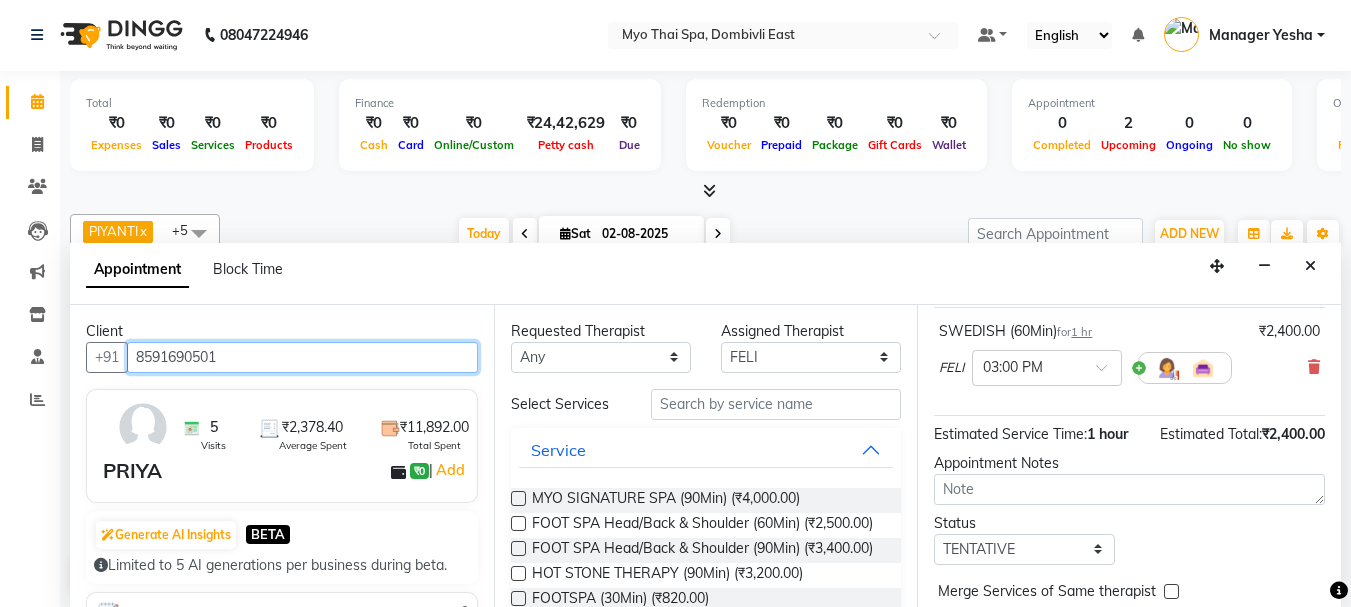 scroll, scrollTop: 239, scrollLeft: 0, axis: vertical 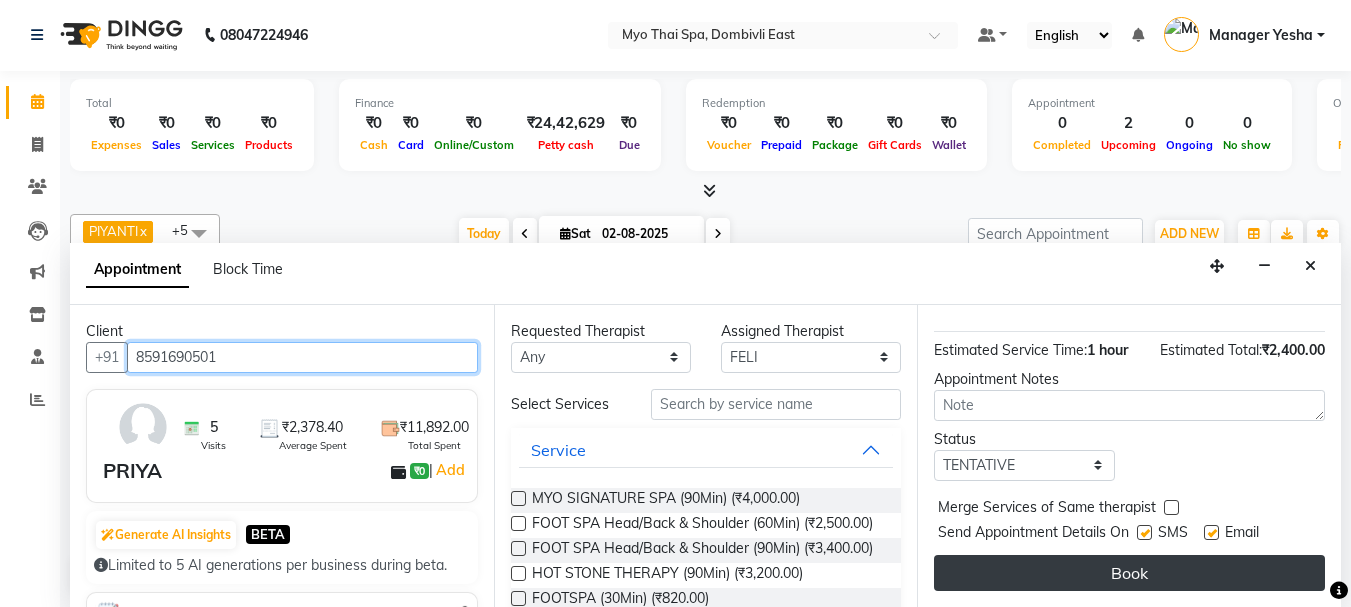 type on "8591690501" 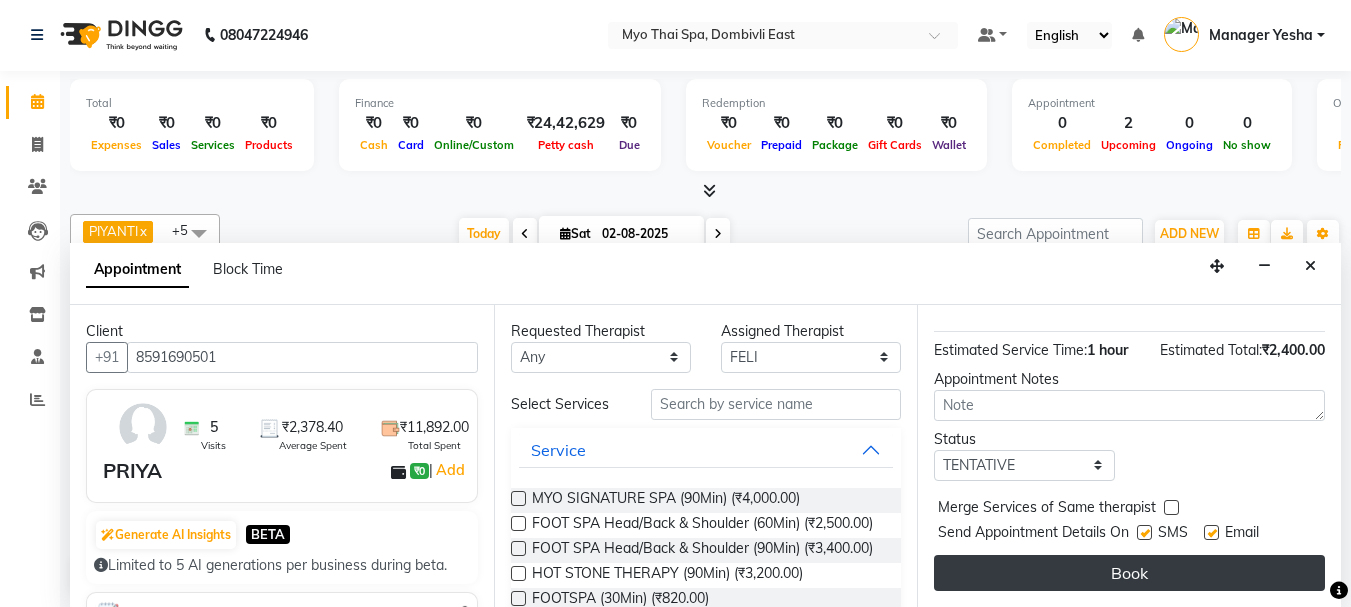 click on "Book" at bounding box center (1129, 573) 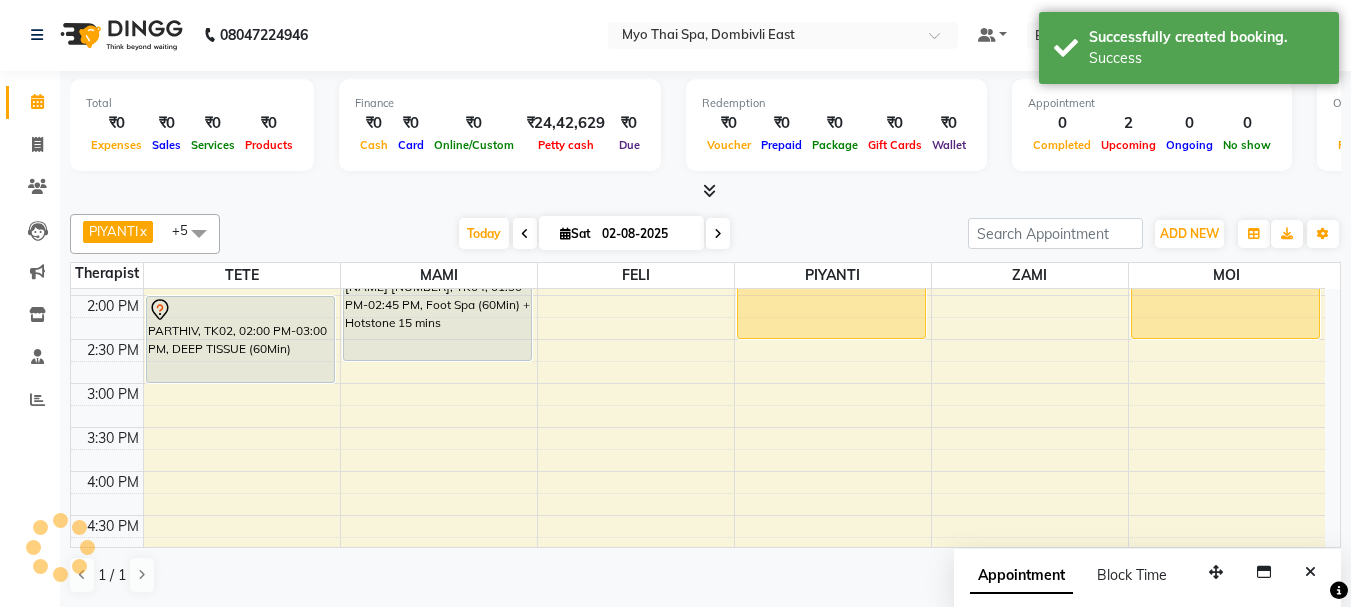 scroll, scrollTop: 0, scrollLeft: 0, axis: both 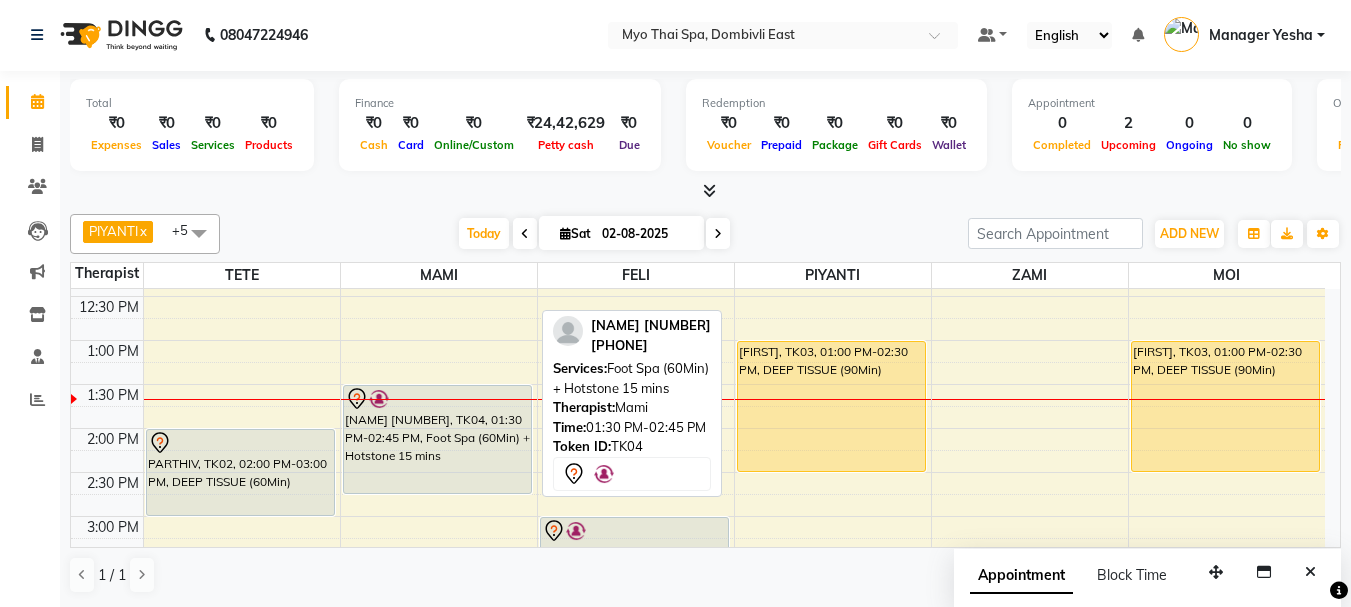 click on "JAYANT PATIL 1437, TK04, 01:30 PM-02:45 PM, Foot Spa (60Min) + Hotstone 15 mins" at bounding box center (437, 439) 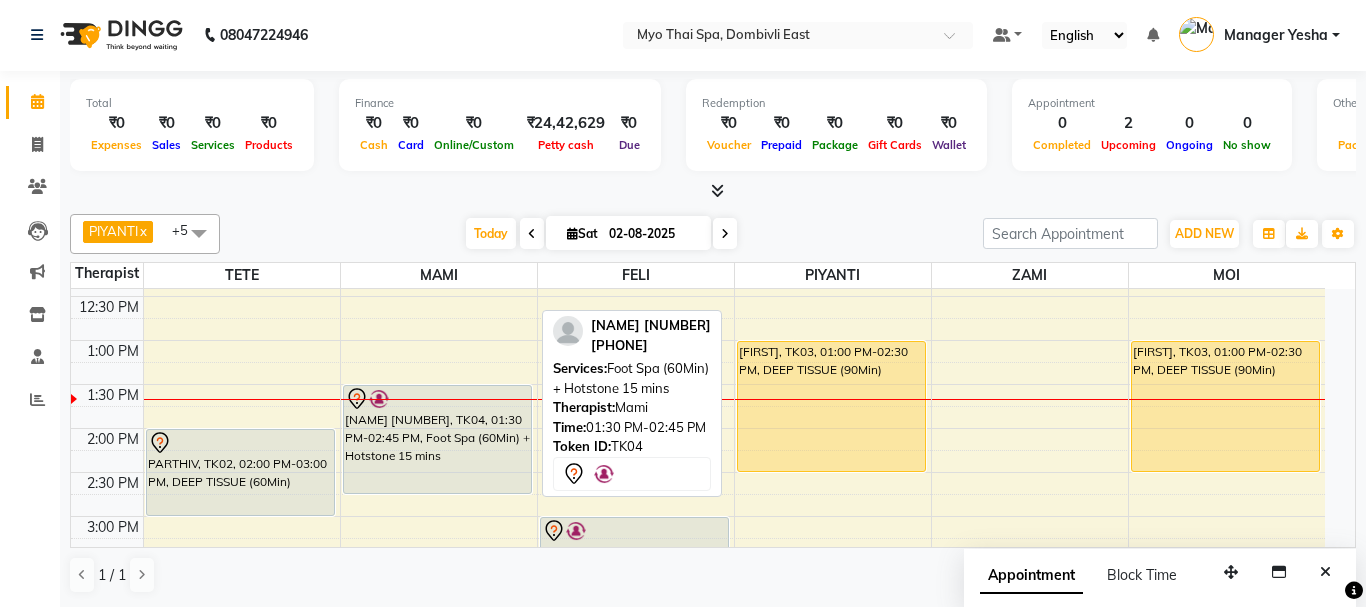 select on "7" 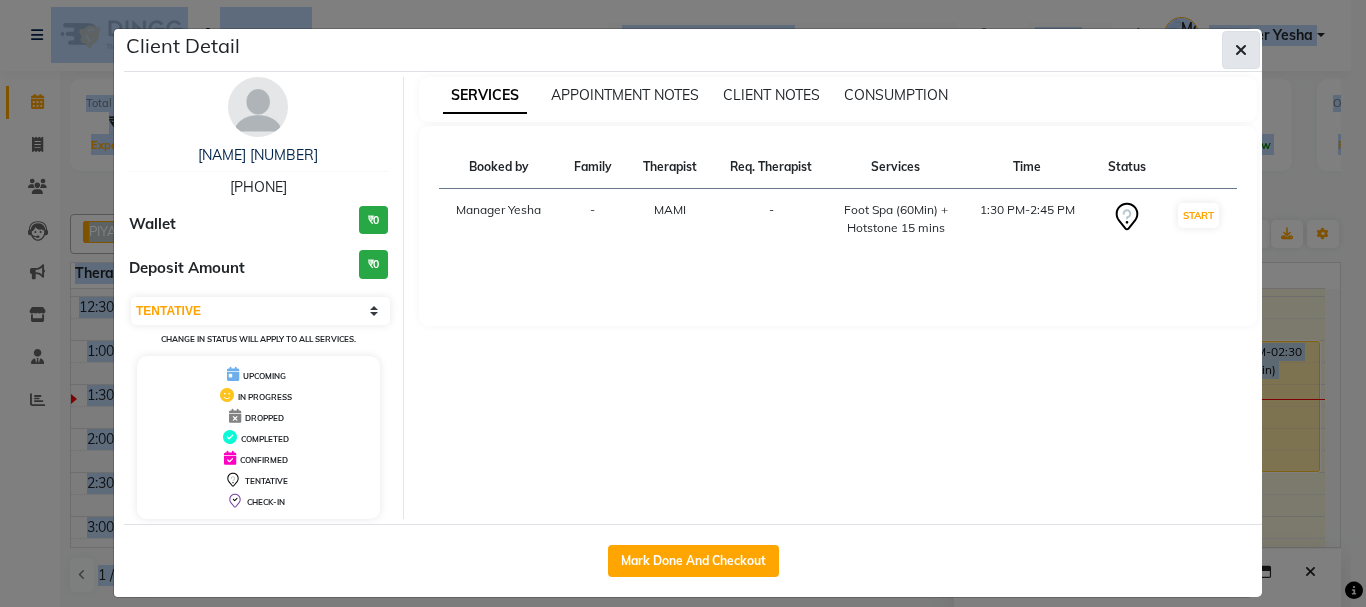 click 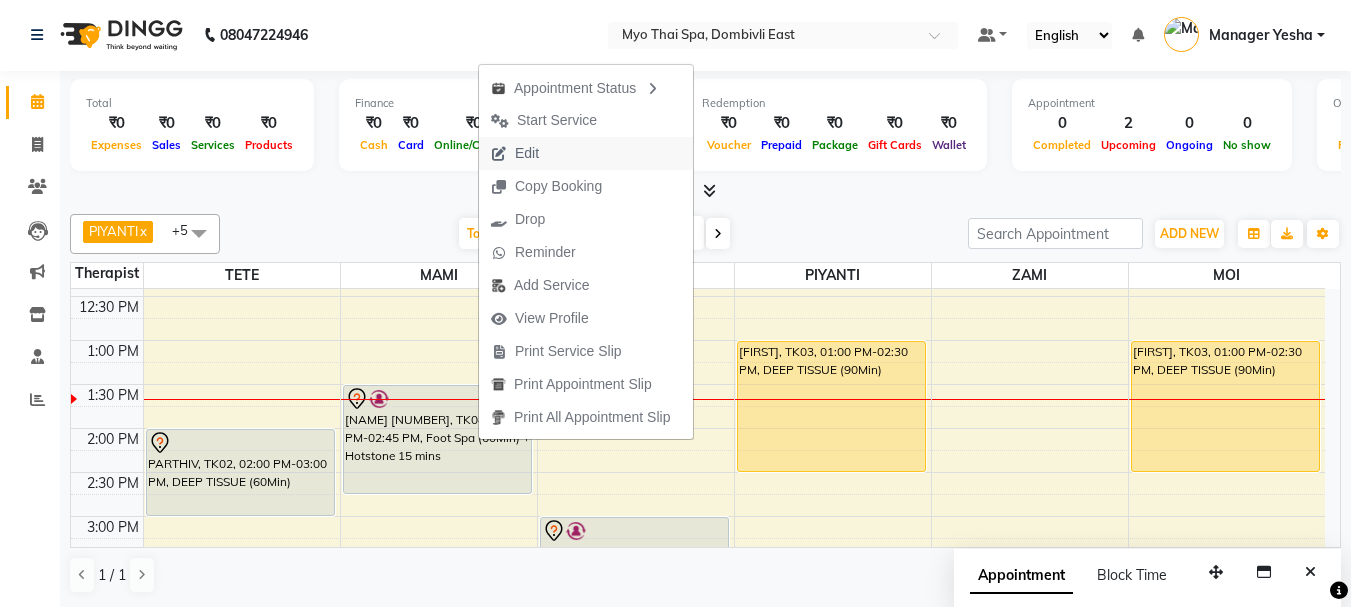 click on "Edit" at bounding box center (527, 153) 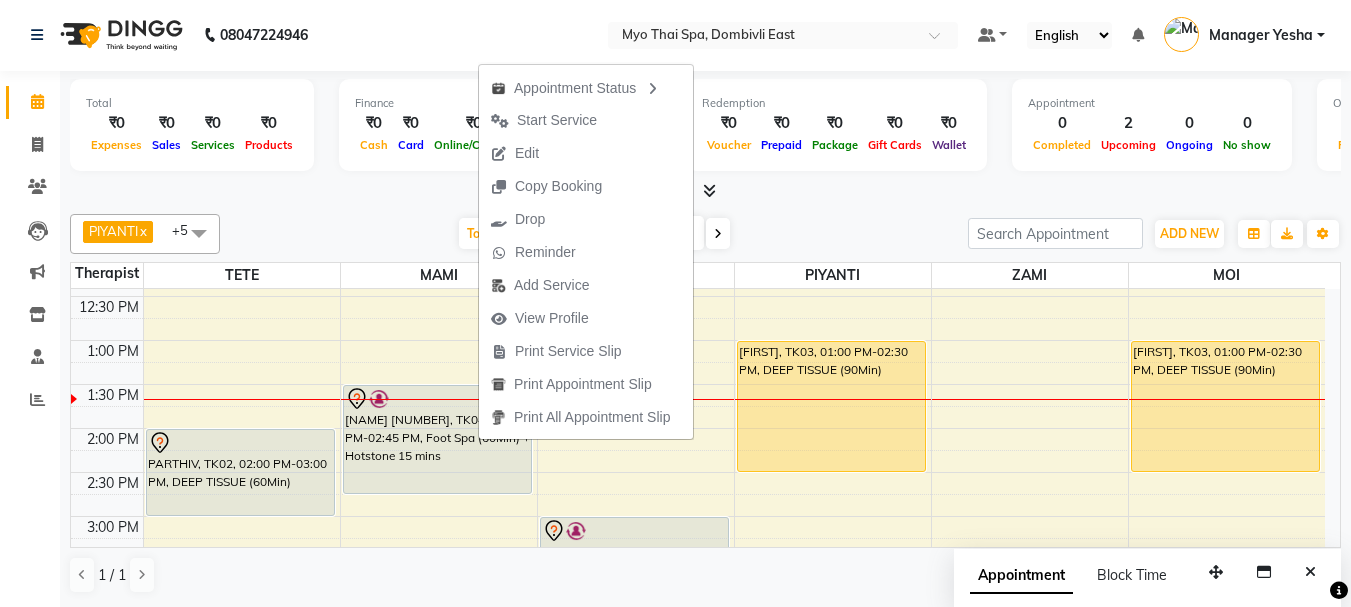 select on "tentative" 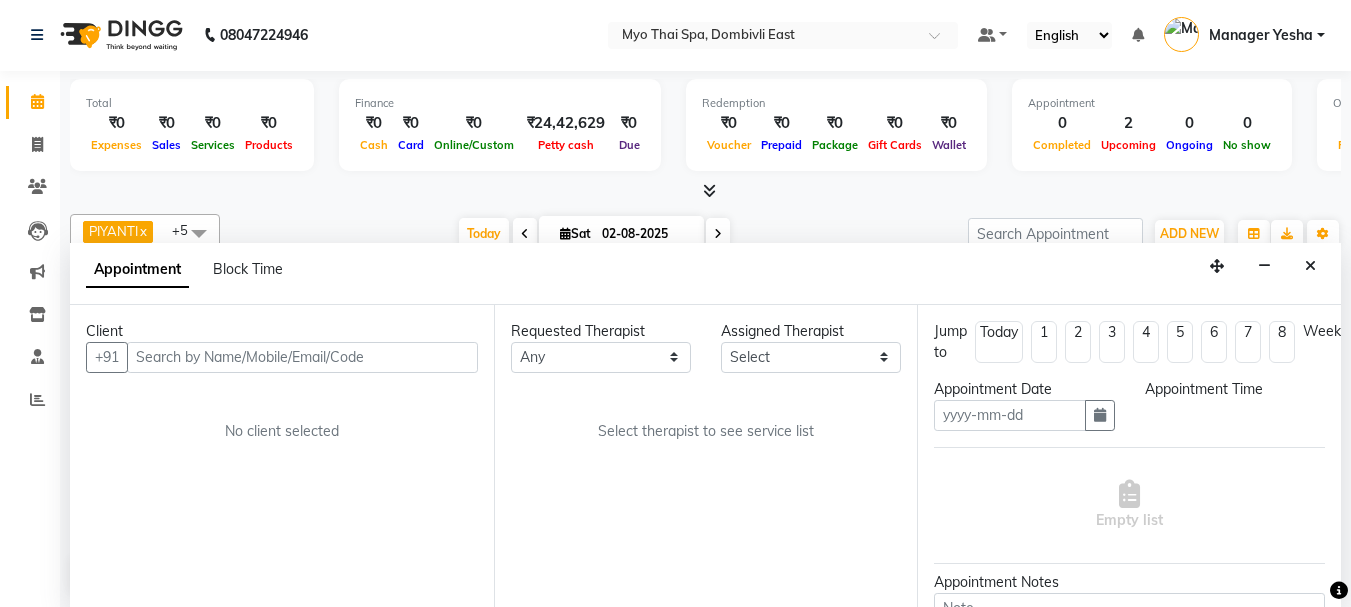 type on "02-08-2025" 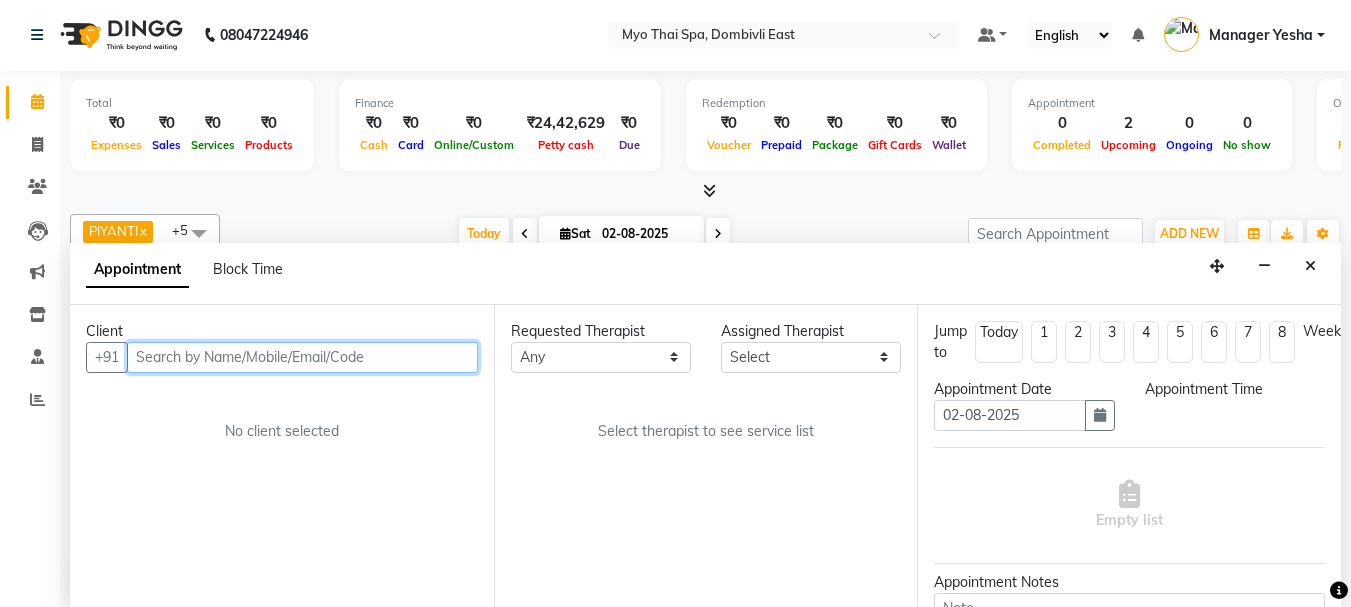 select on "33413" 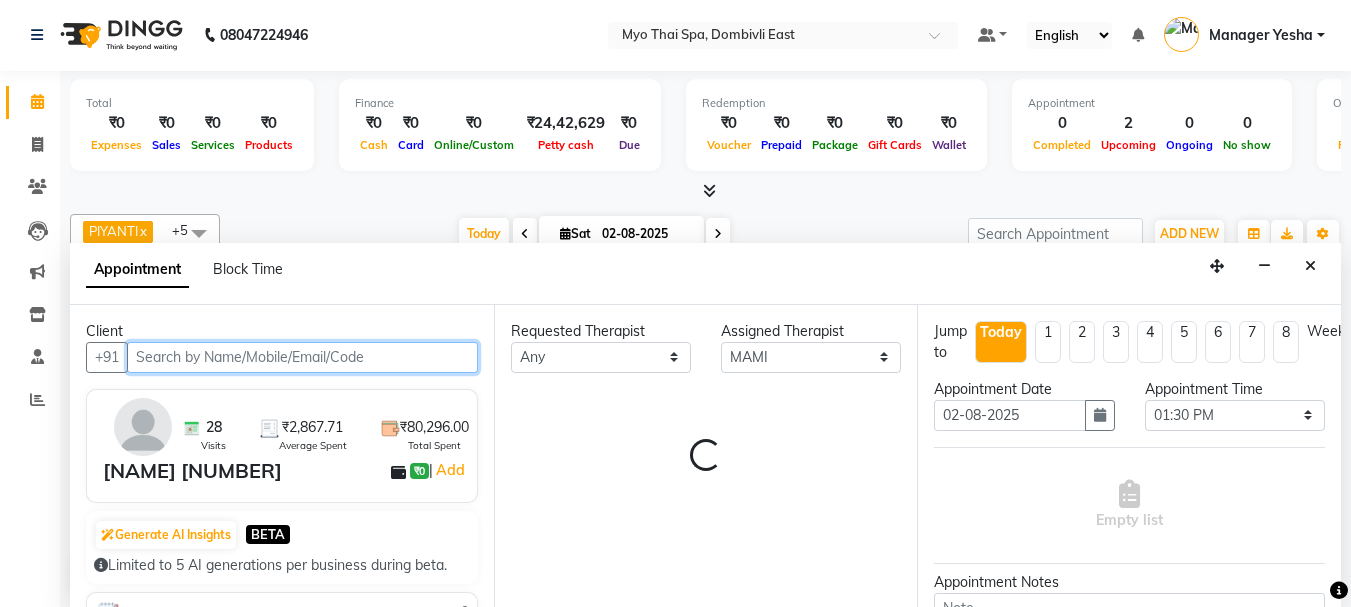 scroll, scrollTop: 353, scrollLeft: 0, axis: vertical 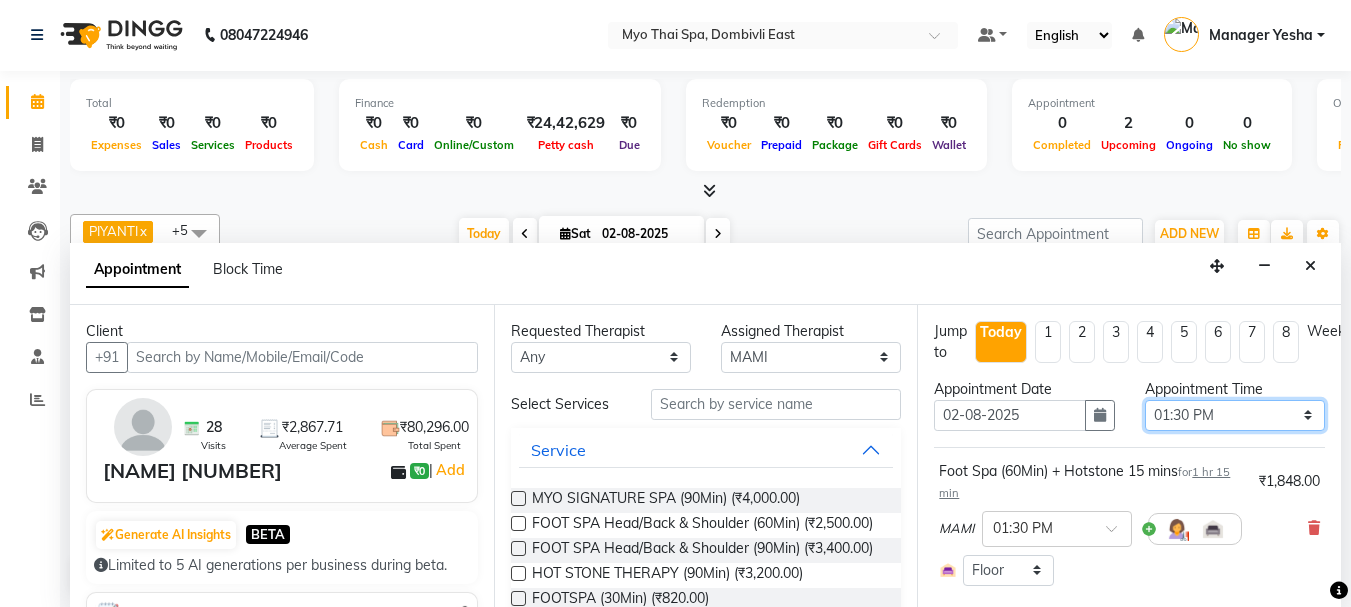 click on "Select 10:00 AM 10:15 AM 10:30 AM 10:45 AM 11:00 AM 11:15 AM 11:30 AM 11:45 AM 12:00 PM 12:15 PM 12:30 PM 12:45 PM 01:00 PM 01:15 PM 01:30 PM 01:45 PM 02:00 PM 02:15 PM 02:30 PM 02:45 PM 03:00 PM 03:15 PM 03:30 PM 03:45 PM 04:00 PM 04:15 PM 04:30 PM 04:45 PM 05:00 PM 05:15 PM 05:30 PM 05:45 PM 06:00 PM 06:15 PM 06:30 PM 06:45 PM 07:00 PM 07:15 PM 07:30 PM 07:45 PM 08:00 PM 08:15 PM 08:30 PM 08:45 PM 09:00 PM 09:15 PM 09:30 PM 09:45 PM 10:00 PM" at bounding box center [1235, 415] 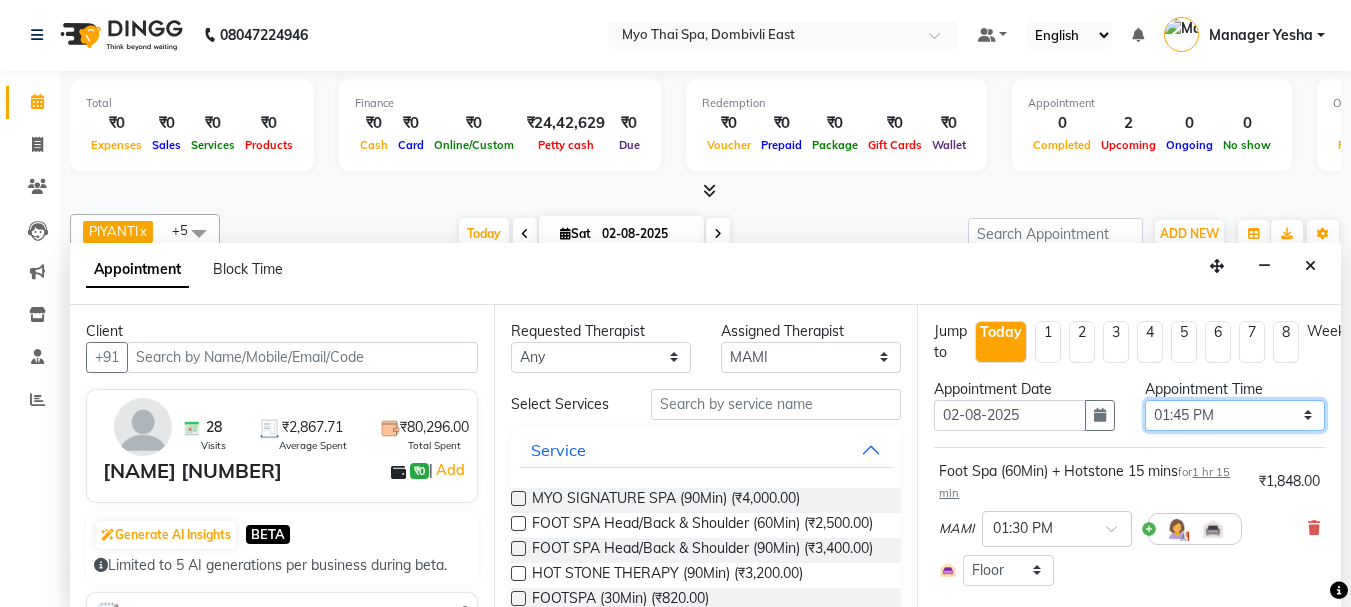 click on "Select 10:00 AM 10:15 AM 10:30 AM 10:45 AM 11:00 AM 11:15 AM 11:30 AM 11:45 AM 12:00 PM 12:15 PM 12:30 PM 12:45 PM 01:00 PM 01:15 PM 01:30 PM 01:45 PM 02:00 PM 02:15 PM 02:30 PM 02:45 PM 03:00 PM 03:15 PM 03:30 PM 03:45 PM 04:00 PM 04:15 PM 04:30 PM 04:45 PM 05:00 PM 05:15 PM 05:30 PM 05:45 PM 06:00 PM 06:15 PM 06:30 PM 06:45 PM 07:00 PM 07:15 PM 07:30 PM 07:45 PM 08:00 PM 08:15 PM 08:30 PM 08:45 PM 09:00 PM 09:15 PM 09:30 PM 09:45 PM 10:00 PM" at bounding box center (1235, 415) 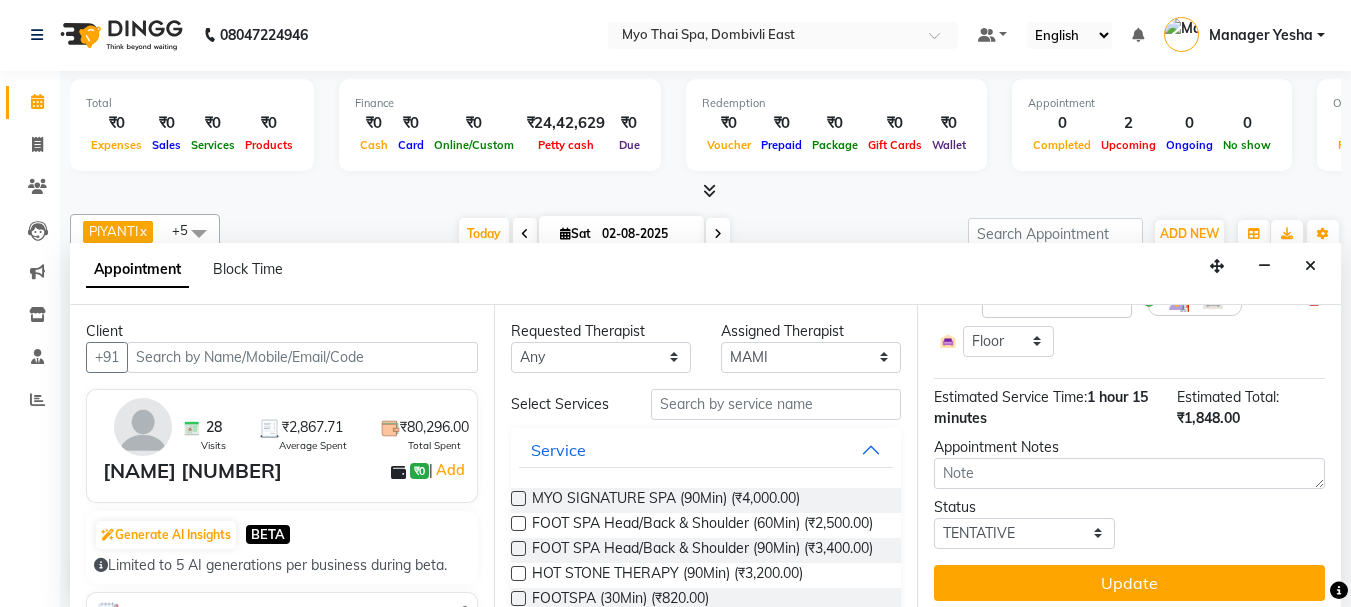 scroll, scrollTop: 254, scrollLeft: 0, axis: vertical 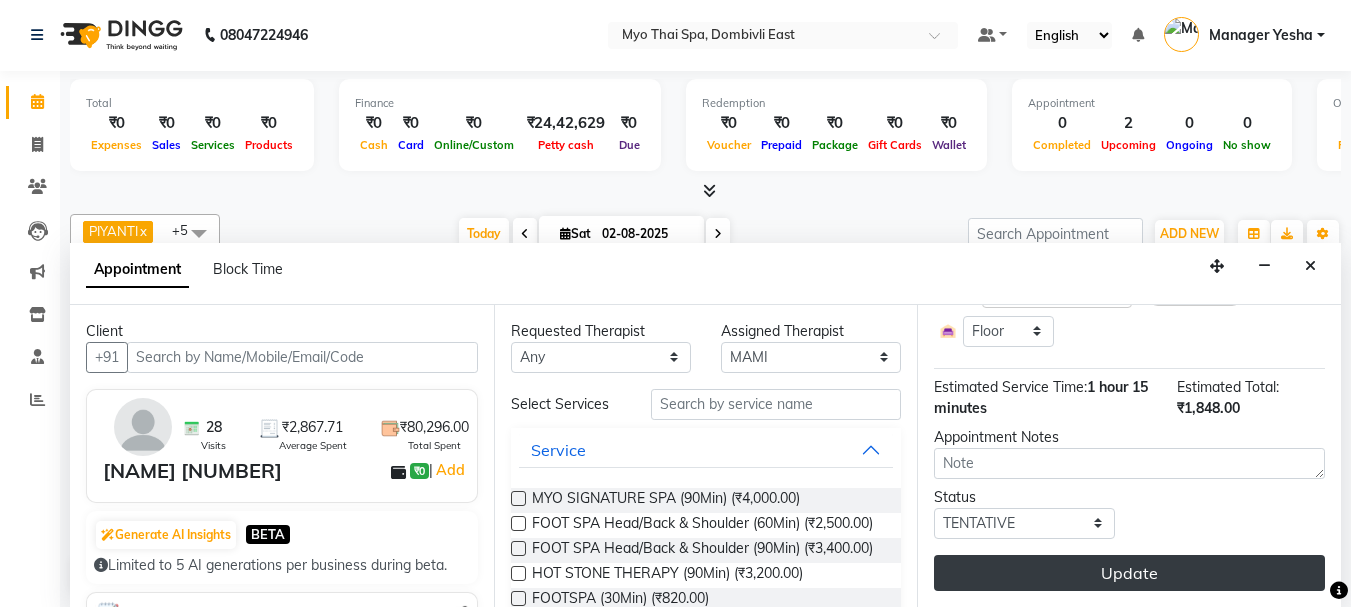 click on "Update" at bounding box center [1129, 573] 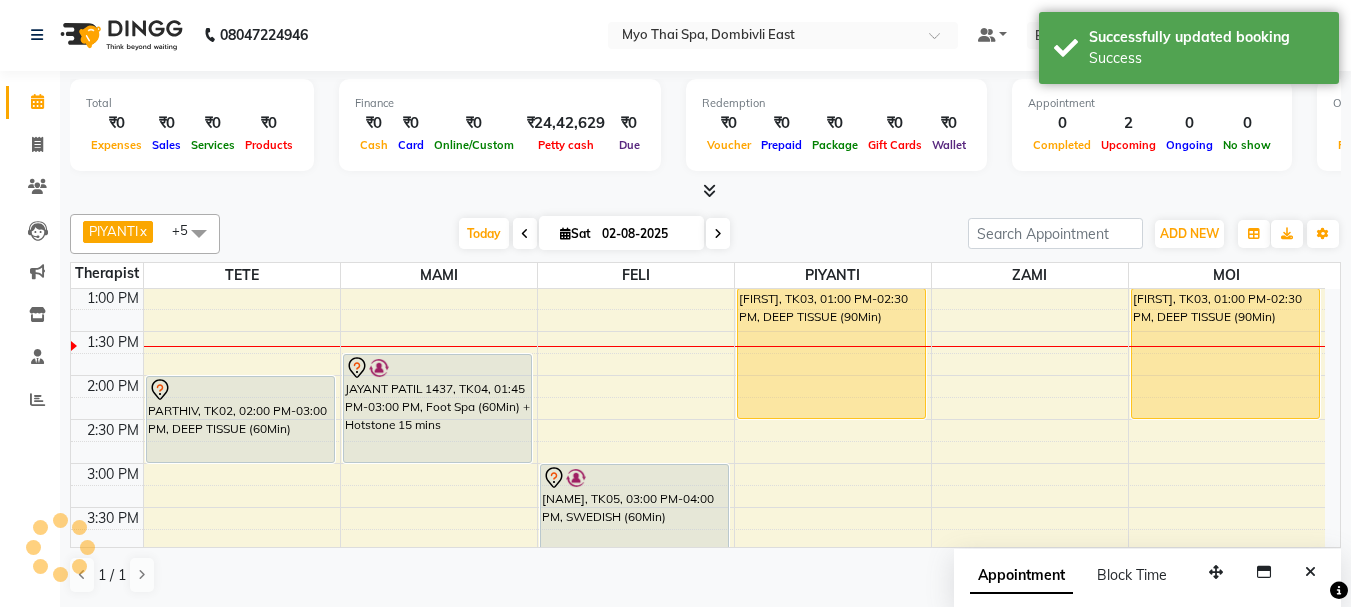scroll, scrollTop: 0, scrollLeft: 0, axis: both 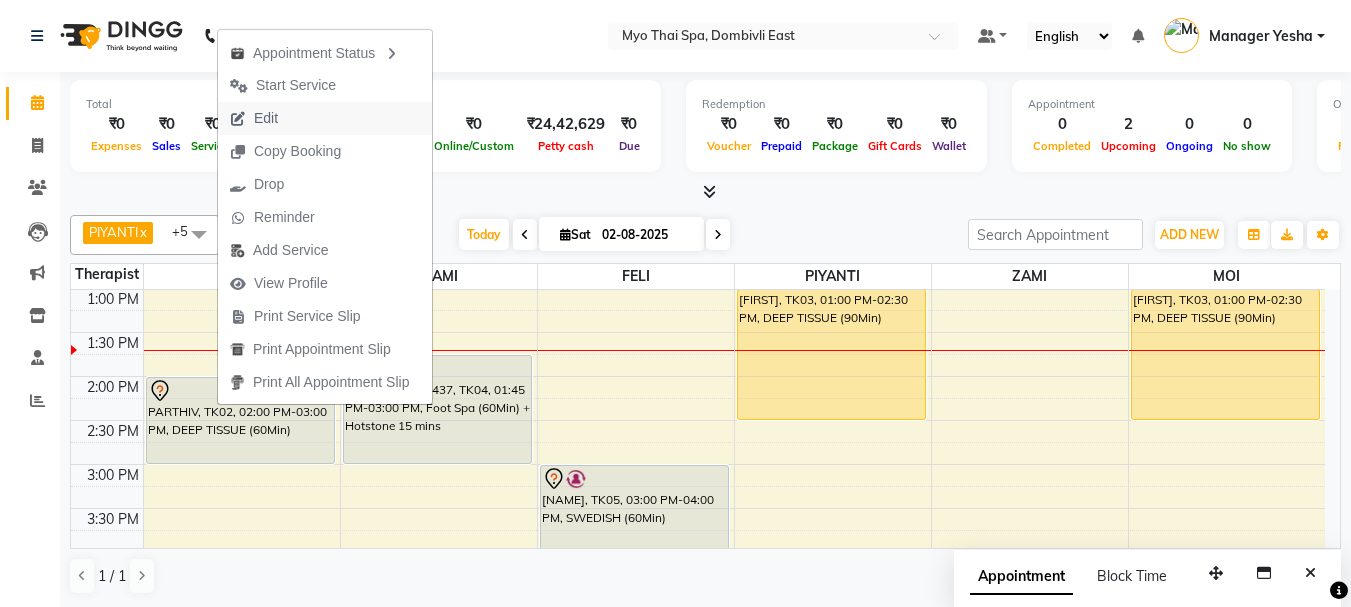 click on "Edit" at bounding box center [266, 118] 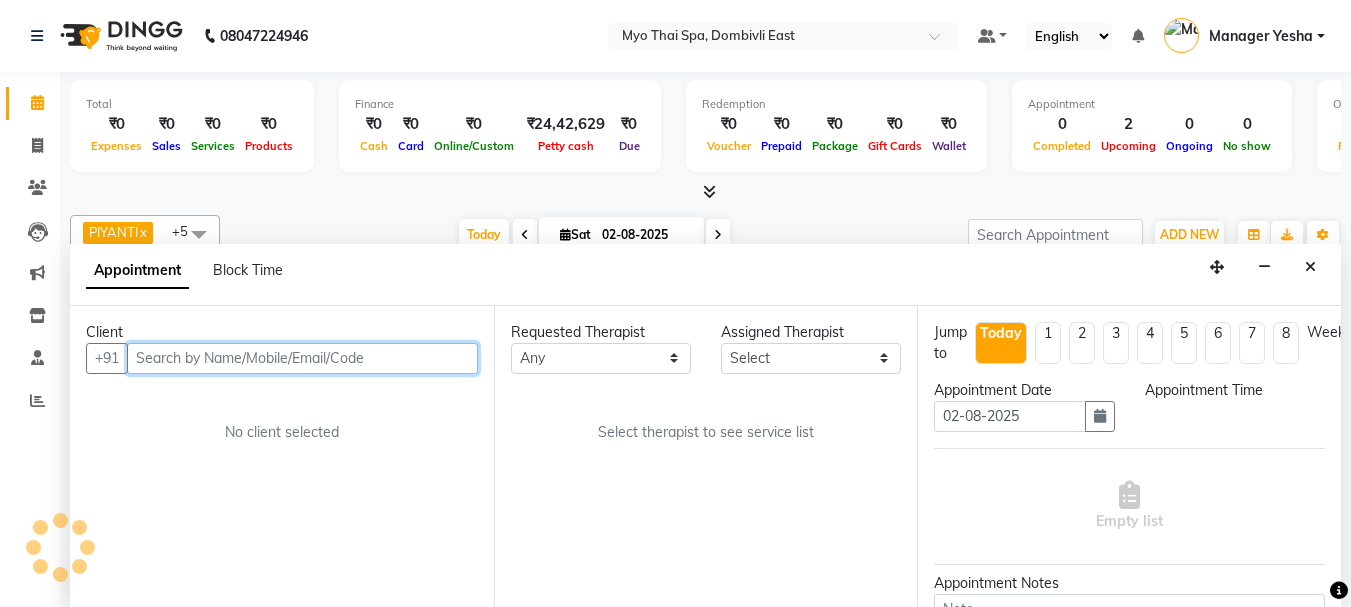 select on "31939" 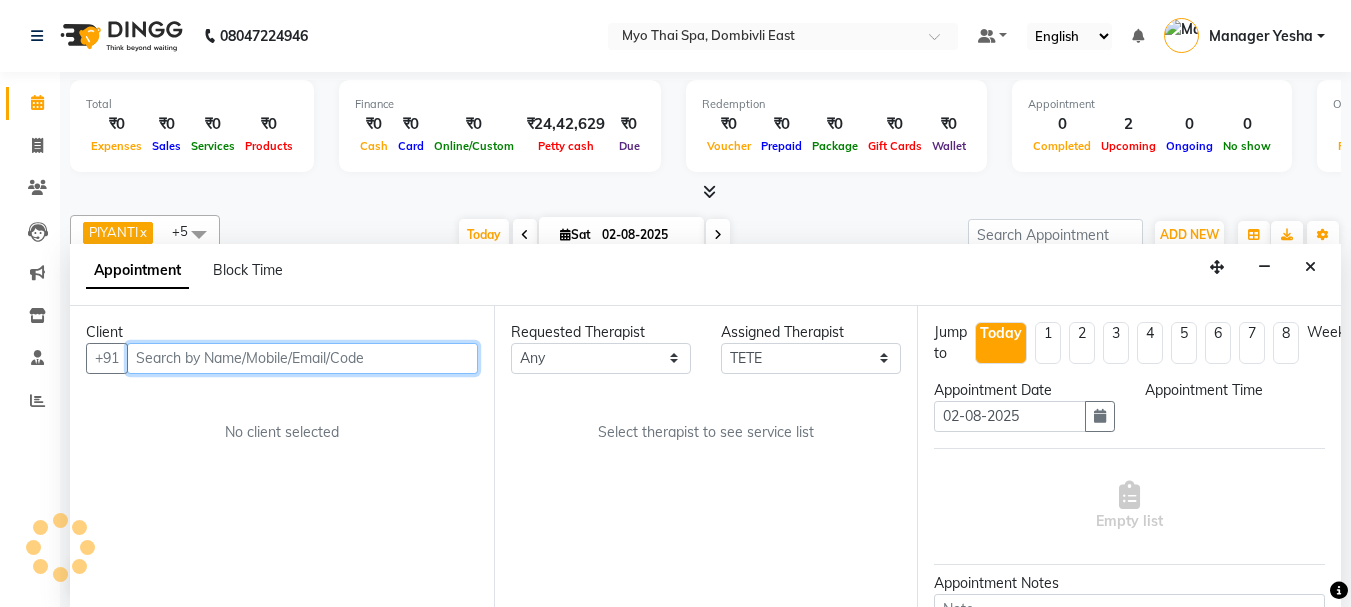 select on "840" 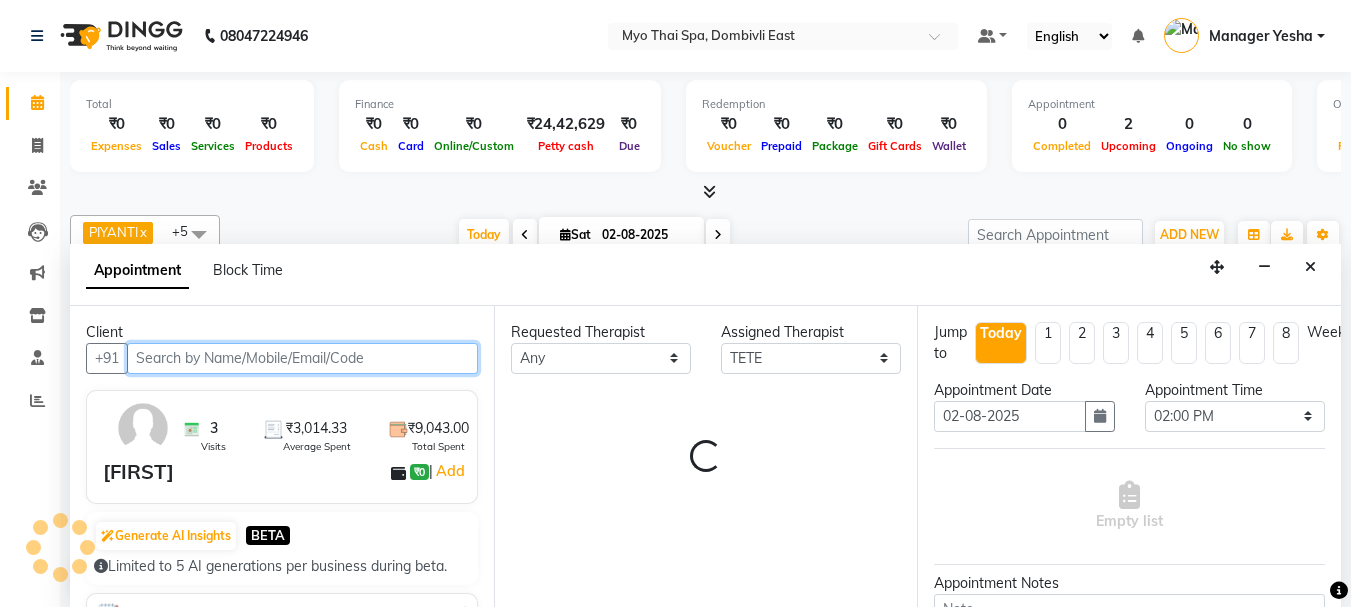 scroll, scrollTop: 1, scrollLeft: 0, axis: vertical 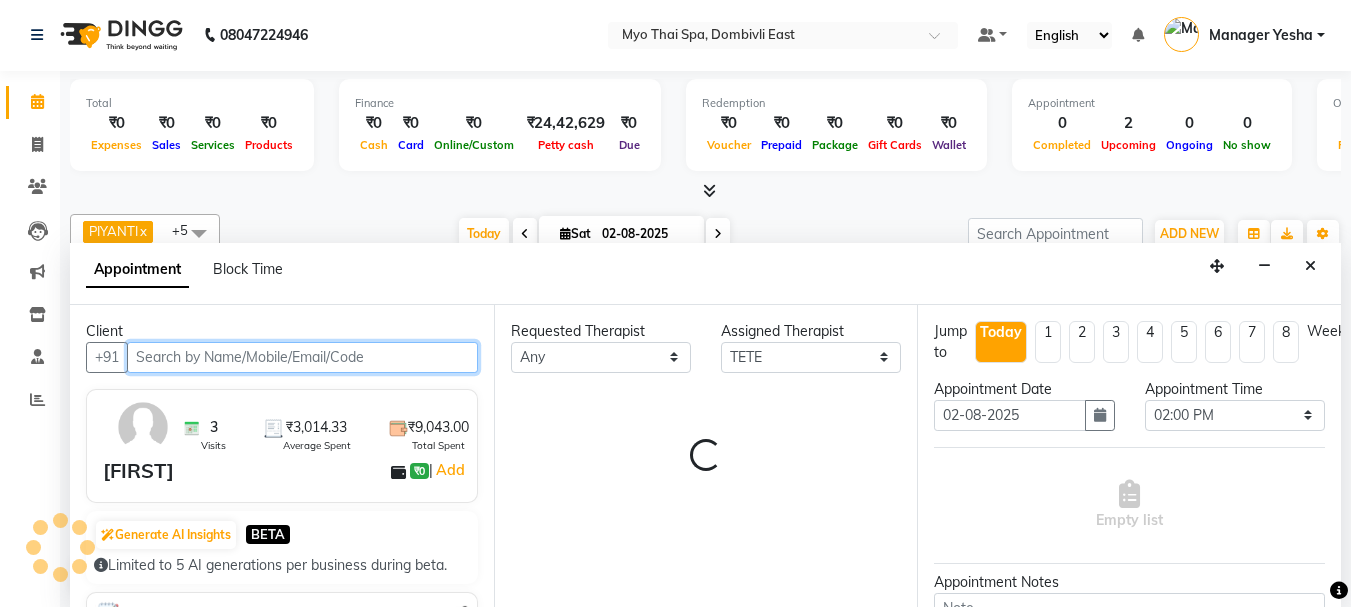 select on "2233" 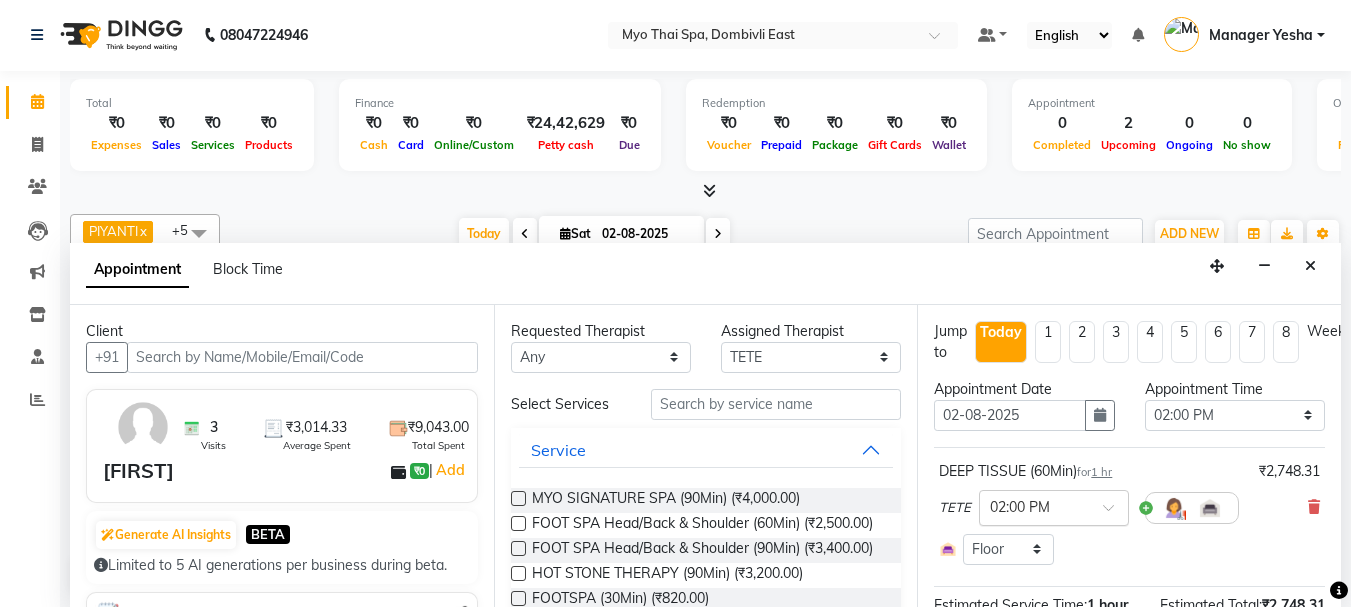click at bounding box center [1034, 506] 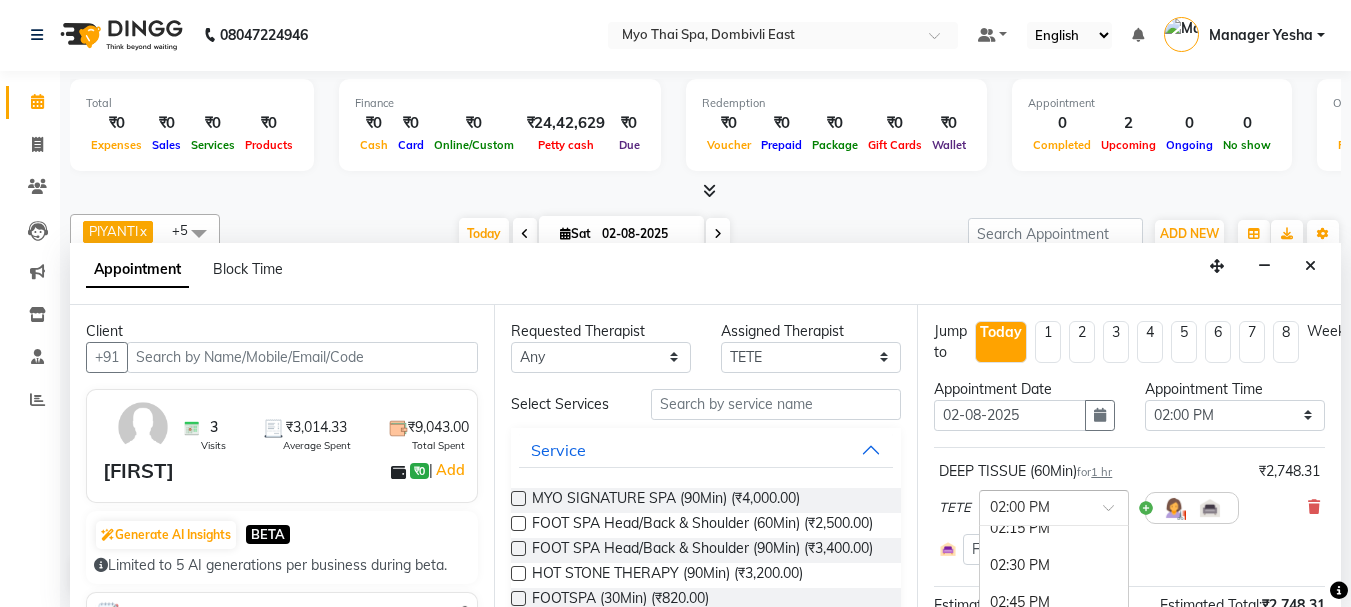 scroll, scrollTop: 692, scrollLeft: 0, axis: vertical 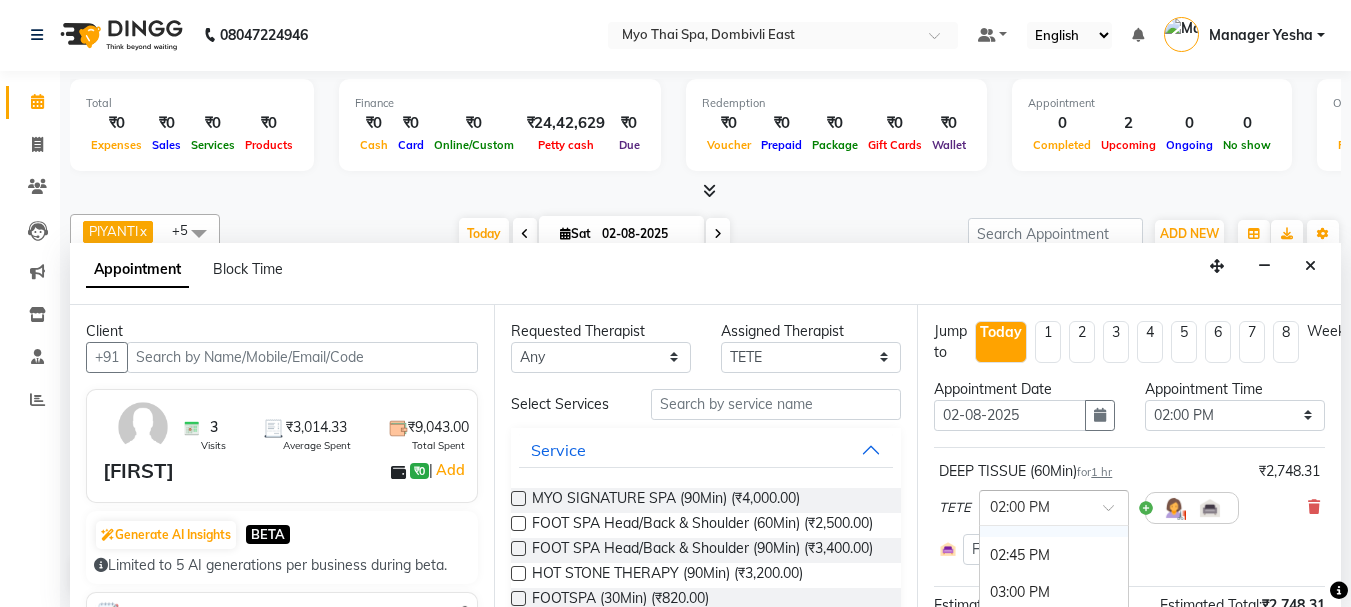 click on "02:30 PM" at bounding box center (1054, 518) 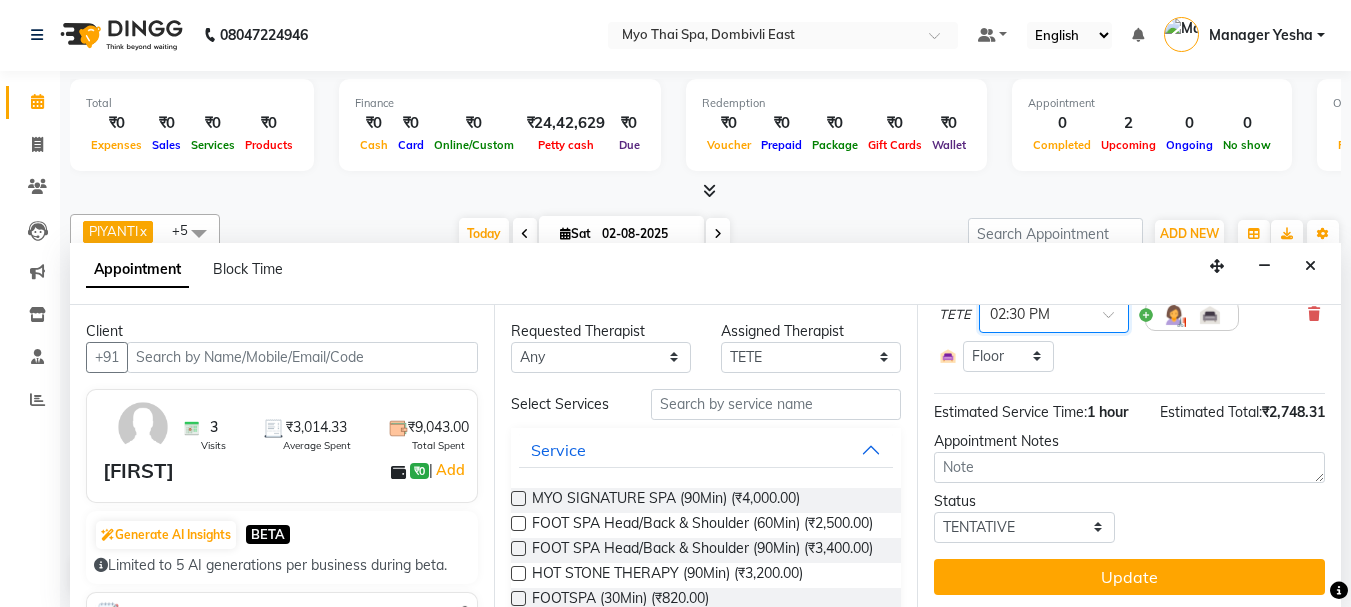scroll, scrollTop: 212, scrollLeft: 0, axis: vertical 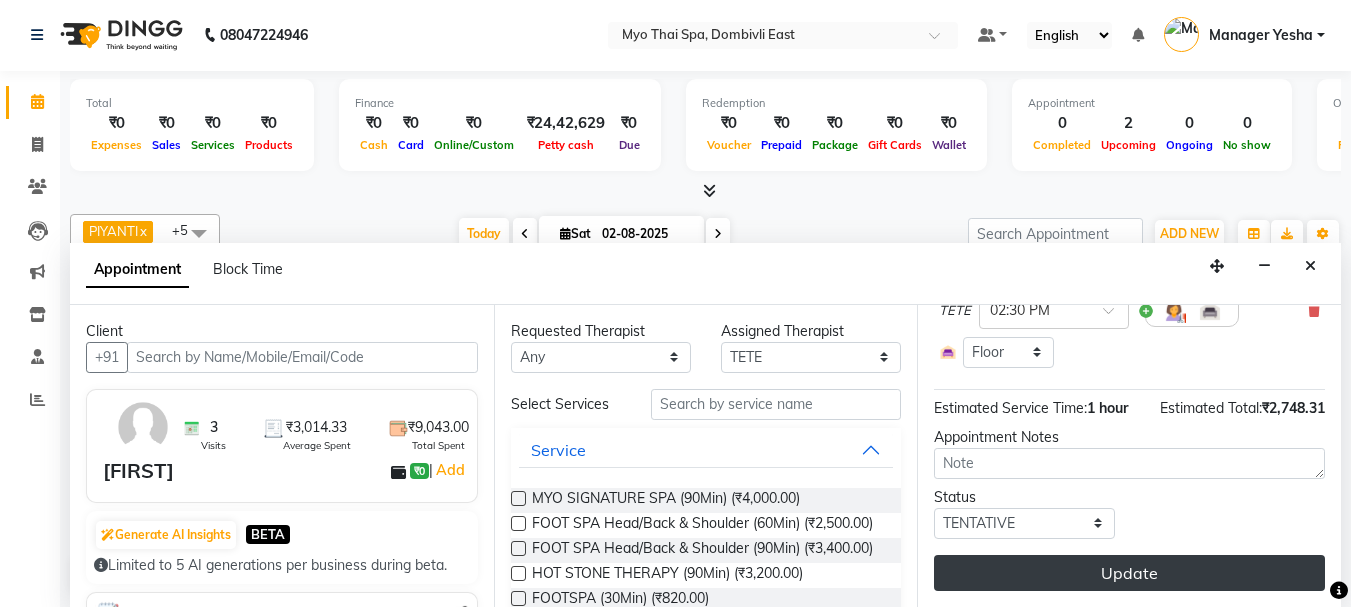 click on "Update" at bounding box center [1129, 573] 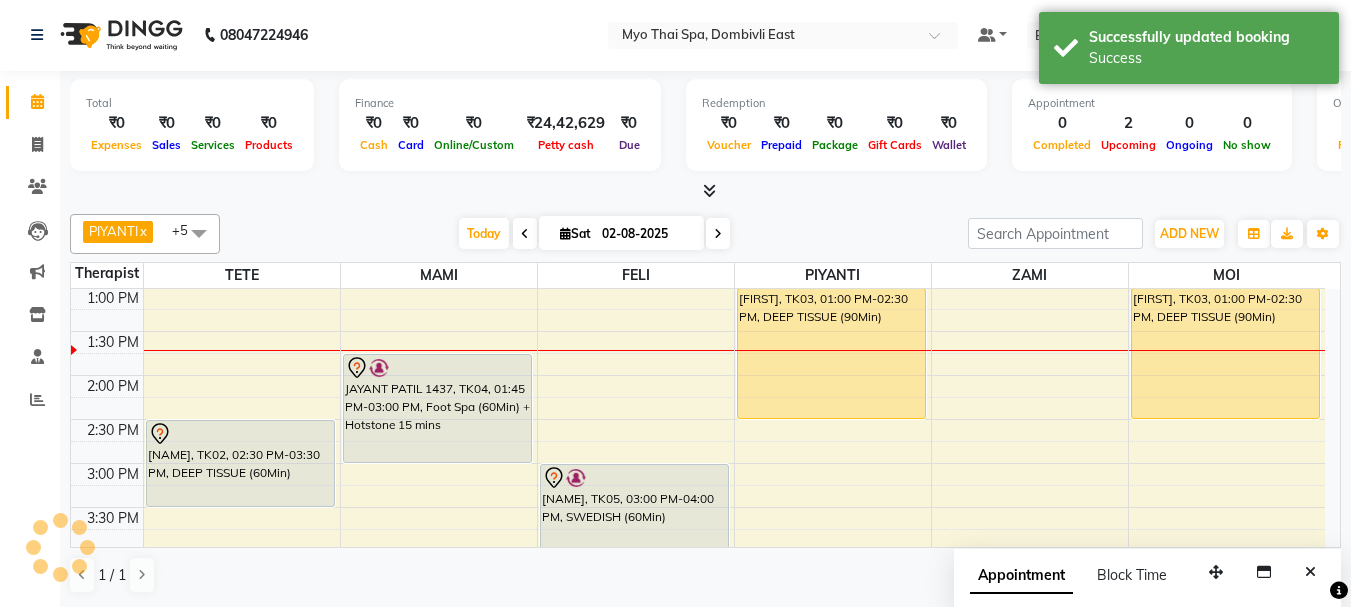 scroll, scrollTop: 0, scrollLeft: 0, axis: both 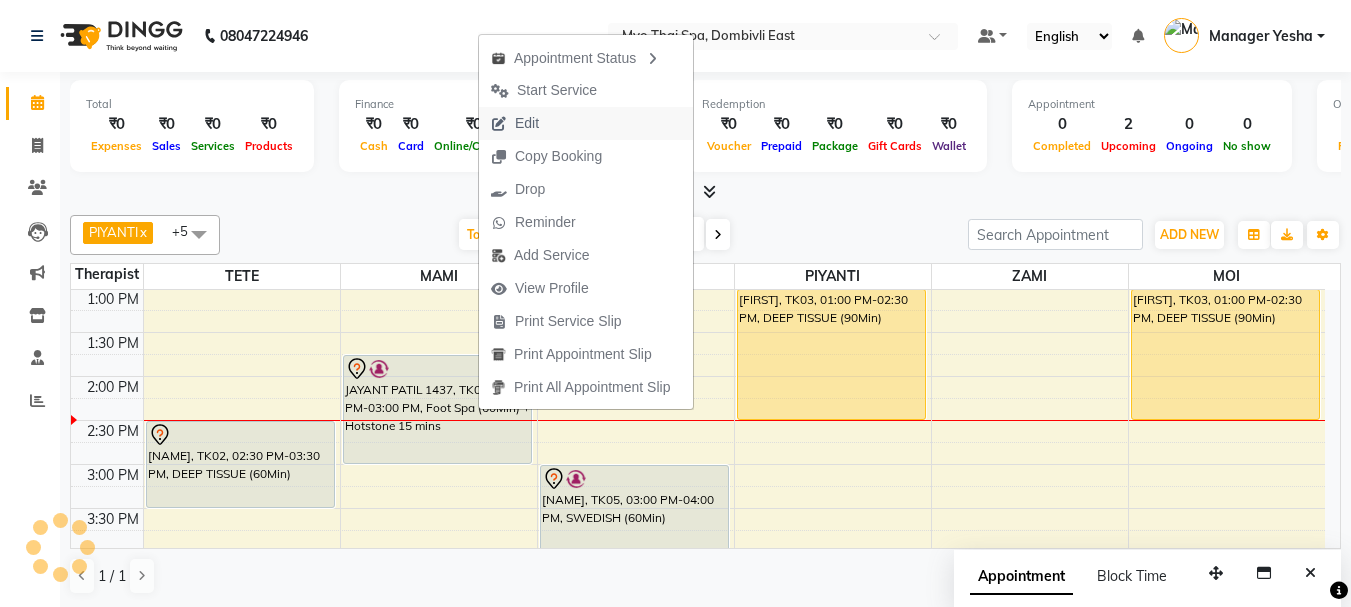click on "Edit" at bounding box center (527, 123) 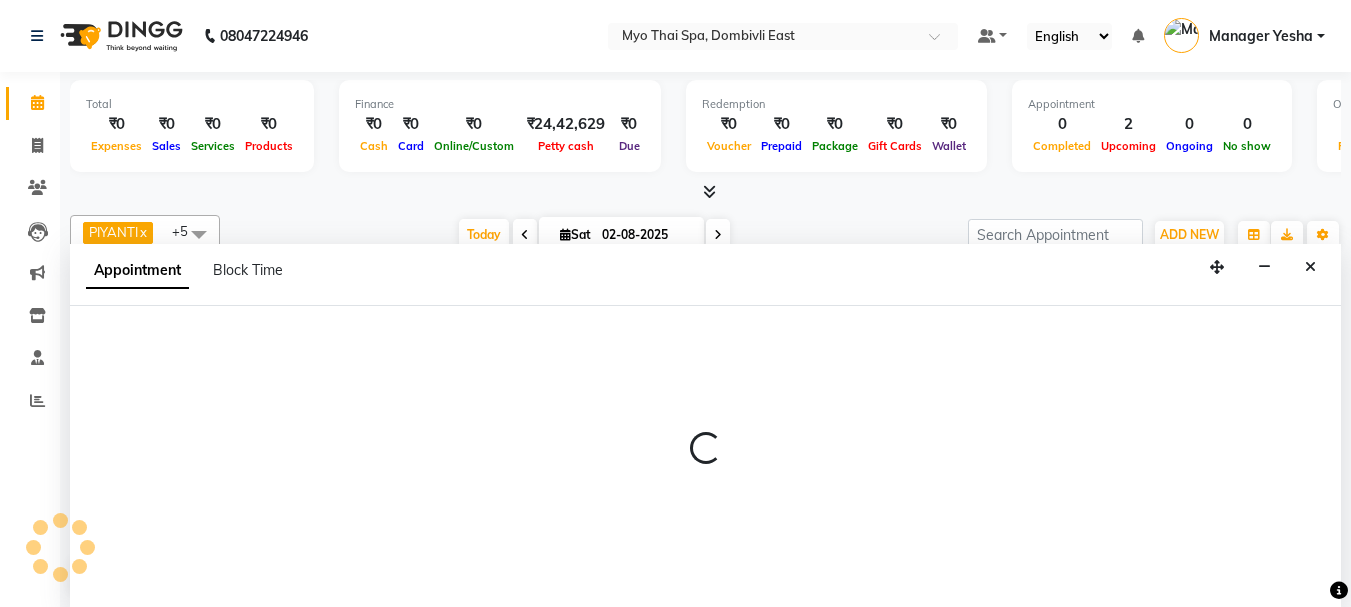 scroll, scrollTop: 1, scrollLeft: 0, axis: vertical 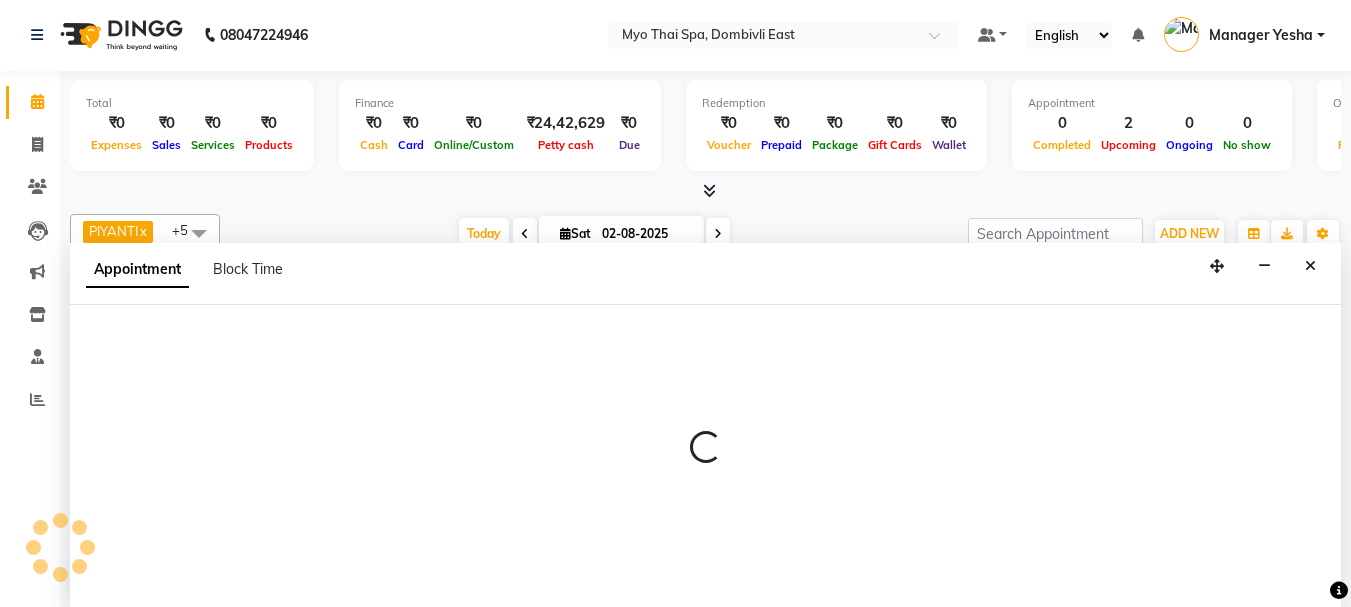 select on "tentative" 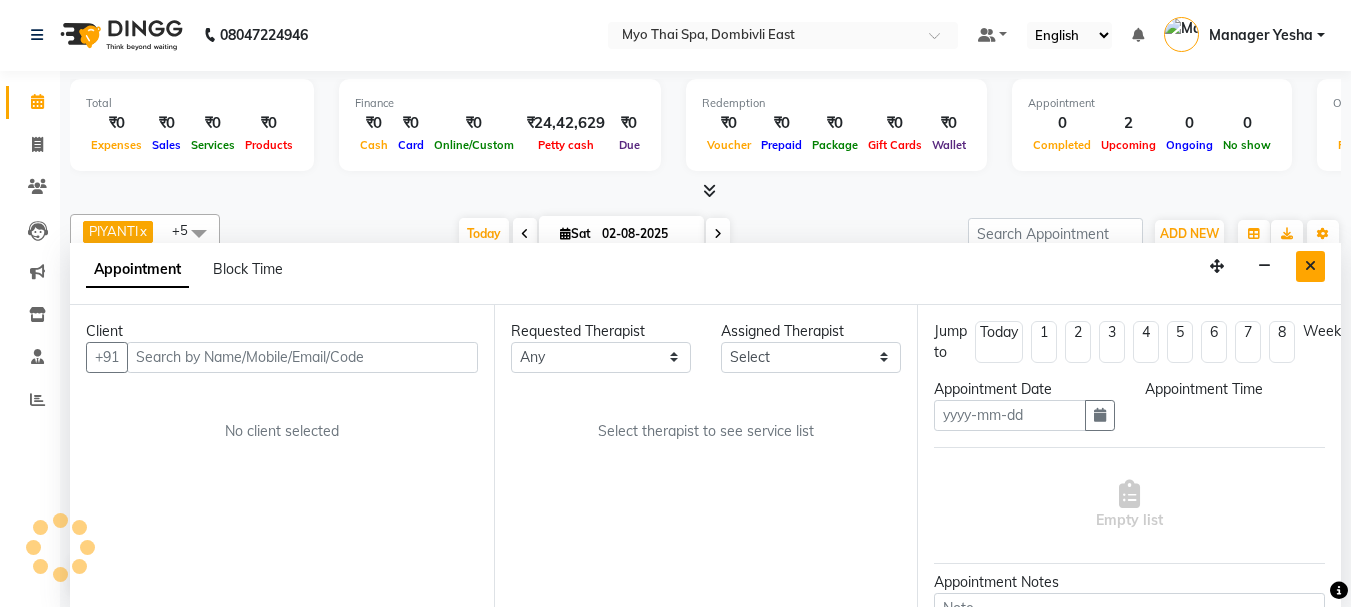 click at bounding box center (1310, 266) 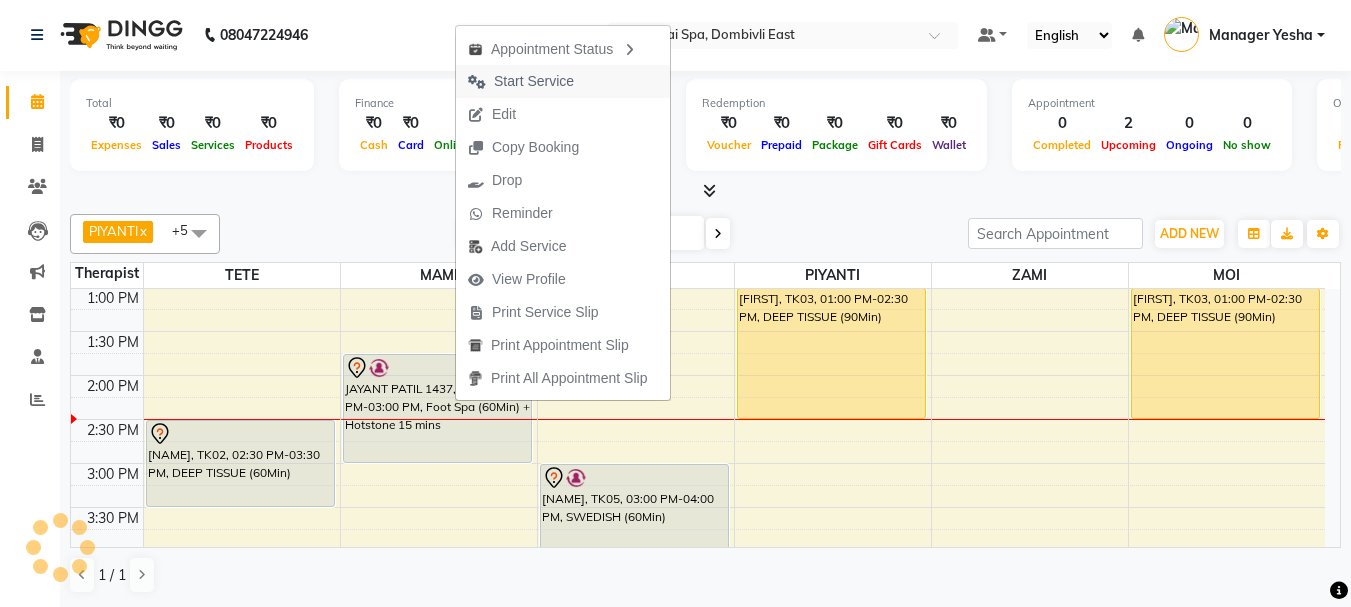 click on "Start Service" at bounding box center [534, 81] 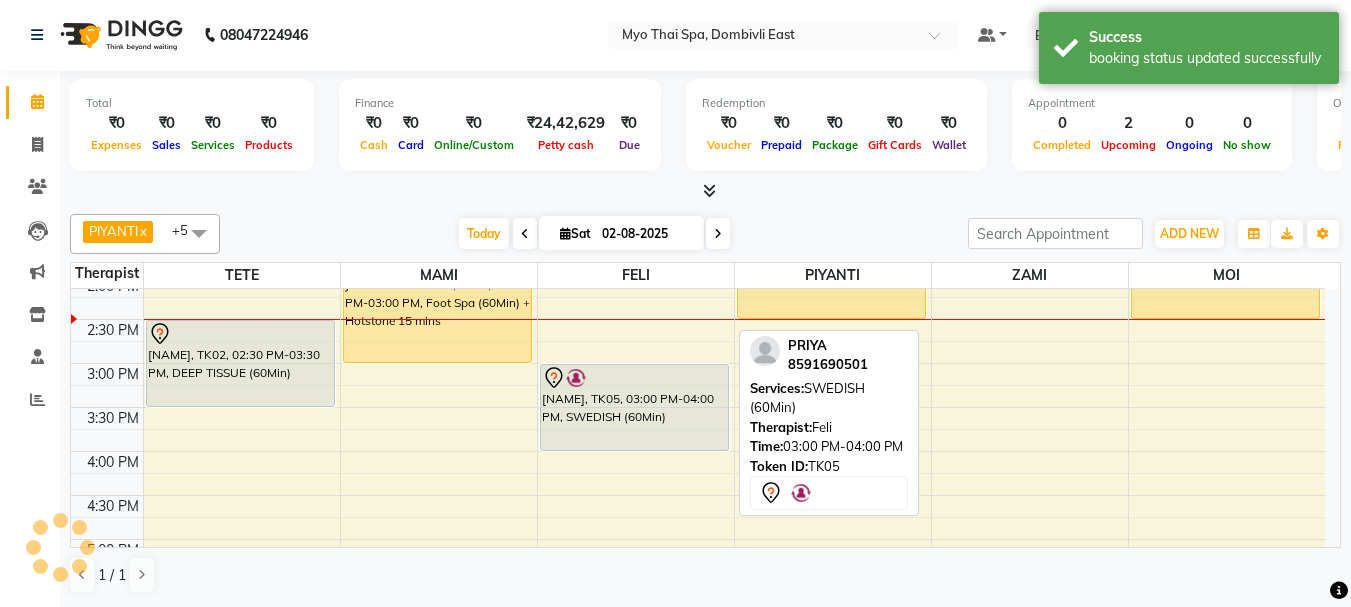 scroll, scrollTop: 441, scrollLeft: 0, axis: vertical 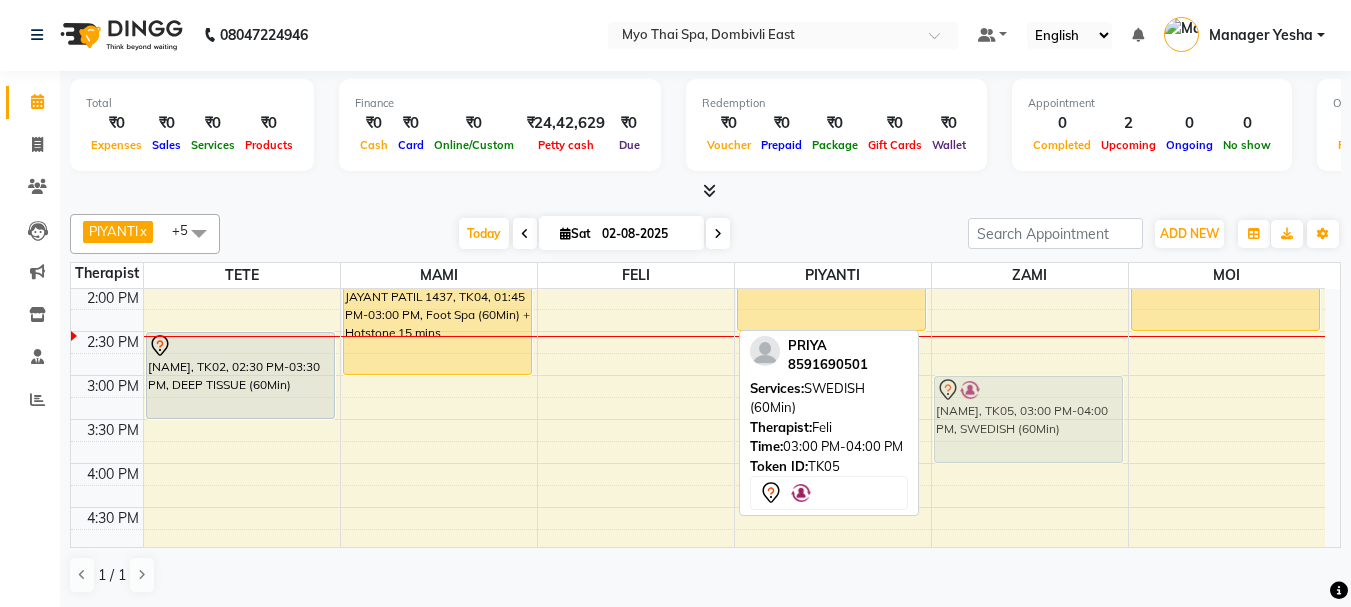 drag, startPoint x: 573, startPoint y: 389, endPoint x: 918, endPoint y: 396, distance: 345.071 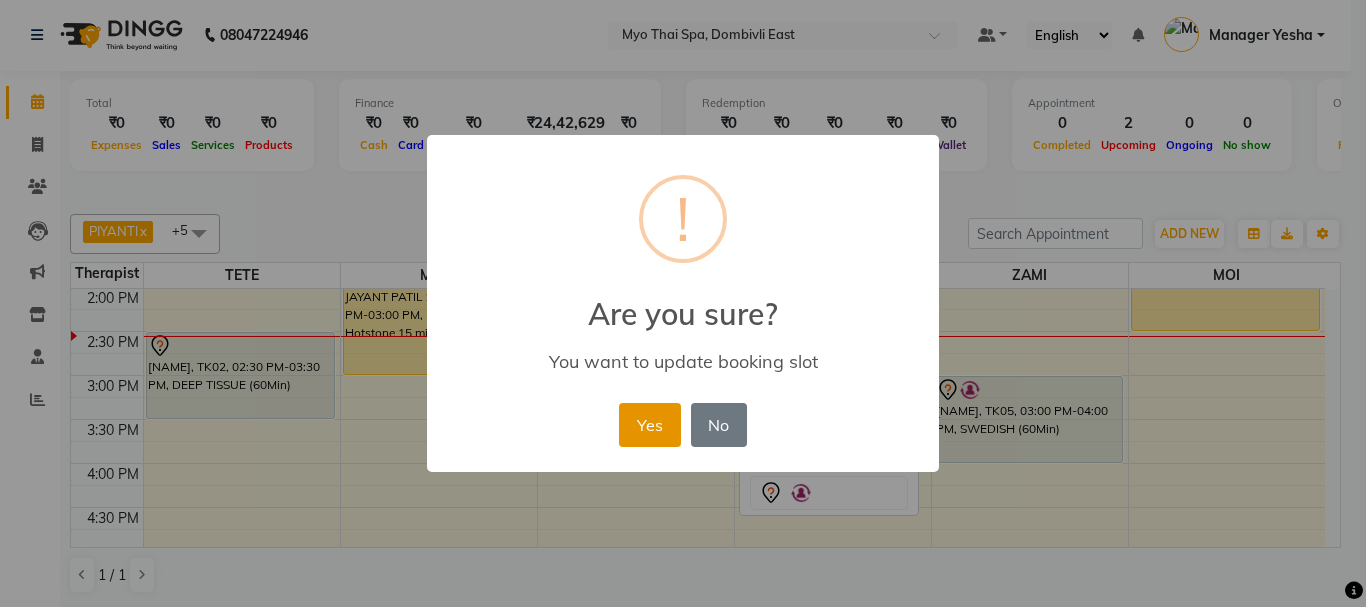 drag, startPoint x: 632, startPoint y: 443, endPoint x: 289, endPoint y: 605, distance: 379.3323 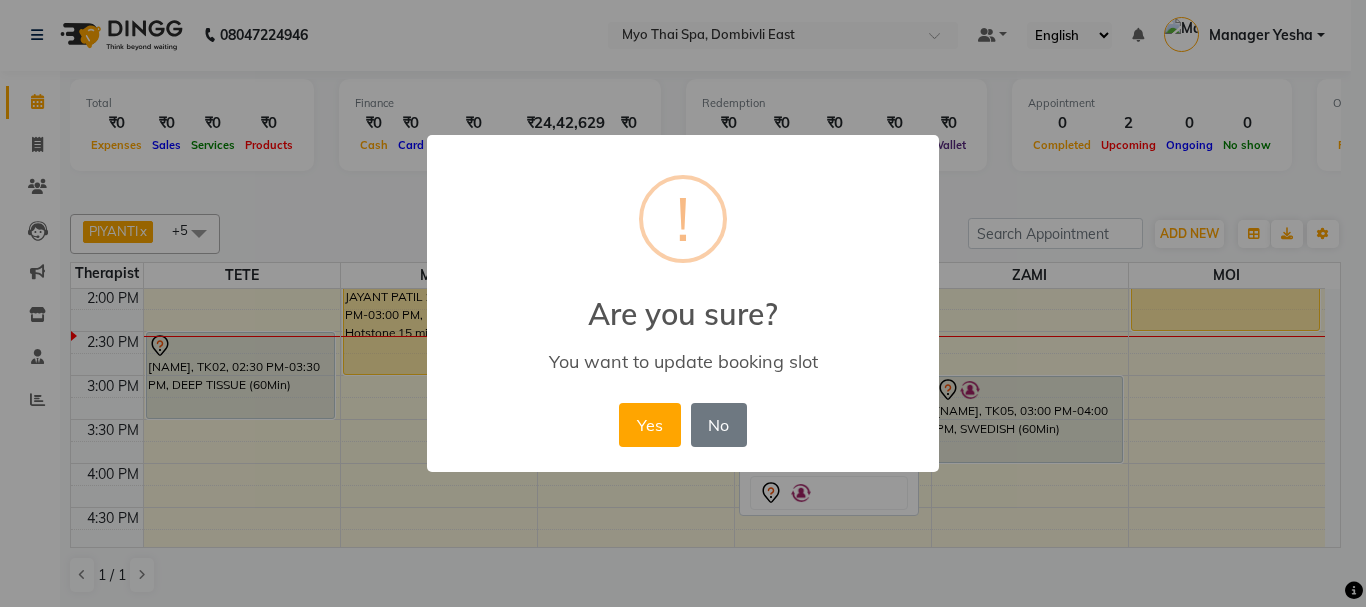 click on "Yes" at bounding box center [649, 425] 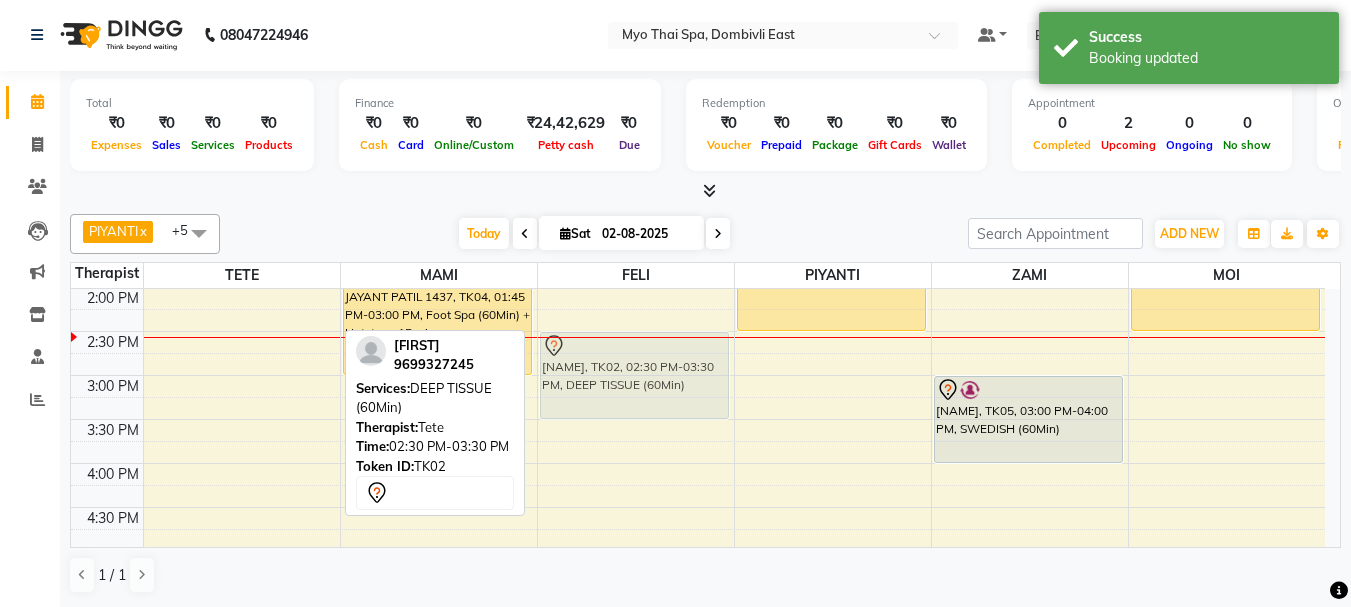 drag, startPoint x: 211, startPoint y: 358, endPoint x: 637, endPoint y: 364, distance: 426.04224 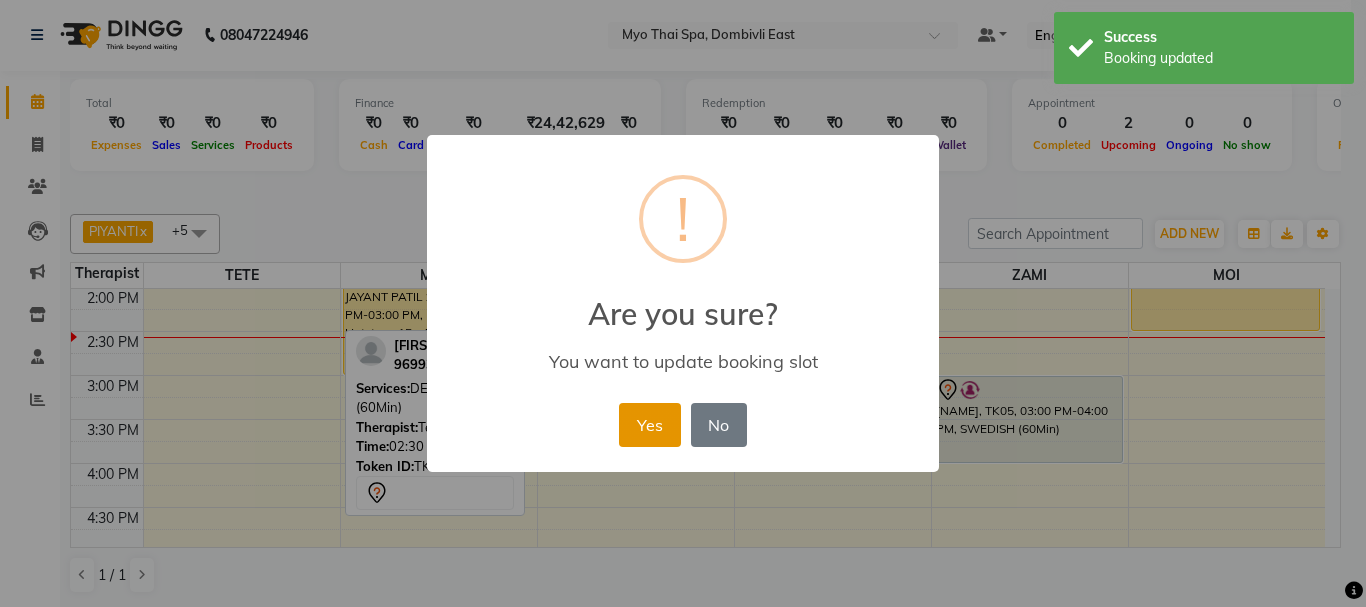 click on "Yes" at bounding box center [649, 425] 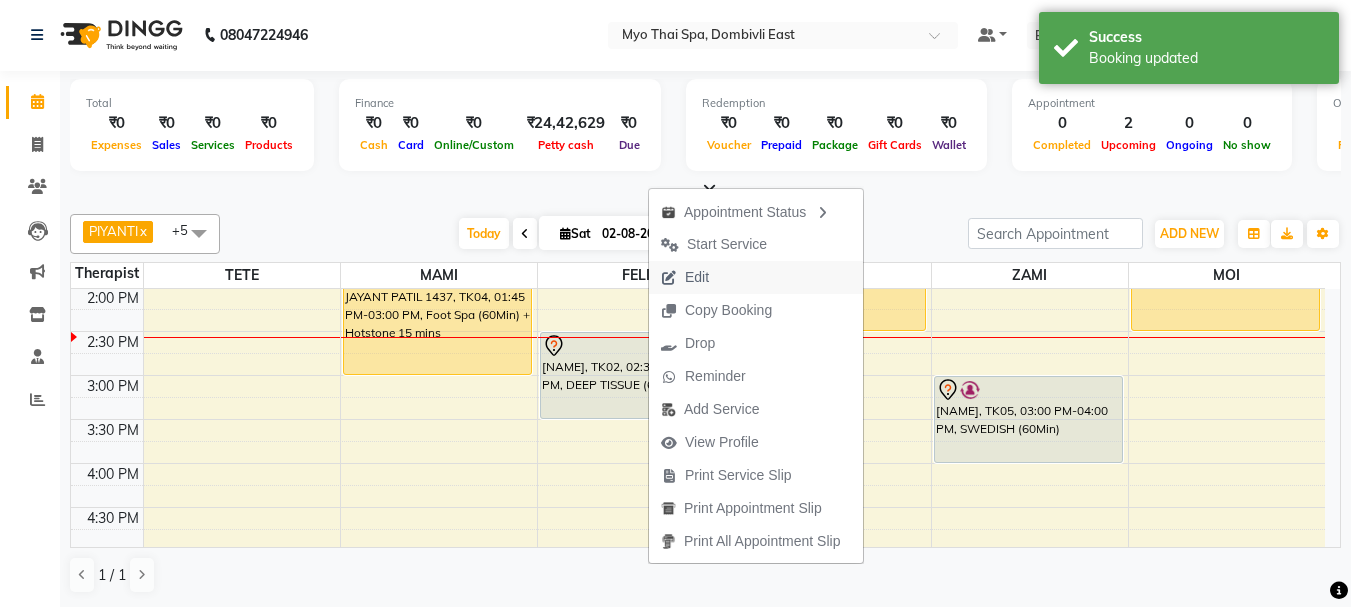 click on "Edit" at bounding box center (685, 277) 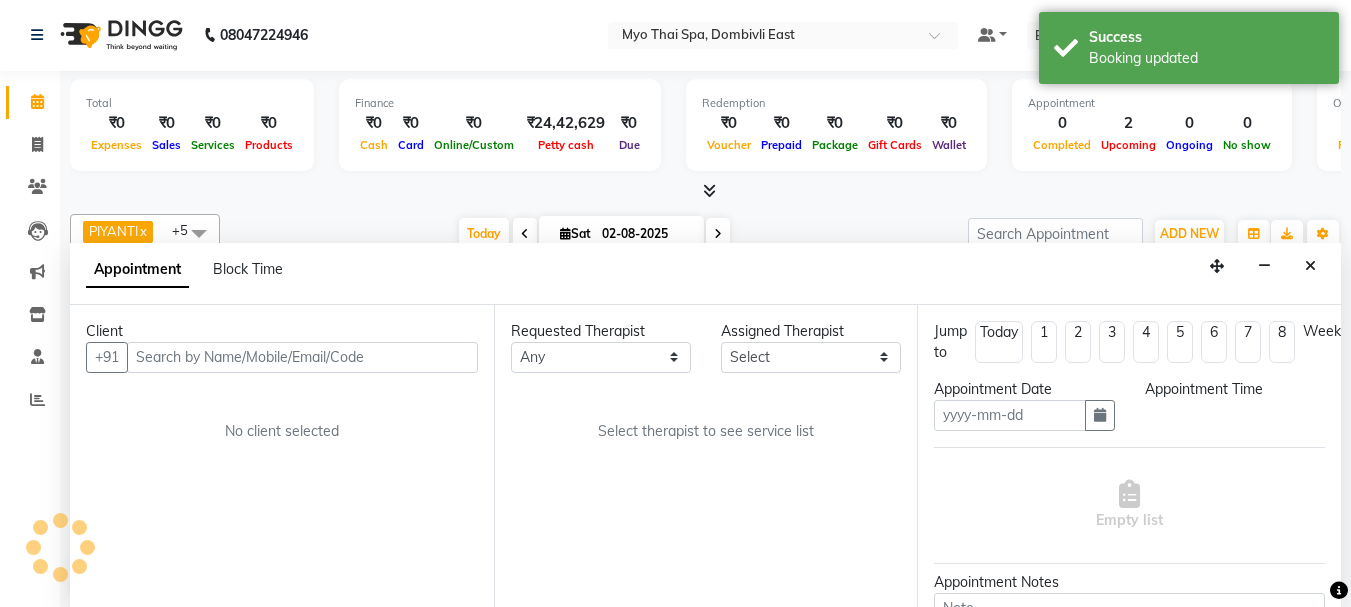 type on "02-08-2025" 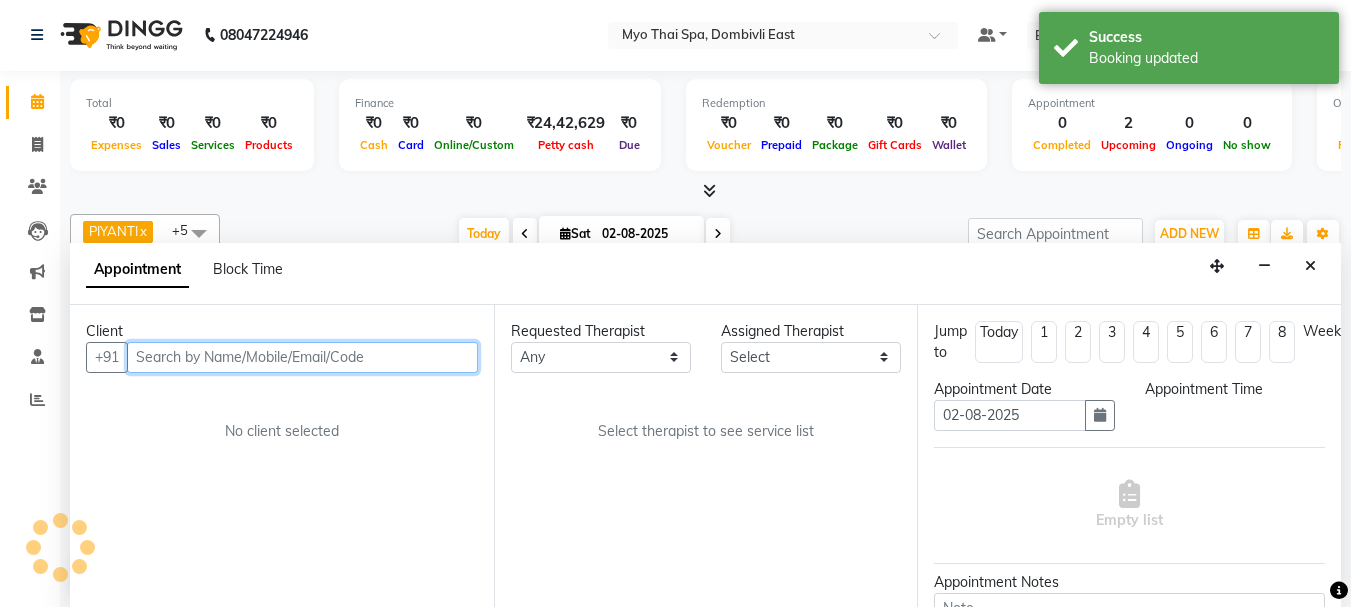 select on "42923" 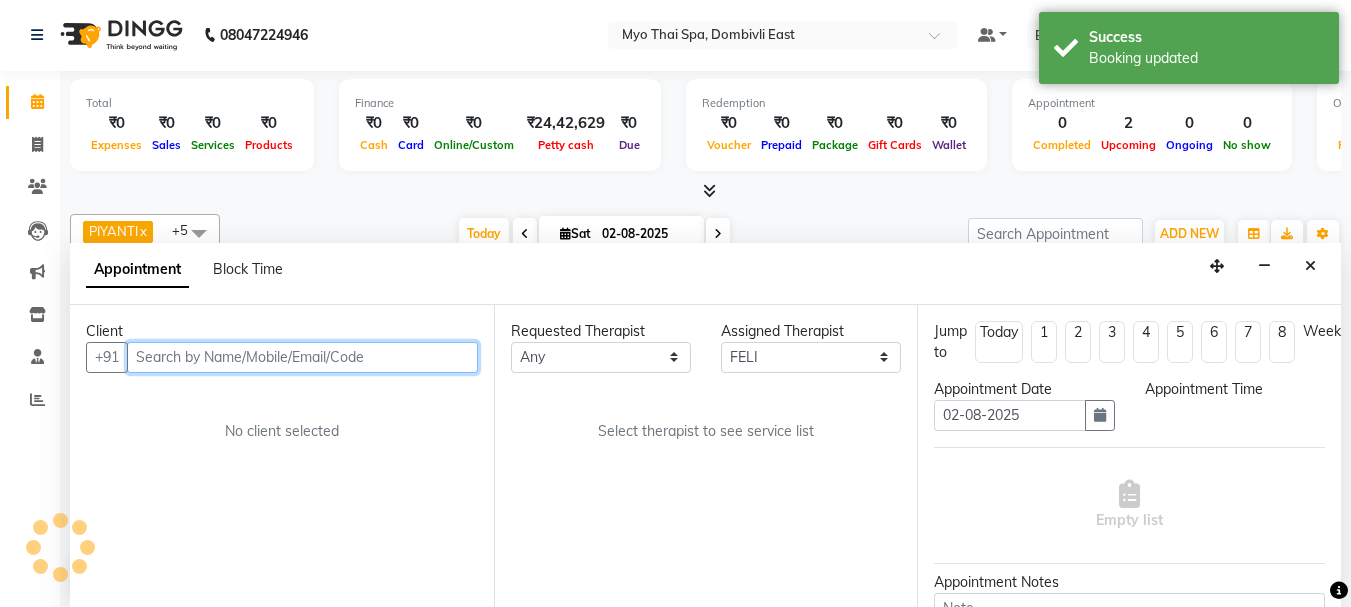 select on "870" 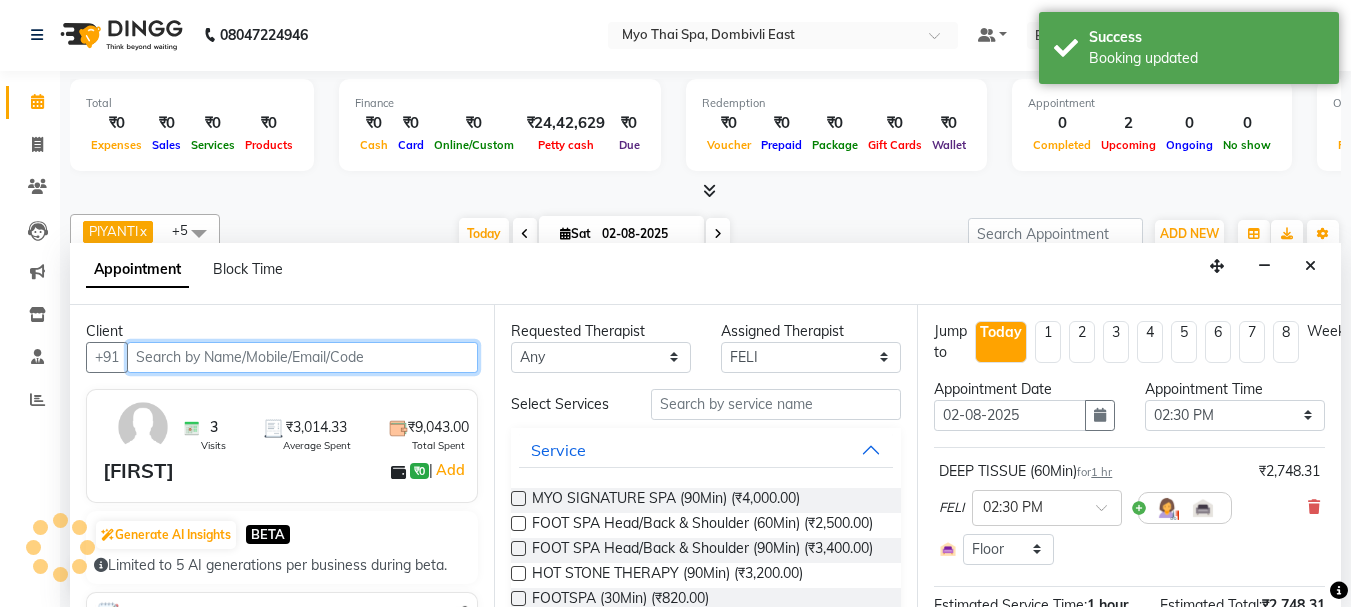 scroll, scrollTop: 441, scrollLeft: 0, axis: vertical 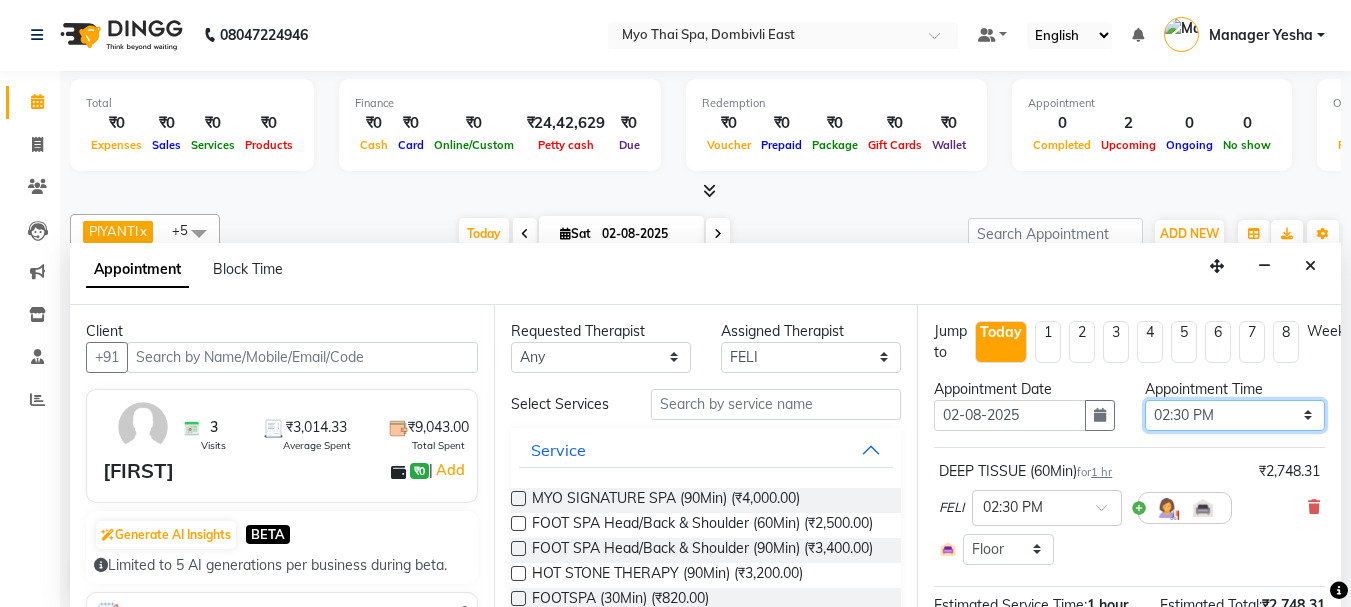 click on "Select 10:00 AM 10:15 AM 10:30 AM 10:45 AM 11:00 AM 11:15 AM 11:30 AM 11:45 AM 12:00 PM 12:15 PM 12:30 PM 12:45 PM 01:00 PM 01:15 PM 01:30 PM 01:45 PM 02:00 PM 02:15 PM 02:30 PM 02:45 PM 03:00 PM 03:15 PM 03:30 PM 03:45 PM 04:00 PM 04:15 PM 04:30 PM 04:45 PM 05:00 PM 05:15 PM 05:30 PM 05:45 PM 06:00 PM 06:15 PM 06:30 PM 06:45 PM 07:00 PM 07:15 PM 07:30 PM 07:45 PM 08:00 PM 08:15 PM 08:30 PM 08:45 PM 09:00 PM 09:15 PM 09:30 PM 09:45 PM 10:00 PM" at bounding box center (1235, 415) 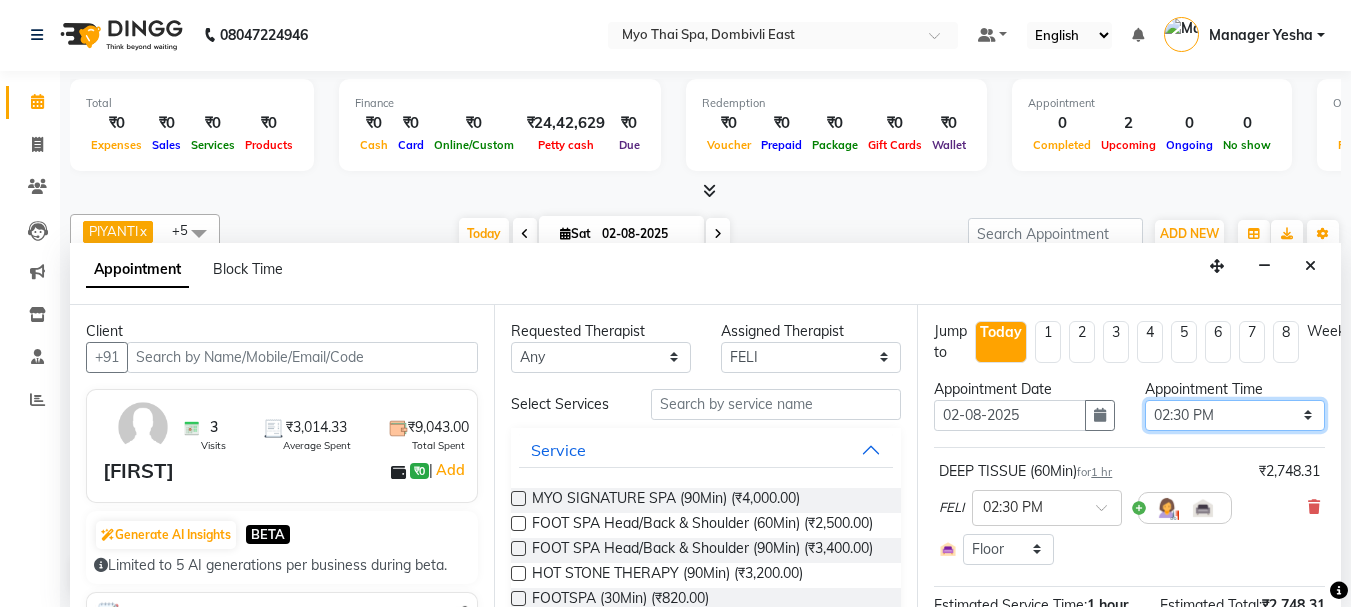 select on "885" 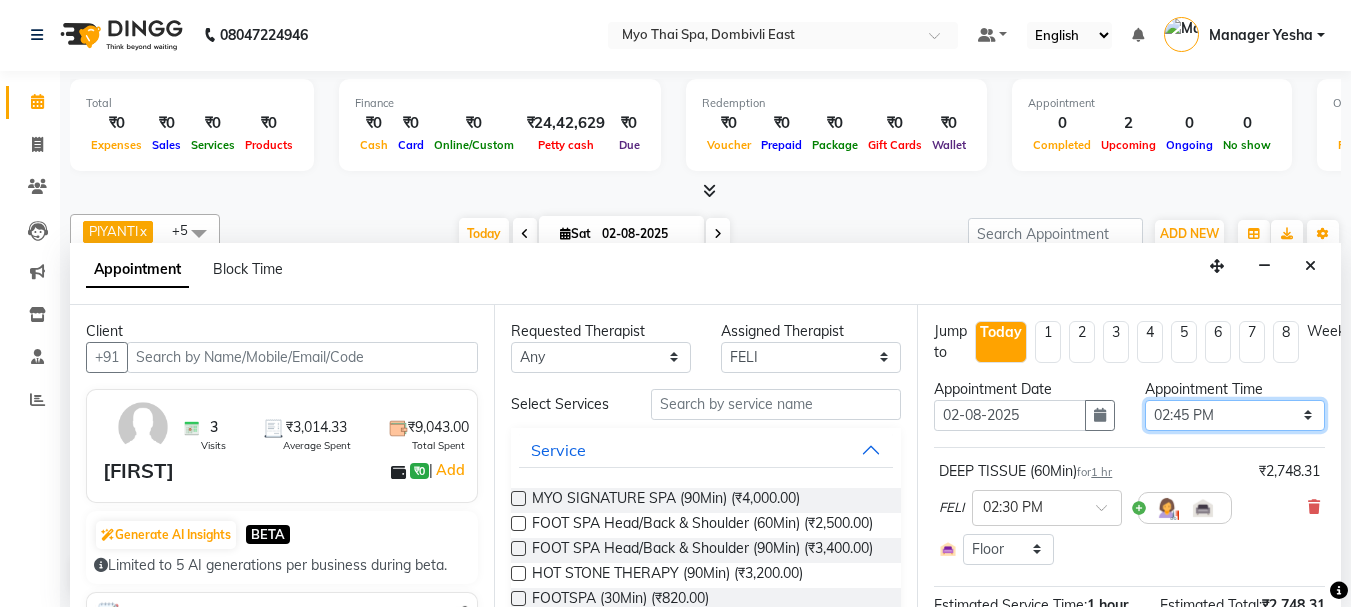 click on "Select 10:00 AM 10:15 AM 10:30 AM 10:45 AM 11:00 AM 11:15 AM 11:30 AM 11:45 AM 12:00 PM 12:15 PM 12:30 PM 12:45 PM 01:00 PM 01:15 PM 01:30 PM 01:45 PM 02:00 PM 02:15 PM 02:30 PM 02:45 PM 03:00 PM 03:15 PM 03:30 PM 03:45 PM 04:00 PM 04:15 PM 04:30 PM 04:45 PM 05:00 PM 05:15 PM 05:30 PM 05:45 PM 06:00 PM 06:15 PM 06:30 PM 06:45 PM 07:00 PM 07:15 PM 07:30 PM 07:45 PM 08:00 PM 08:15 PM 08:30 PM 08:45 PM 09:00 PM 09:15 PM 09:30 PM 09:45 PM 10:00 PM" at bounding box center [1235, 415] 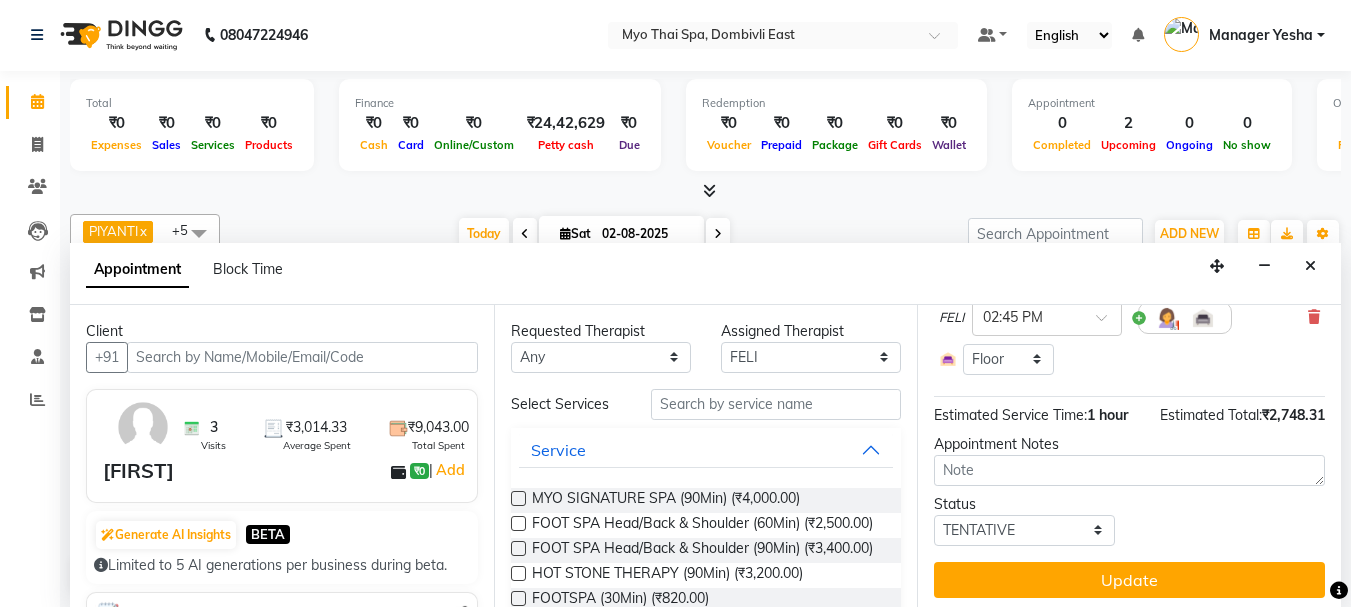 scroll, scrollTop: 212, scrollLeft: 0, axis: vertical 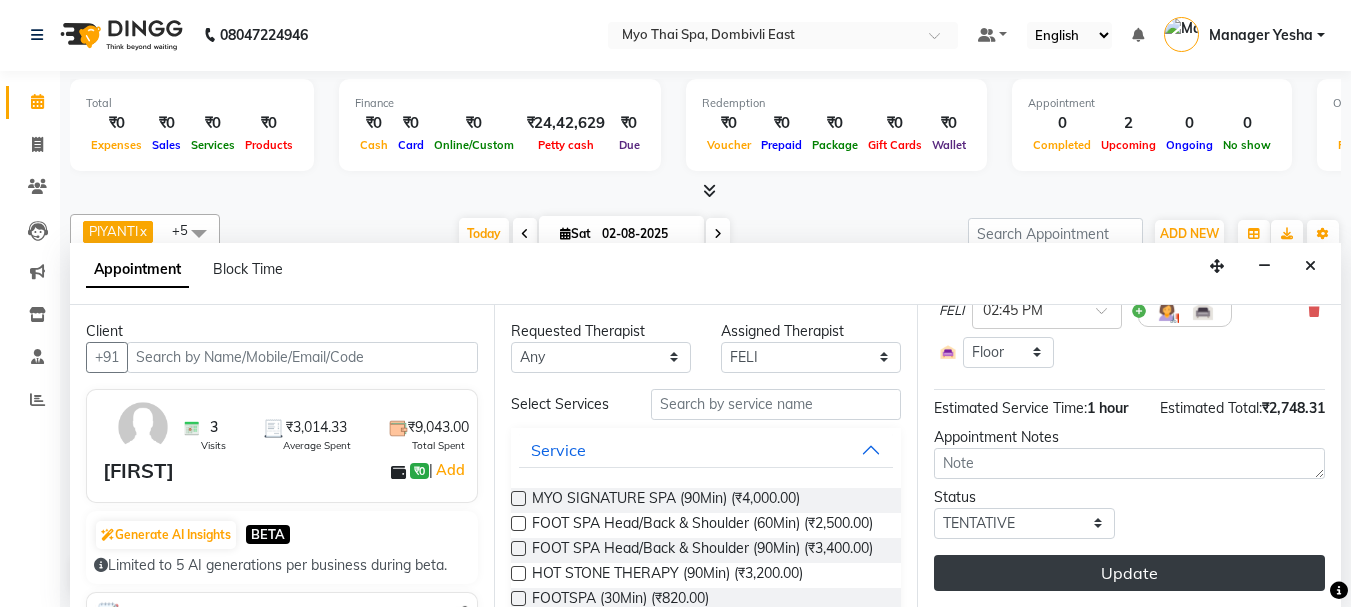 click on "Update" at bounding box center (1129, 573) 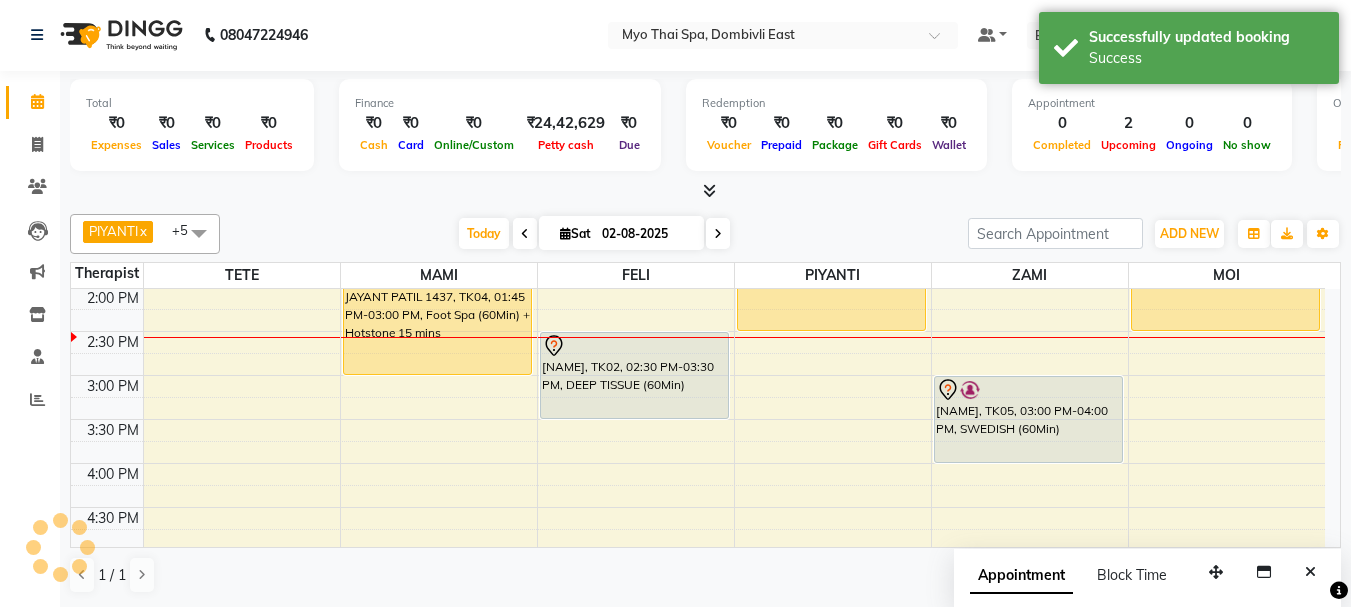 scroll, scrollTop: 0, scrollLeft: 0, axis: both 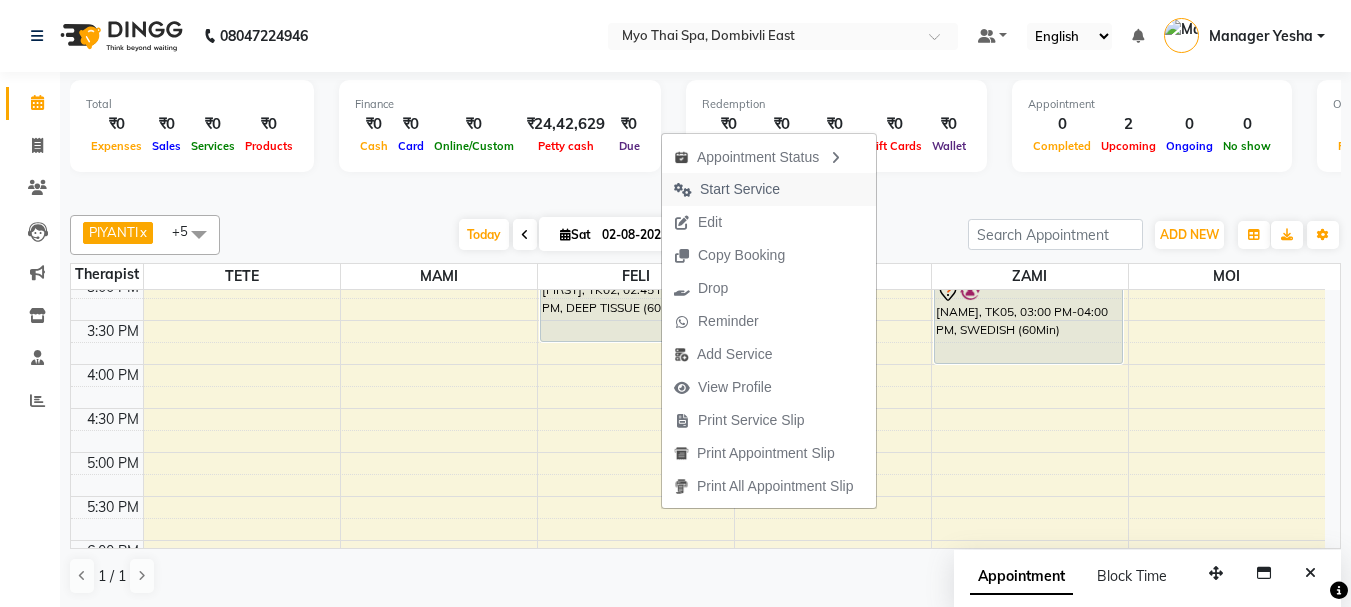 click on "Start Service" at bounding box center (740, 189) 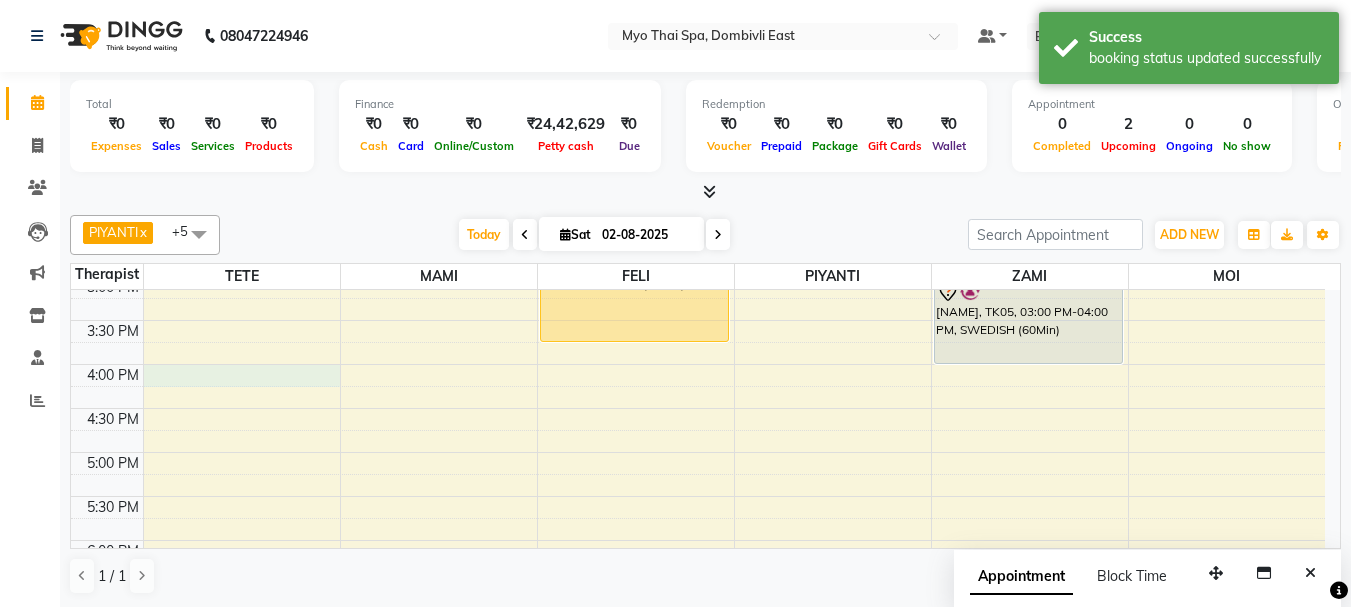 click on "9:00 AM 9:30 AM 10:00 AM 10:30 AM 11:00 AM 11:30 AM 12:00 PM 12:30 PM 1:00 PM 1:30 PM 2:00 PM 2:30 PM 3:00 PM 3:30 PM 4:00 PM 4:30 PM 5:00 PM 5:30 PM 6:00 PM 6:30 PM 7:00 PM 7:30 PM 8:00 PM 8:30 PM 9:00 PM 9:30 PM 10:00 PM 10:30 PM             murali 3288, TK01, 08:00 PM-09:30 PM, DEEP TISSUE (90Min)     JAYANT PATIL 1437, TK04, 01:45 PM-03:00 PM, Foot Spa (60Min) + Hotstone 15 mins             murali 3288, TK01, 08:00 PM-09:30 PM, MYO SIGNATURE SPA (90Min)    PARTHIV, TK02, 02:45 PM-03:45 PM, DEEP TISSUE (60Min)    EPSI, TK03, 01:00 PM-02:30 PM, DEEP TISSUE (90Min)             PRIYA, TK05, 03:00 PM-04:00 PM, SWEDISH (60Min)    EPSI, TK03, 01:00 PM-02:30 PM, DEEP TISSUE (90Min)" at bounding box center (698, 364) 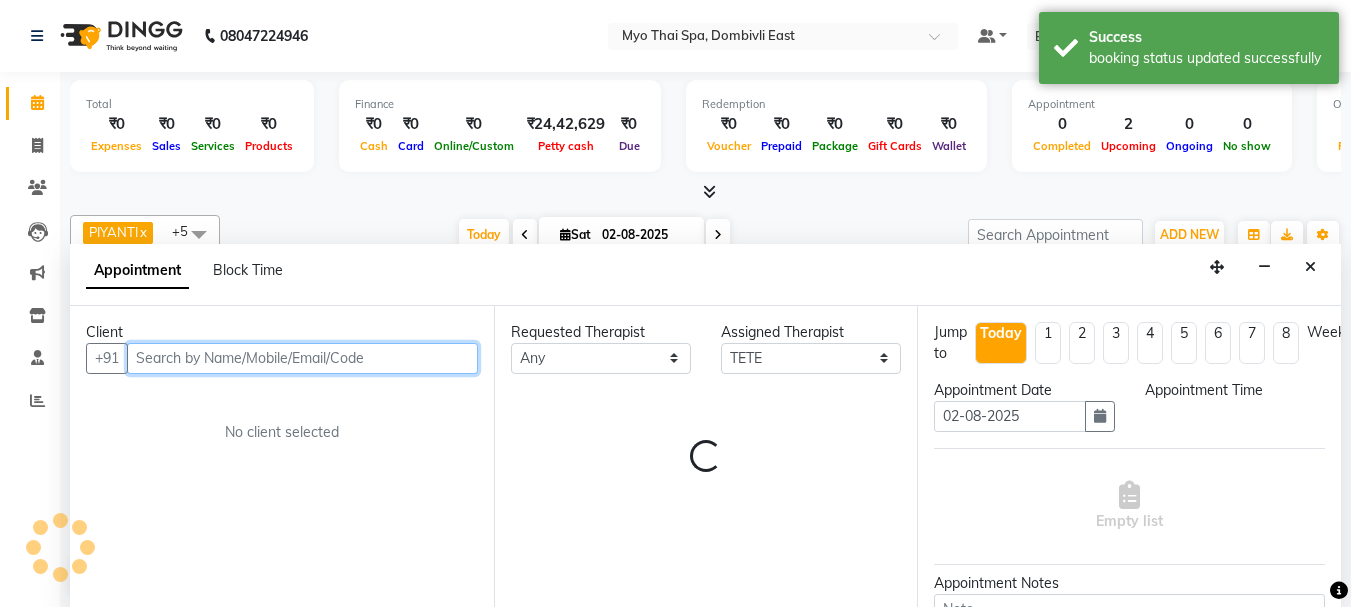 select on "960" 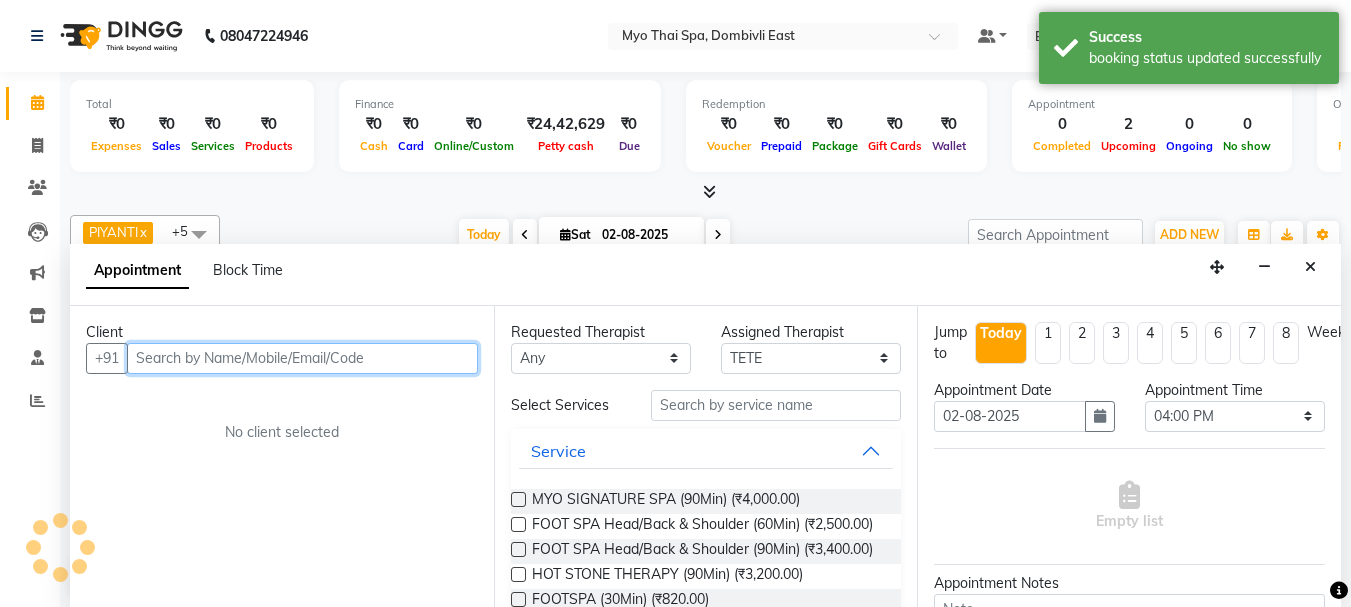 scroll, scrollTop: 1, scrollLeft: 0, axis: vertical 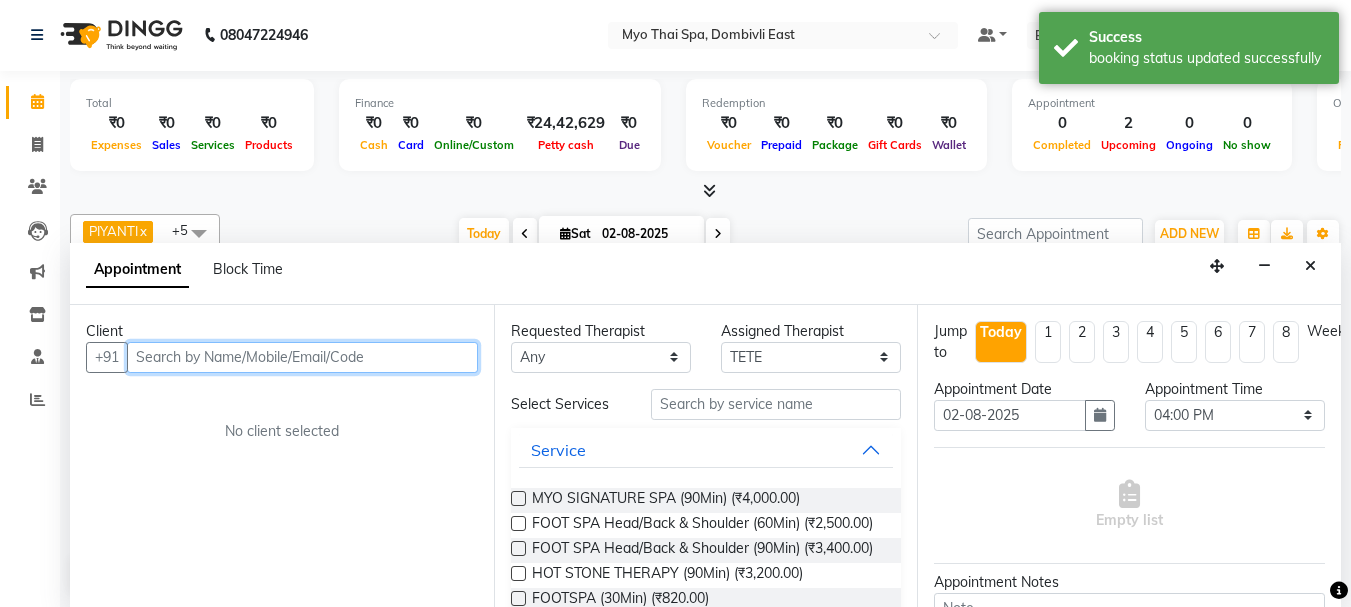 click at bounding box center (302, 357) 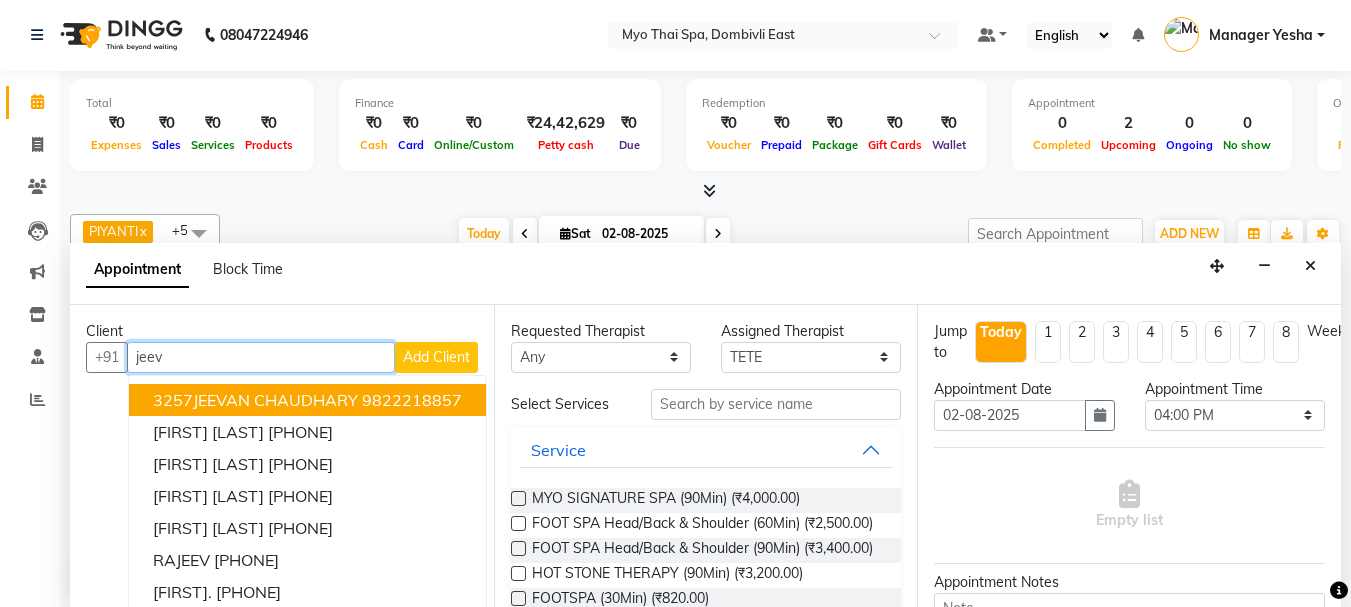 click on "3257JEEVAN CHAUDHARY" at bounding box center [255, 400] 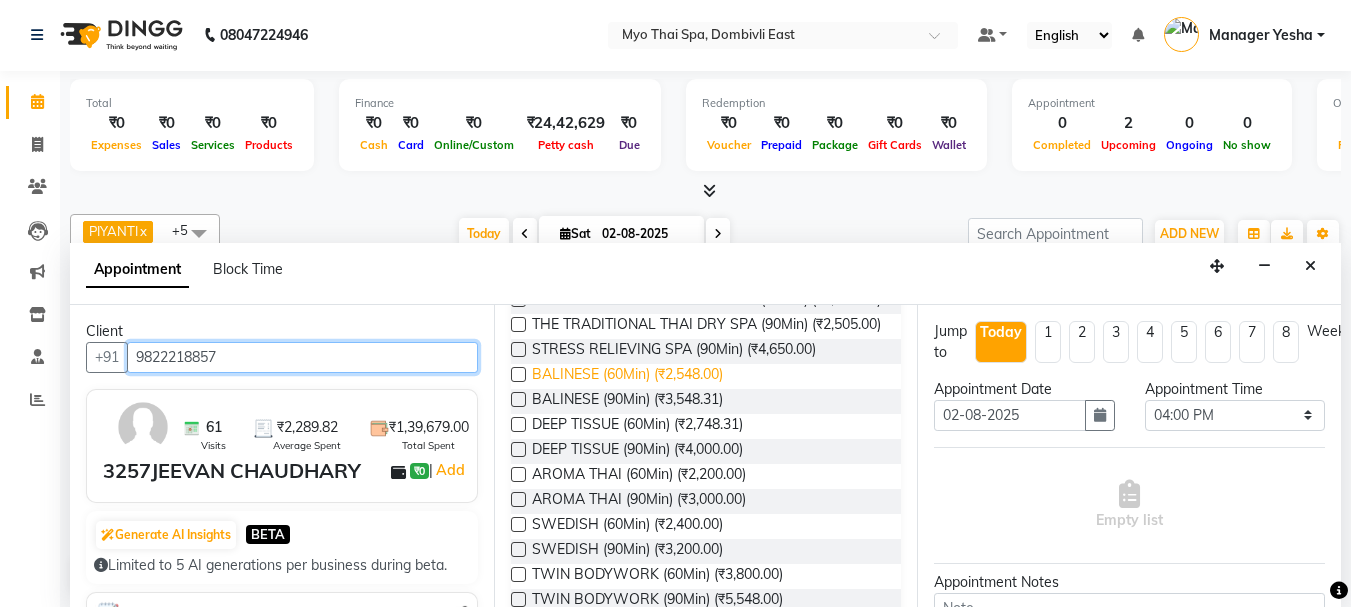 scroll, scrollTop: 600, scrollLeft: 0, axis: vertical 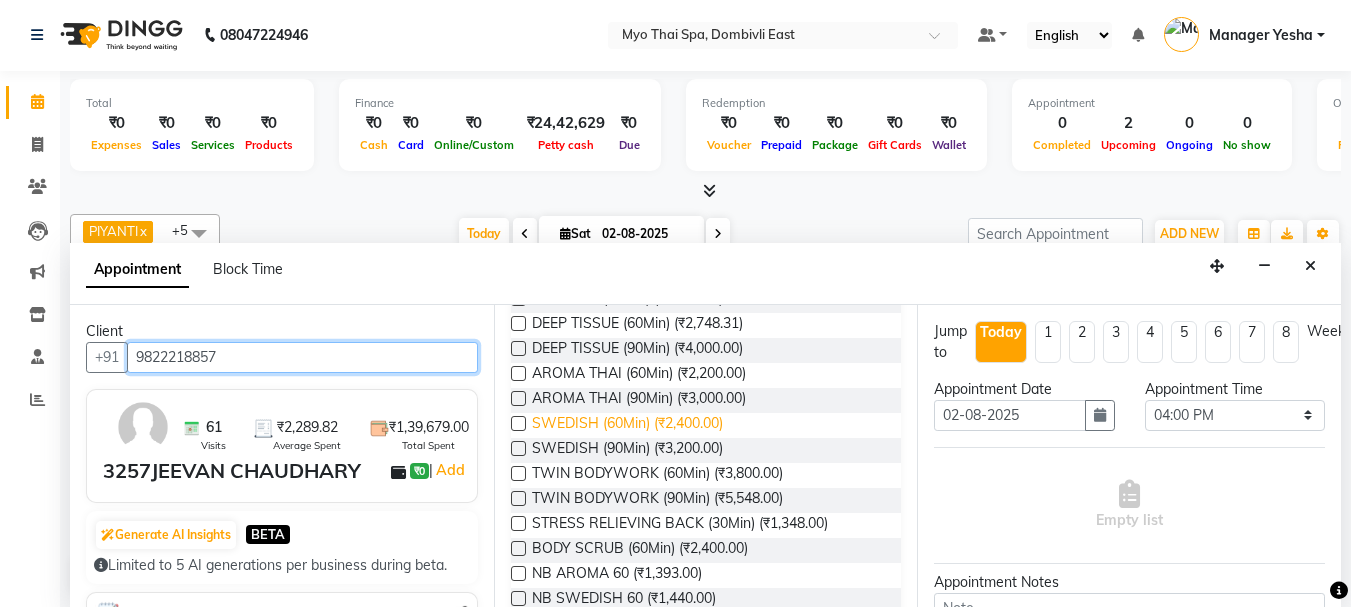 type on "9822218857" 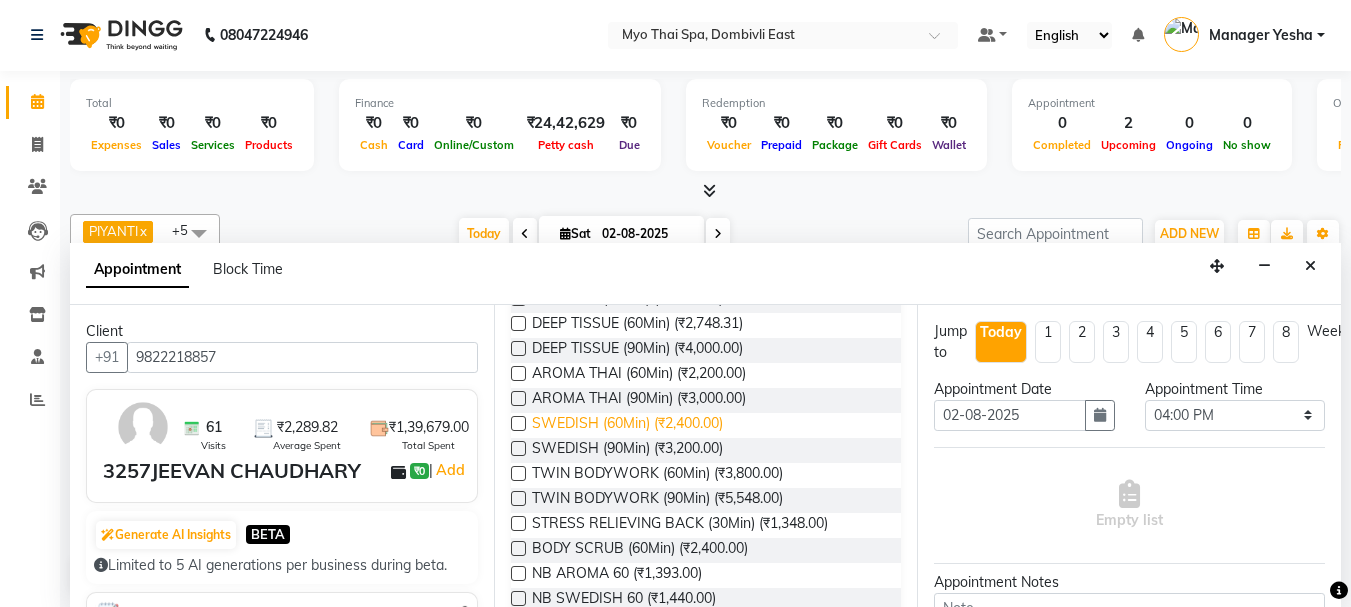 click on "SWEDISH (60Min) (₹2,400.00)" at bounding box center (627, 425) 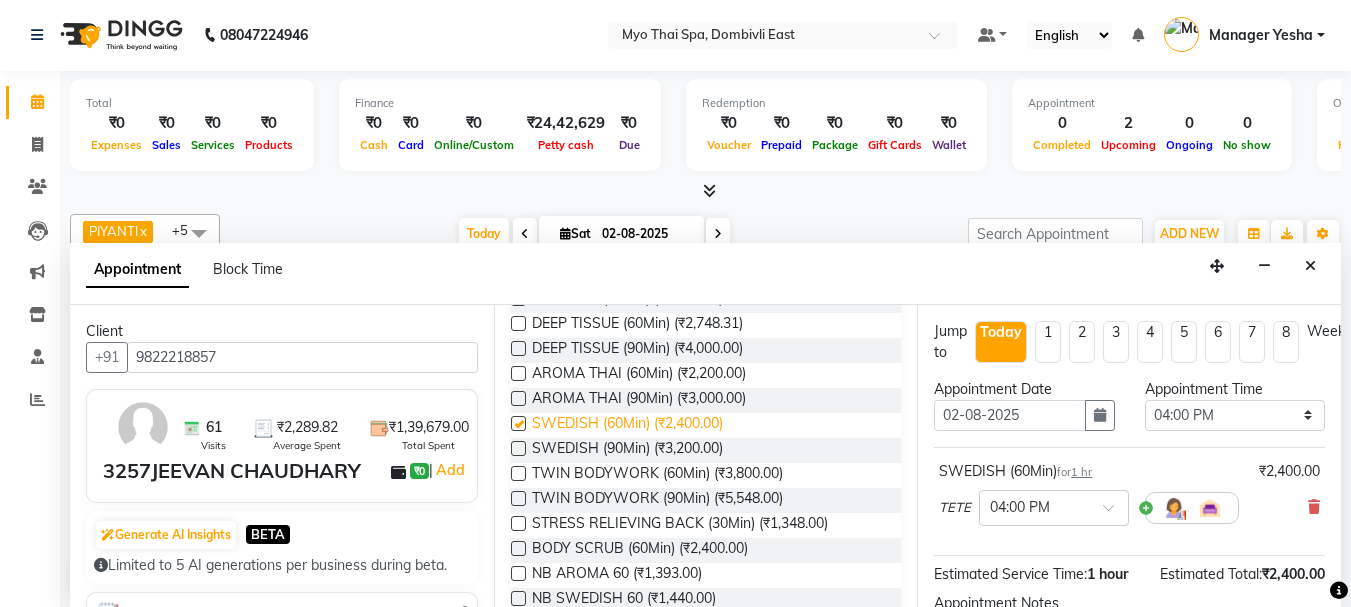 checkbox on "false" 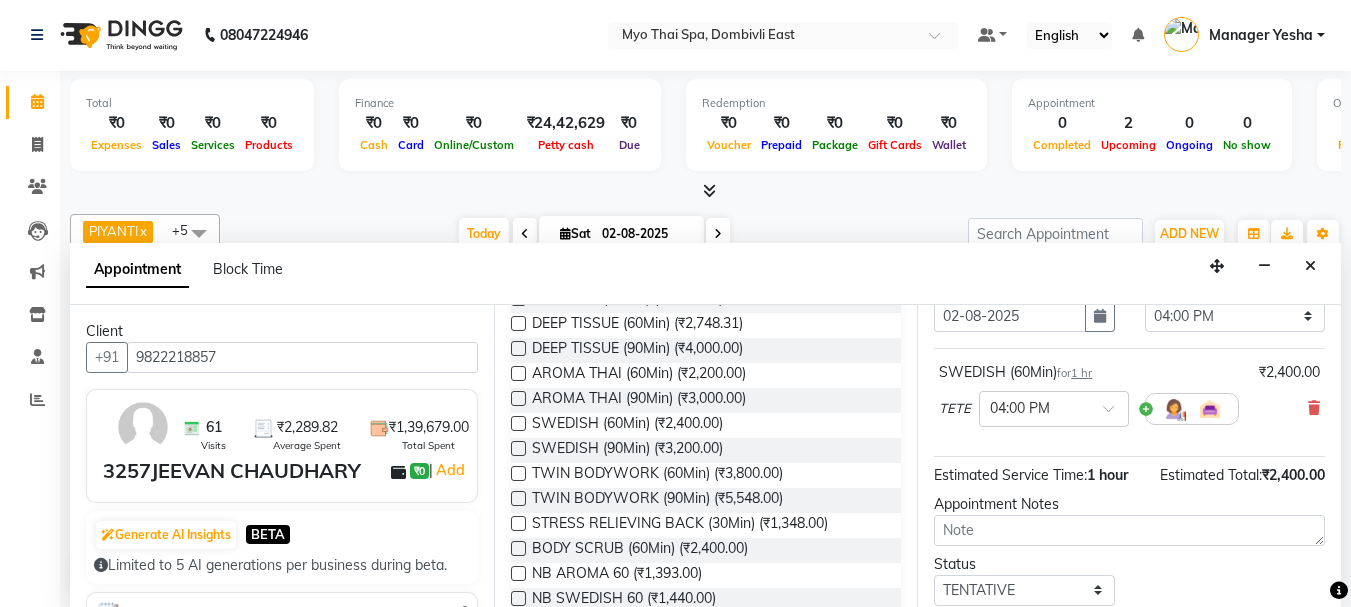 scroll, scrollTop: 239, scrollLeft: 0, axis: vertical 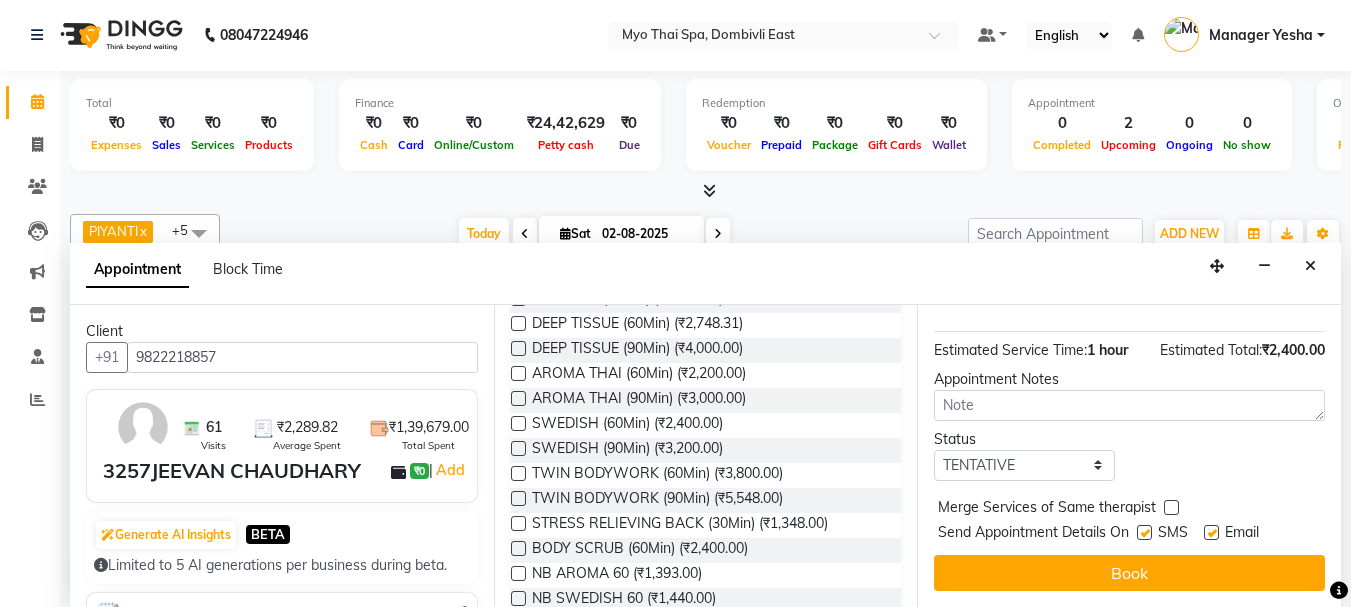 click on "Book" at bounding box center (1129, 573) 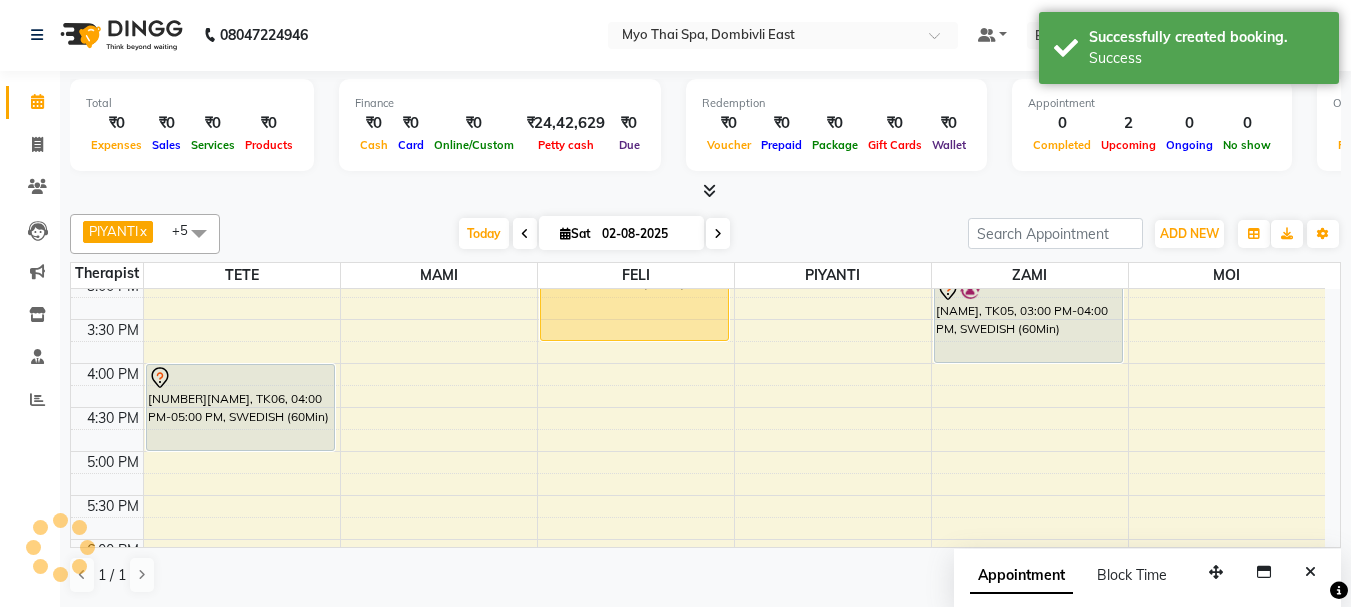 scroll, scrollTop: 0, scrollLeft: 0, axis: both 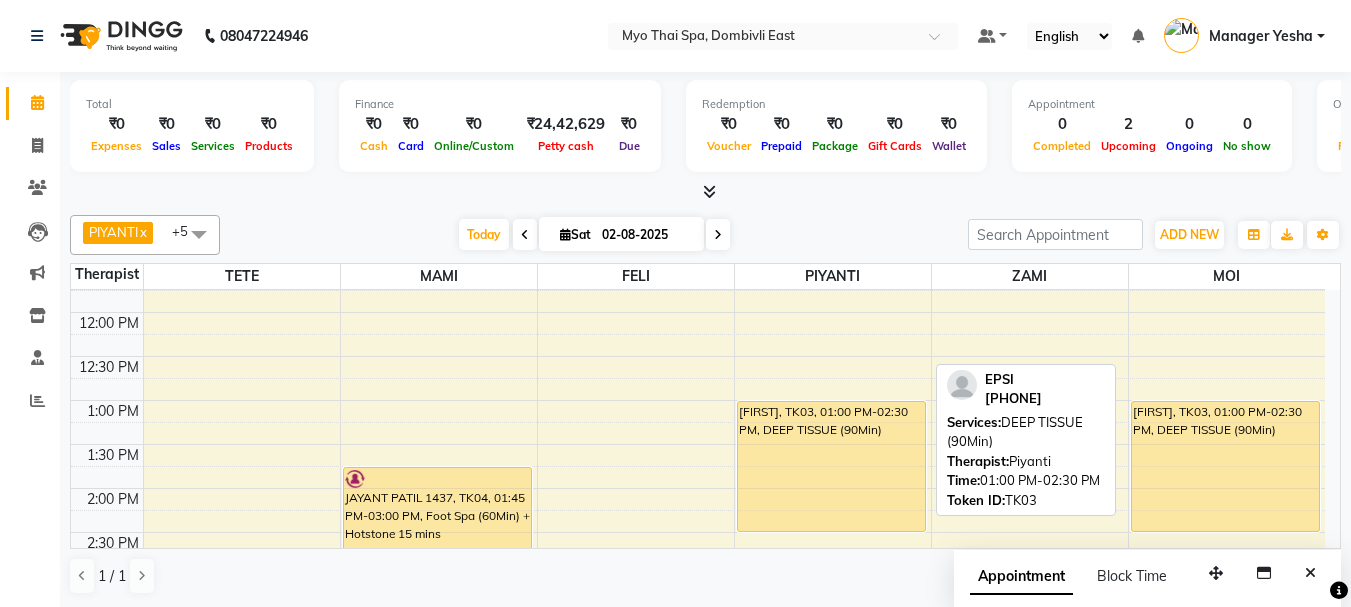 click on "EPSI, TK03, 01:00 PM-02:30 PM, DEEP TISSUE (90Min)" at bounding box center [831, 466] 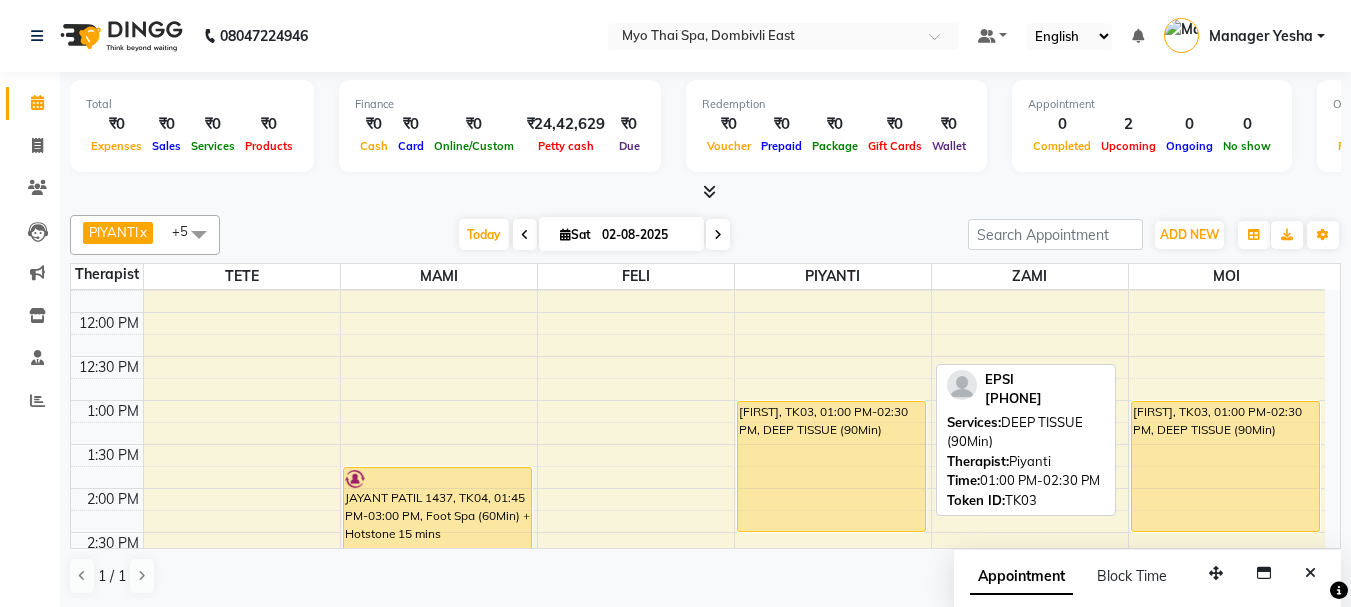 click on "EPSI, TK03, 01:00 PM-02:30 PM, DEEP TISSUE (90Min)" at bounding box center [831, 466] 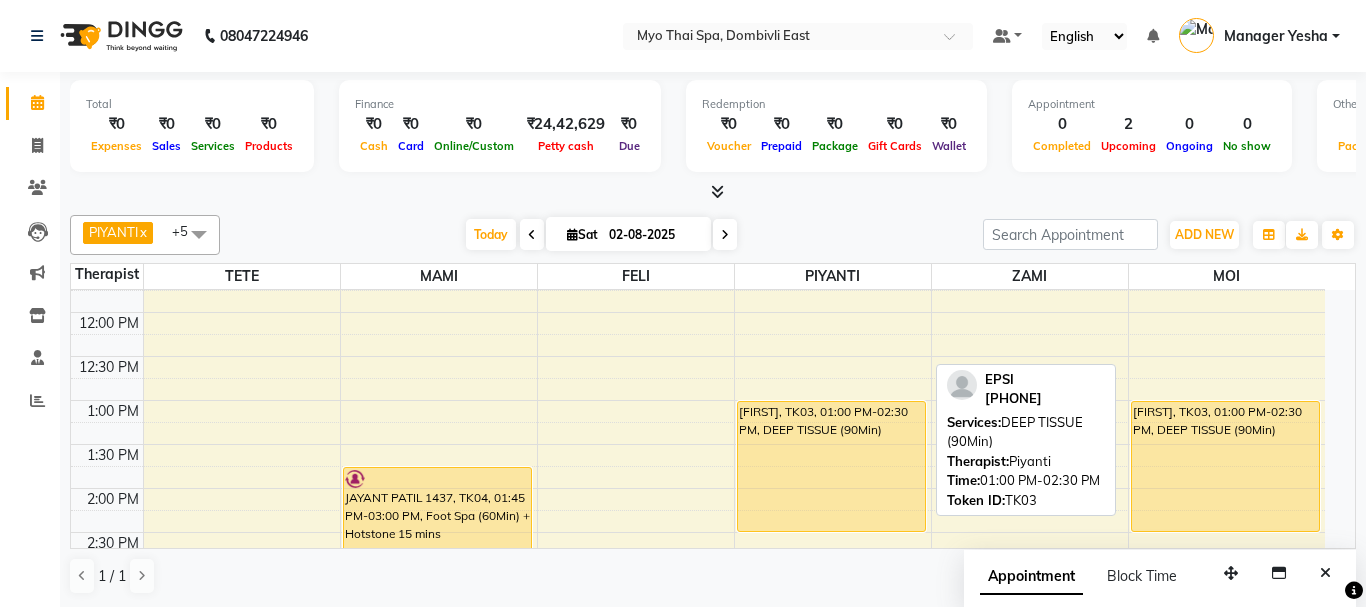 select on "1" 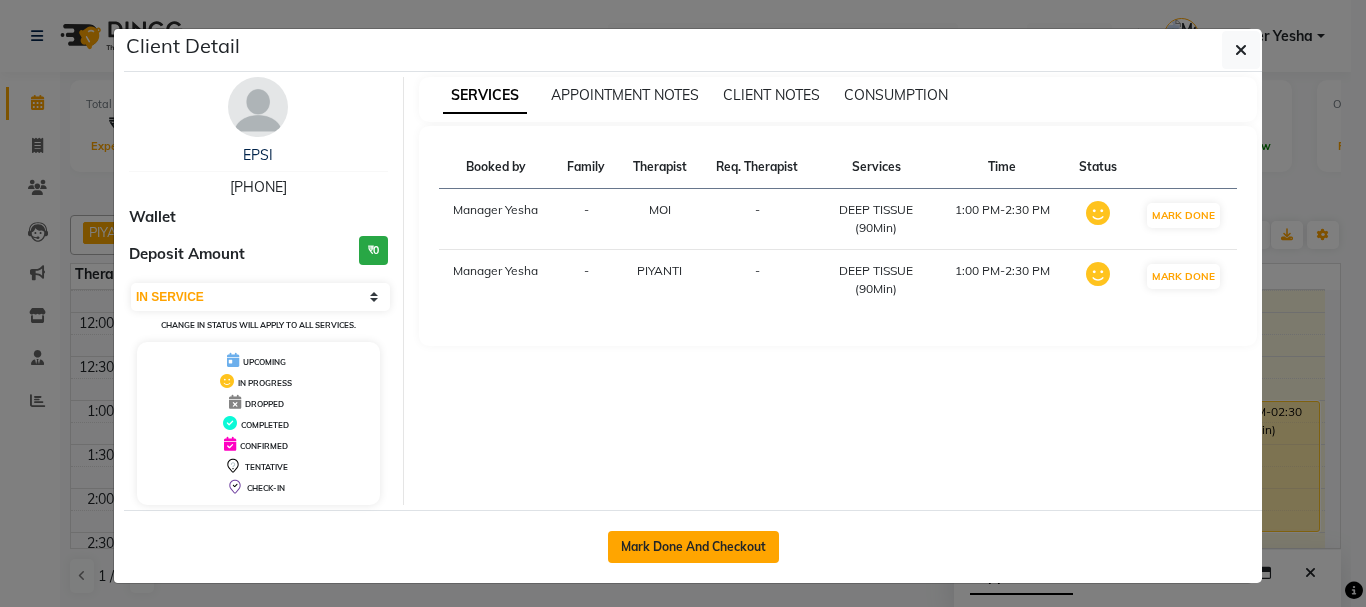 click on "Mark Done And Checkout" 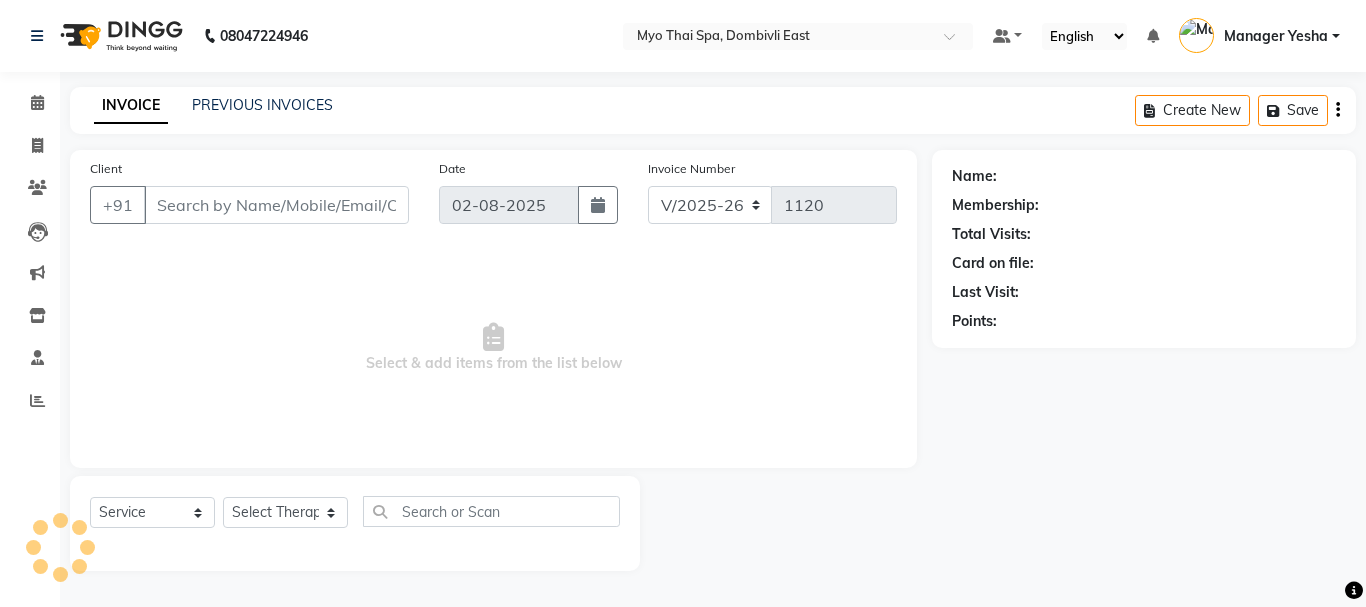 type on "[PHONE]" 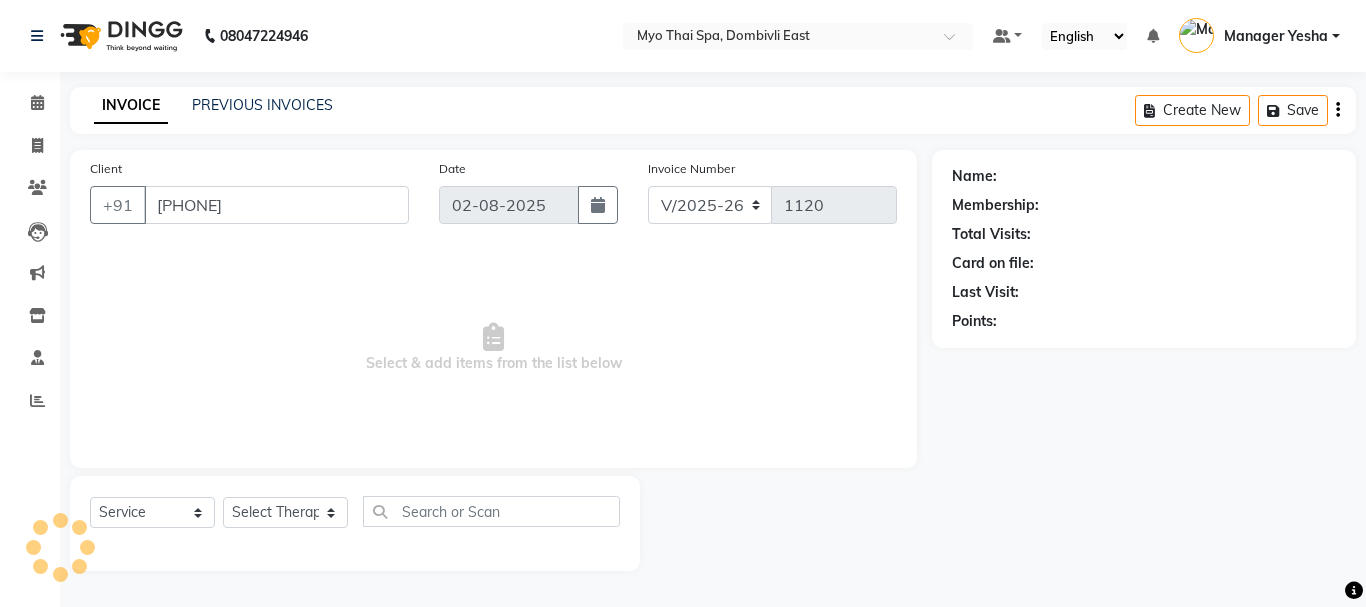 select on "85116" 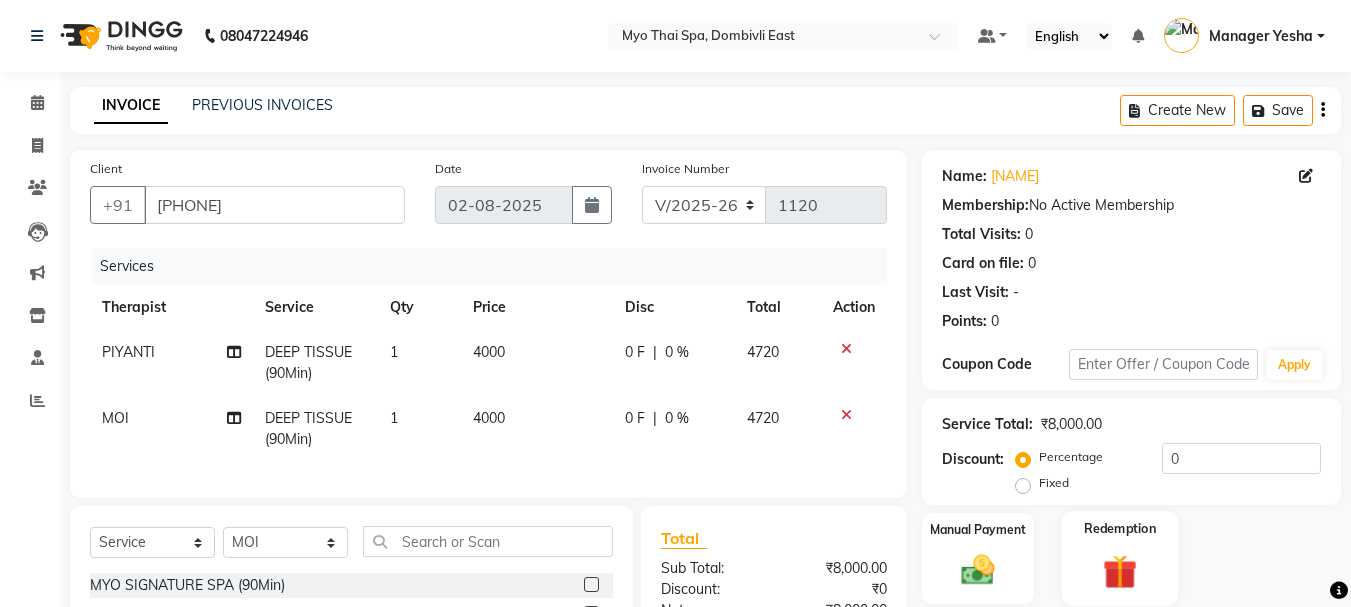 scroll, scrollTop: 239, scrollLeft: 0, axis: vertical 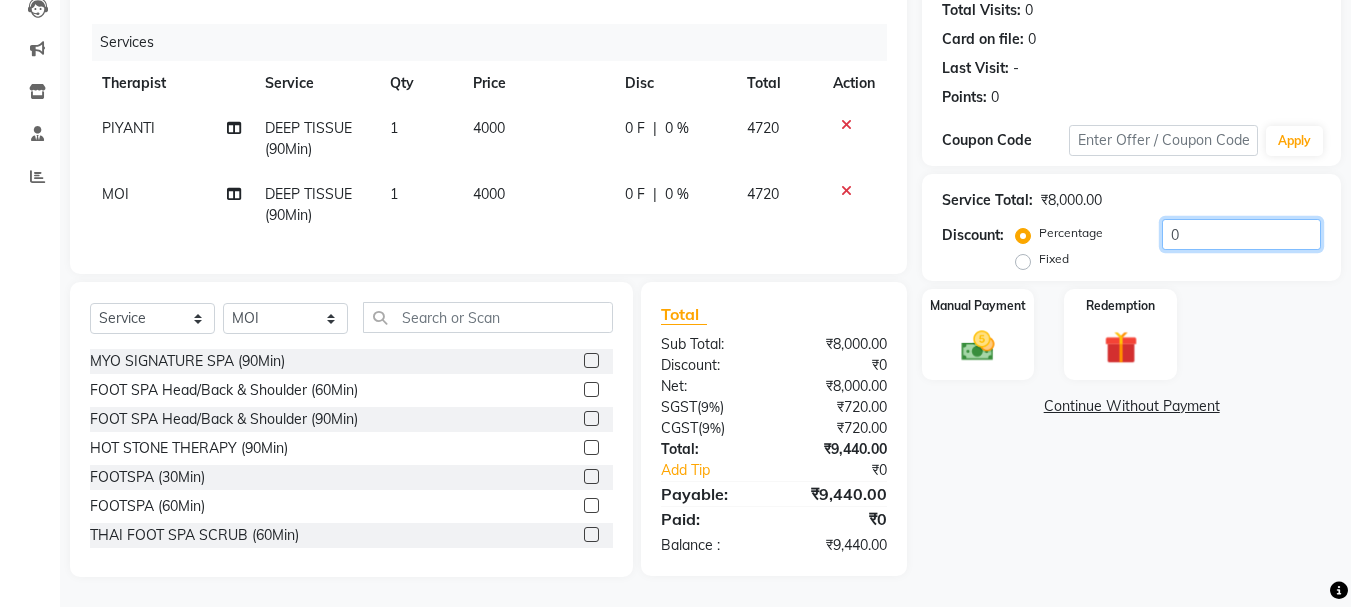 click on "0" 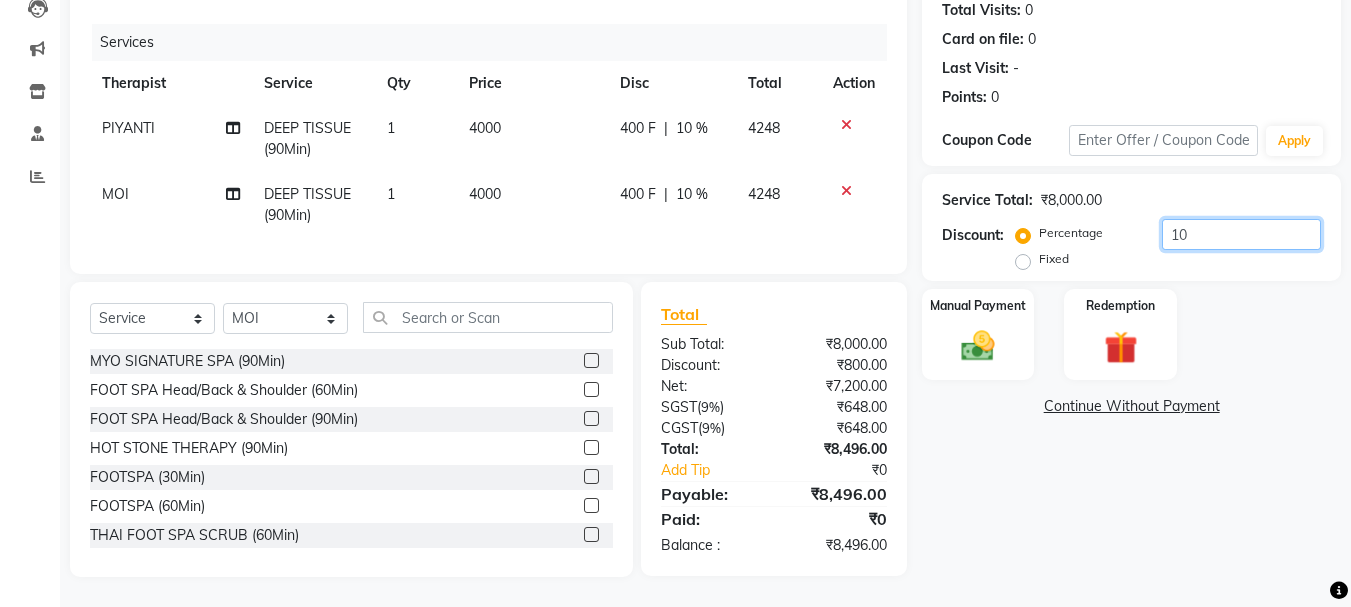 type on "10" 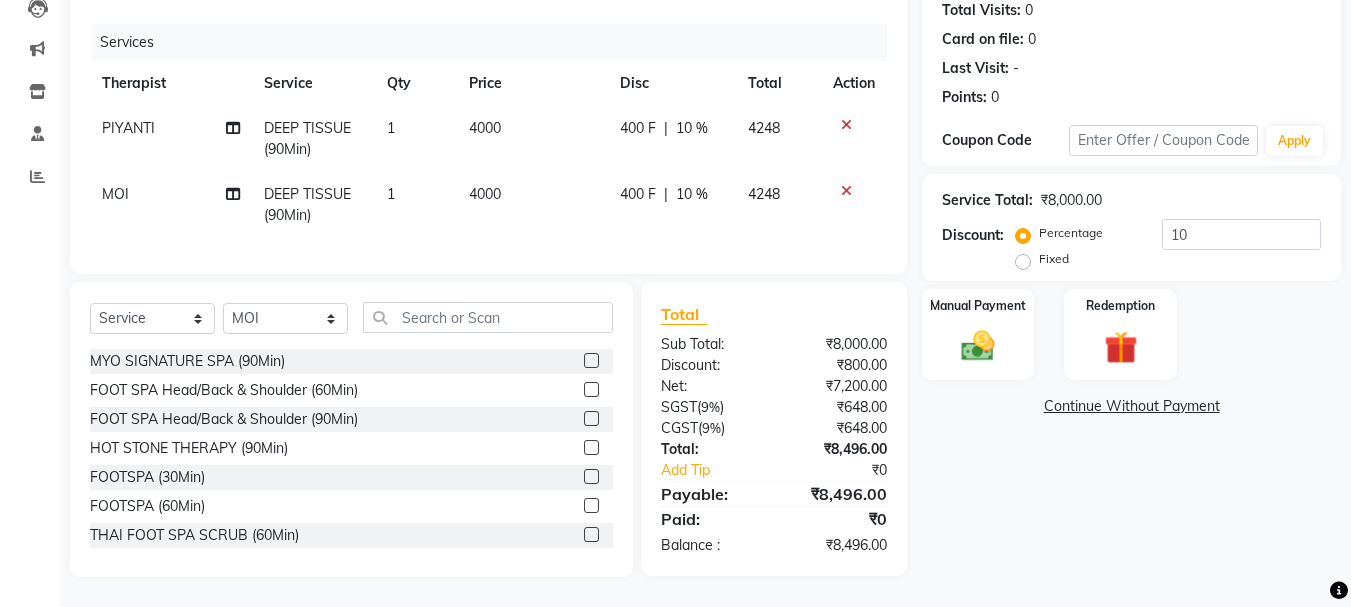 click on "Name: Epsi  Membership:  No Active Membership  Total Visits:  0 Card on file:  0 Last Visit:   - Points:   0  Coupon Code Apply Service Total:  ₹8,000.00  Discount:  Percentage   Fixed  10 Manual Payment Redemption  Continue Without Payment" 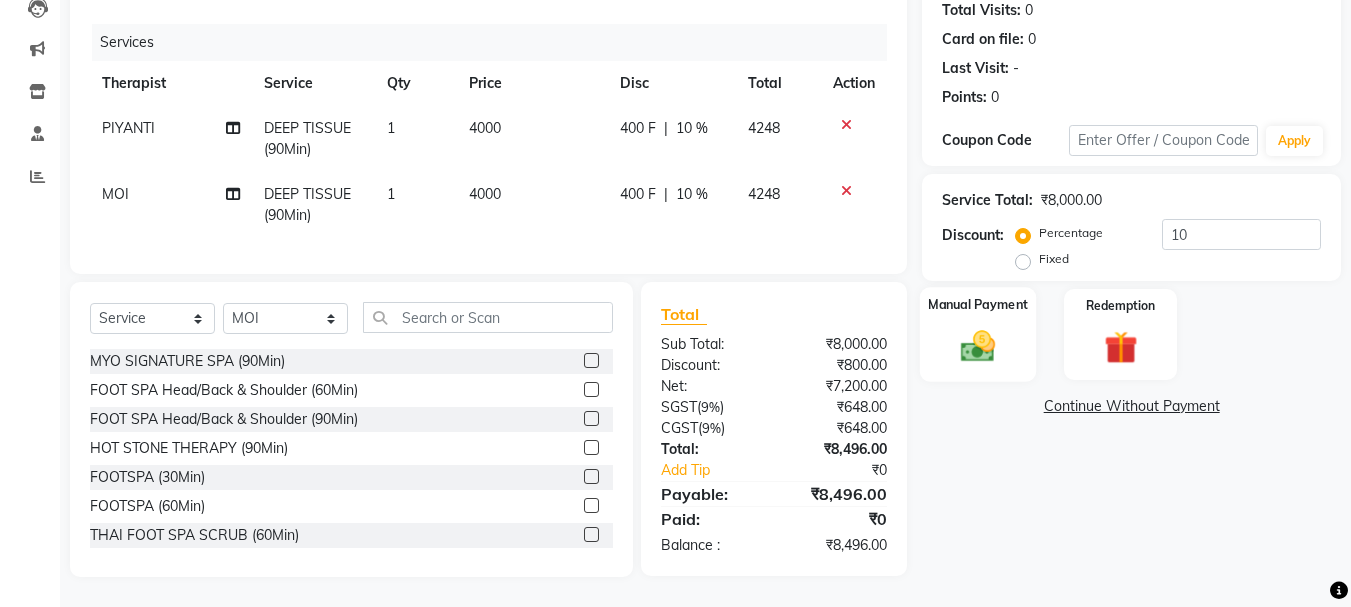 click on "Manual Payment" 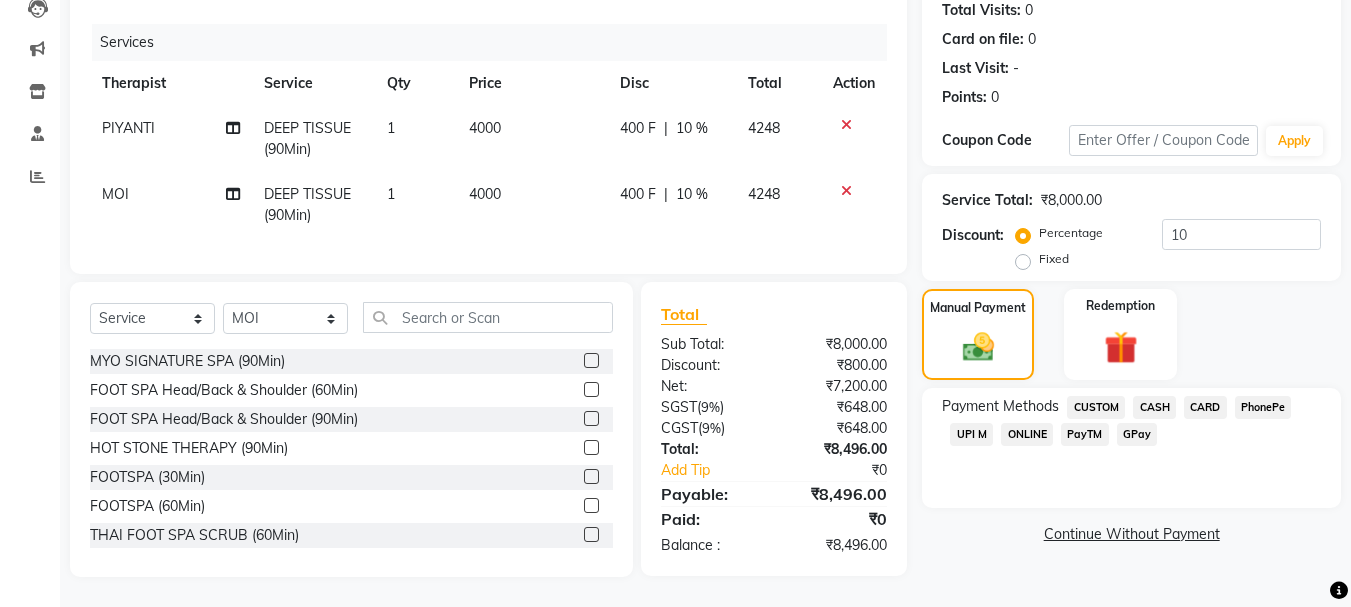 click on "UPI M" 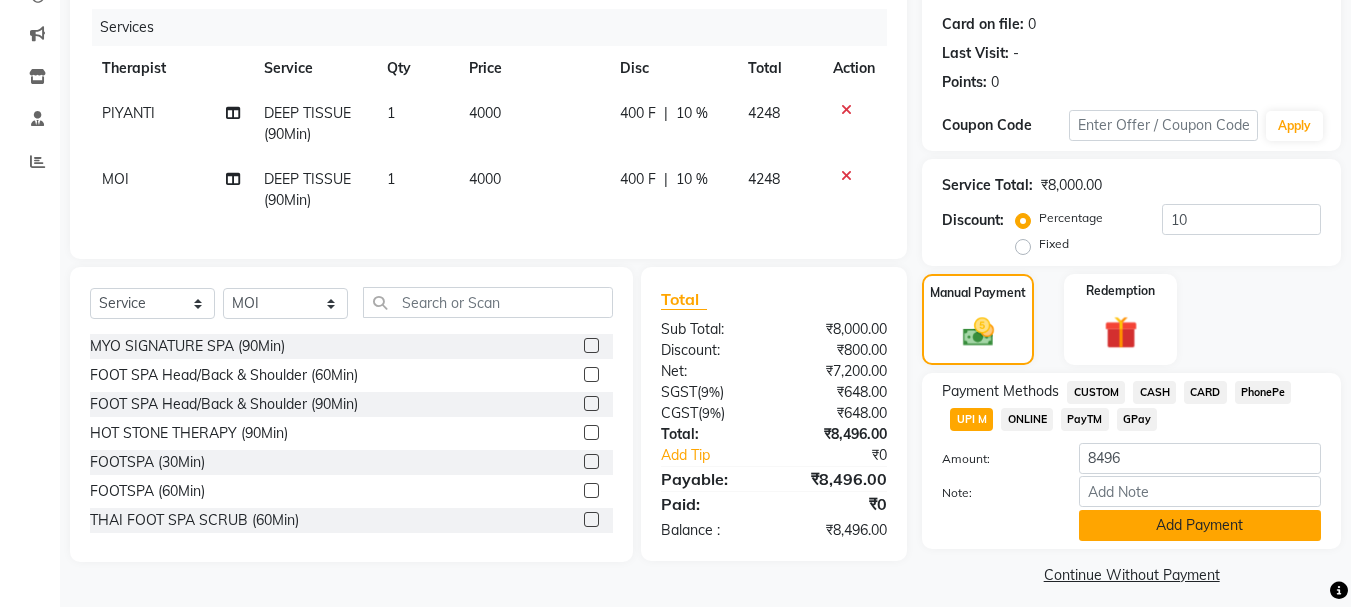 click on "Add Payment" 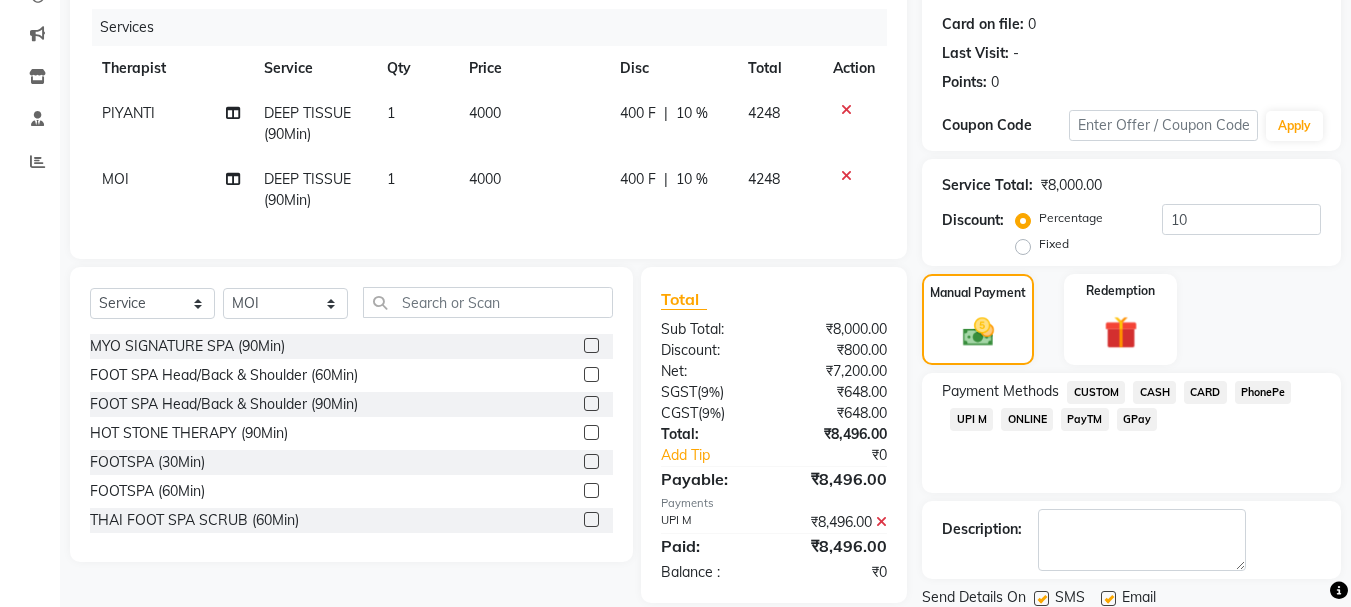 scroll, scrollTop: 348, scrollLeft: 0, axis: vertical 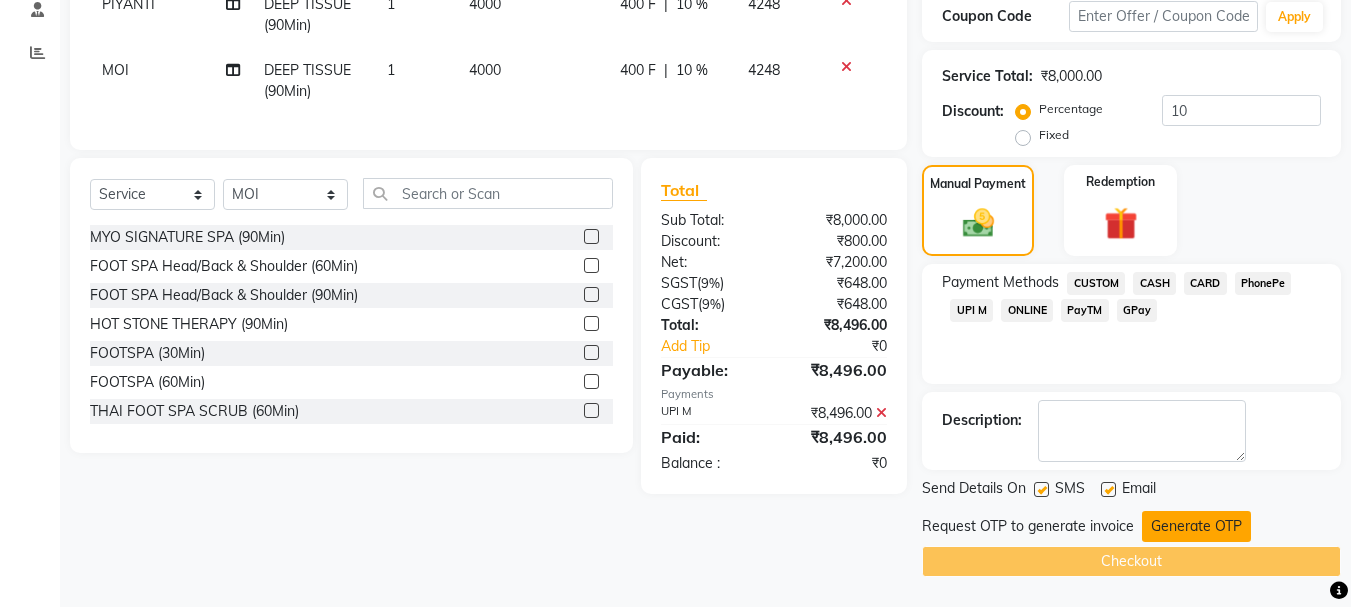 click on "Generate OTP" 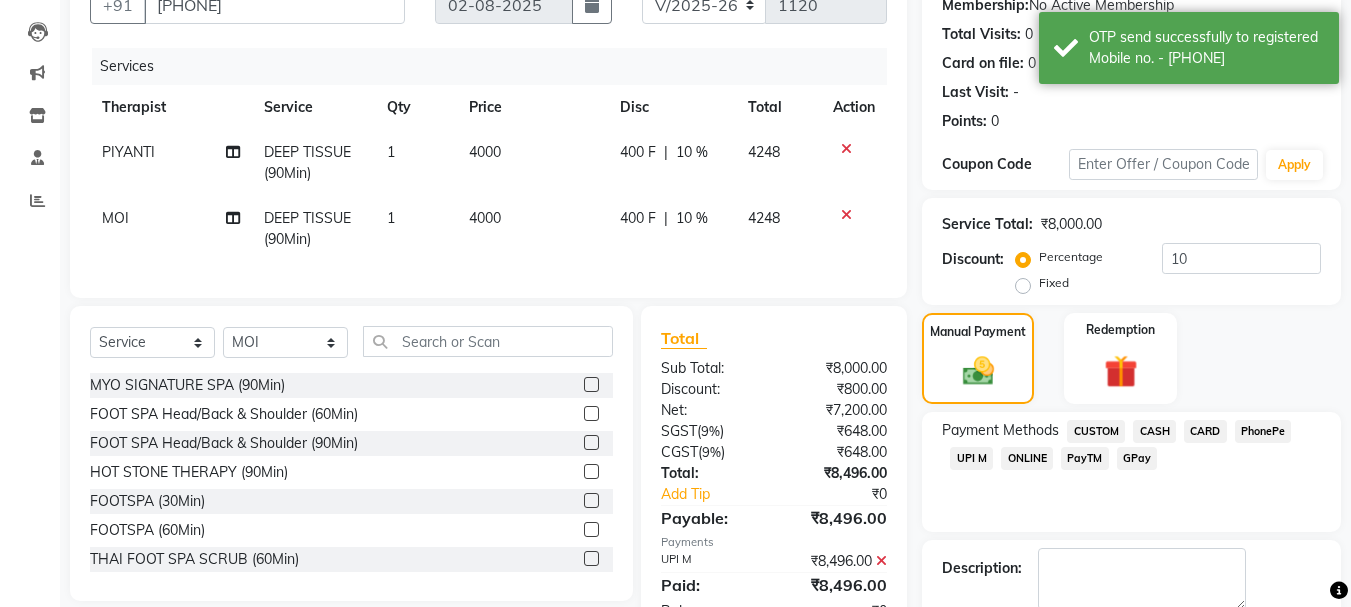 scroll, scrollTop: 386, scrollLeft: 0, axis: vertical 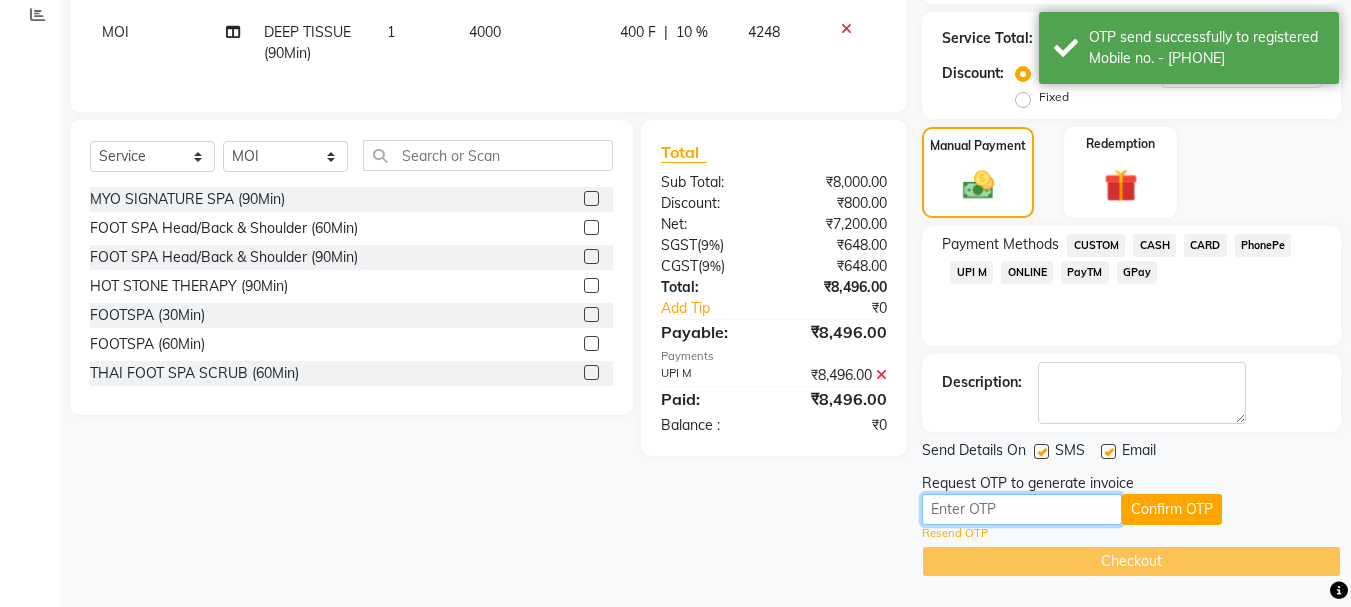 click at bounding box center (1022, 509) 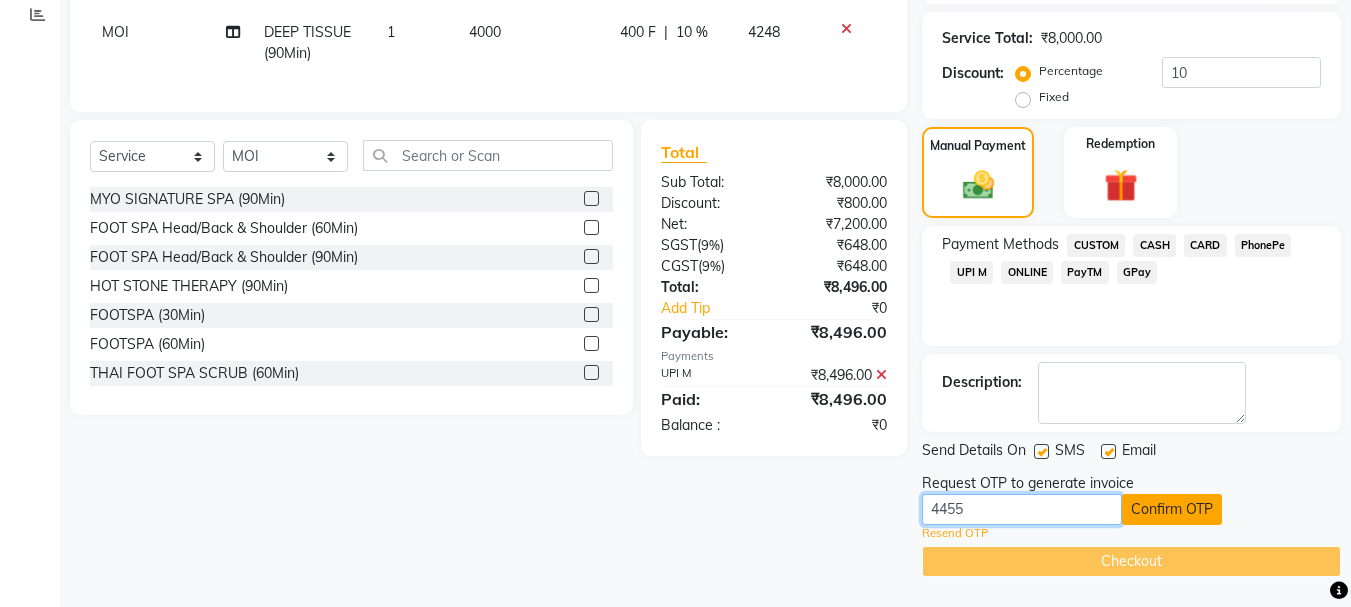type on "4455" 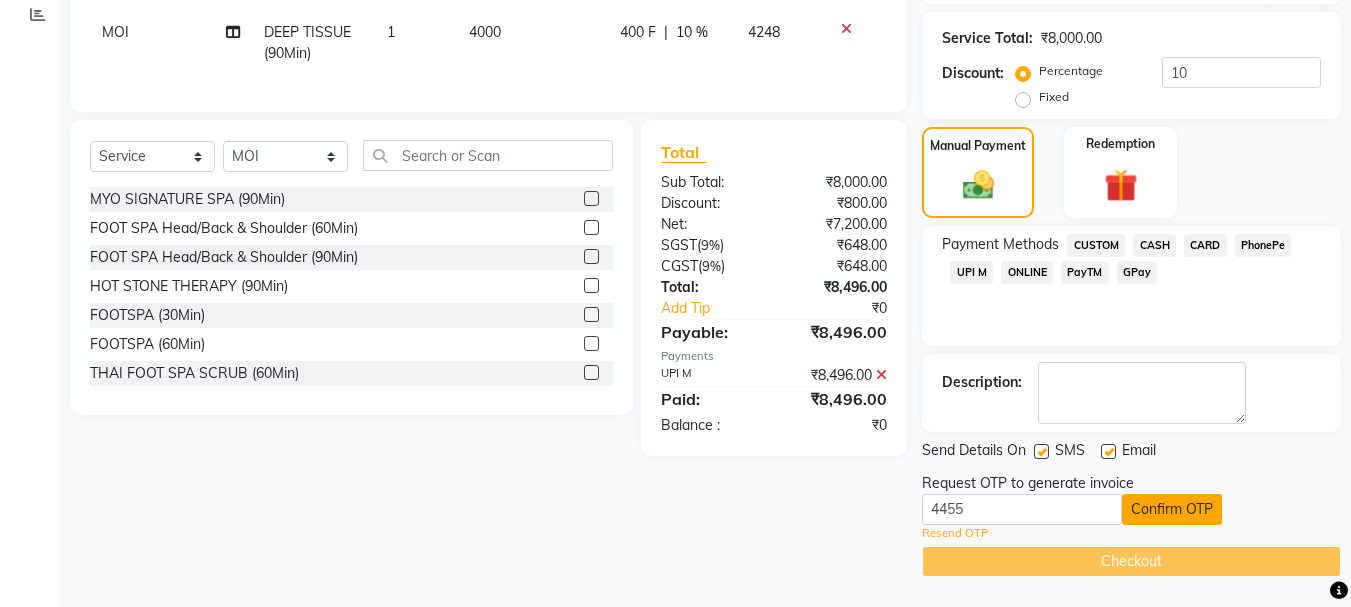 click on "Confirm OTP" 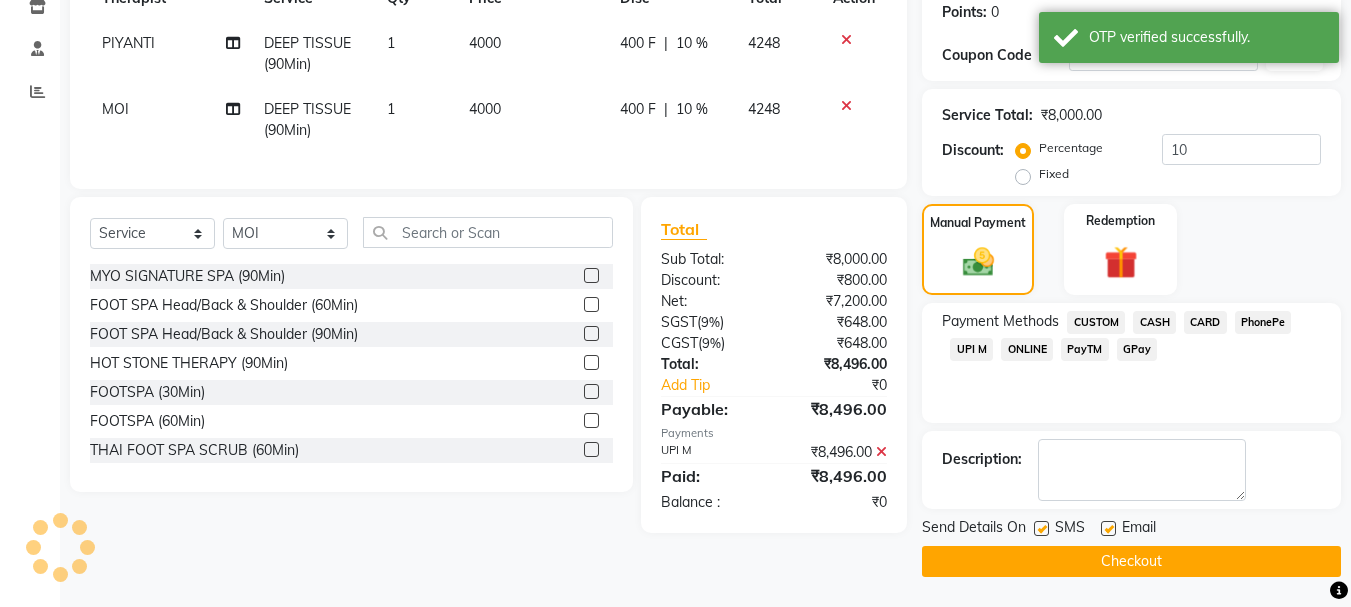 scroll, scrollTop: 309, scrollLeft: 0, axis: vertical 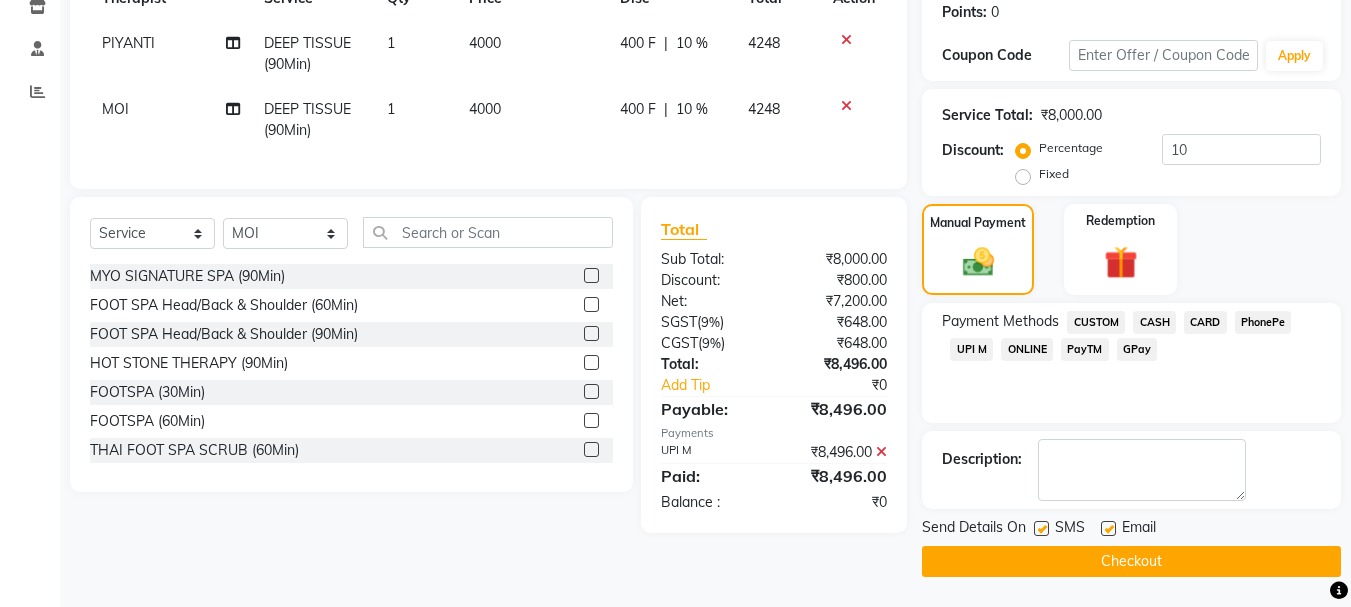 click on "Checkout" 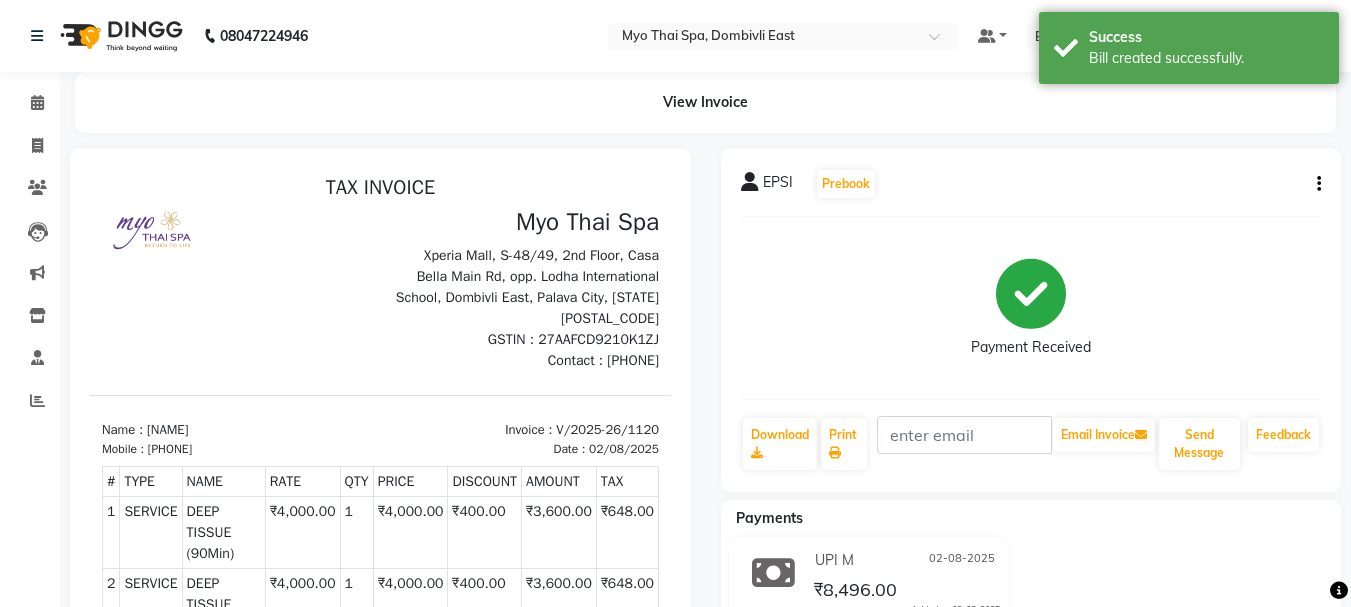 scroll, scrollTop: 0, scrollLeft: 0, axis: both 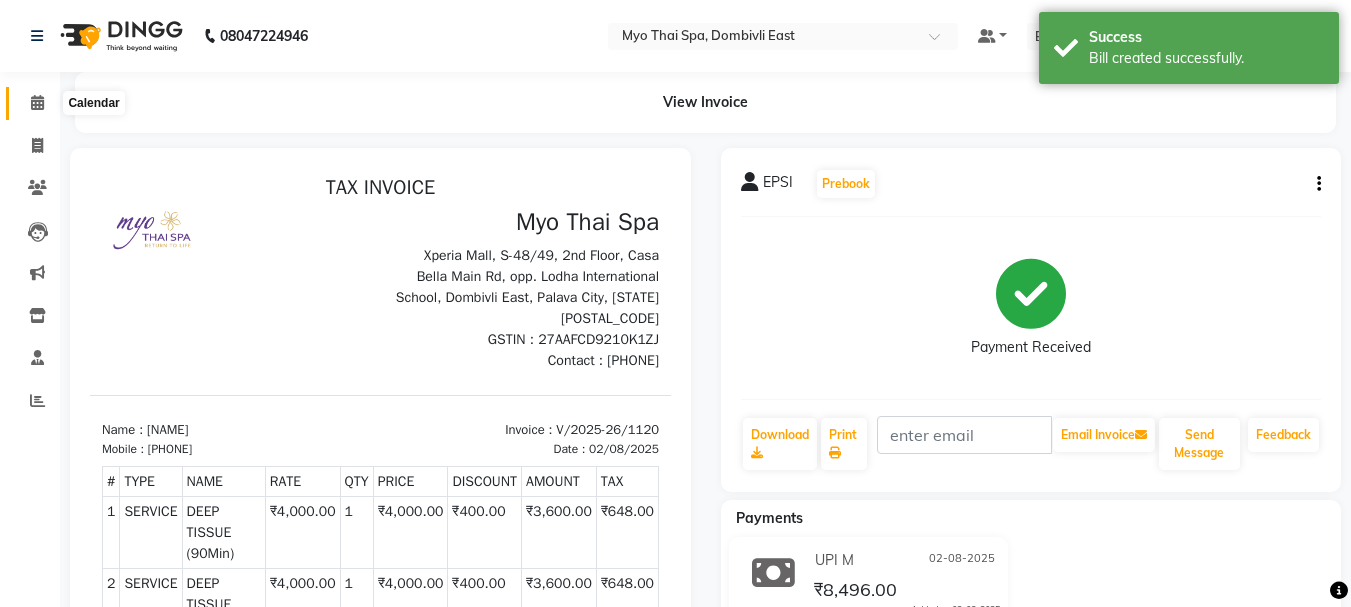 click 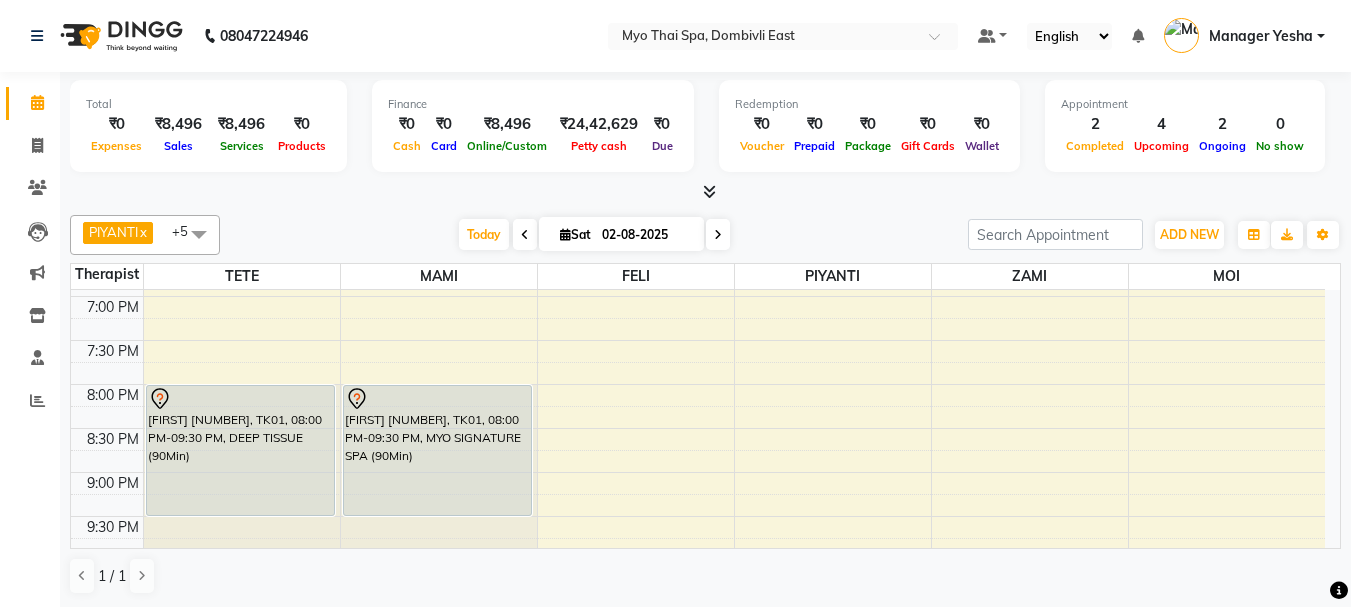 scroll, scrollTop: 973, scrollLeft: 0, axis: vertical 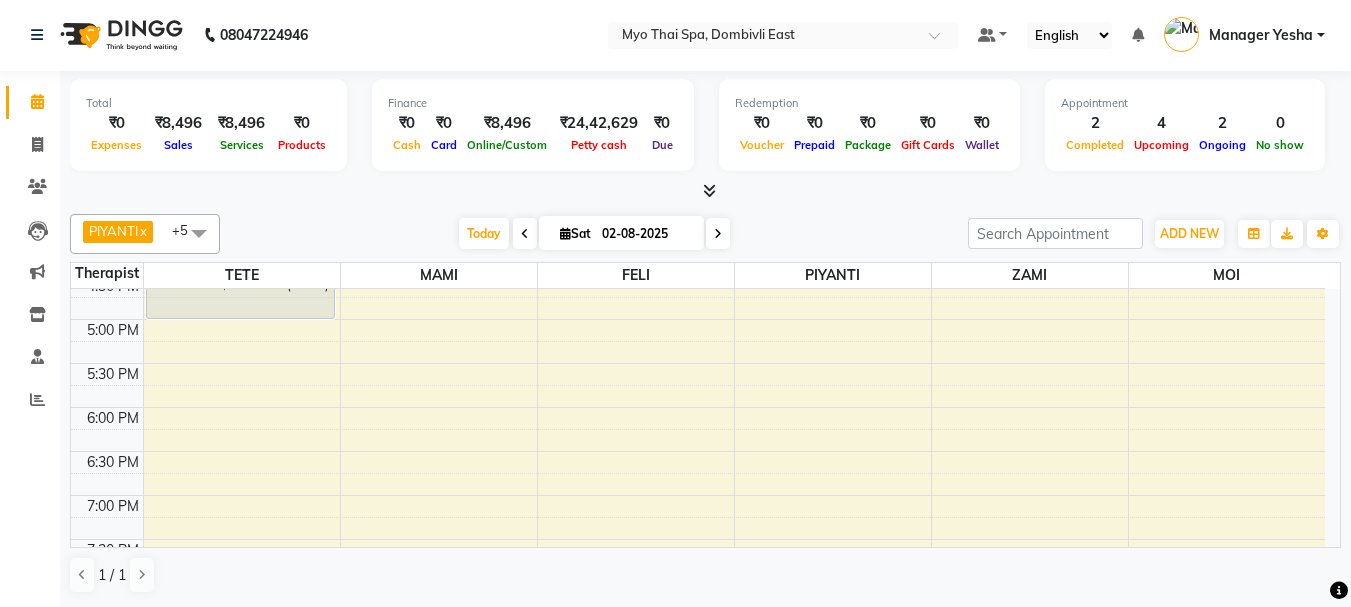 click on "9:00 AM 9:30 AM 10:00 AM 10:30 AM 11:00 AM 11:30 AM 12:00 PM 12:30 PM 1:00 PM 1:30 PM 2:00 PM 2:30 PM 3:00 PM 3:30 PM 4:00 PM 4:30 PM 5:00 PM 5:30 PM 6:00 PM 6:30 PM 7:00 PM 7:30 PM 8:00 PM 8:30 PM 9:00 PM 9:30 PM 10:00 PM 10:30 PM             3257JEEVAN CHAUDHARY, TK06, 04:00 PM-05:00 PM, SWEDISH (60Min)             murali 3288, TK01, 08:00 PM-09:30 PM, DEEP TISSUE (90Min)     JAYANT PATIL 1437, TK04, 01:45 PM-03:00 PM, Foot Spa (60Min) + Hotstone 15 mins             murali 3288, TK01, 08:00 PM-09:30 PM, MYO SIGNATURE SPA (90Min)    PARTHIV, TK02, 02:45 PM-03:45 PM, DEEP TISSUE (60Min)     EPSI, TK03, 01:00 PM-02:30 PM, DEEP TISSUE (90Min)             PRIYA, TK05, 03:00 PM-04:00 PM, SWEDISH (60Min)     EPSI, TK03, 01:00 PM-02:30 PM, DEEP TISSUE (90Min)" at bounding box center (698, 231) 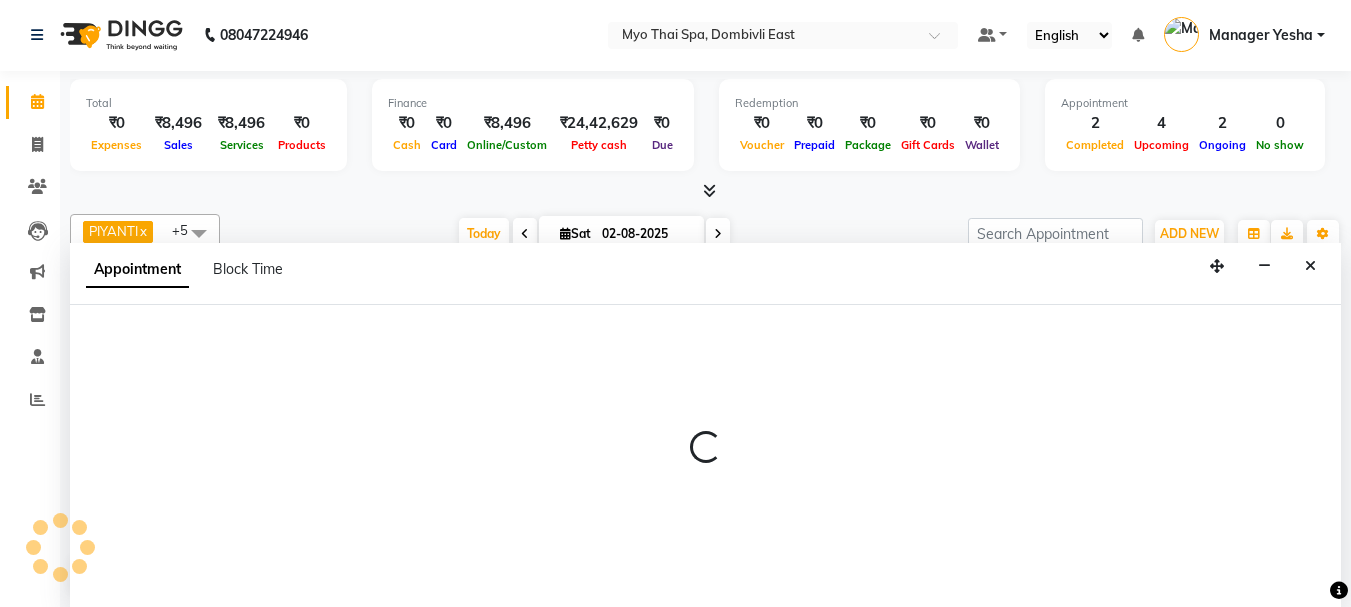 select on "42923" 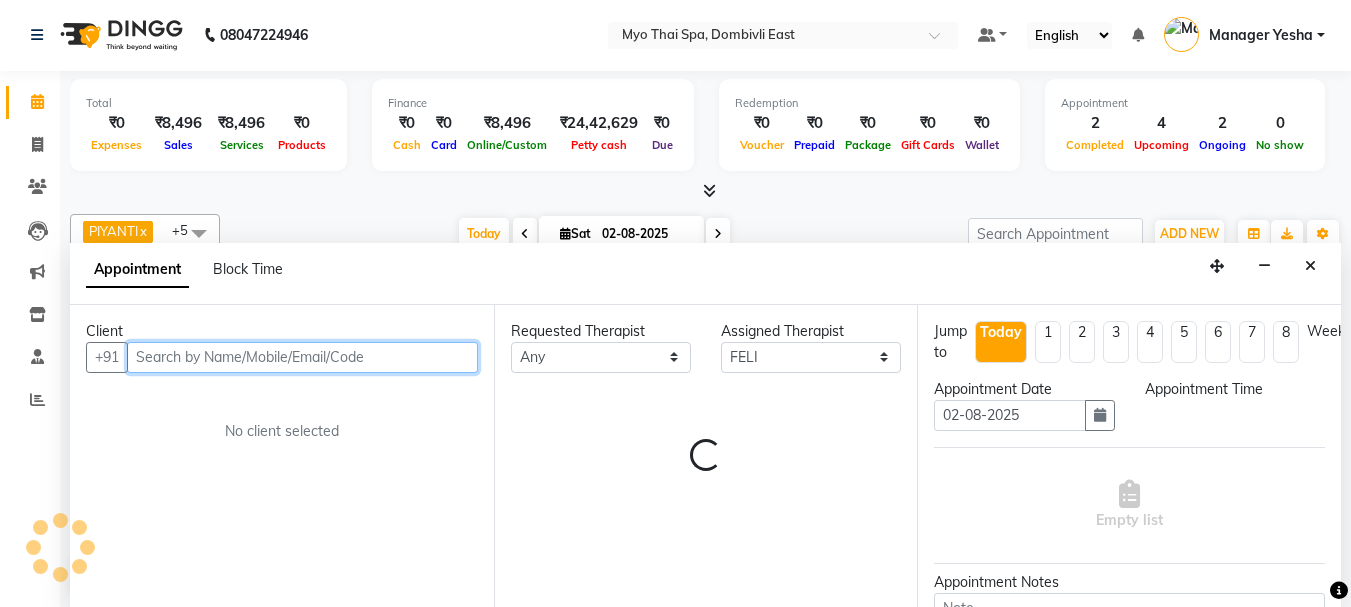 select on "1110" 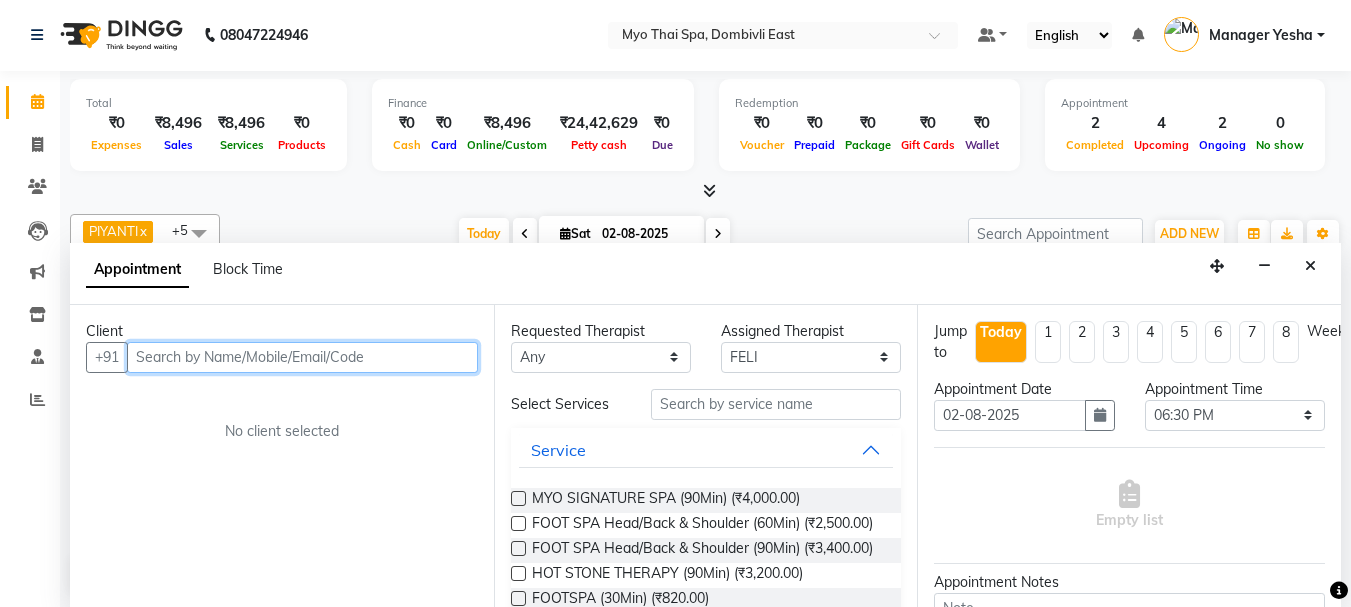 click at bounding box center (302, 357) 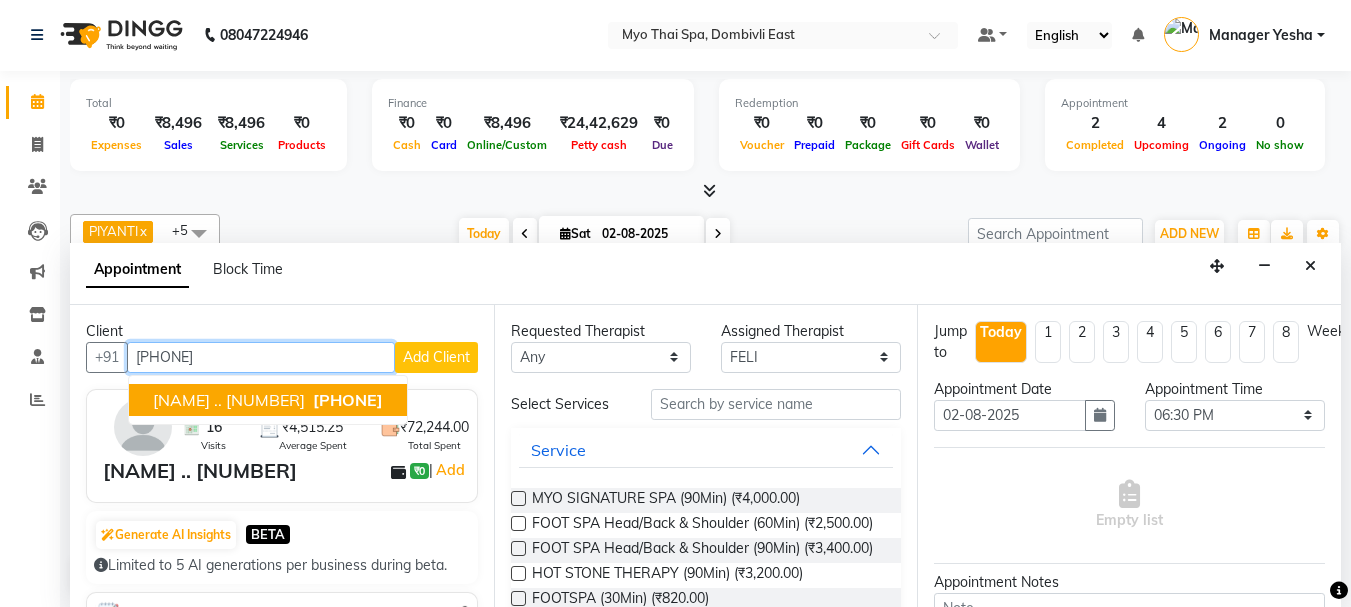 click on "AMOL .. 1419" at bounding box center [229, 400] 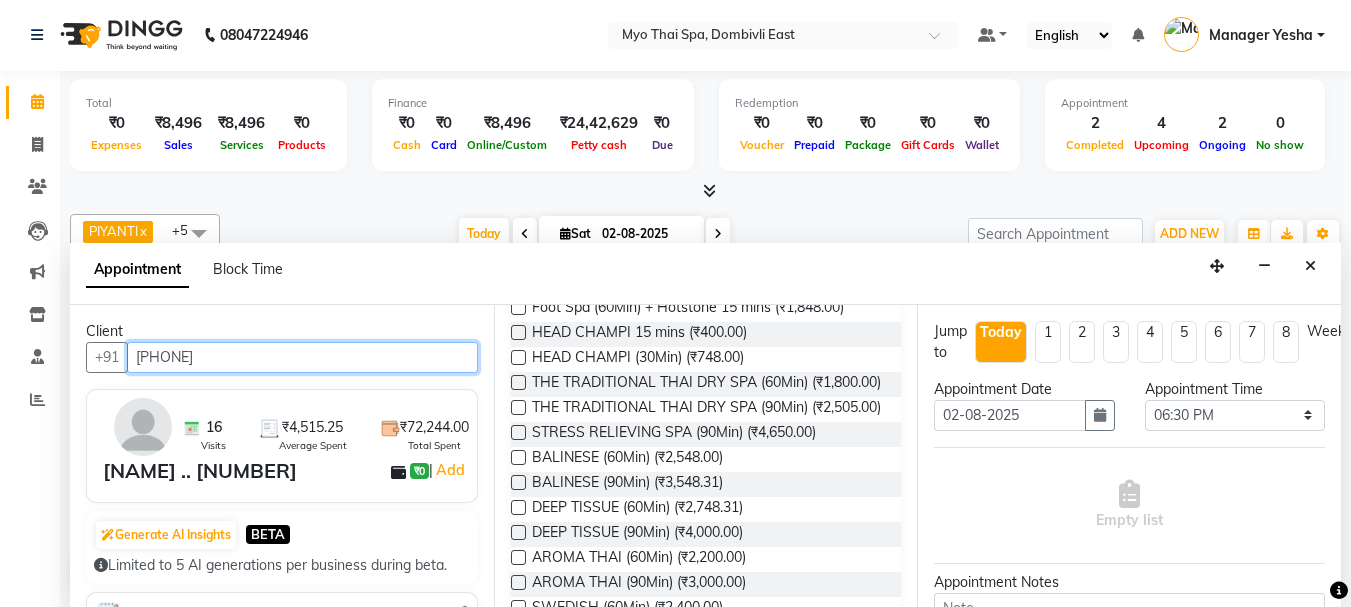 scroll, scrollTop: 500, scrollLeft: 0, axis: vertical 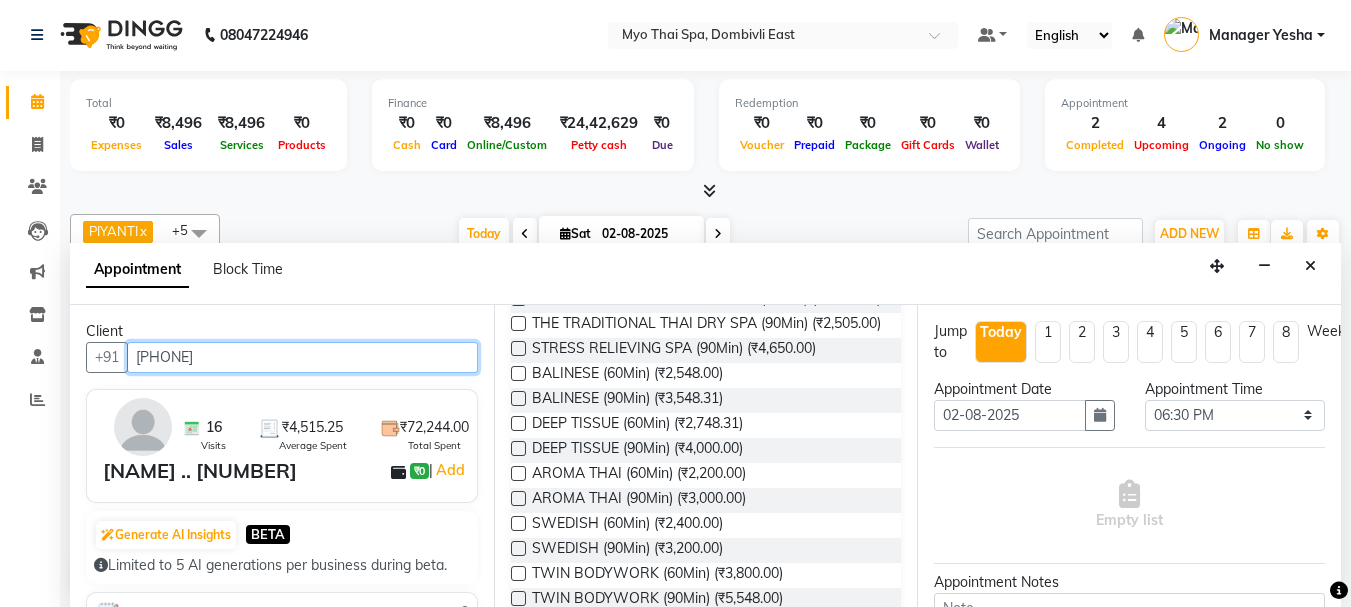 type on "9867932787" 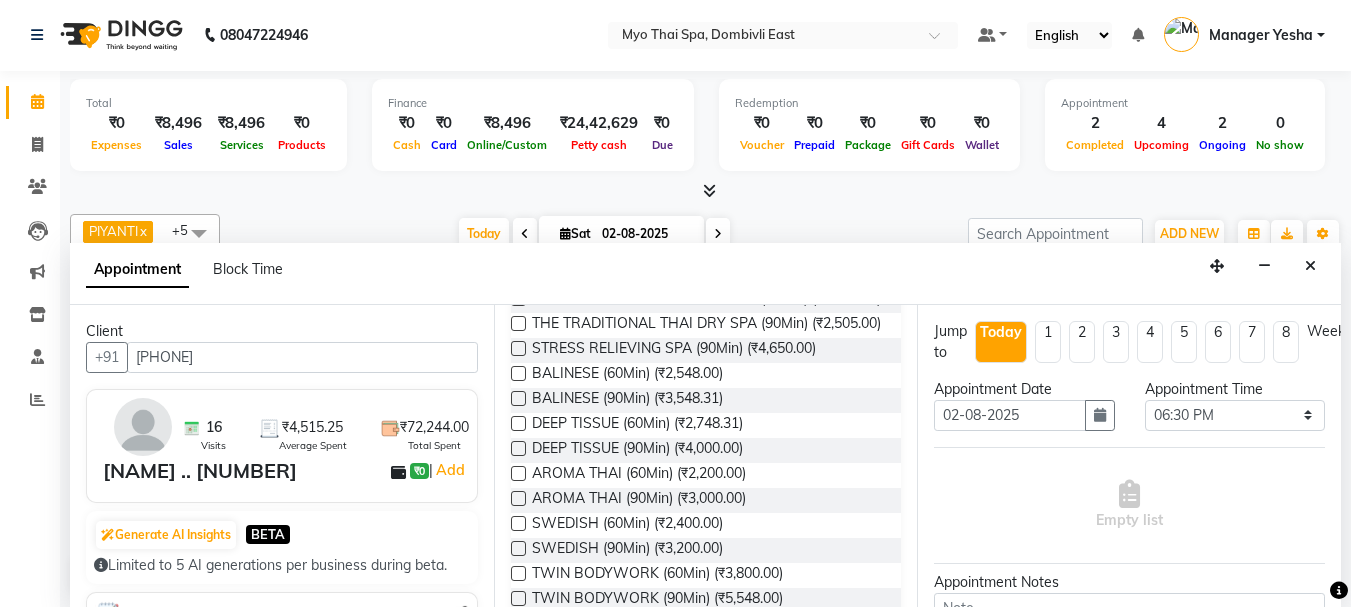 click at bounding box center (518, 423) 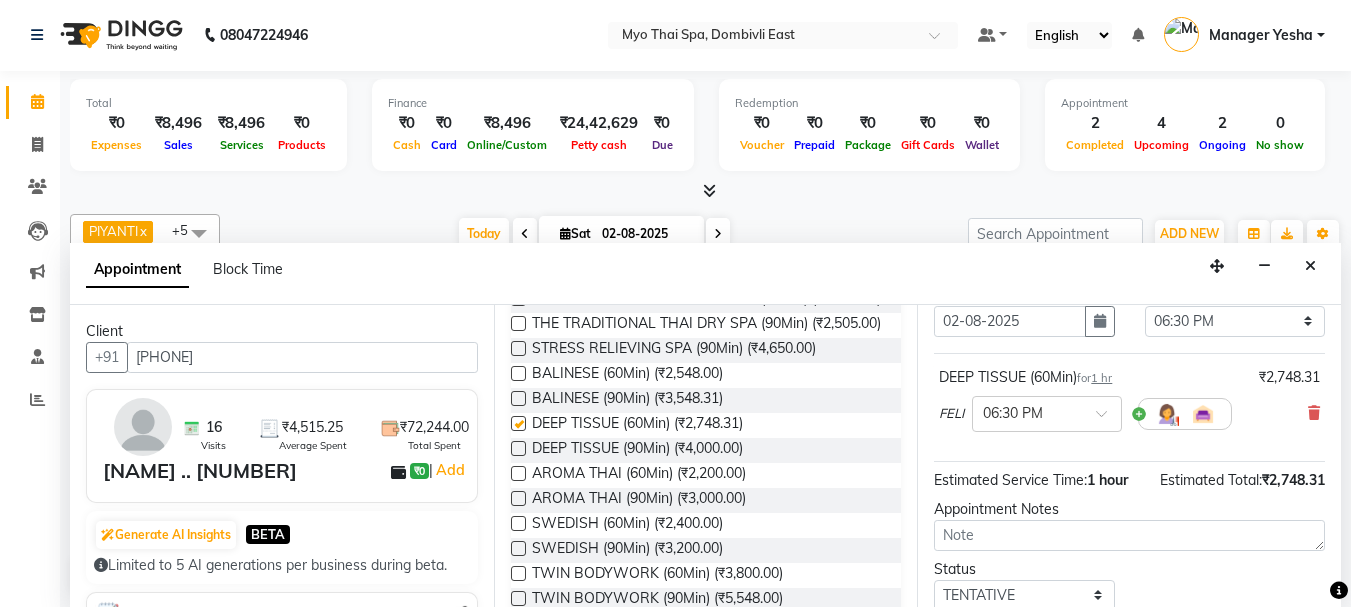 checkbox on "false" 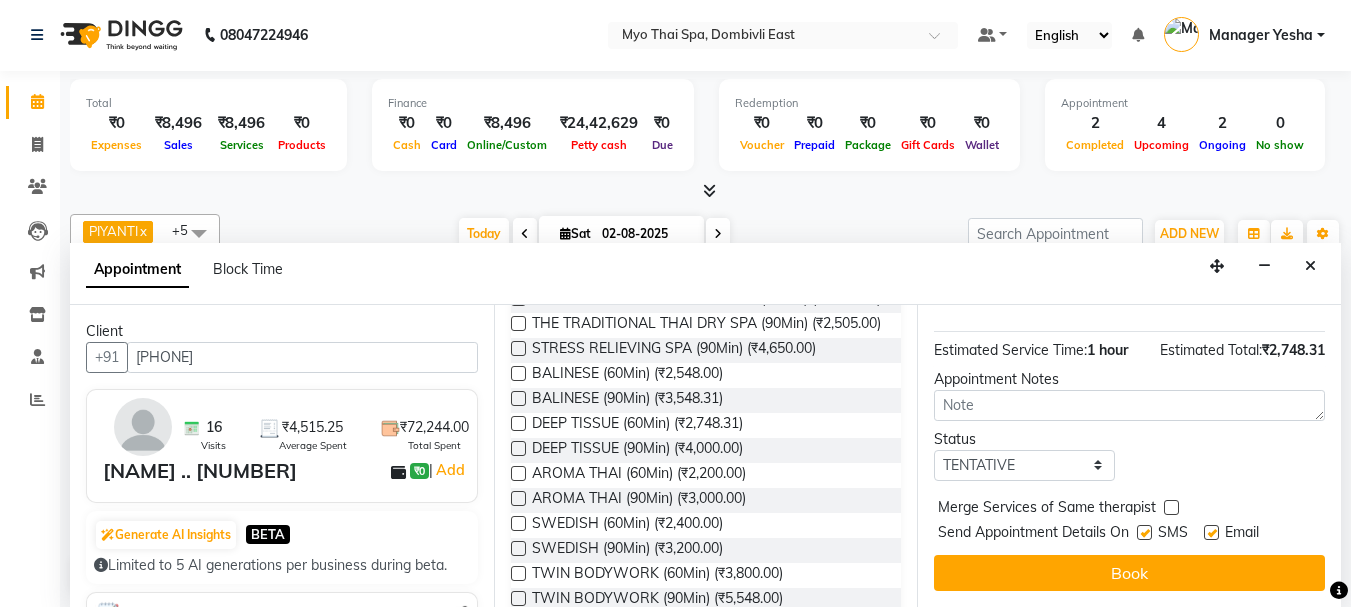 scroll, scrollTop: 239, scrollLeft: 0, axis: vertical 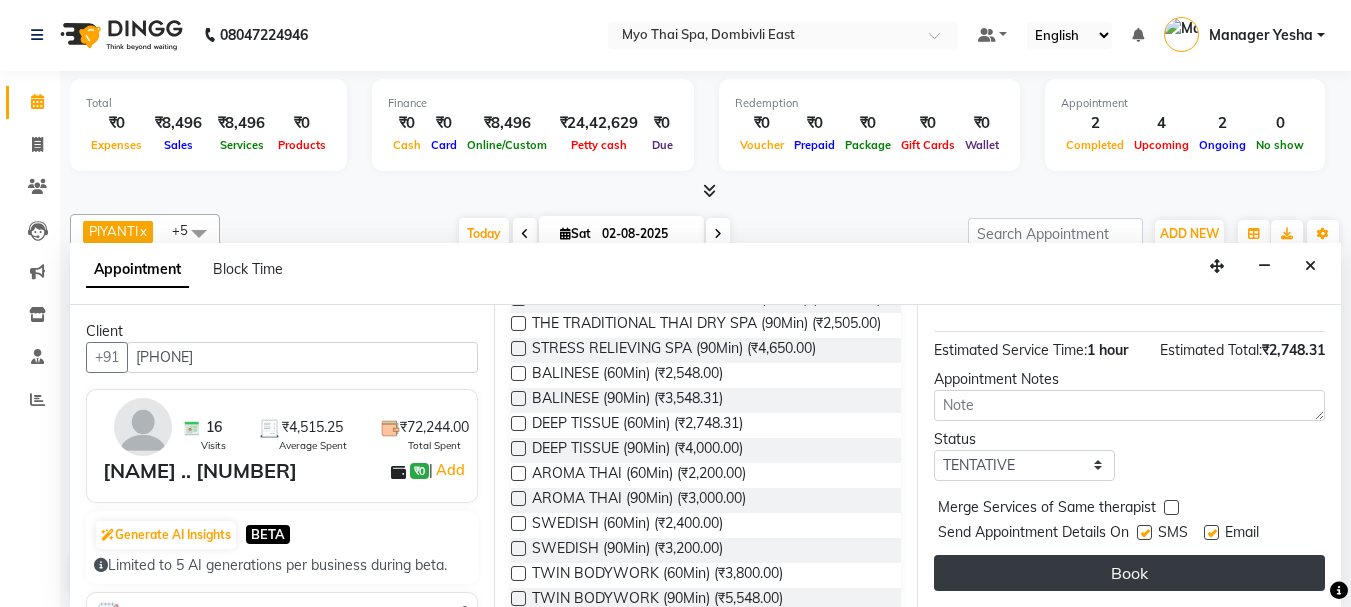 drag, startPoint x: 1107, startPoint y: 539, endPoint x: 1095, endPoint y: 545, distance: 13.416408 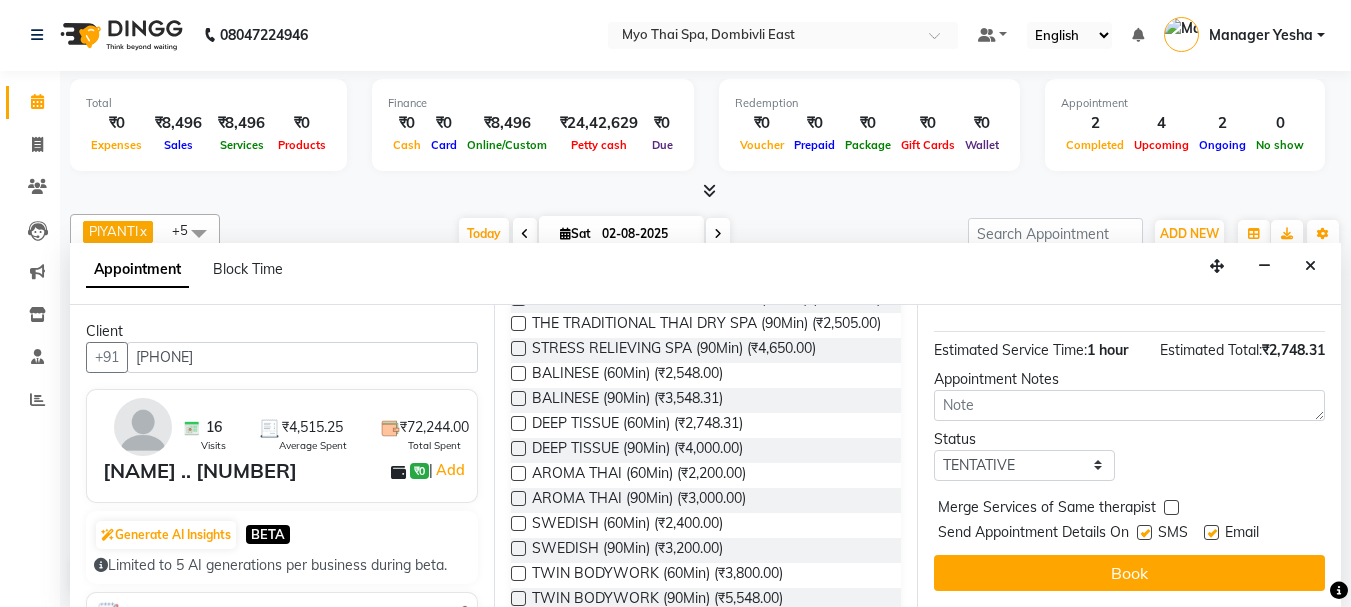 click on "Book" at bounding box center [1129, 573] 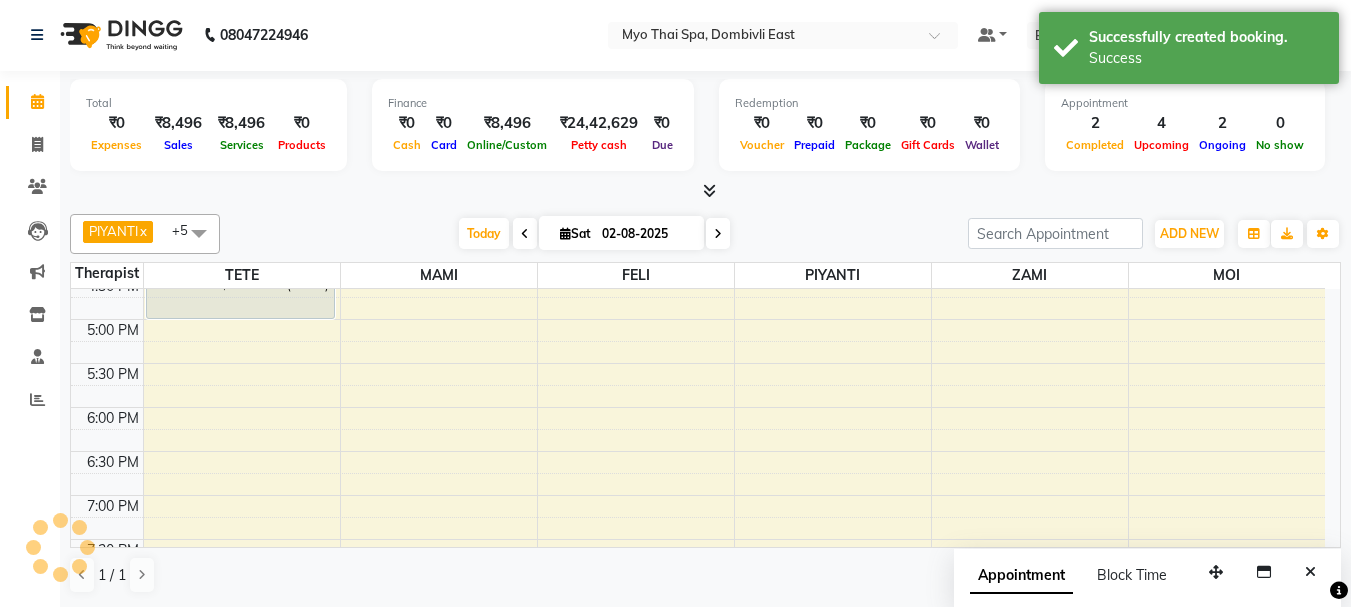 scroll, scrollTop: 0, scrollLeft: 0, axis: both 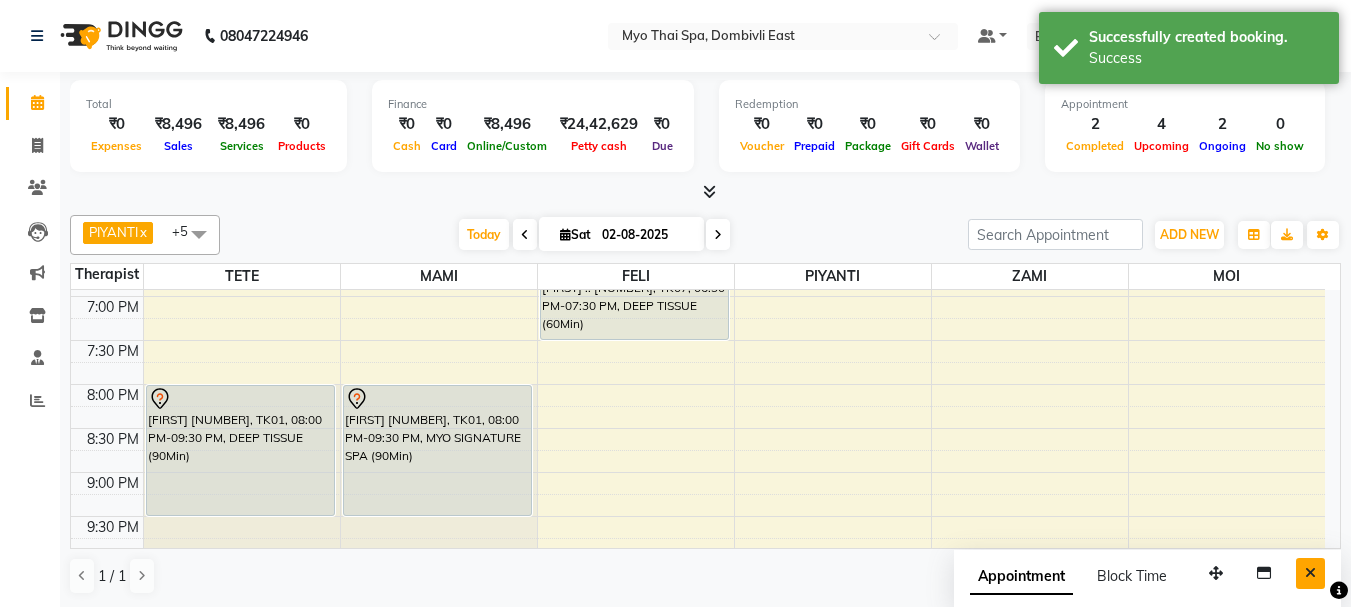 click at bounding box center [1310, 573] 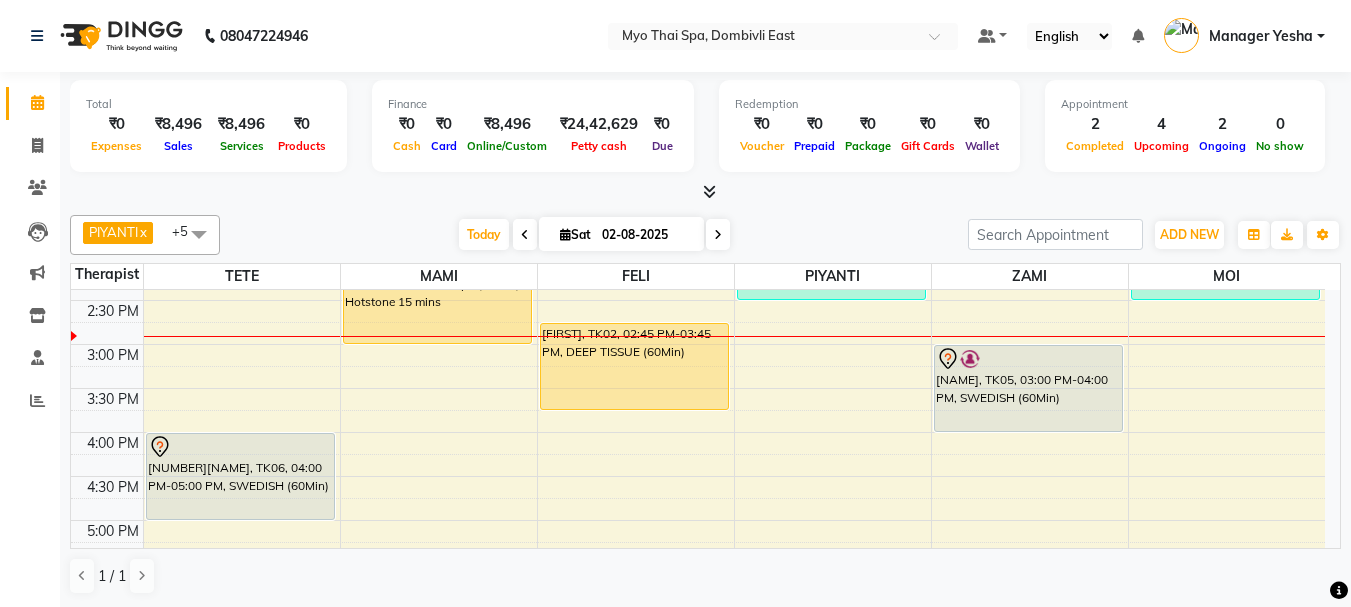 scroll, scrollTop: 373, scrollLeft: 0, axis: vertical 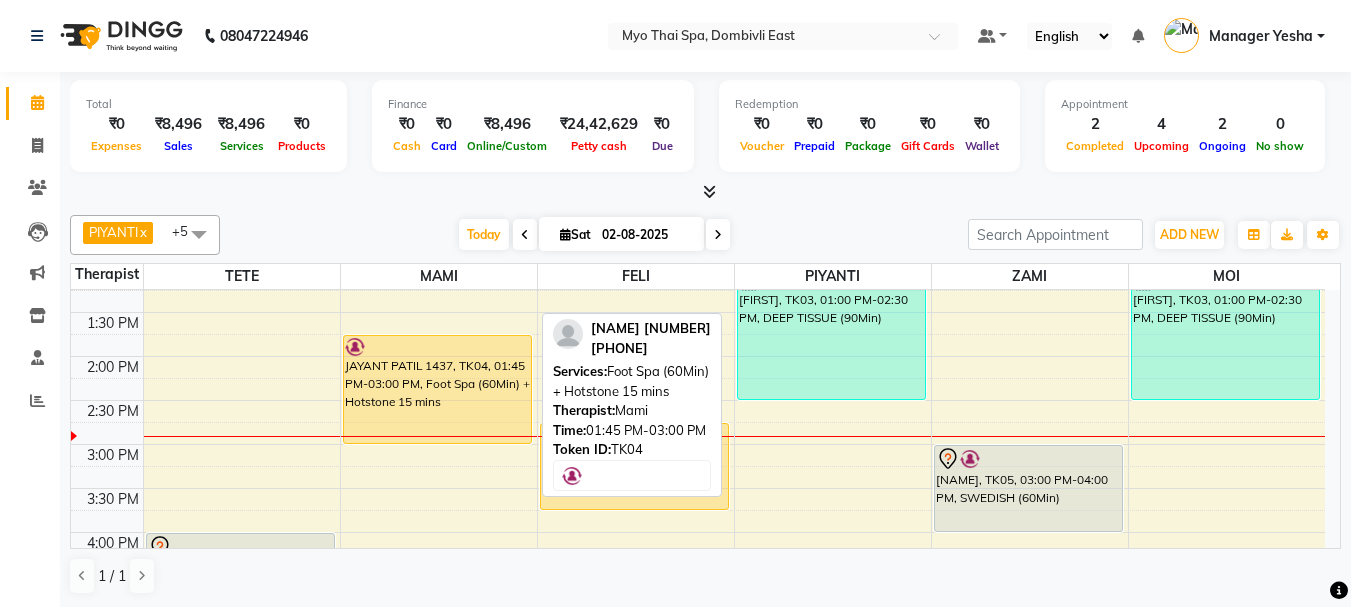 click on "[FIRST] [LAST] 1437, TK04, 01:45 PM-03:00 PM, Foot Spa (60Min) + Hotstone 15 mins" at bounding box center (437, 389) 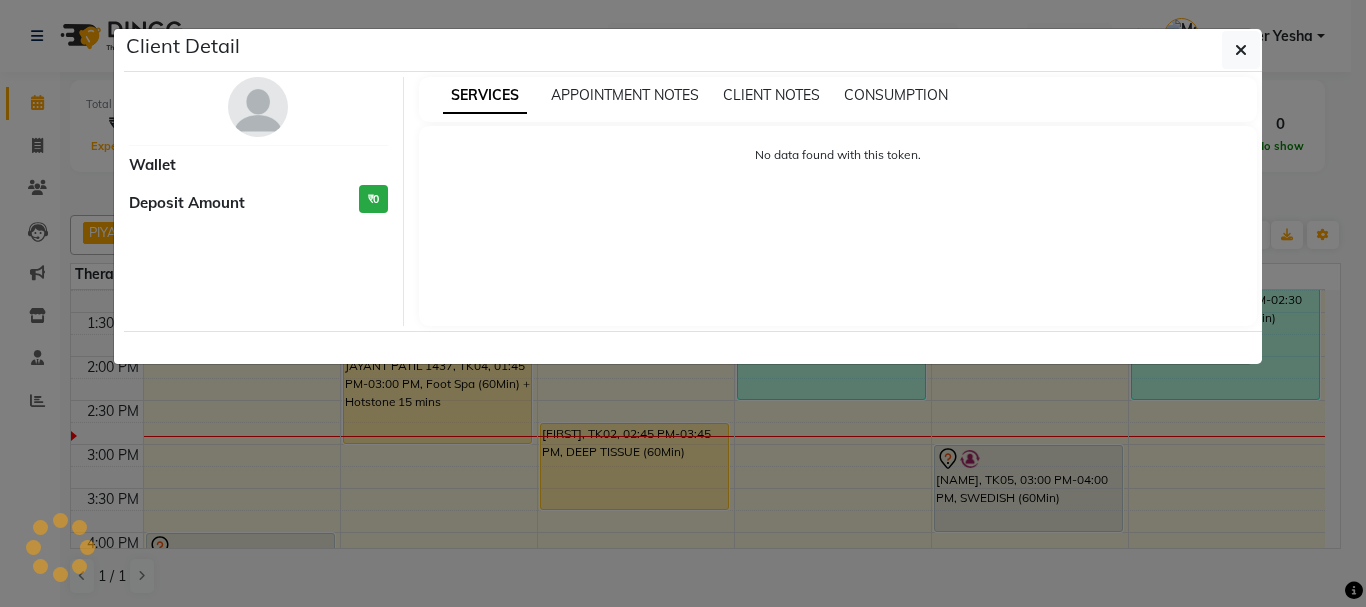 select on "1" 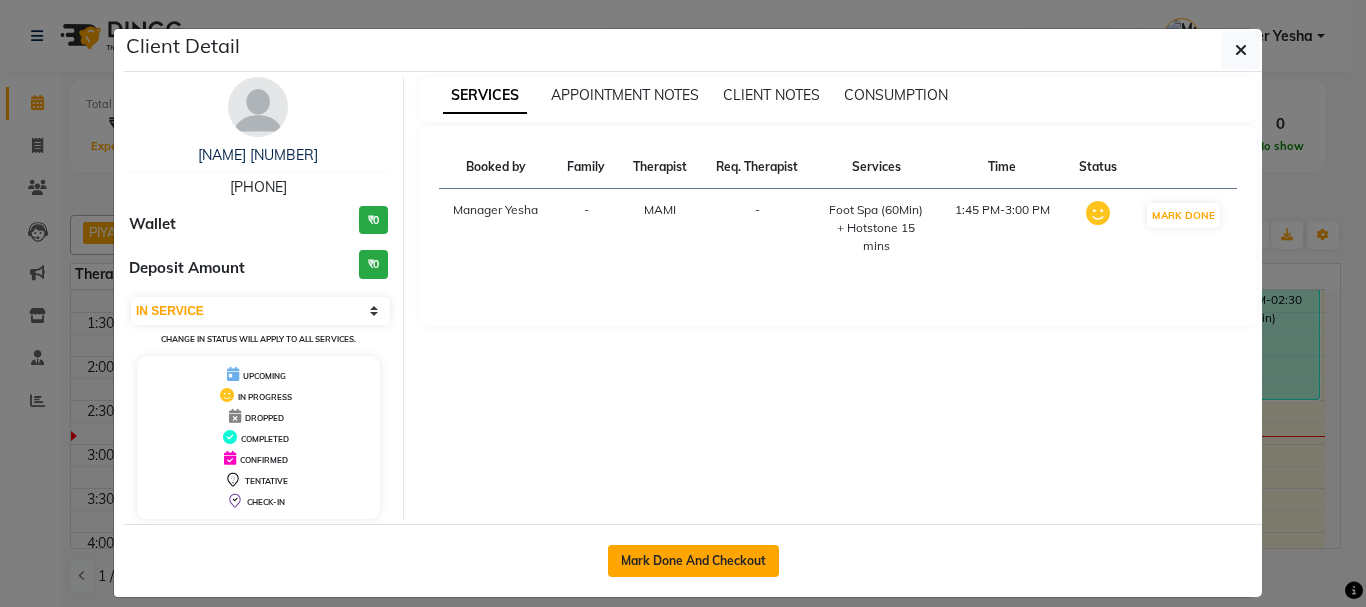 click on "Mark Done And Checkout" 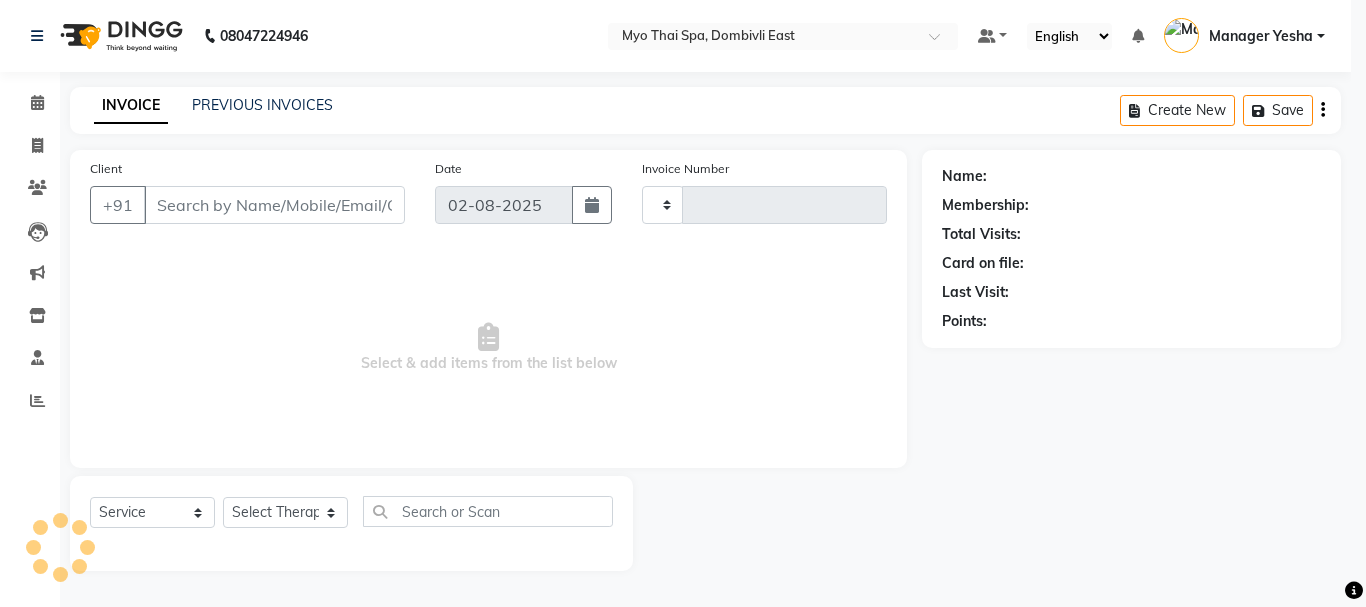 type on "1121" 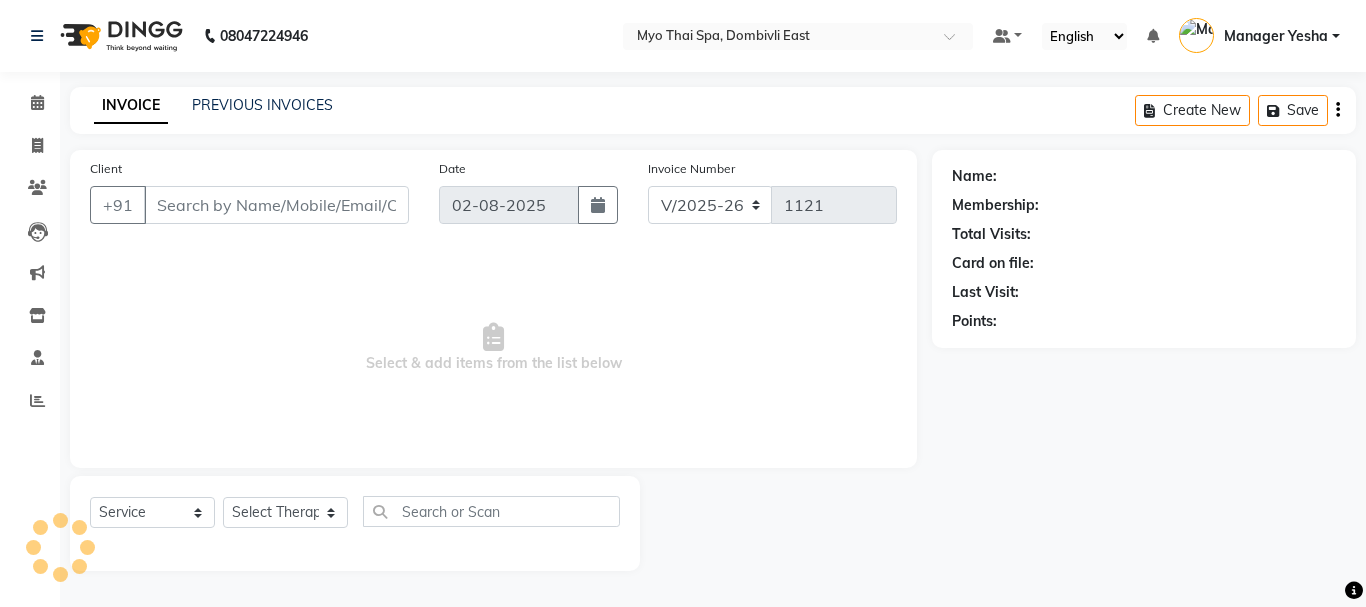 type on "[PHONE]" 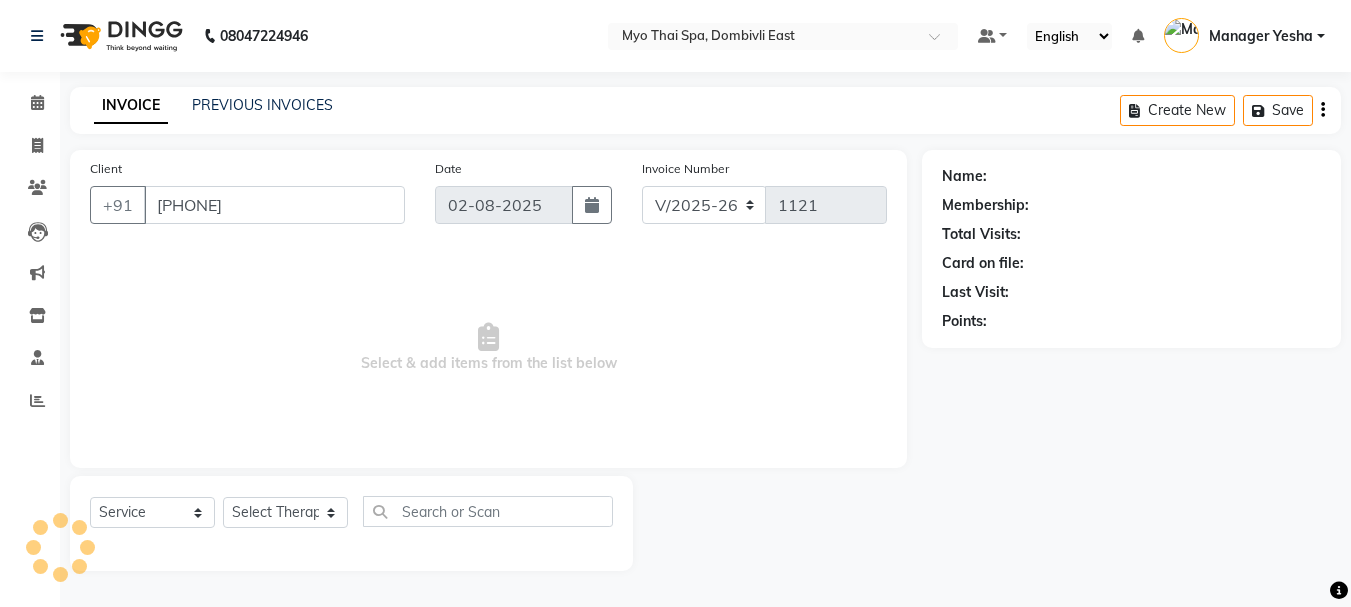select on "33413" 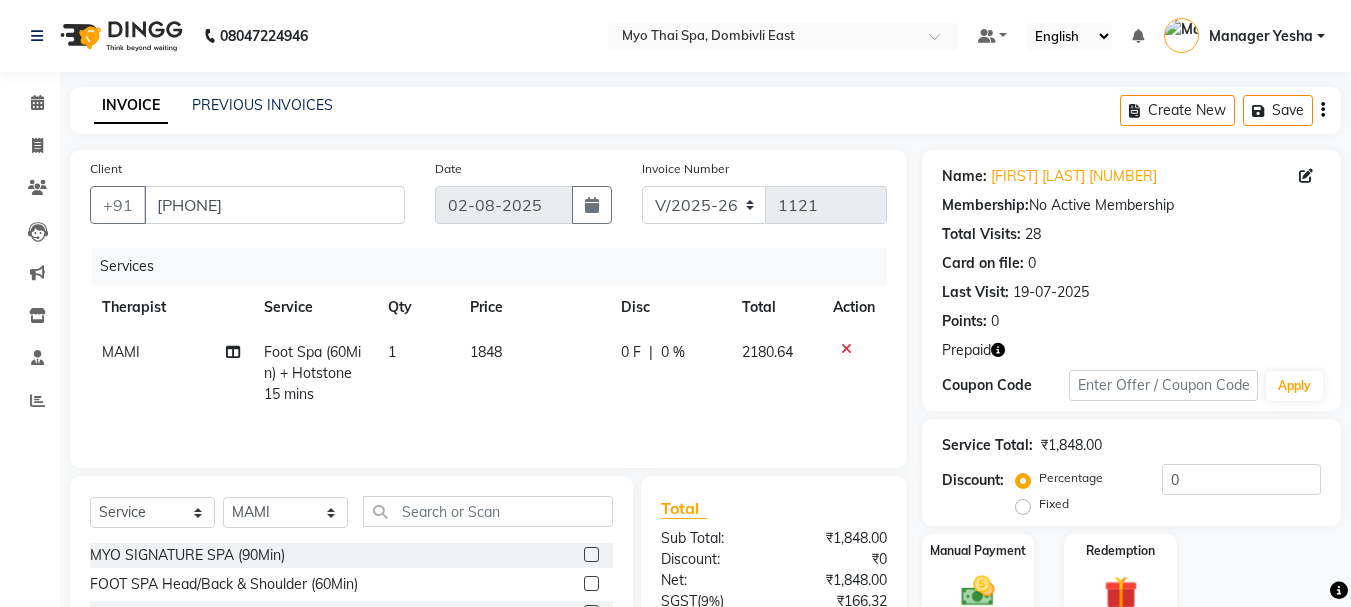 scroll, scrollTop: 214, scrollLeft: 0, axis: vertical 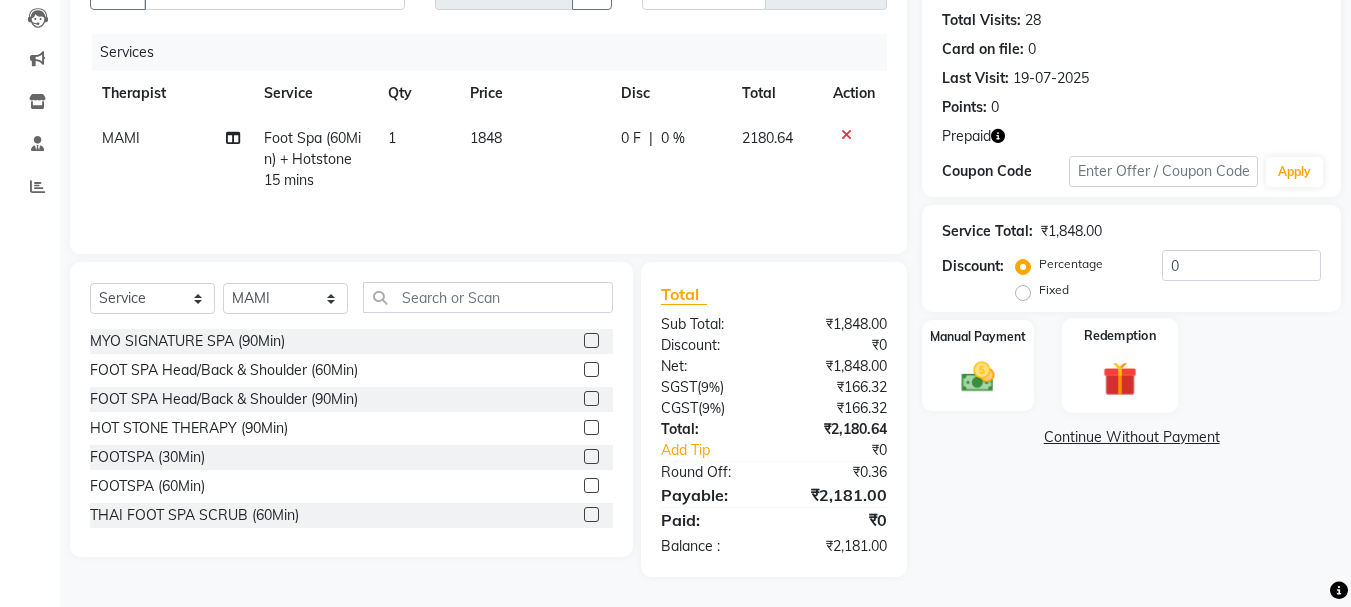 click 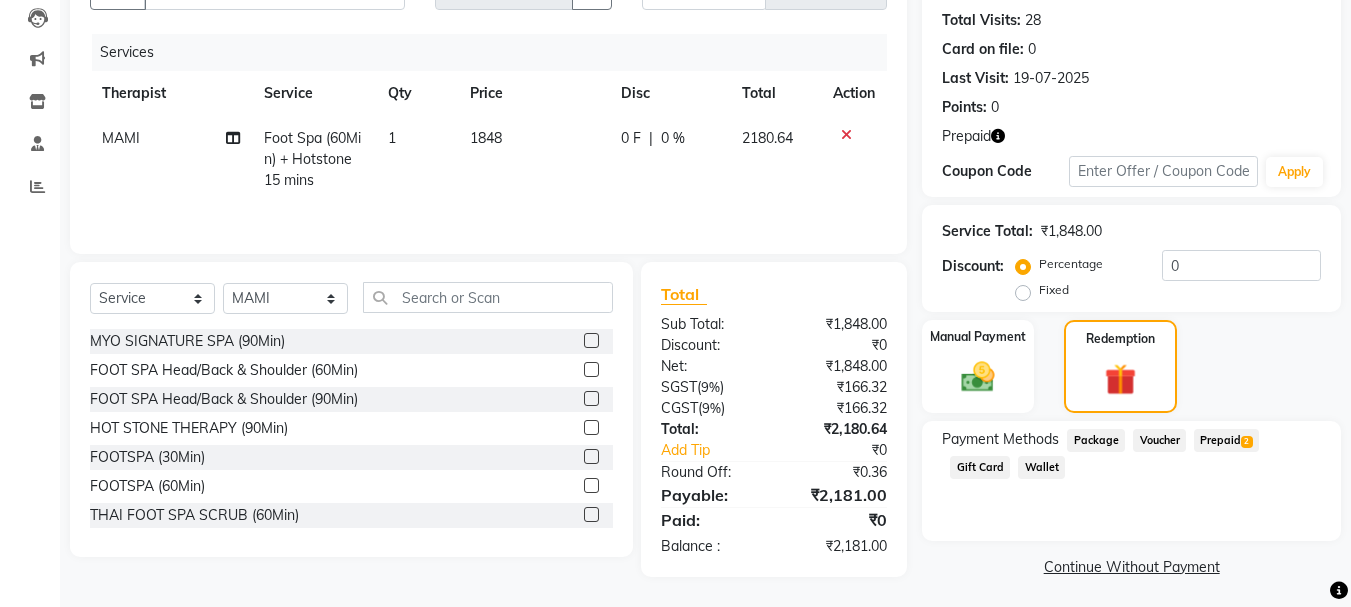 click on "Prepaid  2" 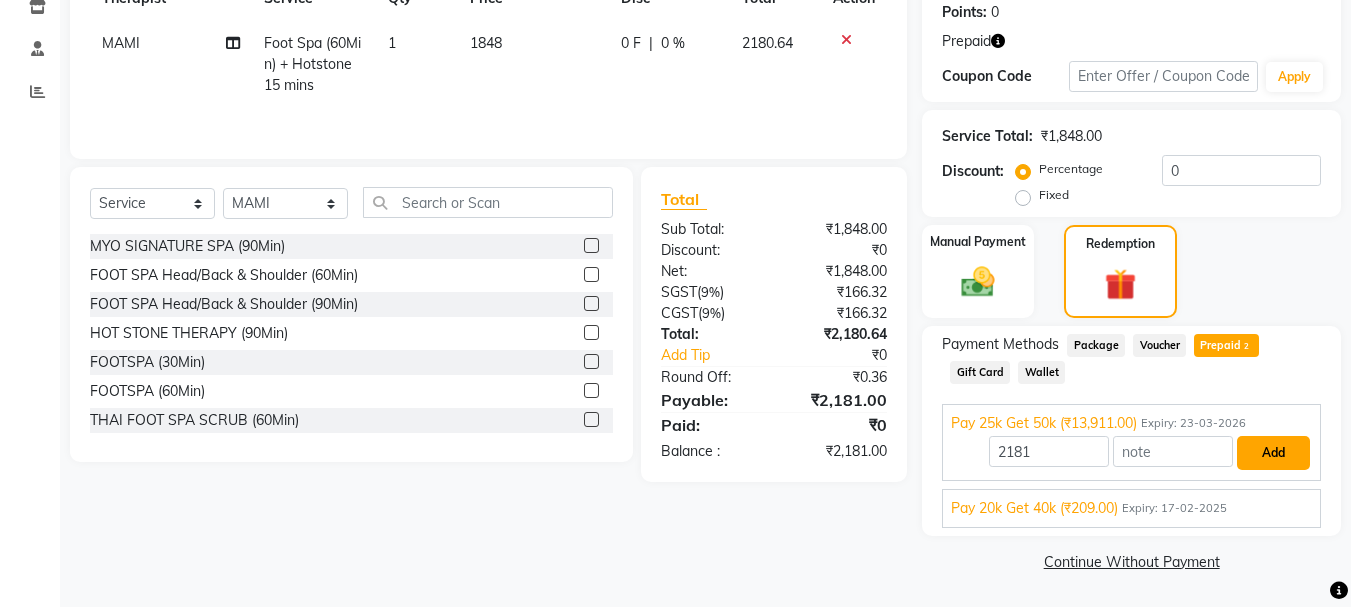 click on "Add" at bounding box center [1273, 453] 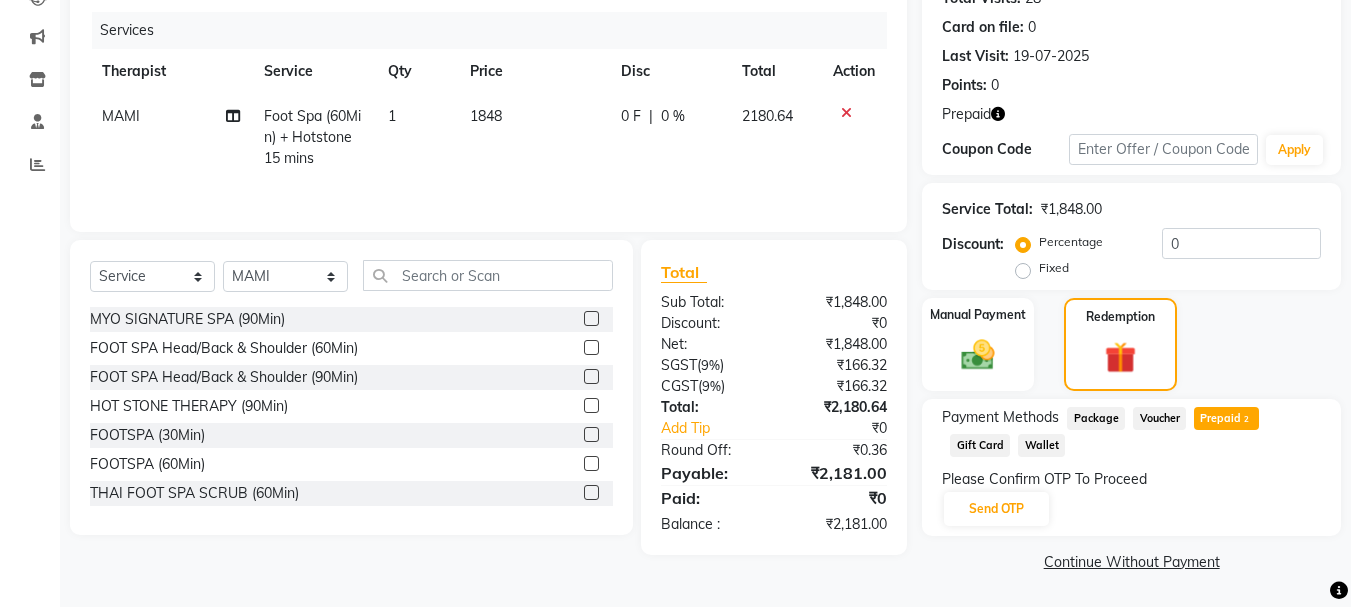 scroll, scrollTop: 0, scrollLeft: 0, axis: both 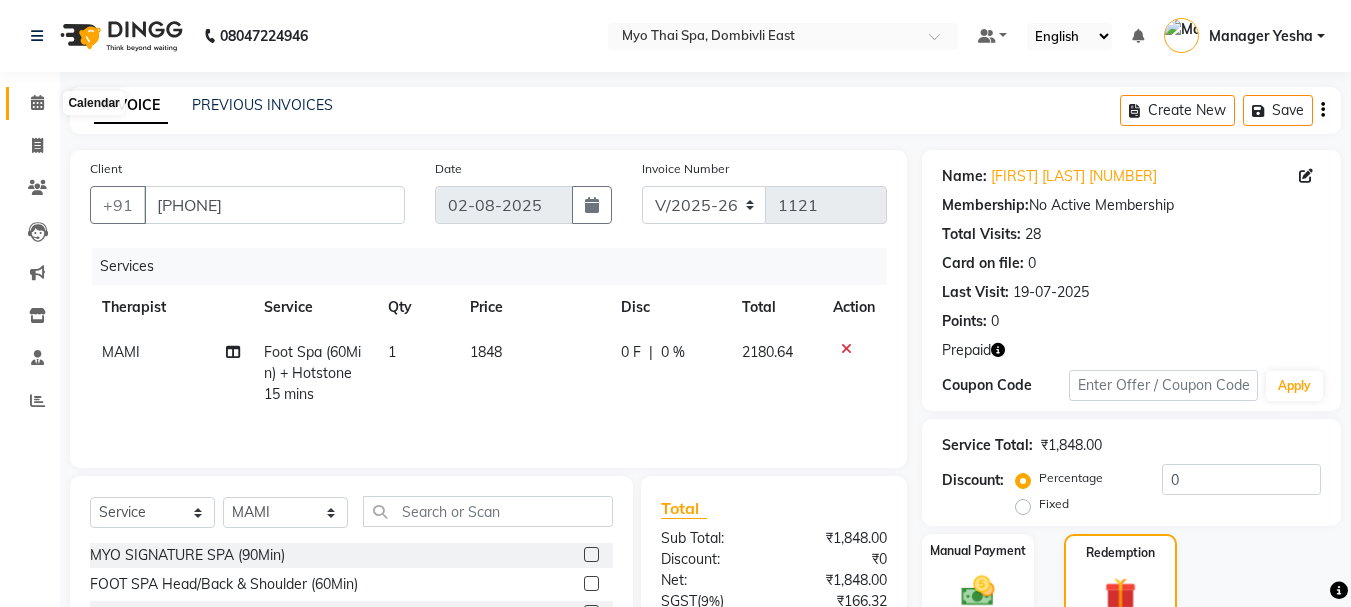 click 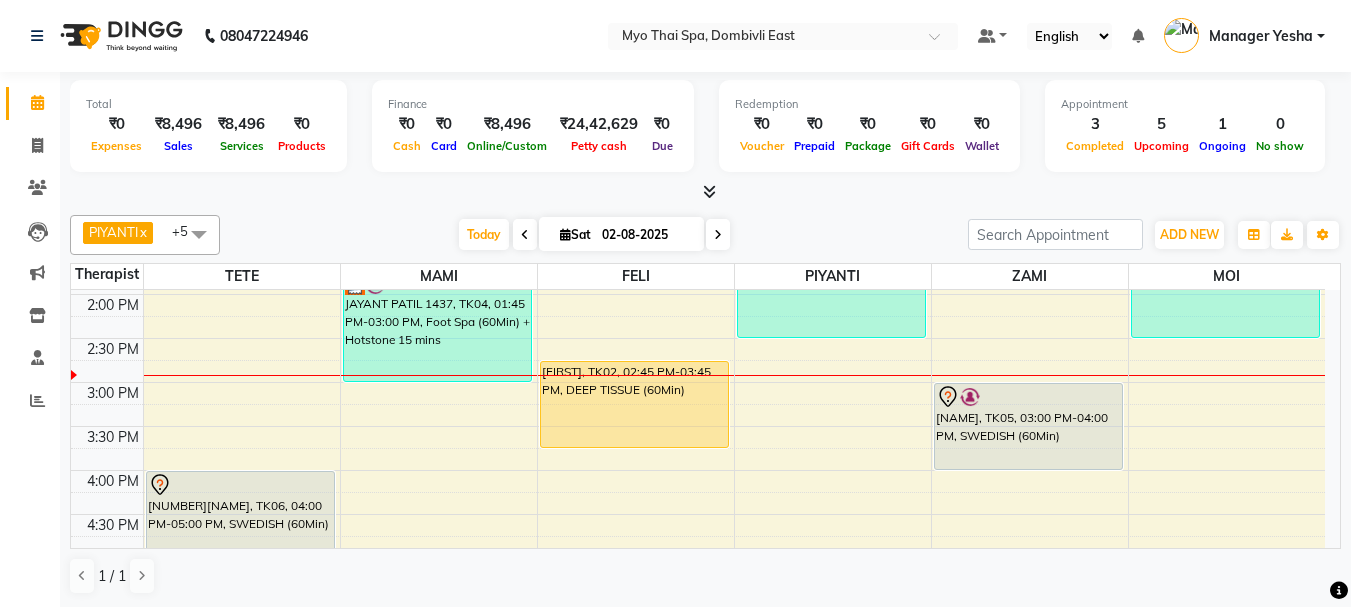 scroll, scrollTop: 500, scrollLeft: 0, axis: vertical 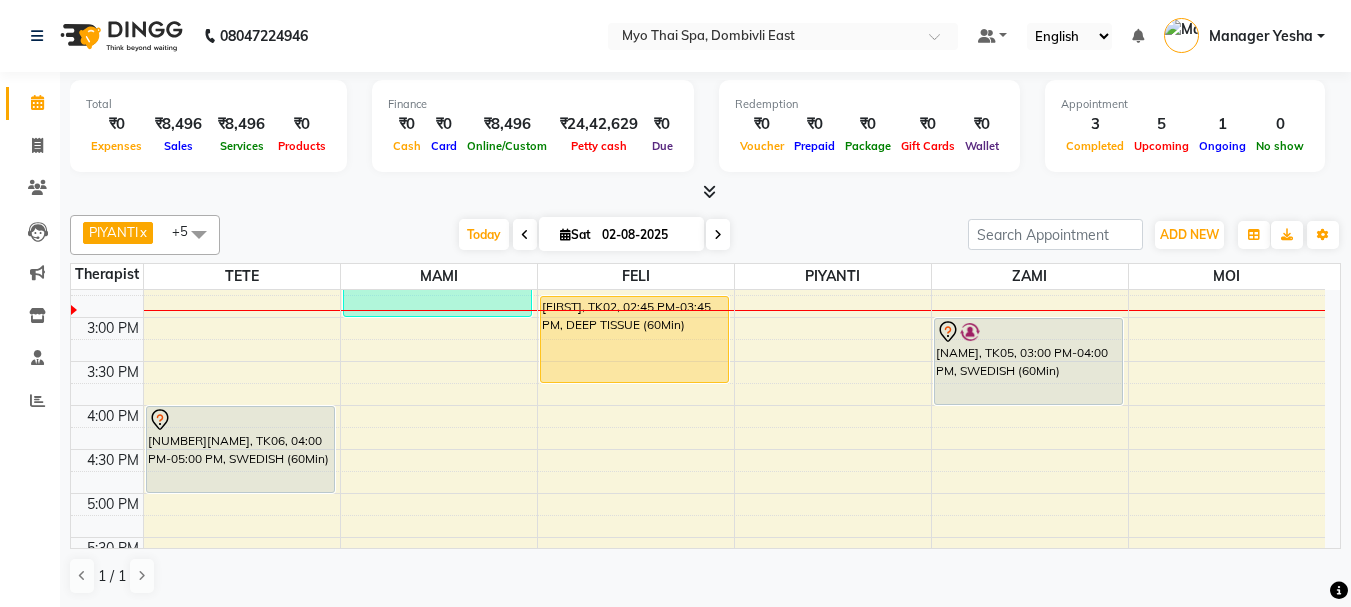 click on "9:00 AM 9:30 AM 10:00 AM 10:30 AM 11:00 AM 11:30 AM 12:00 PM 12:30 PM 1:00 PM 1:30 PM 2:00 PM 2:30 PM 3:00 PM 3:30 PM 4:00 PM 4:30 PM 5:00 PM 5:30 PM 6:00 PM 6:30 PM 7:00 PM 7:30 PM 8:00 PM 8:30 PM 9:00 PM 9:30 PM 10:00 PM 10:30 PM             3257JEEVAN CHAUDHARY, TK06, 04:00 PM-05:00 PM, SWEDISH (60Min)             murali 3288, TK01, 08:00 PM-09:30 PM, DEEP TISSUE (90Min)     JAYANT PATIL 1437, TK04, 01:45 PM-03:00 PM, Foot Spa (60Min) + Hotstone 15 mins             murali 3288, TK01, 08:00 PM-09:30 PM, MYO SIGNATURE SPA (90Min)    PARTHIV, TK02, 02:45 PM-03:45 PM, DEEP TISSUE (60Min)             AMOL .. 1419, TK07, 06:30 PM-07:30 PM, DEEP TISSUE (60Min)     EPSI, TK03, 01:00 PM-02:30 PM, DEEP TISSUE (90Min)             PRIYA, TK05, 03:00 PM-04:00 PM, SWEDISH (60Min)     EPSI, TK03, 01:00 PM-02:30 PM, DEEP TISSUE (90Min)" at bounding box center [698, 405] 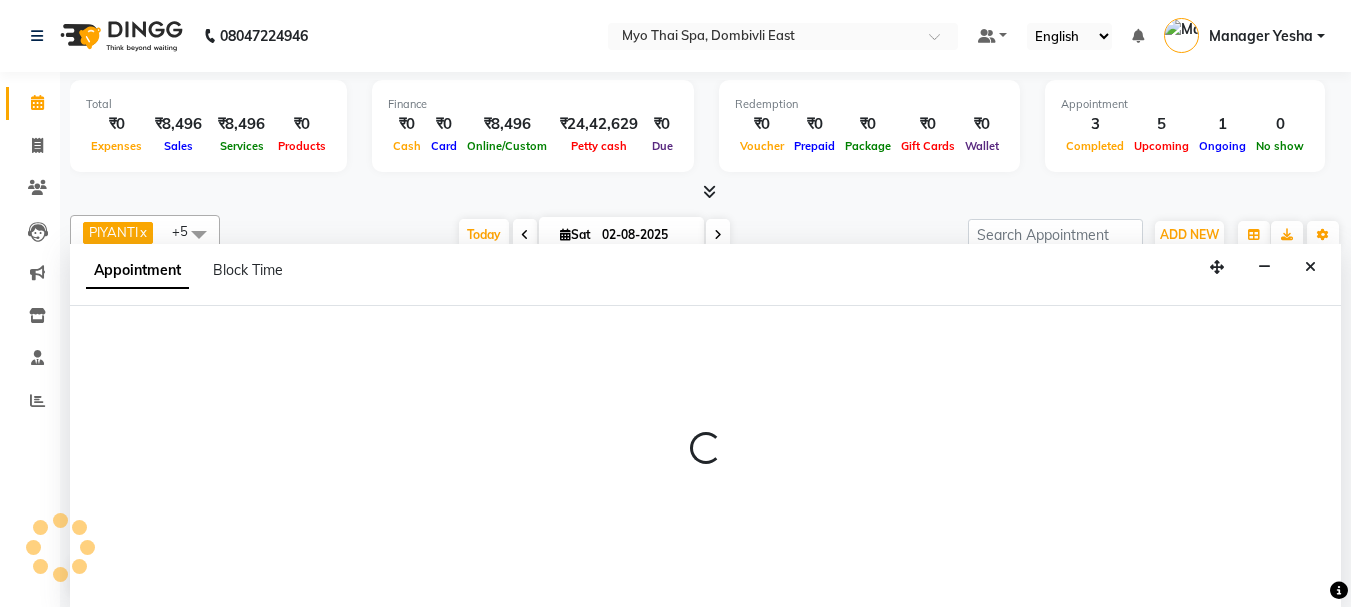 scroll, scrollTop: 1, scrollLeft: 0, axis: vertical 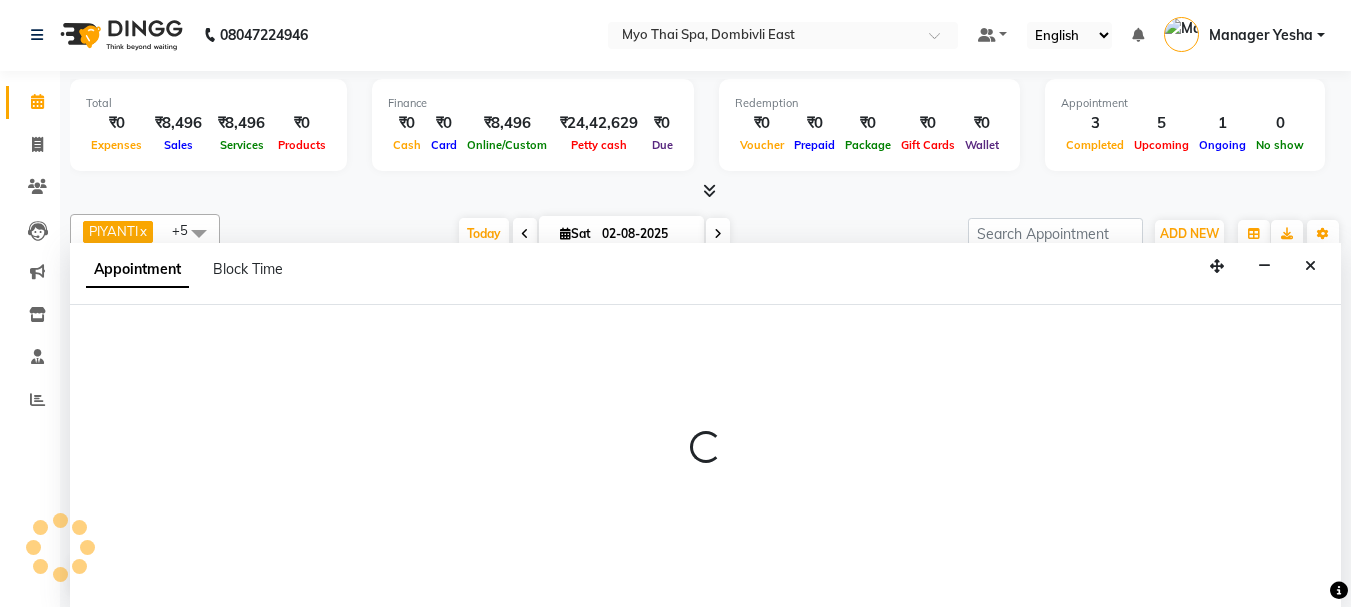 select on "67001" 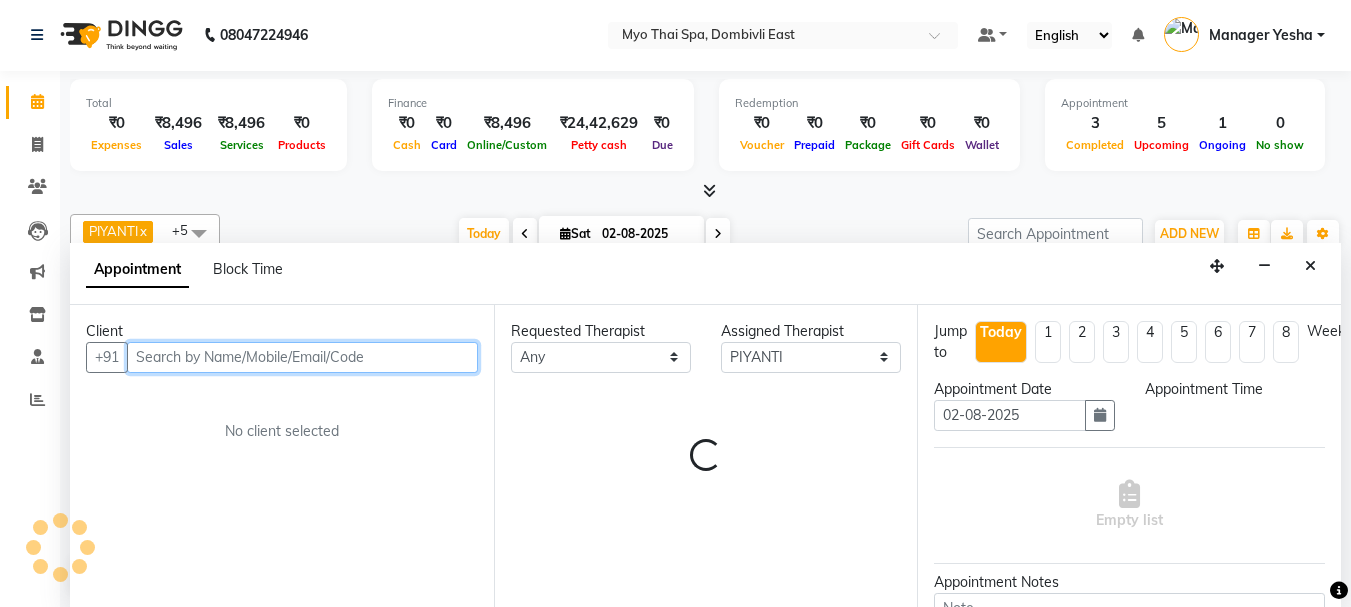 select on "900" 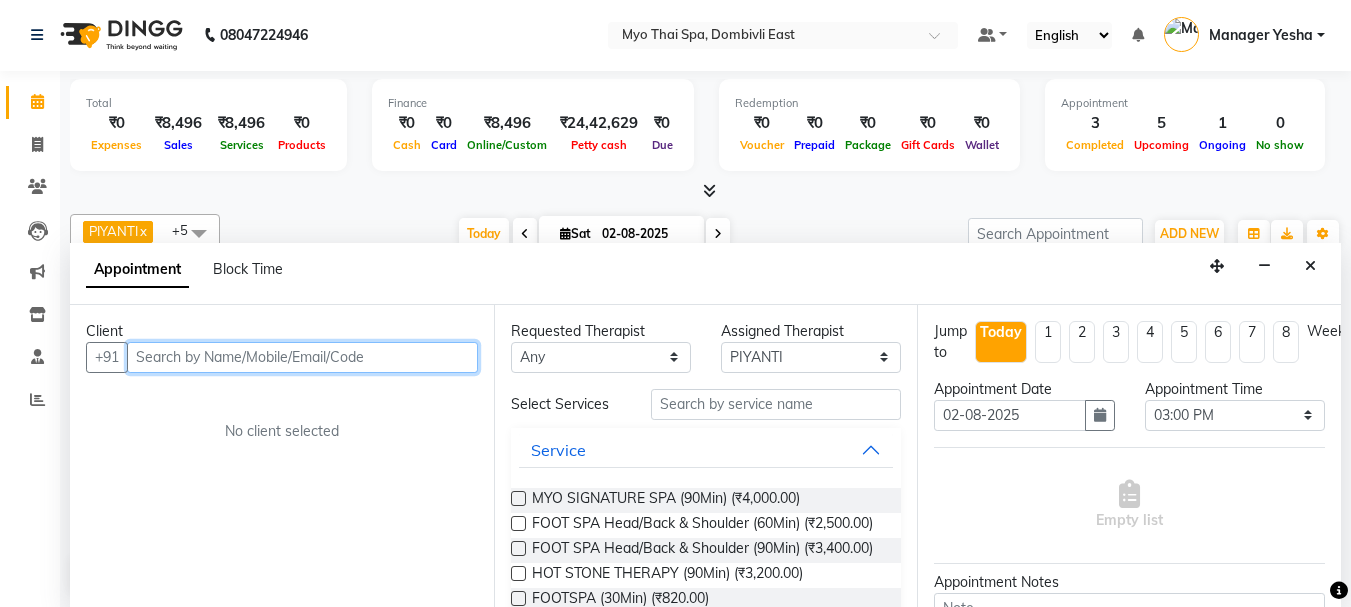 click at bounding box center (302, 357) 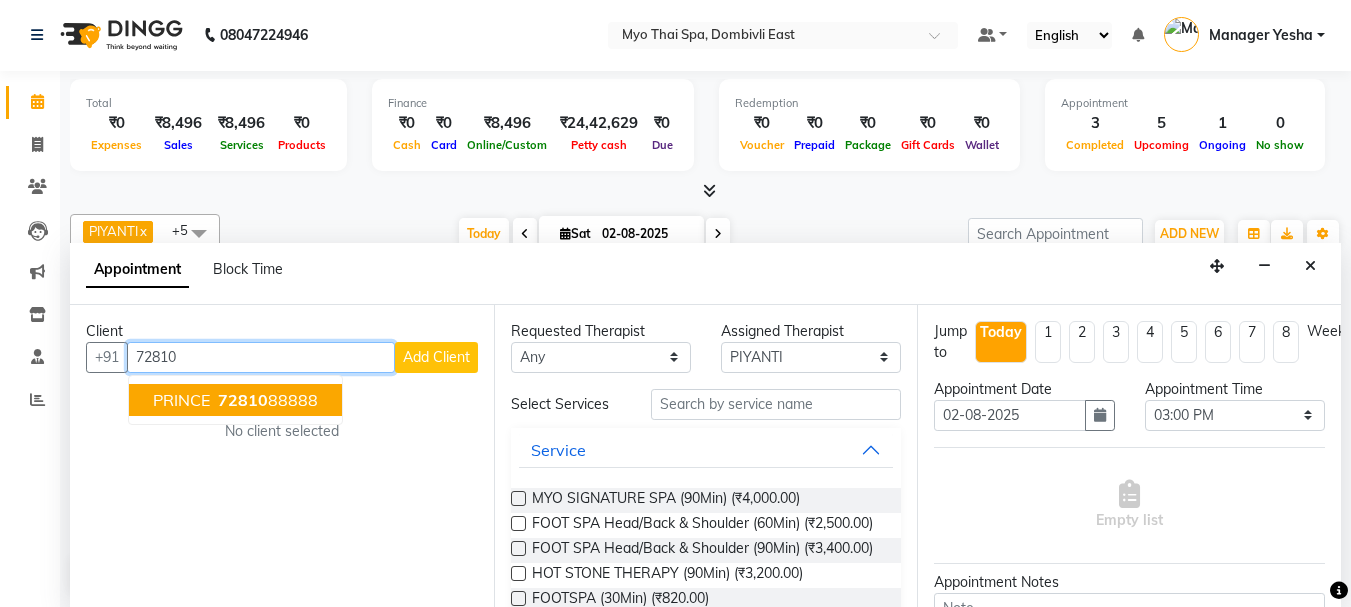 click on "72810" at bounding box center [243, 400] 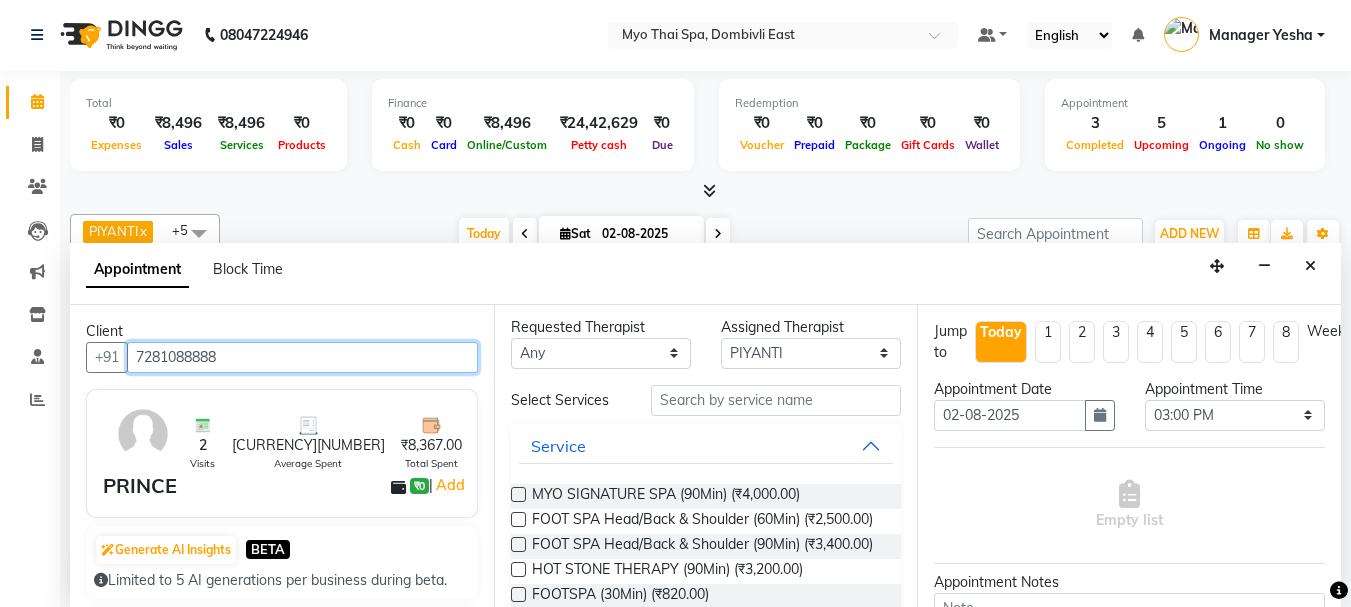 scroll, scrollTop: 0, scrollLeft: 0, axis: both 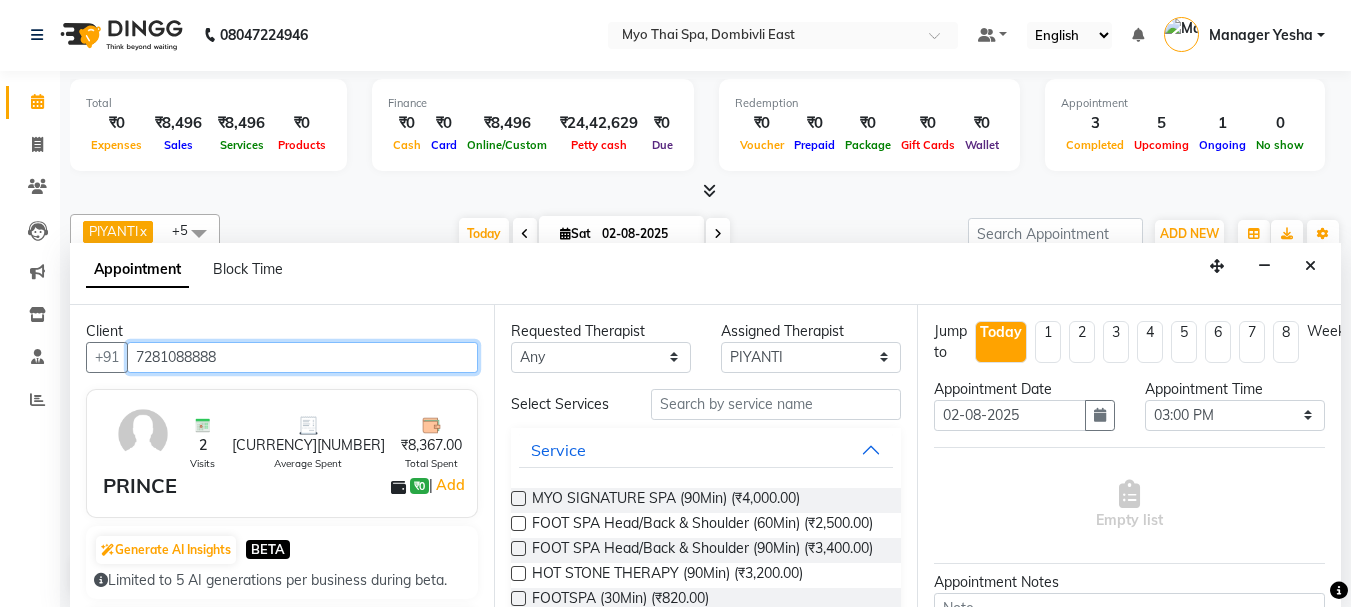 type on "7281088888" 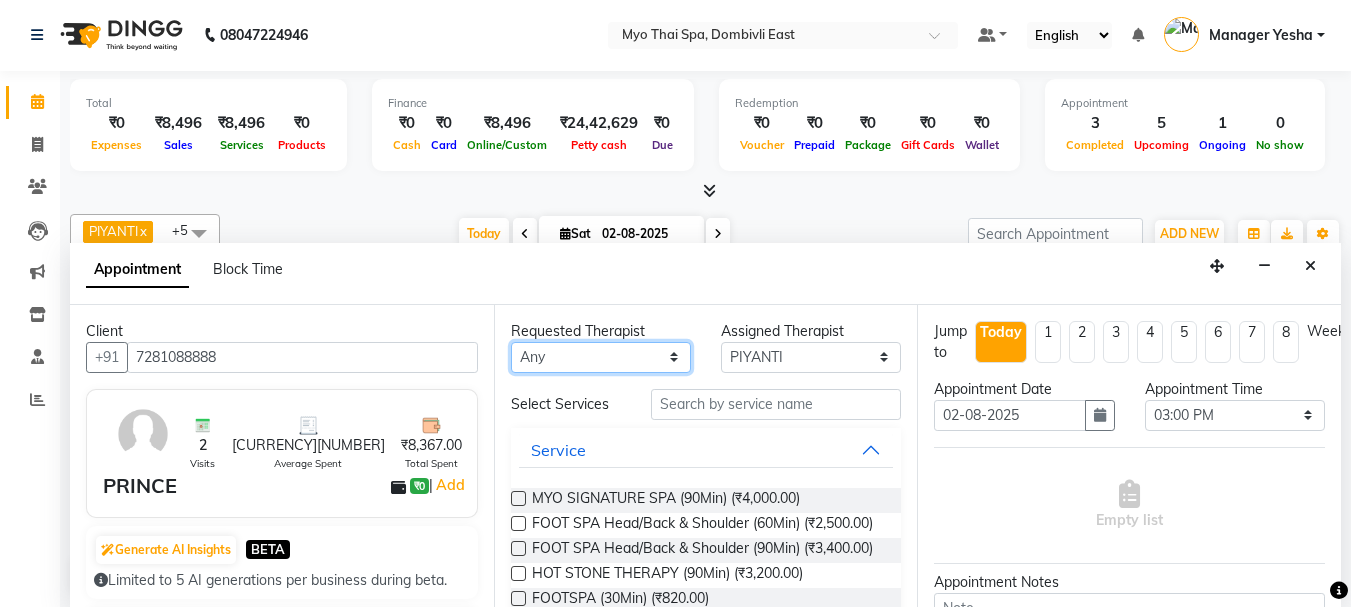 click on "Any FELI LUMI MAMI Manager Amung  Manager Yesha MOI PIYANTI  TETE ZAMI" at bounding box center (601, 357) 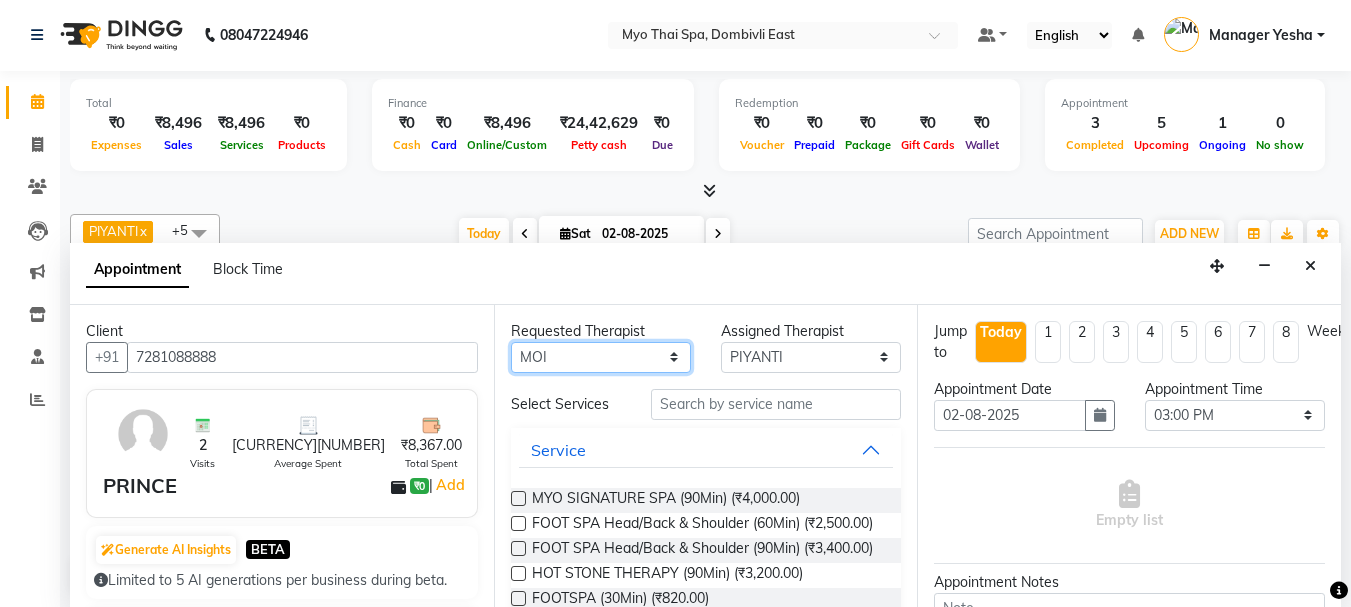 click on "Any FELI LUMI MAMI Manager Amung  Manager Yesha MOI PIYANTI  TETE ZAMI" at bounding box center (601, 357) 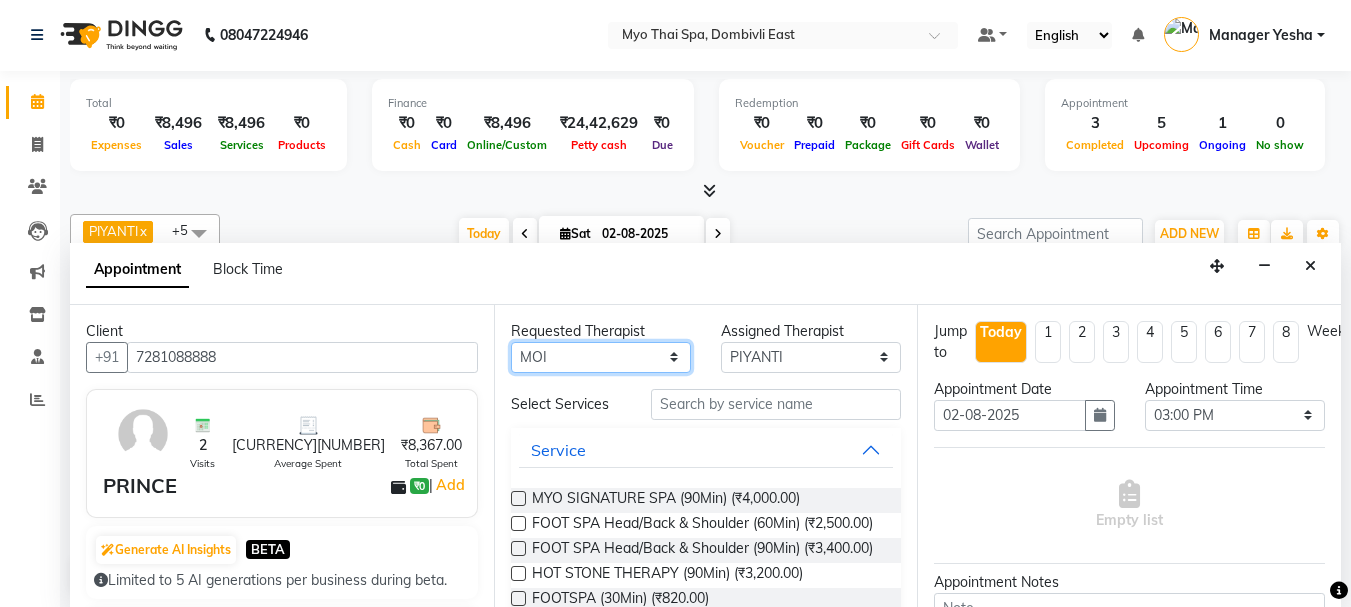 select on "85116" 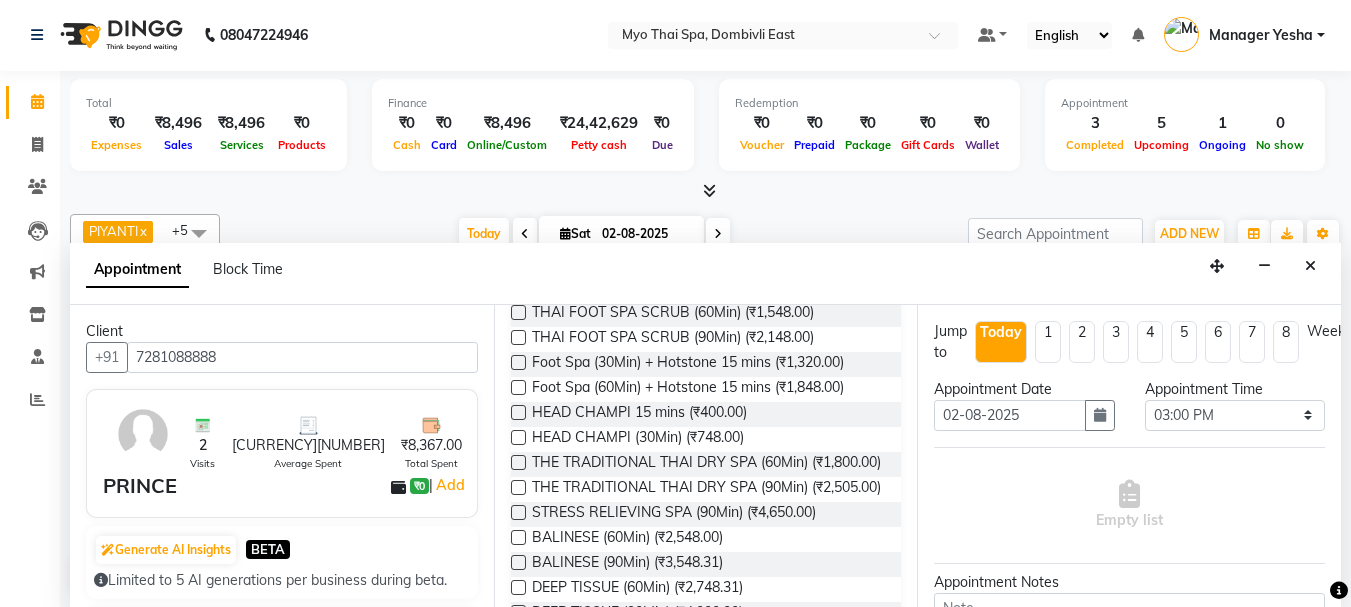 scroll, scrollTop: 400, scrollLeft: 0, axis: vertical 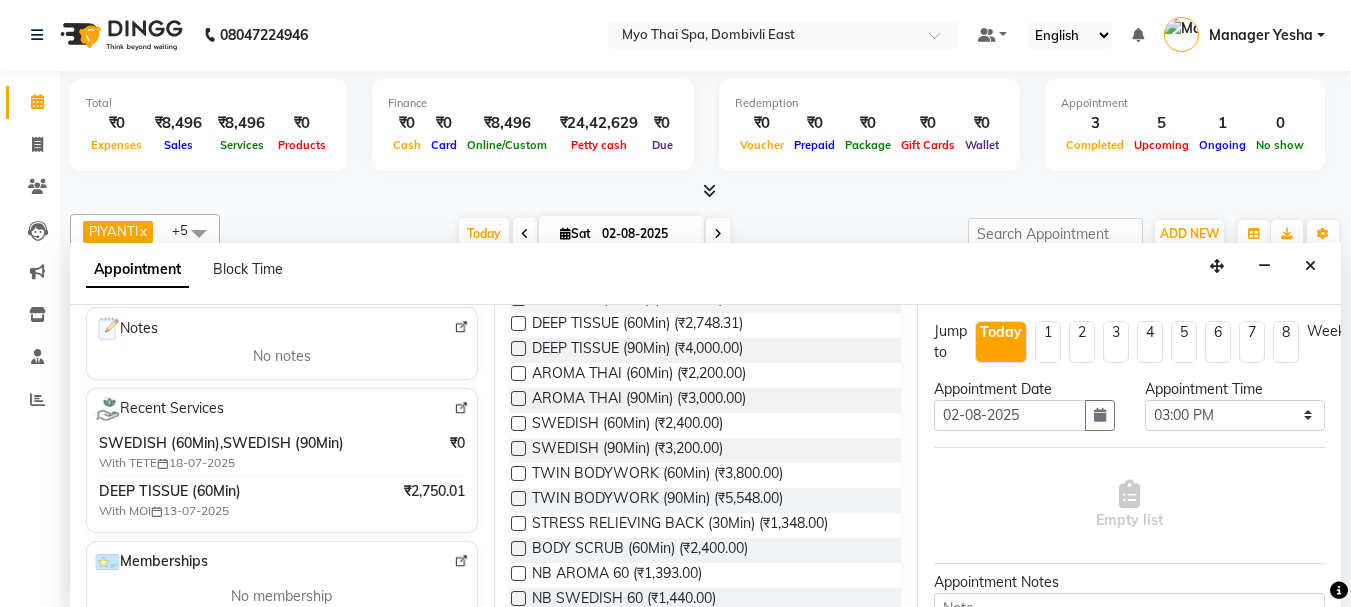 click at bounding box center [518, 423] 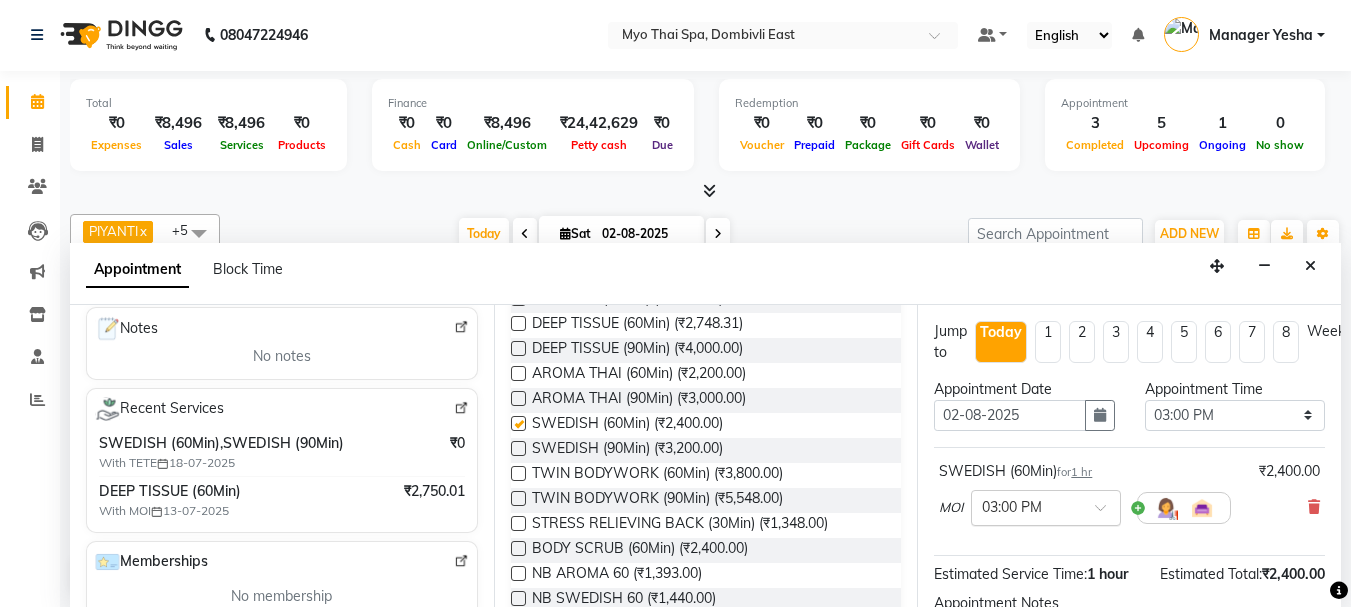 checkbox on "false" 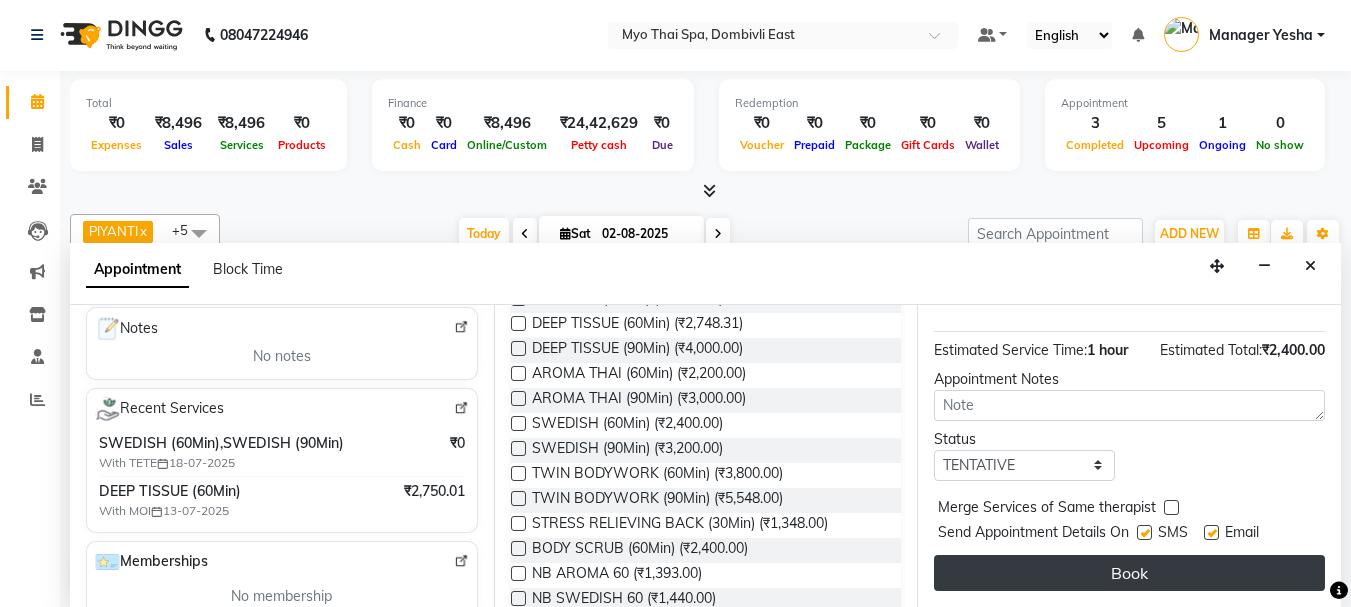 scroll, scrollTop: 239, scrollLeft: 0, axis: vertical 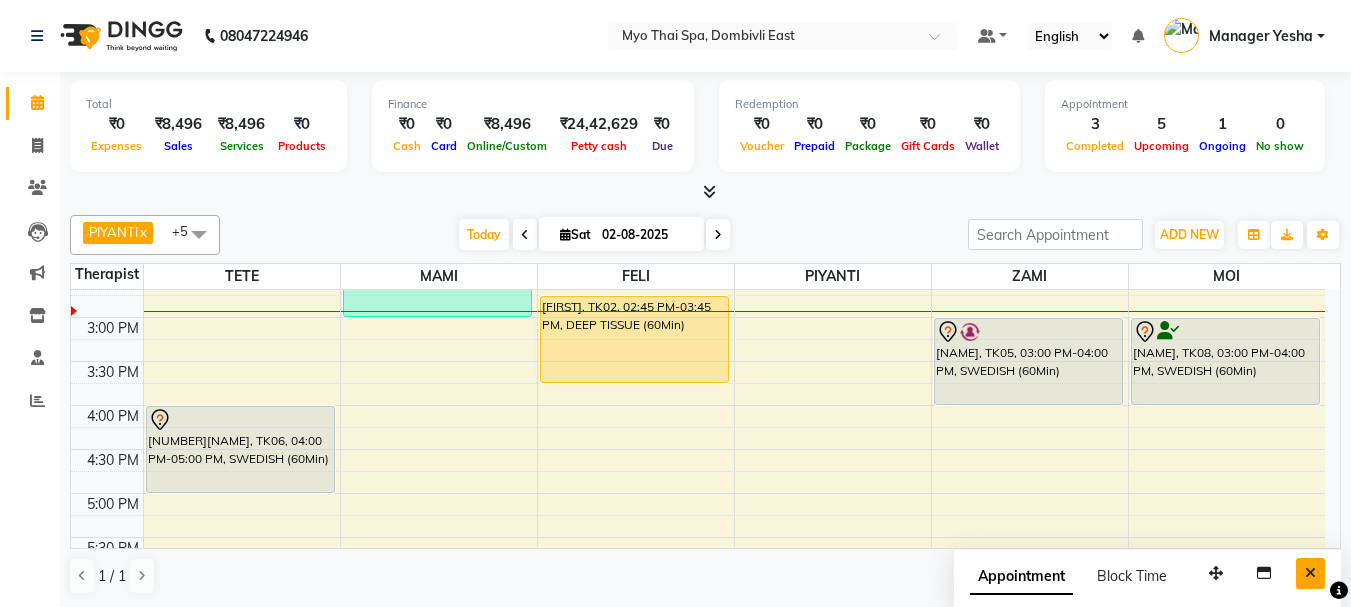 click at bounding box center [1310, 573] 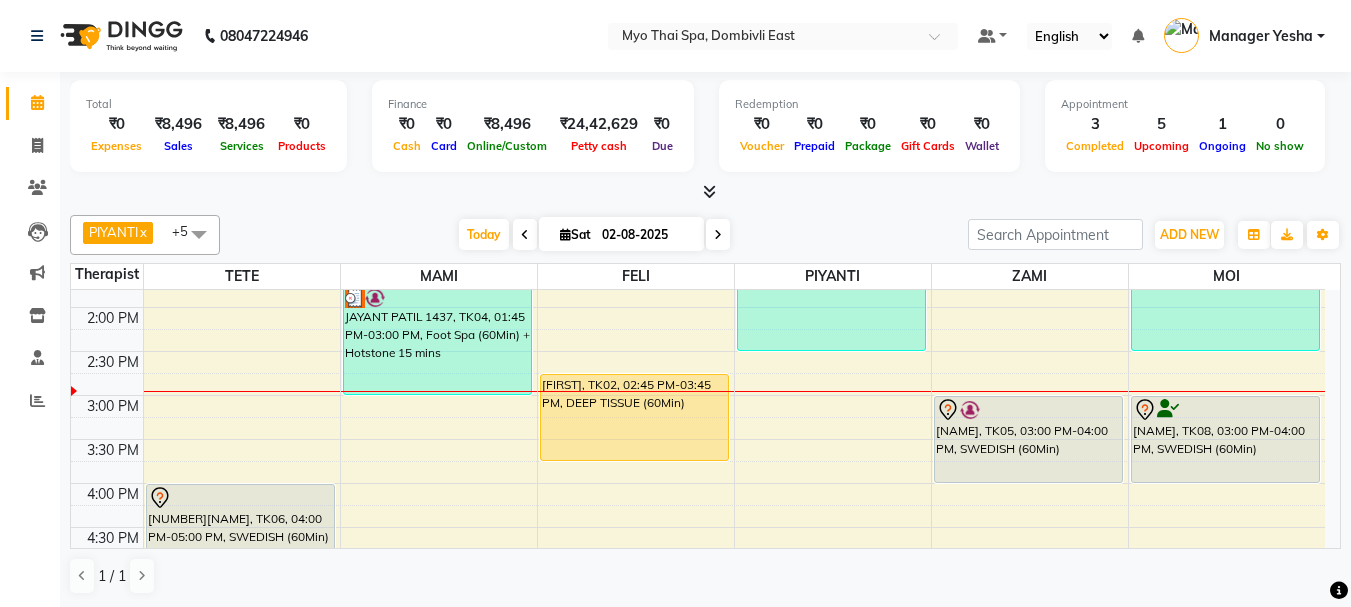 scroll, scrollTop: 500, scrollLeft: 0, axis: vertical 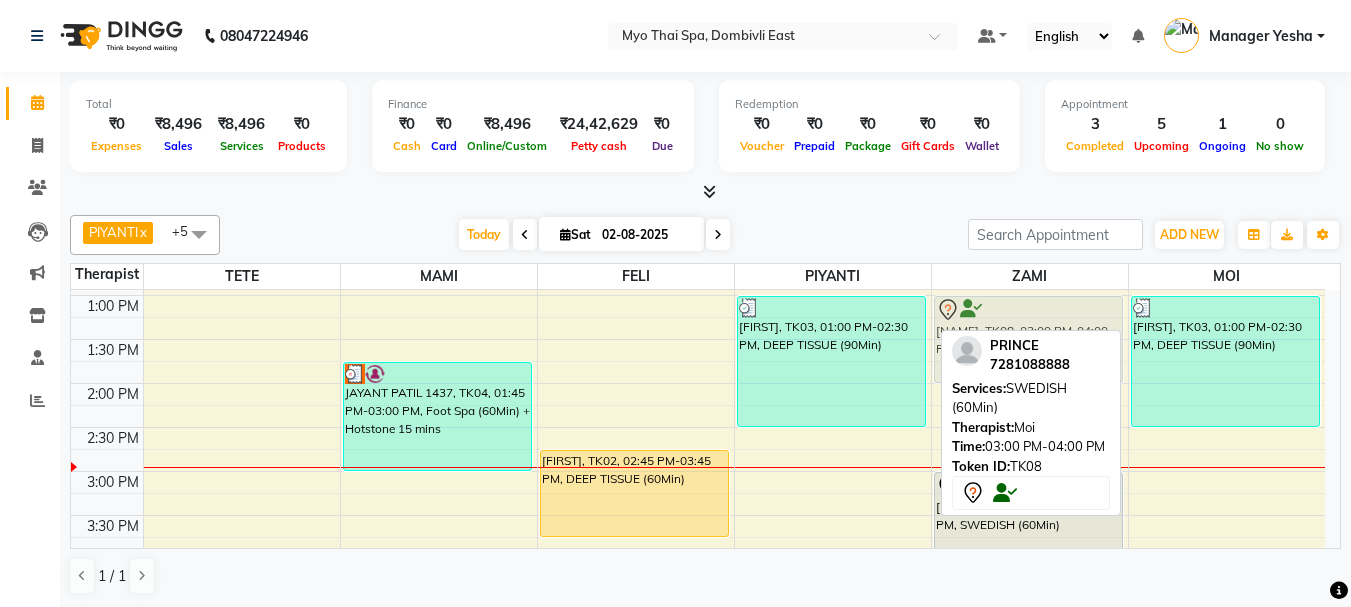 drag, startPoint x: 1185, startPoint y: 461, endPoint x: 1068, endPoint y: 310, distance: 191.02356 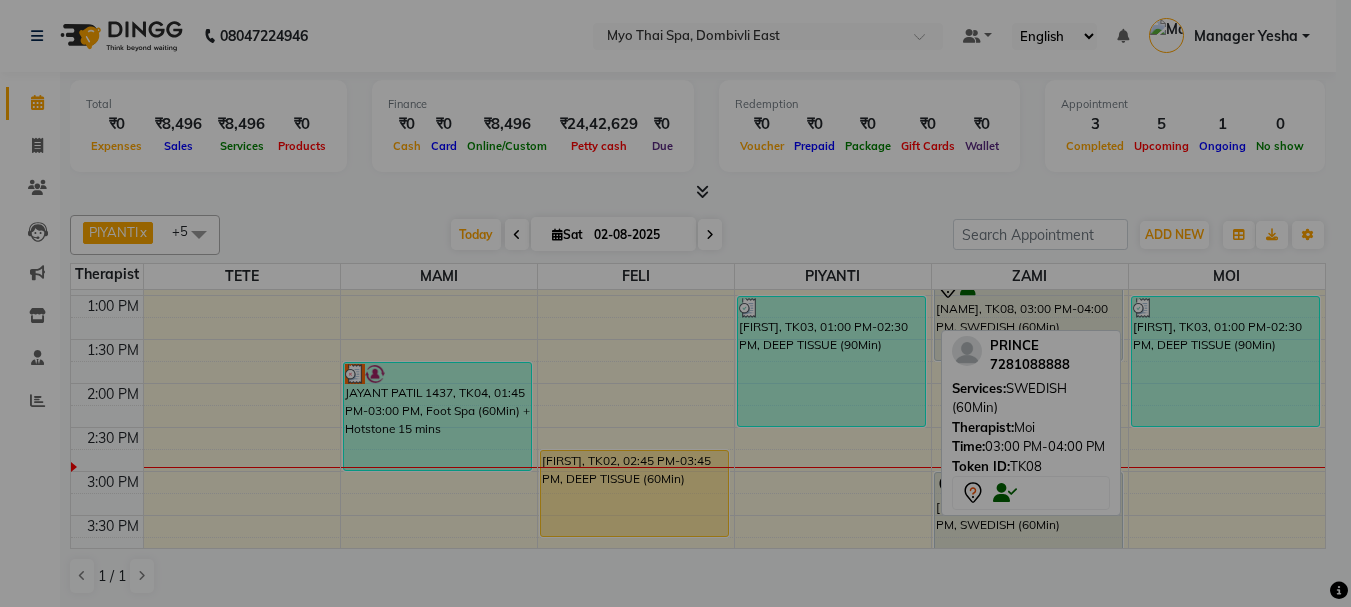 scroll, scrollTop: 344, scrollLeft: 0, axis: vertical 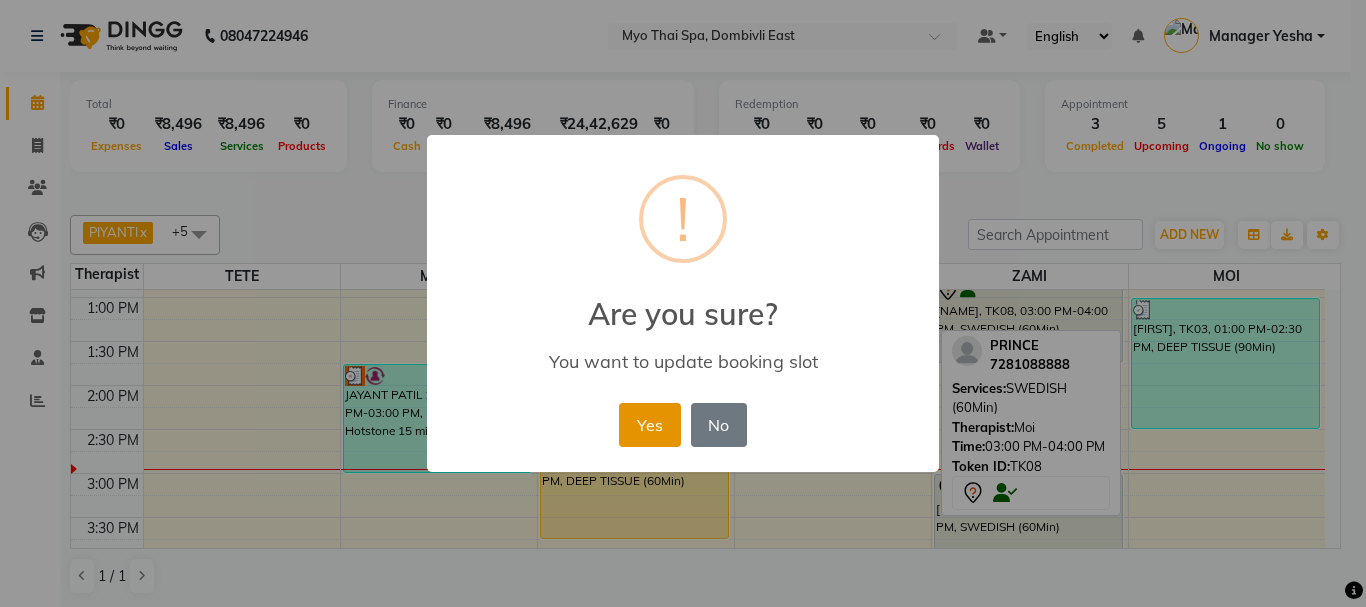 click on "Yes" at bounding box center (649, 425) 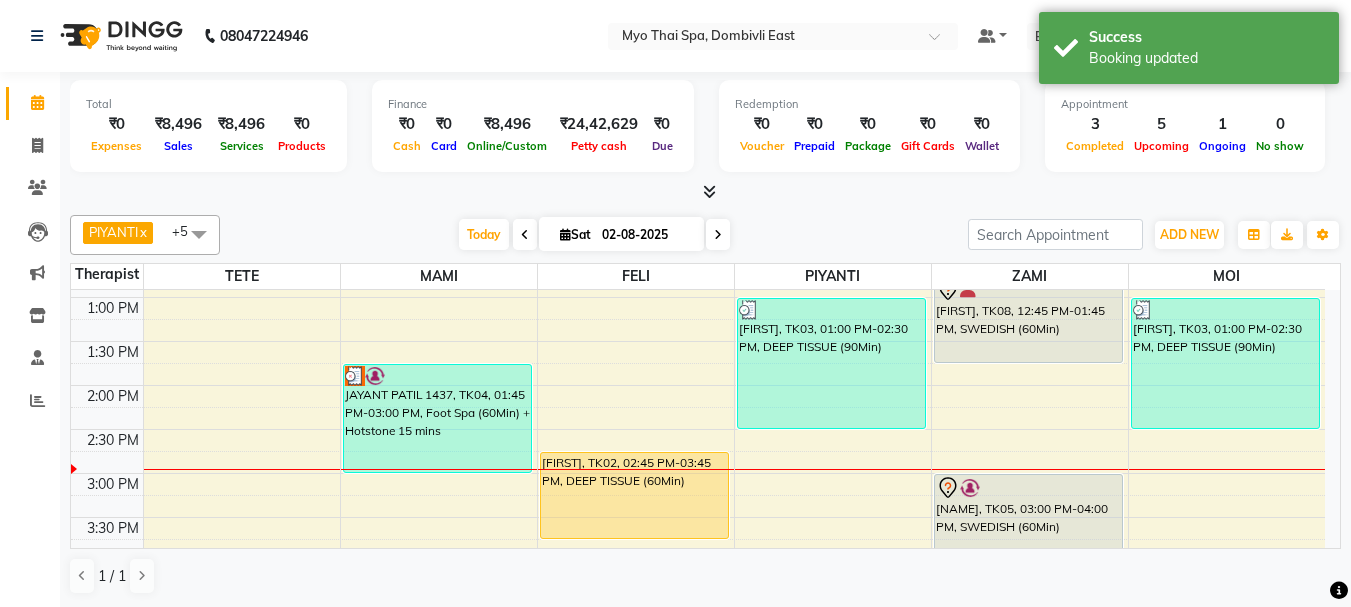 click on "9:00 AM 9:30 AM 10:00 AM 10:30 AM 11:00 AM 11:30 AM 12:00 PM 12:30 PM 1:00 PM 1:30 PM 2:00 PM 2:30 PM 3:00 PM 3:30 PM 4:00 PM 4:30 PM 5:00 PM 5:30 PM 6:00 PM 6:30 PM 7:00 PM 7:30 PM 8:00 PM 8:30 PM 9:00 PM 9:30 PM 10:00 PM 10:30 PM             3257JEEVAN CHAUDHARY, TK06, 04:00 PM-05:00 PM, SWEDISH (60Min)             murali 3288, TK01, 08:00 PM-09:30 PM, DEEP TISSUE (90Min)     JAYANT PATIL 1437, TK04, 01:45 PM-03:00 PM, Foot Spa (60Min) + Hotstone 15 mins             murali 3288, TK01, 08:00 PM-09:30 PM, MYO SIGNATURE SPA (90Min)    PARTHIV, TK02, 02:45 PM-03:45 PM, DEEP TISSUE (60Min)             AMOL .. 1419, TK07, 06:30 PM-07:30 PM, DEEP TISSUE (60Min)     EPSI, TK03, 01:00 PM-02:30 PM, DEEP TISSUE (90Min)             PRINCE, TK08, 12:45 PM-01:45 PM, SWEDISH (60Min)             PRIYA, TK05, 03:00 PM-04:00 PM, SWEDISH (60Min)     EPSI, TK03, 01:00 PM-02:30 PM, DEEP TISSUE (90Min)" at bounding box center (698, 561) 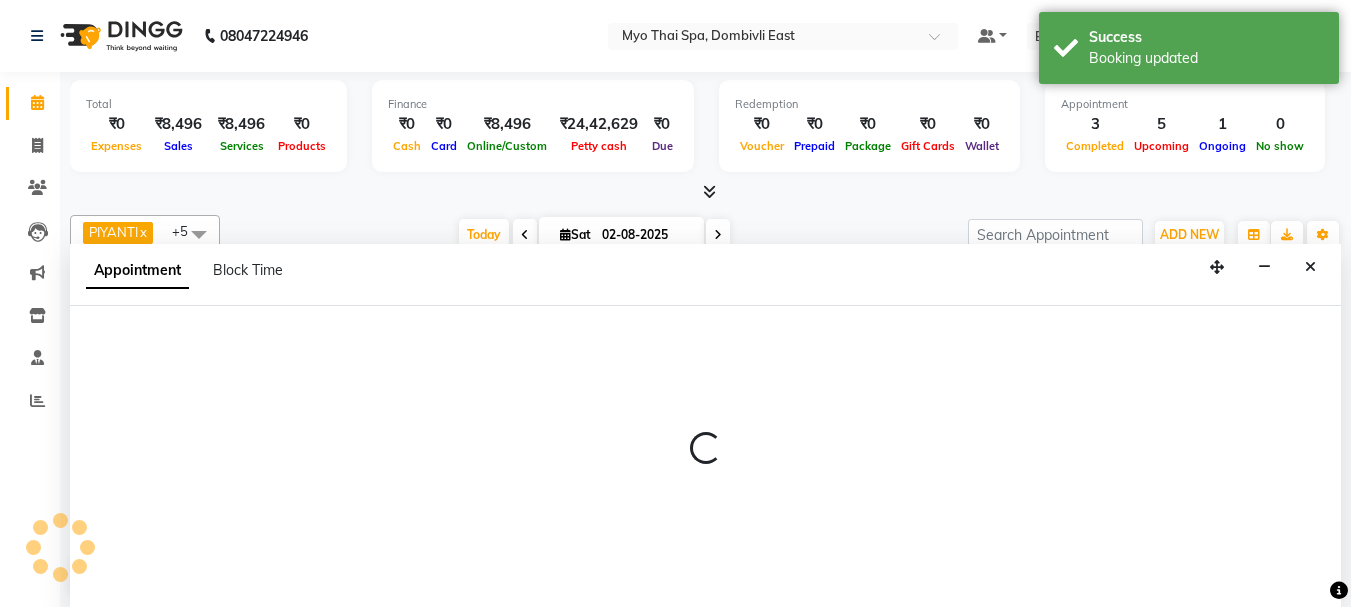 select on "31939" 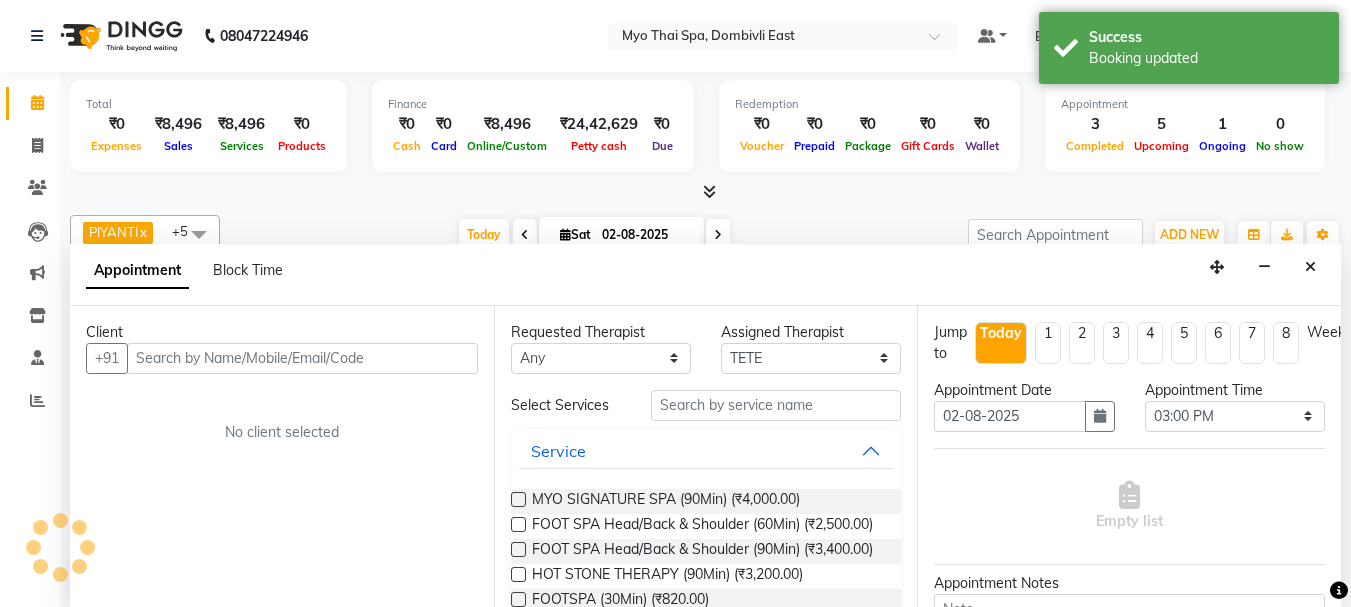 scroll, scrollTop: 1, scrollLeft: 0, axis: vertical 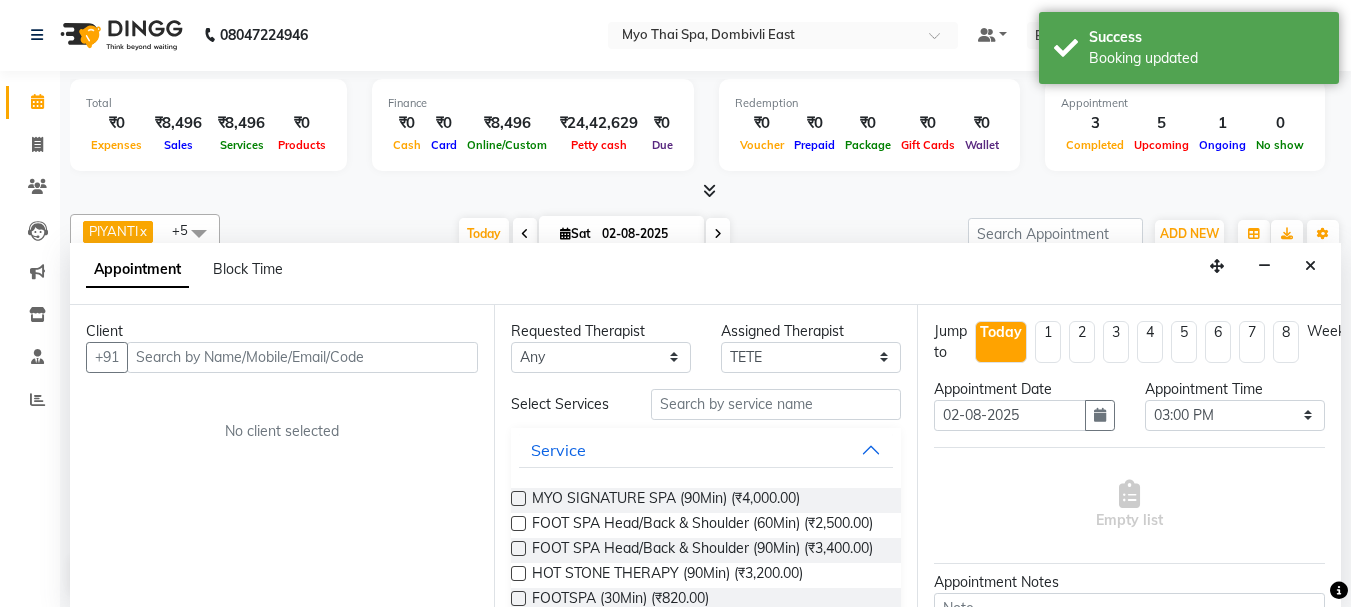 click at bounding box center (302, 357) 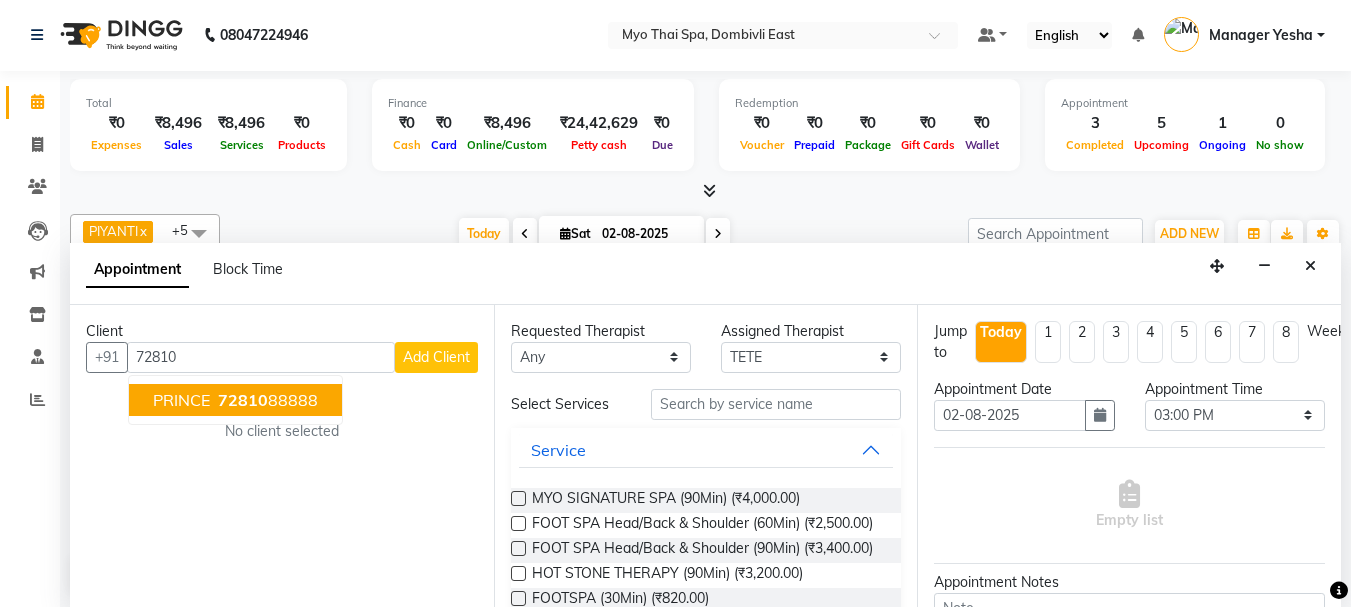 click on "72810" at bounding box center [243, 400] 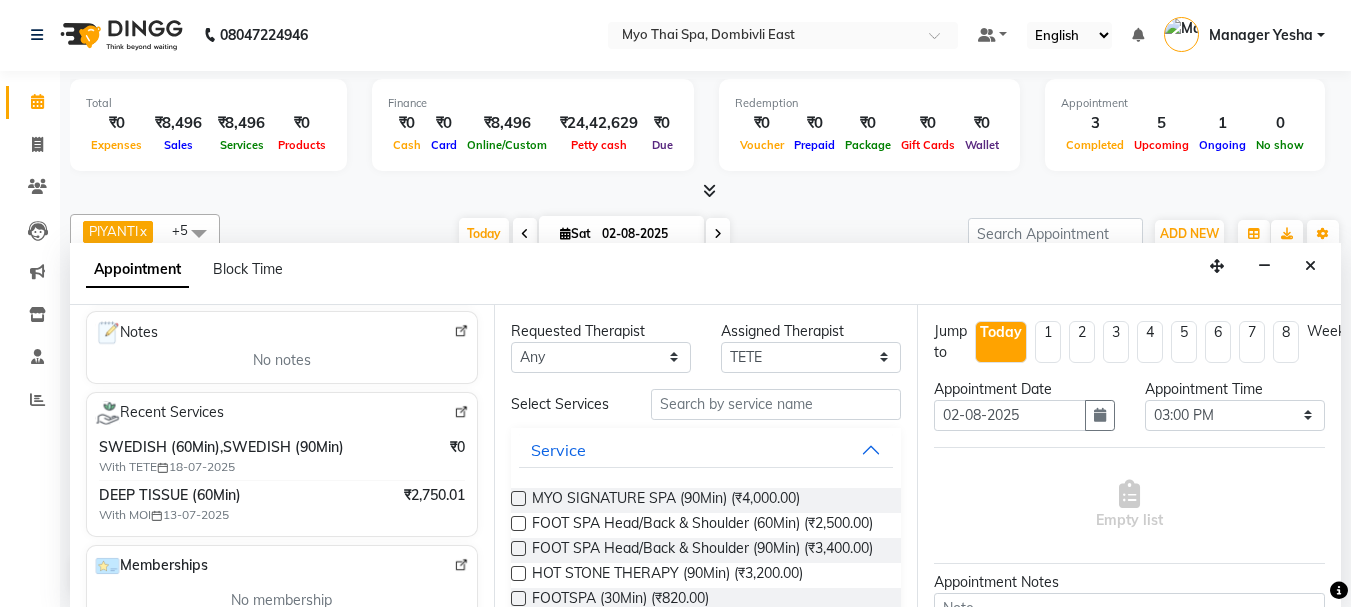 scroll, scrollTop: 300, scrollLeft: 0, axis: vertical 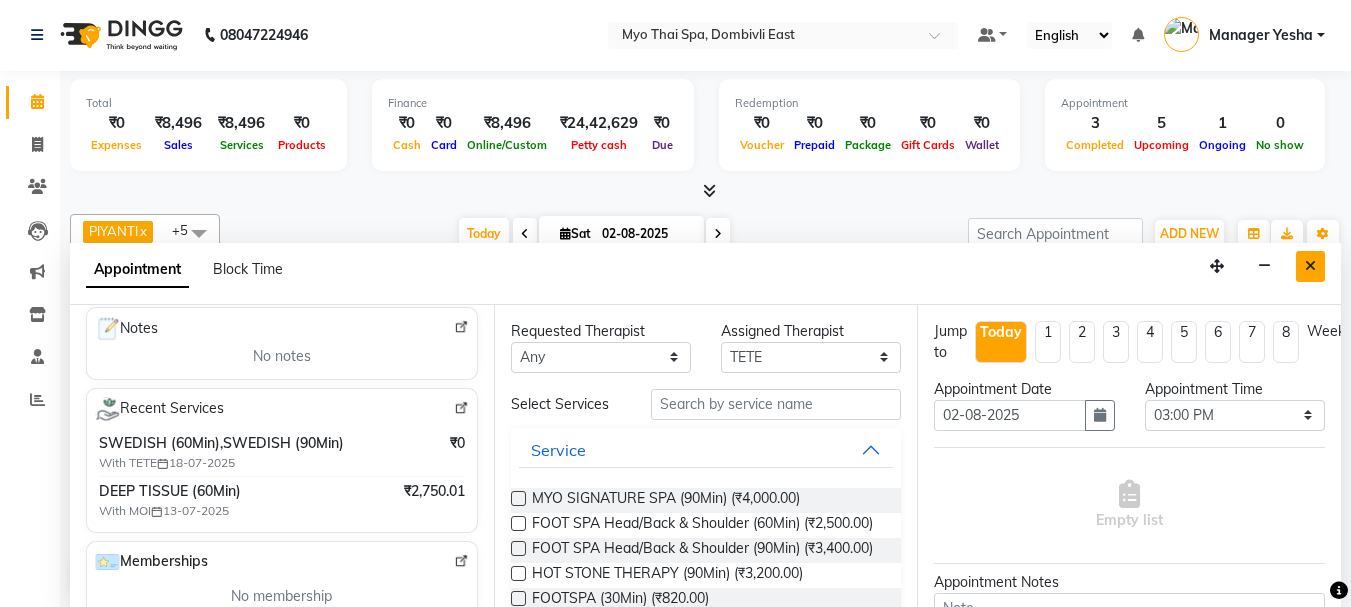 type on "7281088888" 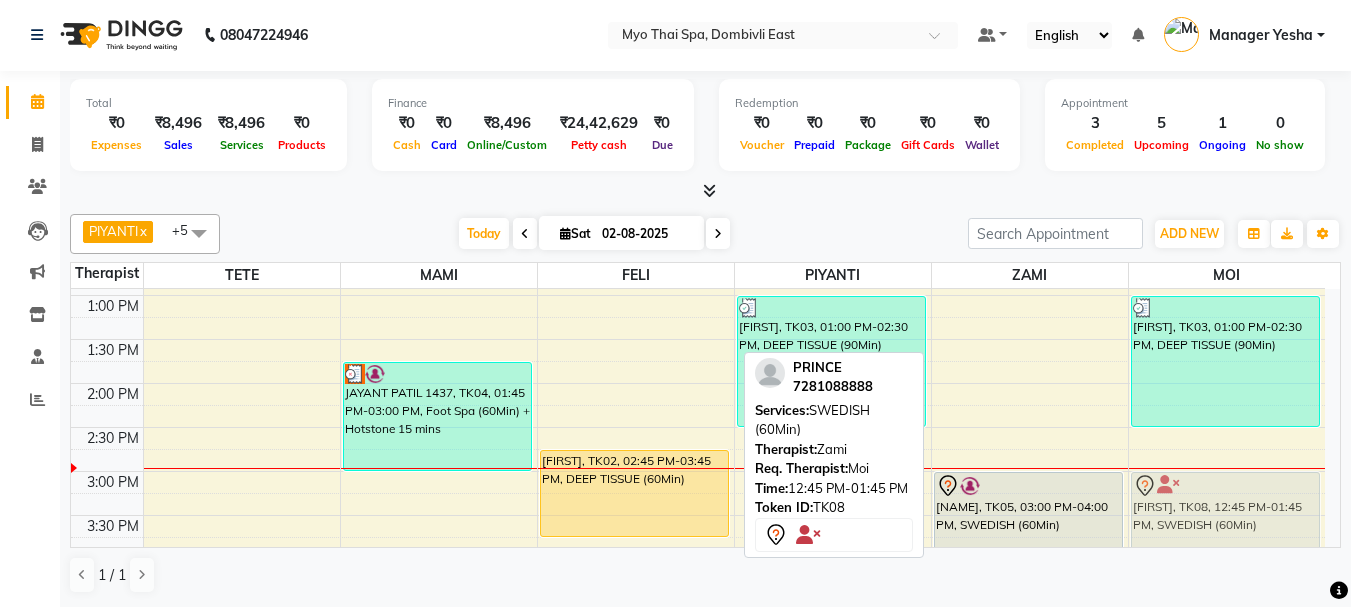 scroll, scrollTop: 346, scrollLeft: 0, axis: vertical 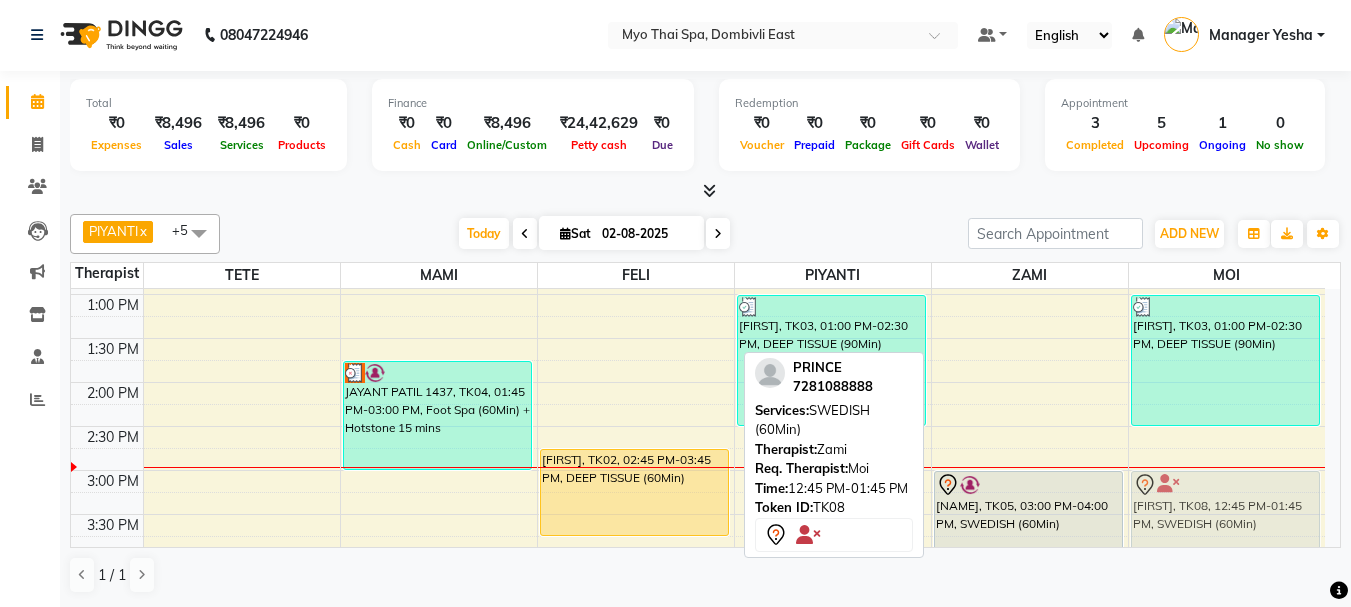drag, startPoint x: 1015, startPoint y: 303, endPoint x: 1175, endPoint y: 503, distance: 256.12497 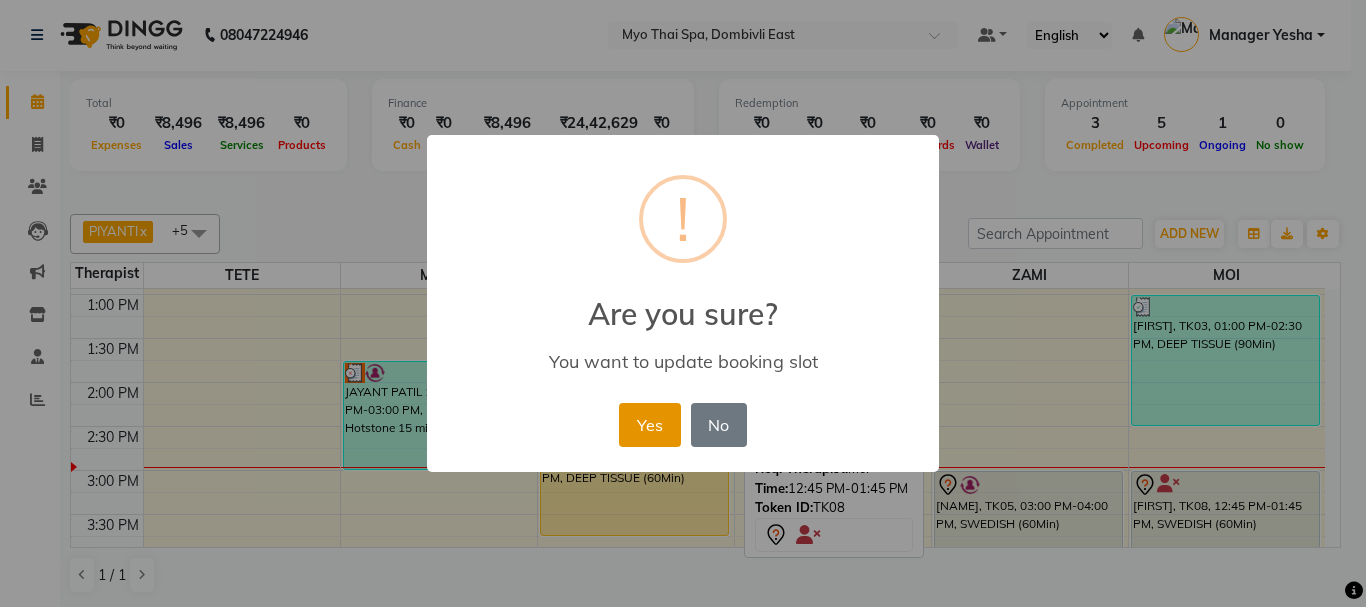 click on "Yes" at bounding box center (649, 425) 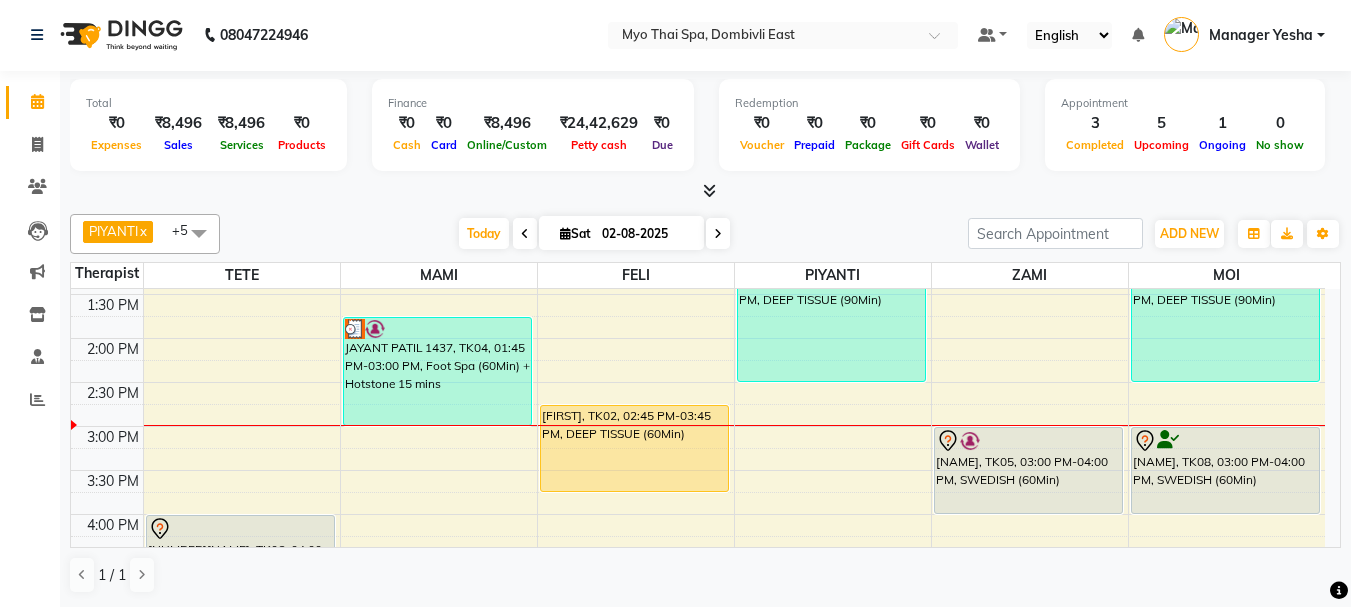 scroll, scrollTop: 346, scrollLeft: 0, axis: vertical 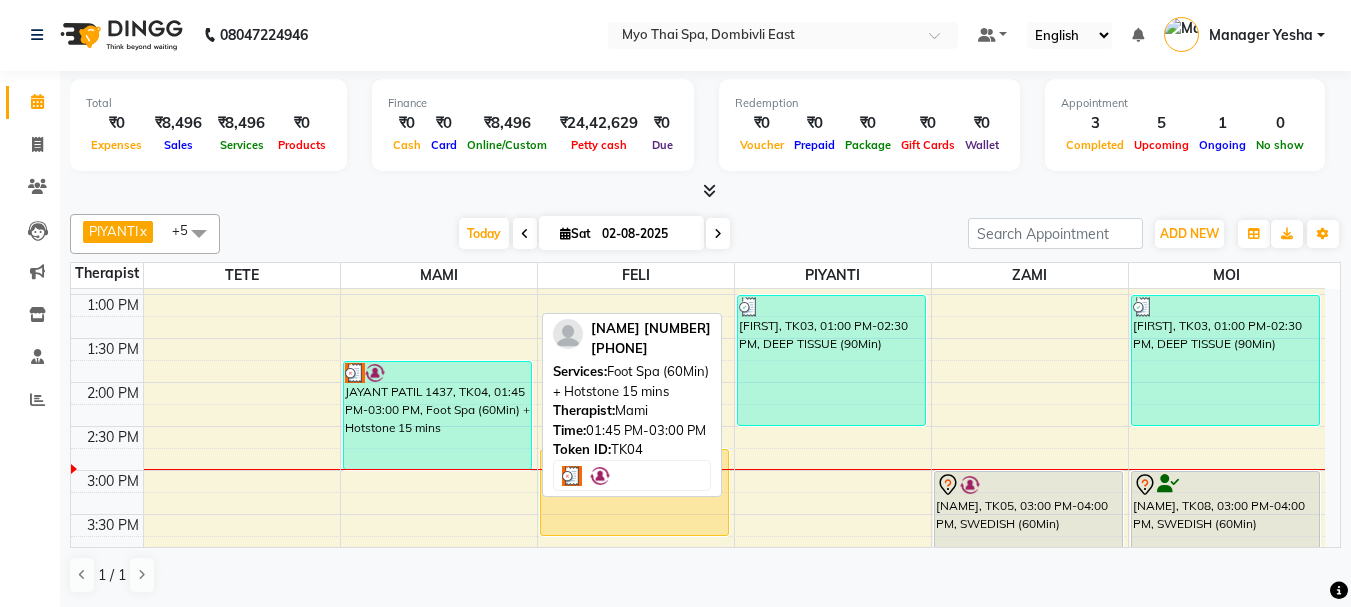 click on "[FIRST] [LAST] 1437, TK04, 01:45 PM-03:00 PM, Foot Spa (60Min) + Hotstone 15 mins" at bounding box center (437, 415) 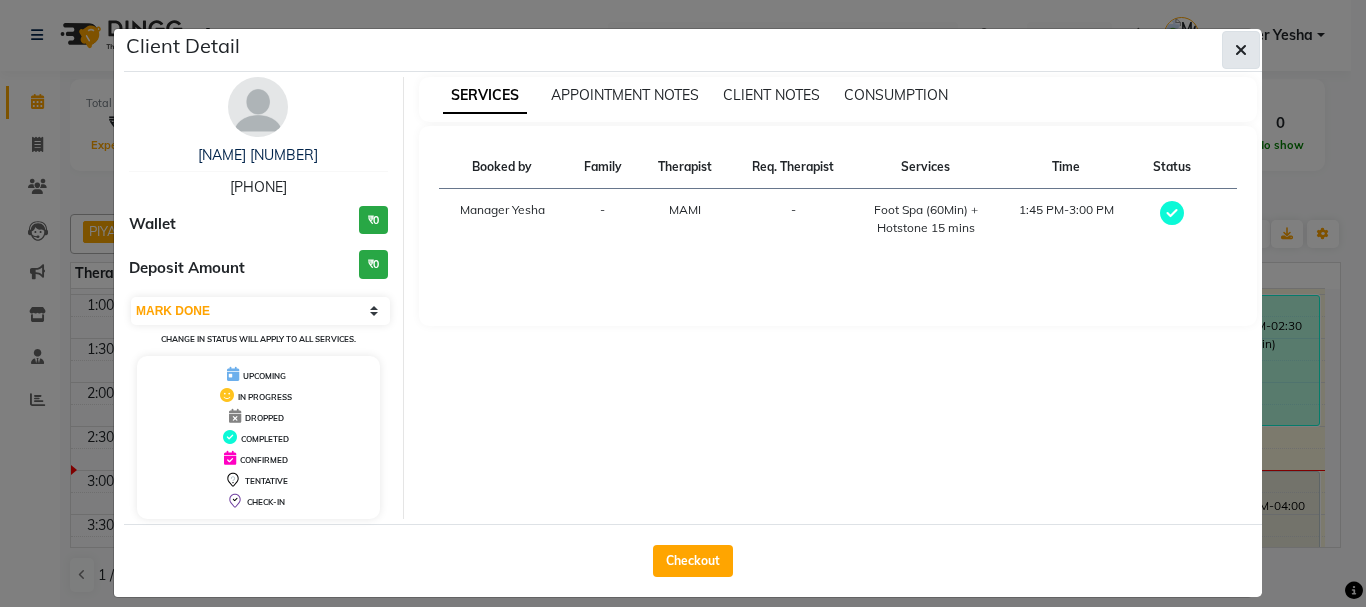 click 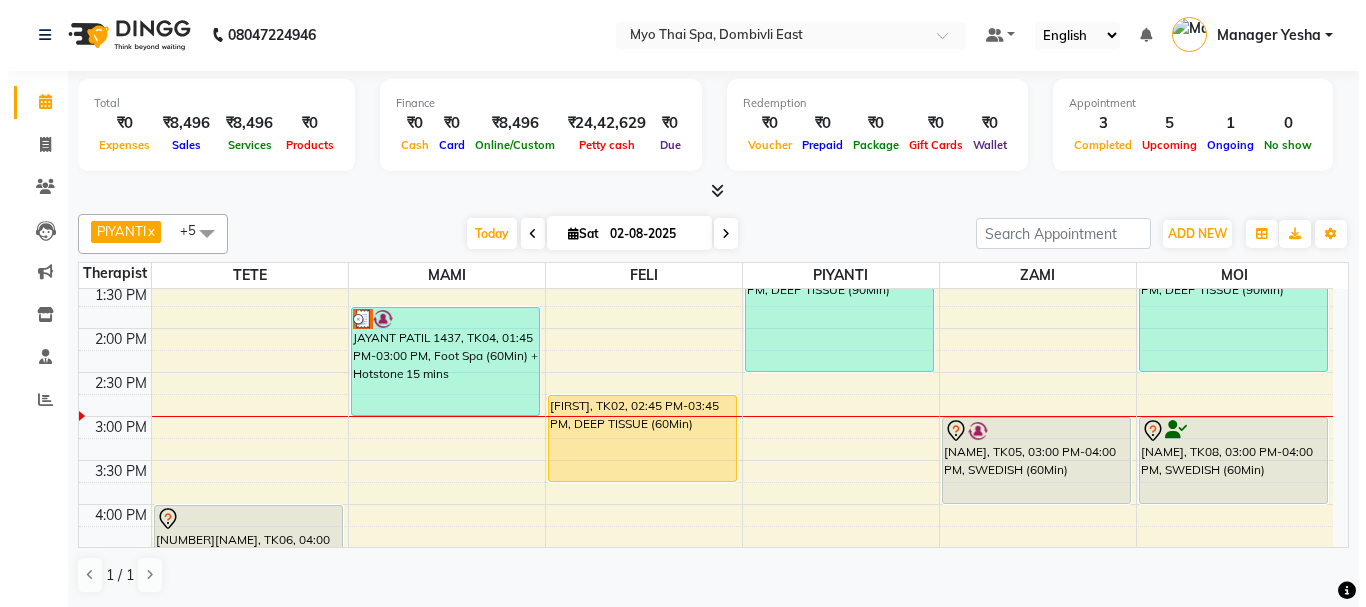scroll, scrollTop: 446, scrollLeft: 0, axis: vertical 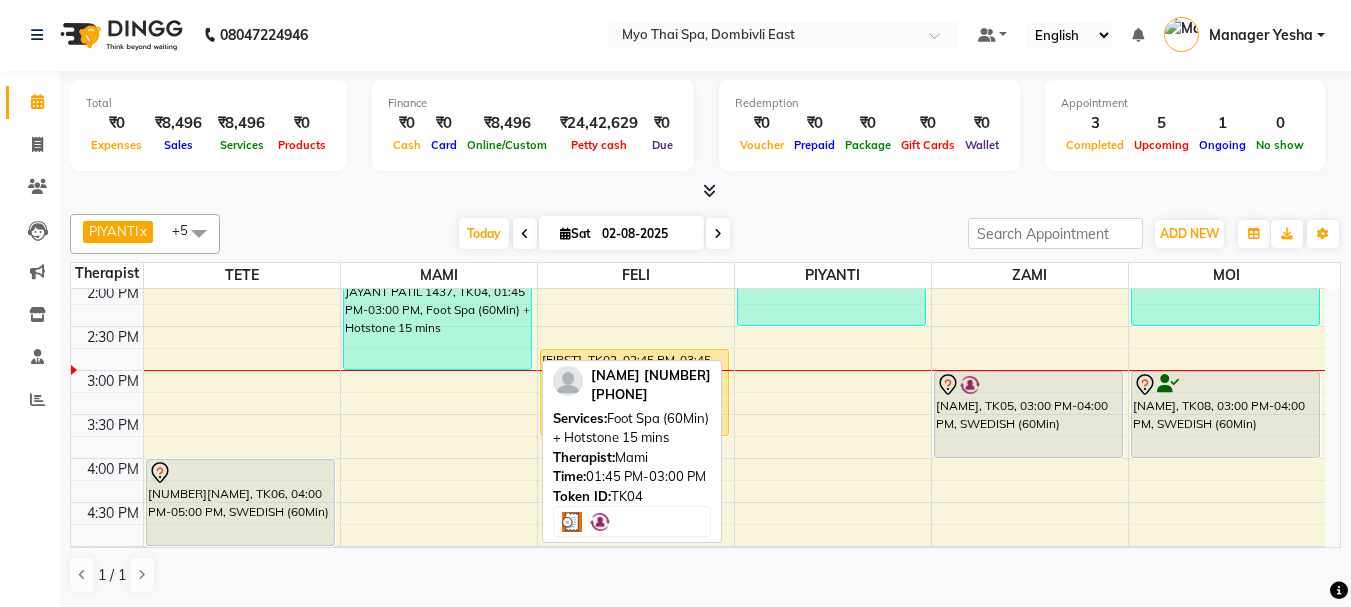 click on "[FIRST] [LAST] 1437, TK04, 01:45 PM-03:00 PM, Foot Spa (60Min) + Hotstone 15 mins" at bounding box center [437, 315] 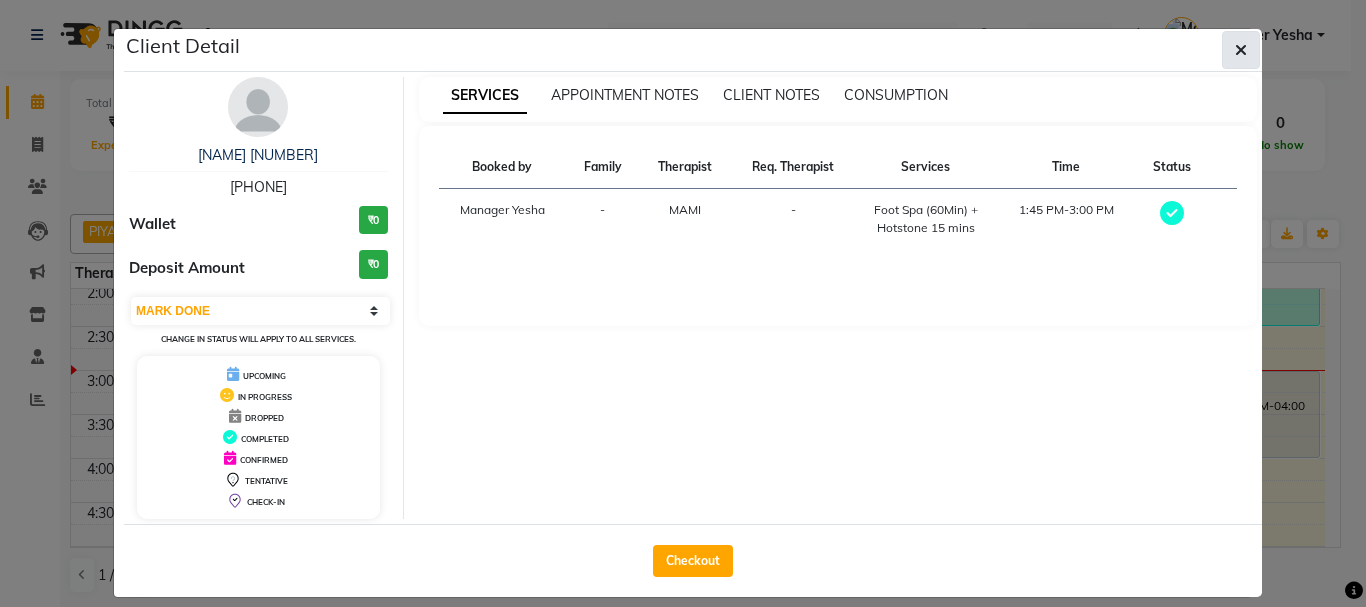 click 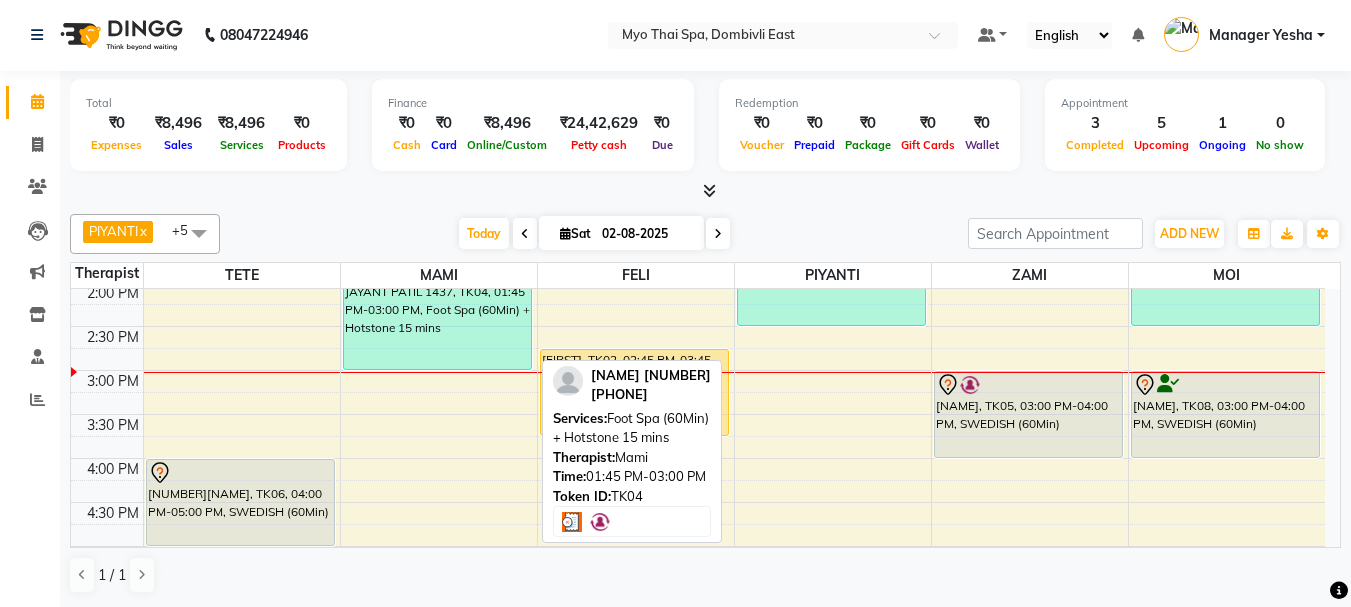 click on "[FIRST] [LAST] 1437, TK04, 01:45 PM-03:00 PM, Foot Spa (60Min) + Hotstone 15 mins" at bounding box center [437, 315] 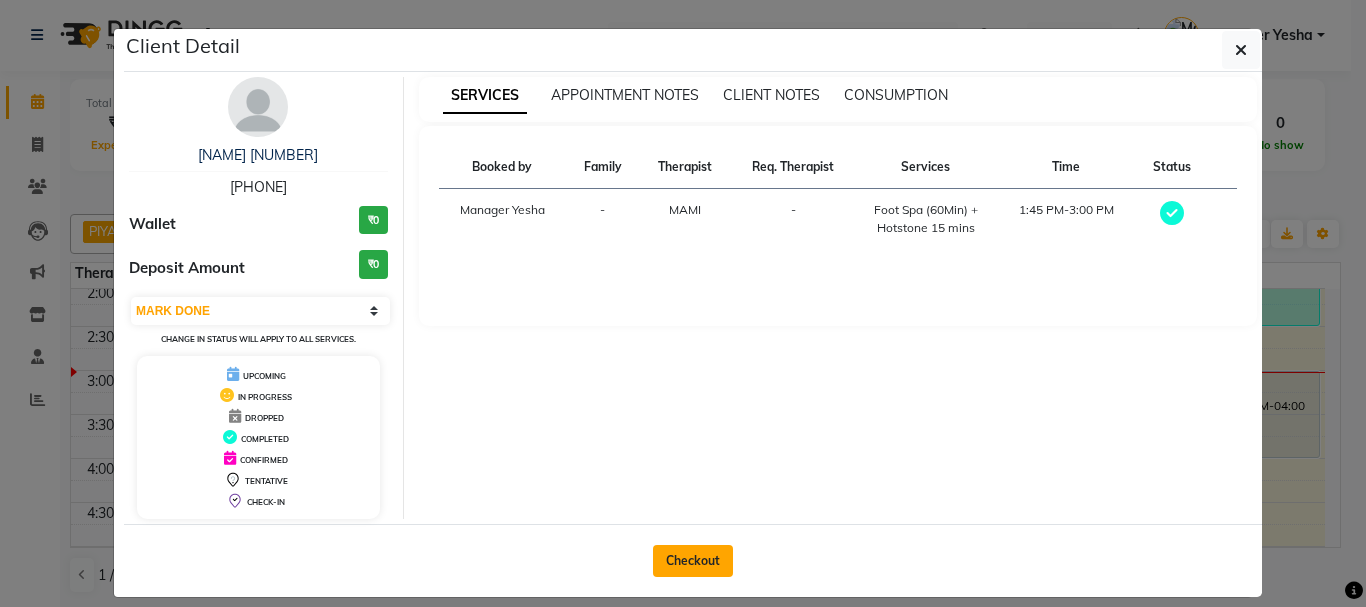click on "Checkout" 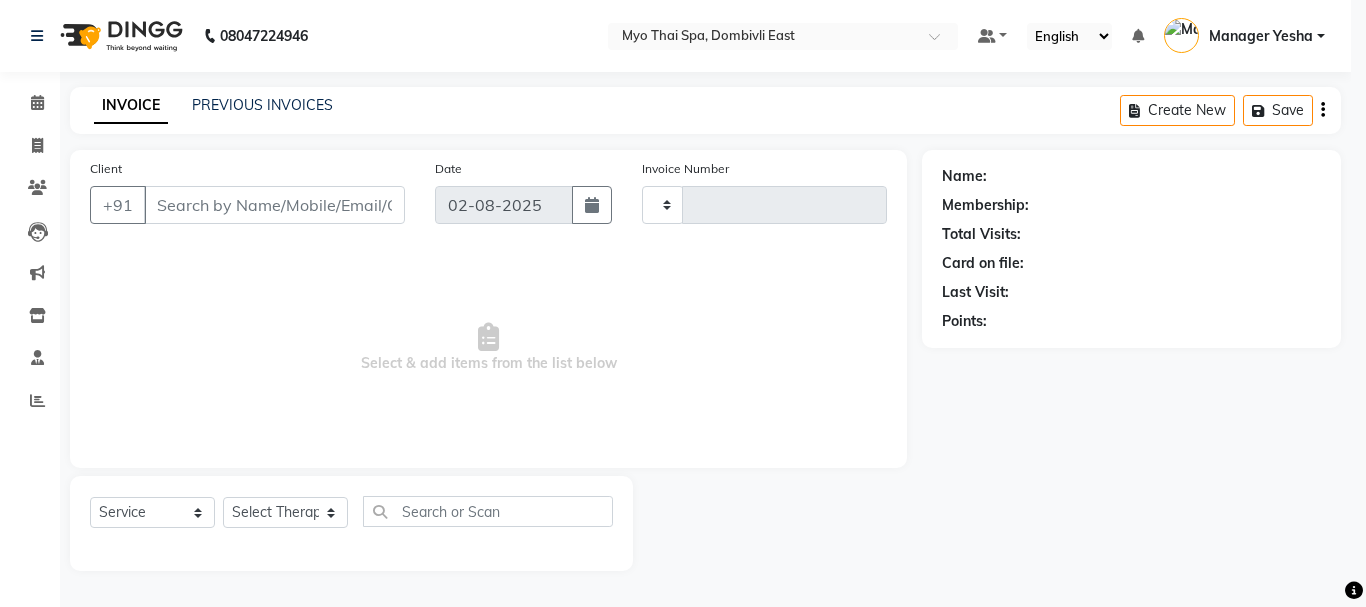 type on "1121" 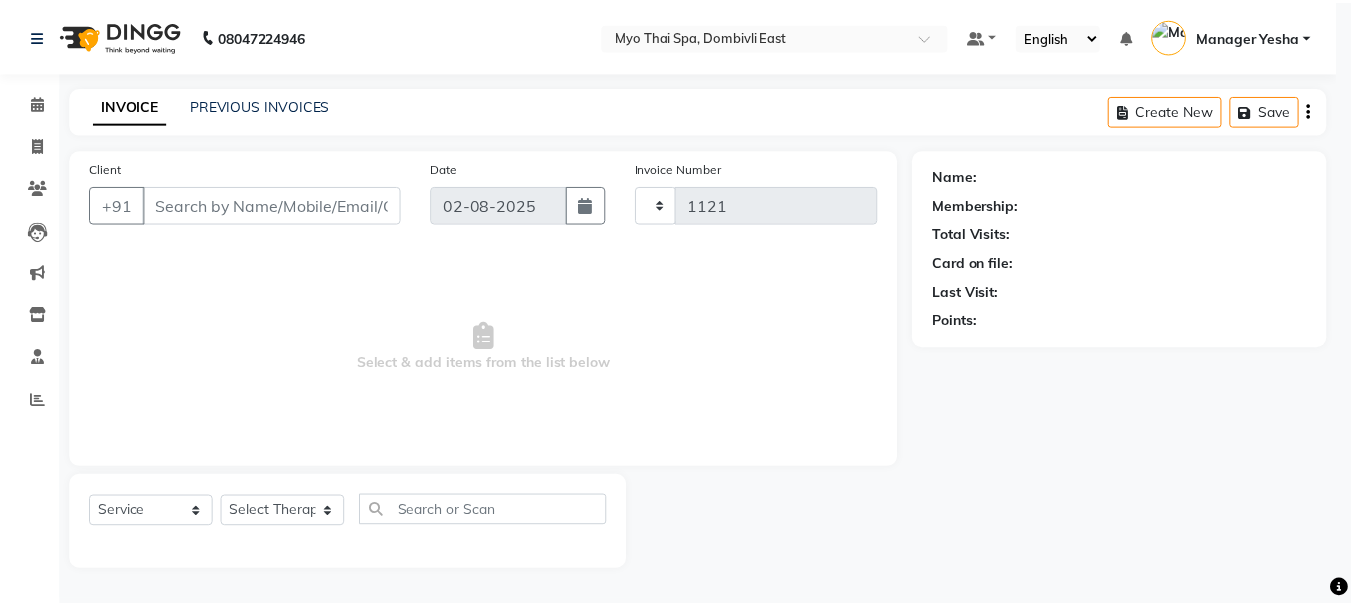 scroll, scrollTop: 0, scrollLeft: 0, axis: both 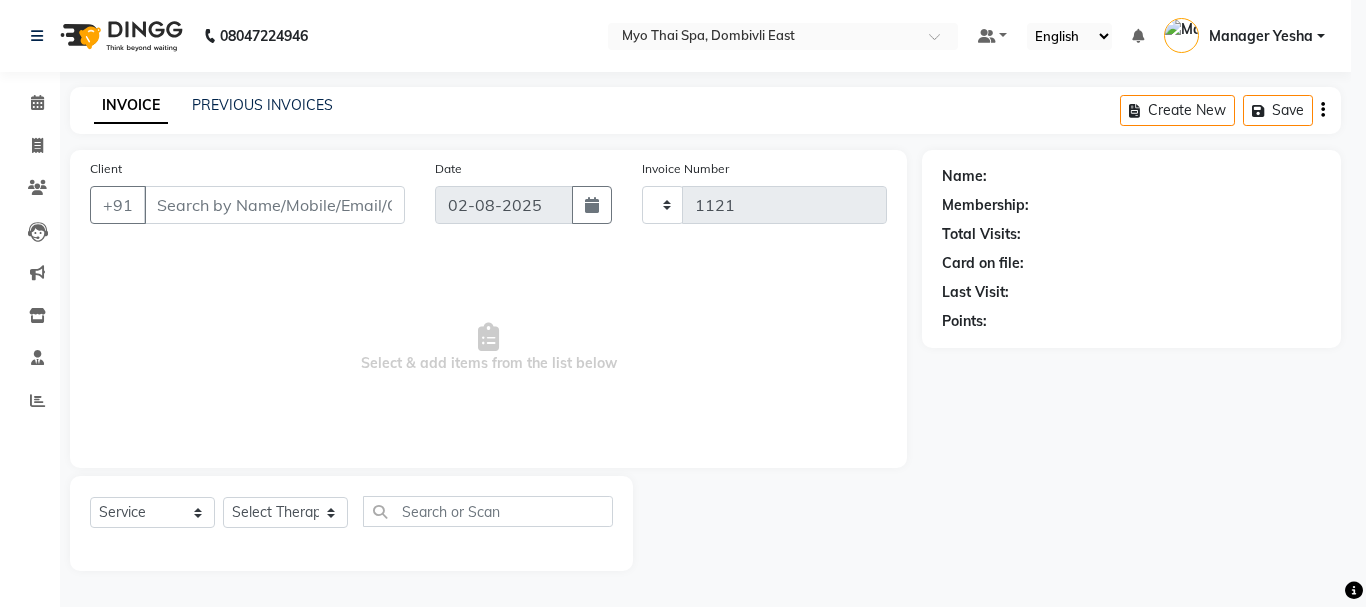 select on "5086" 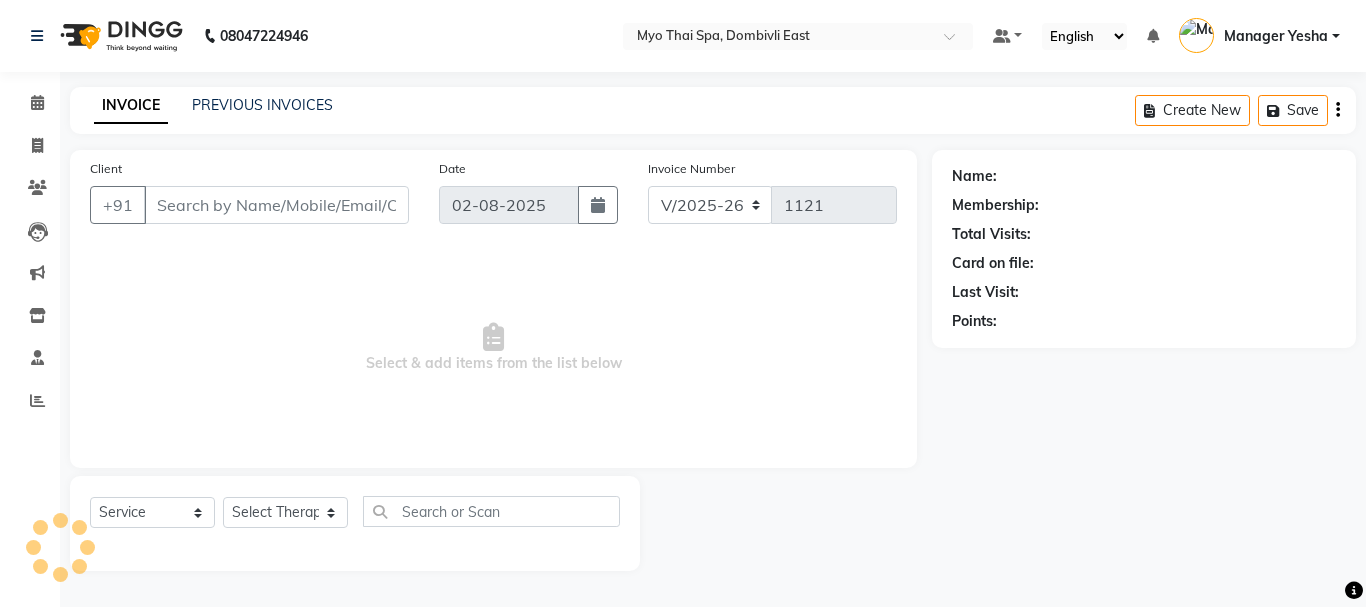type on "[PHONE]" 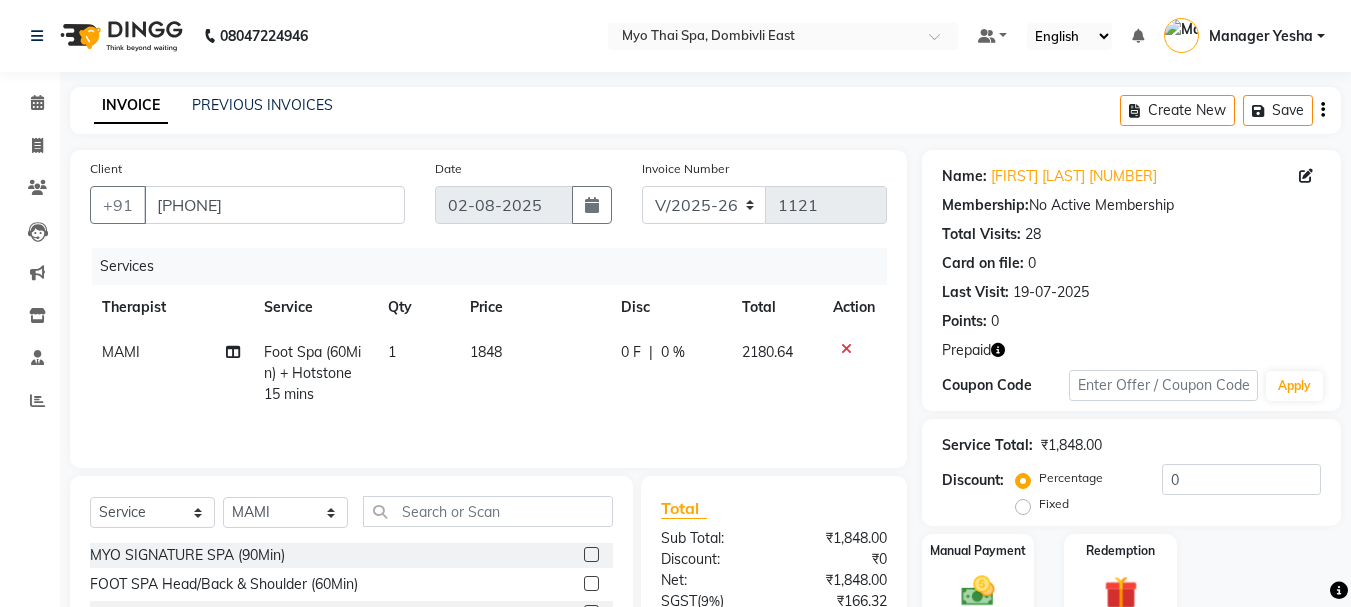scroll, scrollTop: 214, scrollLeft: 0, axis: vertical 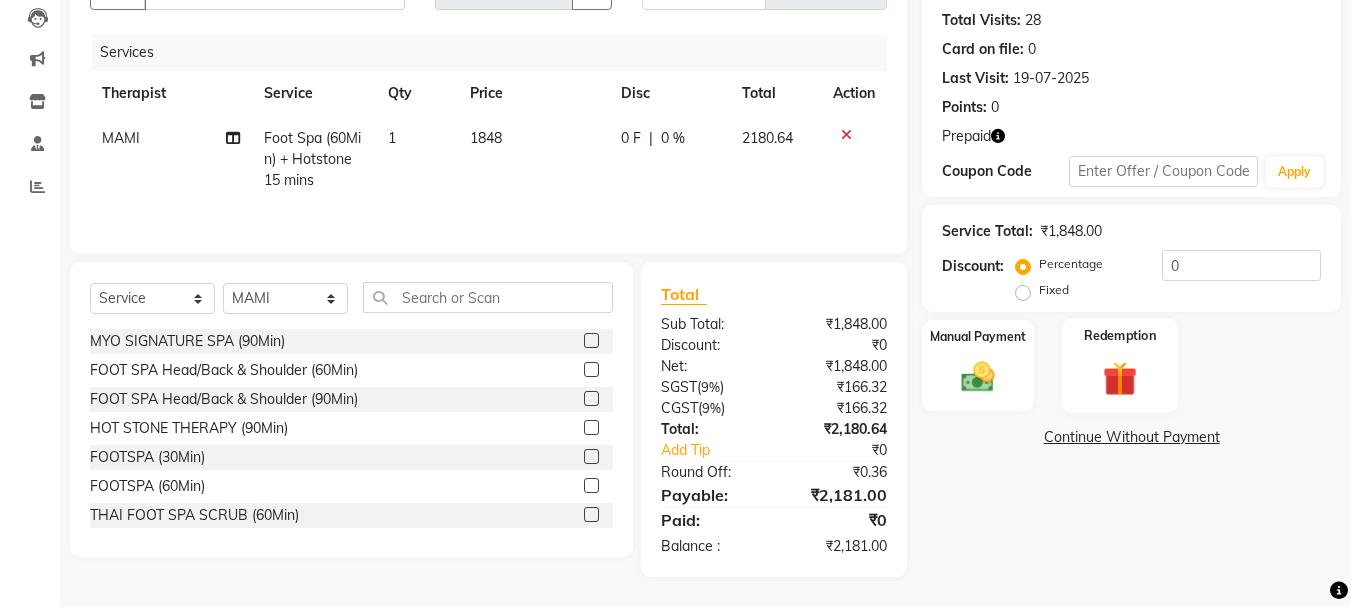 click 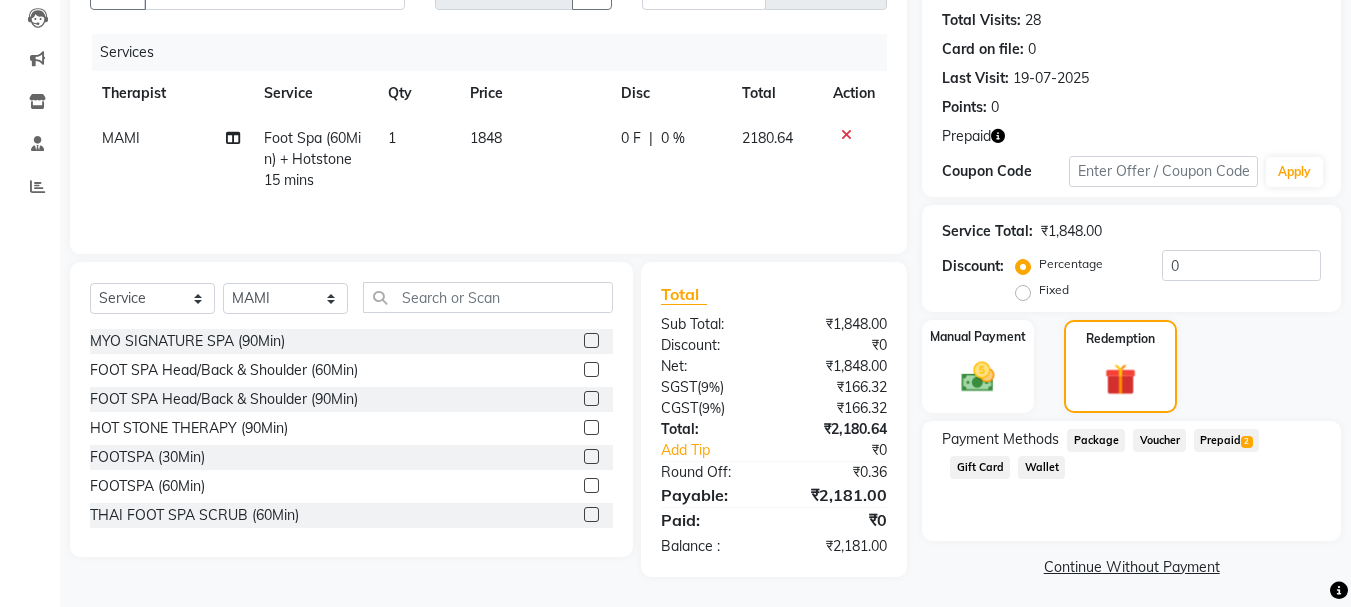 click on "Prepaid  2" 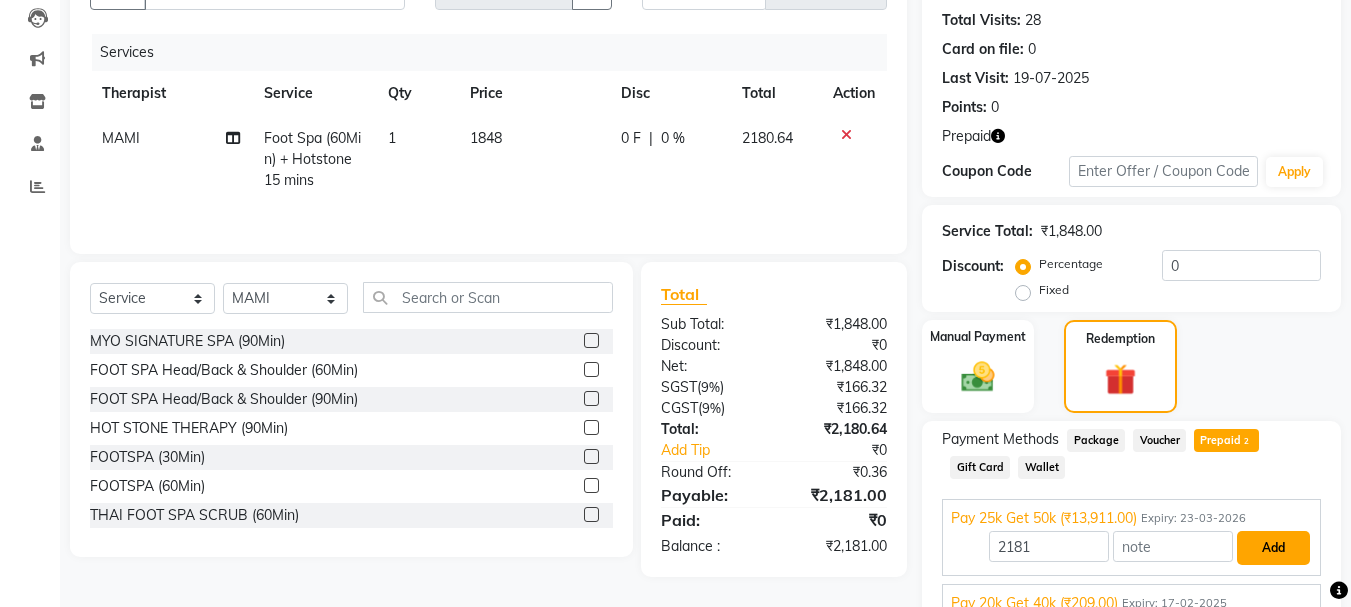 click on "Add" at bounding box center [1273, 548] 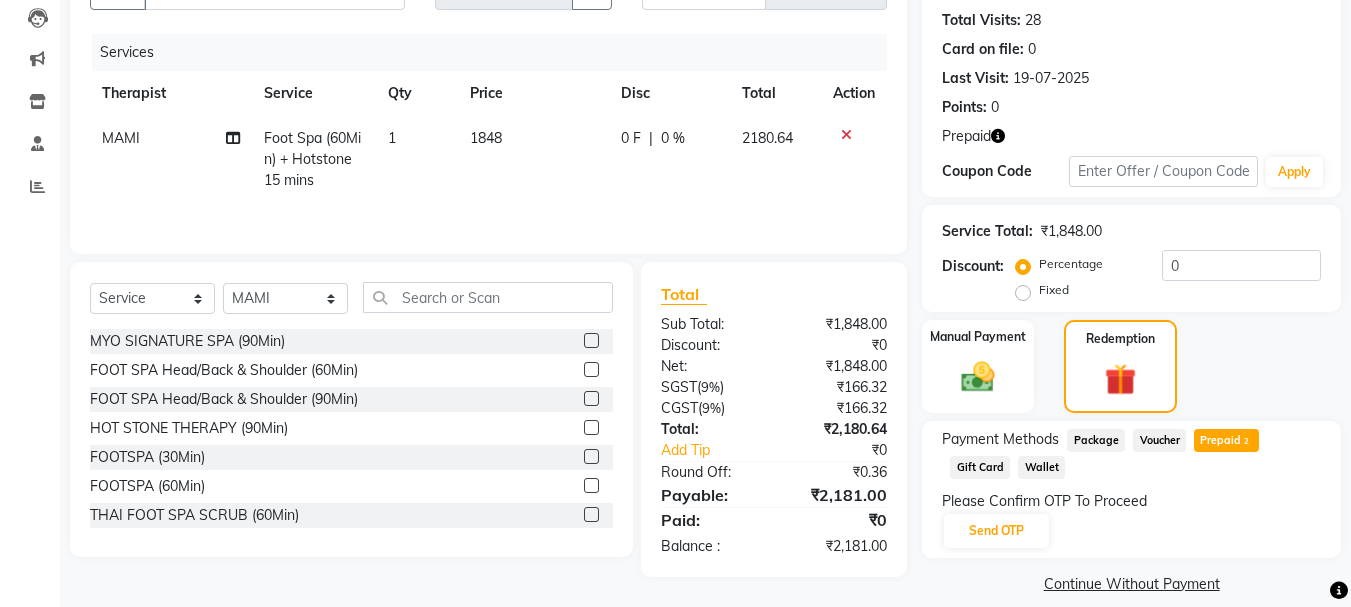 scroll, scrollTop: 236, scrollLeft: 0, axis: vertical 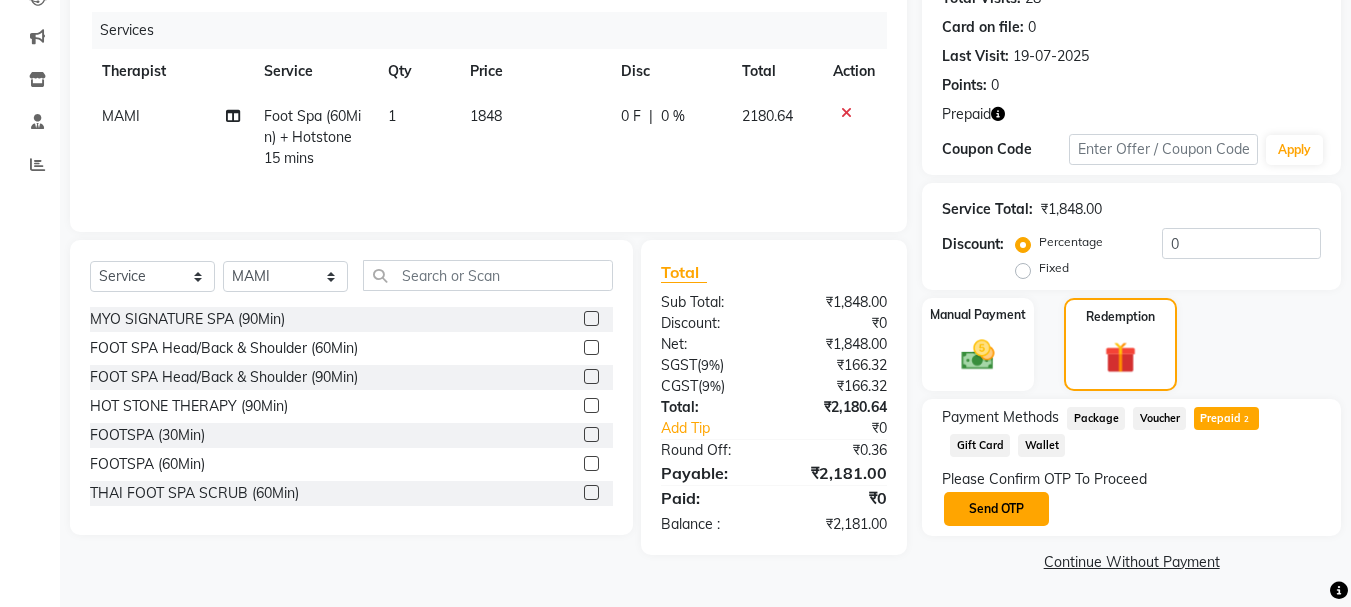 click on "Send OTP" 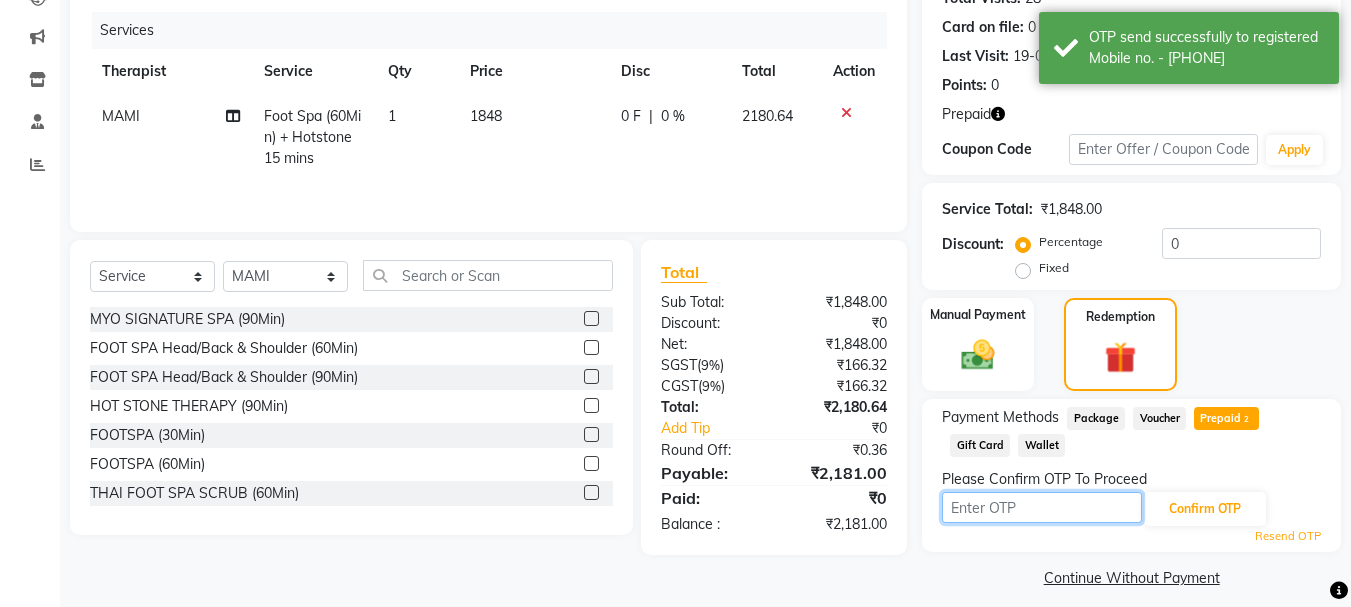 click at bounding box center (1042, 507) 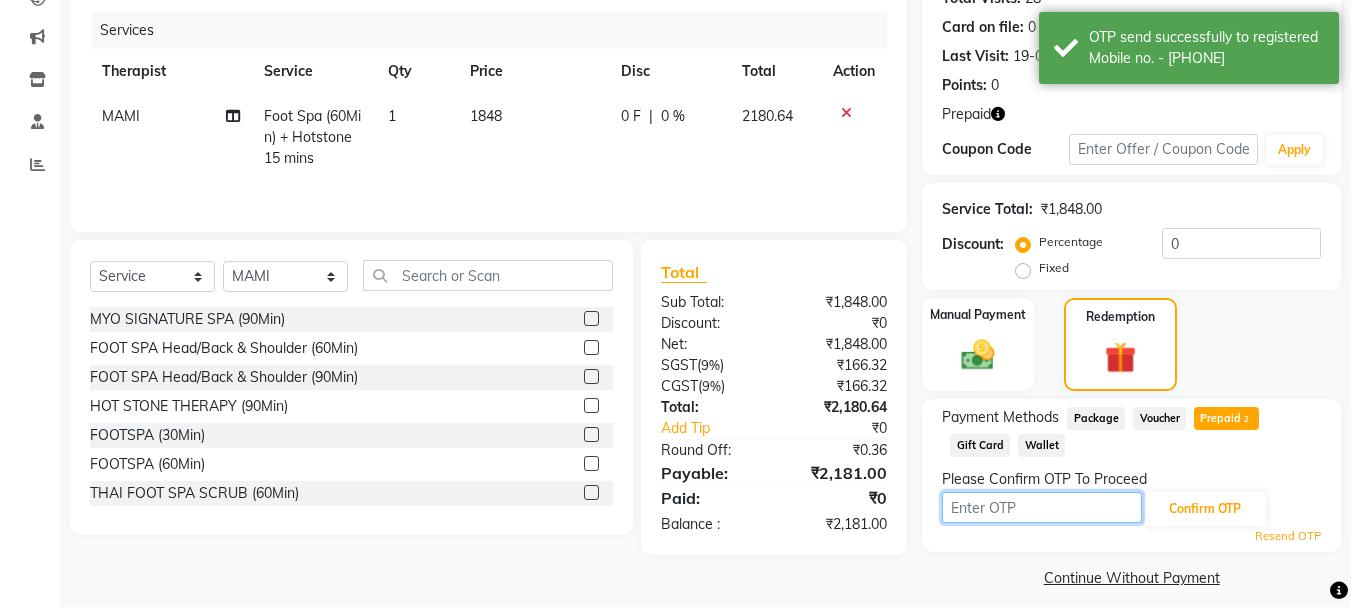 click at bounding box center (1042, 507) 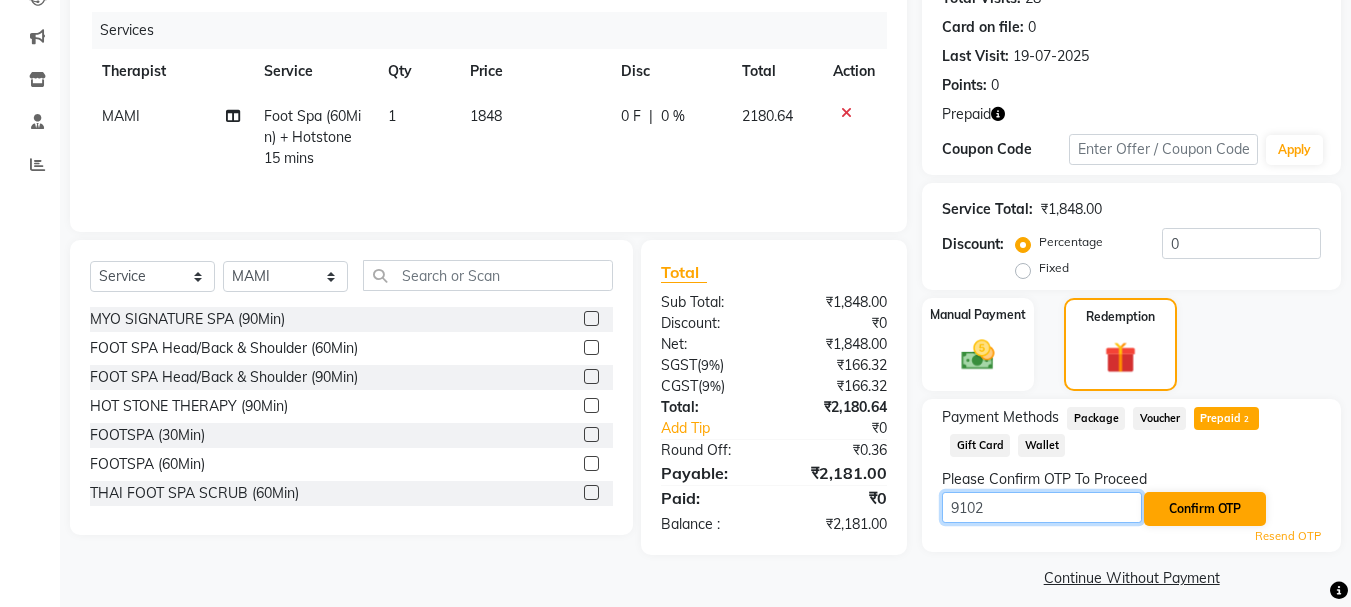 type on "9102" 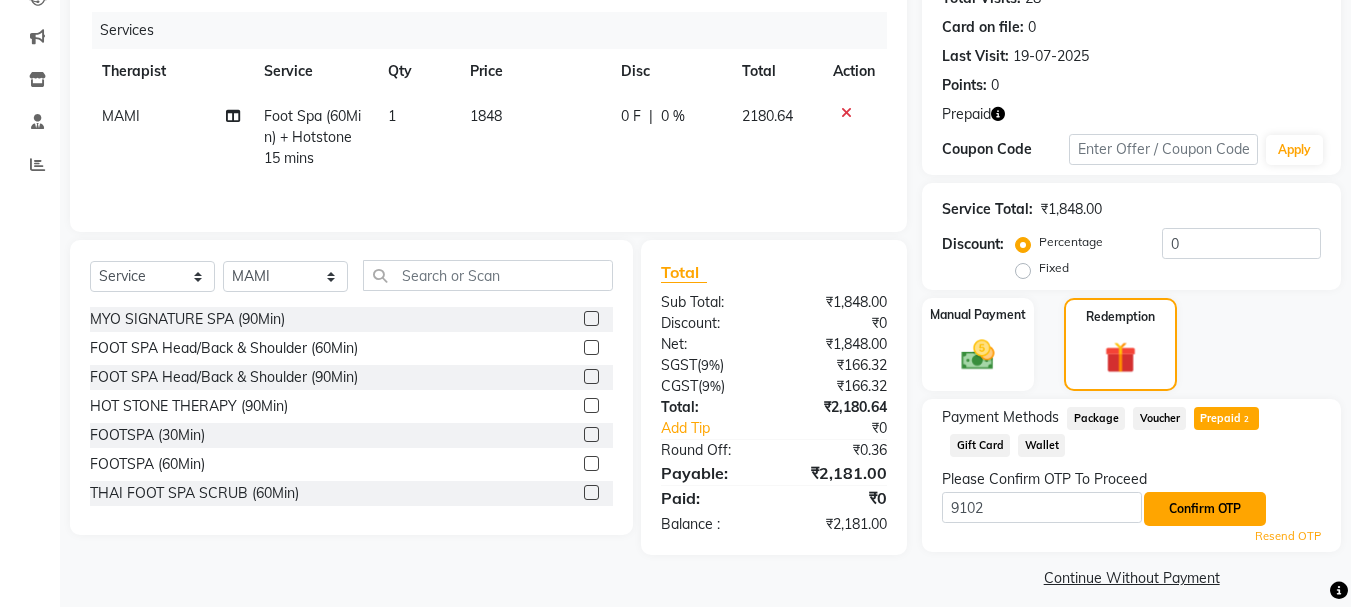 click on "Confirm OTP" 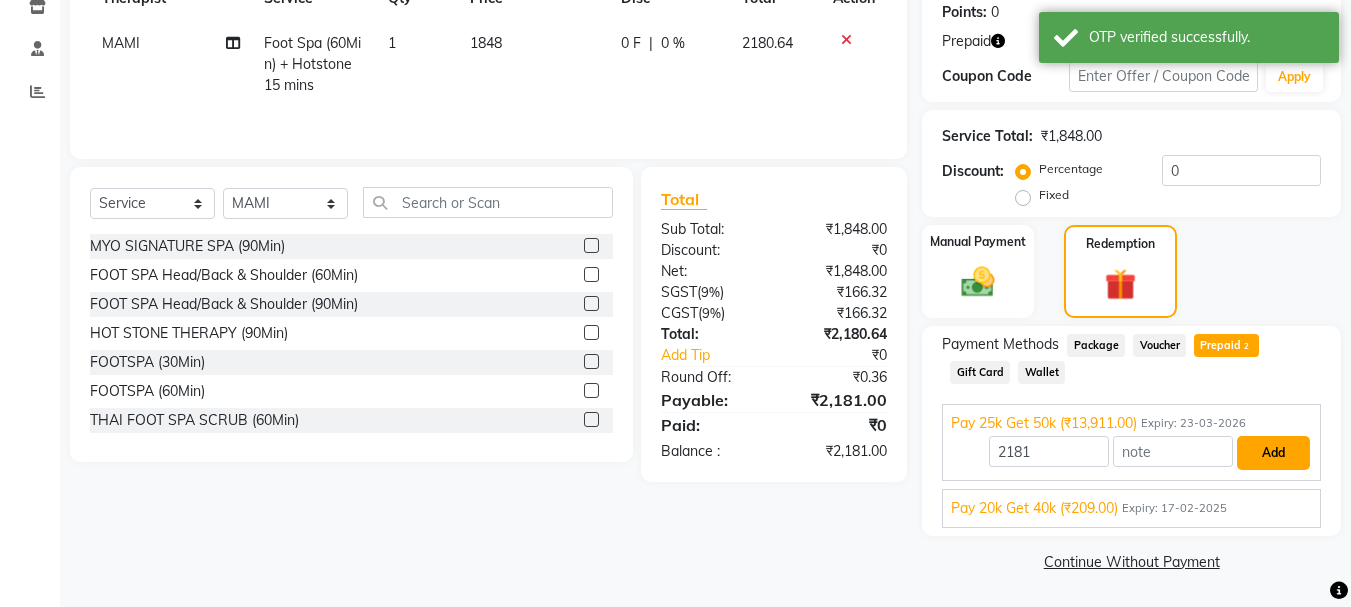click on "Add" at bounding box center (1273, 453) 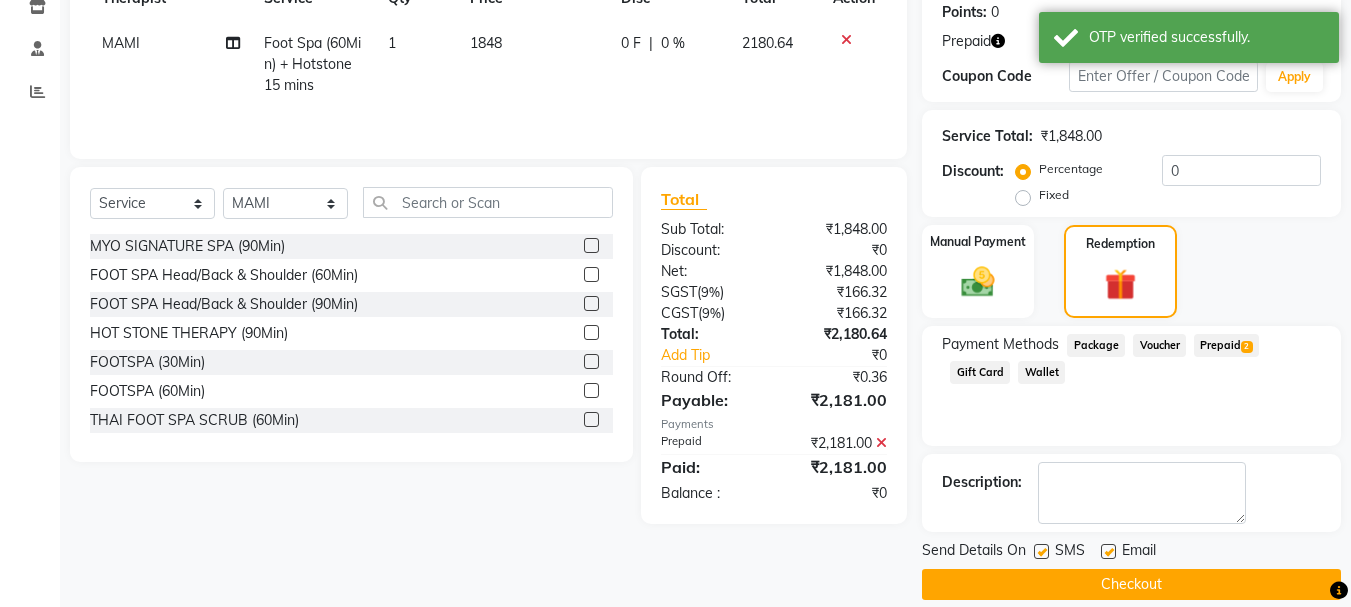 scroll, scrollTop: 332, scrollLeft: 0, axis: vertical 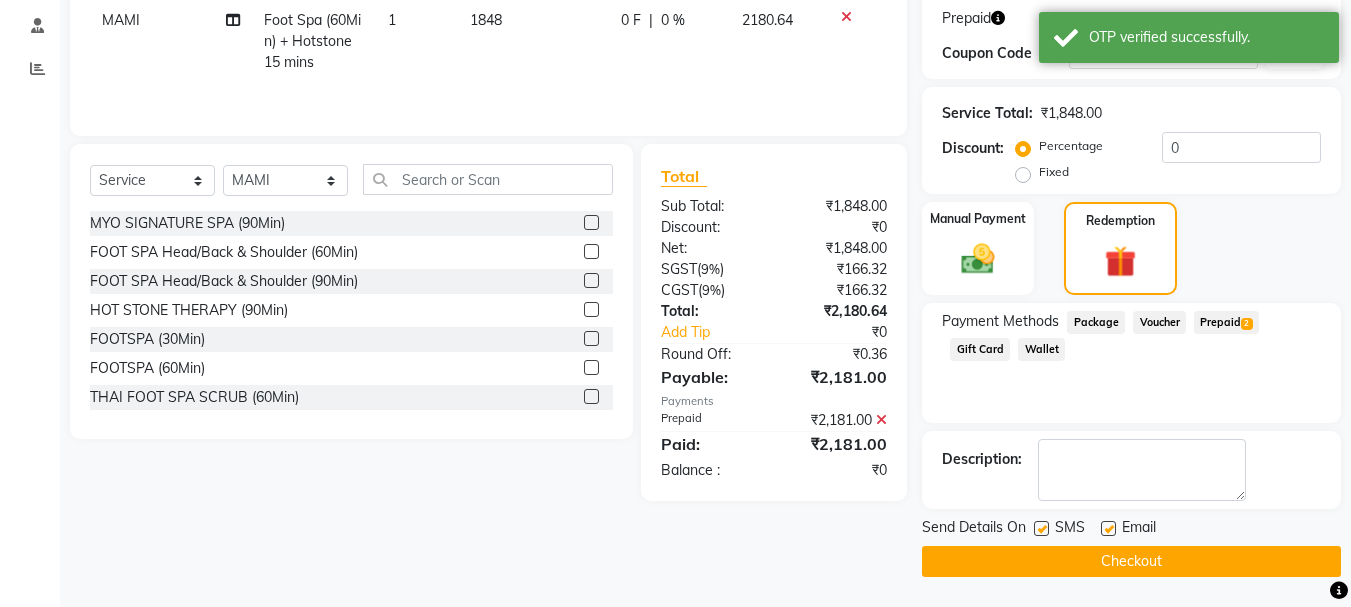 click on "Checkout" 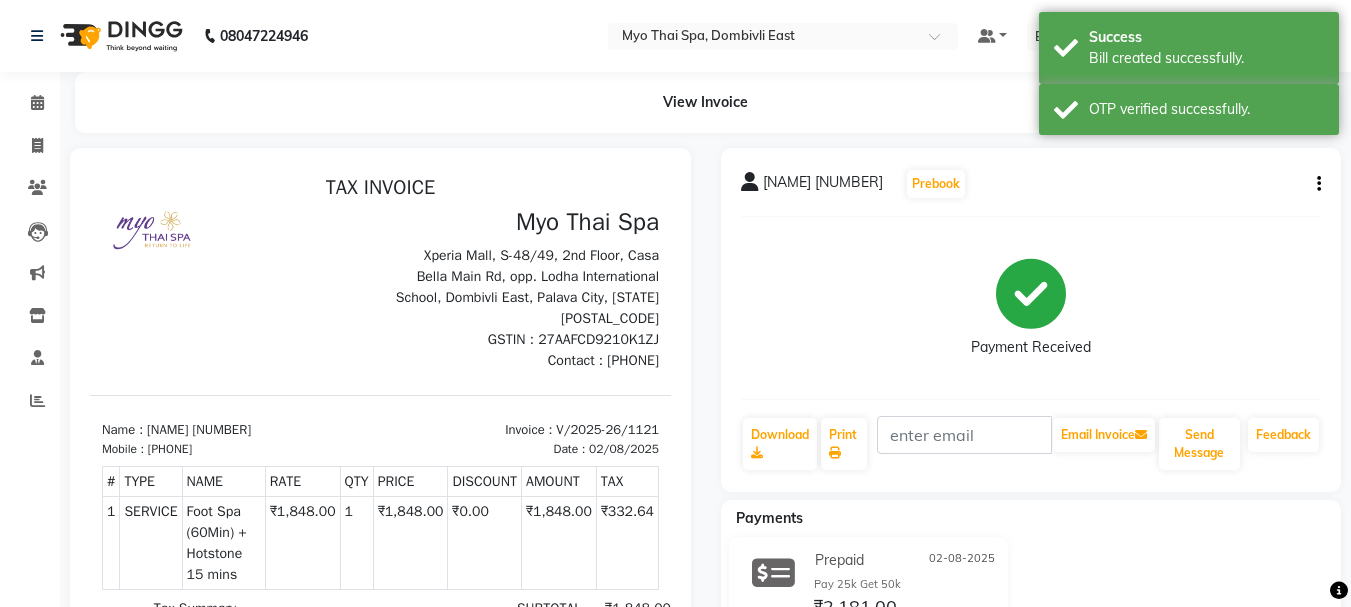 scroll, scrollTop: 0, scrollLeft: 0, axis: both 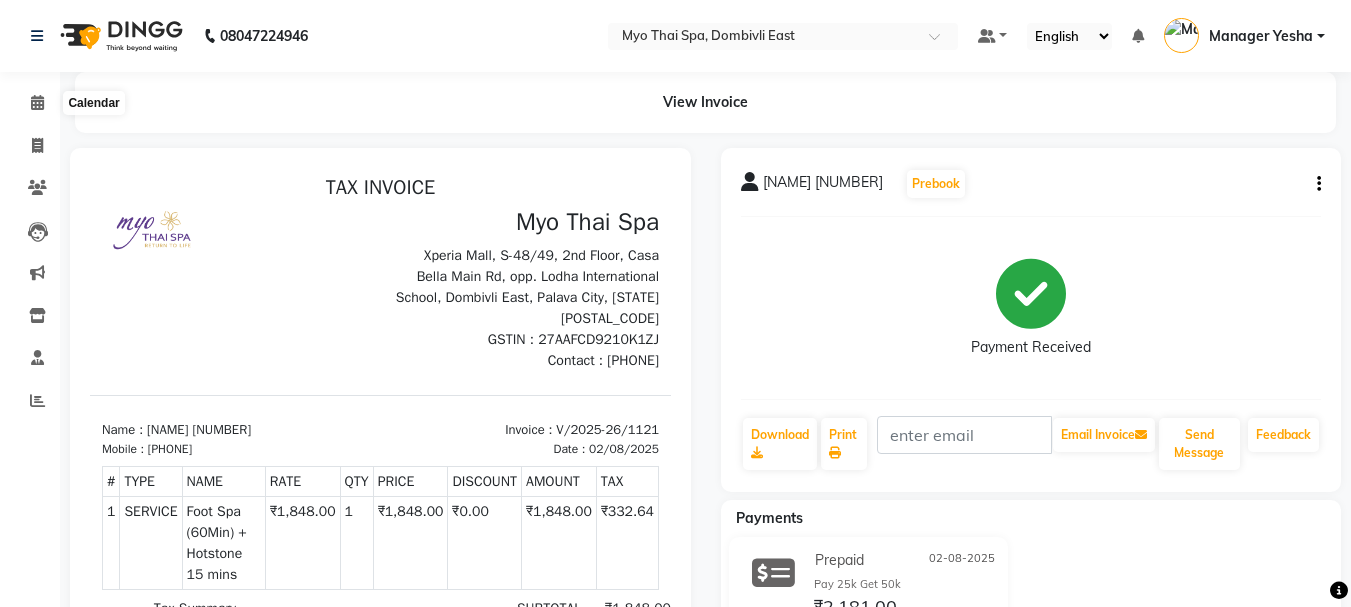 click on "Calendar" 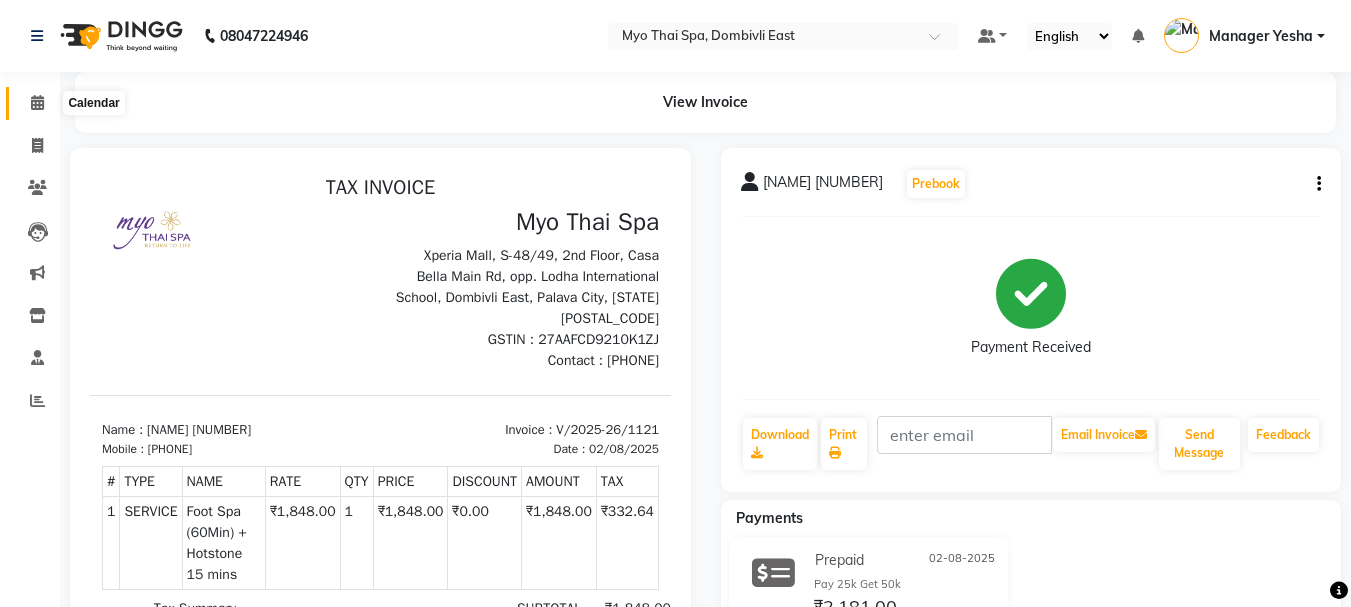click 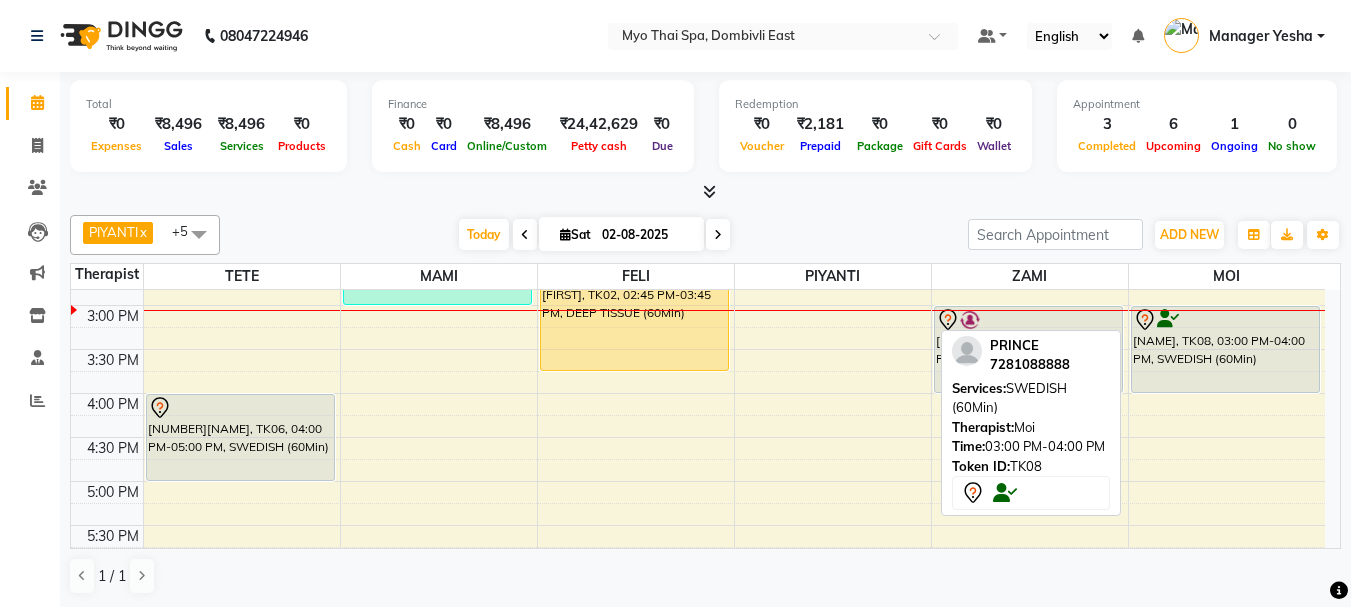 scroll, scrollTop: 500, scrollLeft: 0, axis: vertical 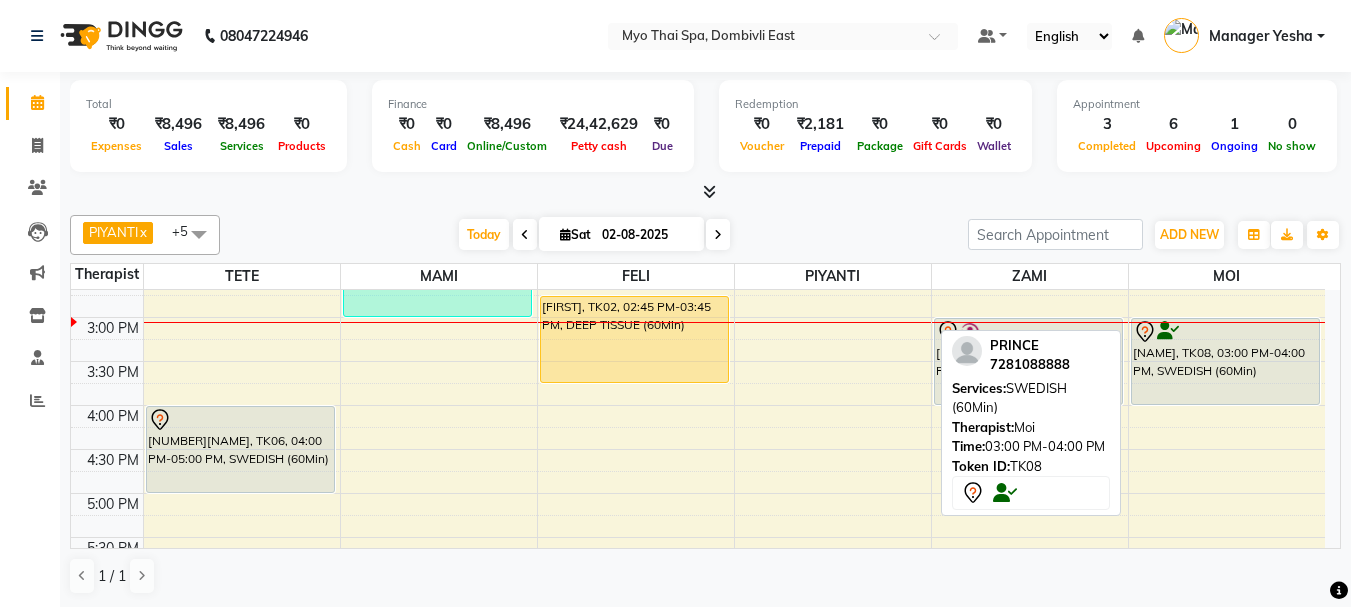 click on "PRINCE, TK08, 03:00 PM-04:00 PM, SWEDISH (60Min)" at bounding box center [1226, 361] 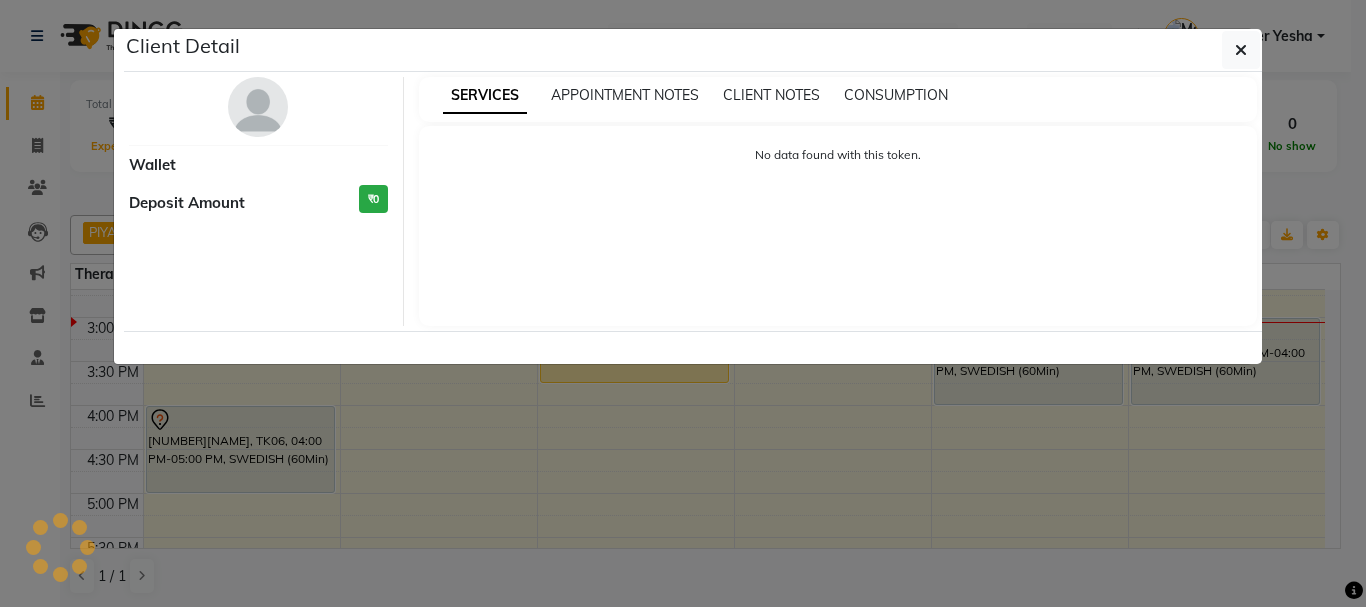 select on "7" 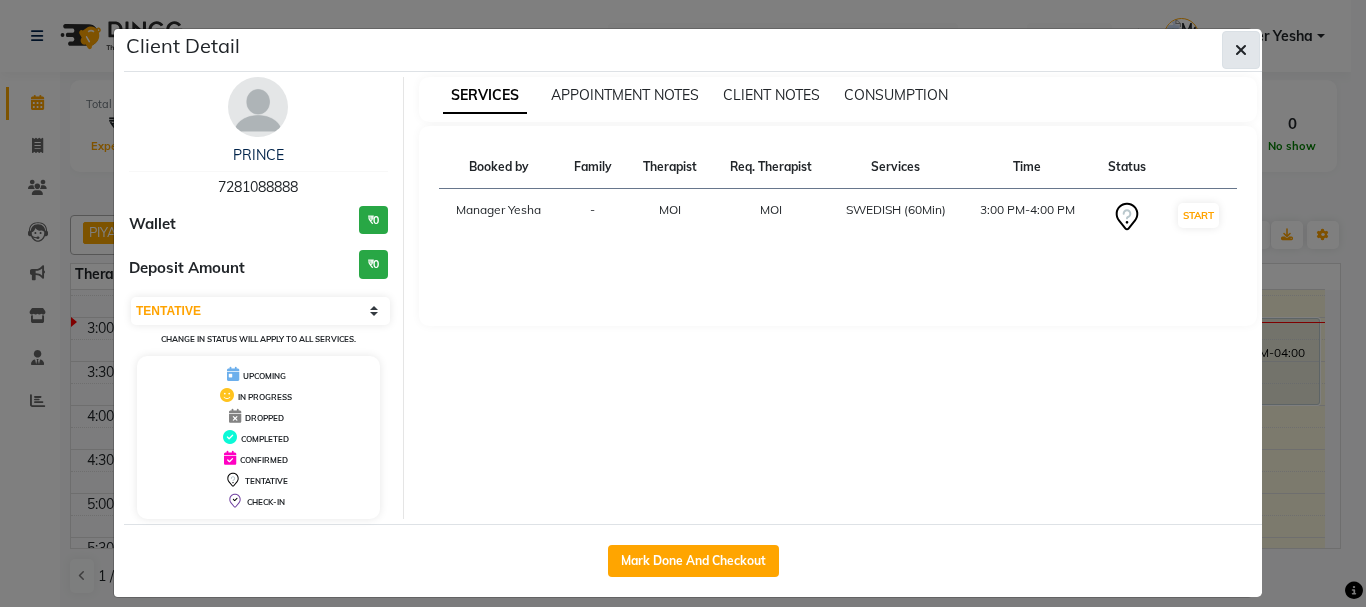 click 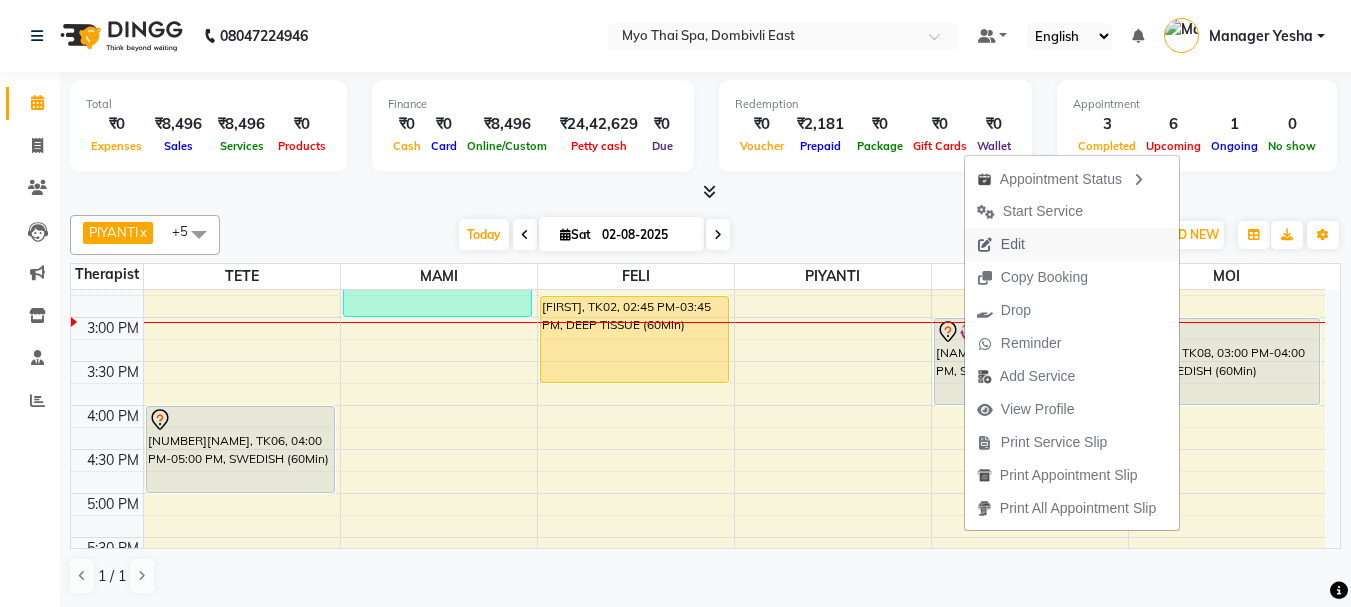 click on "Edit" at bounding box center [1072, 244] 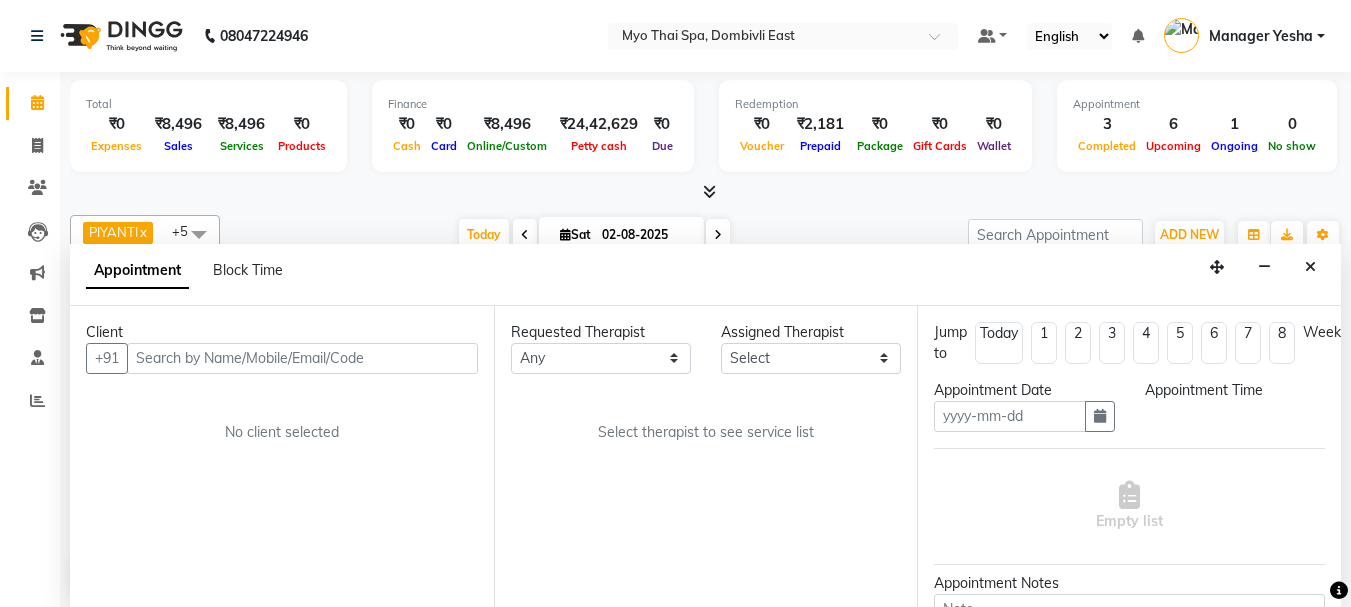 type on "02-08-2025" 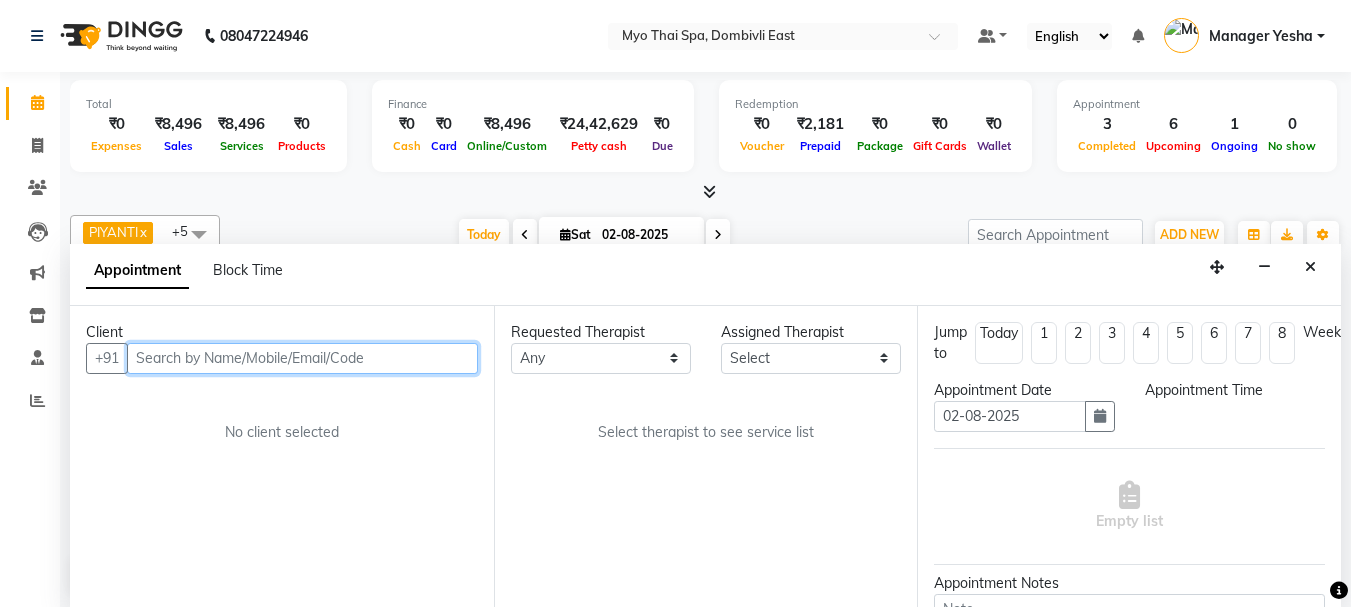 scroll, scrollTop: 1, scrollLeft: 0, axis: vertical 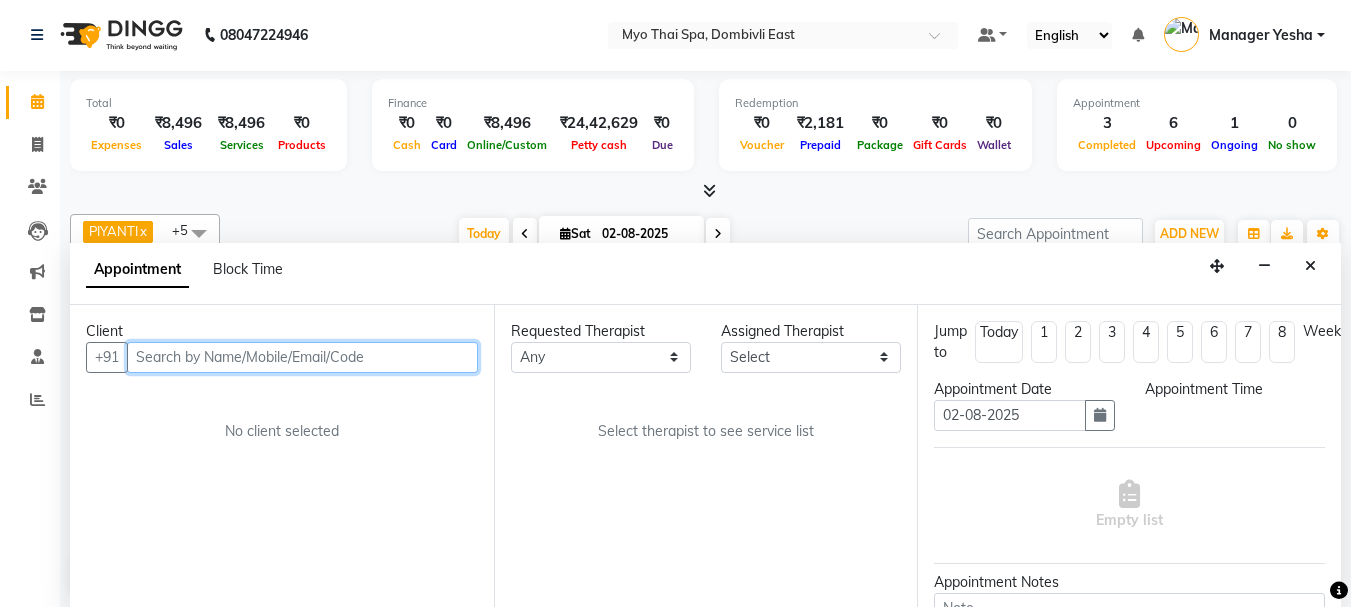 select on "900" 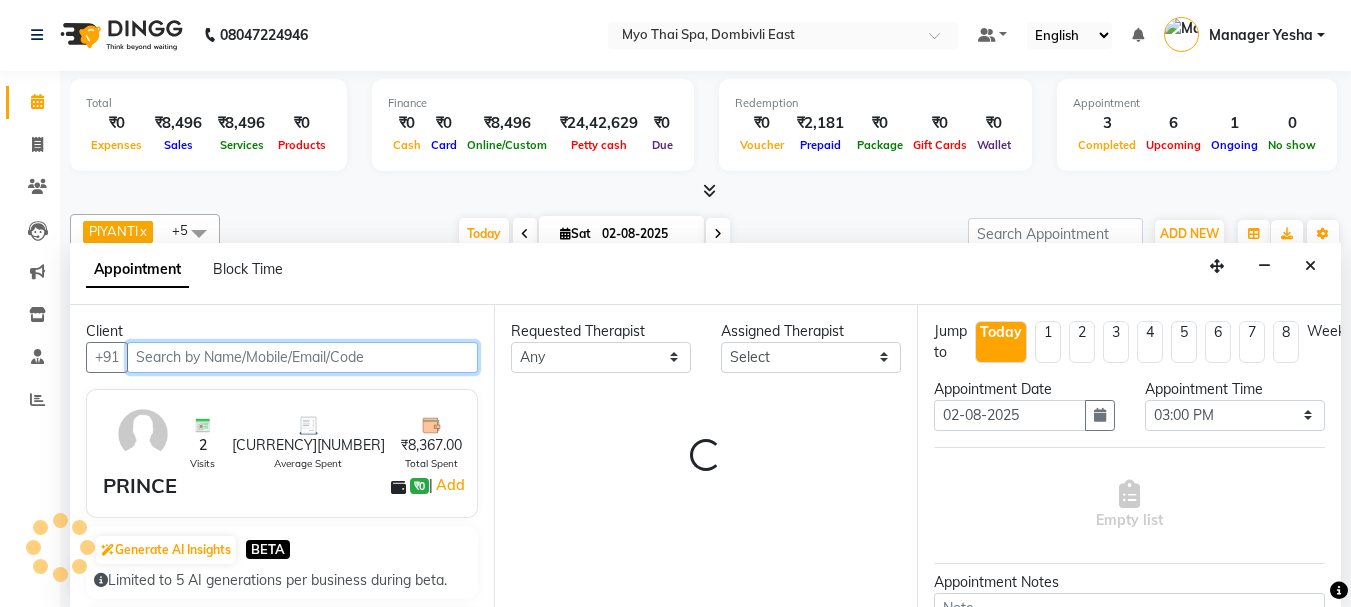 select on "85116" 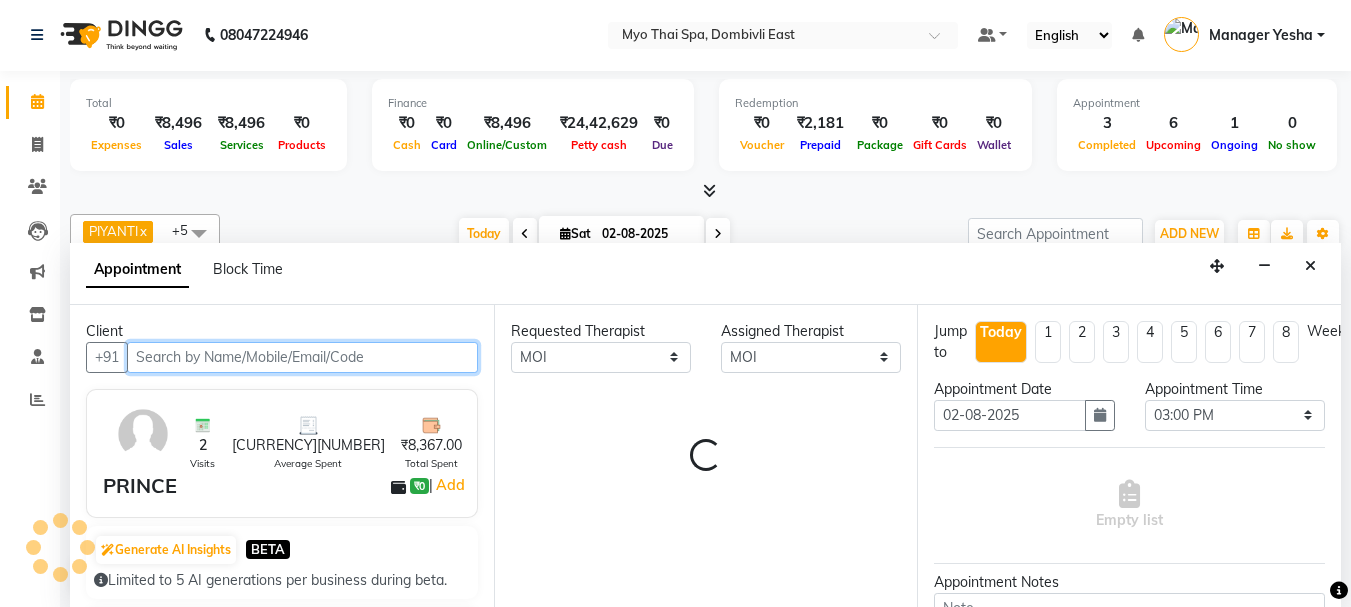 select on "2233" 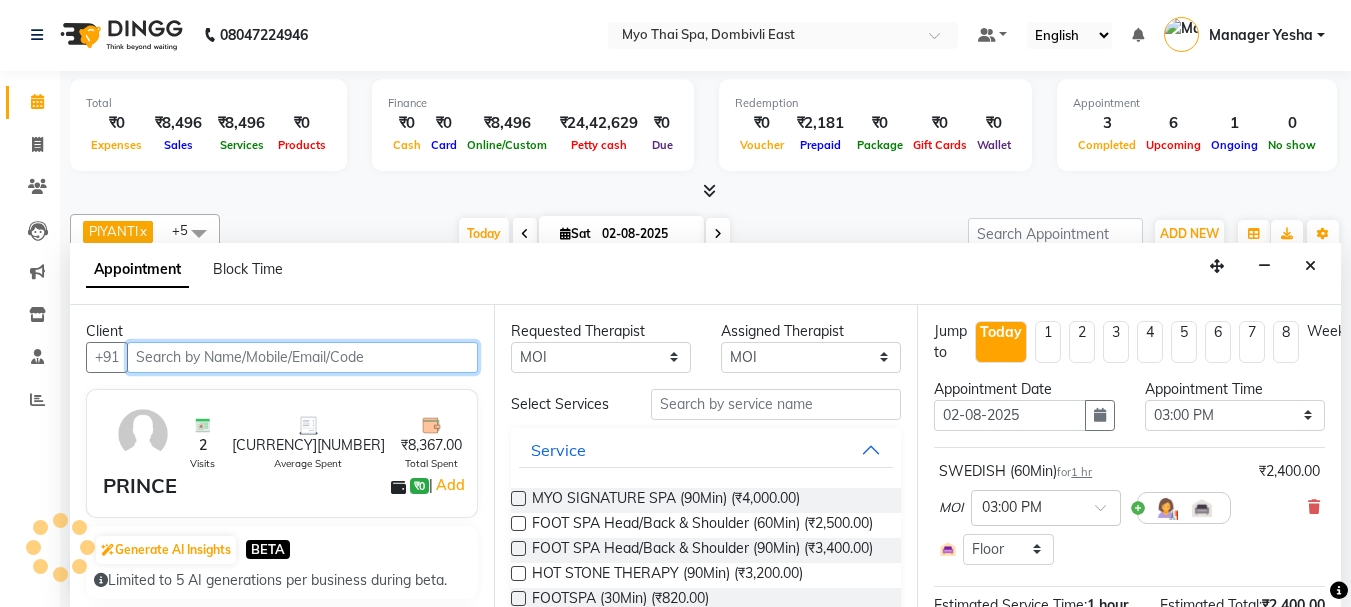 scroll, scrollTop: 529, scrollLeft: 0, axis: vertical 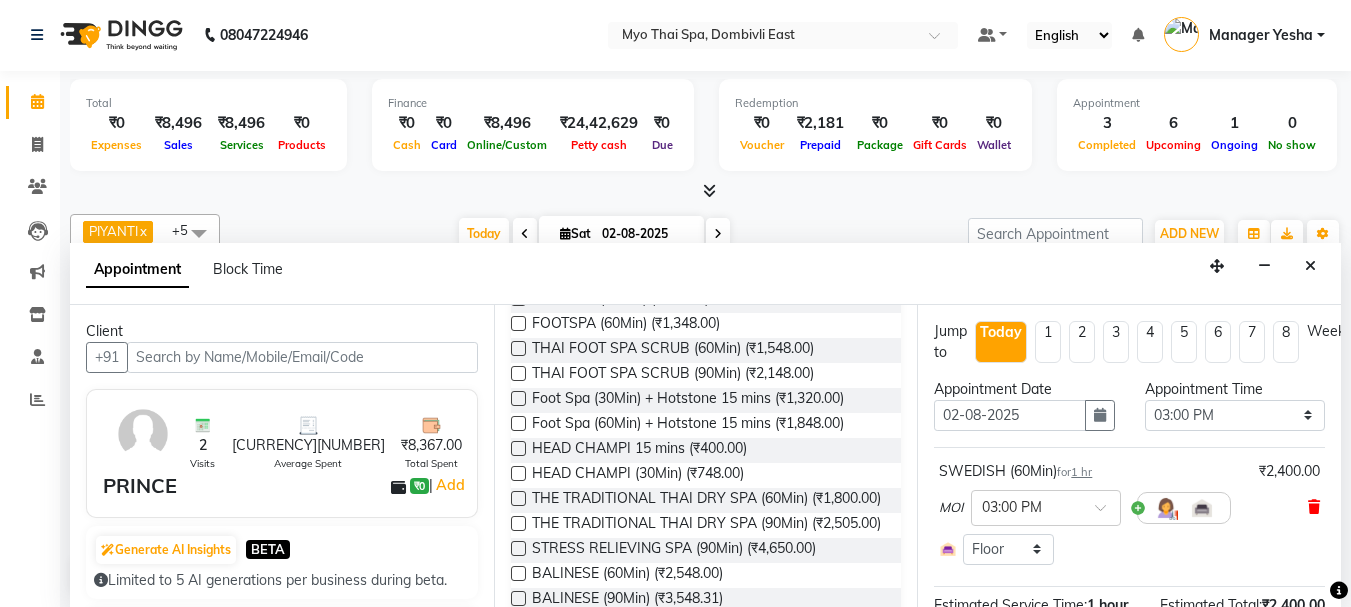 click at bounding box center (1314, 507) 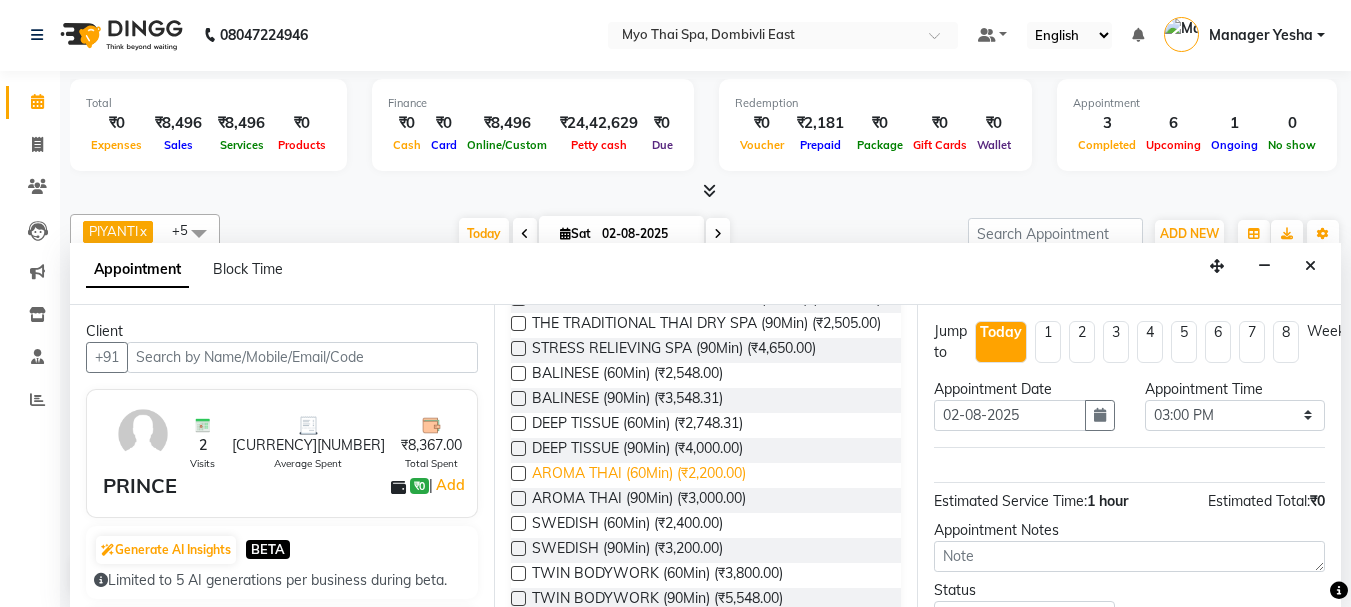 scroll, scrollTop: 600, scrollLeft: 0, axis: vertical 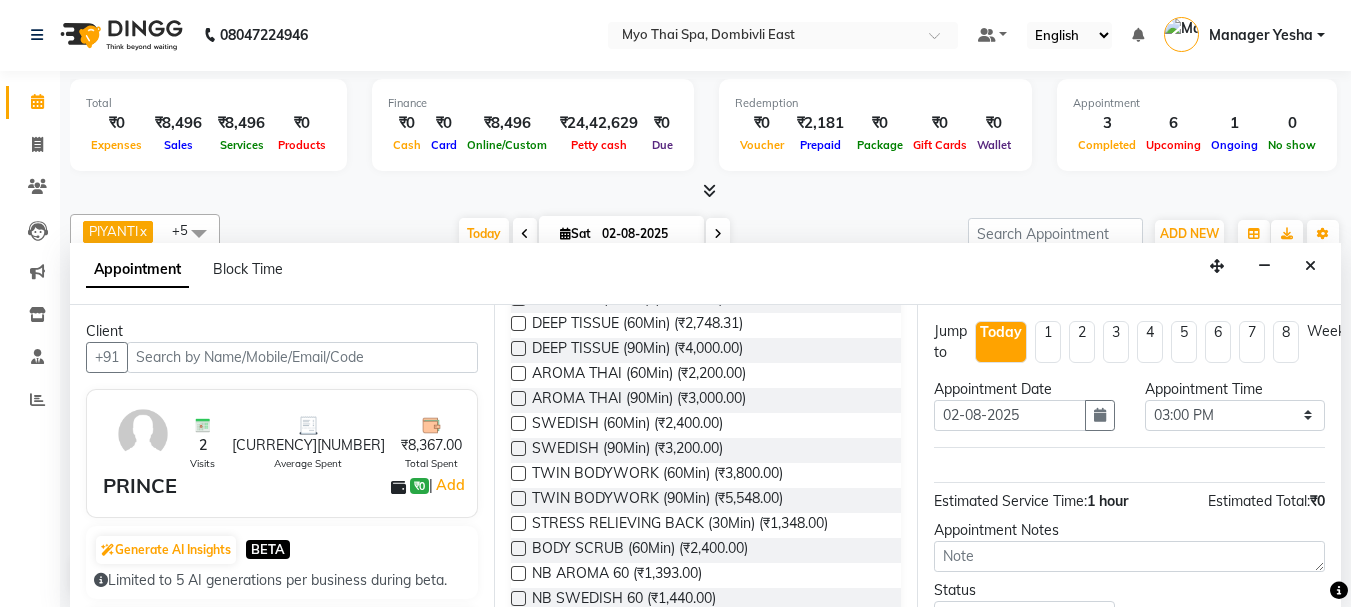click at bounding box center (518, 448) 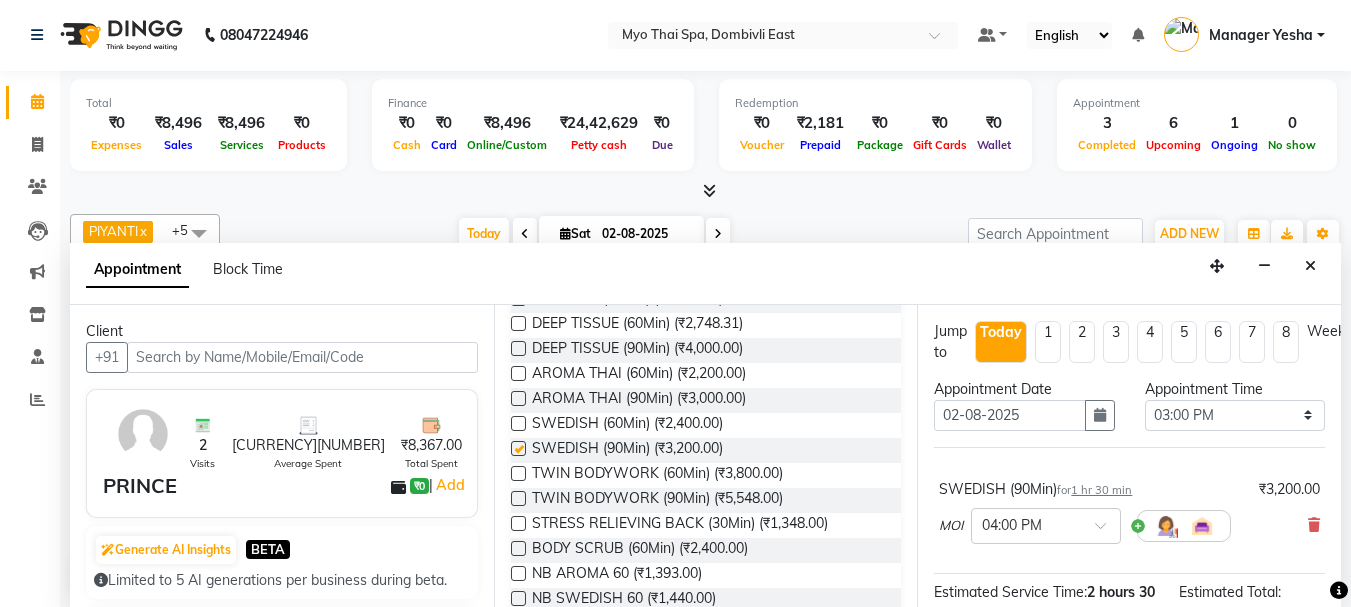 checkbox on "false" 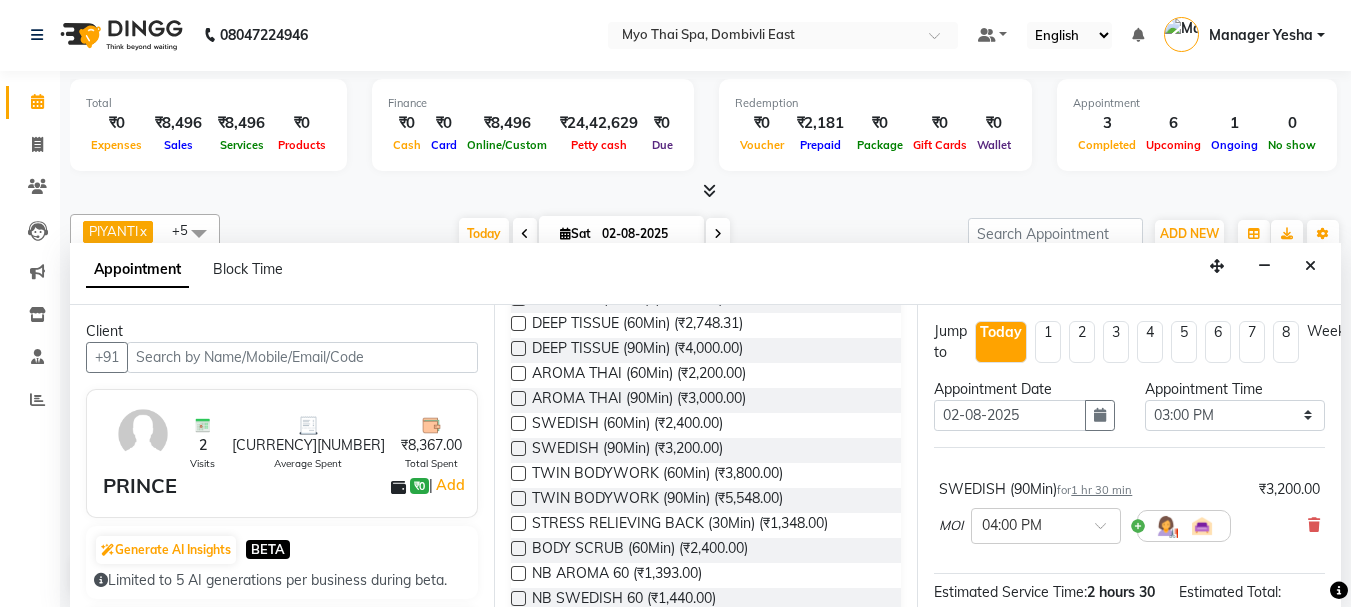 scroll, scrollTop: 200, scrollLeft: 0, axis: vertical 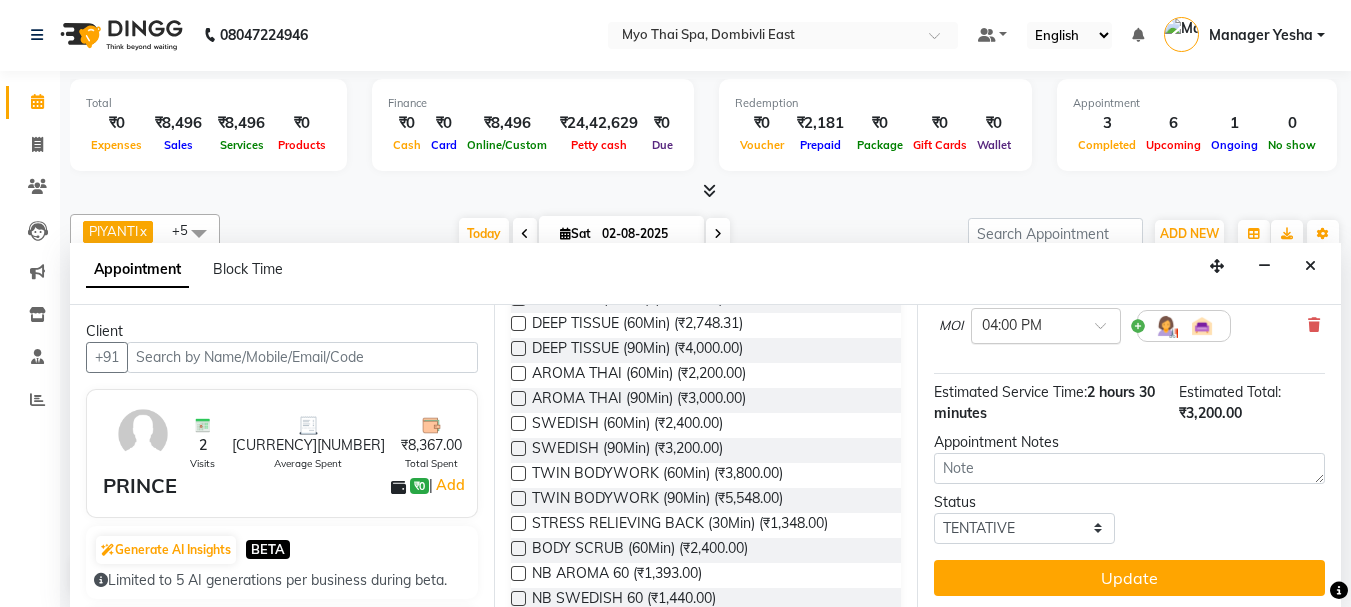 click at bounding box center [1107, 331] 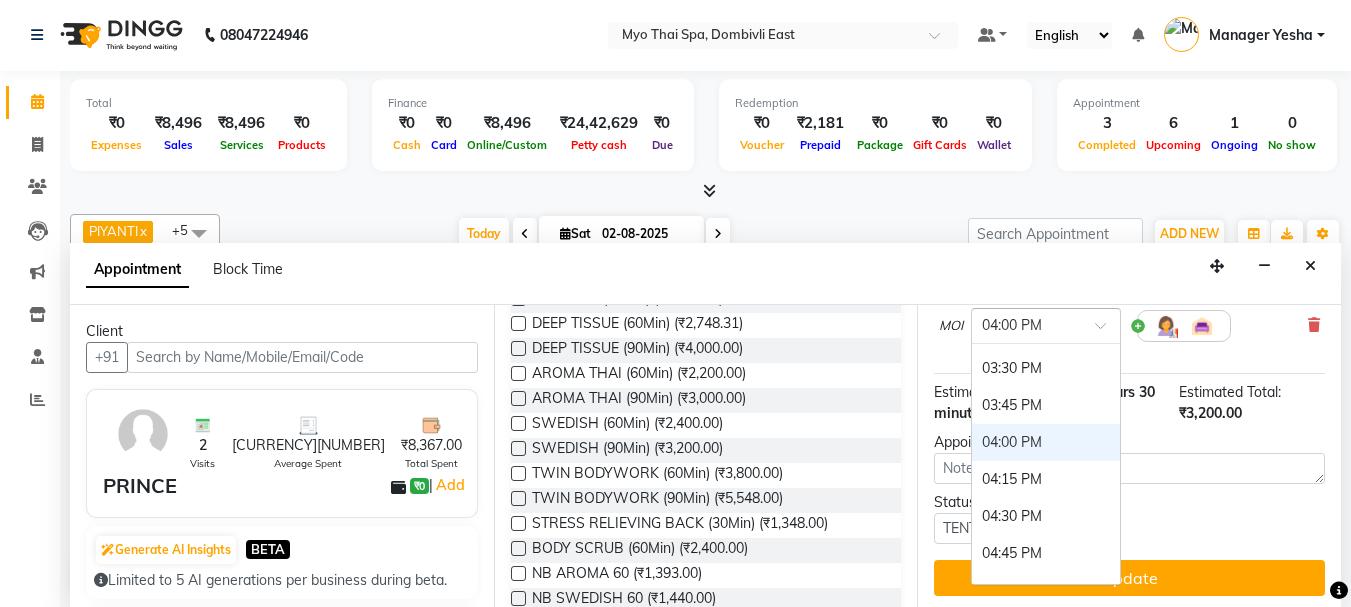 scroll, scrollTop: 753, scrollLeft: 0, axis: vertical 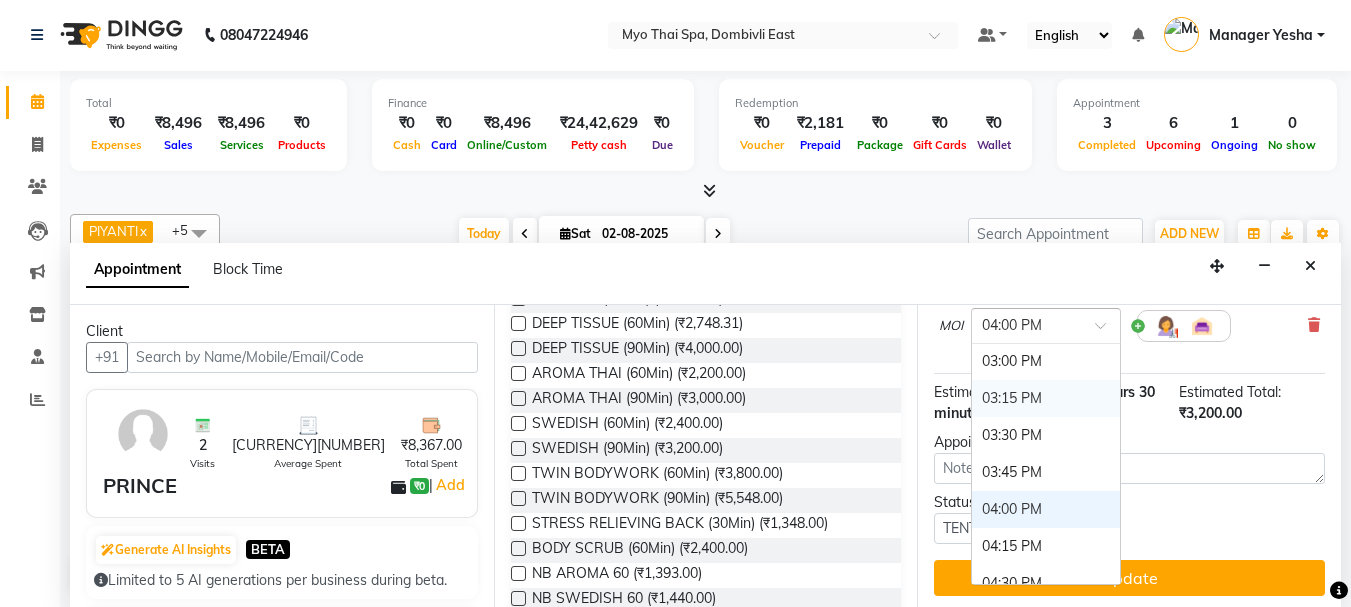 click on "03:15 PM" at bounding box center [1046, 398] 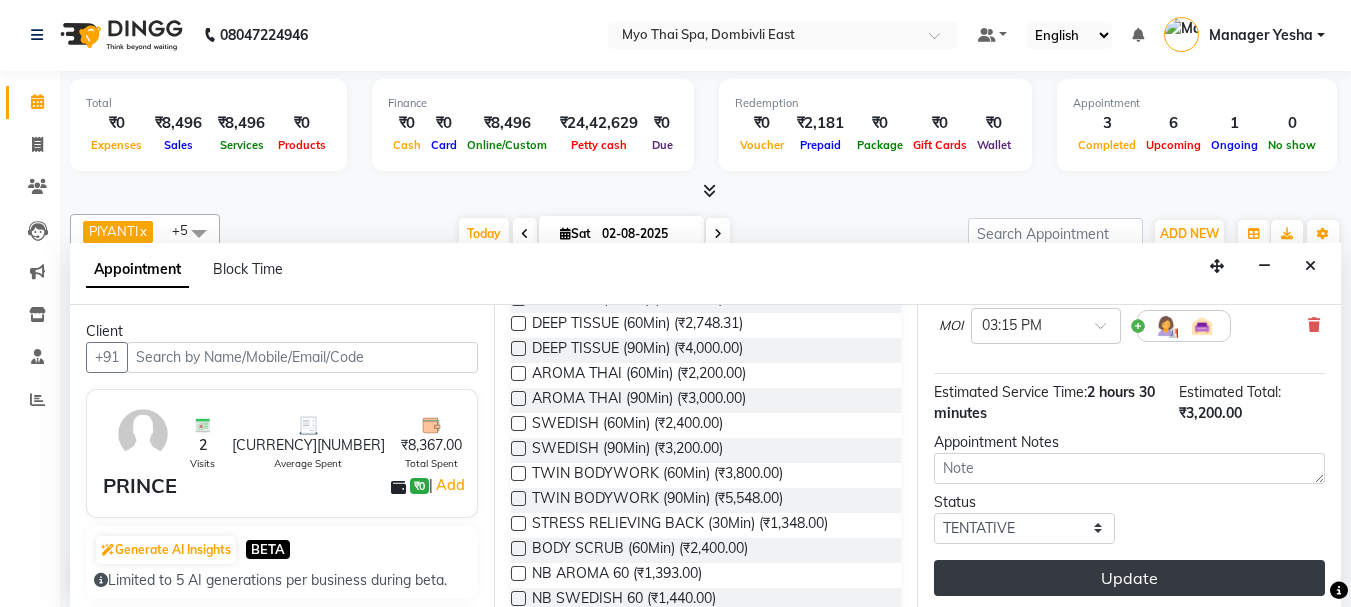 click on "Update" at bounding box center [1129, 578] 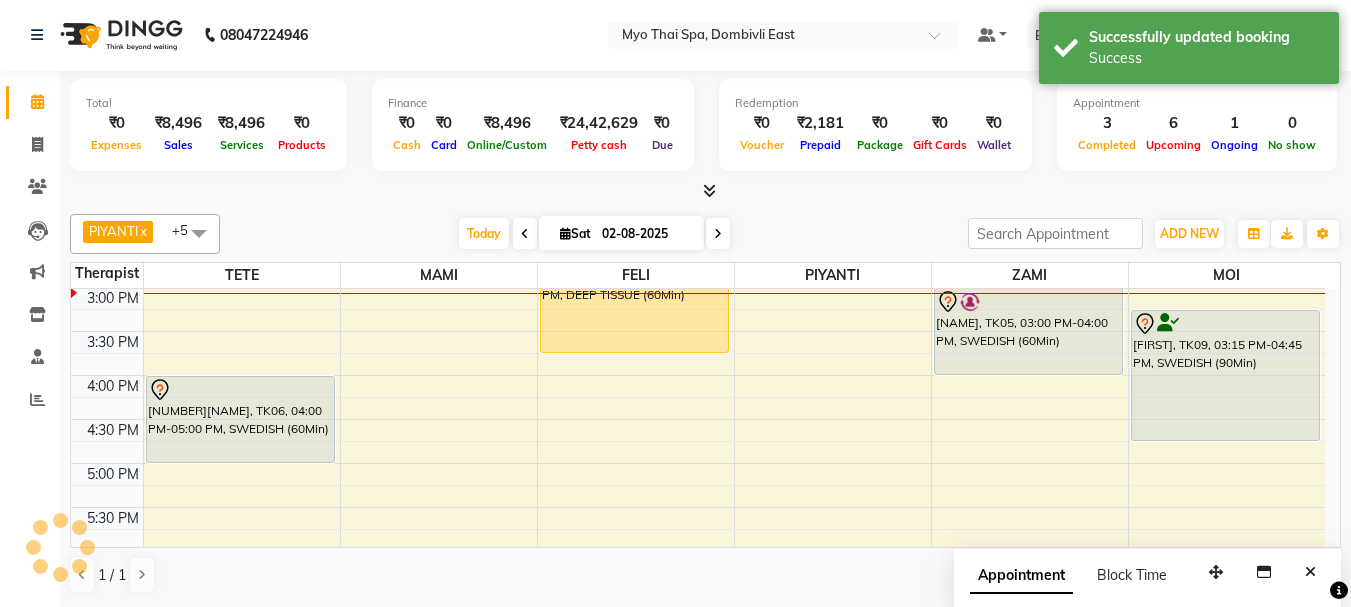 scroll, scrollTop: 0, scrollLeft: 0, axis: both 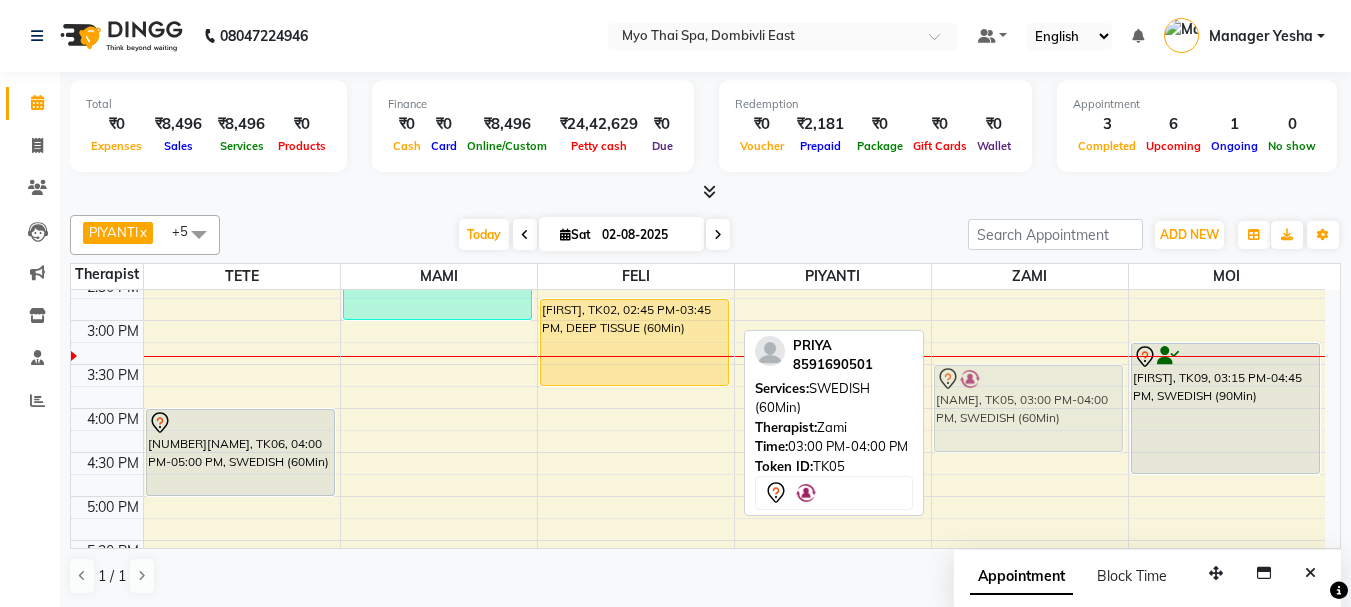 drag, startPoint x: 999, startPoint y: 340, endPoint x: 999, endPoint y: 374, distance: 34 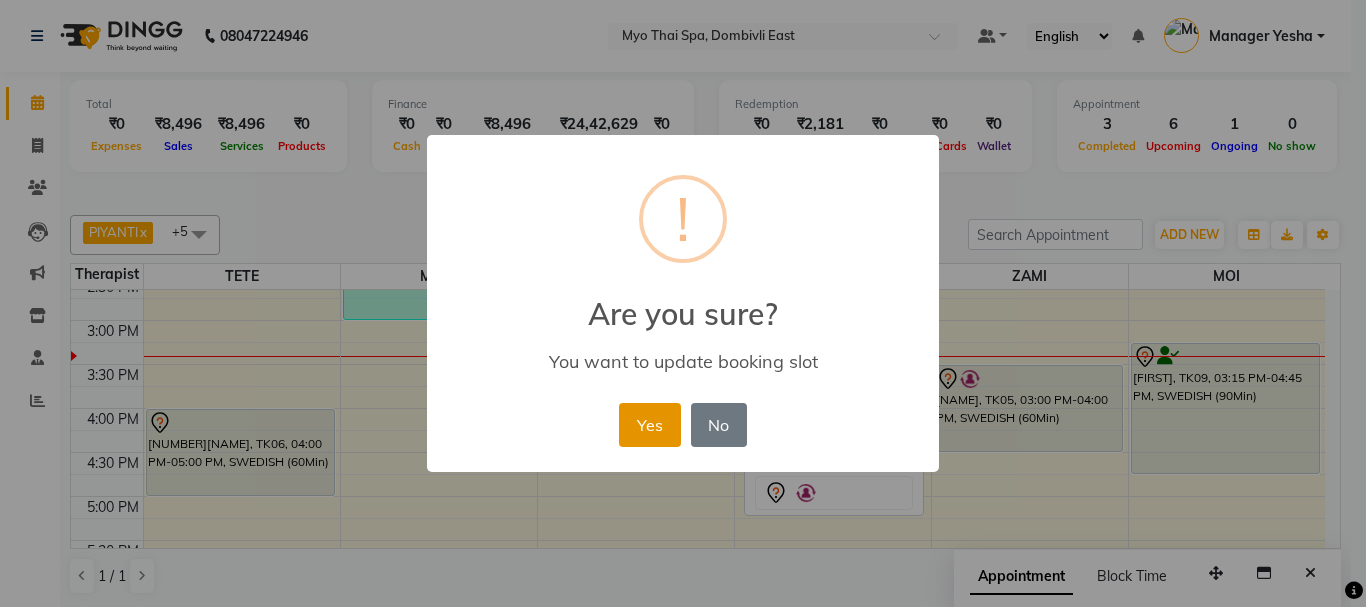 click on "Yes" at bounding box center [649, 425] 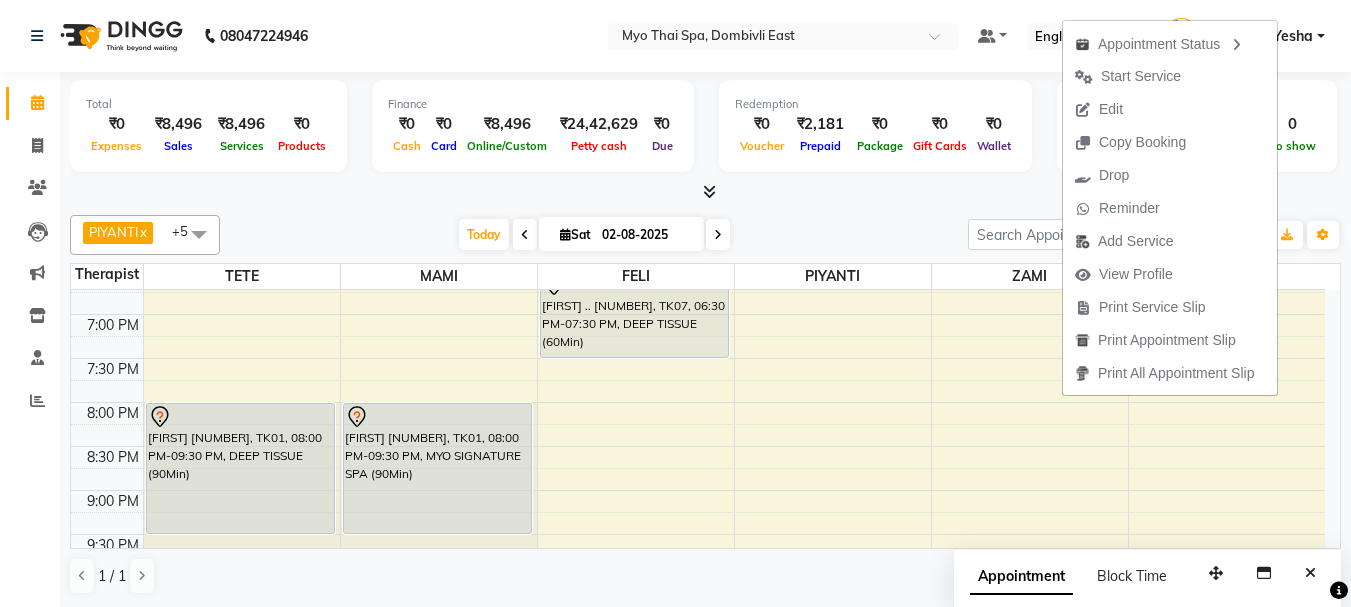 scroll, scrollTop: 897, scrollLeft: 0, axis: vertical 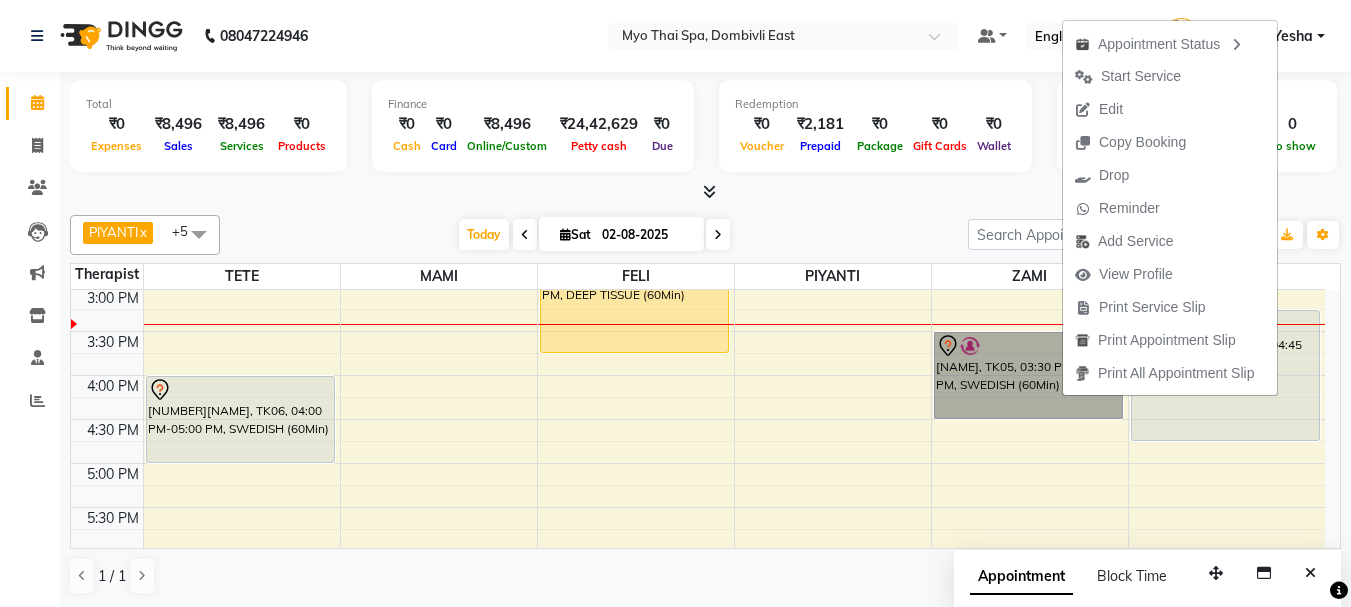 click on "PRIYA, TK05, 03:30 PM-04:30 PM, SWEDISH (60Min)" at bounding box center [1028, 375] 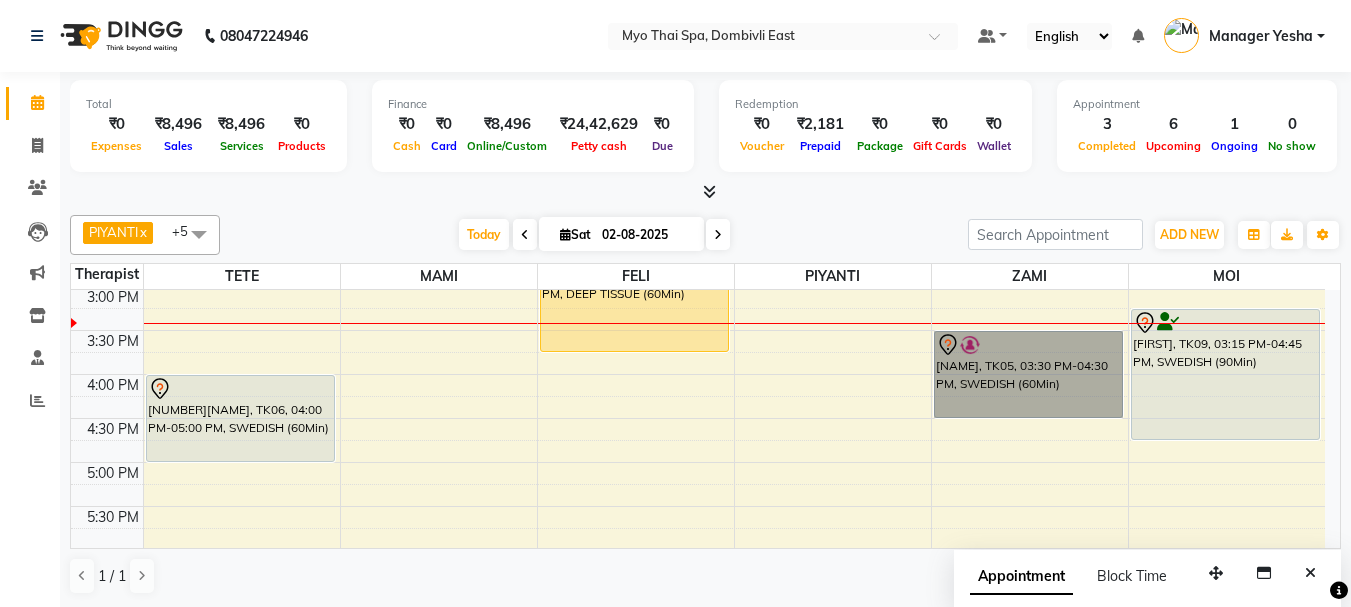 scroll, scrollTop: 530, scrollLeft: 0, axis: vertical 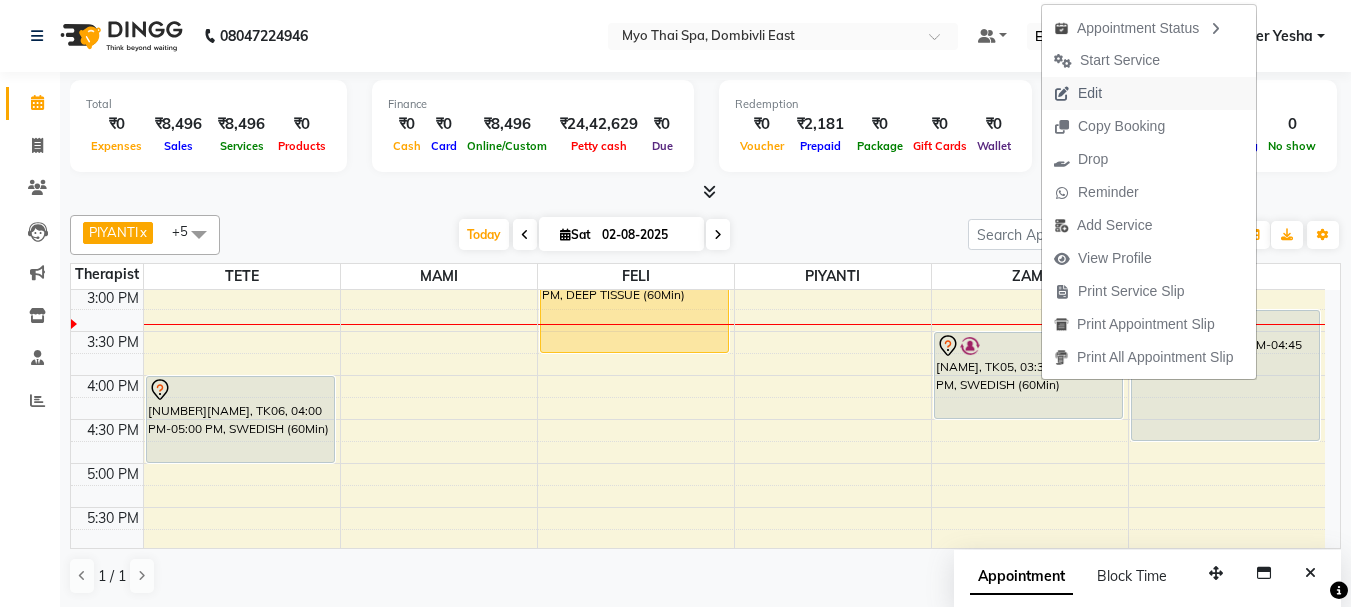 click on "Edit" at bounding box center (1078, 93) 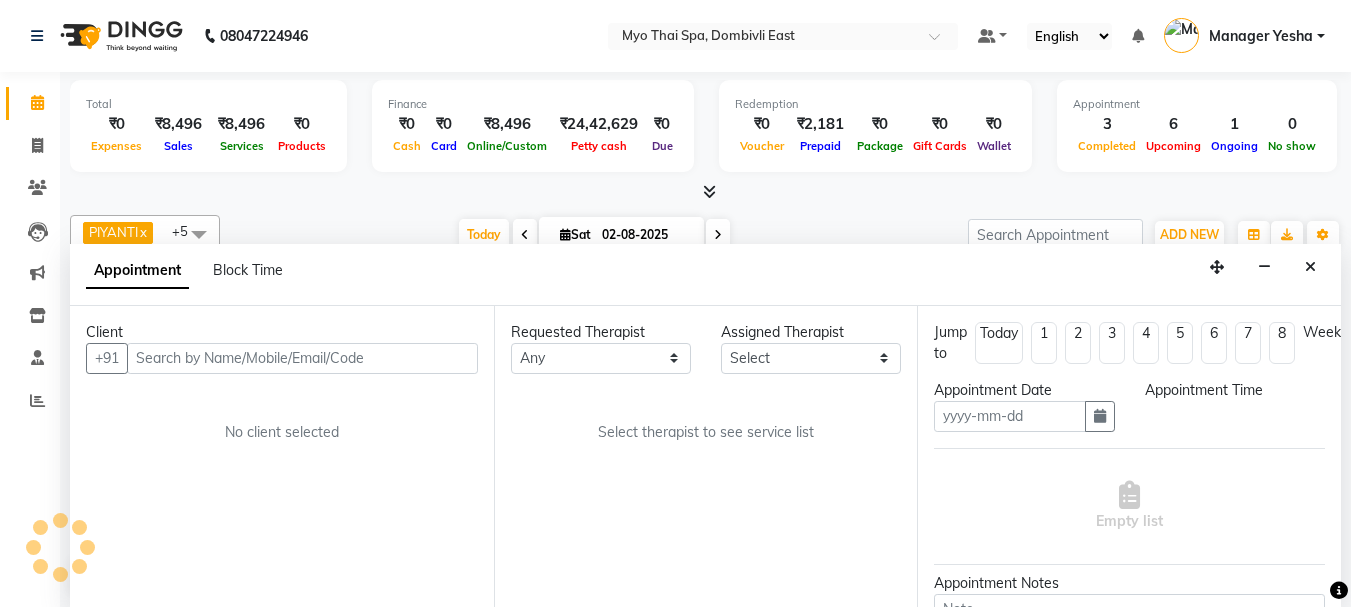 type on "02-08-2025" 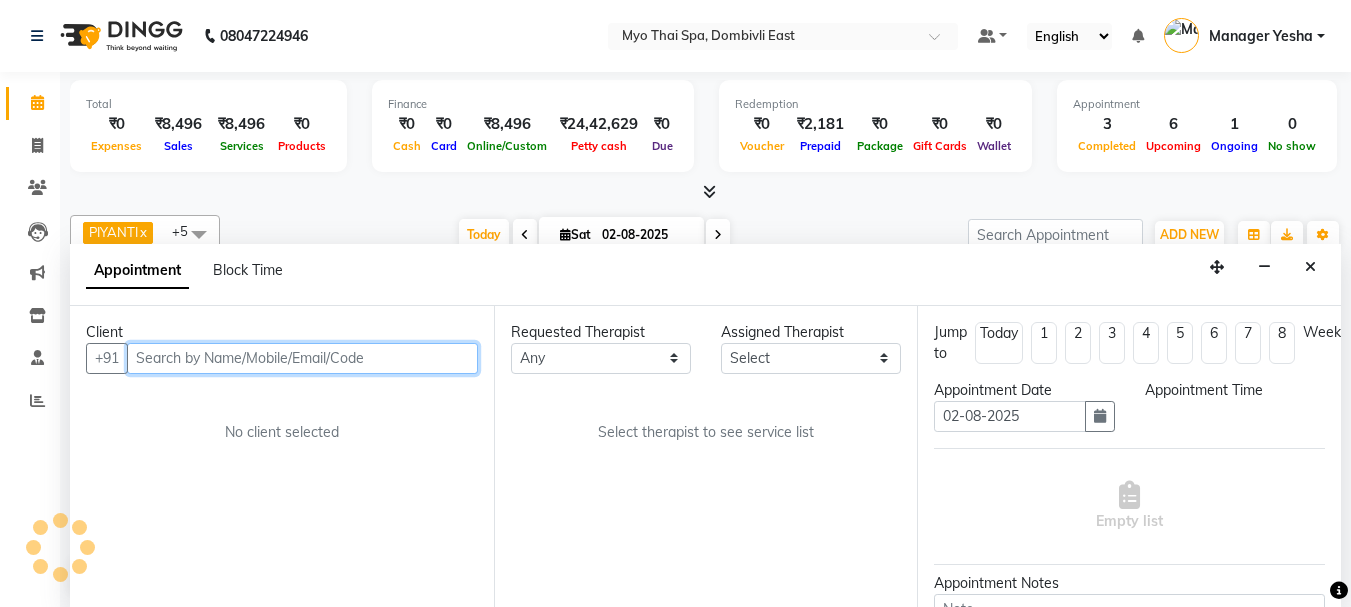 select on "930" 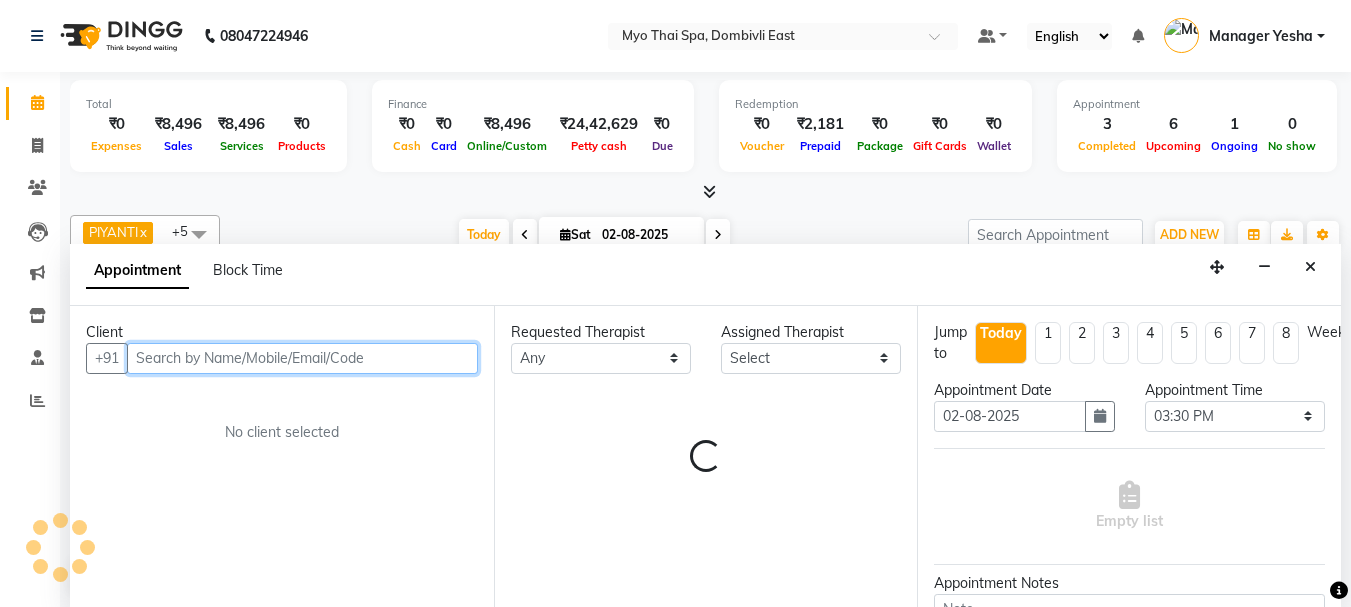 scroll, scrollTop: 1, scrollLeft: 0, axis: vertical 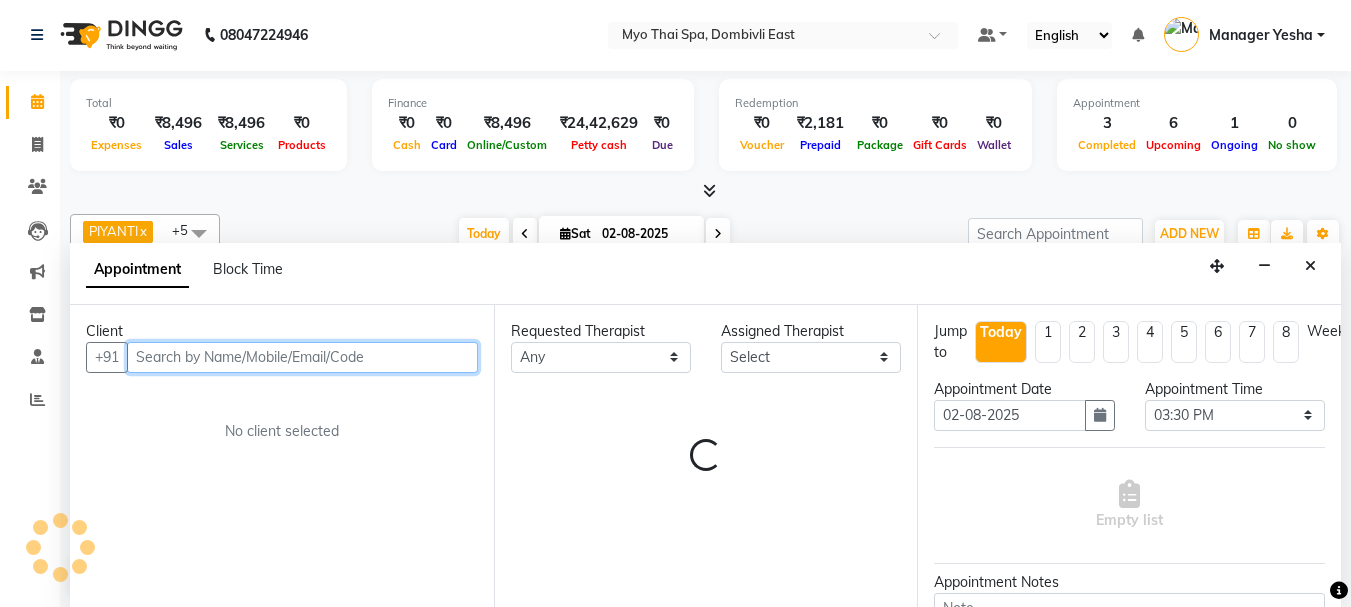 select on "67002" 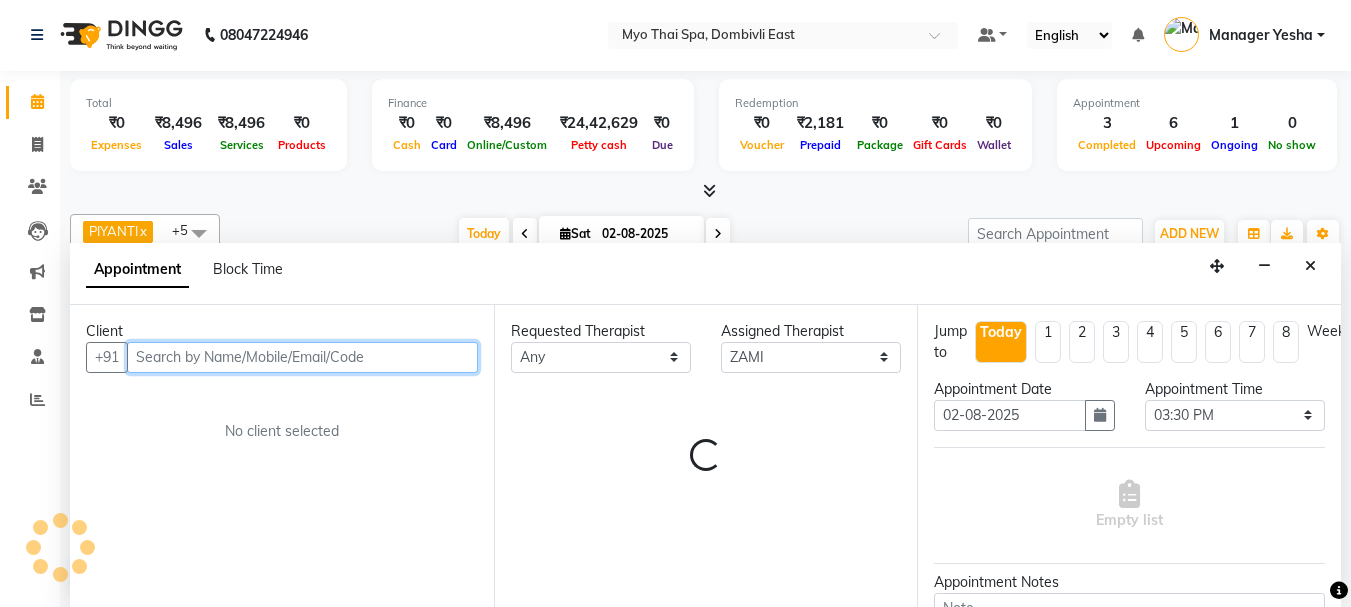 select on "2233" 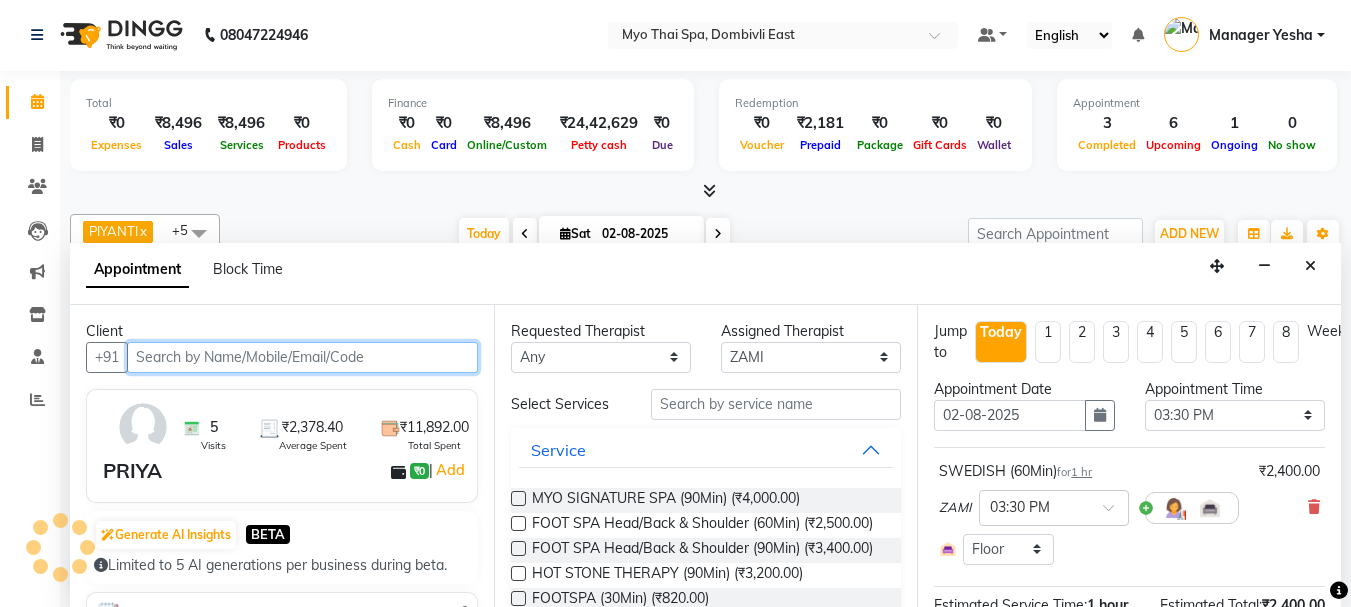 scroll, scrollTop: 529, scrollLeft: 0, axis: vertical 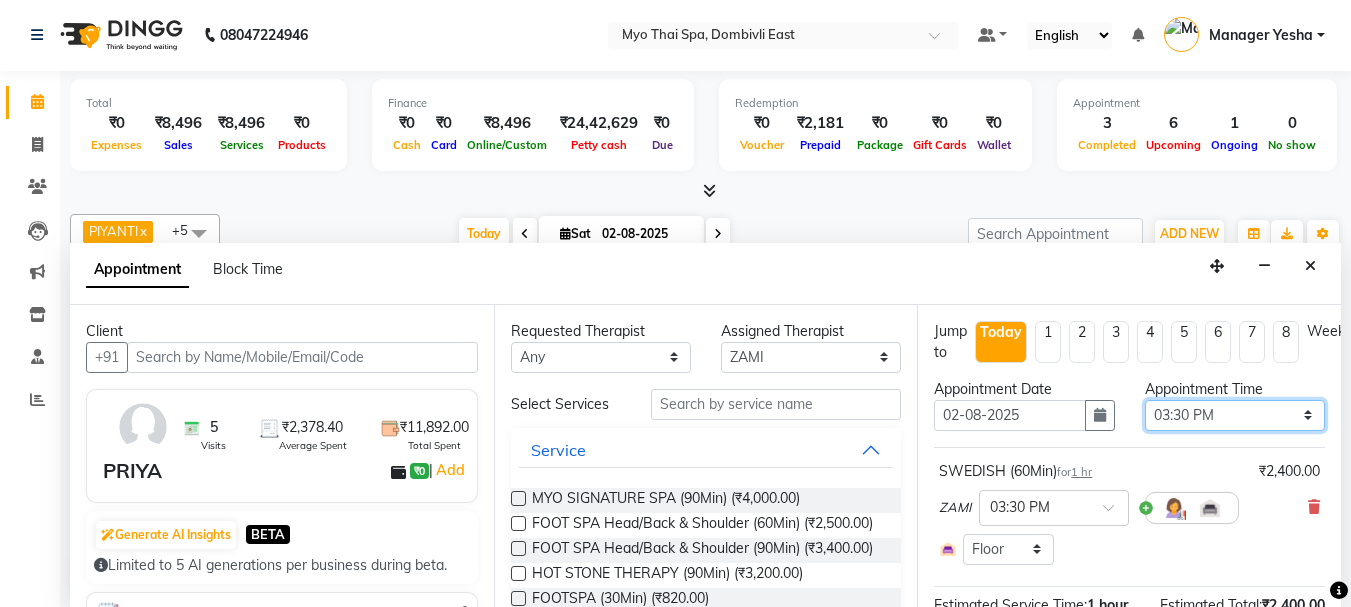 click on "Select 10:00 AM 10:15 AM 10:30 AM 10:45 AM 11:00 AM 11:15 AM 11:30 AM 11:45 AM 12:00 PM 12:15 PM 12:30 PM 12:45 PM 01:00 PM 01:15 PM 01:30 PM 01:45 PM 02:00 PM 02:15 PM 02:30 PM 02:45 PM 03:00 PM 03:15 PM 03:30 PM 03:45 PM 04:00 PM 04:15 PM 04:30 PM 04:45 PM 05:00 PM 05:15 PM 05:30 PM 05:45 PM 06:00 PM 06:15 PM 06:30 PM 06:45 PM 07:00 PM 07:15 PM 07:30 PM 07:45 PM 08:00 PM 08:15 PM 08:30 PM 08:45 PM 09:00 PM 09:15 PM 09:30 PM 09:45 PM 10:00 PM" at bounding box center (1235, 415) 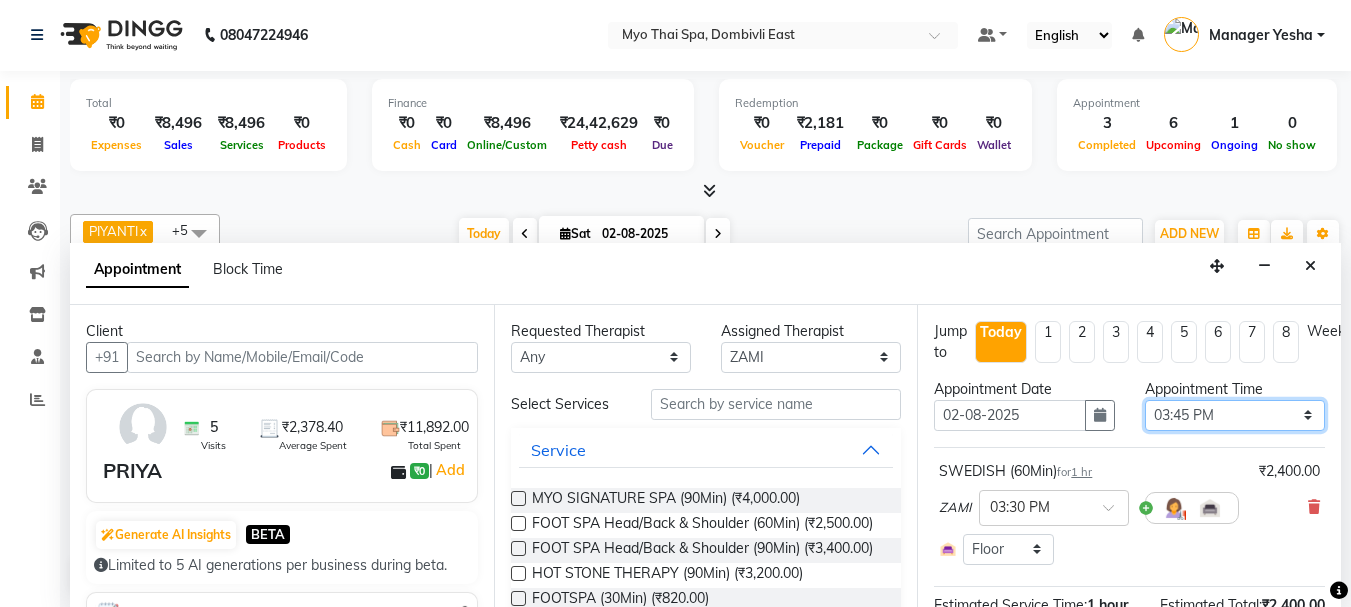 click on "Select 10:00 AM 10:15 AM 10:30 AM 10:45 AM 11:00 AM 11:15 AM 11:30 AM 11:45 AM 12:00 PM 12:15 PM 12:30 PM 12:45 PM 01:00 PM 01:15 PM 01:30 PM 01:45 PM 02:00 PM 02:15 PM 02:30 PM 02:45 PM 03:00 PM 03:15 PM 03:30 PM 03:45 PM 04:00 PM 04:15 PM 04:30 PM 04:45 PM 05:00 PM 05:15 PM 05:30 PM 05:45 PM 06:00 PM 06:15 PM 06:30 PM 06:45 PM 07:00 PM 07:15 PM 07:30 PM 07:45 PM 08:00 PM 08:15 PM 08:30 PM 08:45 PM 09:00 PM 09:15 PM 09:30 PM 09:45 PM 10:00 PM" at bounding box center [1235, 415] 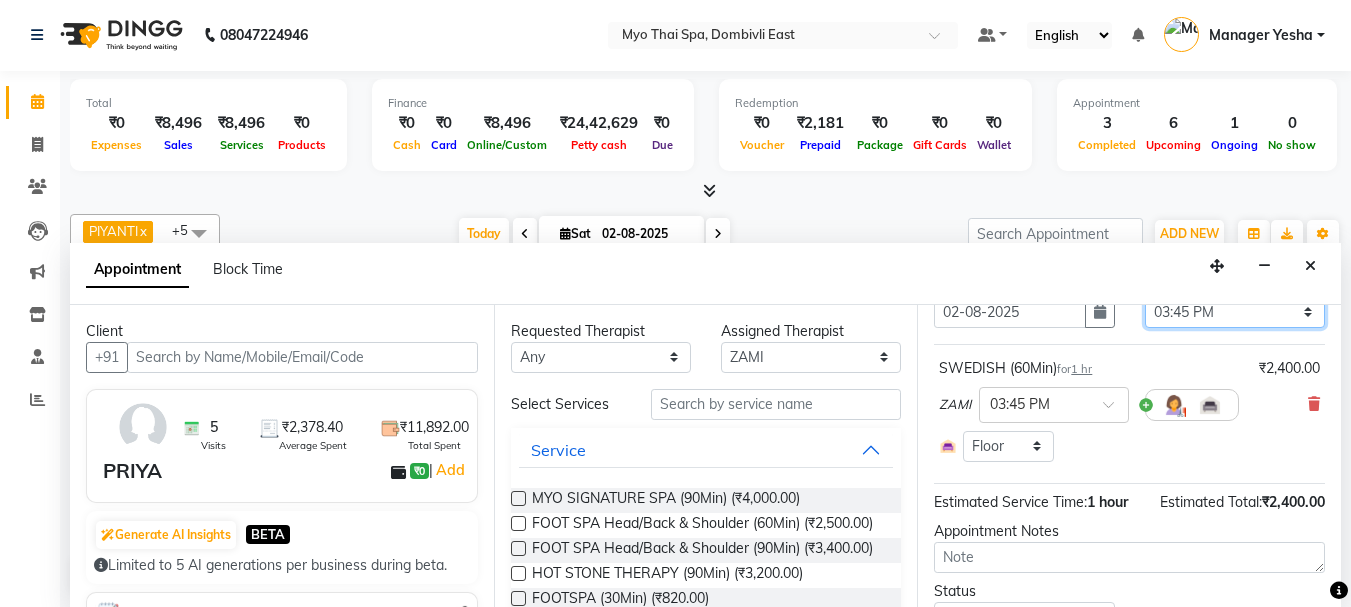 scroll, scrollTop: 212, scrollLeft: 0, axis: vertical 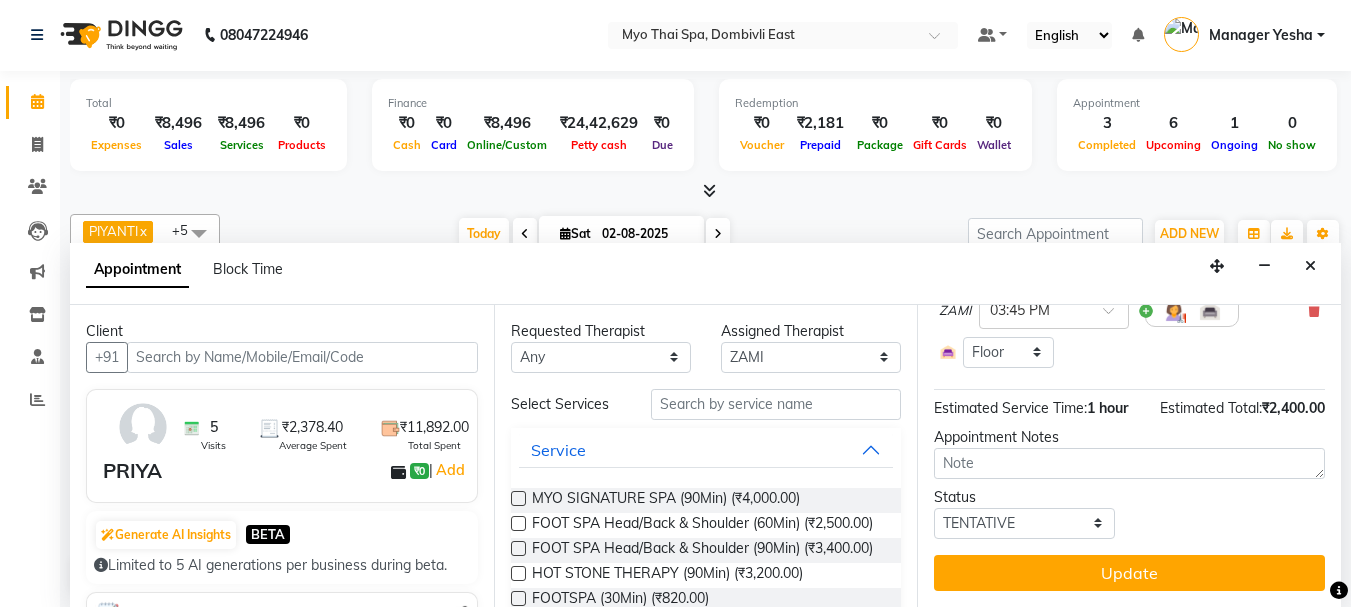 click on "Jump to Today 1 2 3 4 5 6 7 8 Weeks Appointment Date 02-08-2025 Appointment Time Select 10:00 AM 10:15 AM 10:30 AM 10:45 AM 11:00 AM 11:15 AM 11:30 AM 11:45 AM 12:00 PM 12:15 PM 12:30 PM 12:45 PM 01:00 PM 01:15 PM 01:30 PM 01:45 PM 02:00 PM 02:15 PM 02:30 PM 02:45 PM 03:00 PM 03:15 PM 03:30 PM 03:45 PM 04:00 PM 04:15 PM 04:30 PM 04:45 PM 05:00 PM 05:15 PM 05:30 PM 05:45 PM 06:00 PM 06:15 PM 06:30 PM 06:45 PM 07:00 PM 07:15 PM 07:30 PM 07:45 PM 08:00 PM 08:15 PM 08:30 PM 08:45 PM 09:00 PM 09:15 PM 09:30 PM 09:45 PM 10:00 PM SWEDISH (60Min)   for  1 hr ₹2,400.00 ZAMI  × 03:45 PM Select Room Floor Estimated Service Time:  1 hour Estimated Total:  ₹2,400.00 Appointment Notes Status Select TENTATIVE CONFIRM CHECK-IN UPCOMING  Update" at bounding box center (1129, 456) 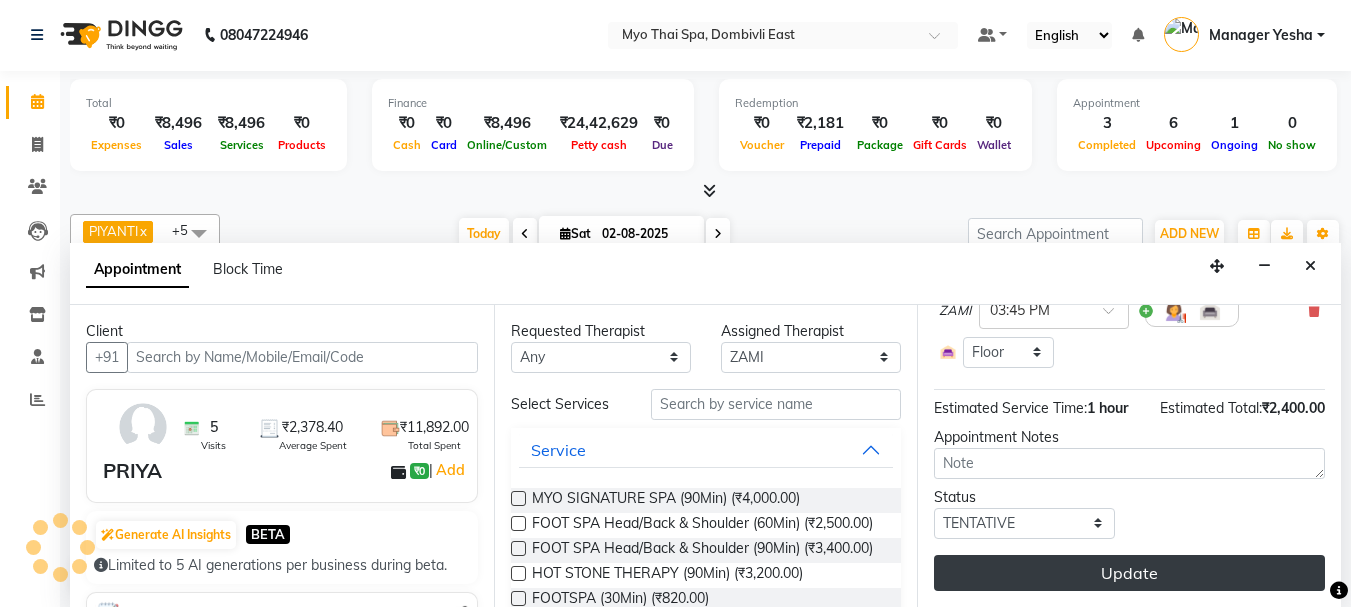 click on "Update" at bounding box center (1129, 573) 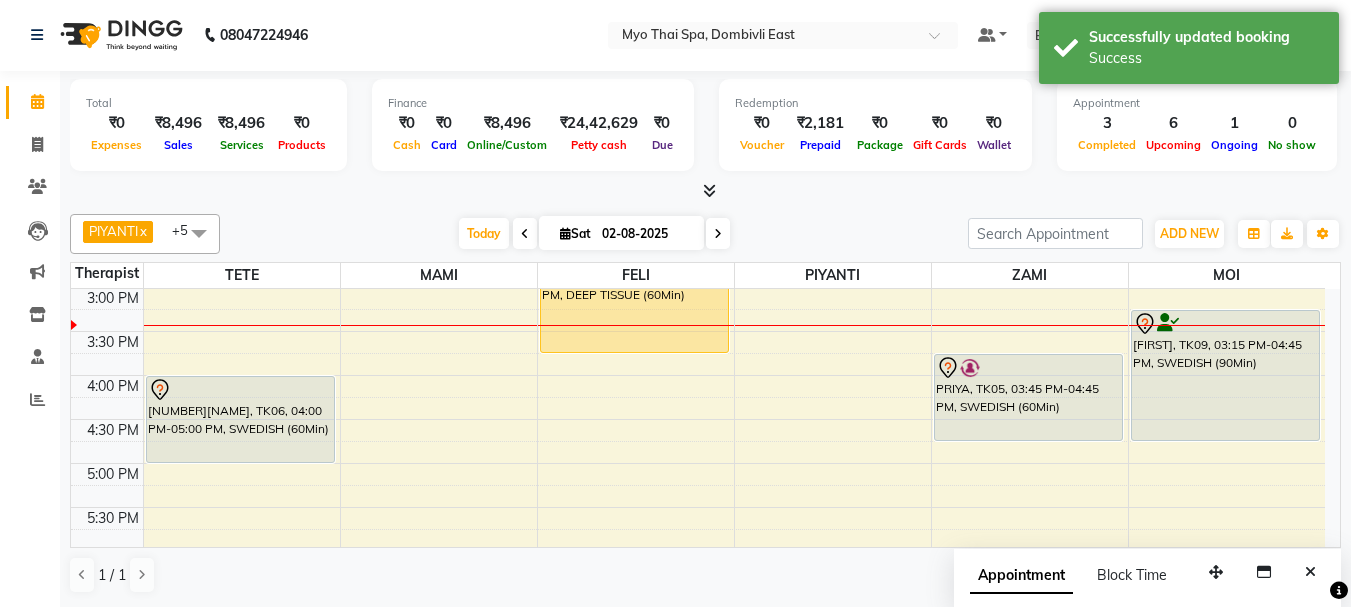 scroll, scrollTop: 0, scrollLeft: 0, axis: both 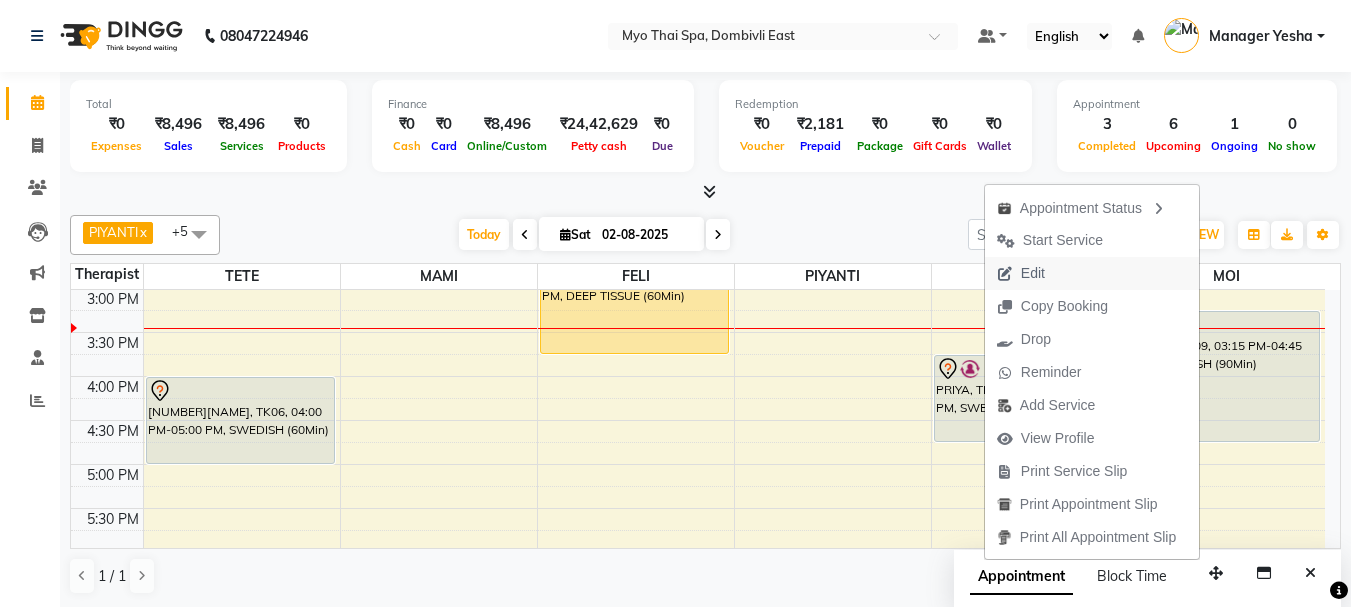 click on "Edit" at bounding box center [1021, 273] 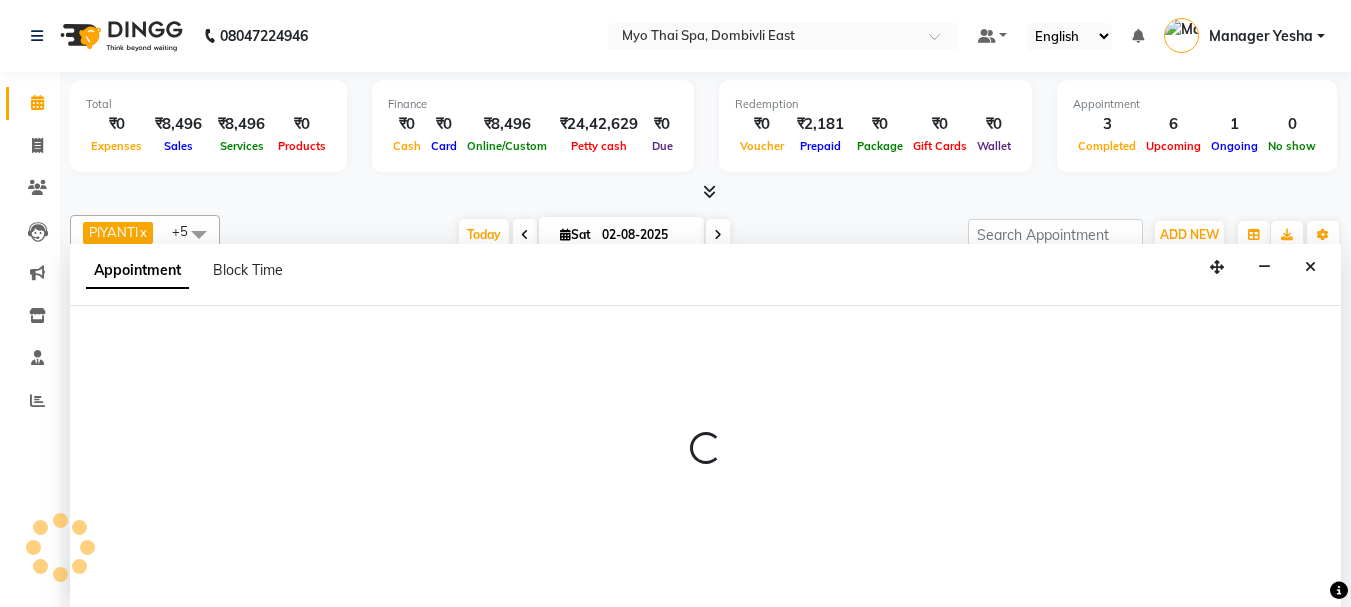 select on "915" 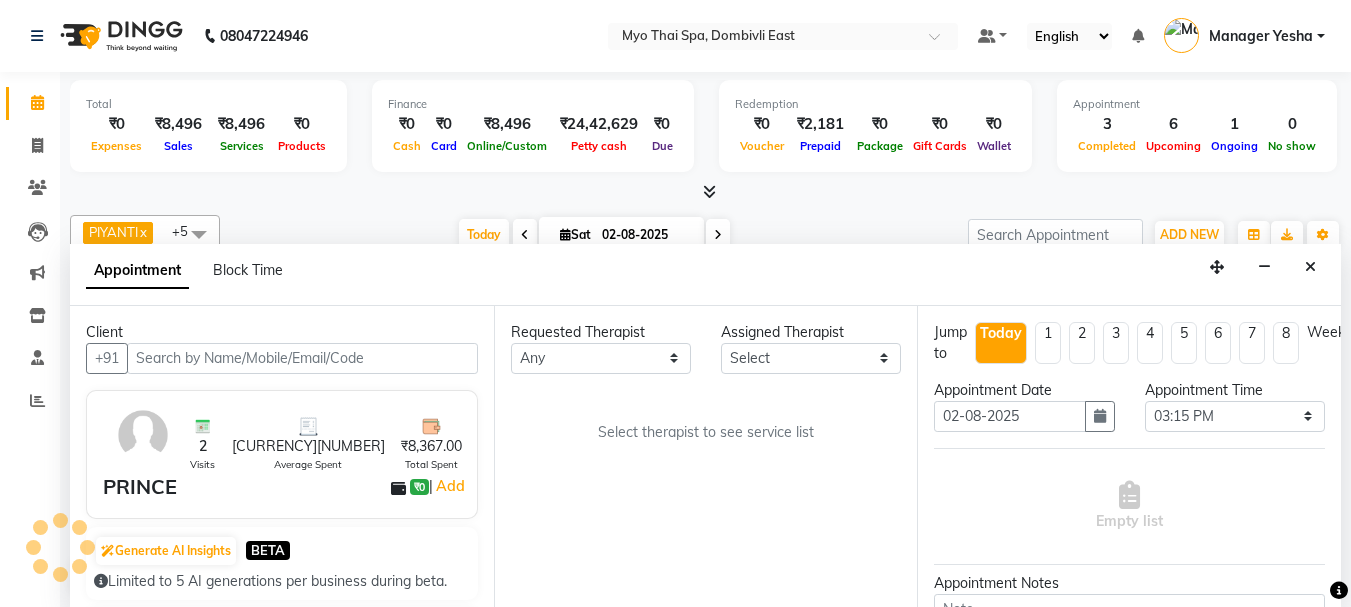 select on "85116" 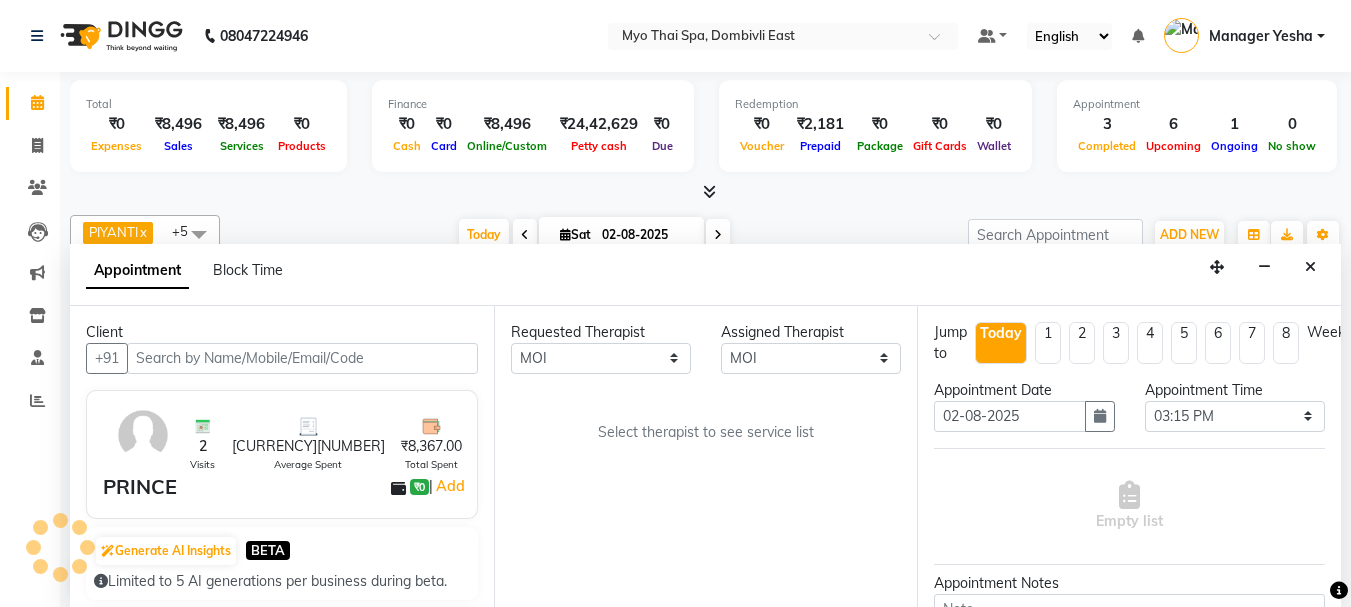 scroll, scrollTop: 529, scrollLeft: 0, axis: vertical 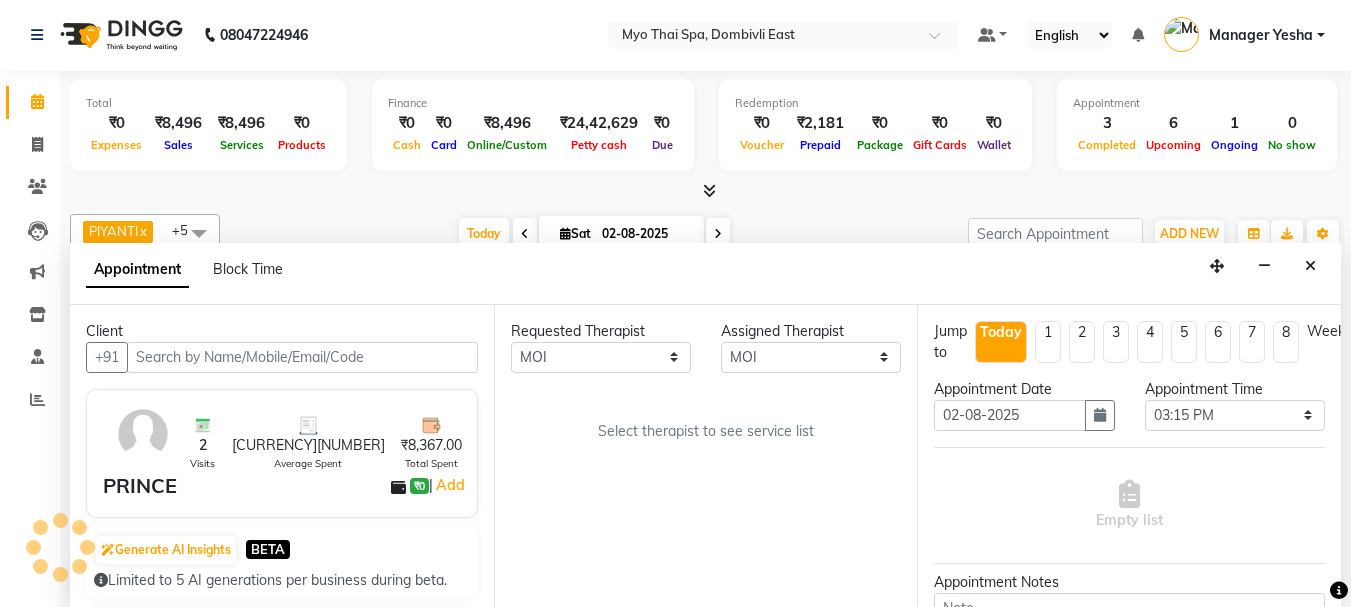select on "2233" 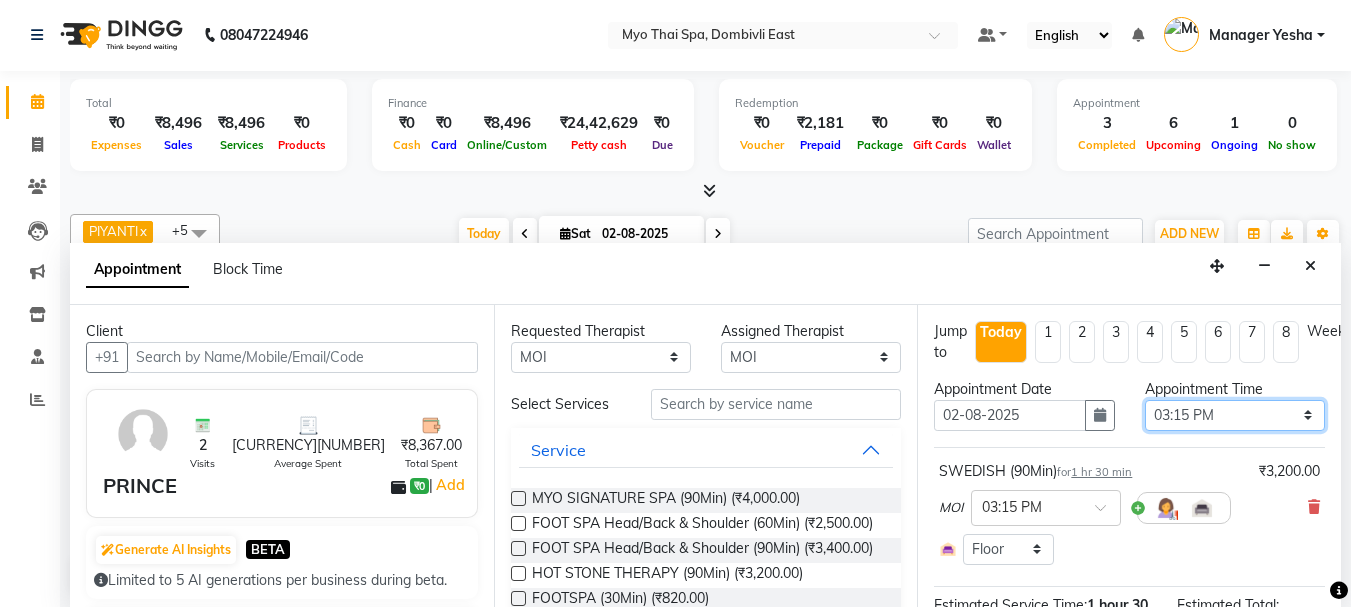 click on "Select 10:00 AM 10:15 AM 10:30 AM 10:45 AM 11:00 AM 11:15 AM 11:30 AM 11:45 AM 12:00 PM 12:15 PM 12:30 PM 12:45 PM 01:00 PM 01:15 PM 01:30 PM 01:45 PM 02:00 PM 02:15 PM 02:30 PM 02:45 PM 03:00 PM 03:15 PM 03:30 PM 03:45 PM 04:00 PM 04:15 PM 04:30 PM 04:45 PM 05:00 PM 05:15 PM 05:30 PM 05:45 PM 06:00 PM 06:15 PM 06:30 PM 06:45 PM 07:00 PM 07:15 PM 07:30 PM 07:45 PM 08:00 PM 08:15 PM 08:30 PM 08:45 PM 09:00 PM 09:15 PM 09:30 PM 09:45 PM 10:00 PM" at bounding box center [1235, 415] 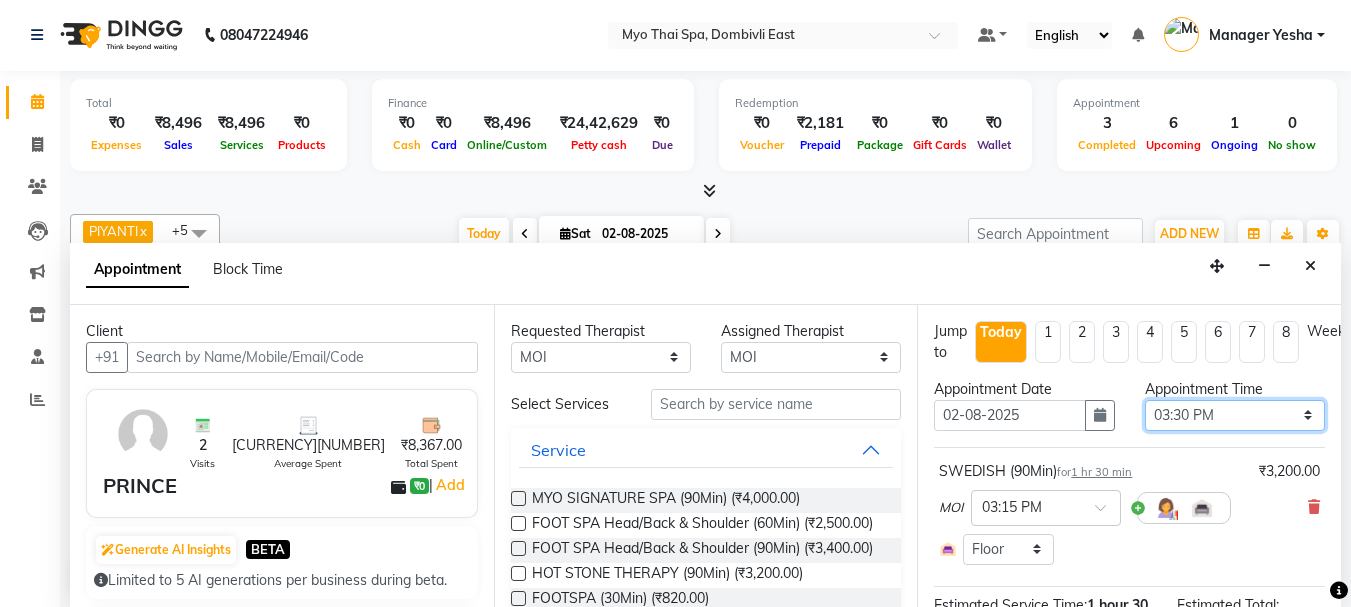 click on "Select 10:00 AM 10:15 AM 10:30 AM 10:45 AM 11:00 AM 11:15 AM 11:30 AM 11:45 AM 12:00 PM 12:15 PM 12:30 PM 12:45 PM 01:00 PM 01:15 PM 01:30 PM 01:45 PM 02:00 PM 02:15 PM 02:30 PM 02:45 PM 03:00 PM 03:15 PM 03:30 PM 03:45 PM 04:00 PM 04:15 PM 04:30 PM 04:45 PM 05:00 PM 05:15 PM 05:30 PM 05:45 PM 06:00 PM 06:15 PM 06:30 PM 06:45 PM 07:00 PM 07:15 PM 07:30 PM 07:45 PM 08:00 PM 08:15 PM 08:30 PM 08:45 PM 09:00 PM 09:15 PM 09:30 PM 09:45 PM 10:00 PM" at bounding box center [1235, 415] 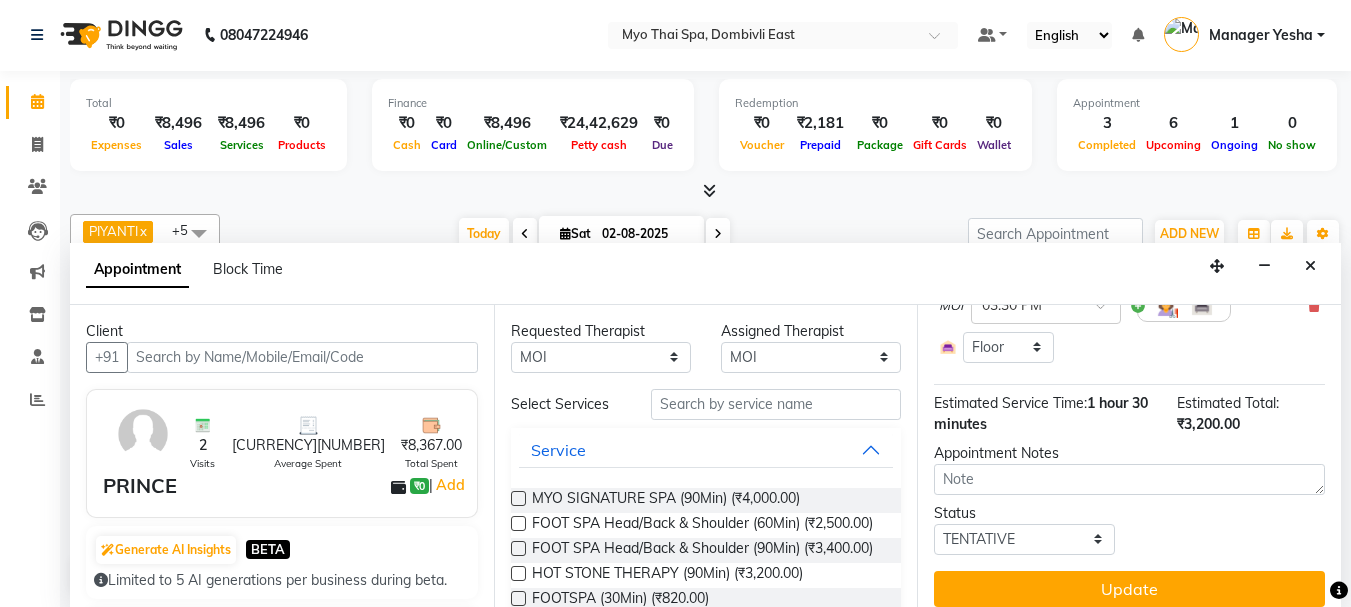 scroll, scrollTop: 233, scrollLeft: 0, axis: vertical 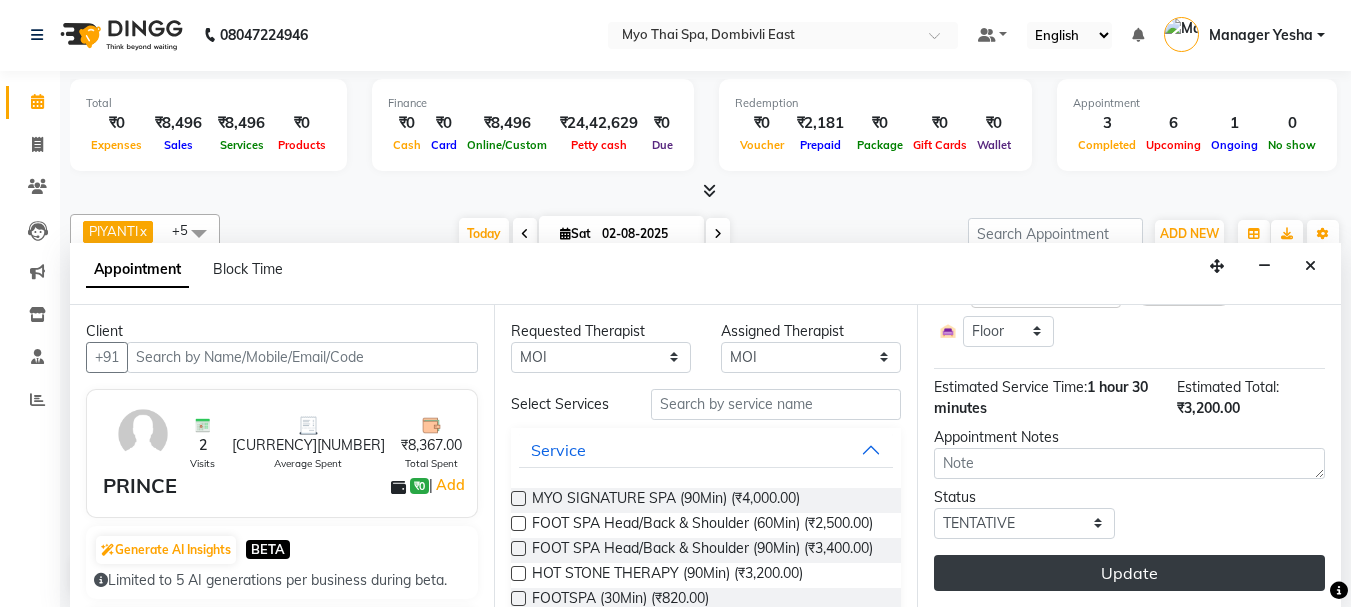 click on "Update" at bounding box center (1129, 573) 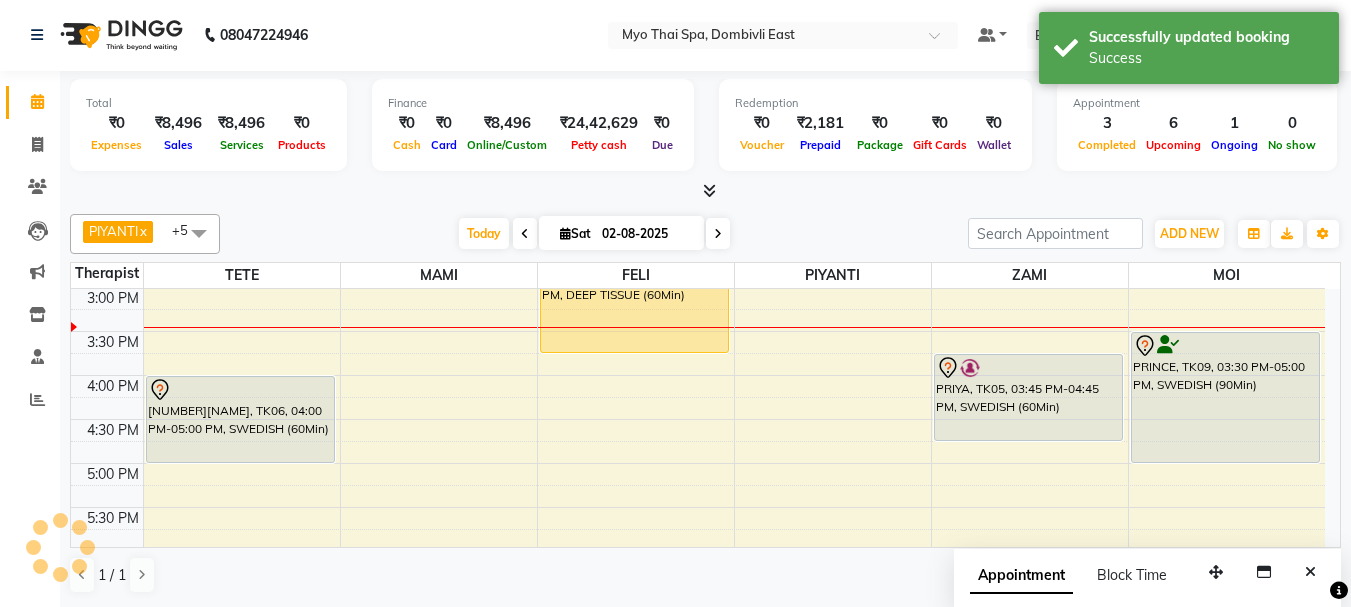 scroll, scrollTop: 0, scrollLeft: 0, axis: both 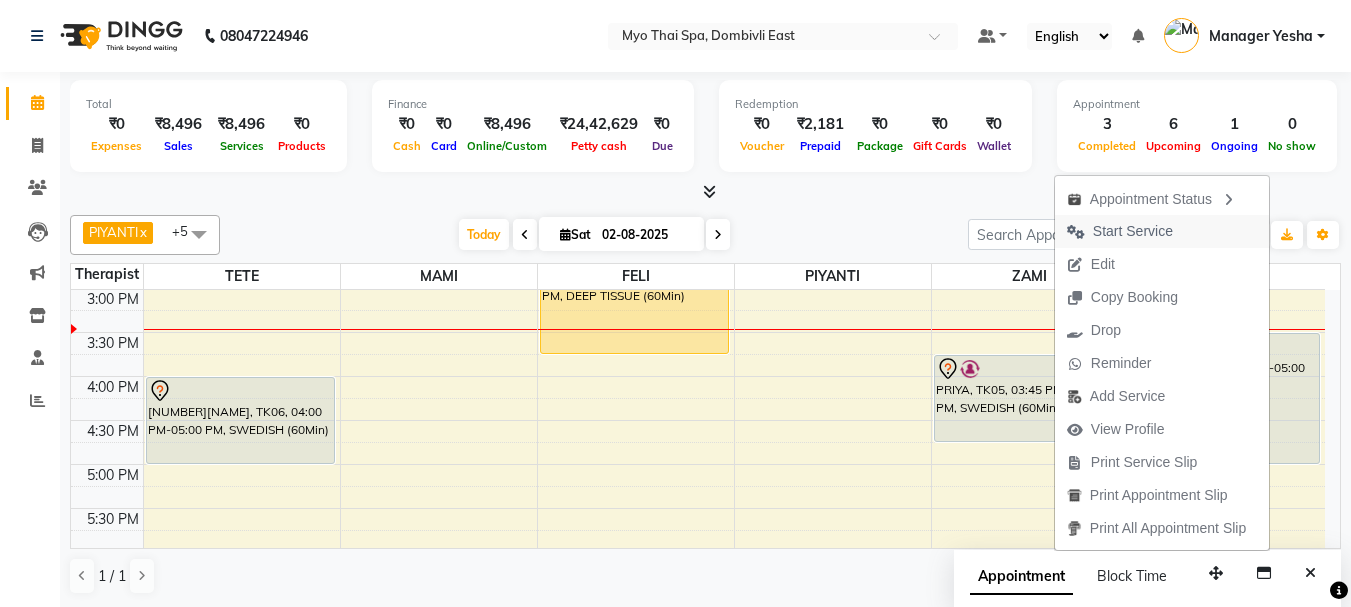 click on "Start Service" at bounding box center (1133, 231) 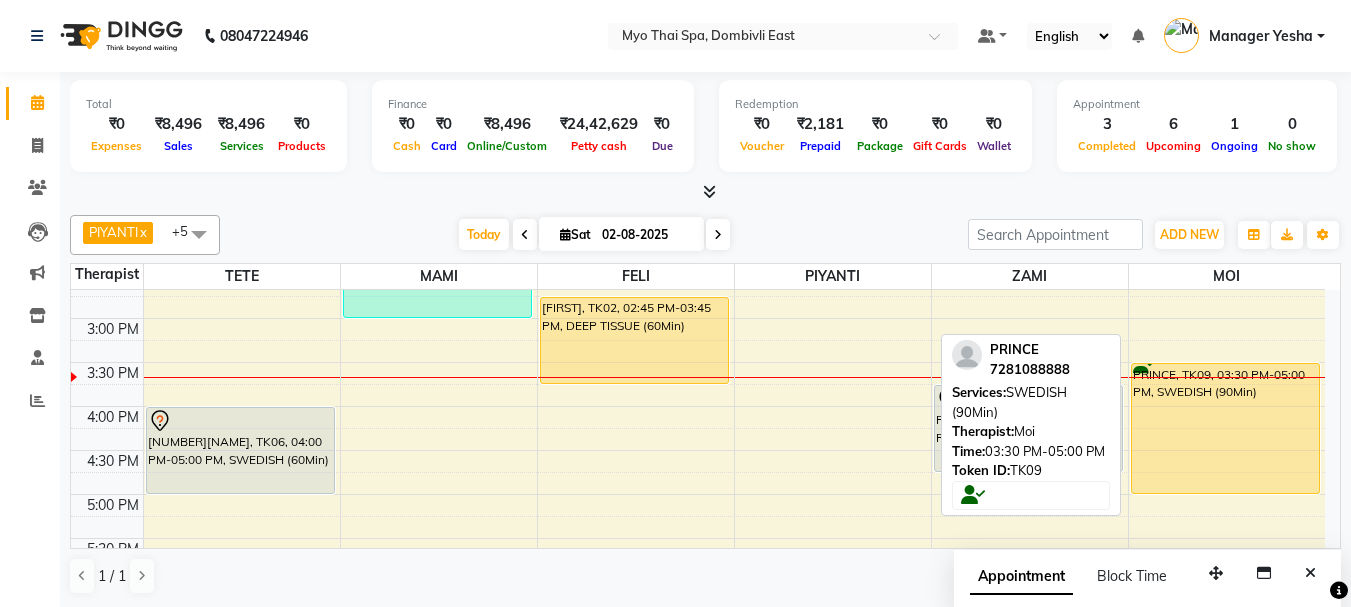 scroll, scrollTop: 529, scrollLeft: 0, axis: vertical 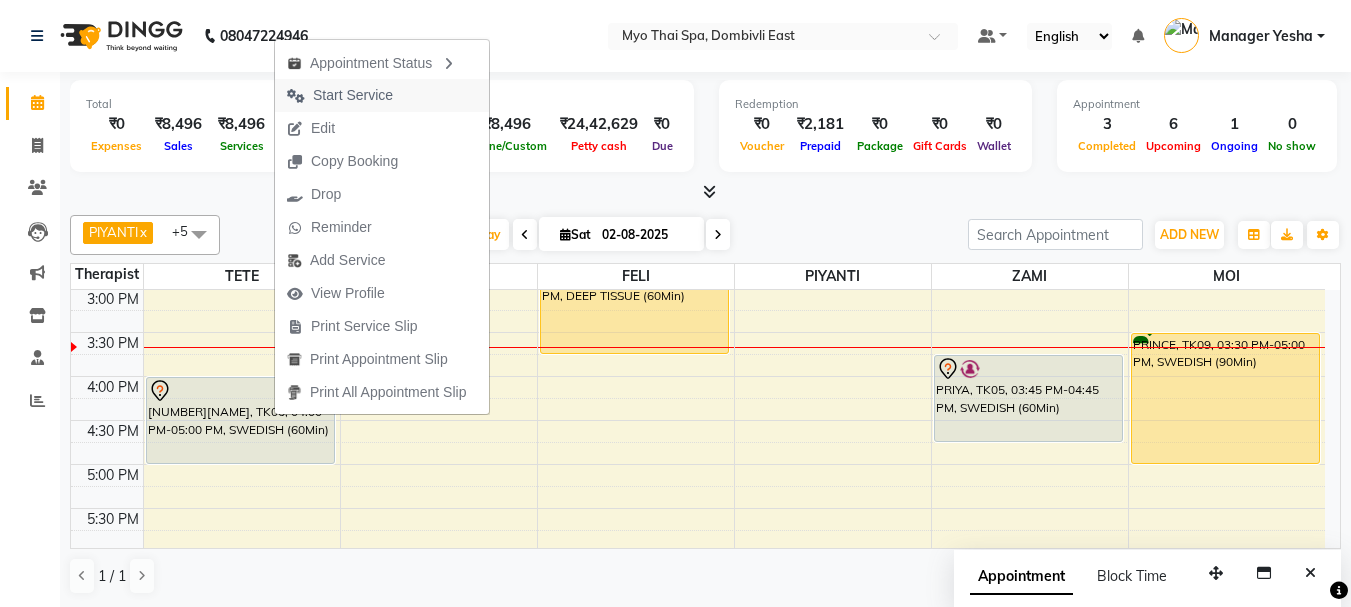 click on "Start Service" at bounding box center [340, 95] 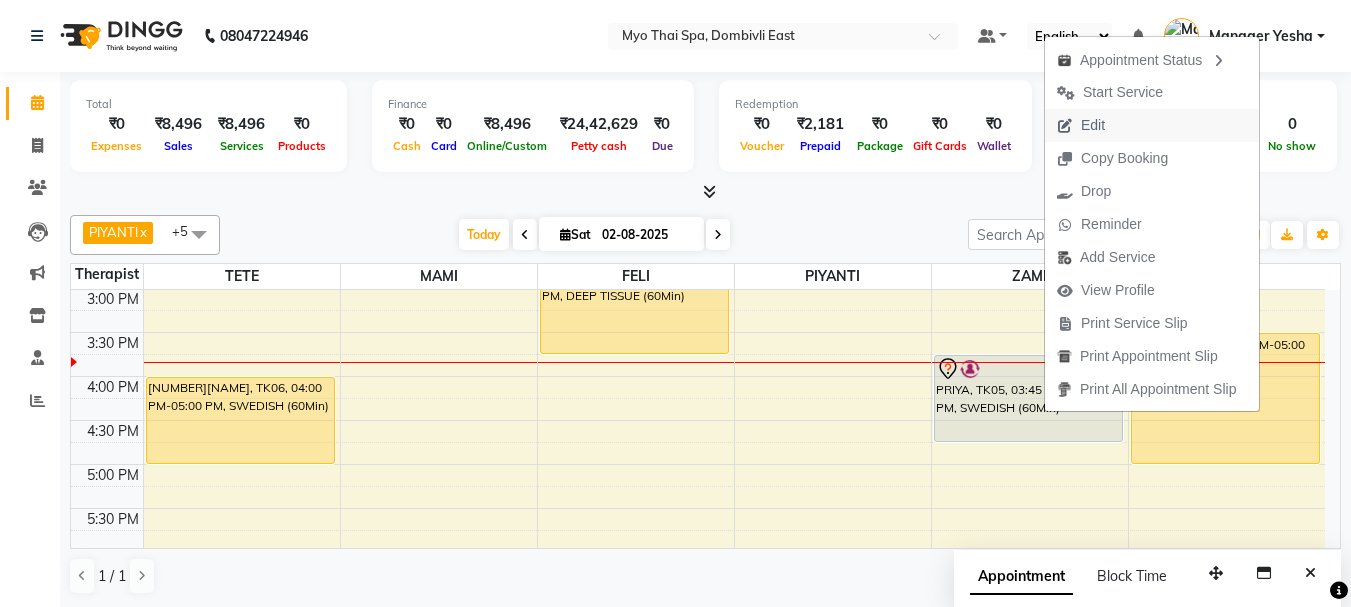 click on "Edit" at bounding box center (1093, 125) 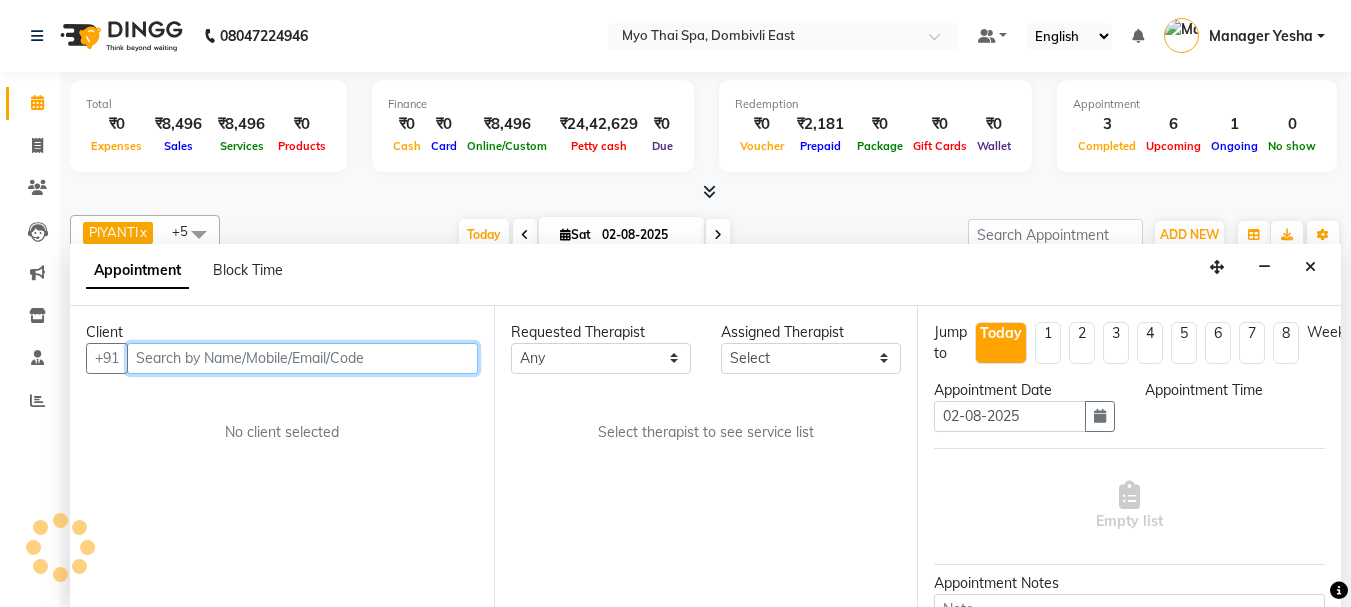 select on "945" 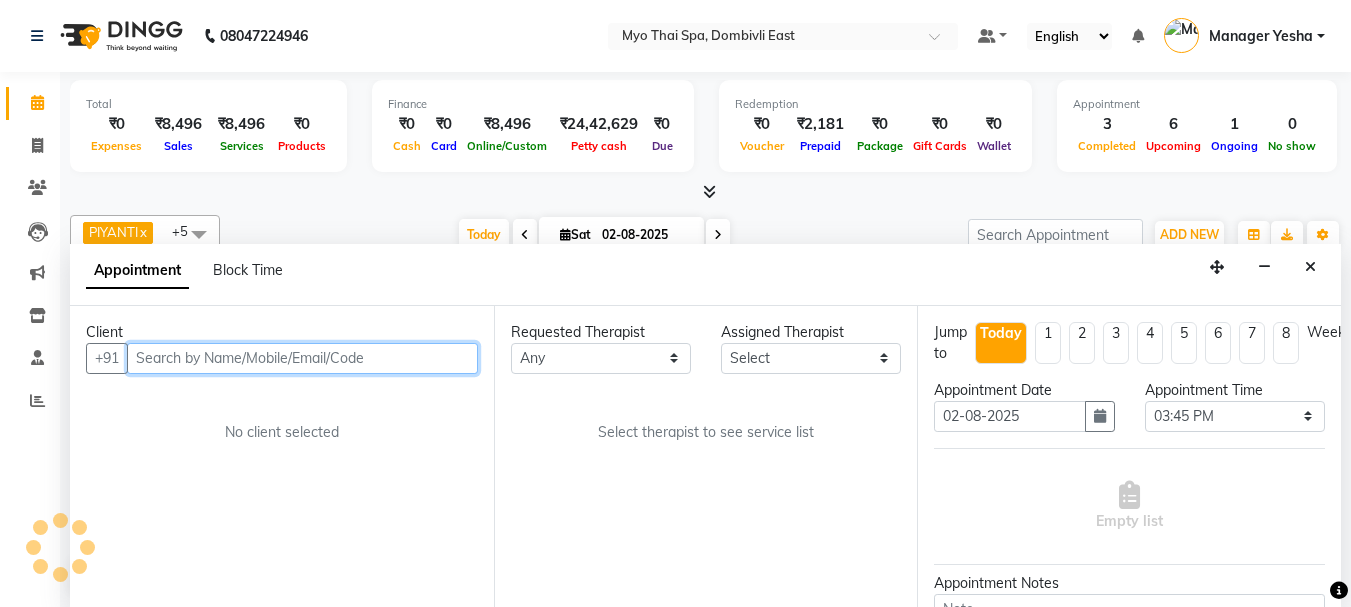 scroll, scrollTop: 1, scrollLeft: 0, axis: vertical 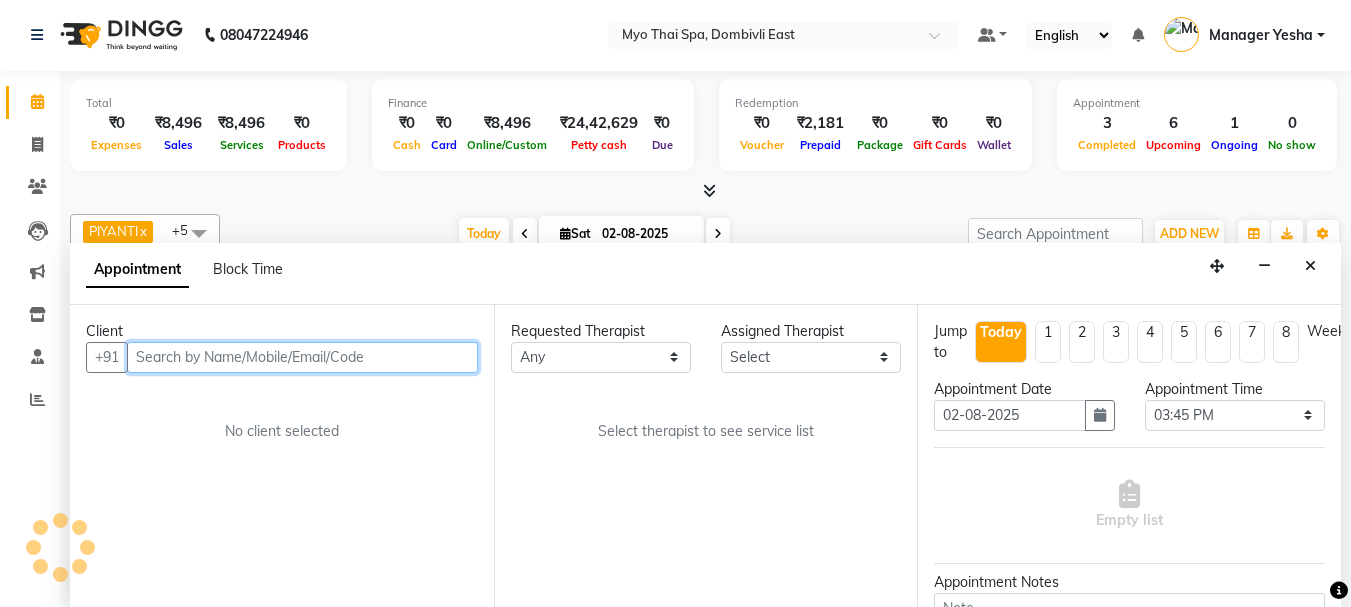 select on "67002" 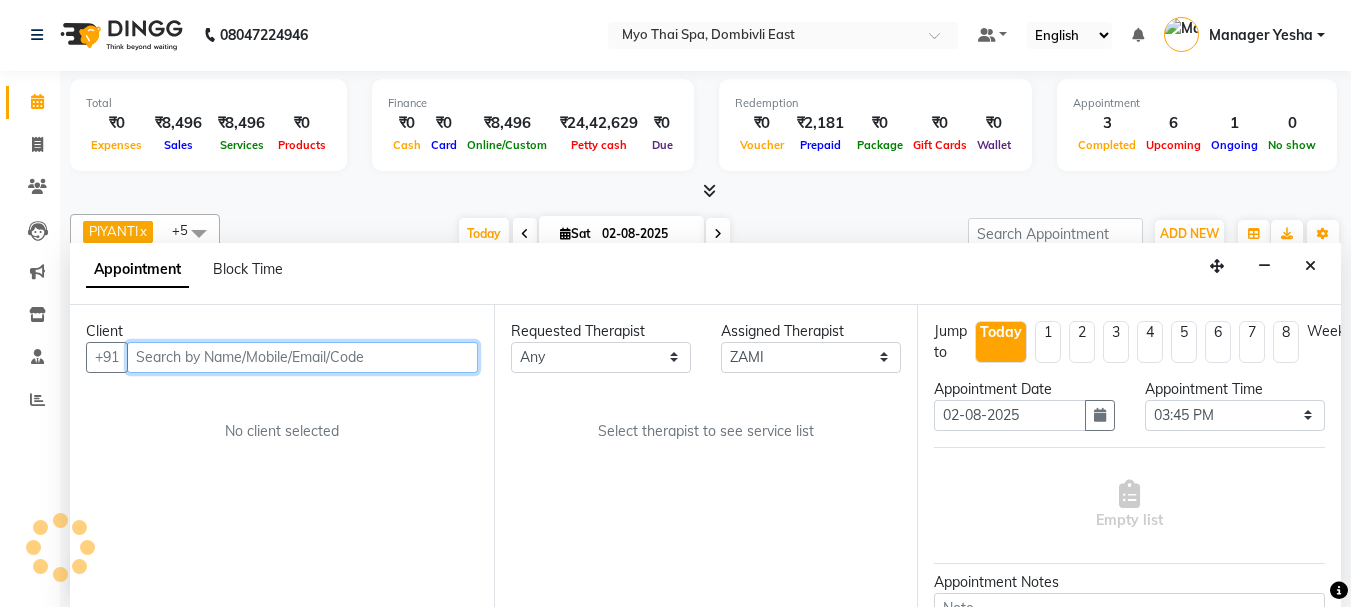 scroll, scrollTop: 529, scrollLeft: 0, axis: vertical 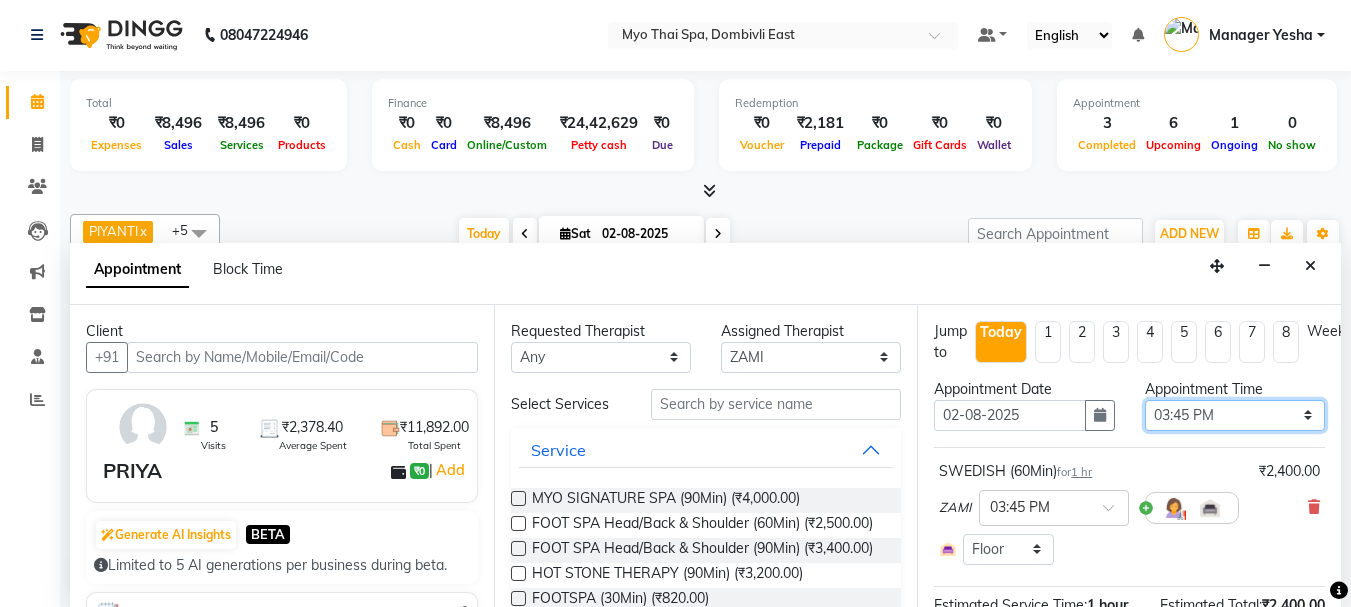 click on "Select 10:00 AM 10:15 AM 10:30 AM 10:45 AM 11:00 AM 11:15 AM 11:30 AM 11:45 AM 12:00 PM 12:15 PM 12:30 PM 12:45 PM 01:00 PM 01:15 PM 01:30 PM 01:45 PM 02:00 PM 02:15 PM 02:30 PM 02:45 PM 03:00 PM 03:15 PM 03:30 PM 03:45 PM 04:00 PM 04:15 PM 04:30 PM 04:45 PM 05:00 PM 05:15 PM 05:30 PM 05:45 PM 06:00 PM 06:15 PM 06:30 PM 06:45 PM 07:00 PM 07:15 PM 07:30 PM 07:45 PM 08:00 PM 08:15 PM 08:30 PM 08:45 PM 09:00 PM 09:15 PM 09:30 PM 09:45 PM 10:00 PM" at bounding box center (1235, 415) 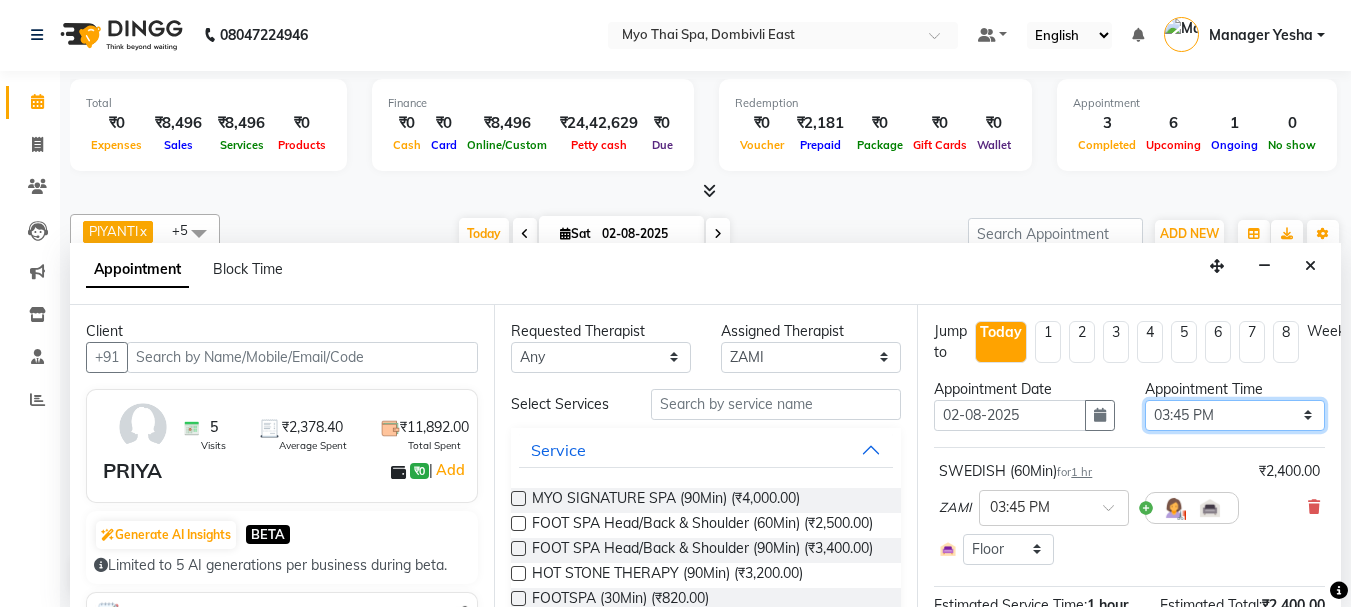 select on "960" 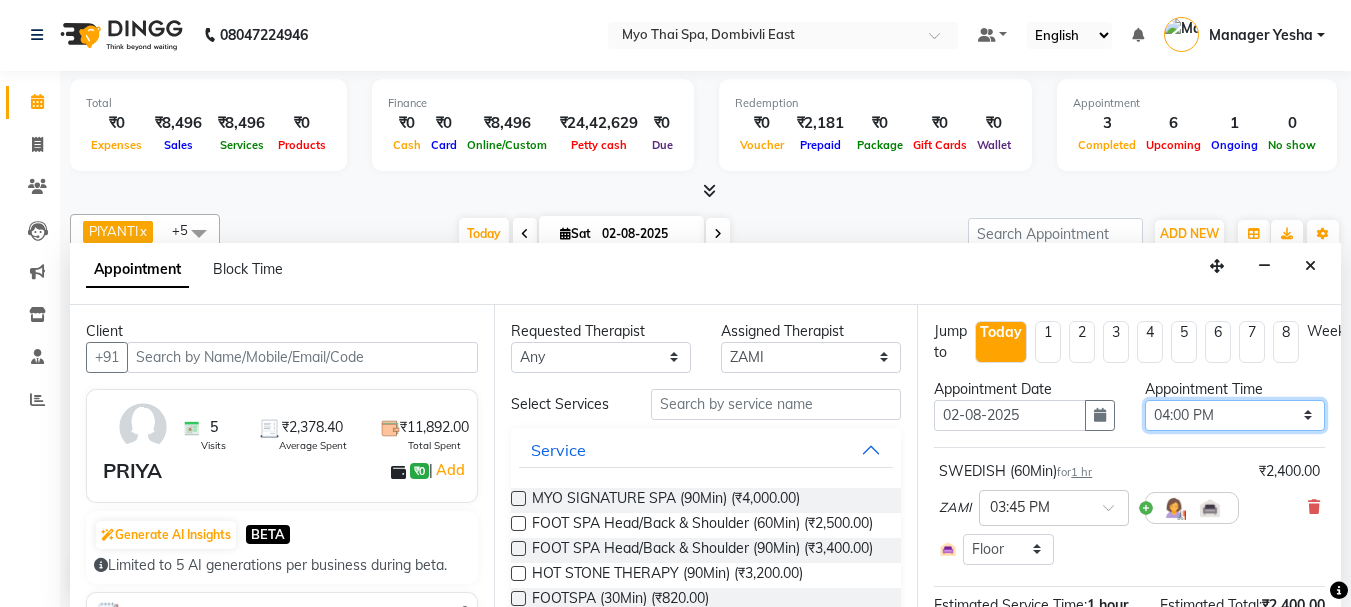 click on "Select 10:00 AM 10:15 AM 10:30 AM 10:45 AM 11:00 AM 11:15 AM 11:30 AM 11:45 AM 12:00 PM 12:15 PM 12:30 PM 12:45 PM 01:00 PM 01:15 PM 01:30 PM 01:45 PM 02:00 PM 02:15 PM 02:30 PM 02:45 PM 03:00 PM 03:15 PM 03:30 PM 03:45 PM 04:00 PM 04:15 PM 04:30 PM 04:45 PM 05:00 PM 05:15 PM 05:30 PM 05:45 PM 06:00 PM 06:15 PM 06:30 PM 06:45 PM 07:00 PM 07:15 PM 07:30 PM 07:45 PM 08:00 PM 08:15 PM 08:30 PM 08:45 PM 09:00 PM 09:15 PM 09:30 PM 09:45 PM 10:00 PM" at bounding box center [1235, 415] 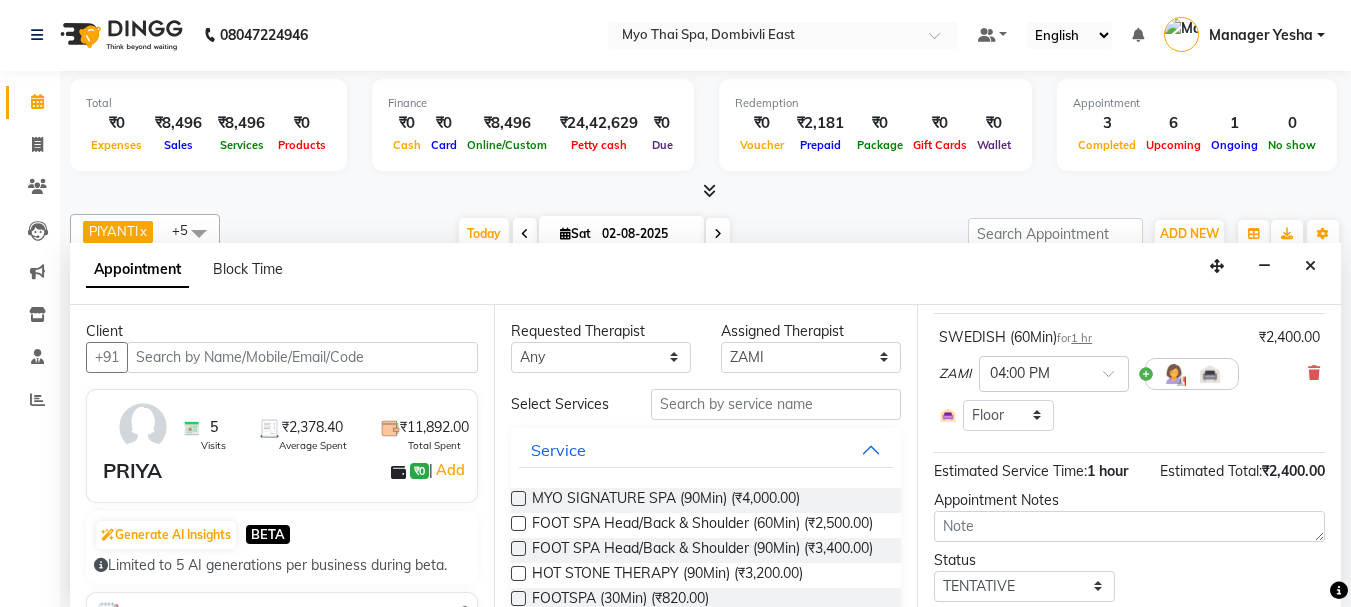 scroll, scrollTop: 200, scrollLeft: 0, axis: vertical 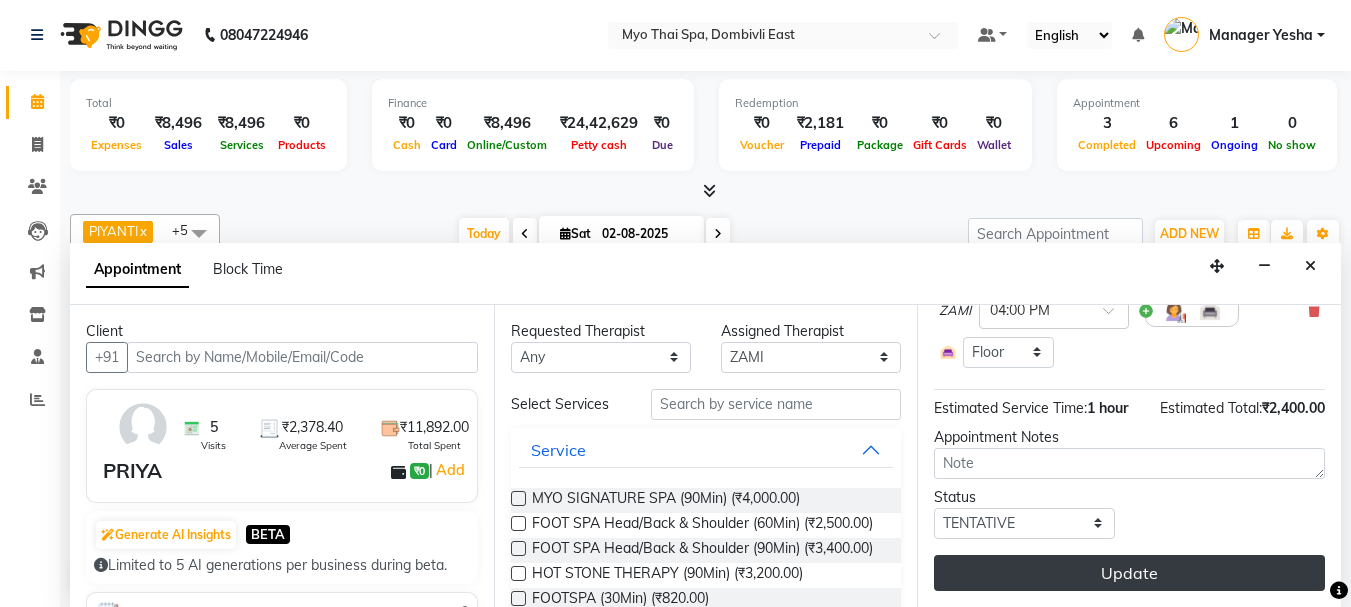click on "Update" at bounding box center (1129, 573) 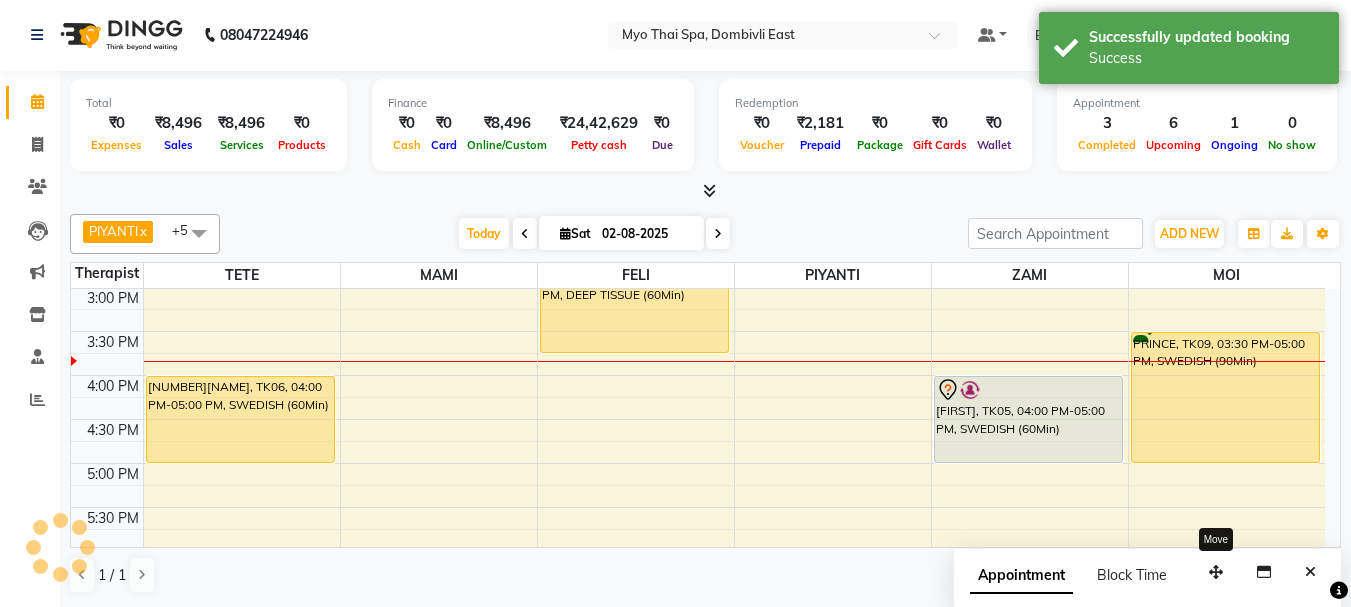scroll, scrollTop: 0, scrollLeft: 0, axis: both 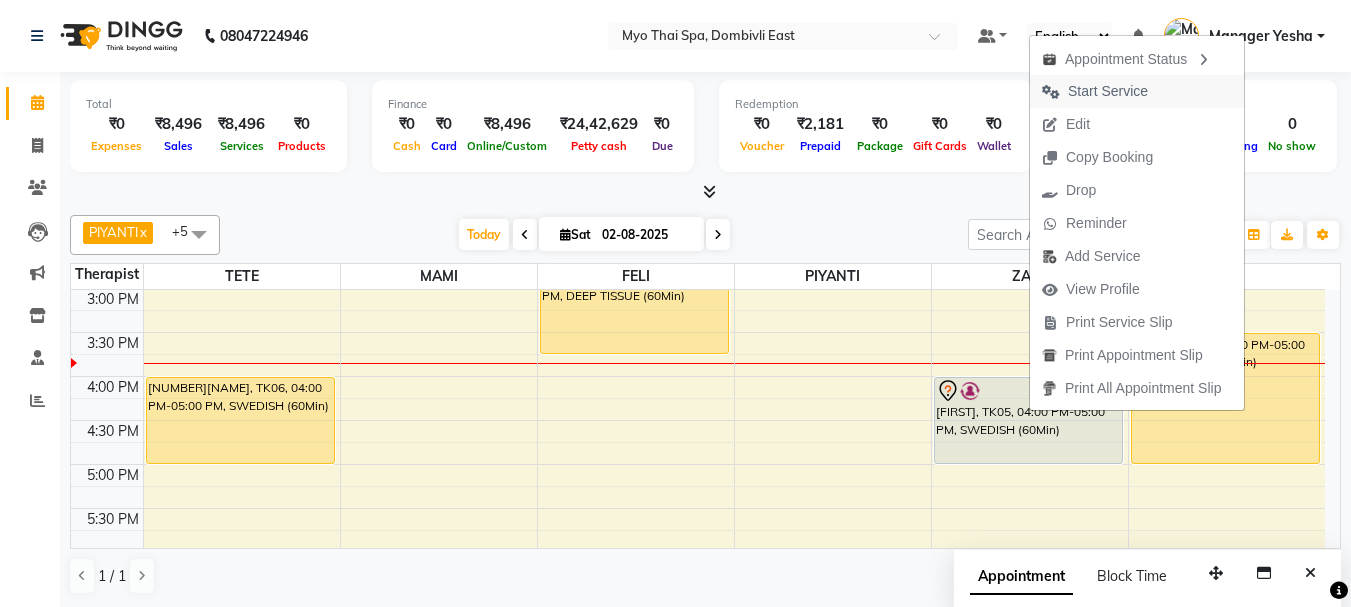click on "Start Service" at bounding box center (1108, 91) 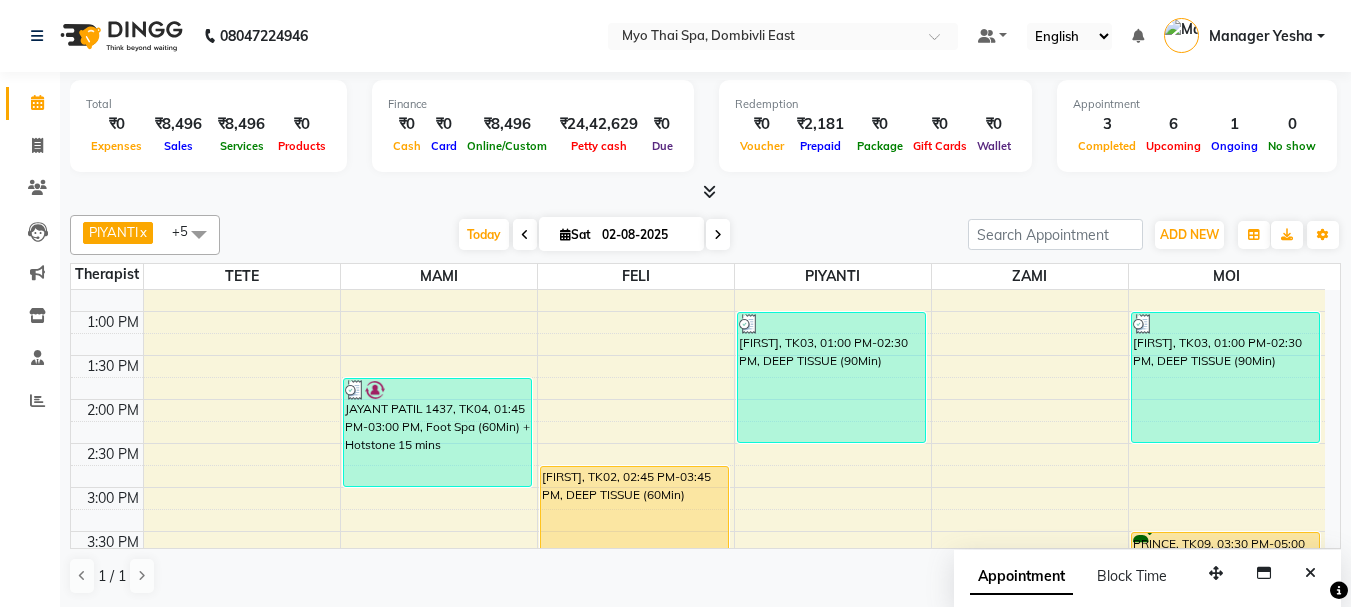 scroll, scrollTop: 329, scrollLeft: 0, axis: vertical 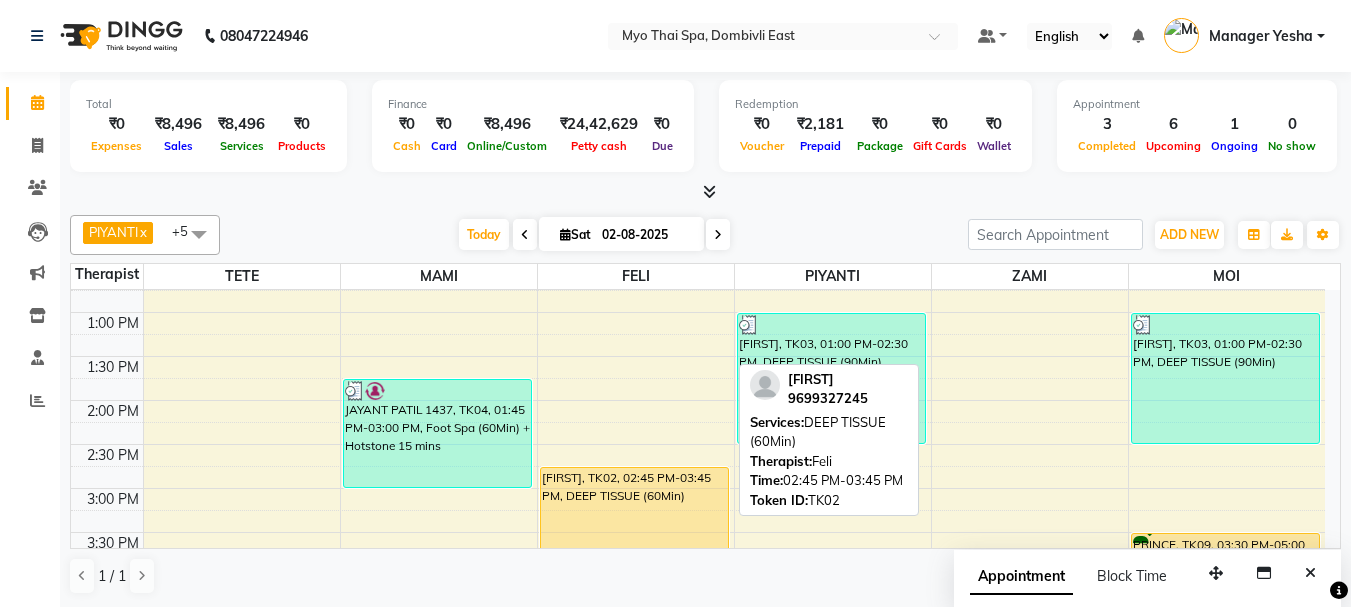 click on "[FIRST], TK02, 02:45 PM-03:45 PM, DEEP TISSUE (60Min)" at bounding box center (634, 510) 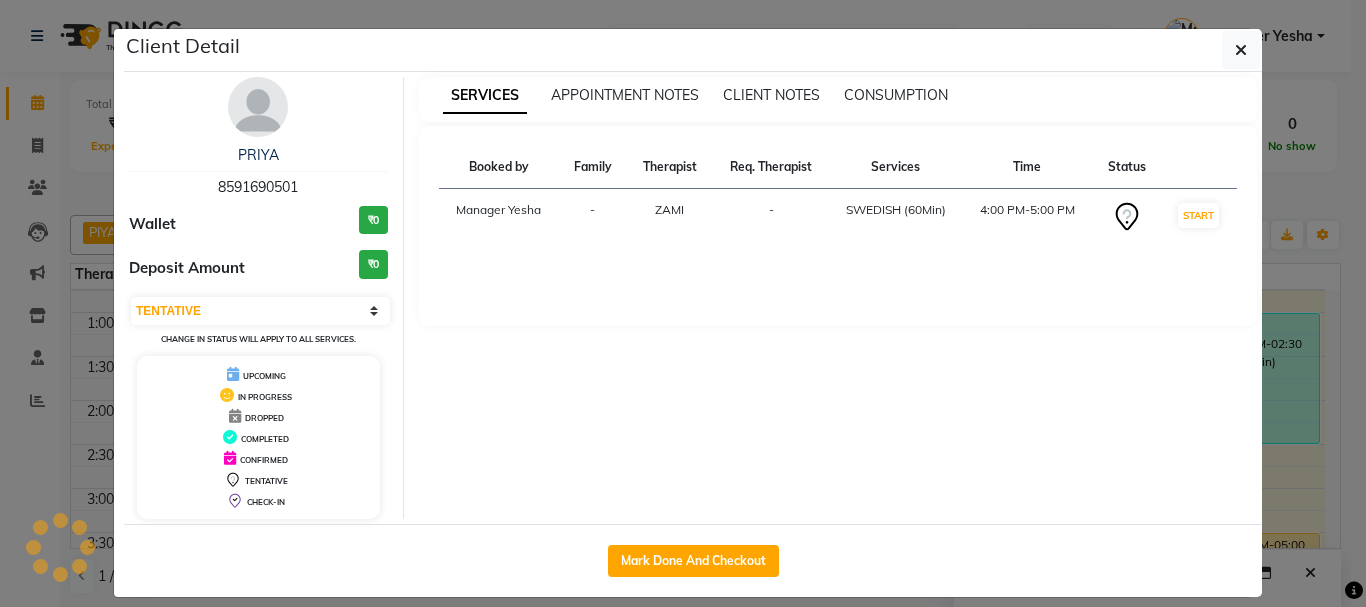 select on "1" 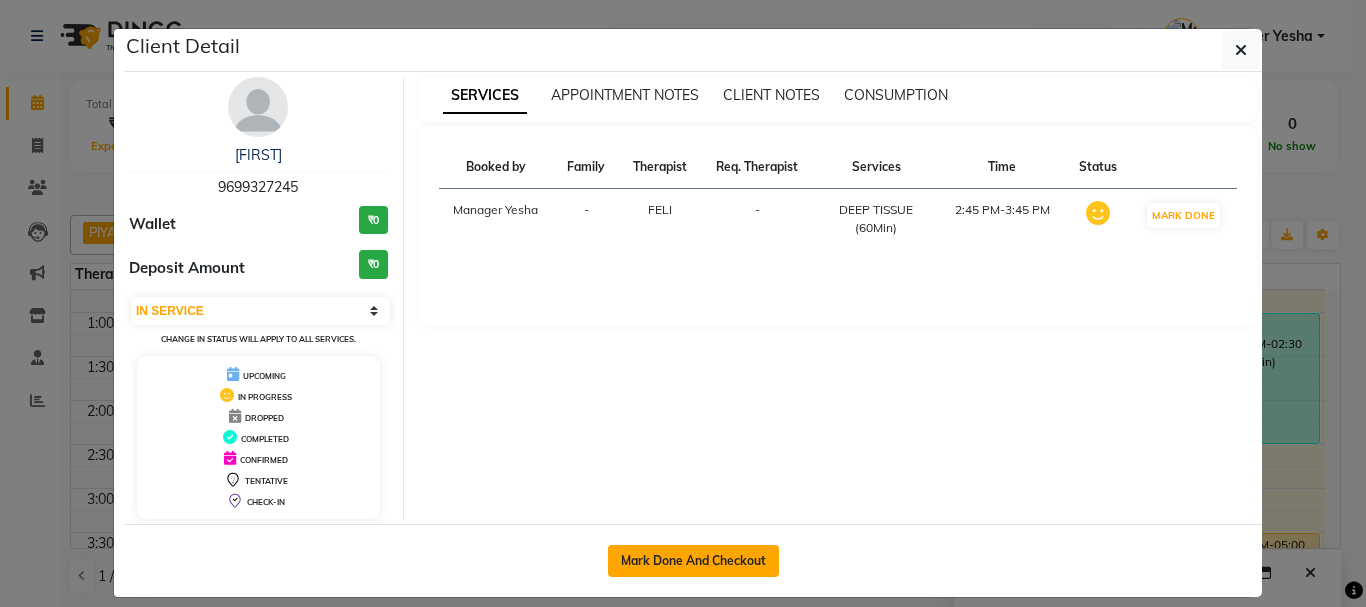 click on "Mark Done And Checkout" 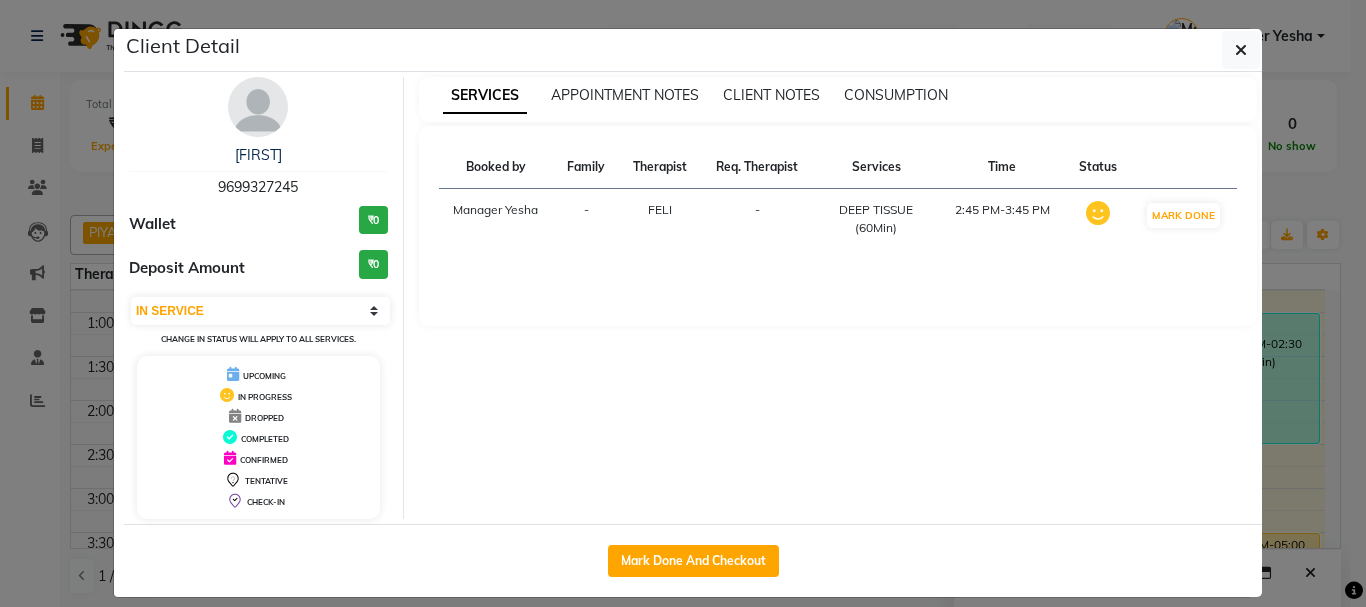 select on "service" 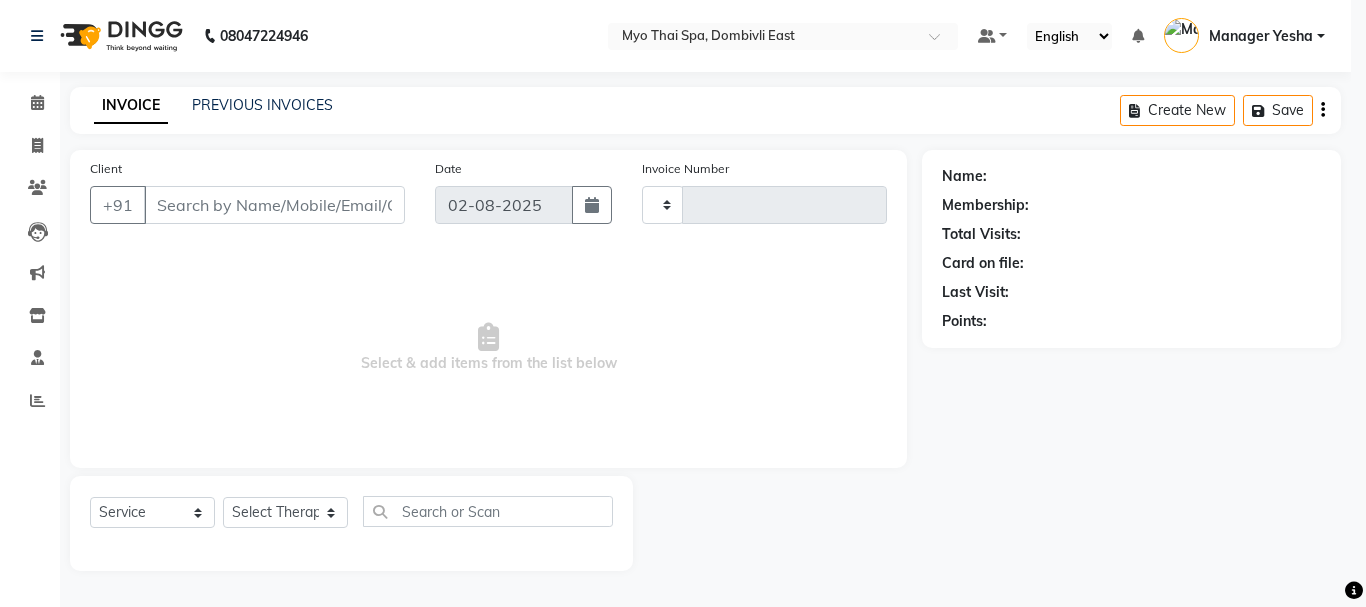 type on "1122" 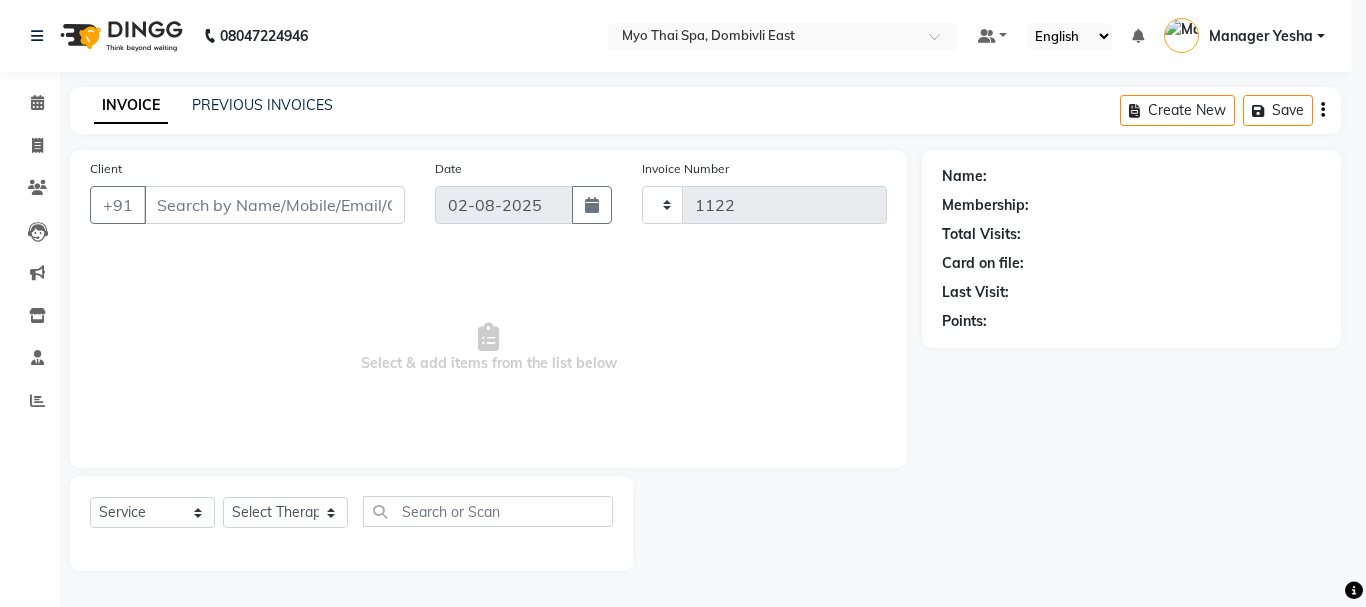 select on "5086" 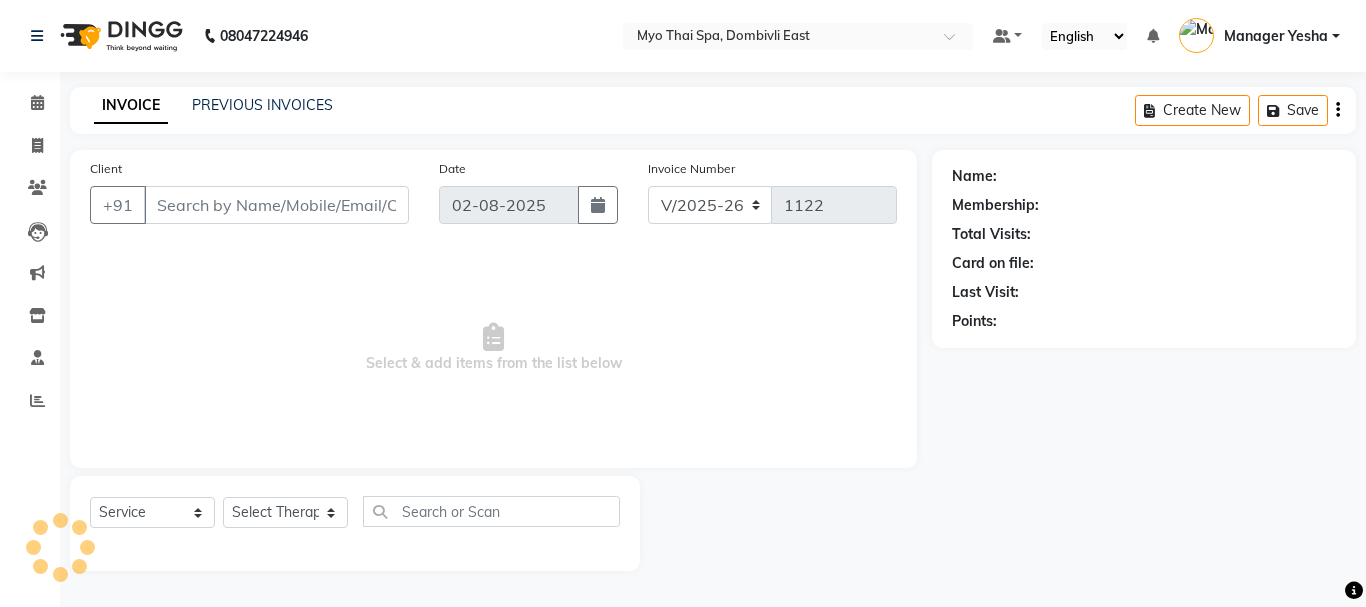 type on "9699327245" 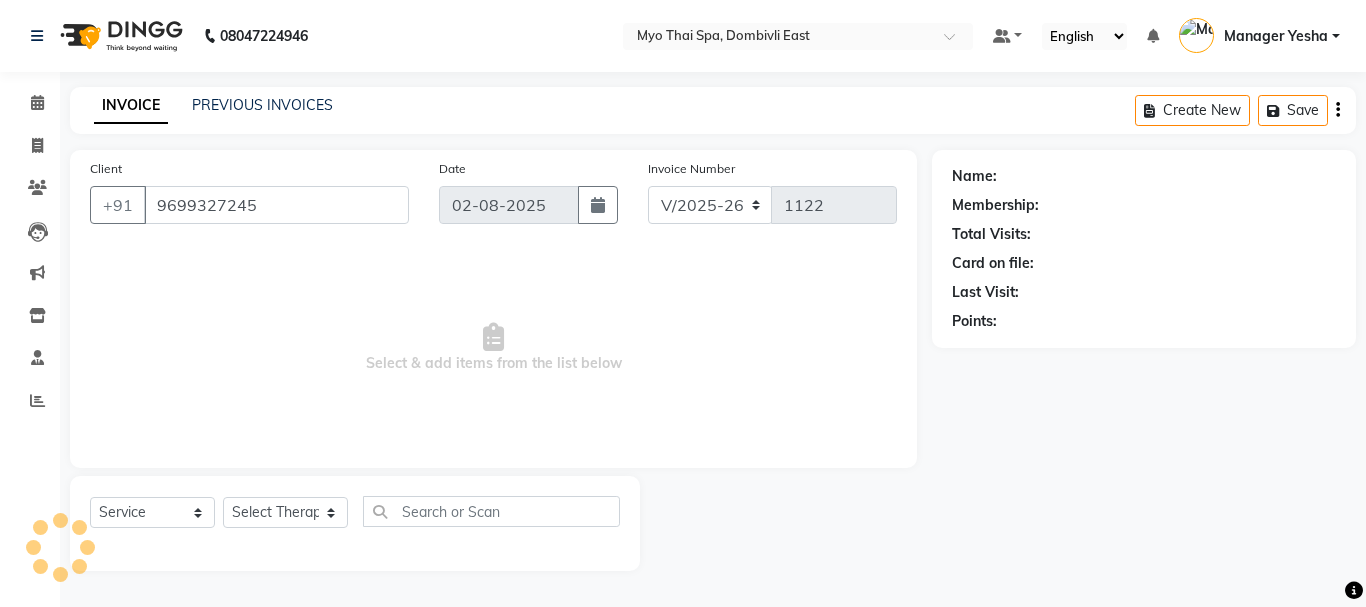 select on "42923" 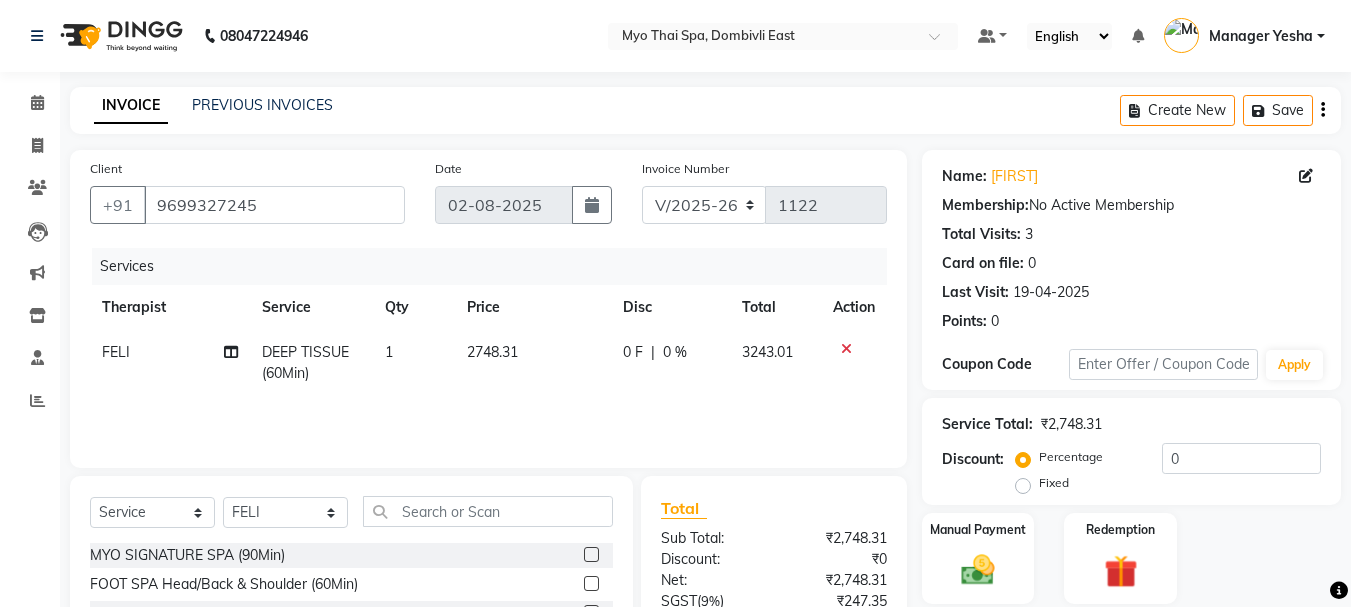 scroll, scrollTop: 200, scrollLeft: 0, axis: vertical 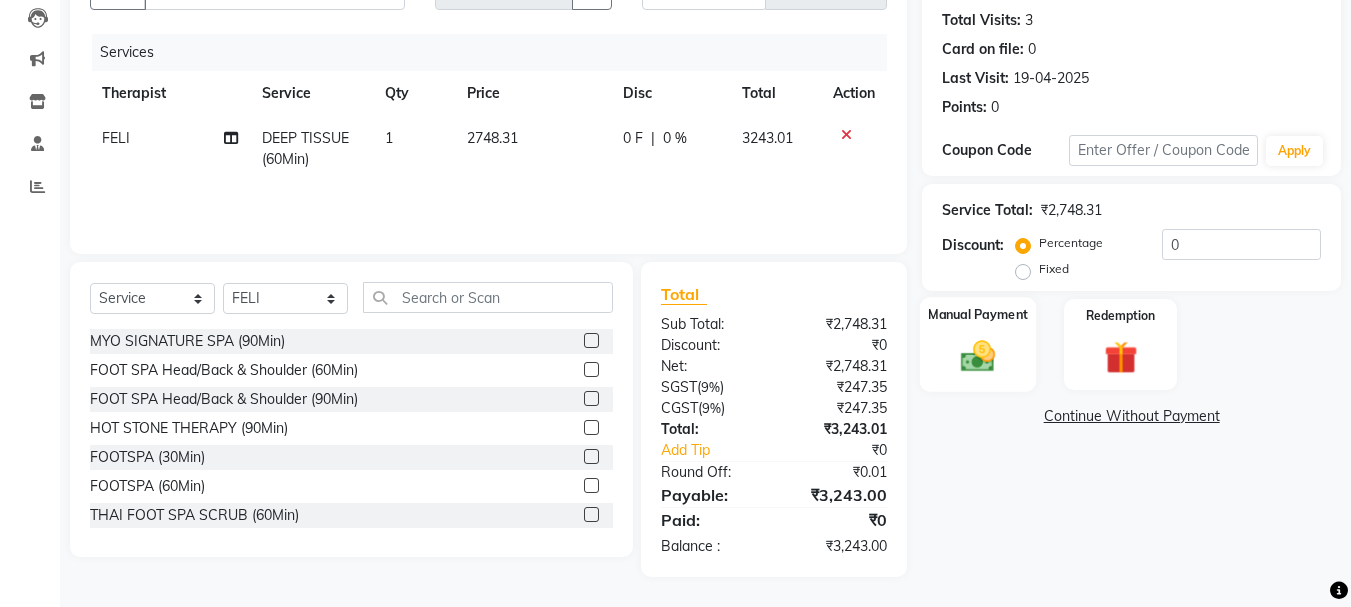 click 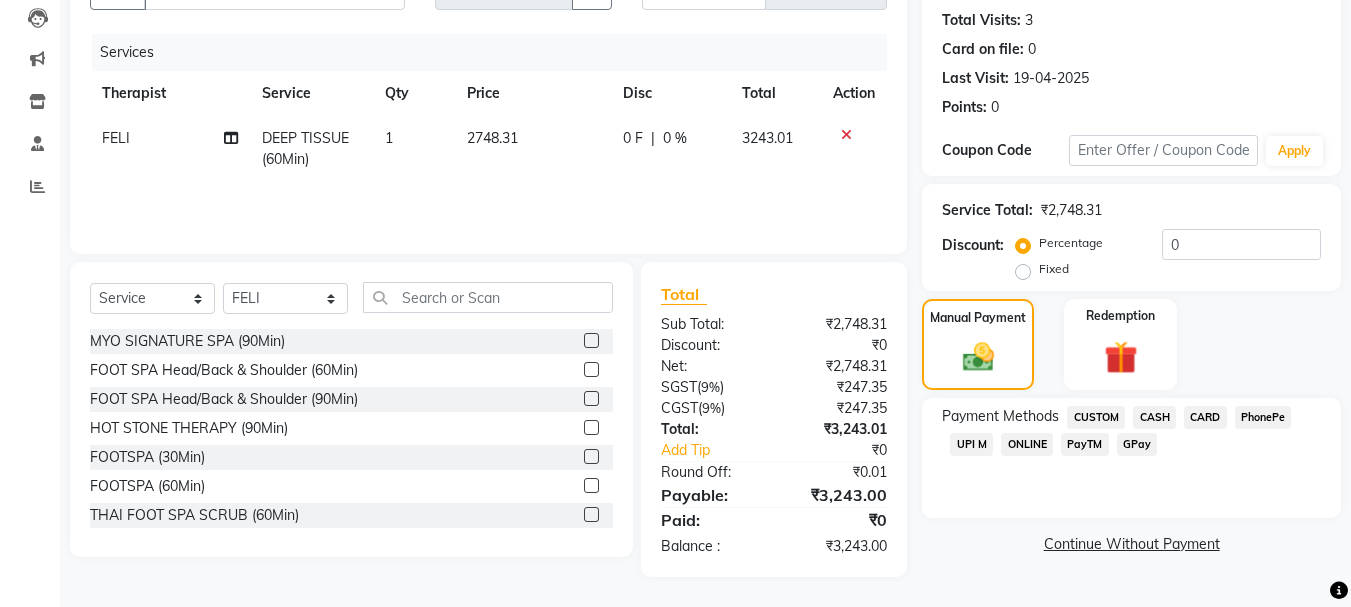 click on "UPI M" 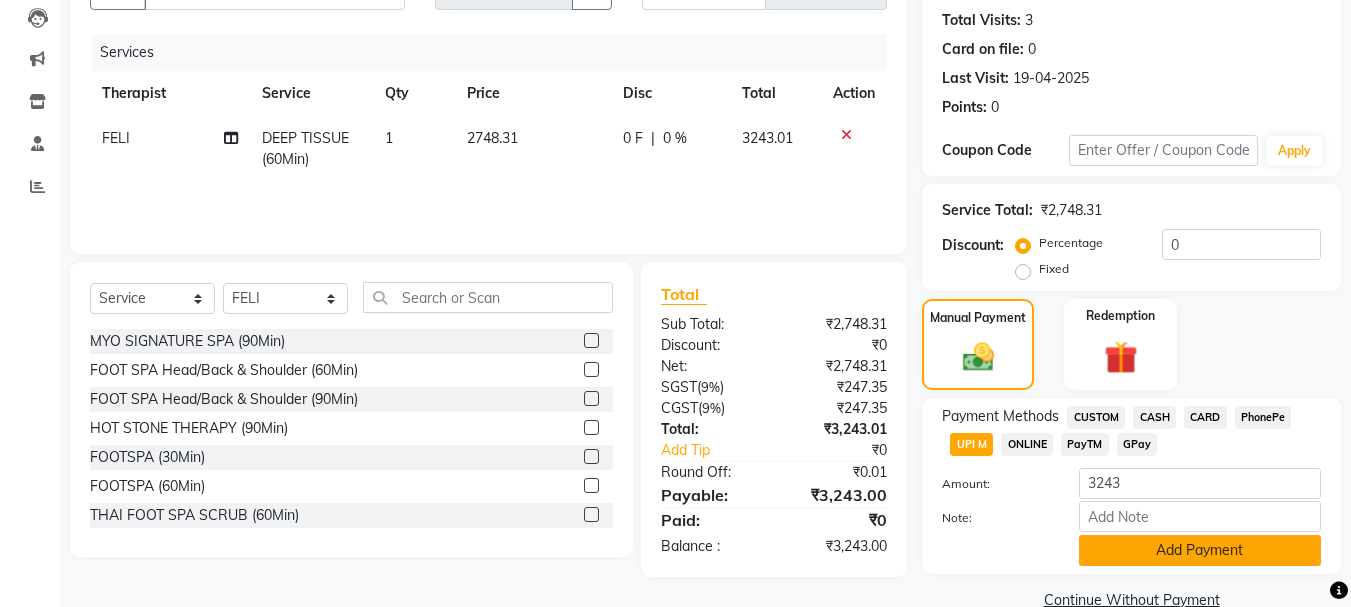 click on "Add Payment" 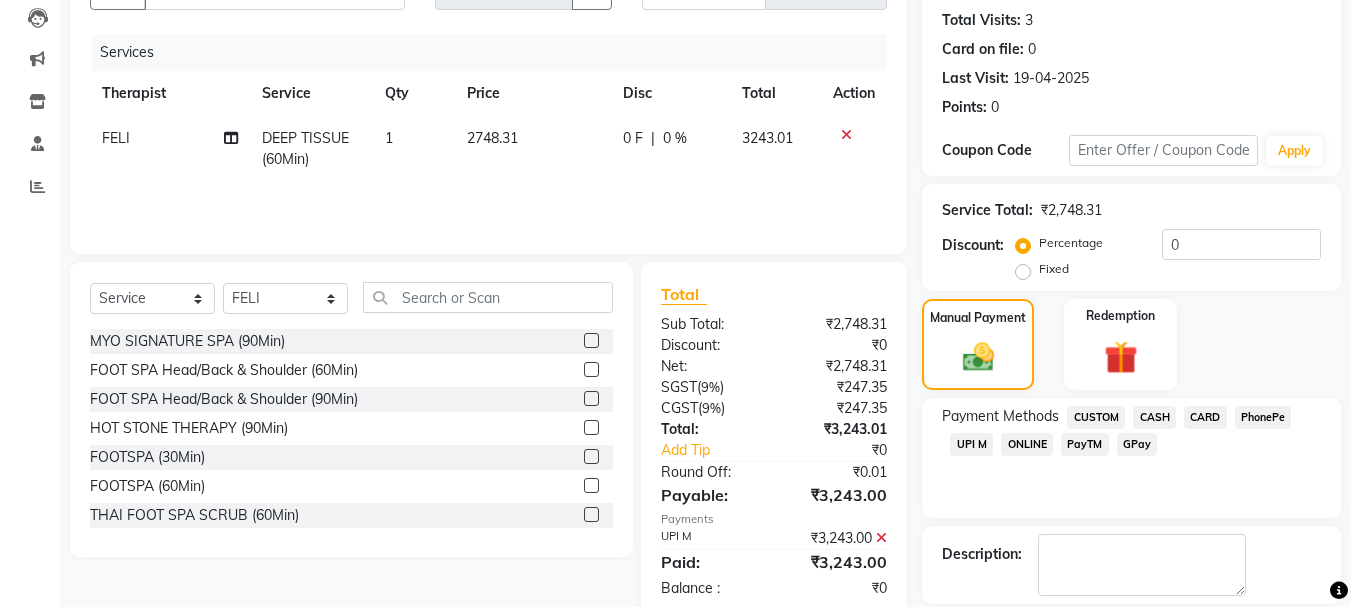 scroll, scrollTop: 348, scrollLeft: 0, axis: vertical 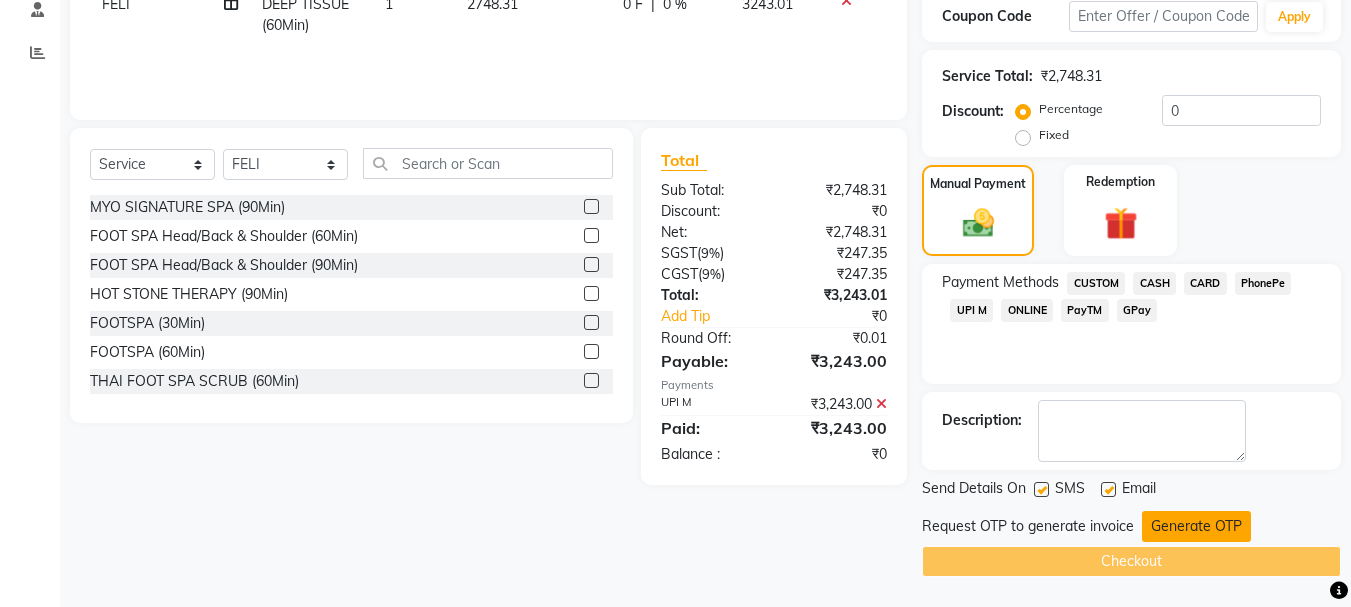 click on "Generate OTP" 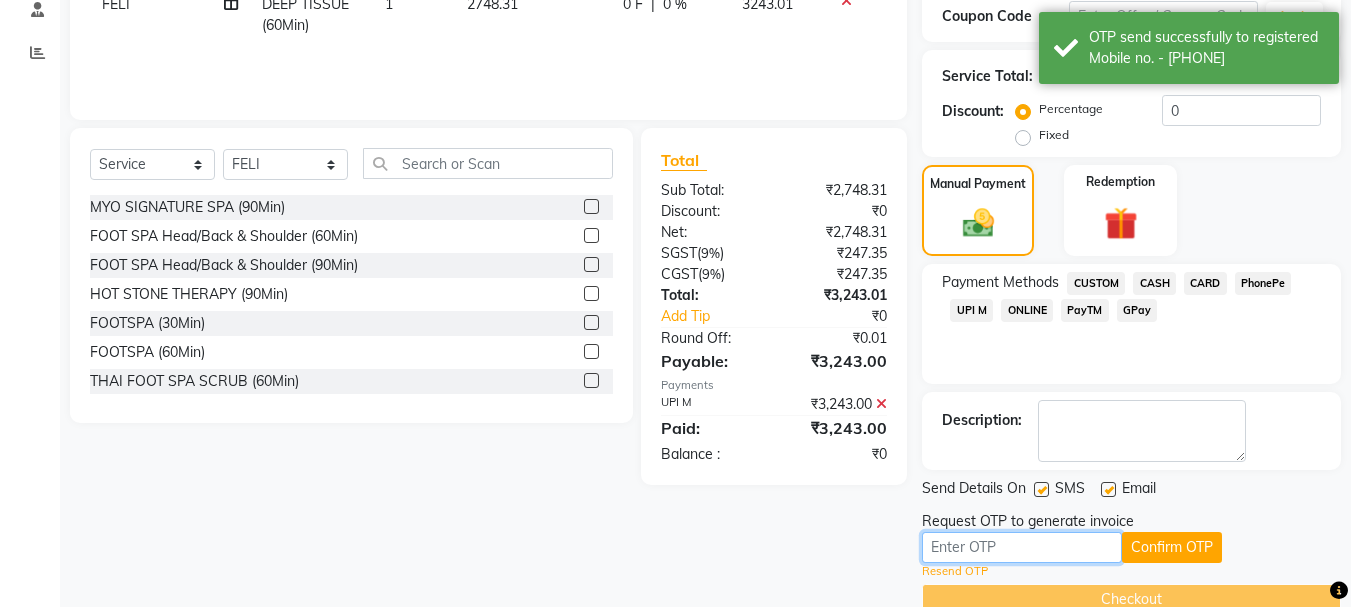 click at bounding box center (1022, 547) 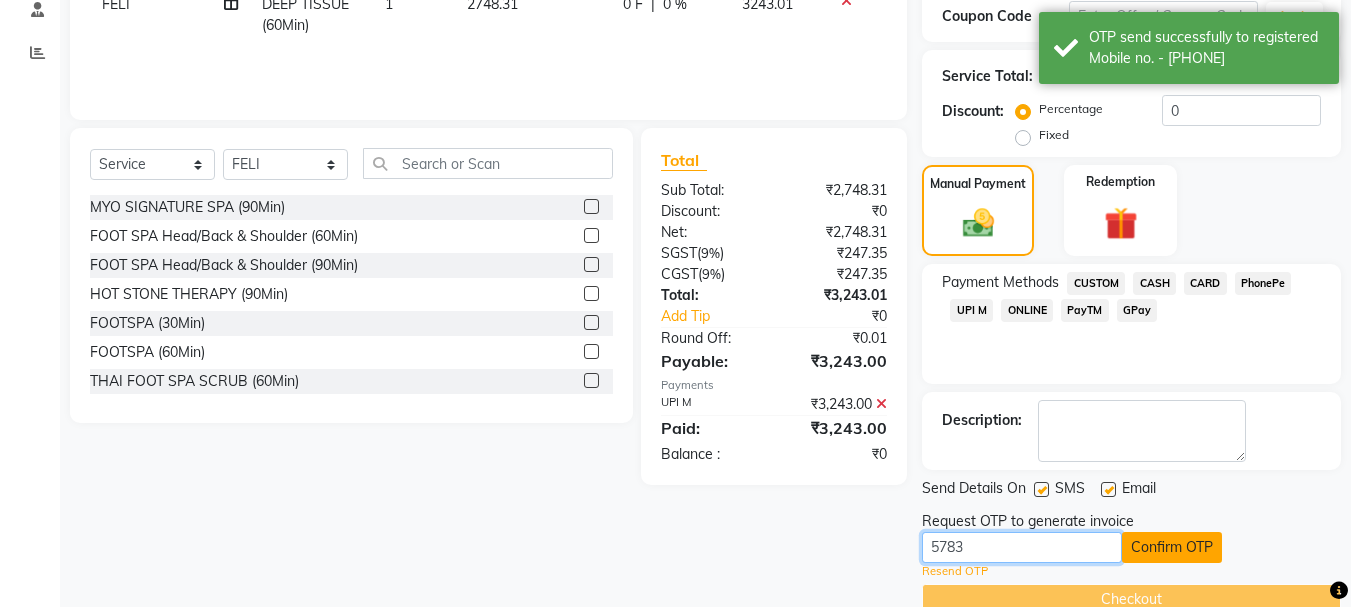 type on "5783" 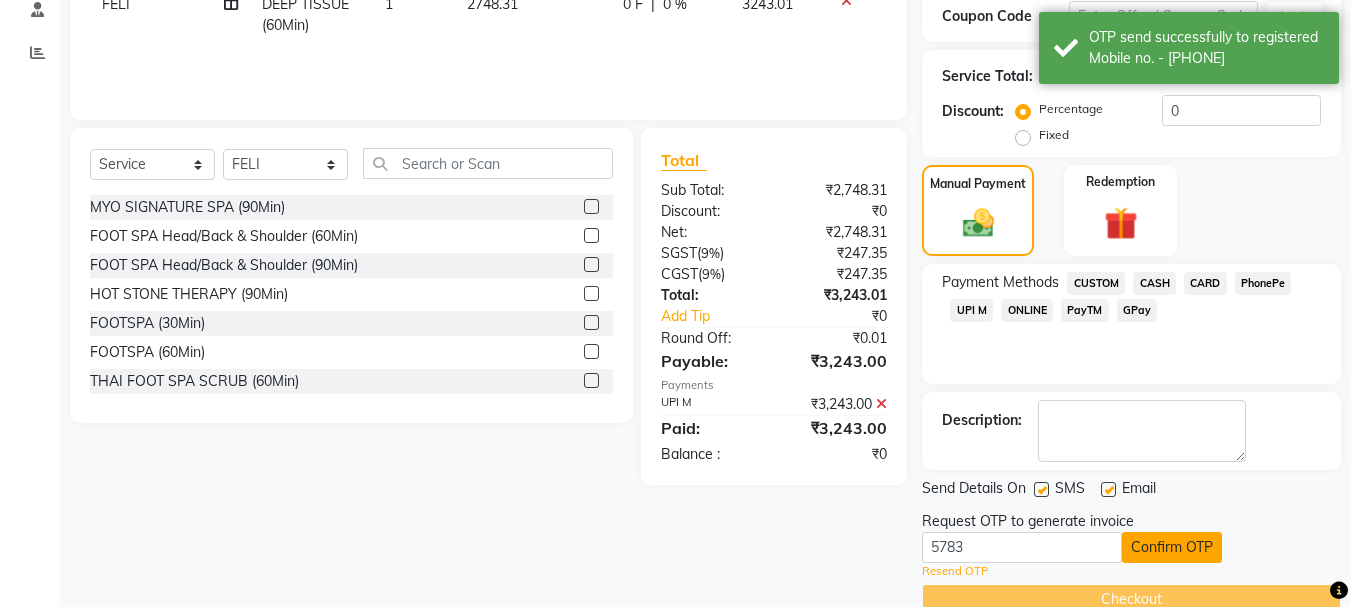 click on "Confirm OTP" 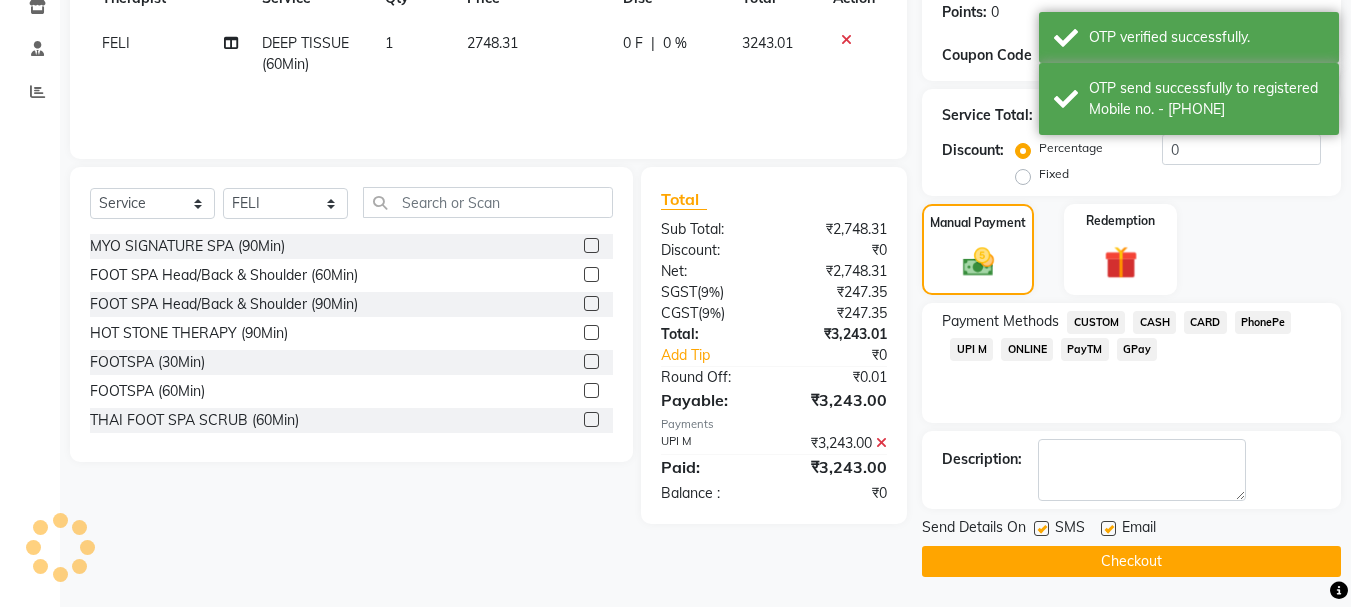 scroll, scrollTop: 309, scrollLeft: 0, axis: vertical 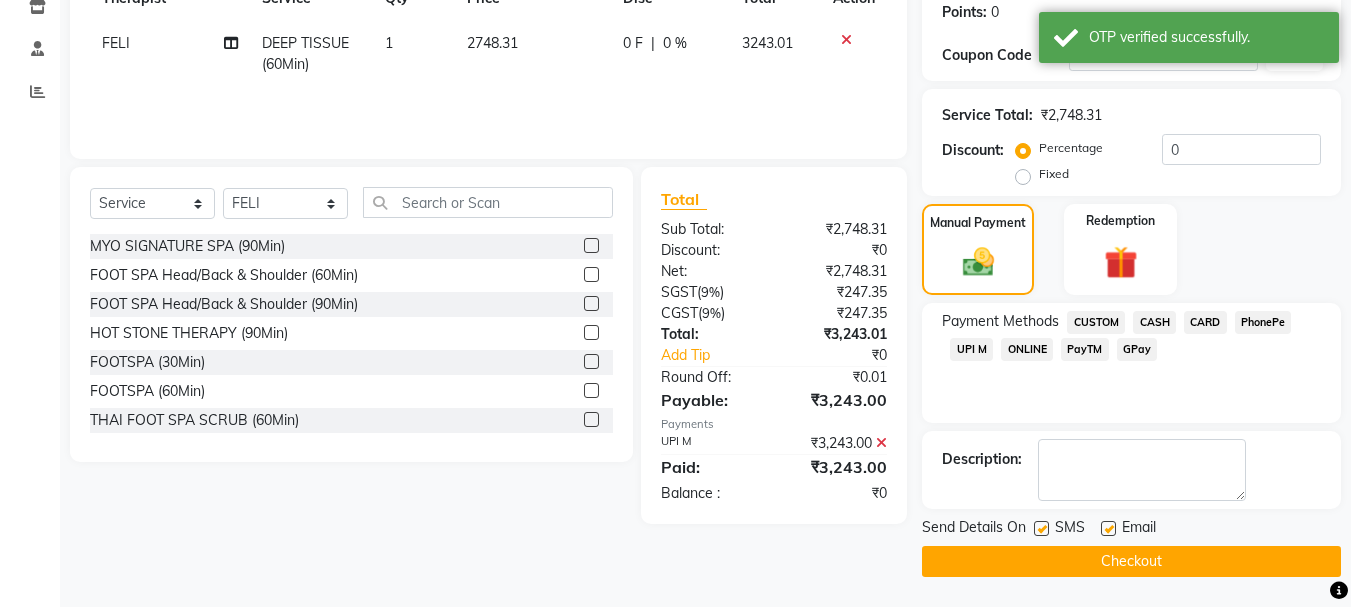 click on "Checkout" 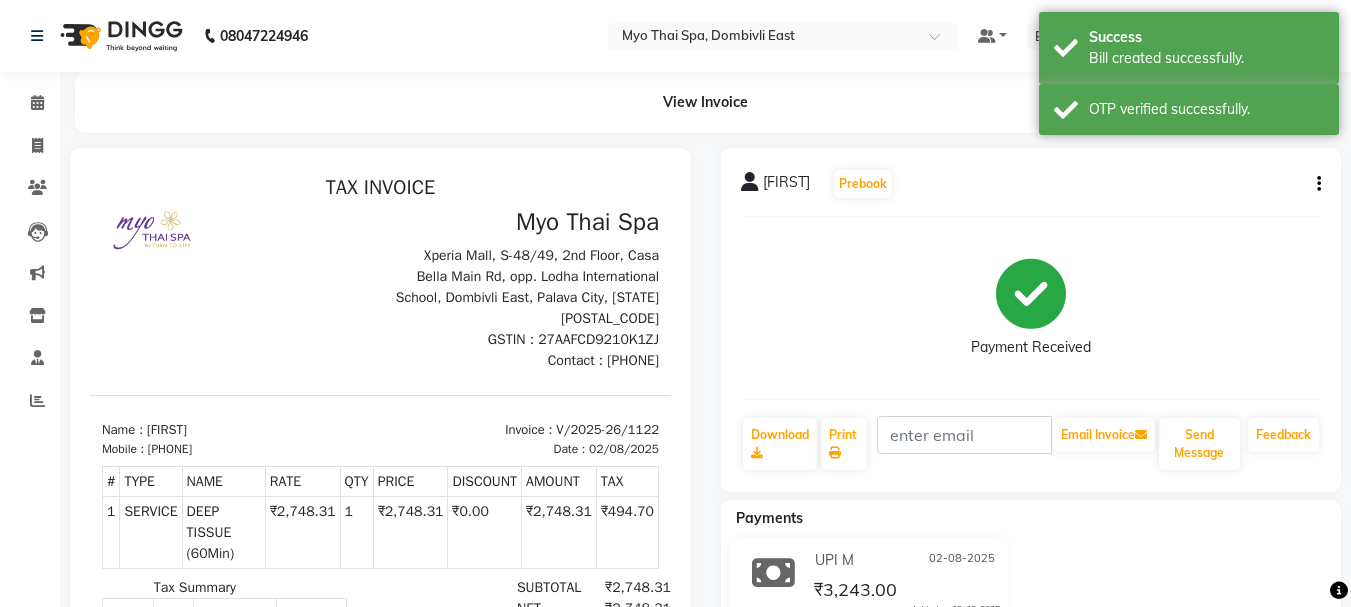scroll, scrollTop: 0, scrollLeft: 0, axis: both 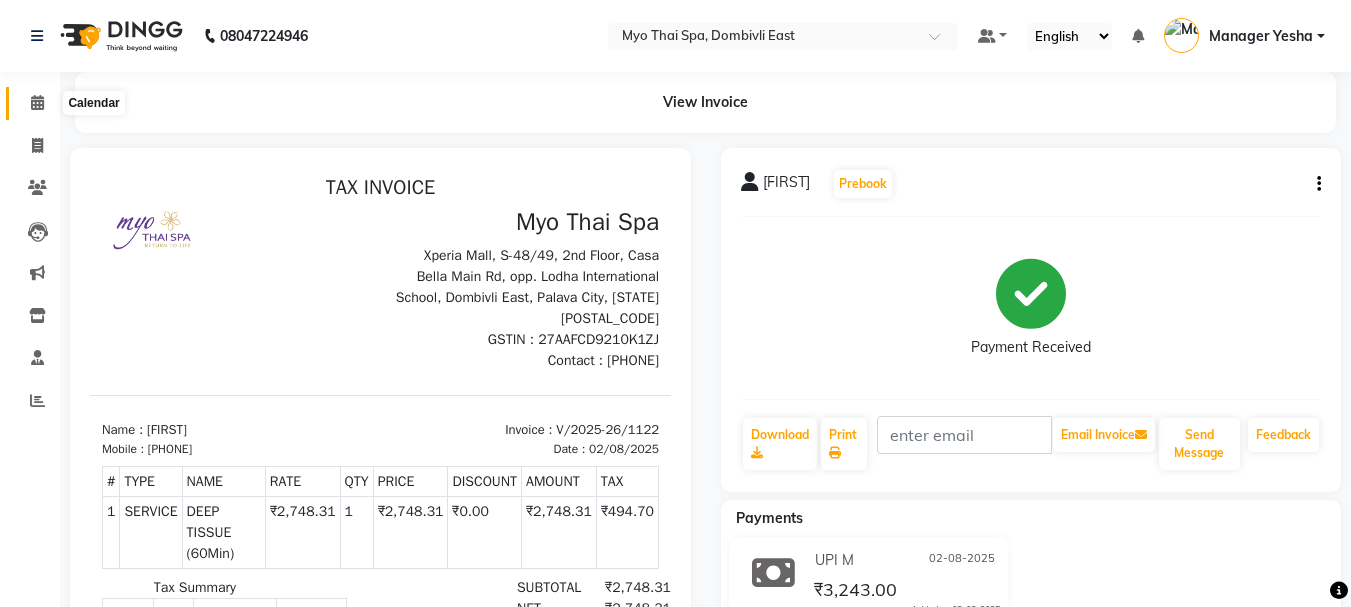 click 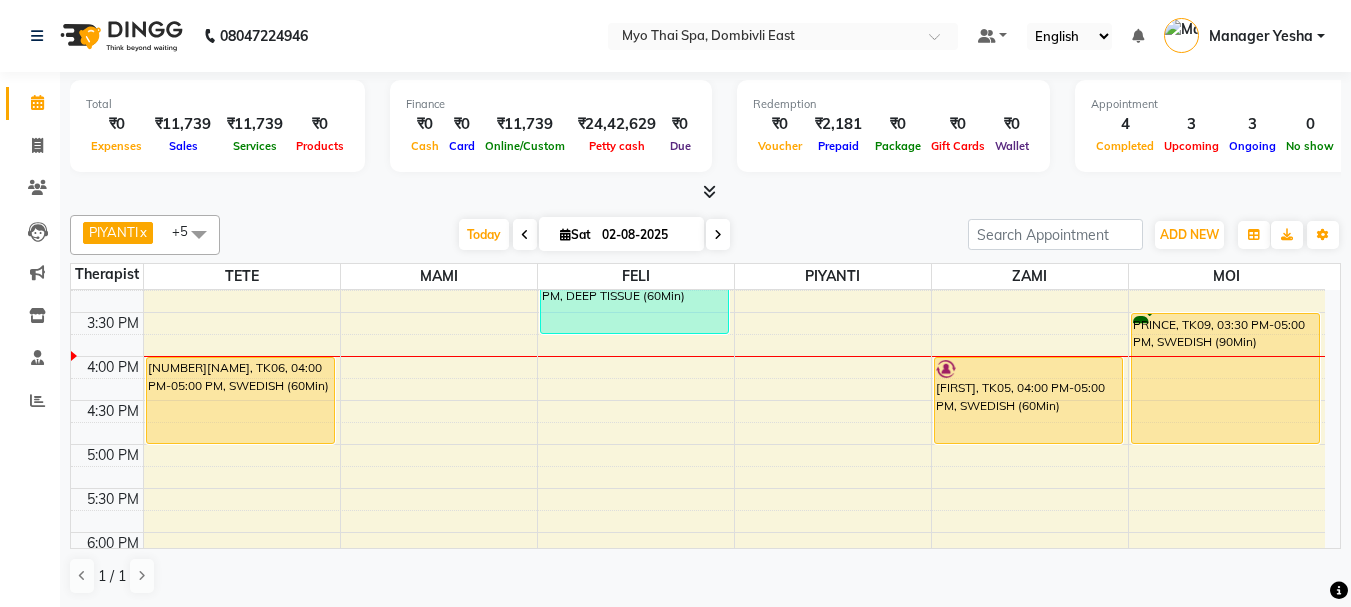 scroll, scrollTop: 500, scrollLeft: 0, axis: vertical 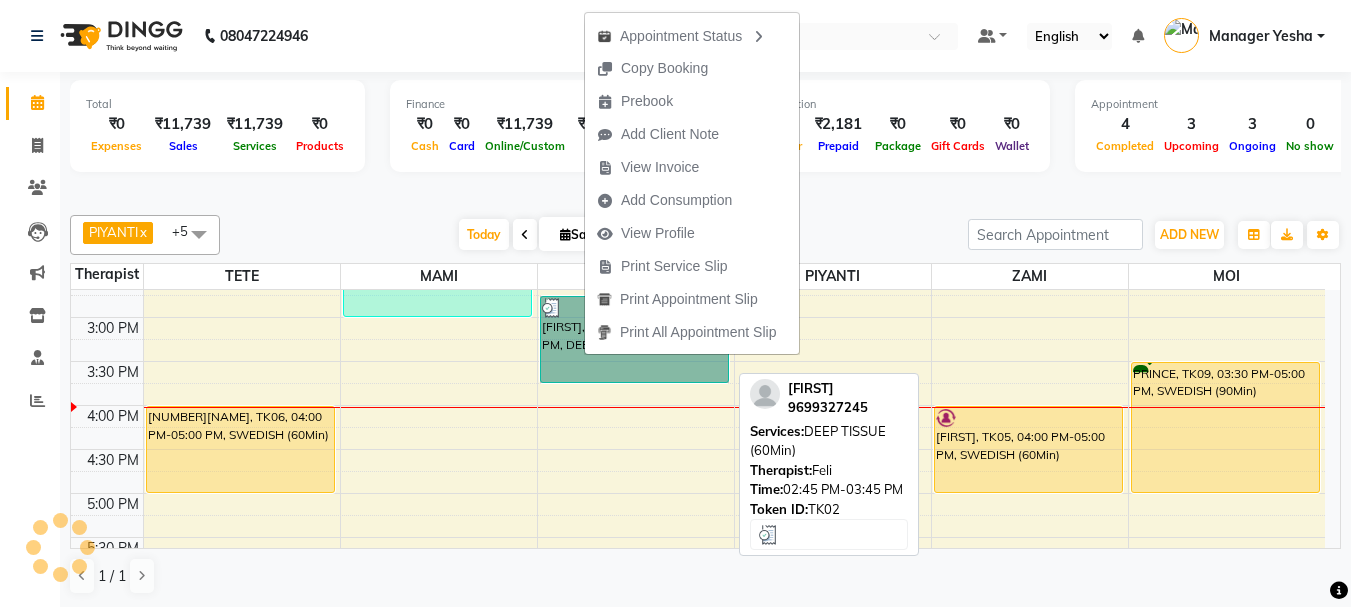 click on "[FIRST], TK02, 02:45 PM-03:45 PM, DEEP TISSUE (60Min)" at bounding box center [634, 339] 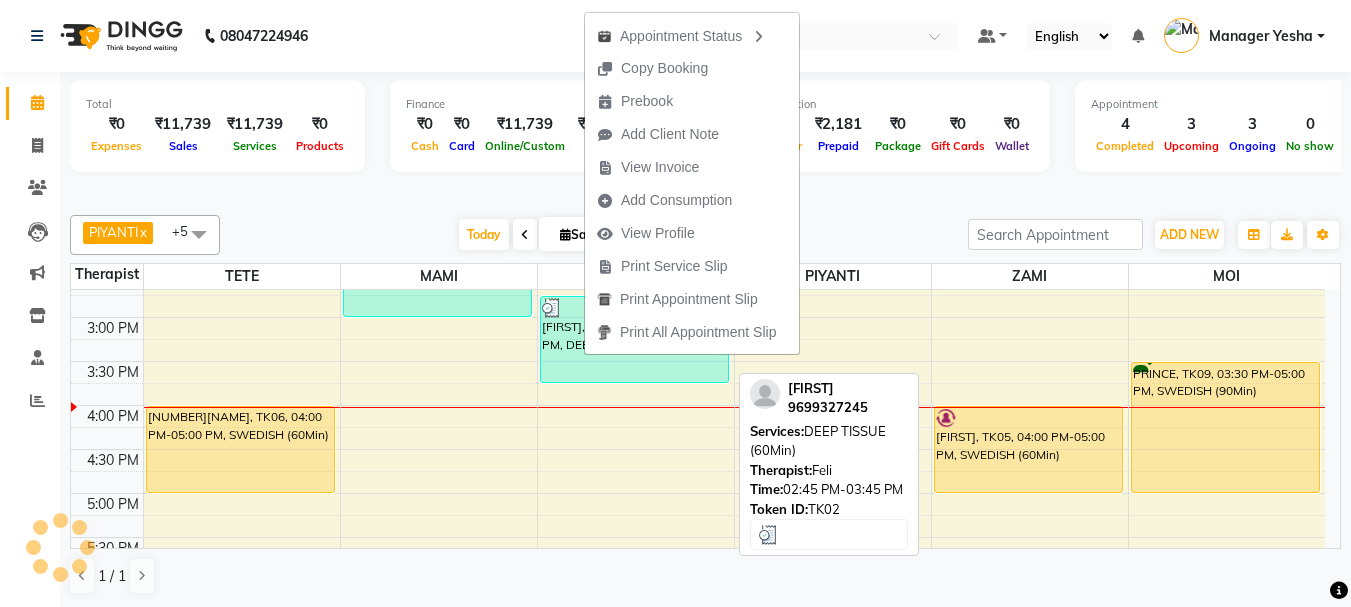select on "3" 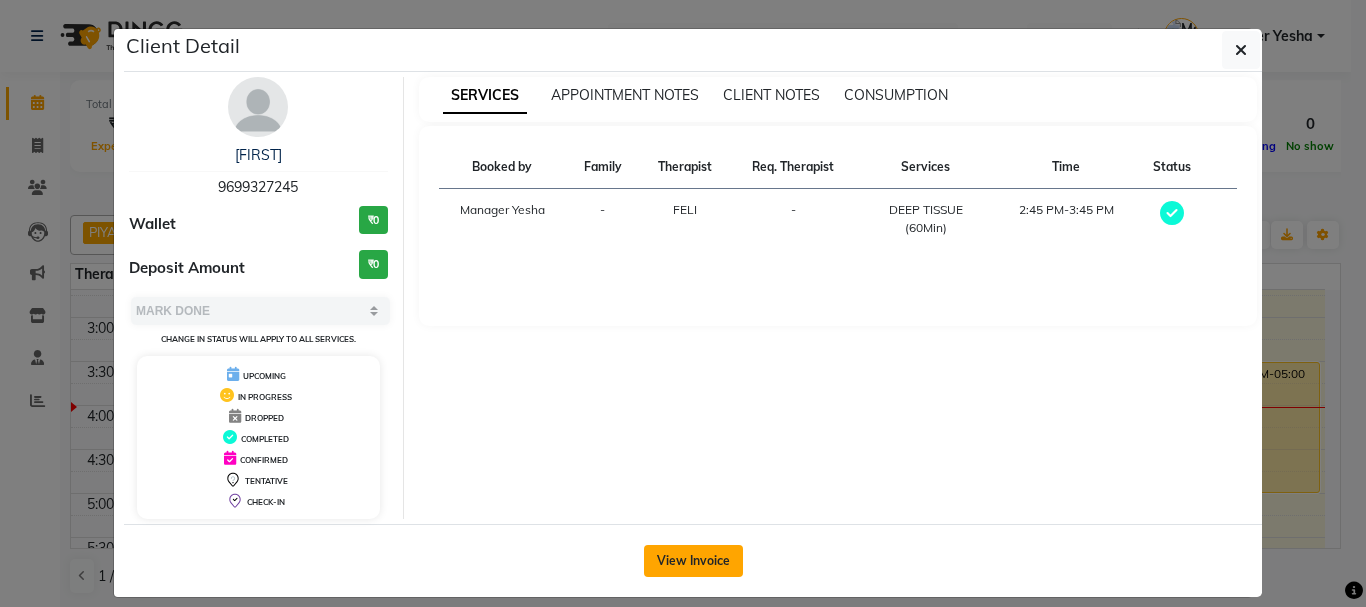 click on "View Invoice" 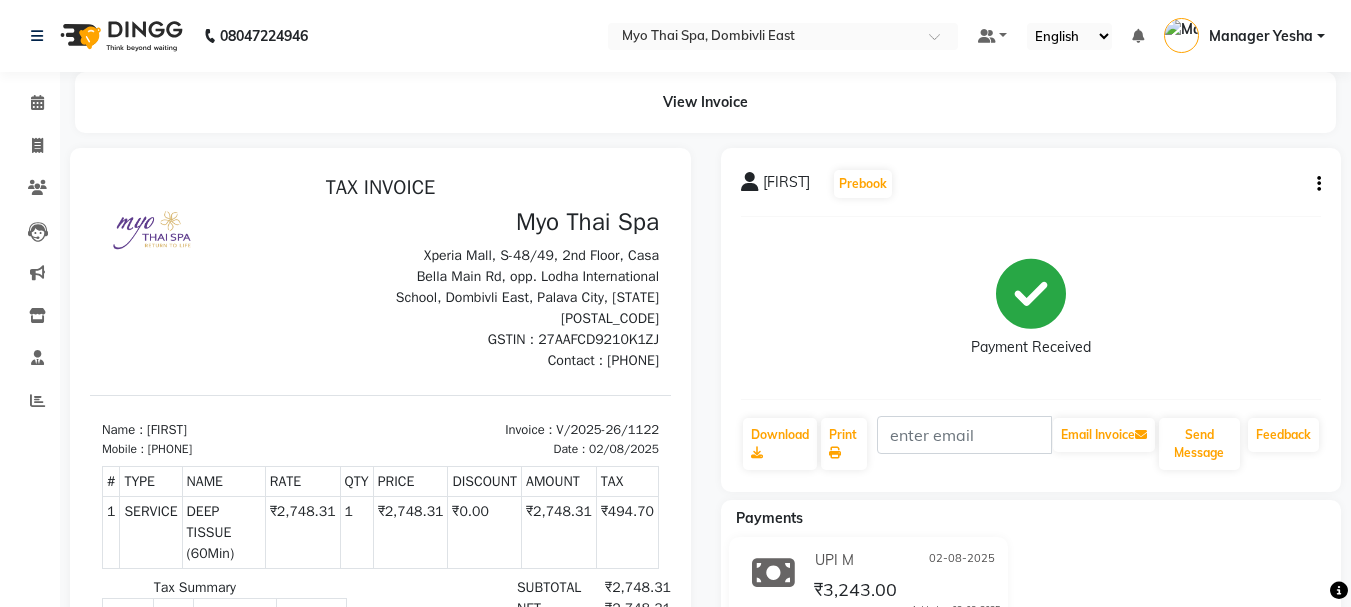 scroll, scrollTop: 300, scrollLeft: 0, axis: vertical 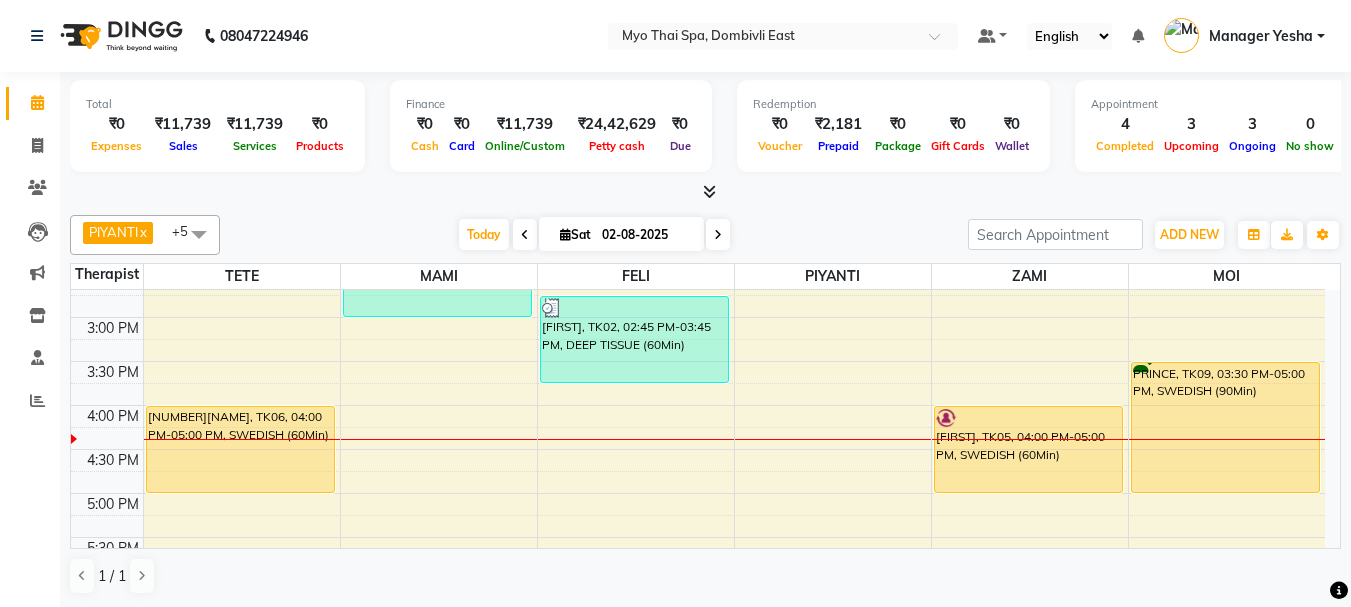 click on "9:00 AM 9:30 AM 10:00 AM 10:30 AM 11:00 AM 11:30 AM 12:00 PM 12:30 PM 1:00 PM 1:30 PM 2:00 PM 2:30 PM 3:00 PM 3:30 PM 4:00 PM 4:30 PM 5:00 PM 5:30 PM 6:00 PM 6:30 PM 7:00 PM 7:30 PM 8:00 PM 8:30 PM 9:00 PM 9:30 PM 10:00 PM 10:30 PM    3257JEEVAN CHAUDHARY, TK06, 04:00 PM-05:00 PM, SWEDISH (60Min)             murali 3288, TK01, 08:00 PM-09:30 PM, DEEP TISSUE (90Min)     JAYANT PATIL 1437, TK04, 01:45 PM-03:00 PM, Foot Spa (60Min) + Hotstone 15 mins             murali 3288, TK01, 08:00 PM-09:30 PM, MYO SIGNATURE SPA (90Min)     PARTHIV, TK02, 02:45 PM-03:45 PM, DEEP TISSUE (60Min)             AMOL .. 1419, TK07, 06:30 PM-07:30 PM, DEEP TISSUE (60Min)     EPSI, TK03, 01:00 PM-02:30 PM, DEEP TISSUE (90Min)     PRIYA, TK05, 04:00 PM-05:00 PM, SWEDISH (60Min)     EPSI, TK03, 01:00 PM-02:30 PM, DEEP TISSUE (90Min)     PRINCE, TK09, 03:30 PM-05:00 PM, SWEDISH (90Min)" at bounding box center [698, 405] 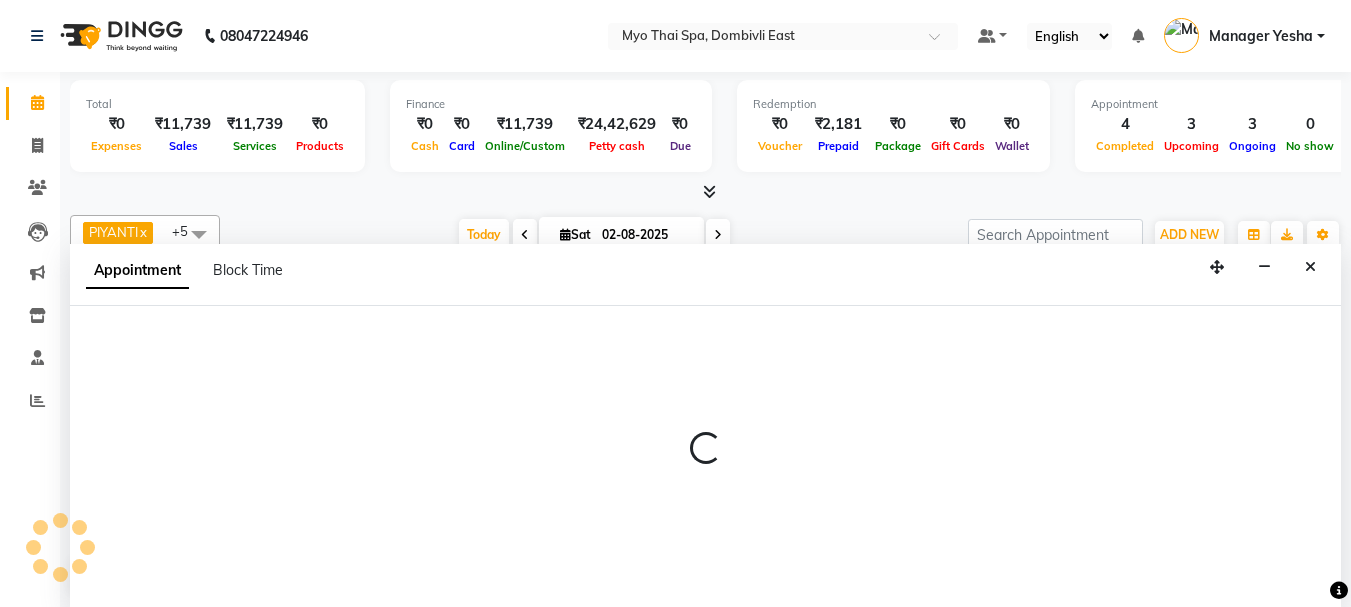 select on "33413" 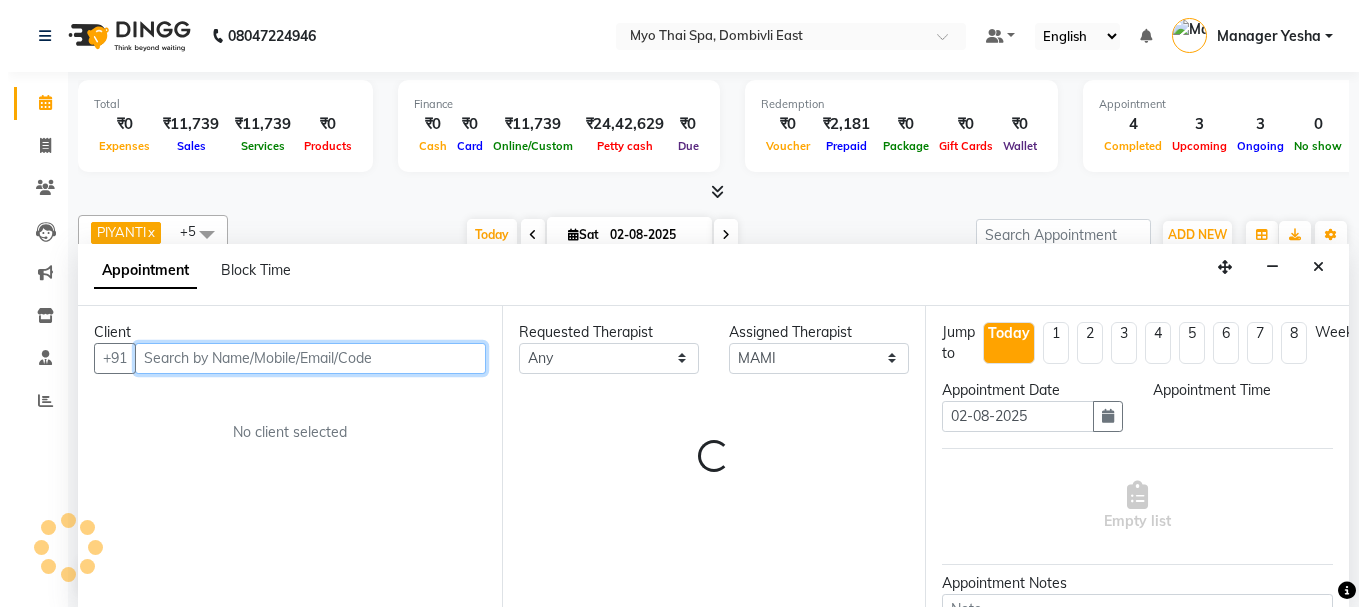 scroll, scrollTop: 1, scrollLeft: 0, axis: vertical 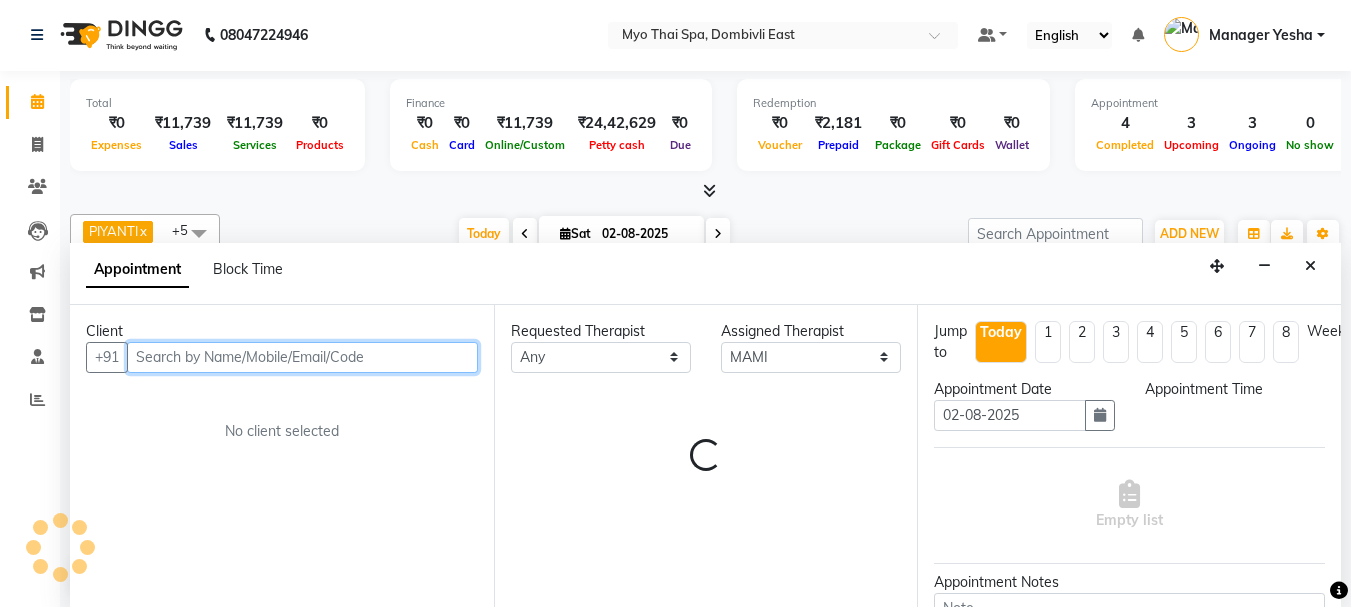 select on "1005" 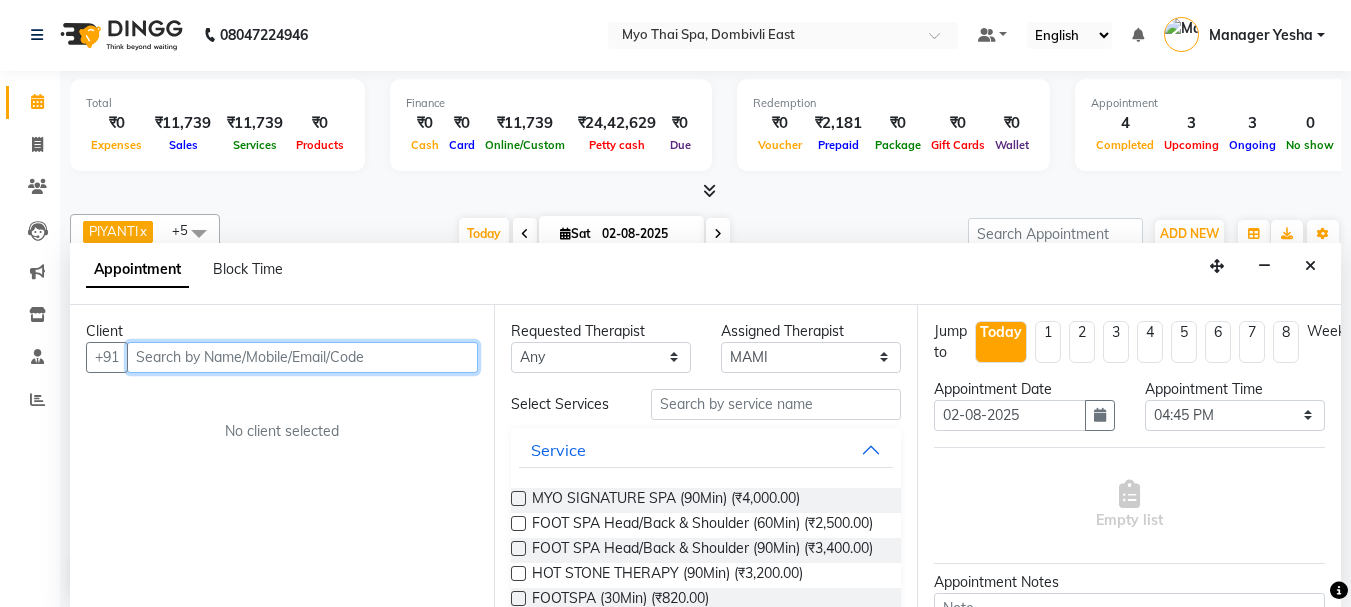 click at bounding box center (302, 357) 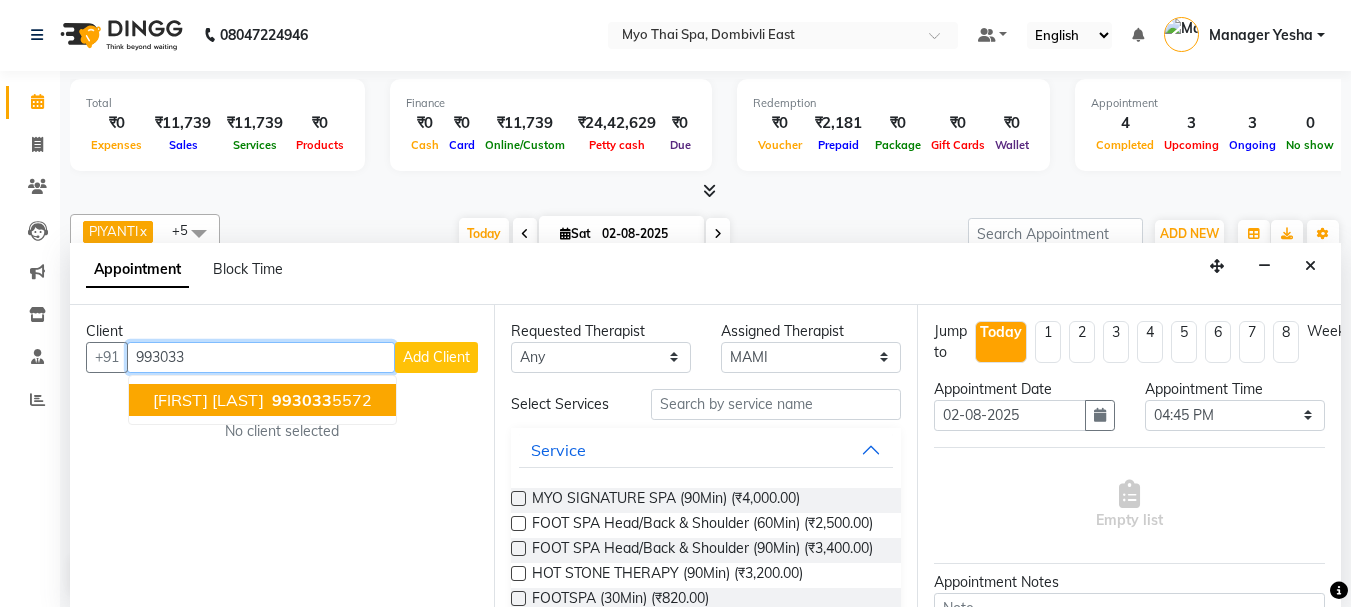 click on "Vinod Naik   993033 5572" at bounding box center [262, 400] 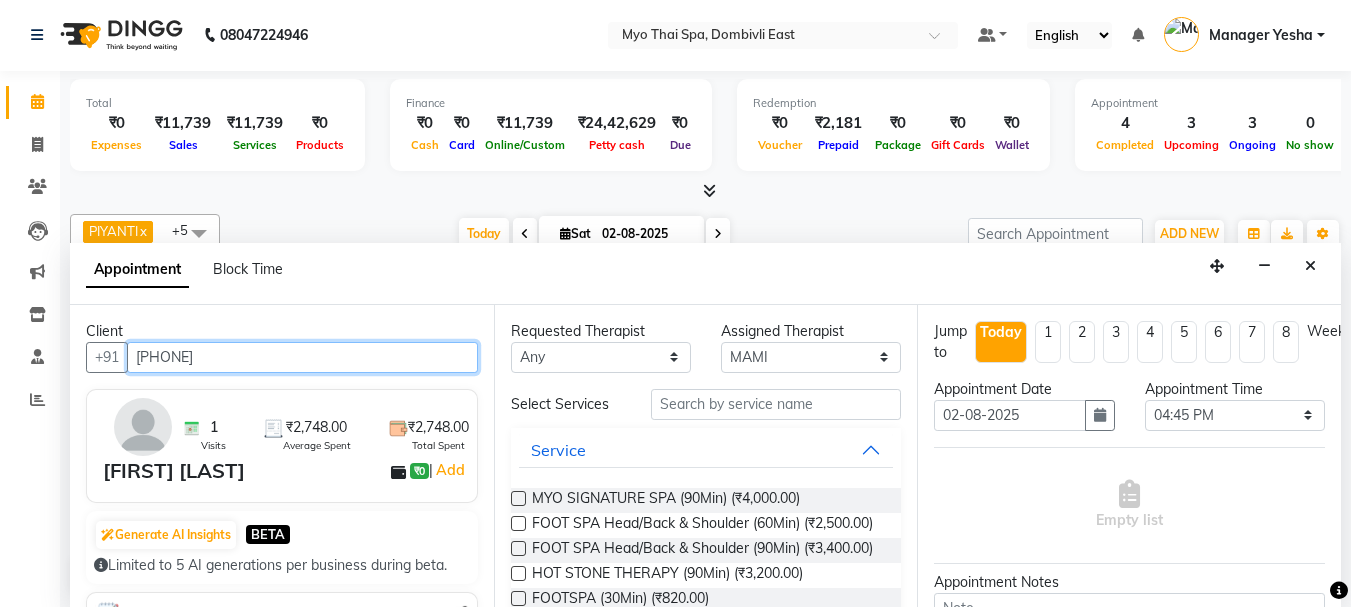 click on "9930335572" at bounding box center (302, 357) 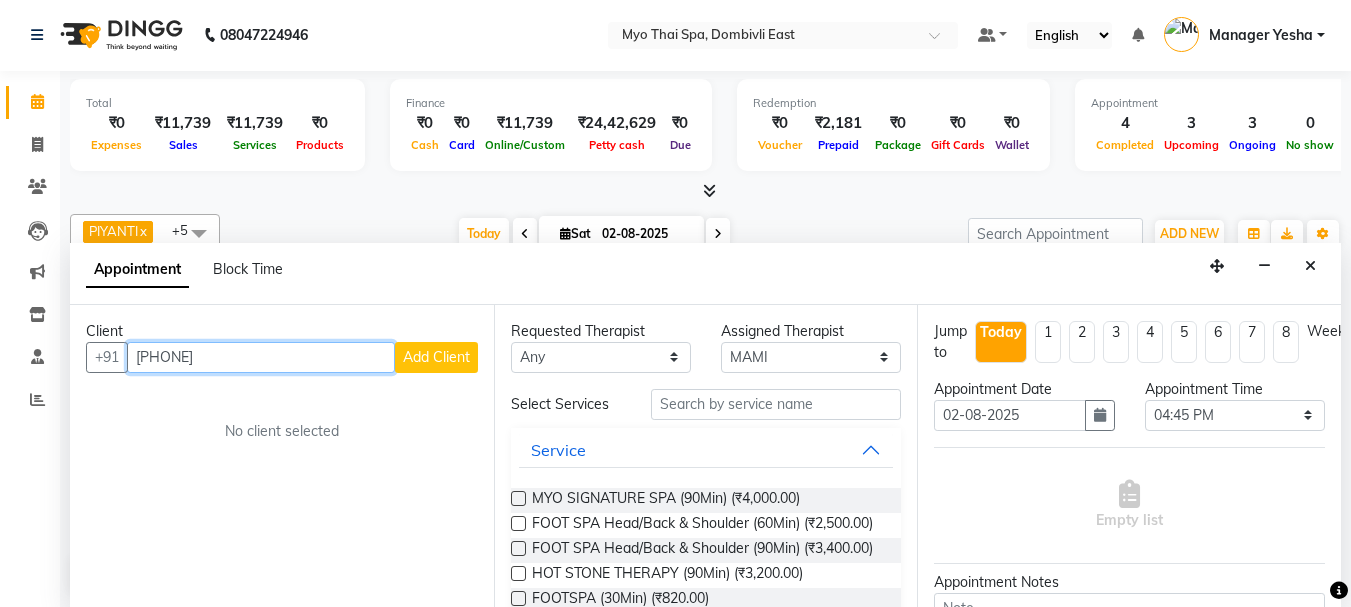 type on "[PHONE]" 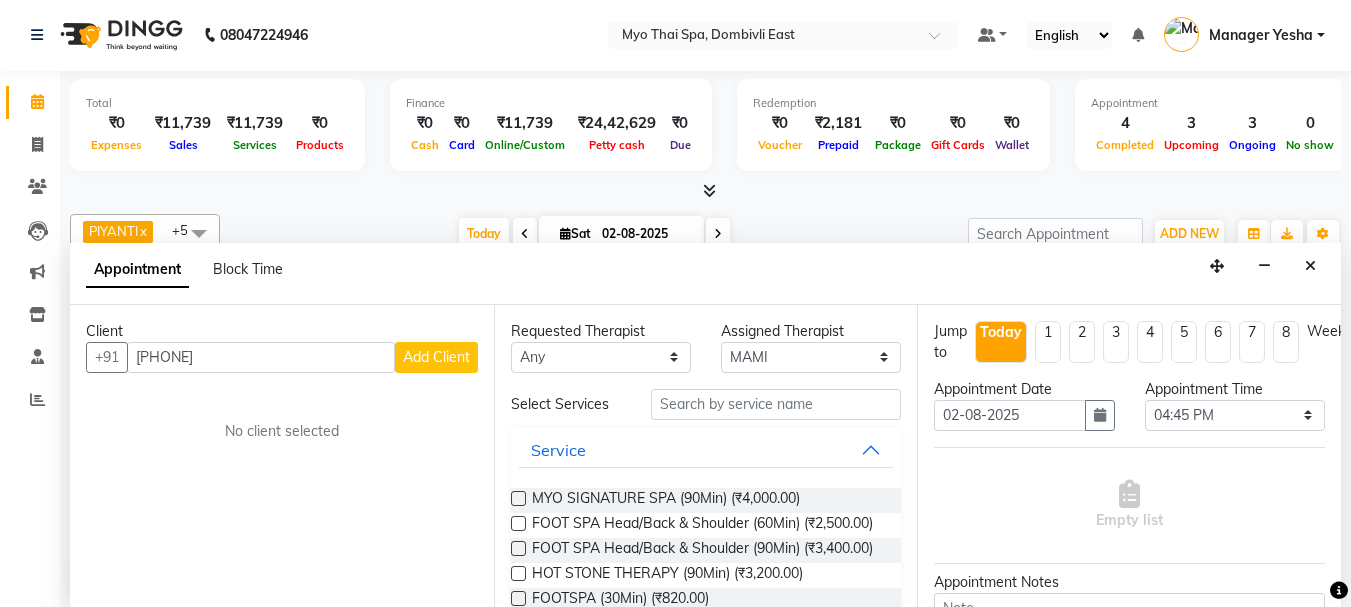 click on "Client +91 9930335577 Add Client  No client selected" at bounding box center (282, 456) 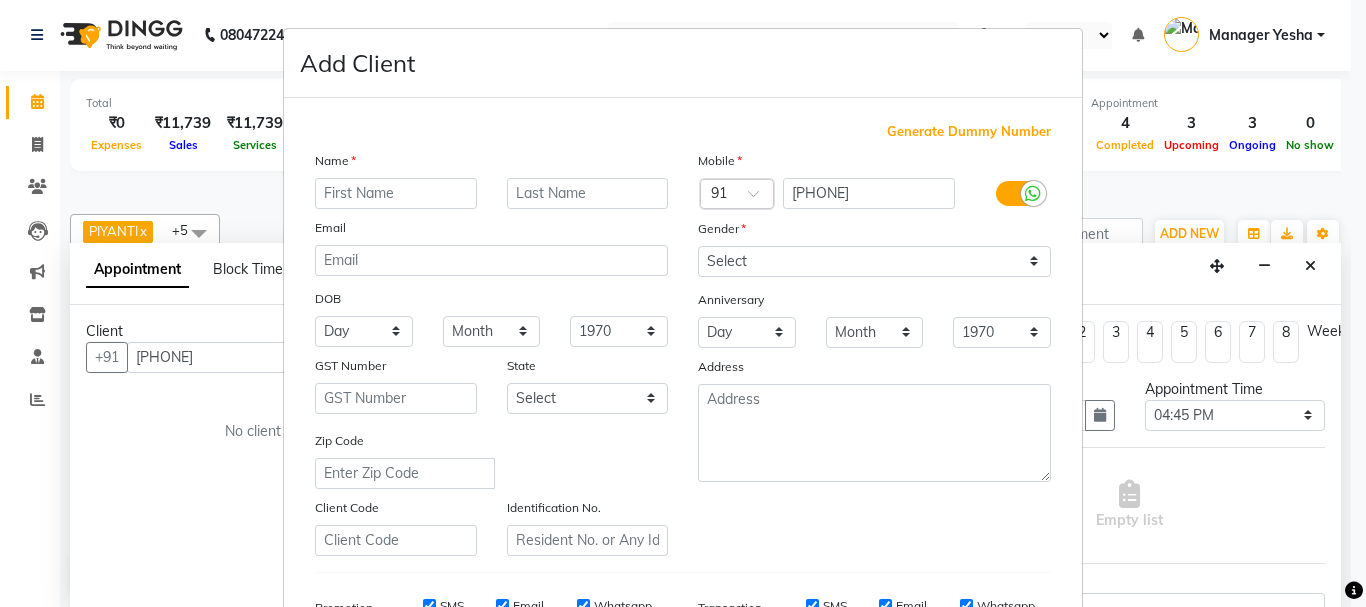 click at bounding box center [396, 193] 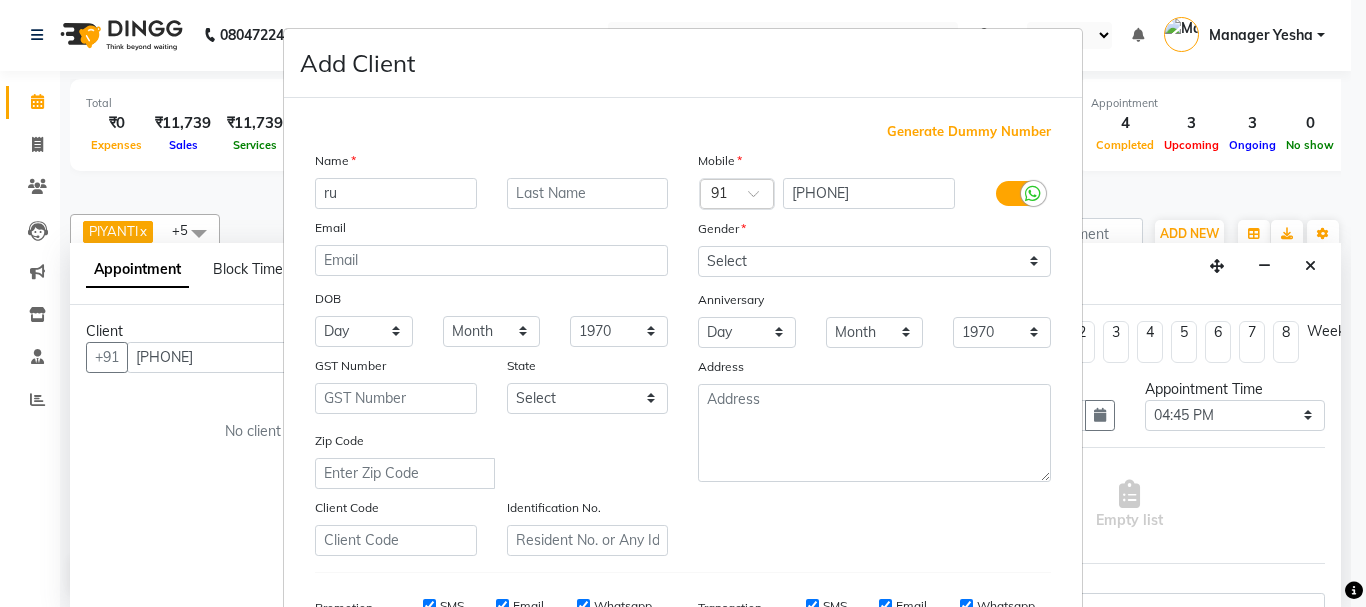type on "r" 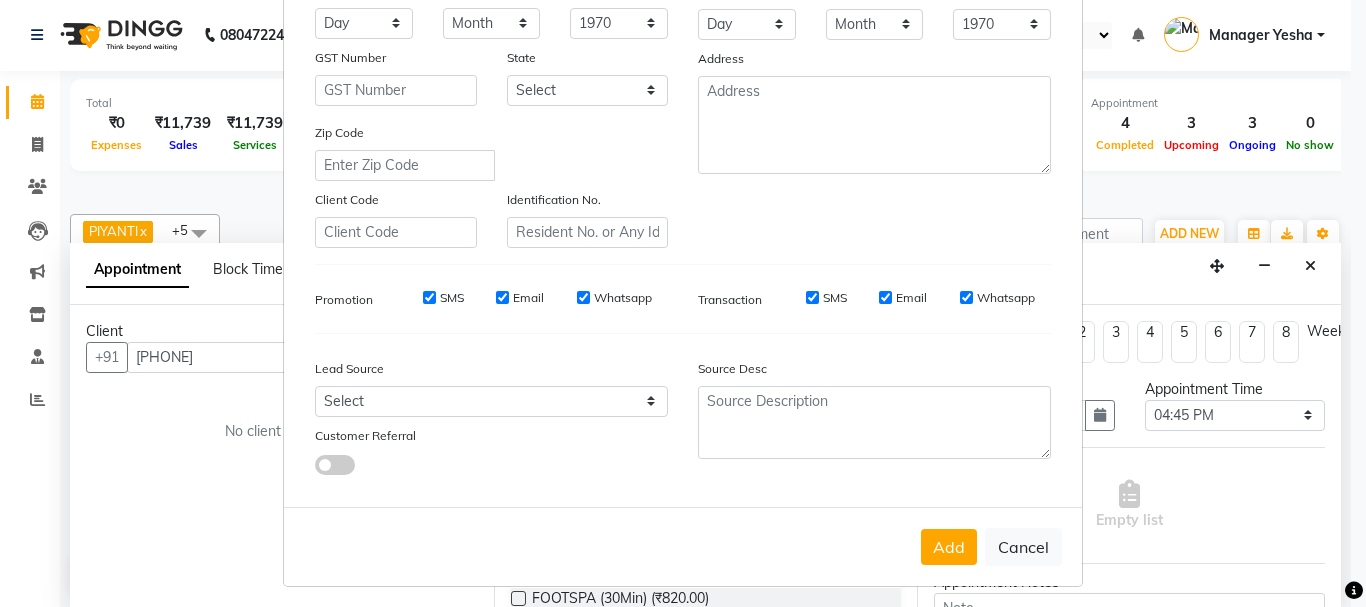 scroll, scrollTop: 316, scrollLeft: 0, axis: vertical 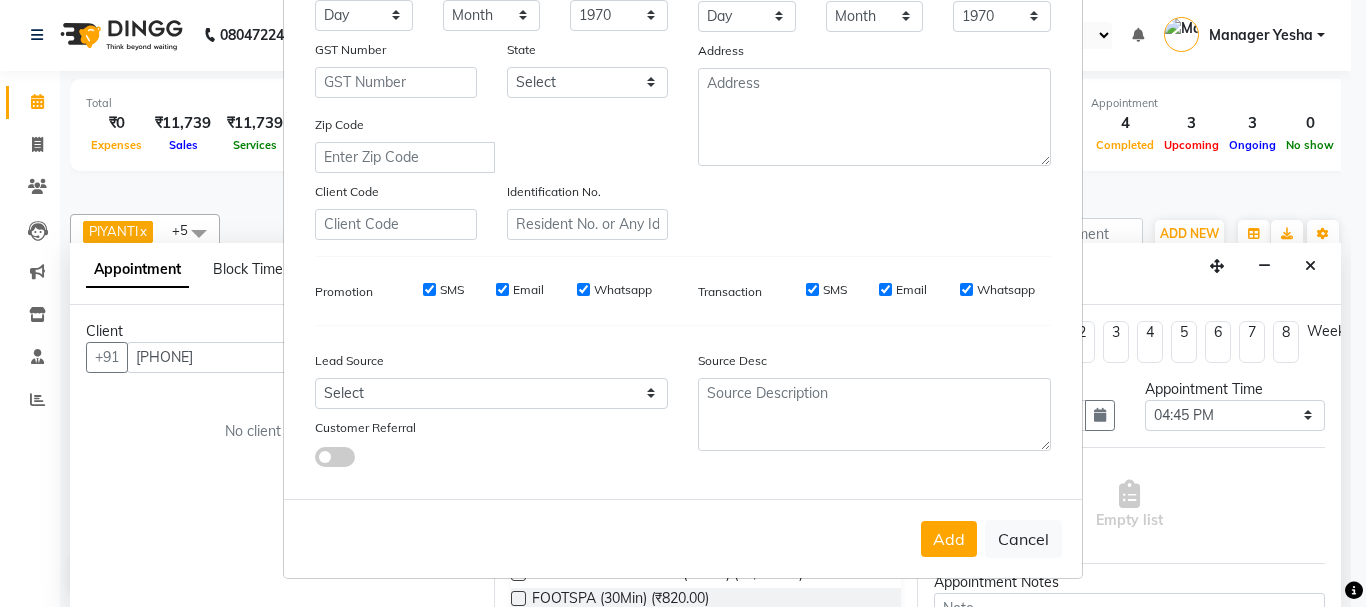 type on "RUPESH" 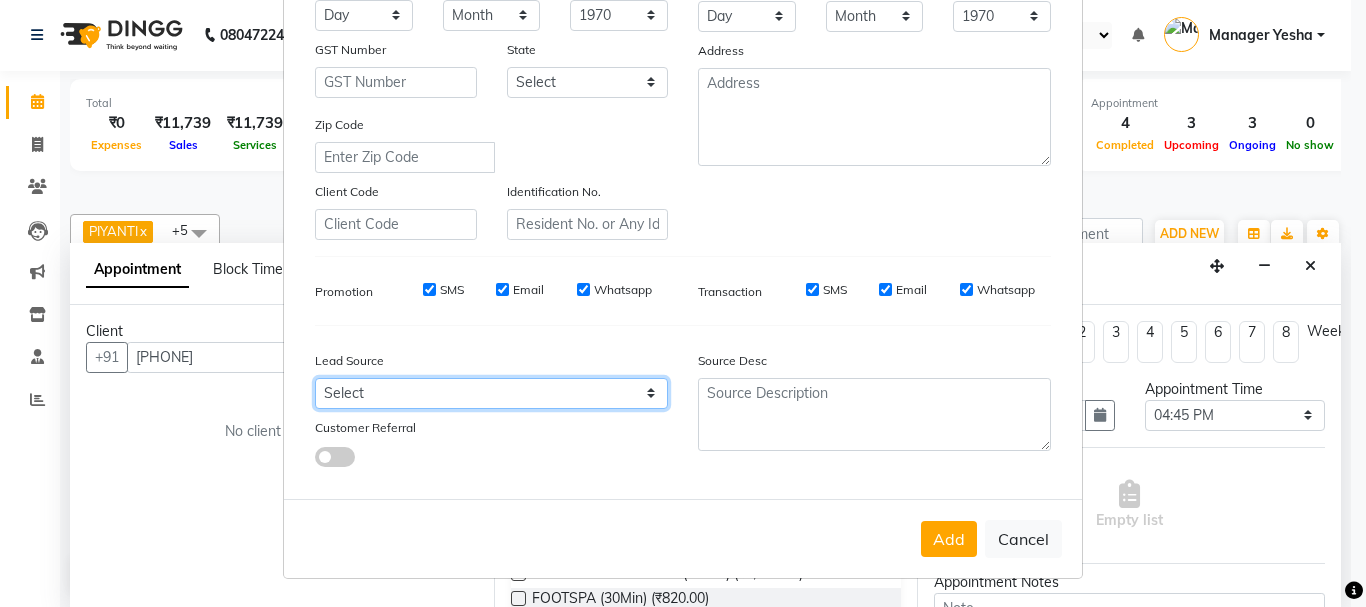 click on "Select Walk-in Referral Internet Friend Word of Mouth Advertisement Facebook JustDial Google Other Instagram  YouTube  WhatsApp" at bounding box center (491, 393) 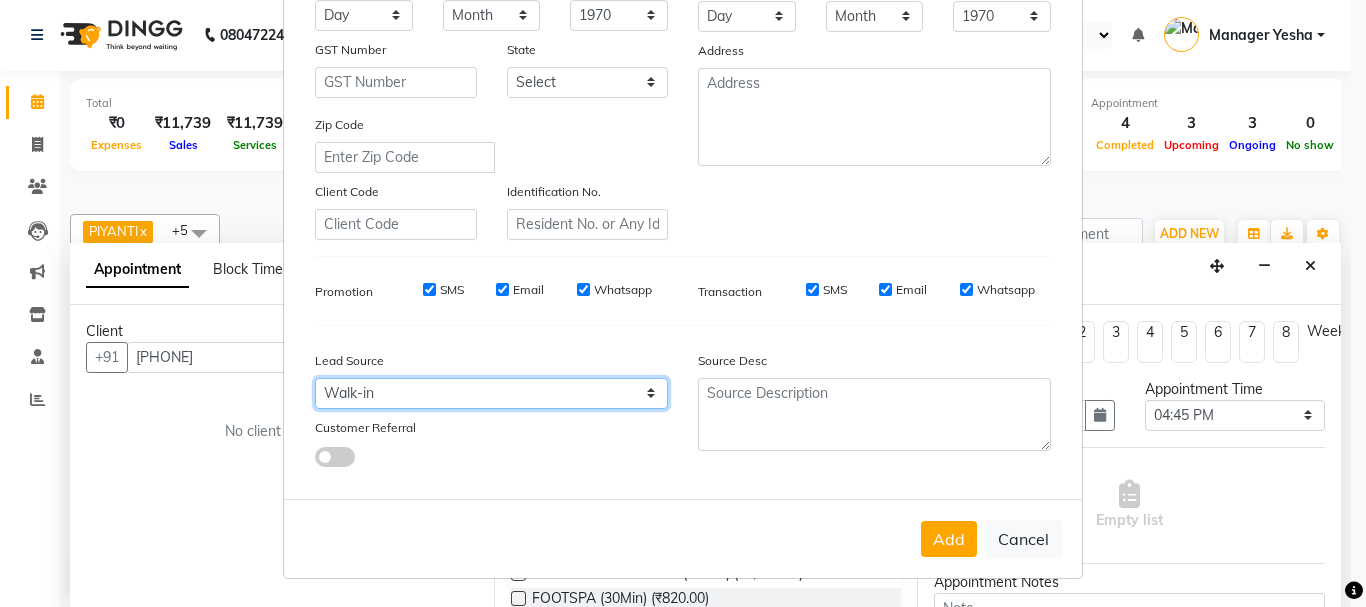 click on "Select Walk-in Referral Internet Friend Word of Mouth Advertisement Facebook JustDial Google Other Instagram  YouTube  WhatsApp" at bounding box center (491, 393) 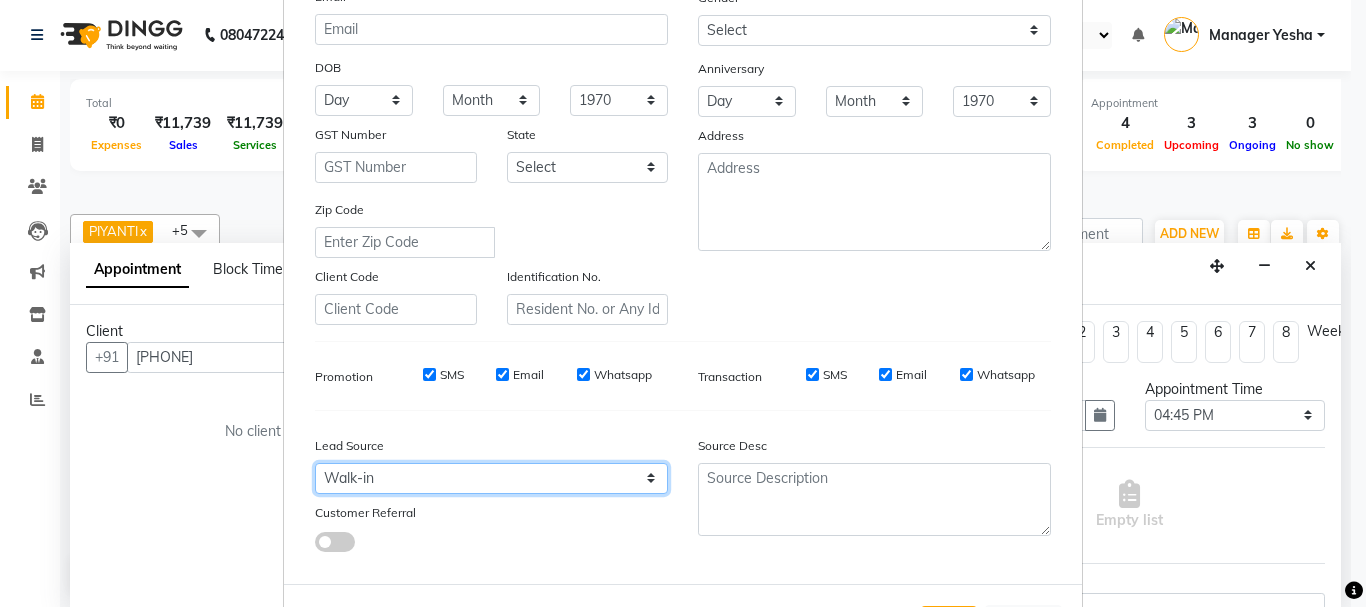 scroll, scrollTop: 0, scrollLeft: 0, axis: both 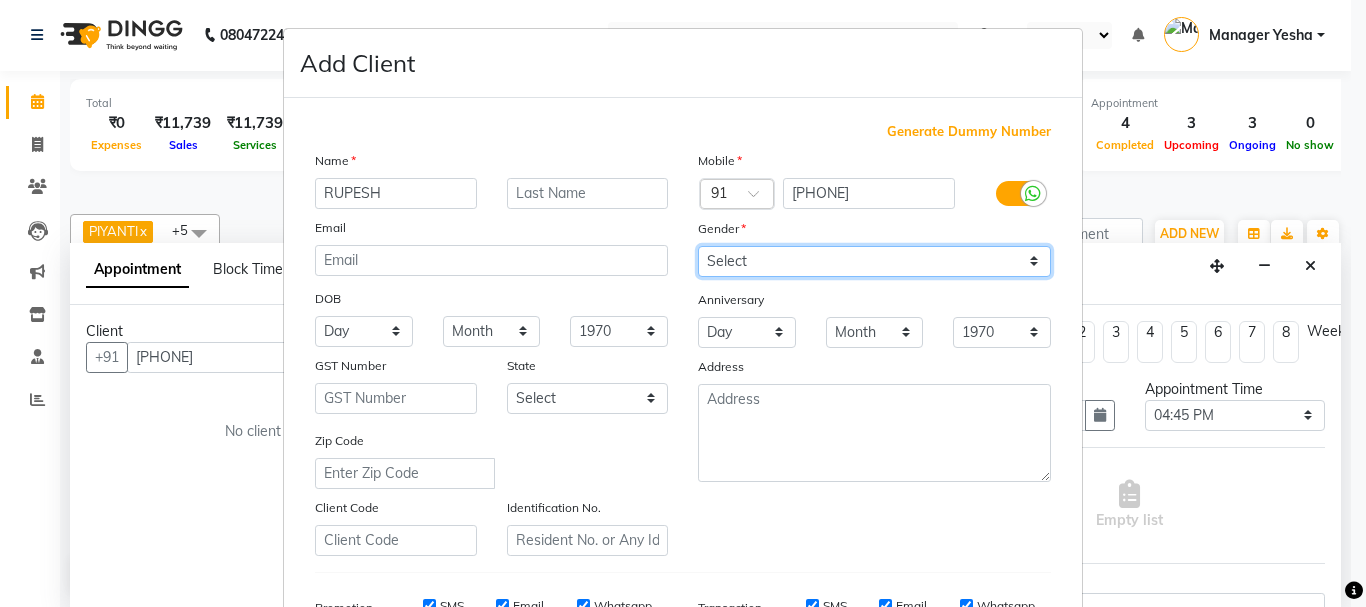 click on "Select Male Female Other Prefer Not To Say" at bounding box center (874, 261) 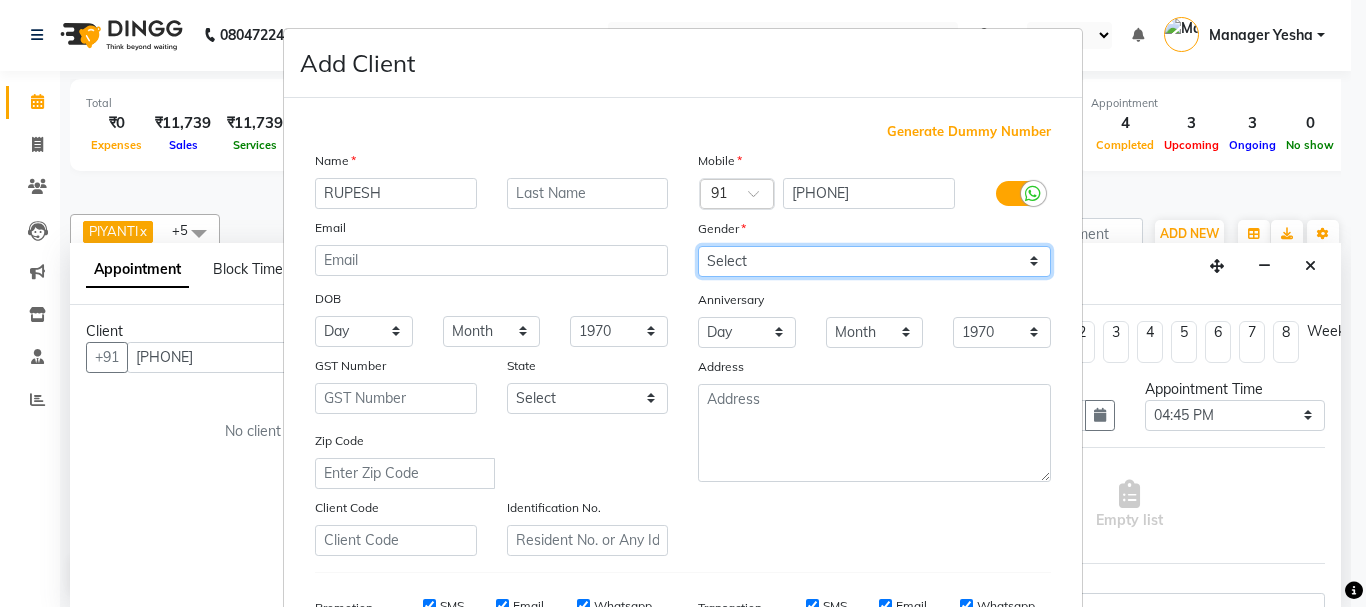 select on "male" 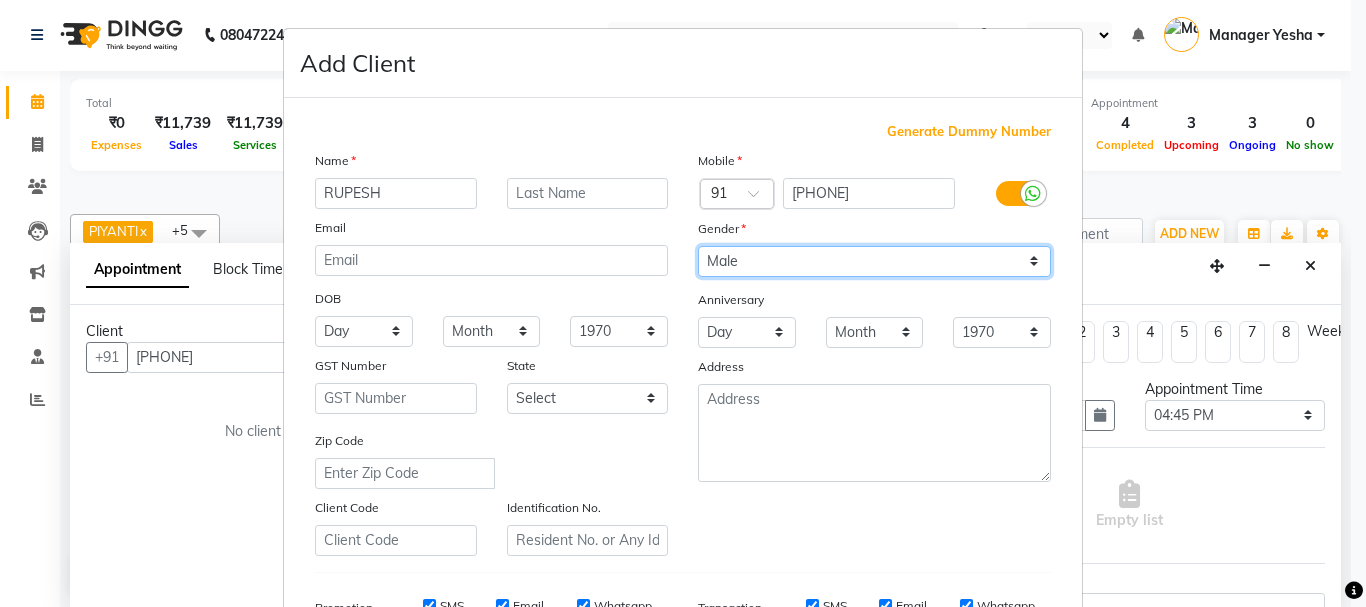 click on "Select Male Female Other Prefer Not To Say" at bounding box center [874, 261] 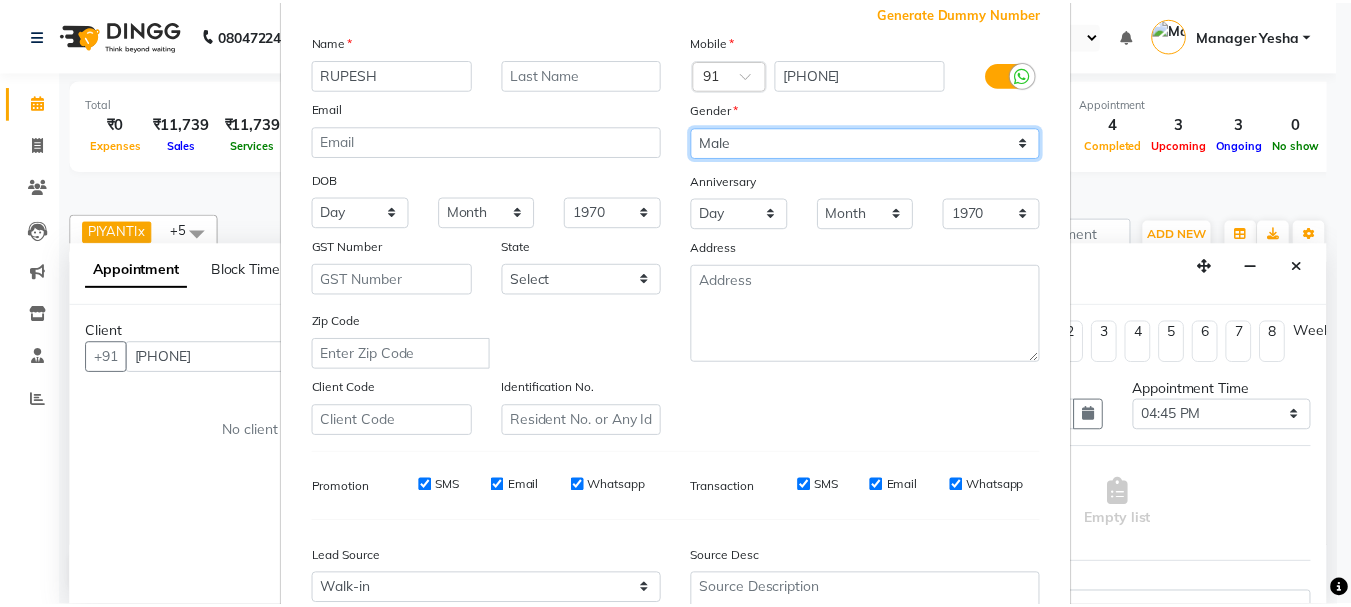 scroll, scrollTop: 316, scrollLeft: 0, axis: vertical 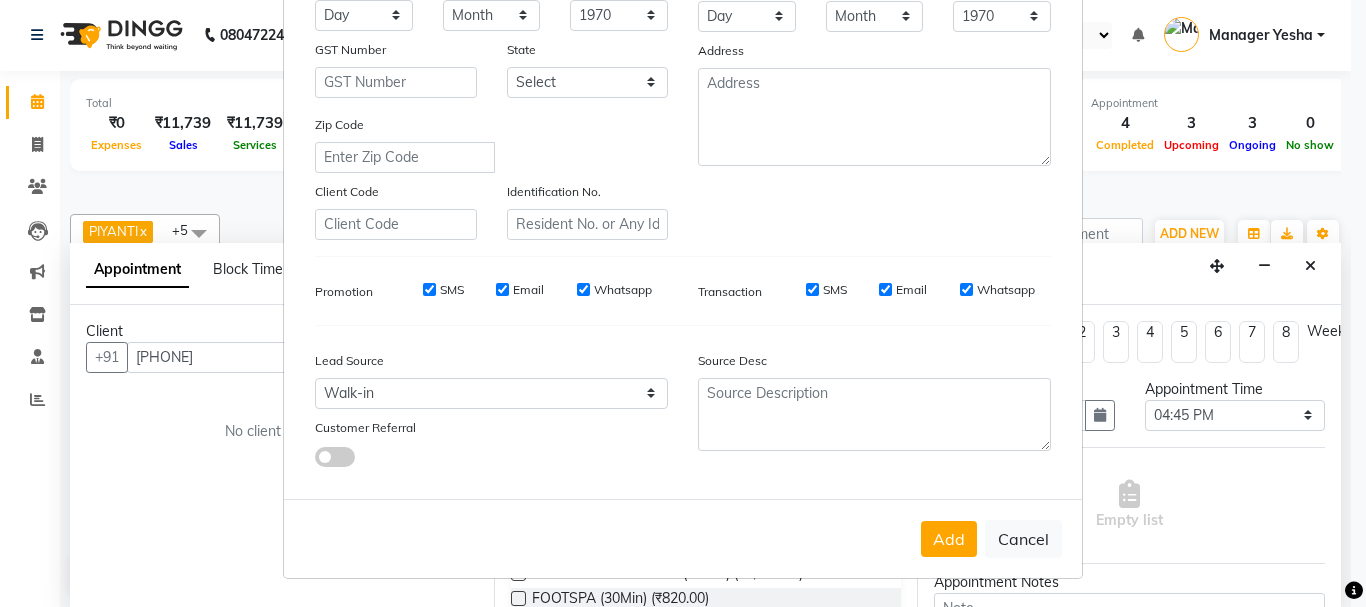 click on "Add   Cancel" at bounding box center [683, 538] 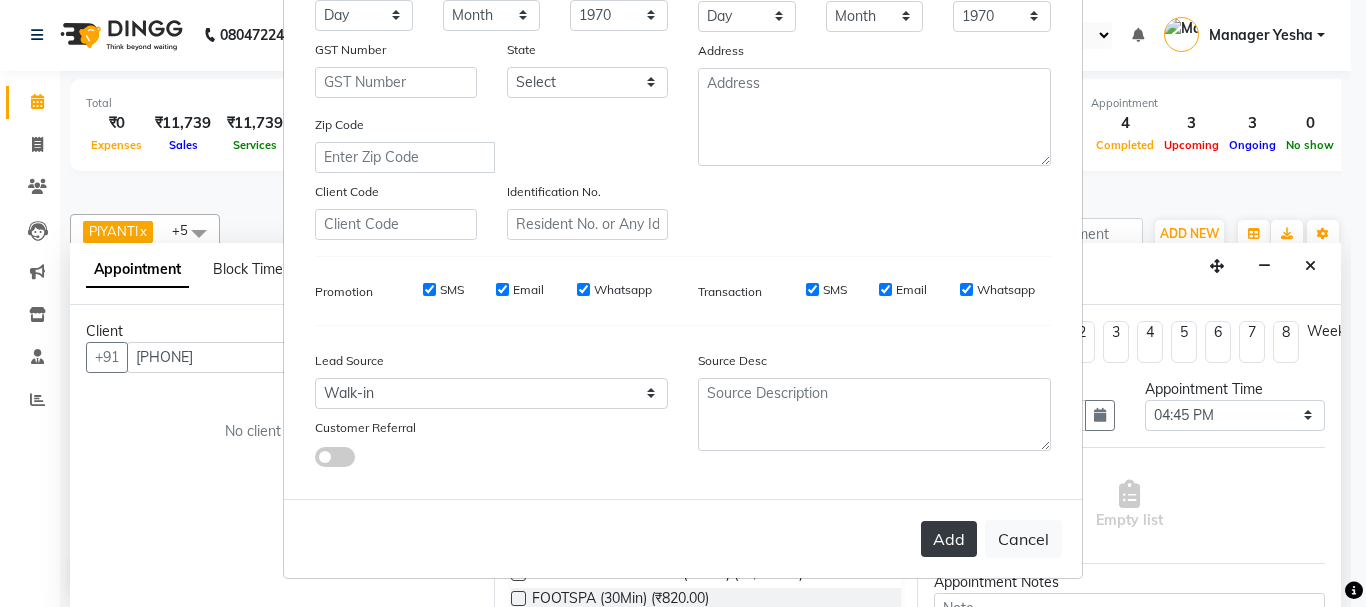 click on "Add" at bounding box center (949, 539) 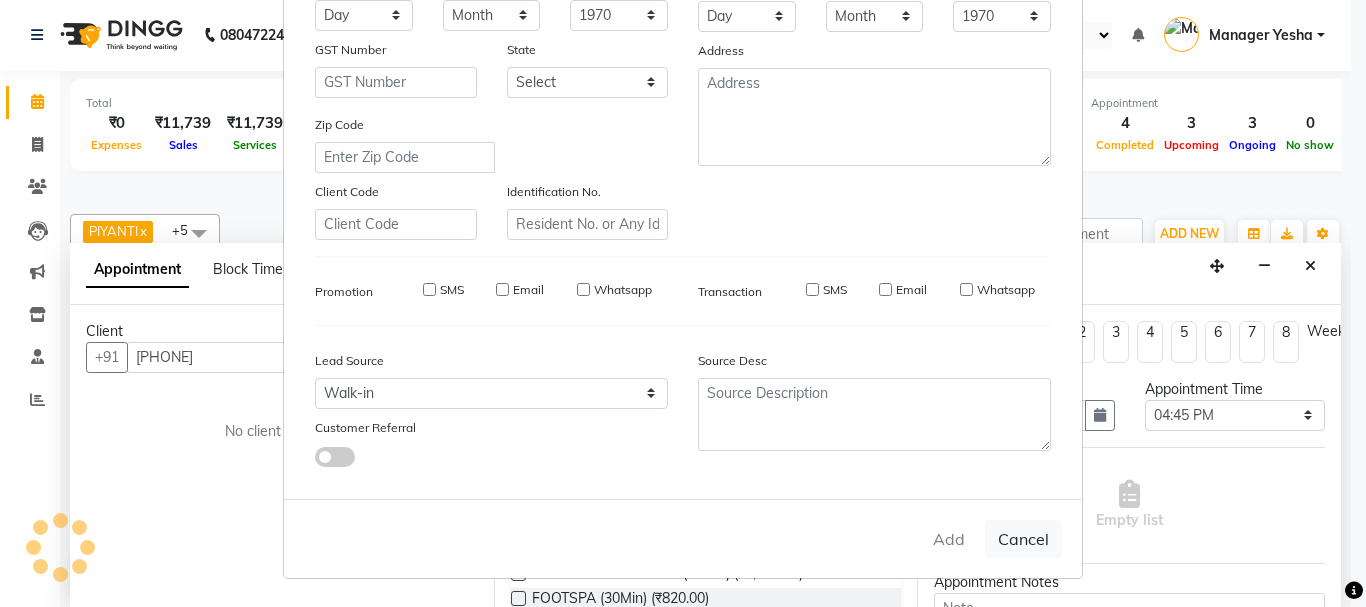 type 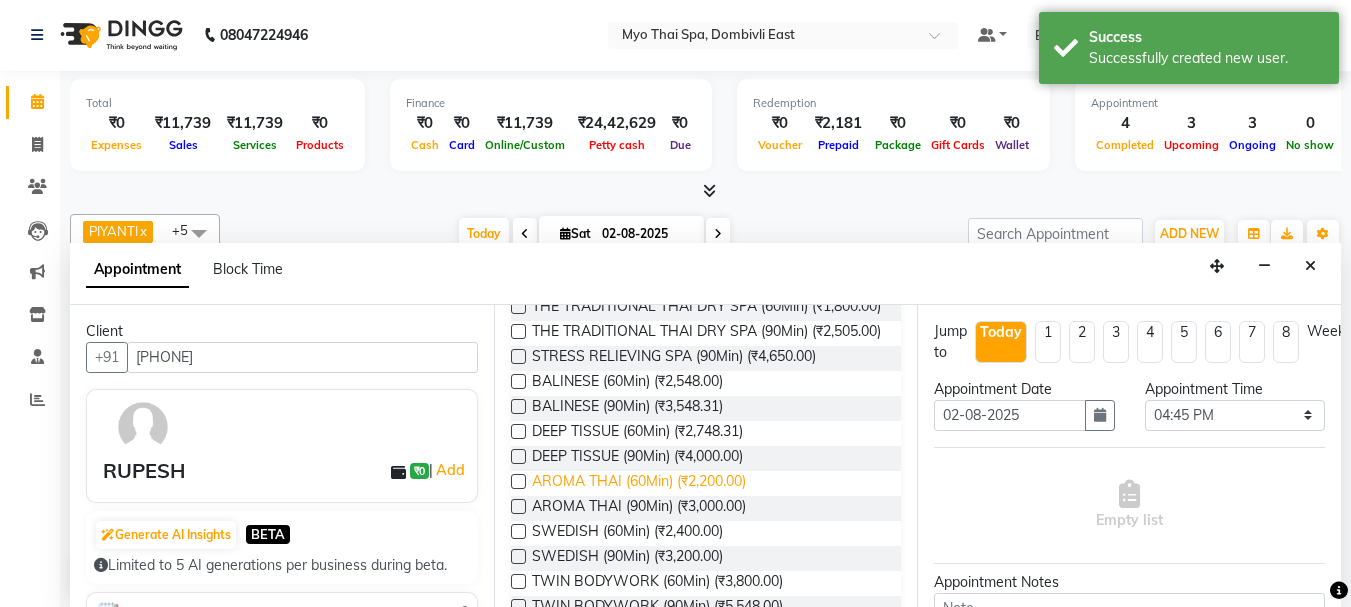 scroll, scrollTop: 500, scrollLeft: 0, axis: vertical 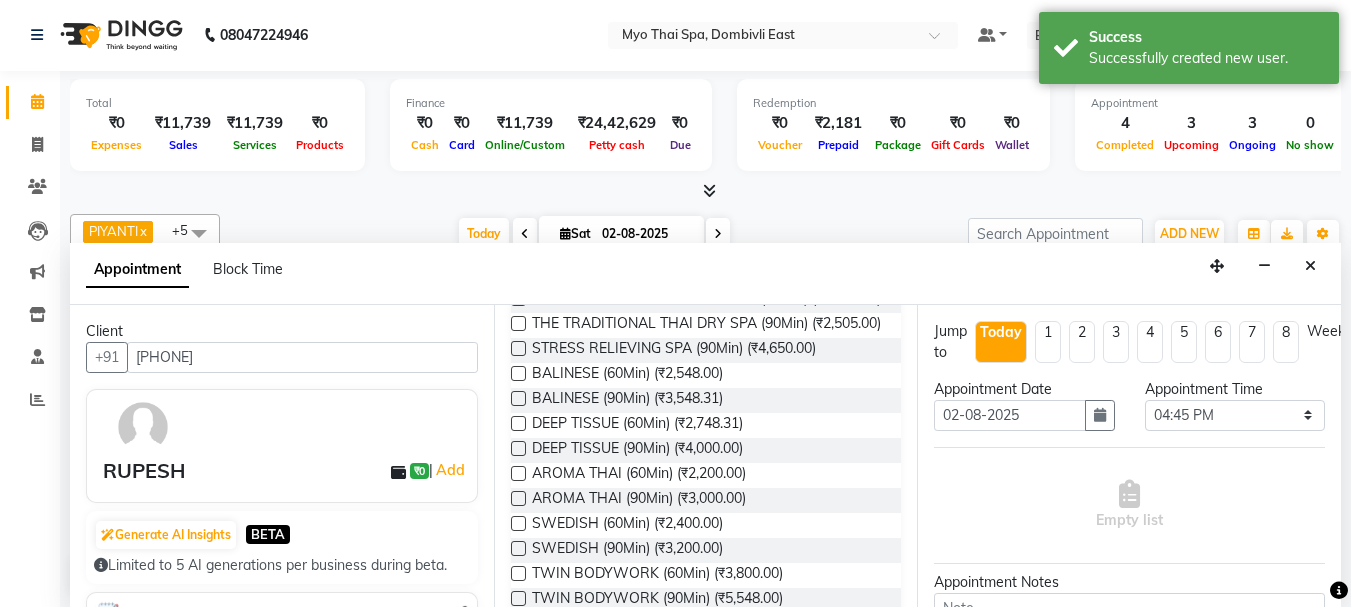 click at bounding box center (518, 423) 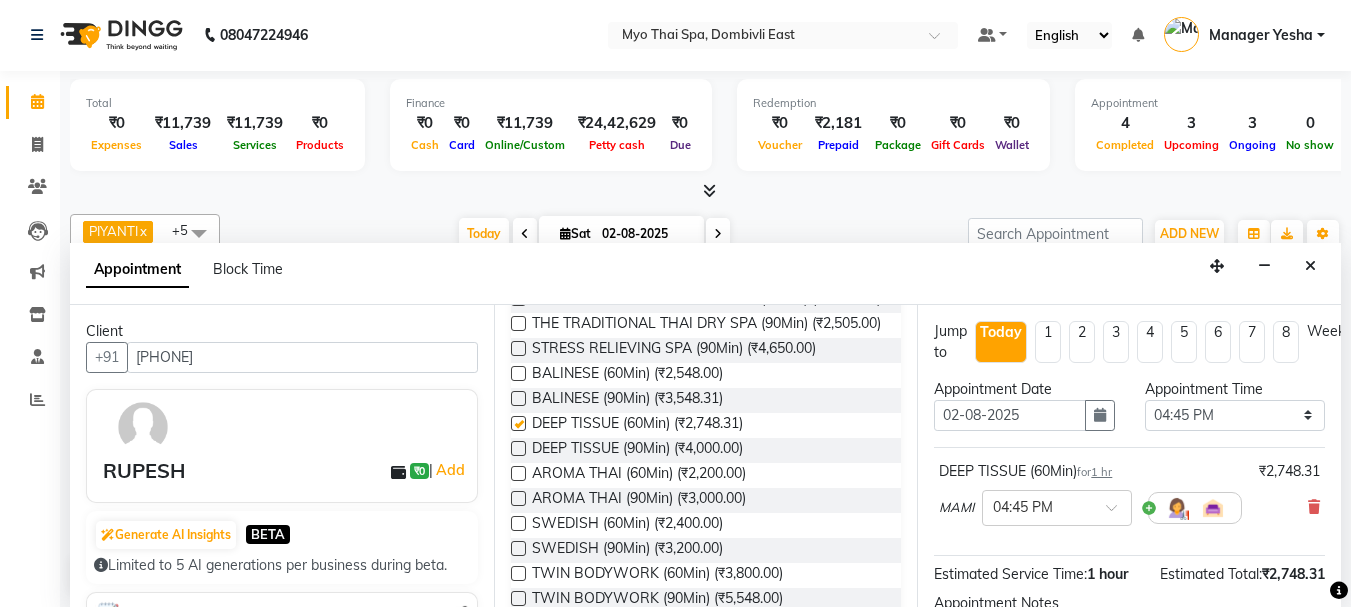 checkbox on "false" 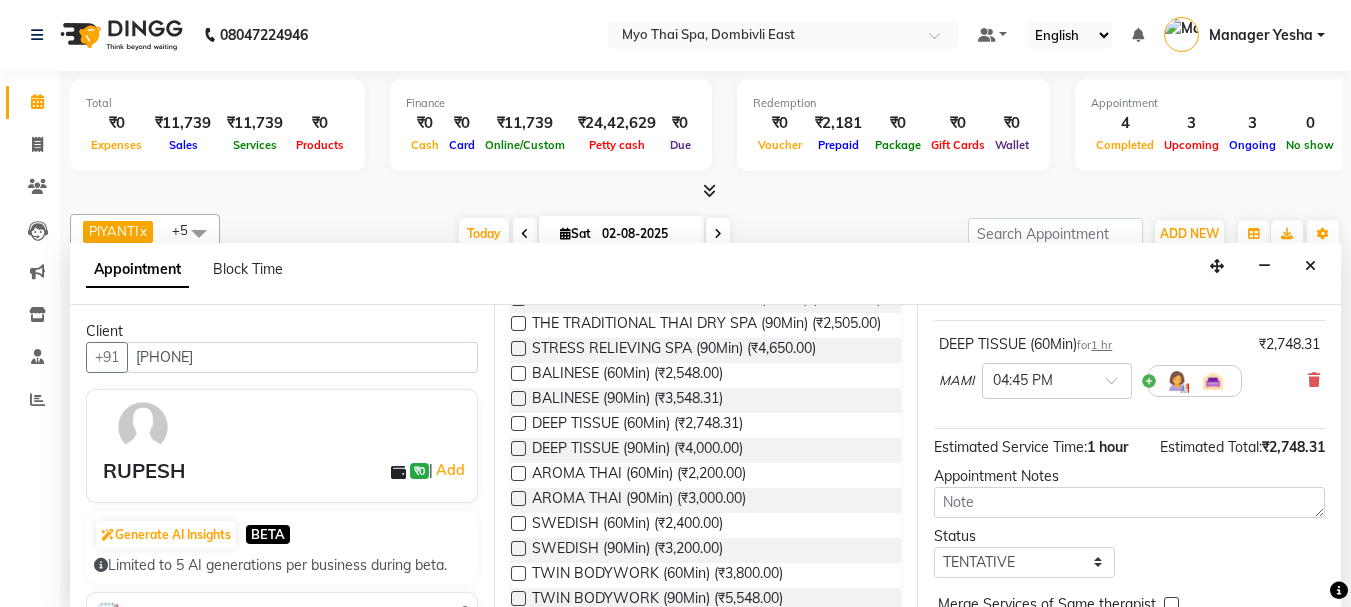 scroll, scrollTop: 39, scrollLeft: 0, axis: vertical 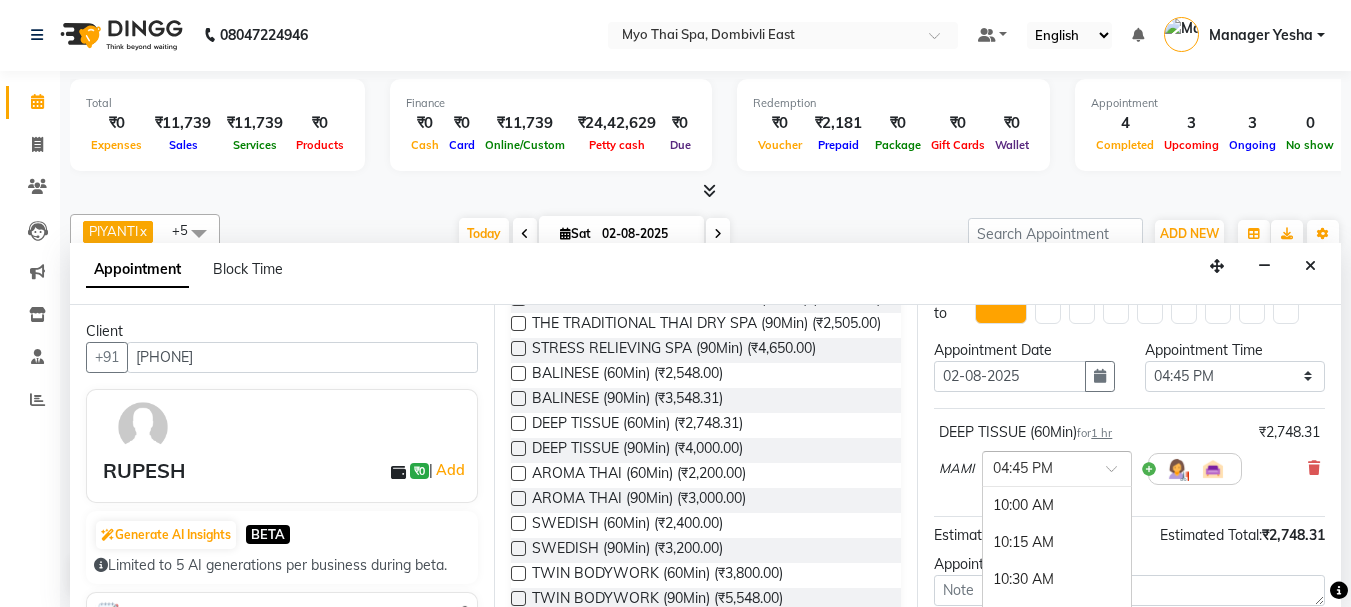 click at bounding box center (1057, 467) 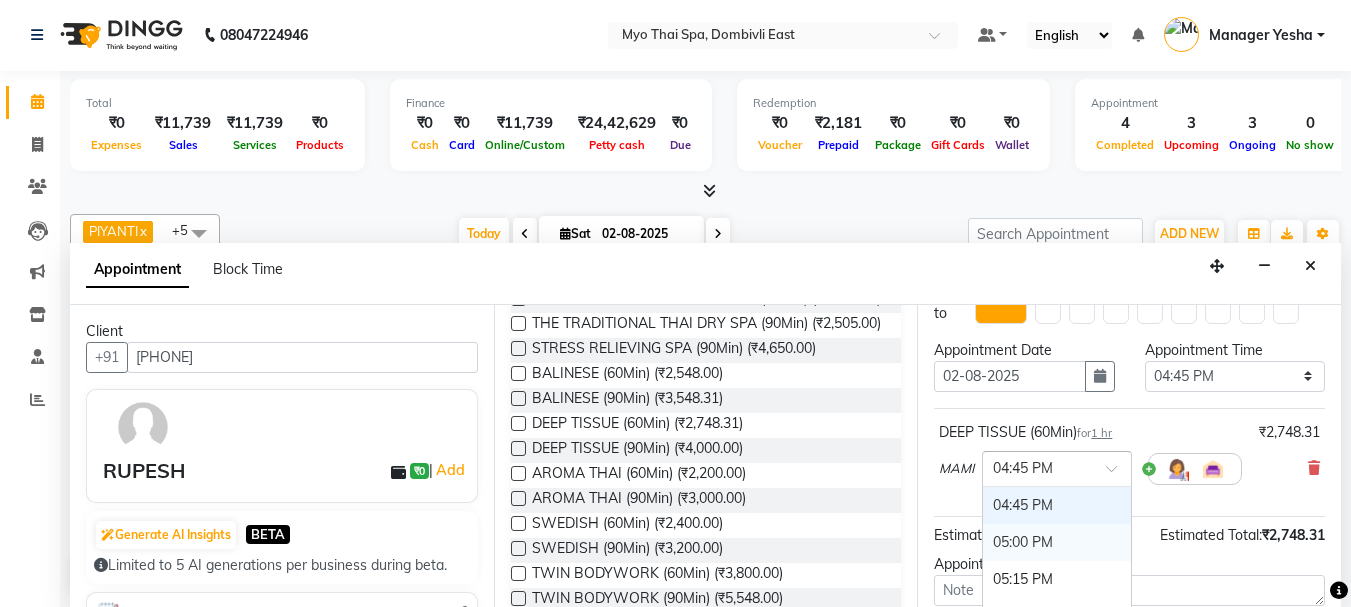 click on "05:00 PM" at bounding box center (1057, 542) 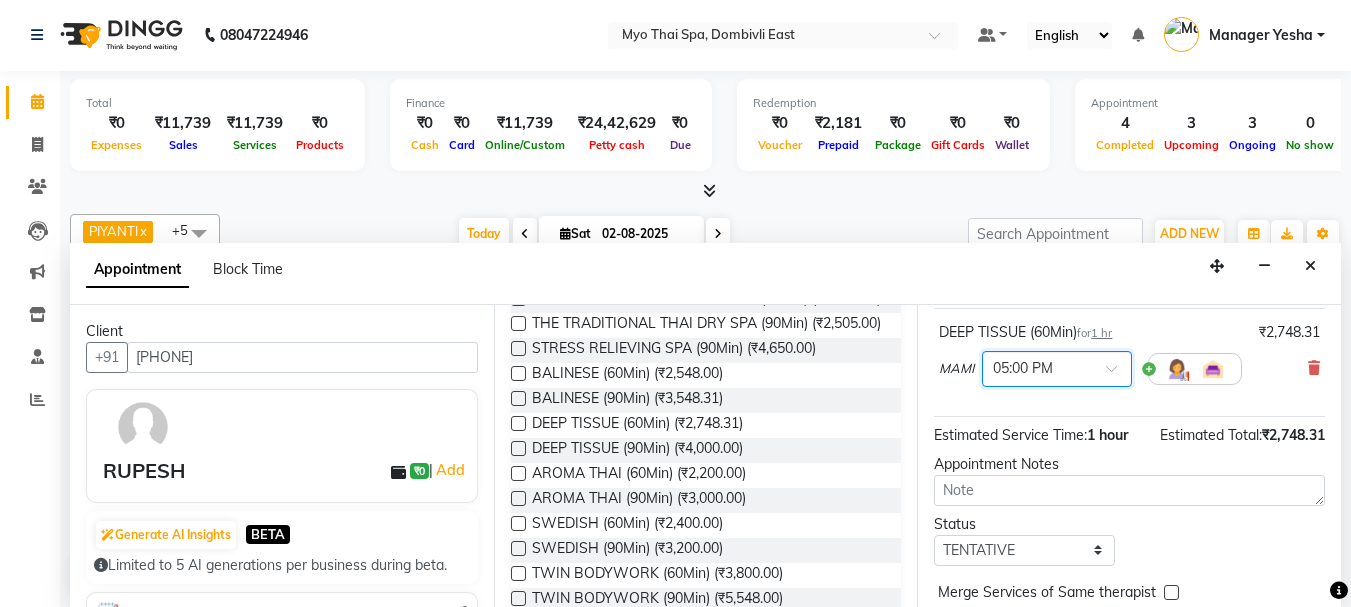 scroll, scrollTop: 239, scrollLeft: 0, axis: vertical 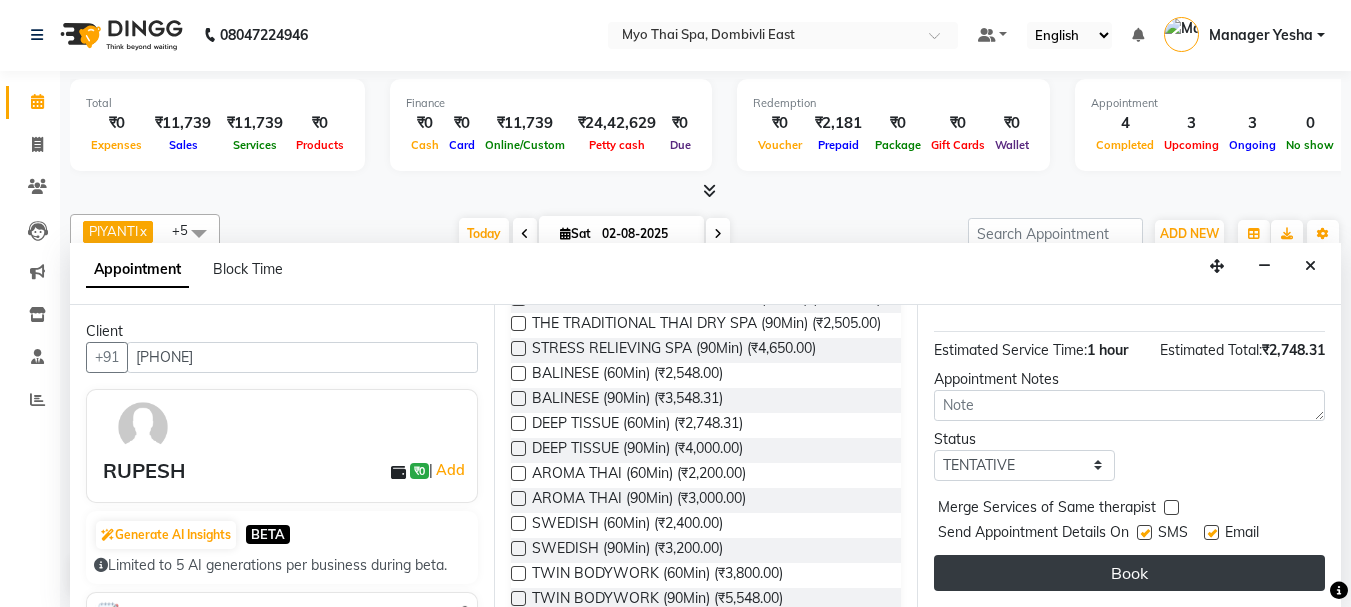 click on "Book" at bounding box center [1129, 573] 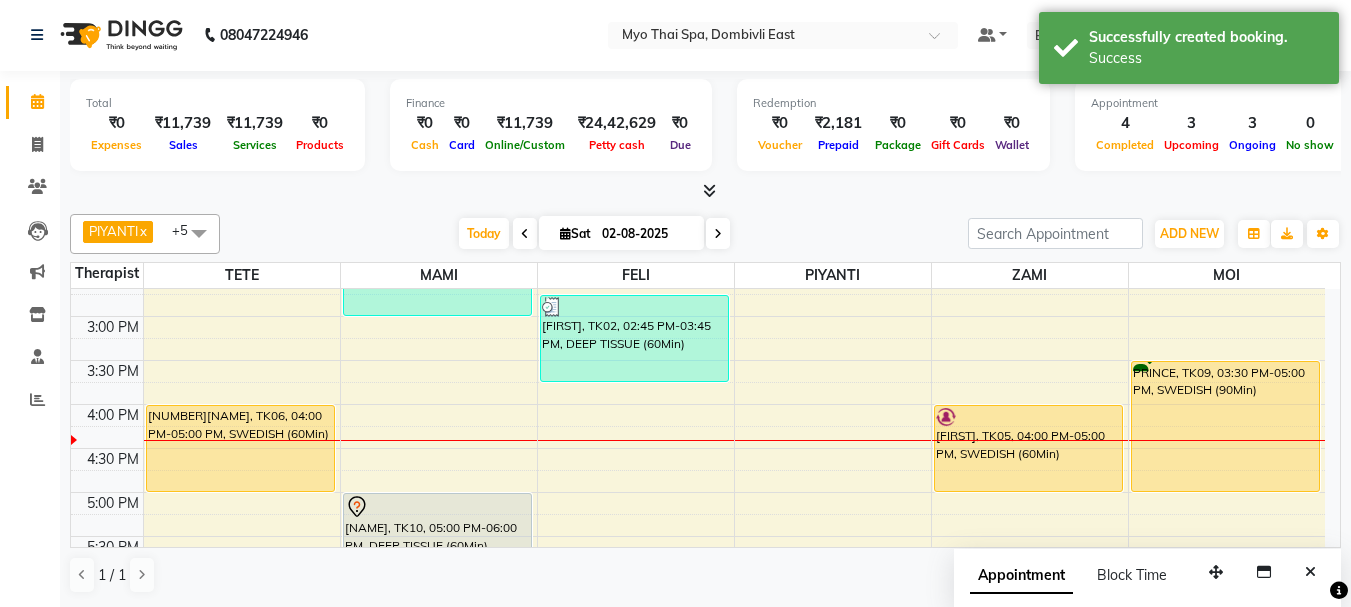 scroll, scrollTop: 0, scrollLeft: 0, axis: both 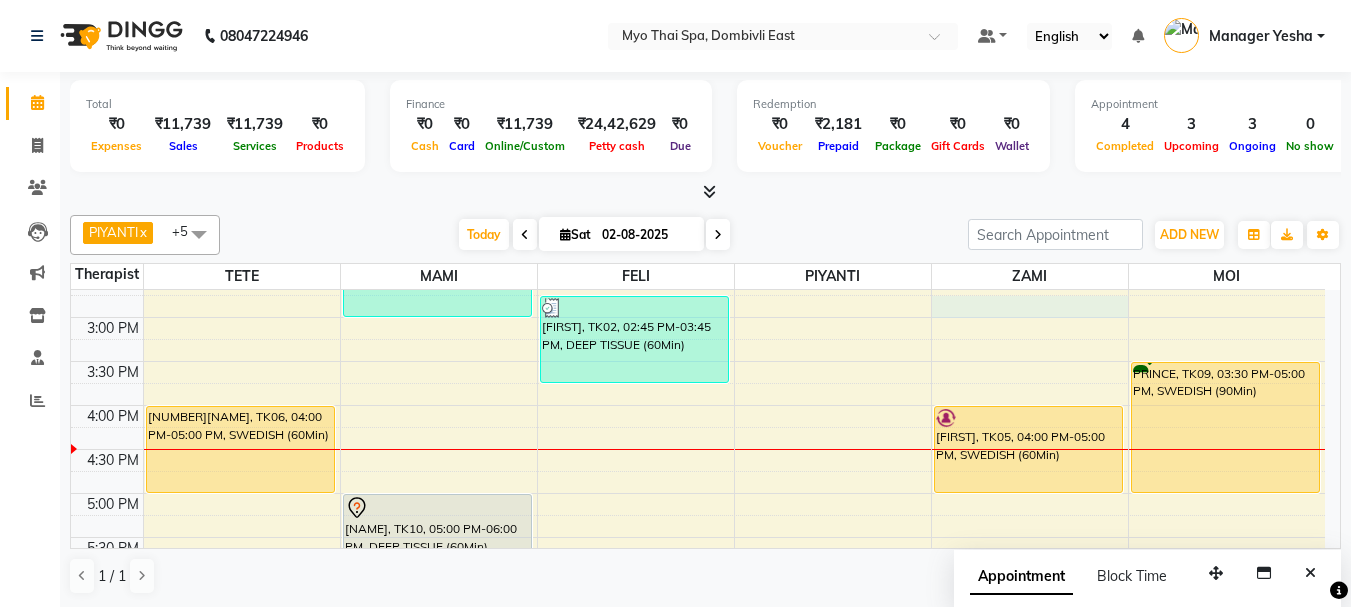 click on "9:00 AM 9:30 AM 10:00 AM 10:30 AM 11:00 AM 11:30 AM 12:00 PM 12:30 PM 1:00 PM 1:30 PM 2:00 PM 2:30 PM 3:00 PM 3:30 PM 4:00 PM 4:30 PM 5:00 PM 5:30 PM 6:00 PM 6:30 PM 7:00 PM 7:30 PM 8:00 PM 8:30 PM 9:00 PM 9:30 PM 10:00 PM 10:30 PM    3257JEEVAN CHAUDHARY, TK06, 04:00 PM-05:00 PM, SWEDISH (60Min)             murali 3288, TK01, 08:00 PM-09:30 PM, DEEP TISSUE (90Min)     JAYANT PATIL 1437, TK04, 01:45 PM-03:00 PM, Foot Spa (60Min) + Hotstone 15 mins             RUPESH, TK10, 05:00 PM-06:00 PM, DEEP TISSUE (60Min)             murali 3288, TK01, 08:00 PM-09:30 PM, MYO SIGNATURE SPA (90Min)     PARTHIV, TK02, 02:45 PM-03:45 PM, DEEP TISSUE (60Min)             AMOL .. 1419, TK07, 06:30 PM-07:30 PM, DEEP TISSUE (60Min)     EPSI, TK03, 01:00 PM-02:30 PM, DEEP TISSUE (90Min)     PRIYA, TK05, 04:00 PM-05:00 PM, SWEDISH (60Min)     EPSI, TK03, 01:00 PM-02:30 PM, DEEP TISSUE (90Min)     PRINCE, TK09, 03:30 PM-05:00 PM, SWEDISH (90Min)" at bounding box center (698, 405) 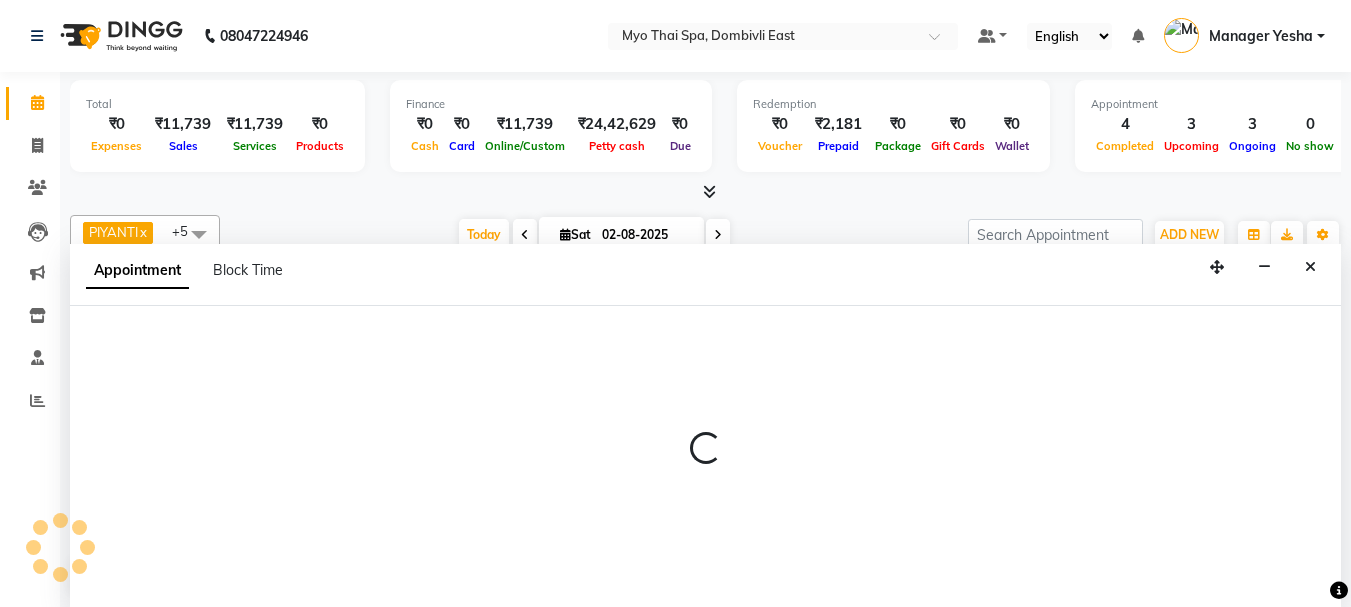 scroll, scrollTop: 1, scrollLeft: 0, axis: vertical 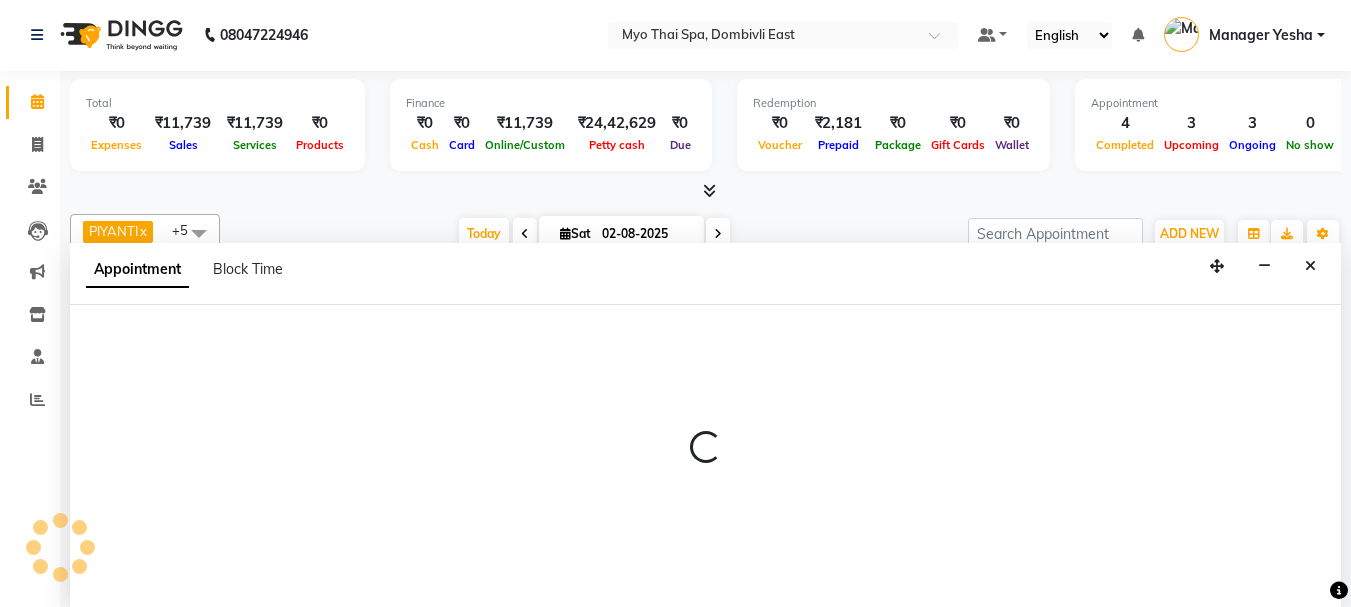 select on "67002" 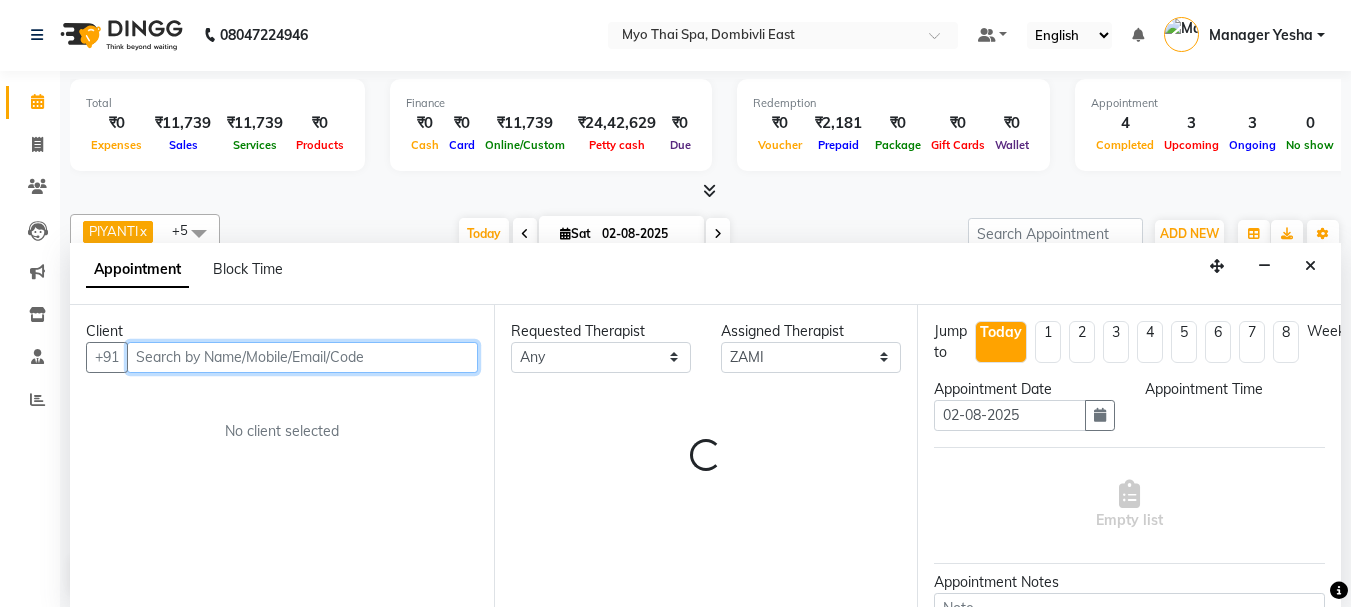 select on "885" 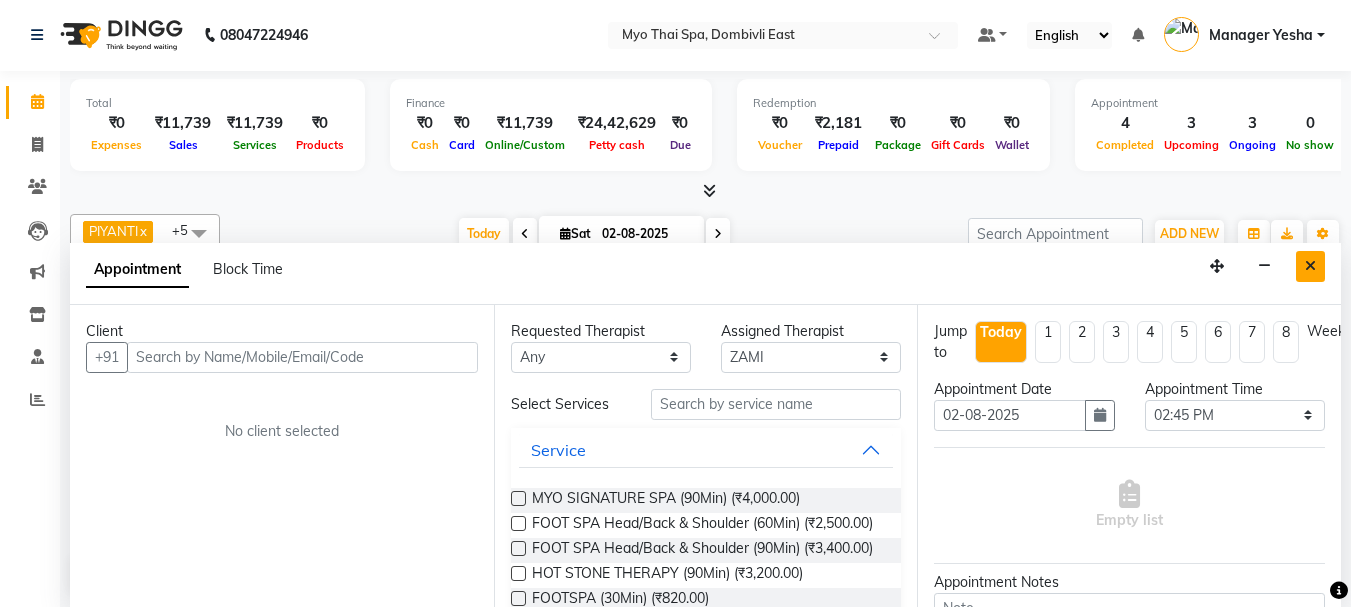 click at bounding box center [1310, 266] 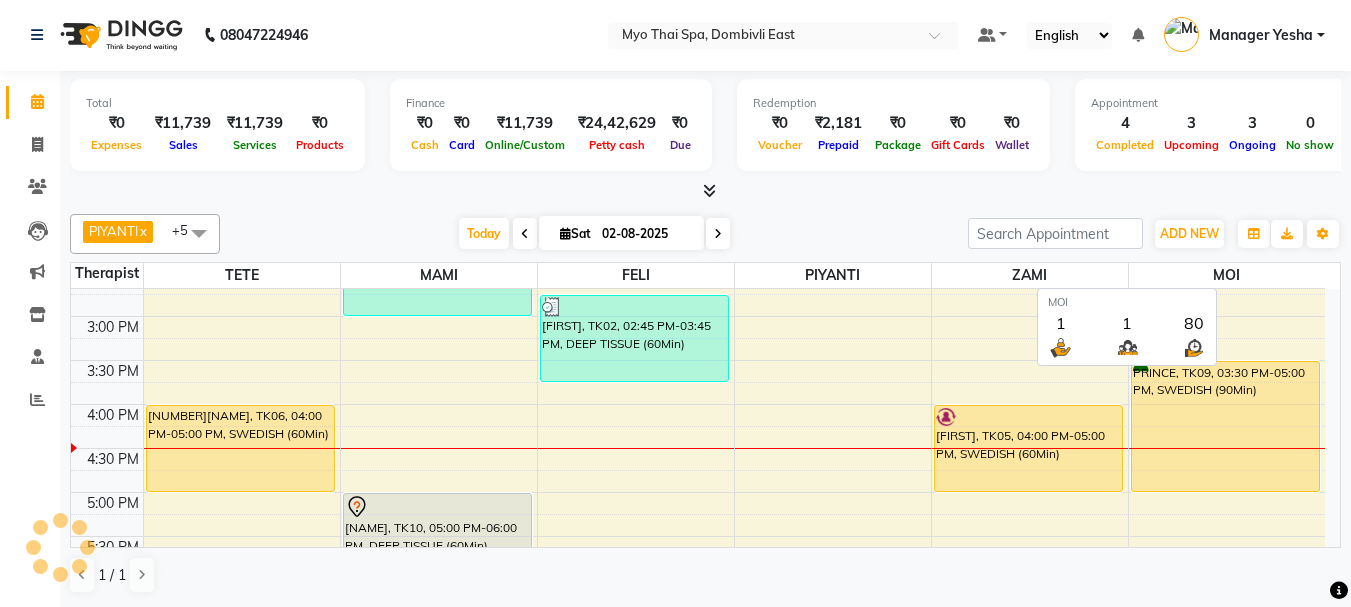 drag, startPoint x: 1309, startPoint y: 274, endPoint x: 1309, endPoint y: 359, distance: 85 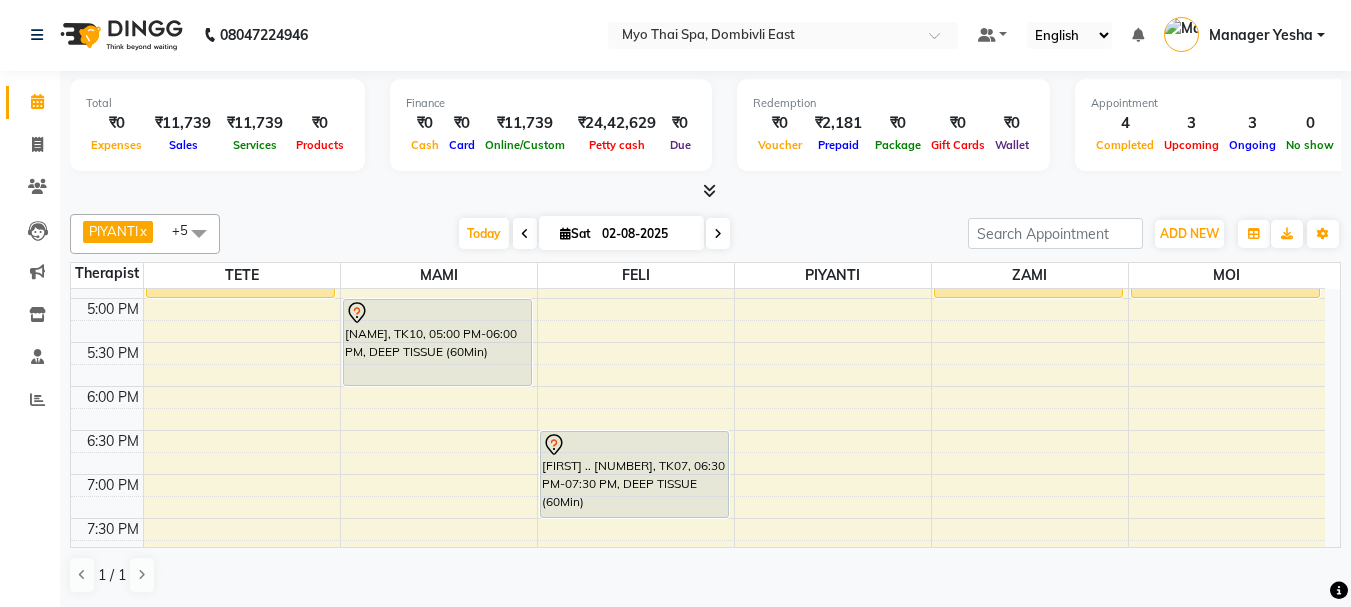 scroll, scrollTop: 594, scrollLeft: 0, axis: vertical 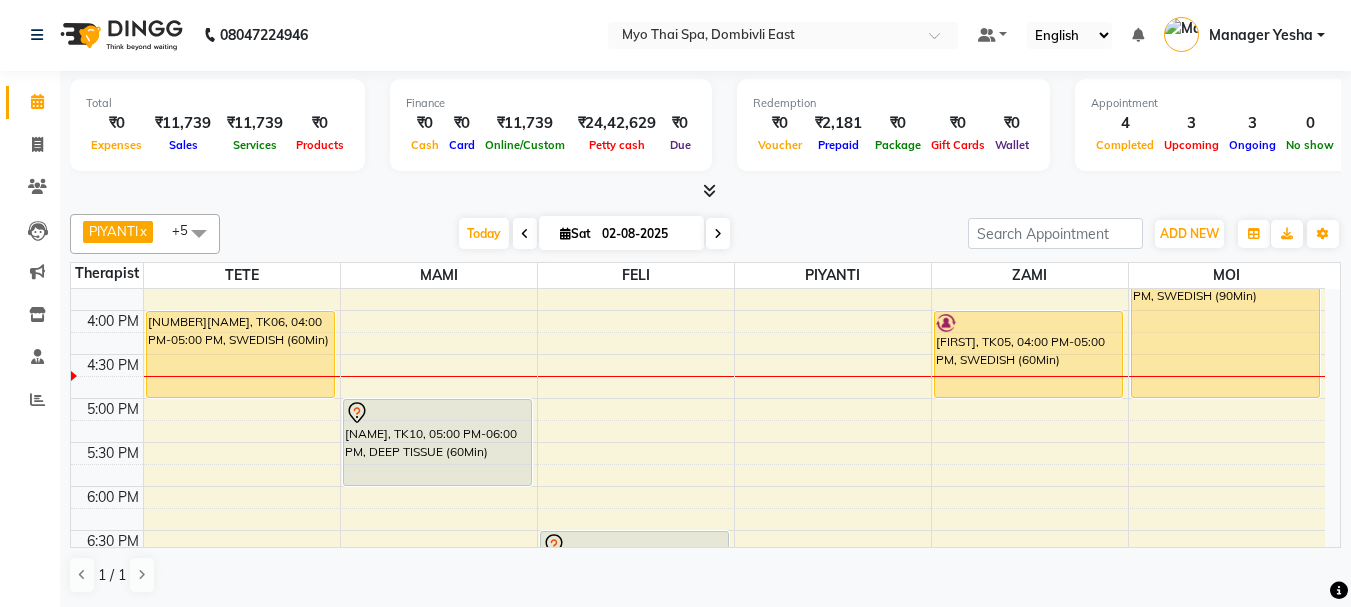 click on "9:00 AM 9:30 AM 10:00 AM 10:30 AM 11:00 AM 11:30 AM 12:00 PM 12:30 PM 1:00 PM 1:30 PM 2:00 PM 2:30 PM 3:00 PM 3:30 PM 4:00 PM 4:30 PM 5:00 PM 5:30 PM 6:00 PM 6:30 PM 7:00 PM 7:30 PM 8:00 PM 8:30 PM 9:00 PM 9:30 PM 10:00 PM 10:30 PM    3257JEEVAN CHAUDHARY, TK06, 04:00 PM-05:00 PM, SWEDISH (60Min)             murali 3288, TK01, 08:00 PM-09:30 PM, DEEP TISSUE (90Min)     JAYANT PATIL 1437, TK04, 01:45 PM-03:00 PM, Foot Spa (60Min) + Hotstone 15 mins             RUPESH, TK10, 05:00 PM-06:00 PM, DEEP TISSUE (60Min)             murali 3288, TK01, 08:00 PM-09:30 PM, MYO SIGNATURE SPA (90Min)     PARTHIV, TK02, 02:45 PM-03:45 PM, DEEP TISSUE (60Min)             AMOL .. 1419, TK07, 06:30 PM-07:30 PM, DEEP TISSUE (60Min)     EPSI, TK03, 01:00 PM-02:30 PM, DEEP TISSUE (90Min)     PRIYA, TK05, 04:00 PM-05:00 PM, SWEDISH (60Min)     EPSI, TK03, 01:00 PM-02:30 PM, DEEP TISSUE (90Min)     PRINCE, TK09, 03:30 PM-05:00 PM, SWEDISH (90Min)" at bounding box center (698, 310) 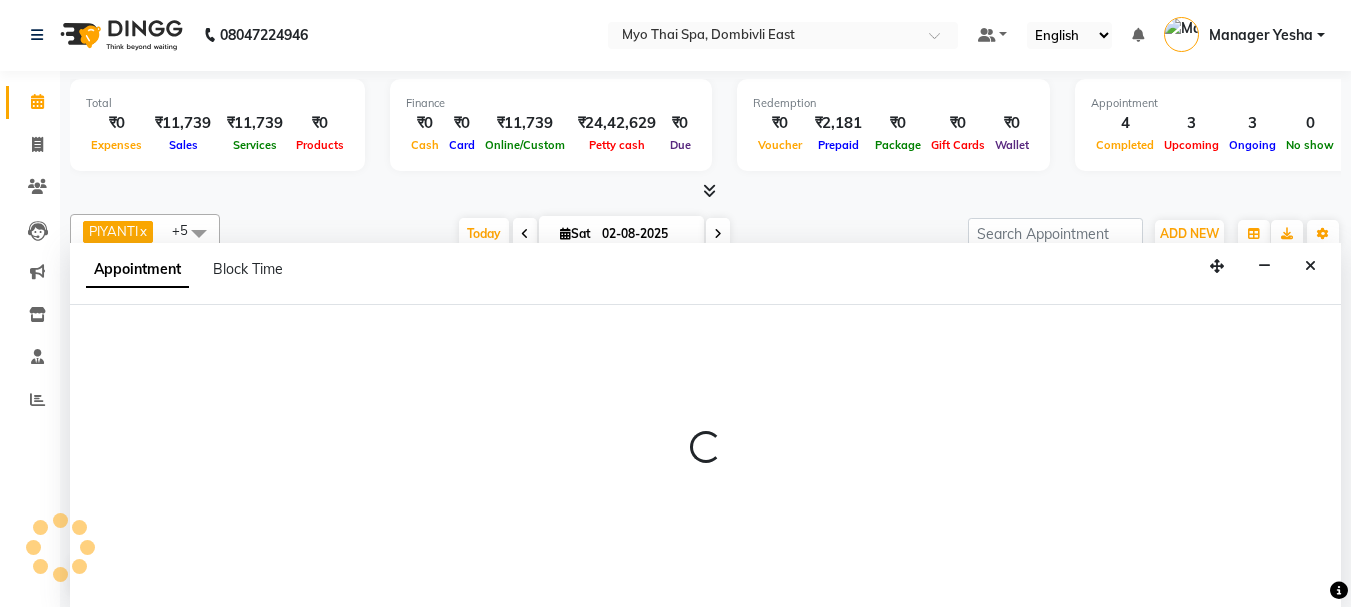 select on "42923" 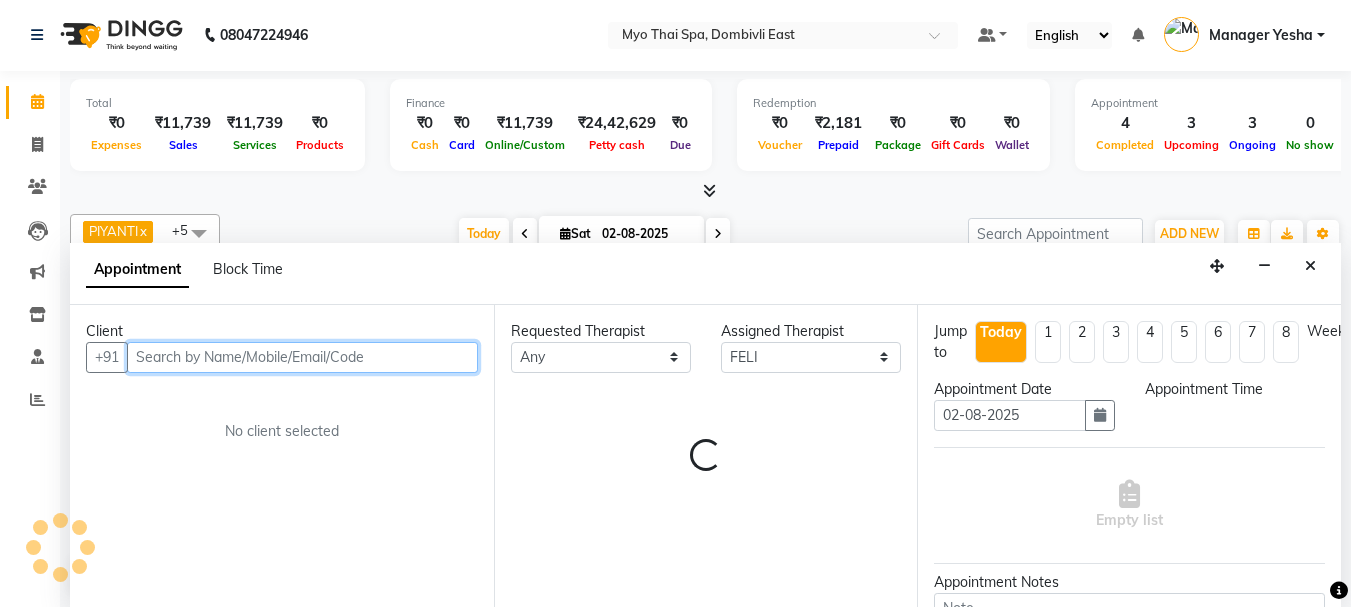 select on "1005" 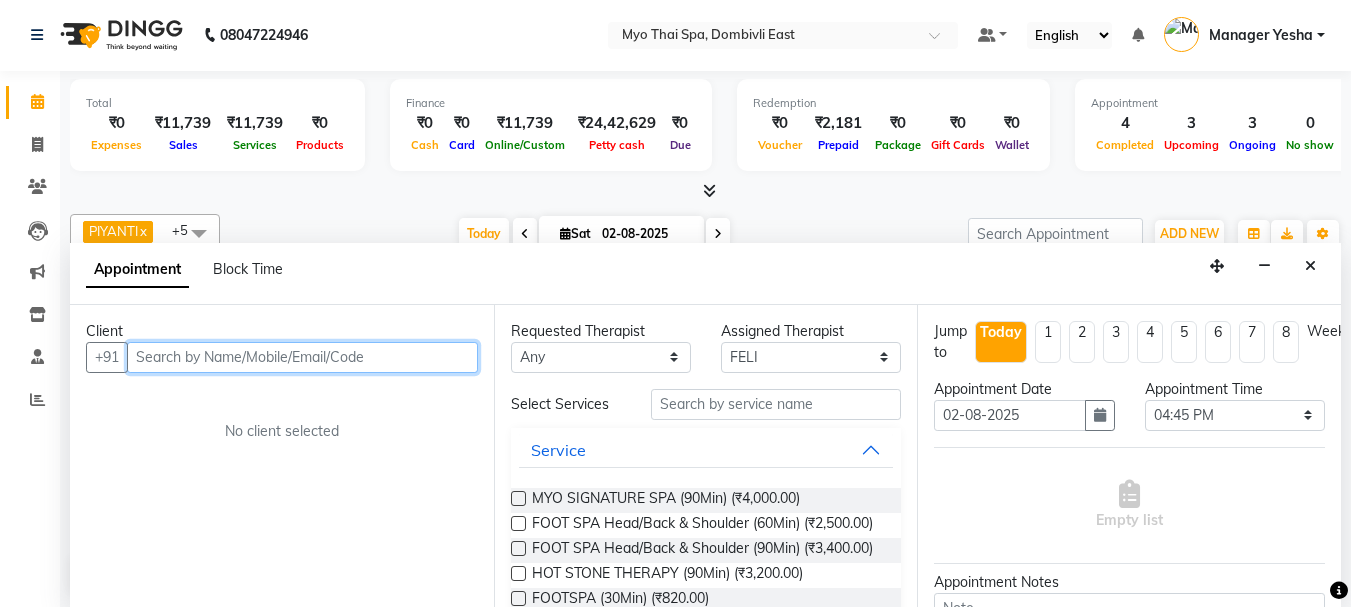 click at bounding box center (302, 357) 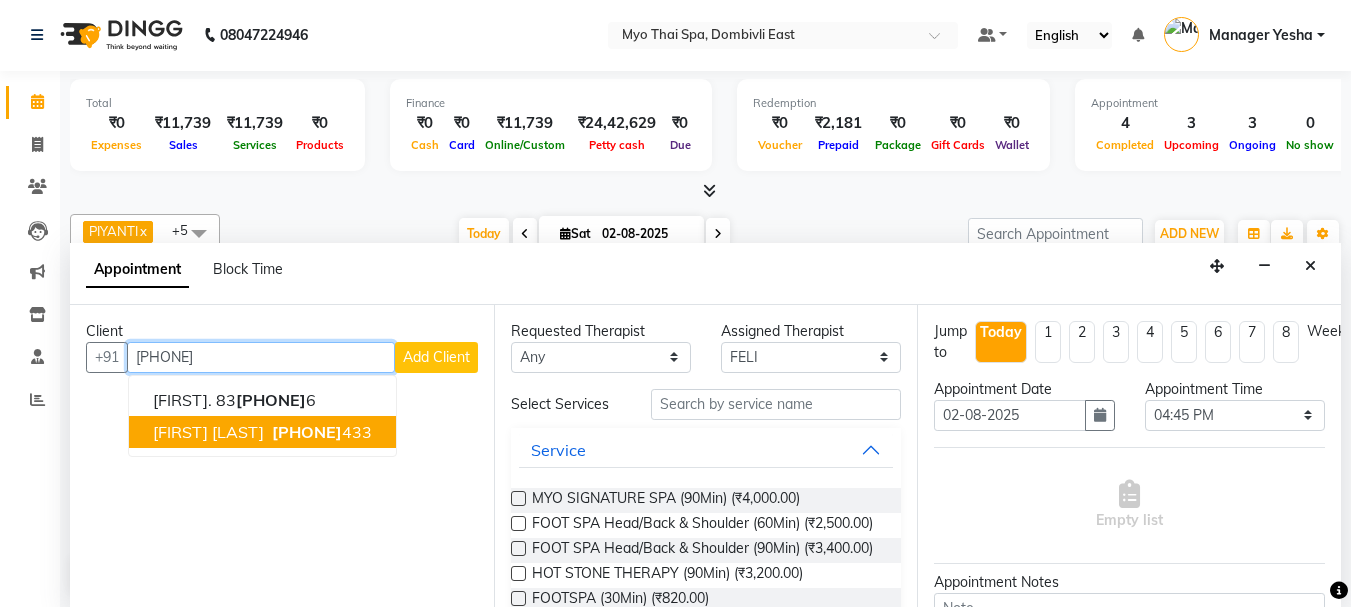 click on "ROHIT D'SOUZA" at bounding box center (208, 432) 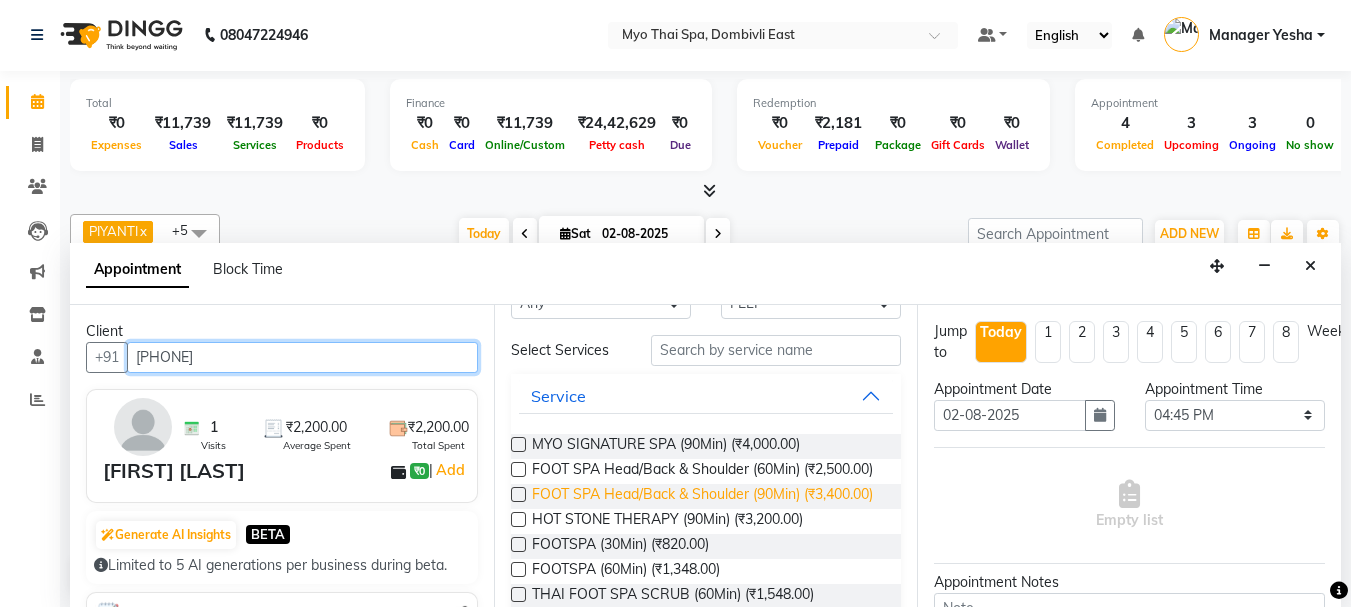 scroll, scrollTop: 200, scrollLeft: 0, axis: vertical 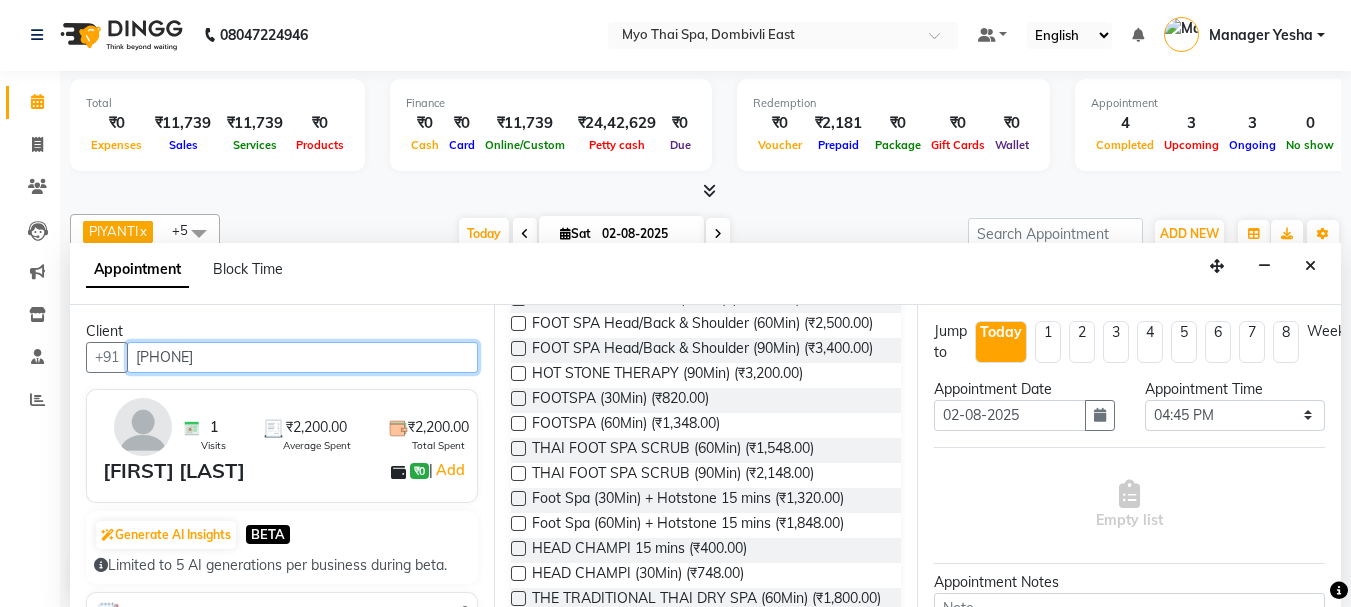 type on "[PHONE]" 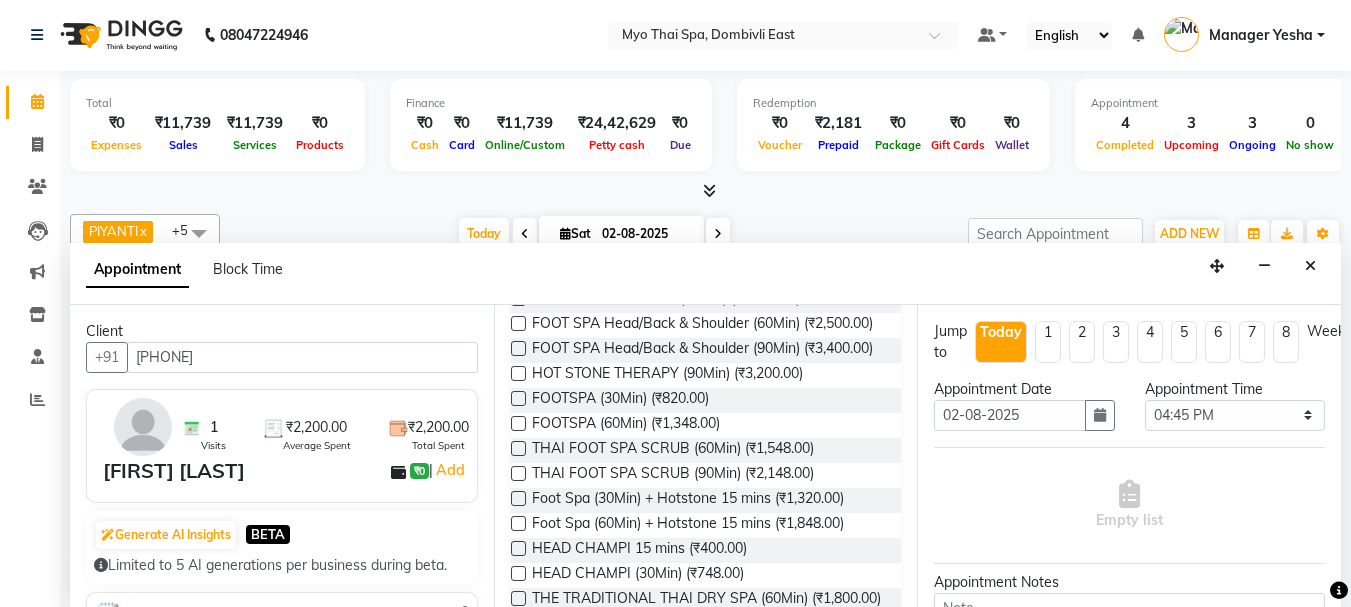 click at bounding box center (518, 398) 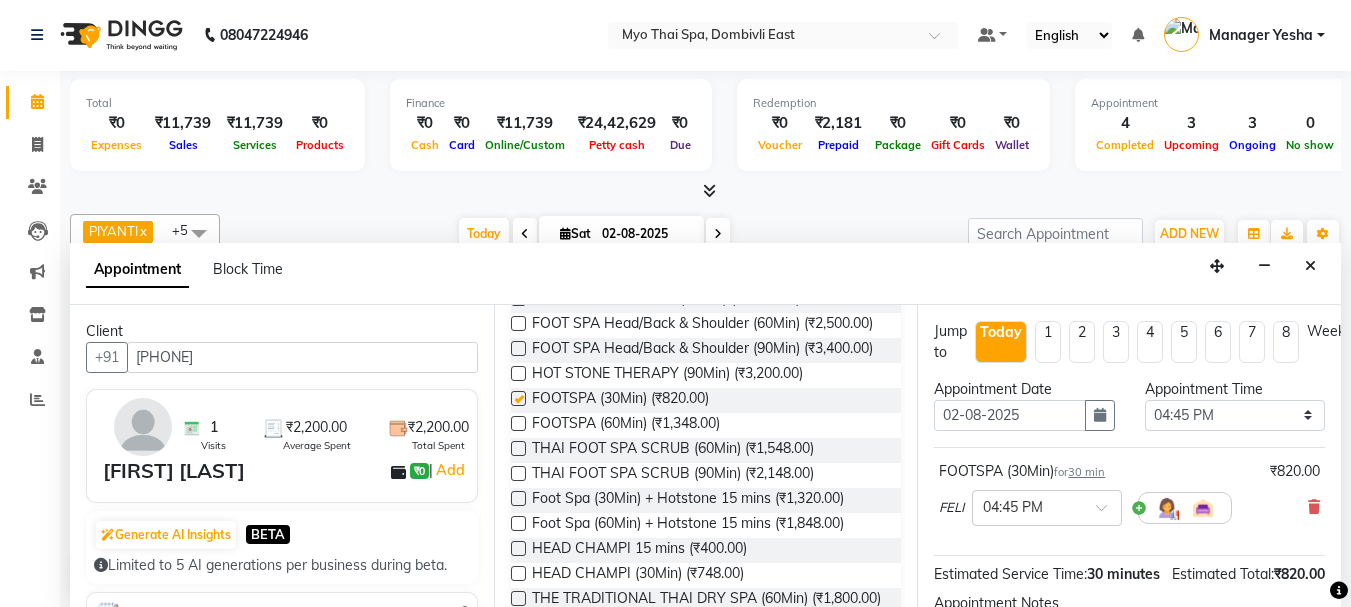 click at bounding box center (518, 398) 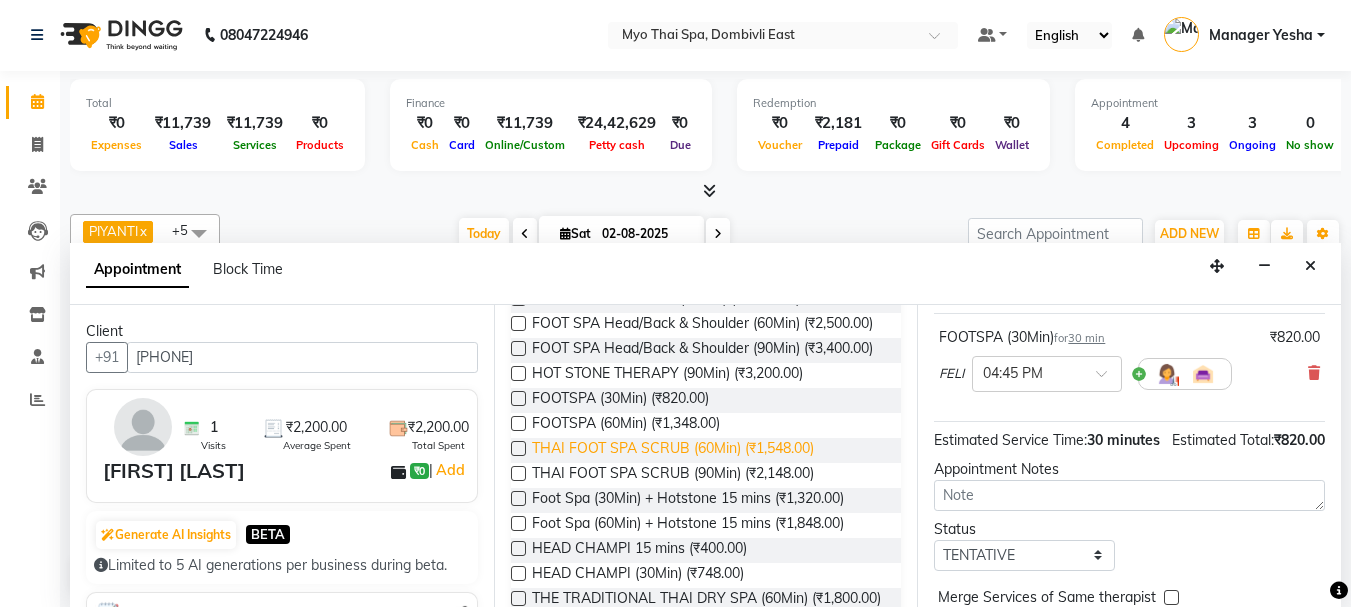 scroll, scrollTop: 100, scrollLeft: 0, axis: vertical 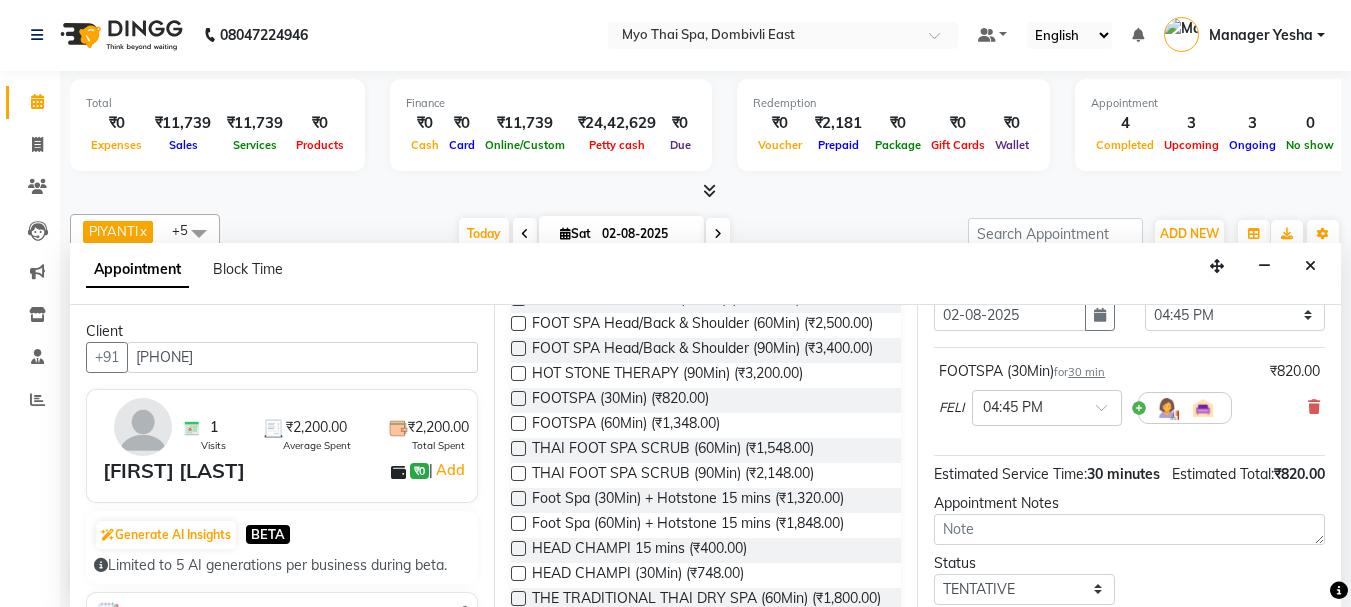 click at bounding box center [518, 398] 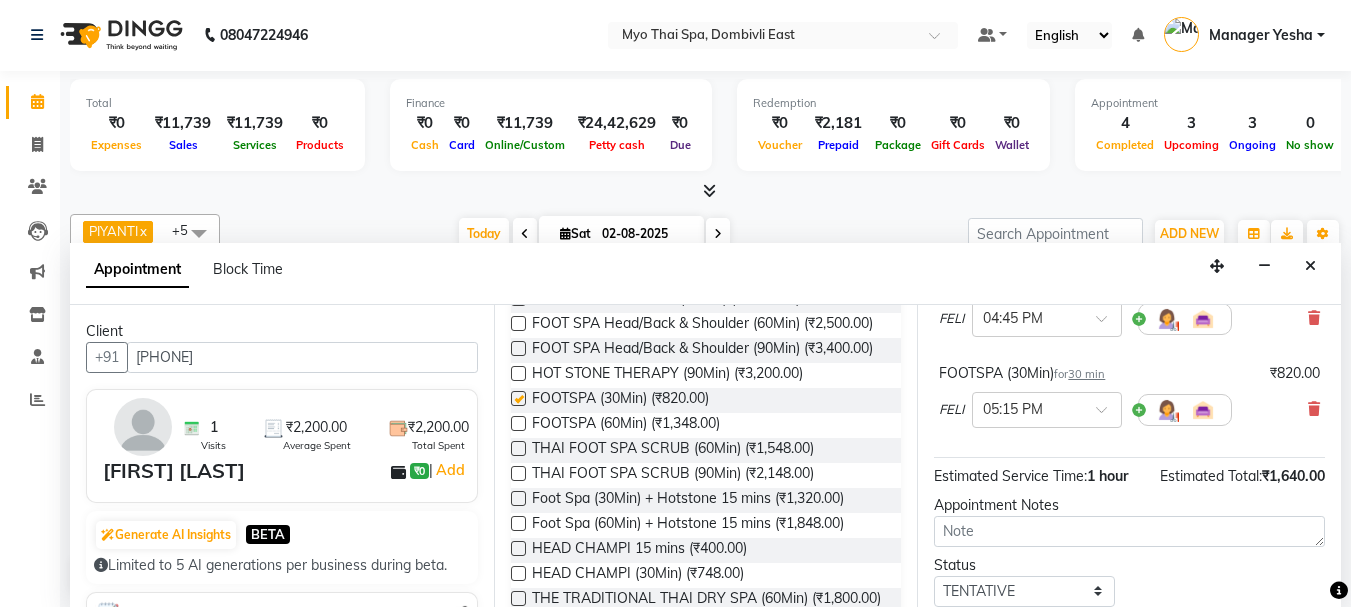 checkbox on "false" 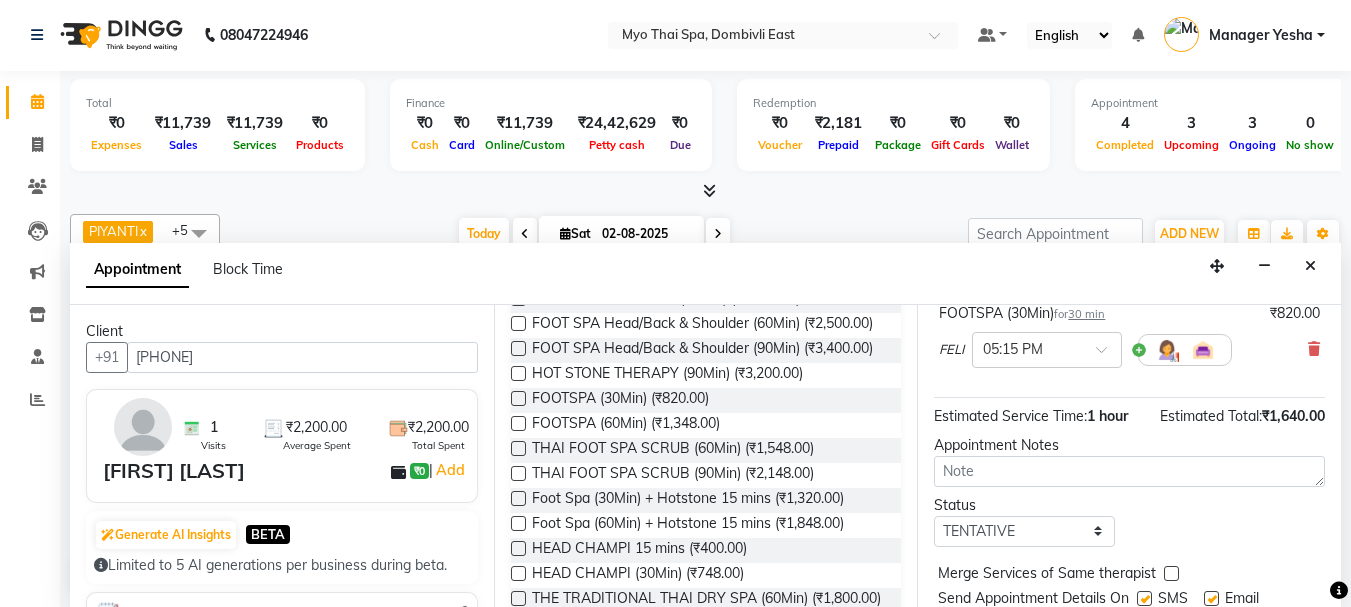 scroll, scrollTop: 200, scrollLeft: 0, axis: vertical 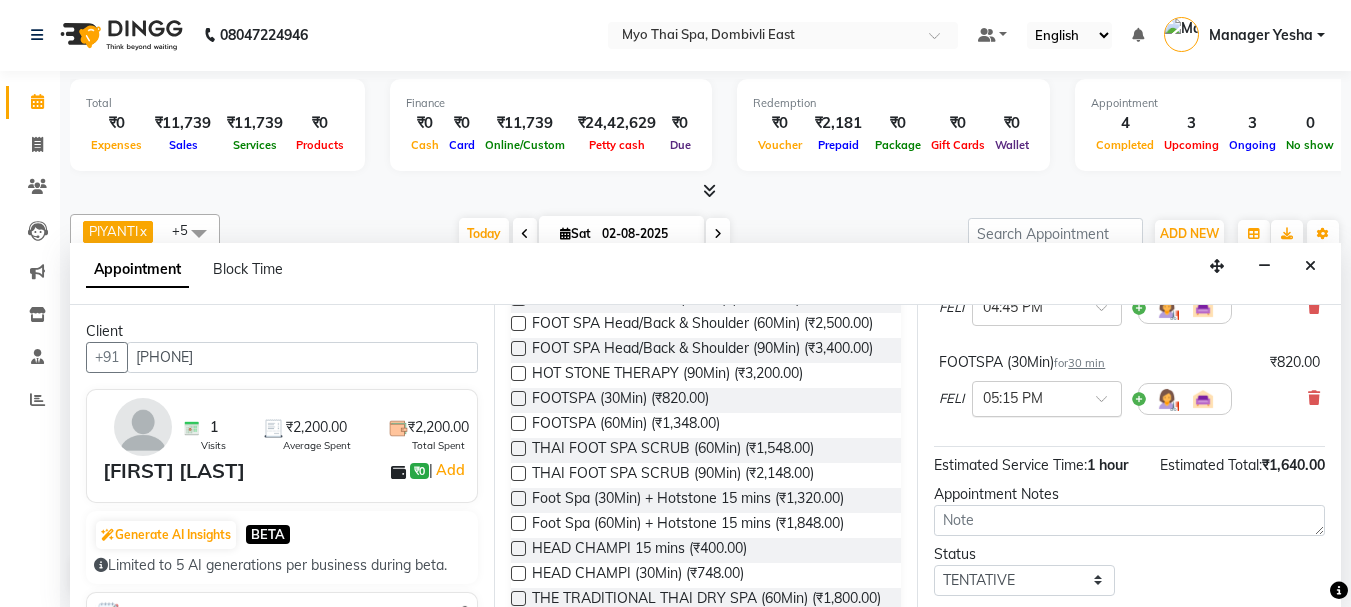 click at bounding box center (1047, 397) 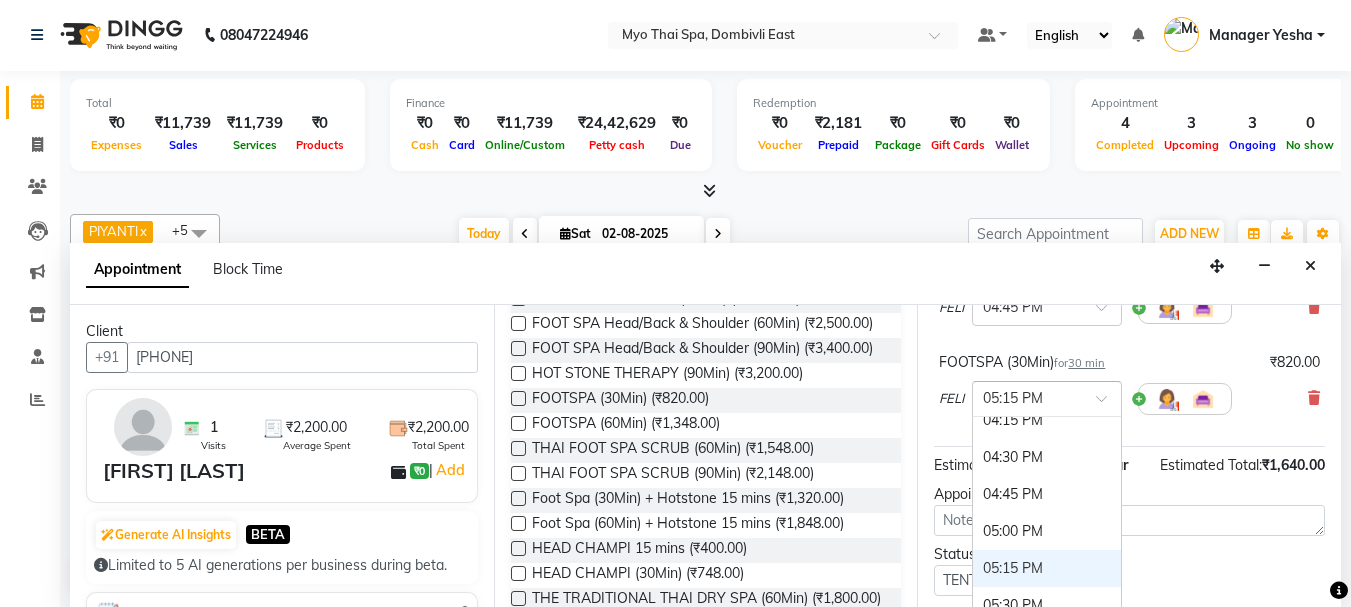 scroll, scrollTop: 921, scrollLeft: 0, axis: vertical 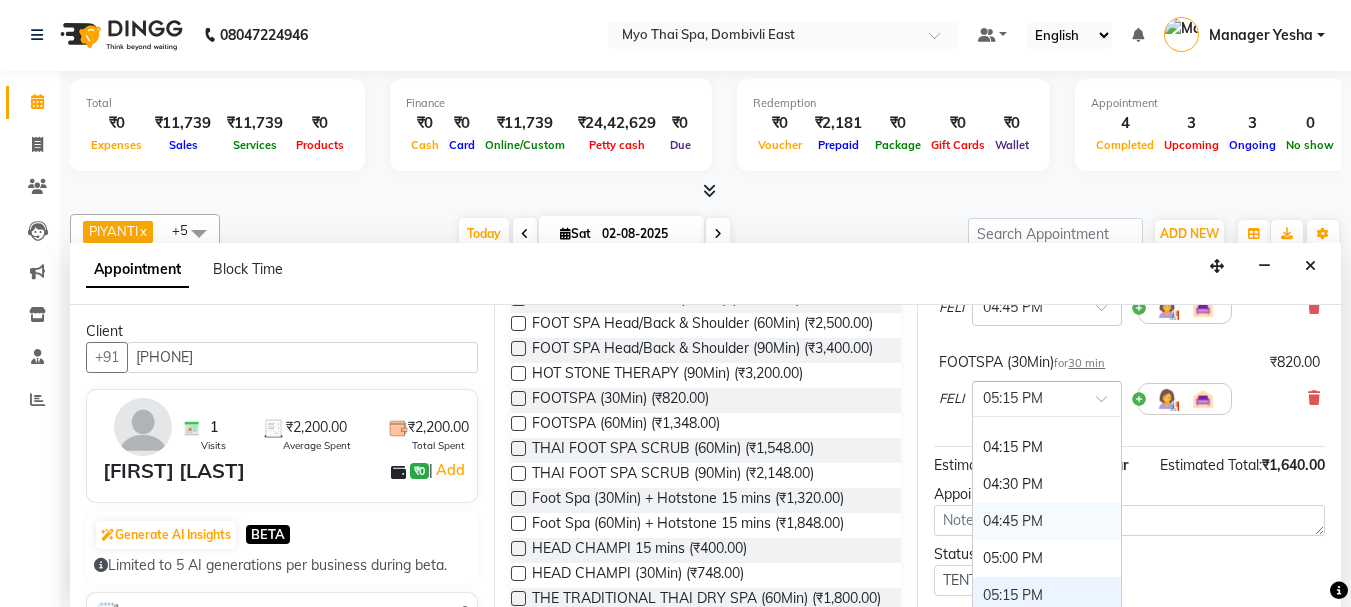 click on "04:45 PM" at bounding box center [1047, 521] 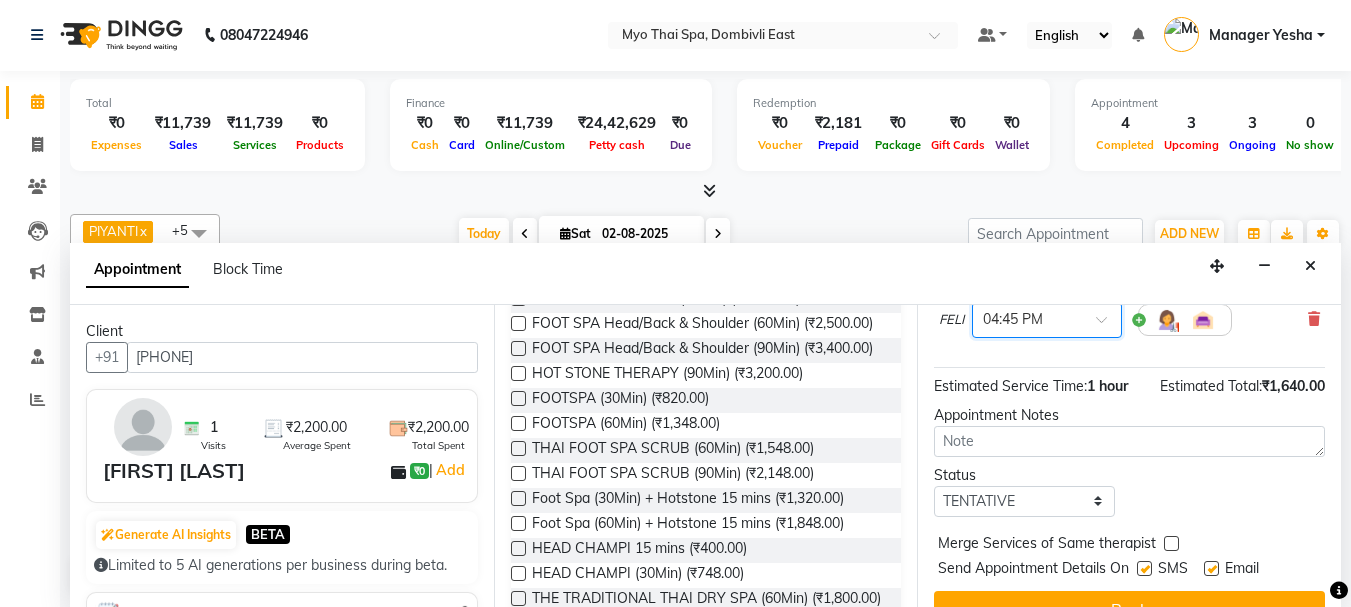 scroll, scrollTop: 351, scrollLeft: 0, axis: vertical 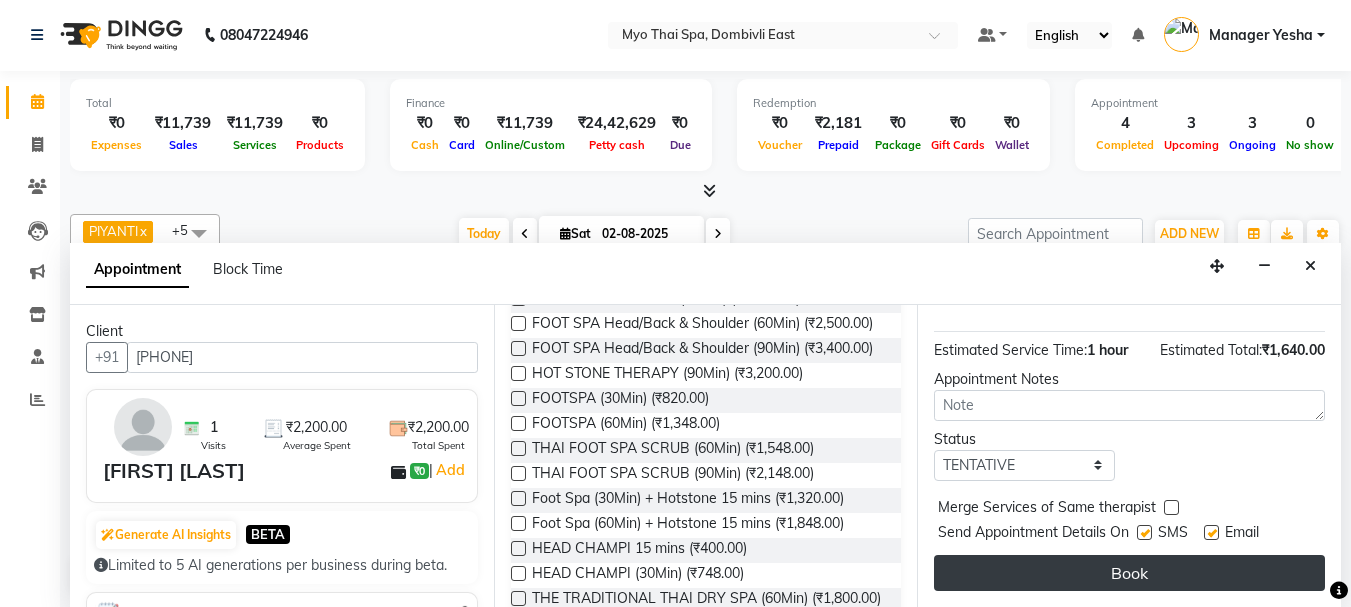 click on "Book" at bounding box center [1129, 573] 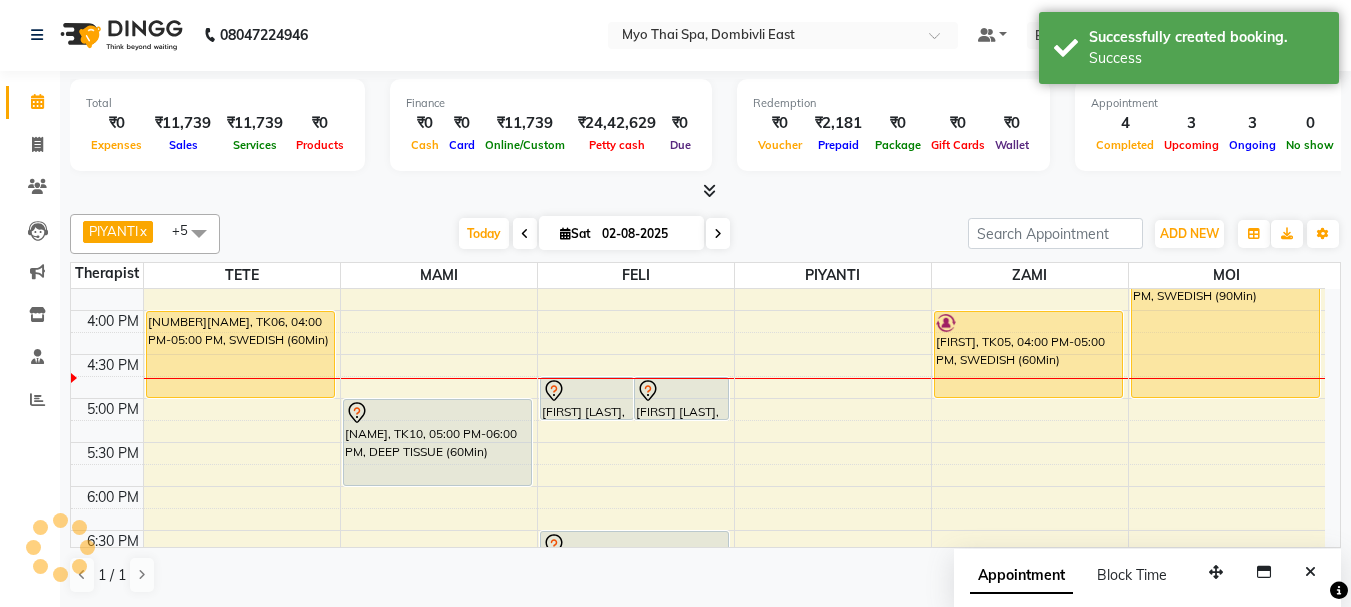 scroll, scrollTop: 0, scrollLeft: 0, axis: both 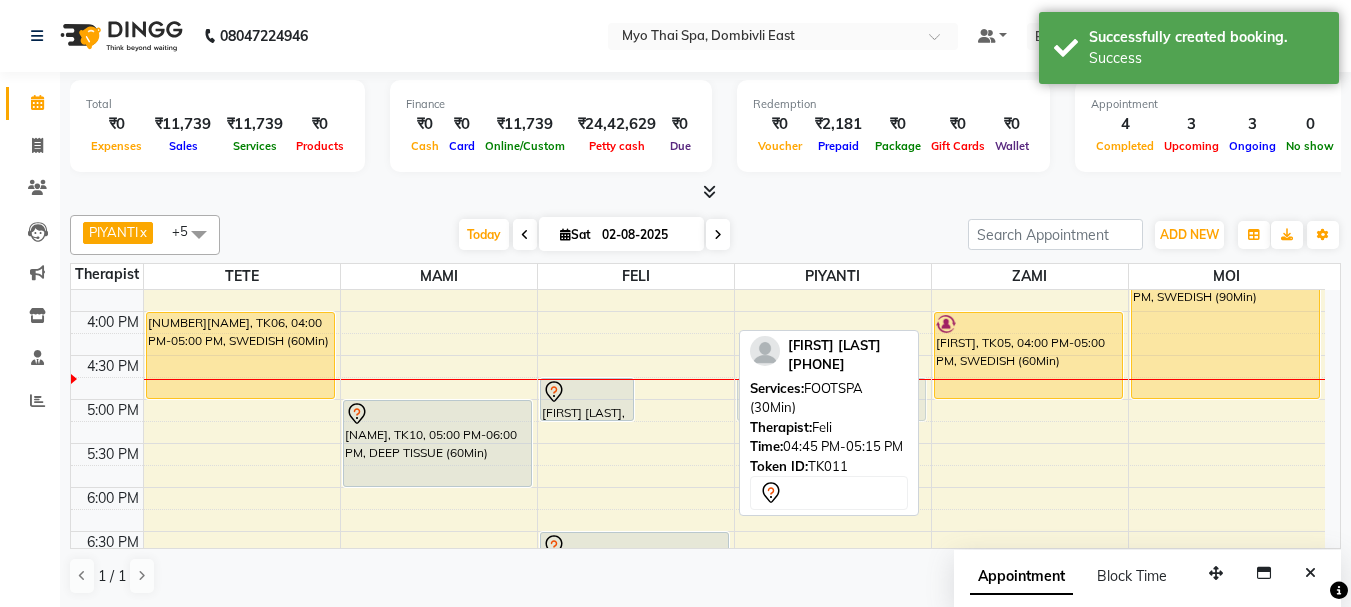 drag, startPoint x: 713, startPoint y: 395, endPoint x: 804, endPoint y: 398, distance: 91.04944 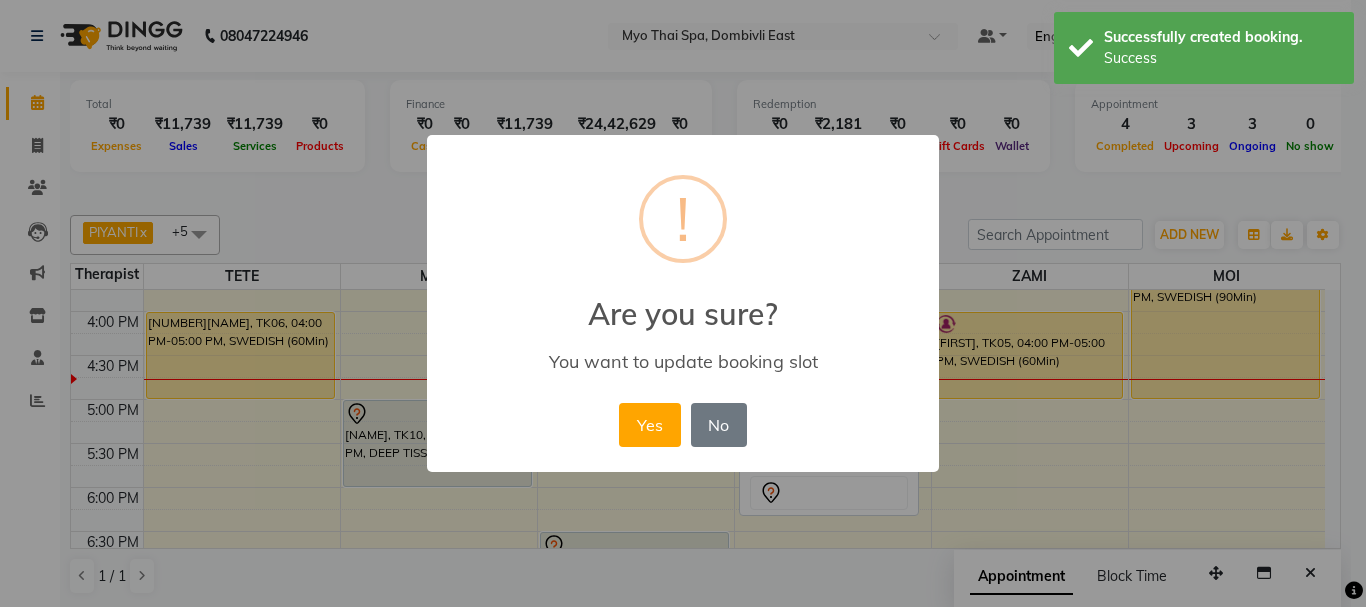 click on "× ! Are you sure? You want to update booking slot Yes No No" at bounding box center [683, 304] 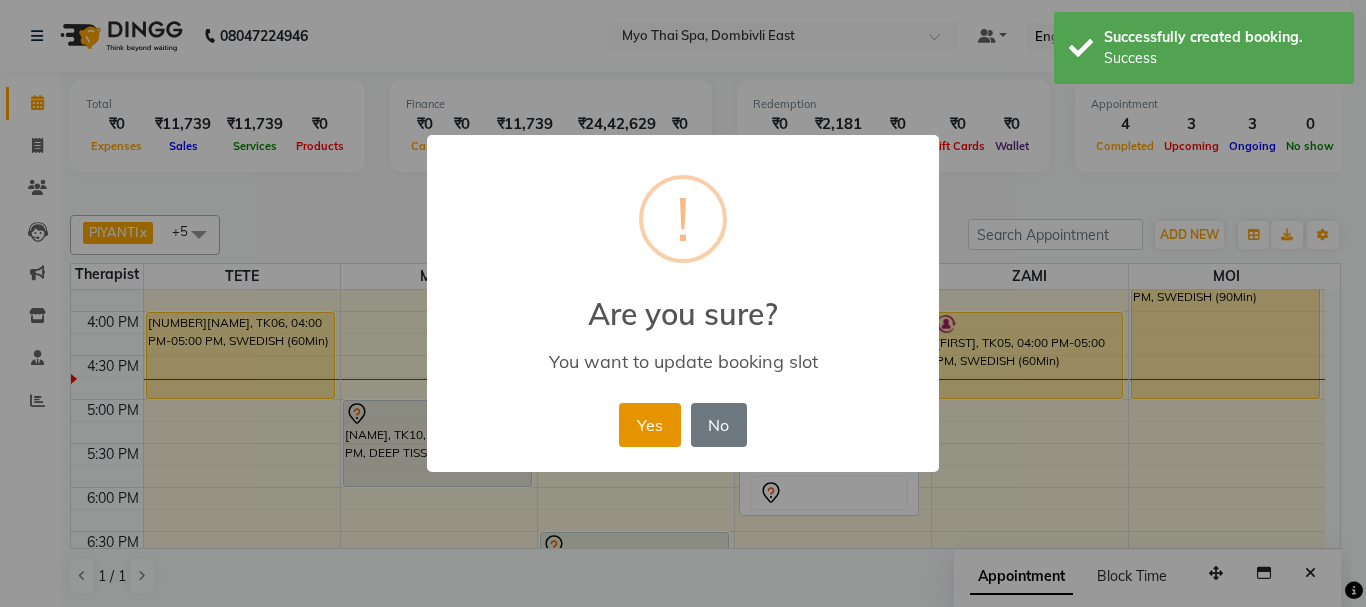 click on "Yes" at bounding box center (649, 425) 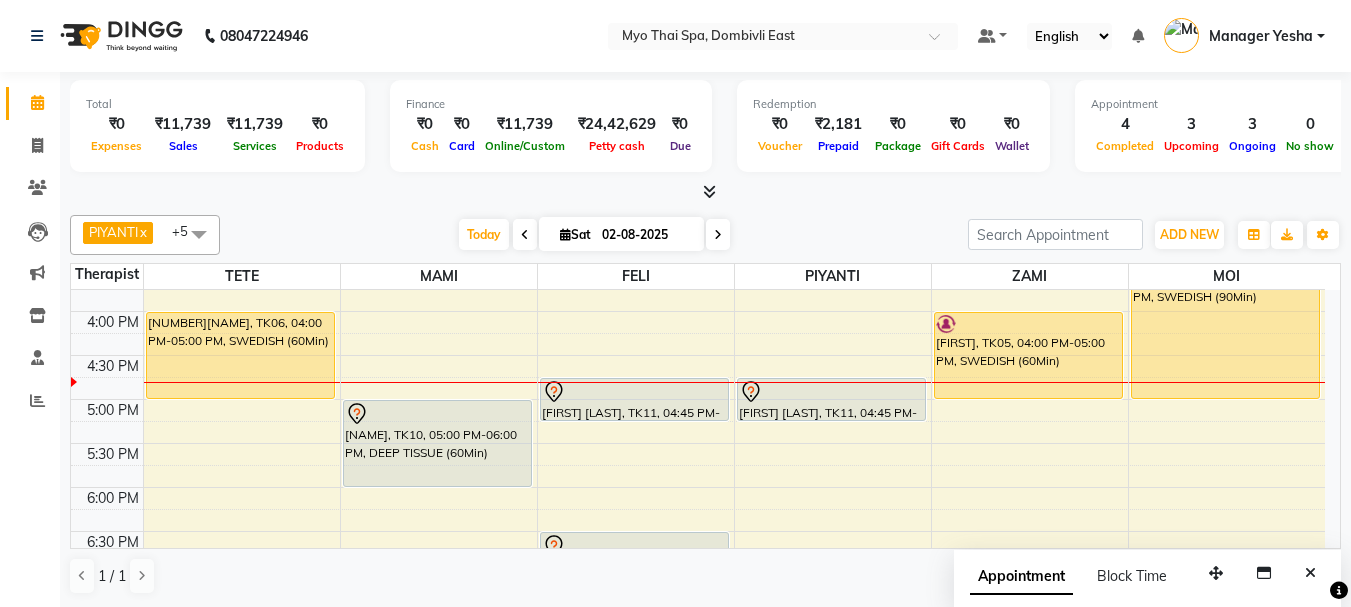 click on "9:00 AM 9:30 AM 10:00 AM 10:30 AM 11:00 AM 11:30 AM 12:00 PM 12:30 PM 1:00 PM 1:30 PM 2:00 PM 2:30 PM 3:00 PM 3:30 PM 4:00 PM 4:30 PM 5:00 PM 5:30 PM 6:00 PM 6:30 PM 7:00 PM 7:30 PM 8:00 PM 8:30 PM 9:00 PM 9:30 PM 10:00 PM 10:30 PM    3257JEEVAN CHAUDHARY, TK06, 04:00 PM-05:00 PM, SWEDISH (60Min)             murali 3288, TK01, 08:00 PM-09:30 PM, DEEP TISSUE (90Min)     JAYANT PATIL 1437, TK04, 01:45 PM-03:00 PM, Foot Spa (60Min) + Hotstone 15 mins             RUPESH, TK10, 05:00 PM-06:00 PM, DEEP TISSUE (60Min)             murali 3288, TK01, 08:00 PM-09:30 PM, MYO SIGNATURE SPA (90Min)     PARTHIV, TK02, 02:45 PM-03:45 PM, DEEP TISSUE (60Min)             ROHIT D'SOUZA, TK11, 04:45 PM-05:15 PM, FOOTSPA (30Min)             AMOL .. 1419, TK07, 06:30 PM-07:30 PM, DEEP TISSUE (60Min)     EPSI, TK03, 01:00 PM-02:30 PM, DEEP TISSUE (90Min)             ROHIT D'SOUZA, TK11, 04:45 PM-05:15 PM, FOOTSPA (30Min)     PRIYA, TK05, 04:00 PM-05:00 PM, SWEDISH (60Min)     EPSI, TK03, 01:00 PM-02:30 PM, DEEP TISSUE (90Min)" at bounding box center (698, 311) 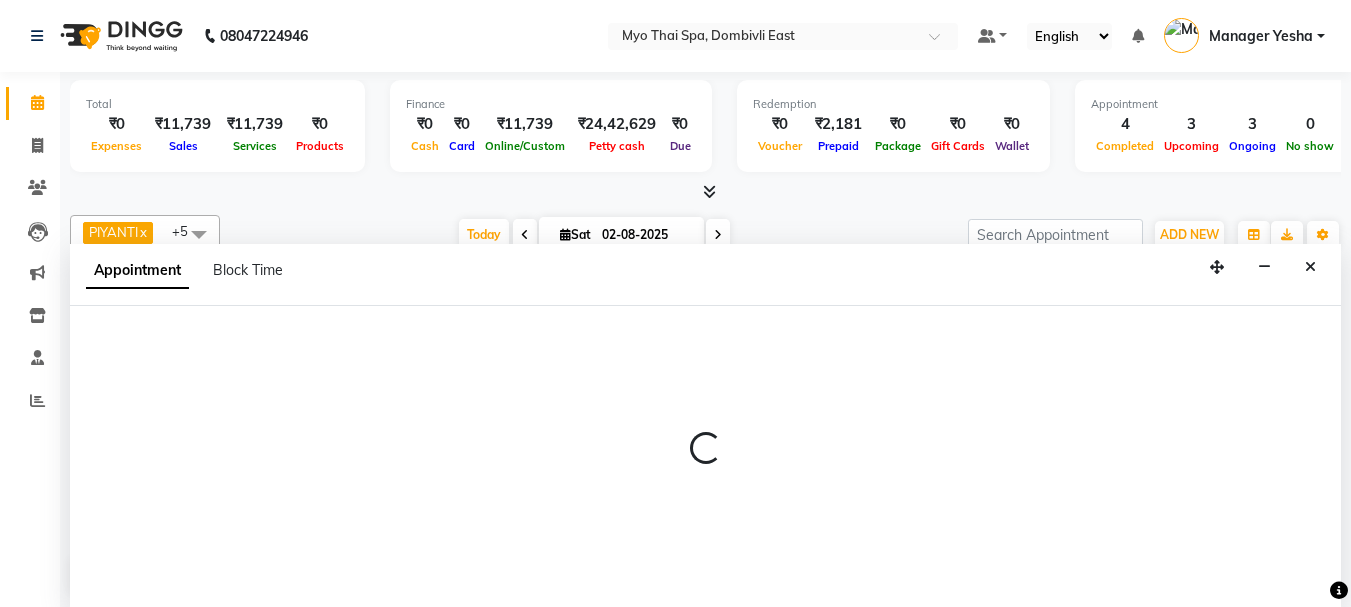 select on "67002" 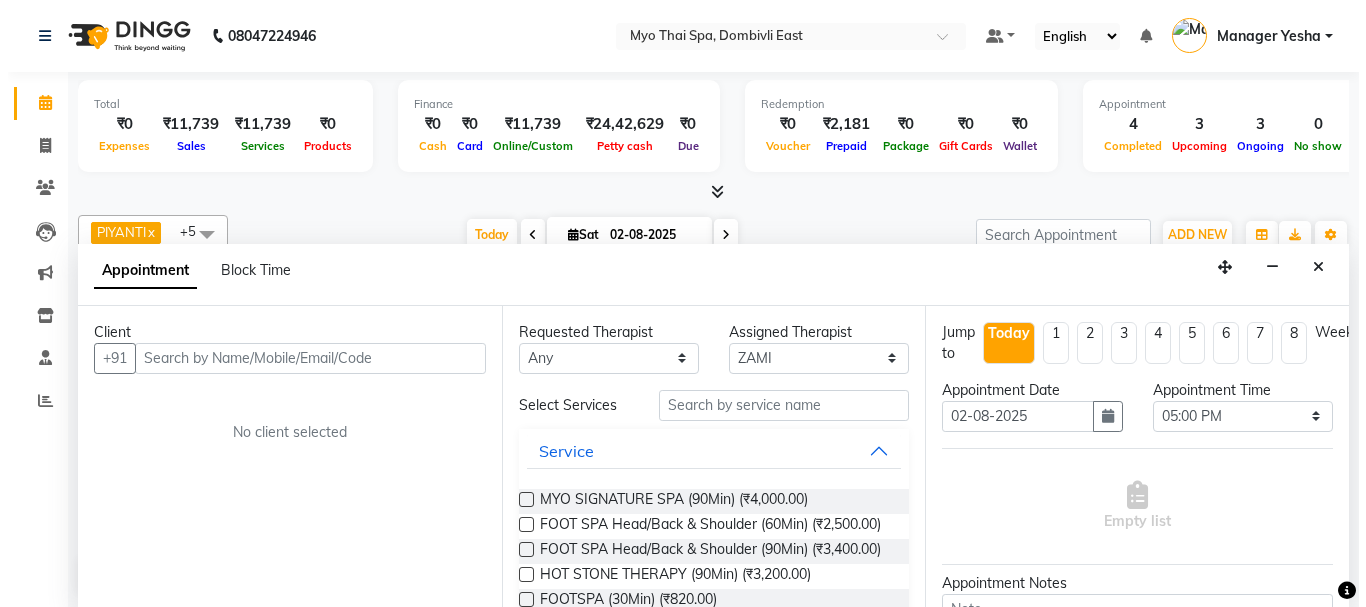 scroll, scrollTop: 1, scrollLeft: 0, axis: vertical 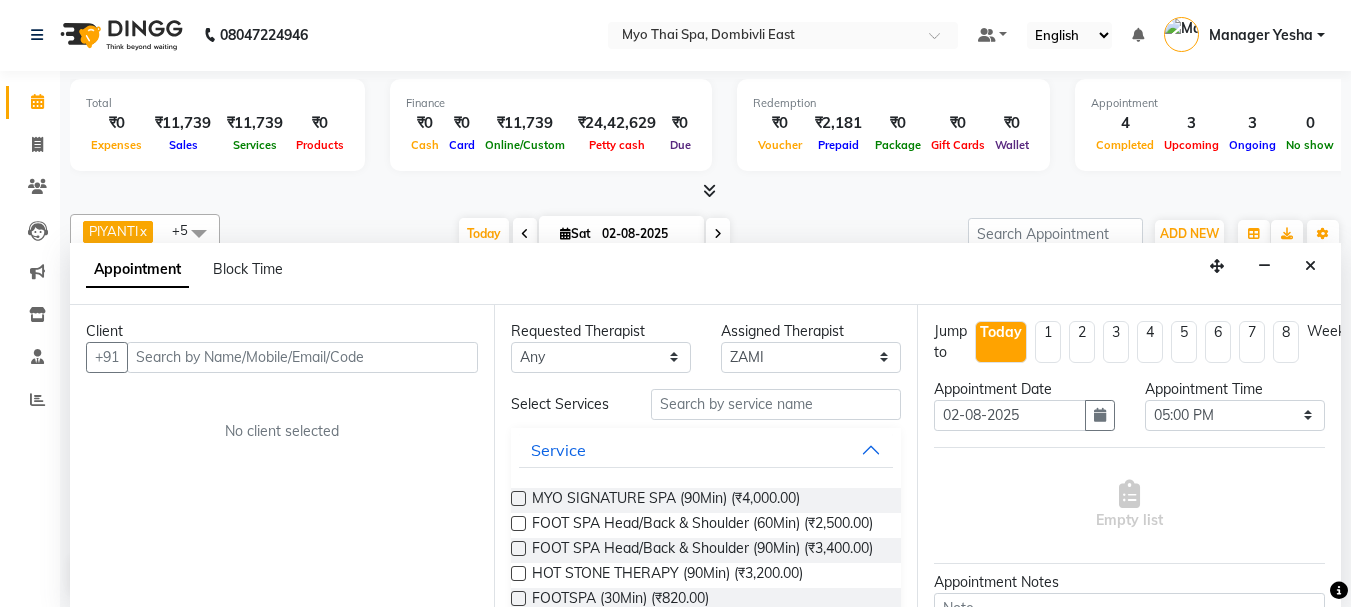 click at bounding box center (302, 357) 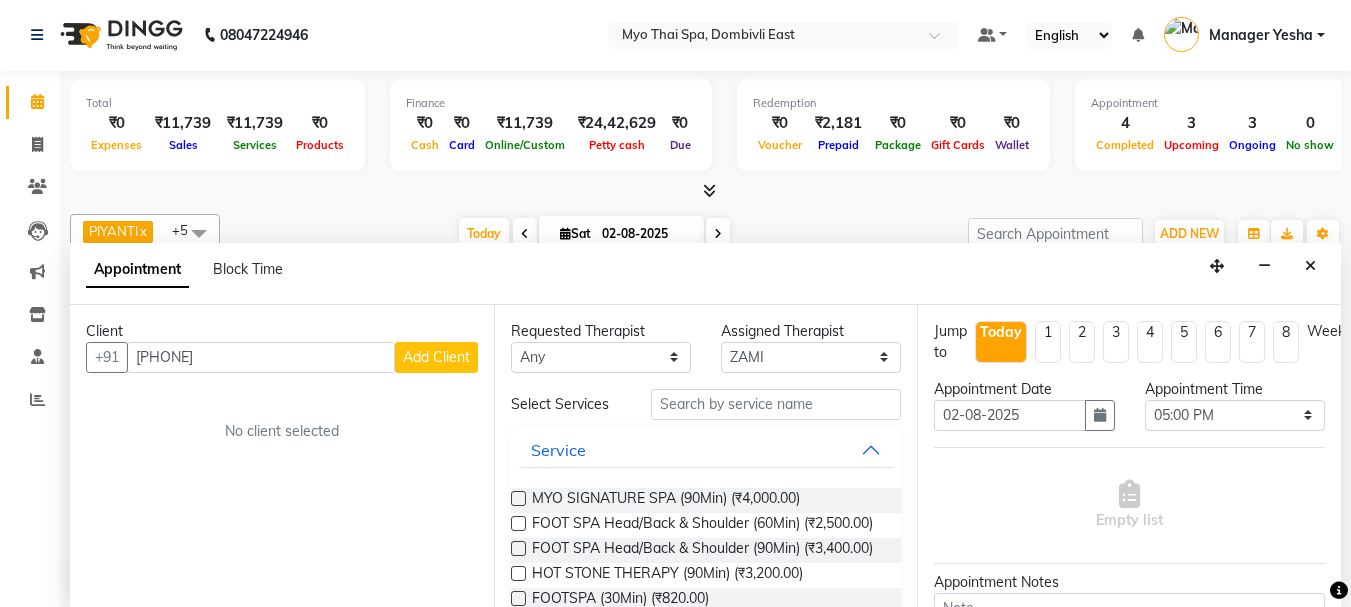 type on "[PHONE]" 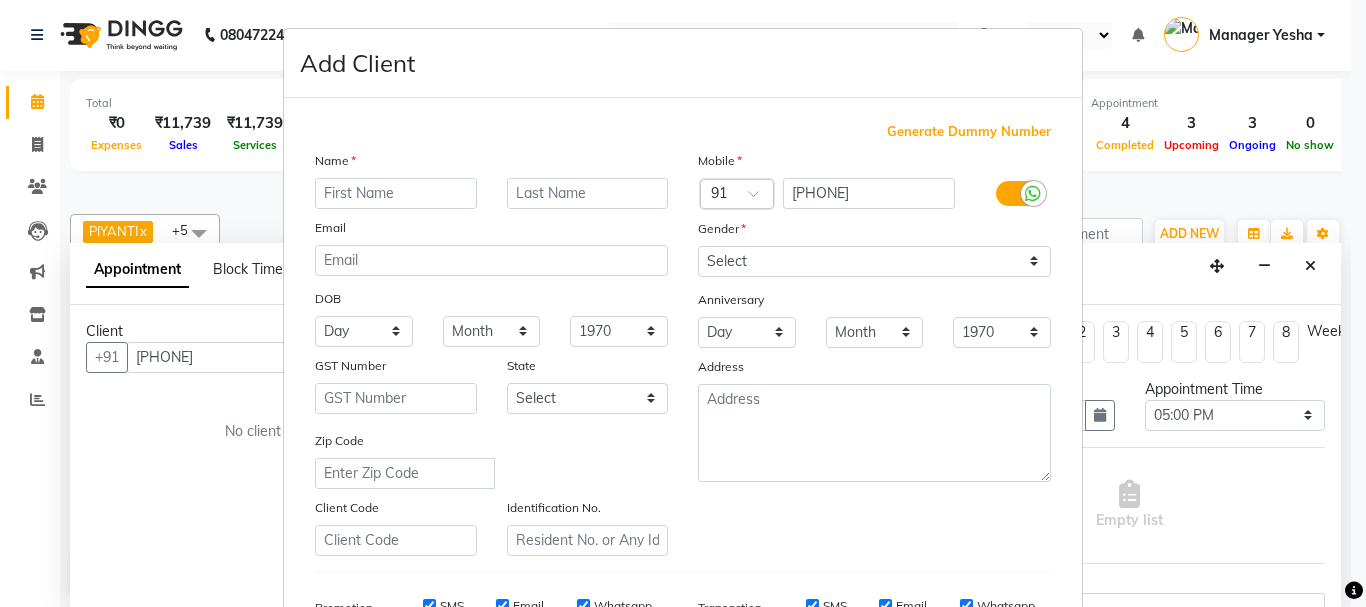 click at bounding box center [396, 193] 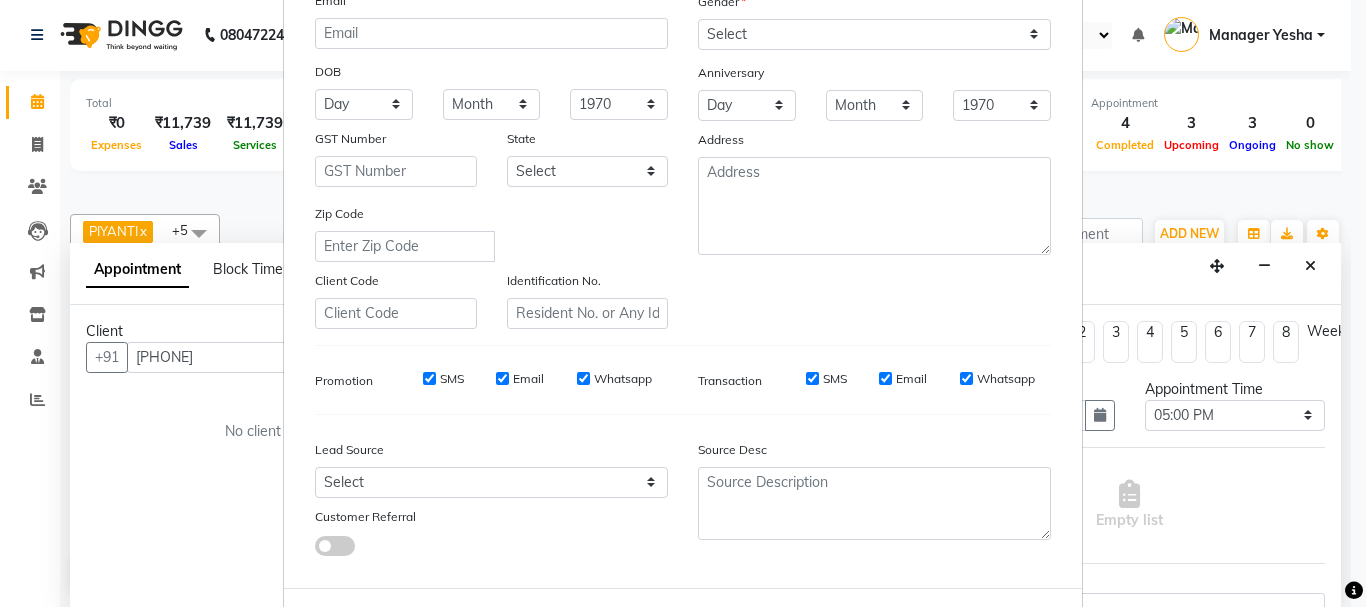scroll, scrollTop: 300, scrollLeft: 0, axis: vertical 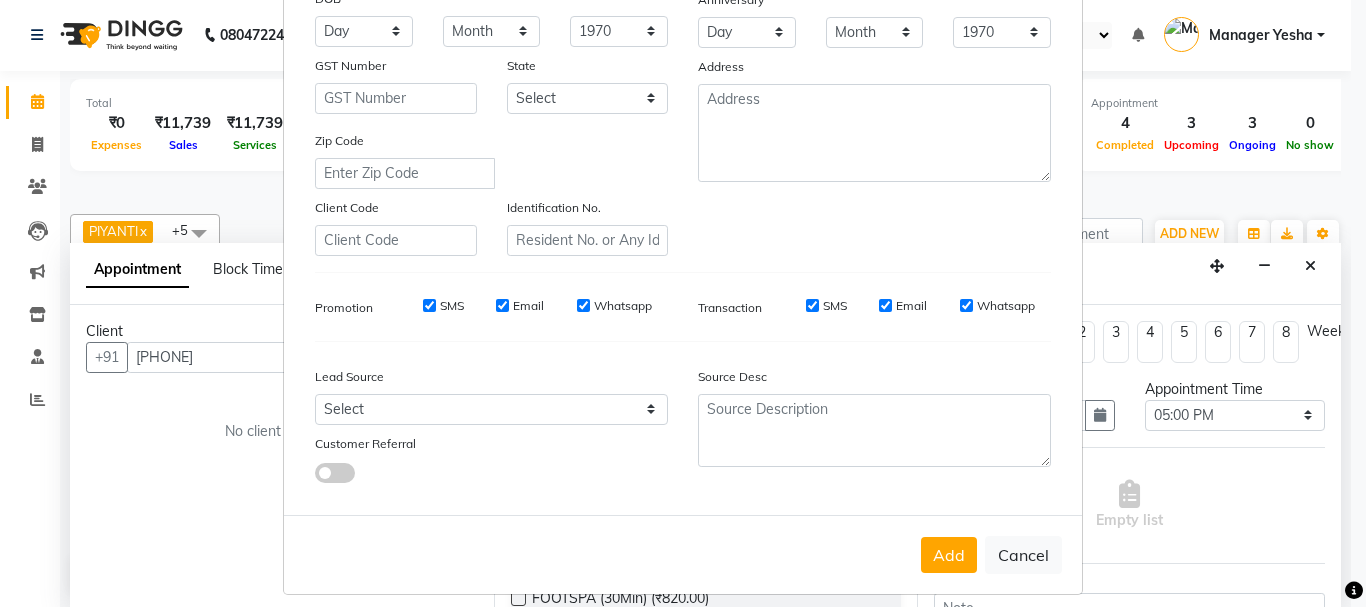 type on "RASHMI" 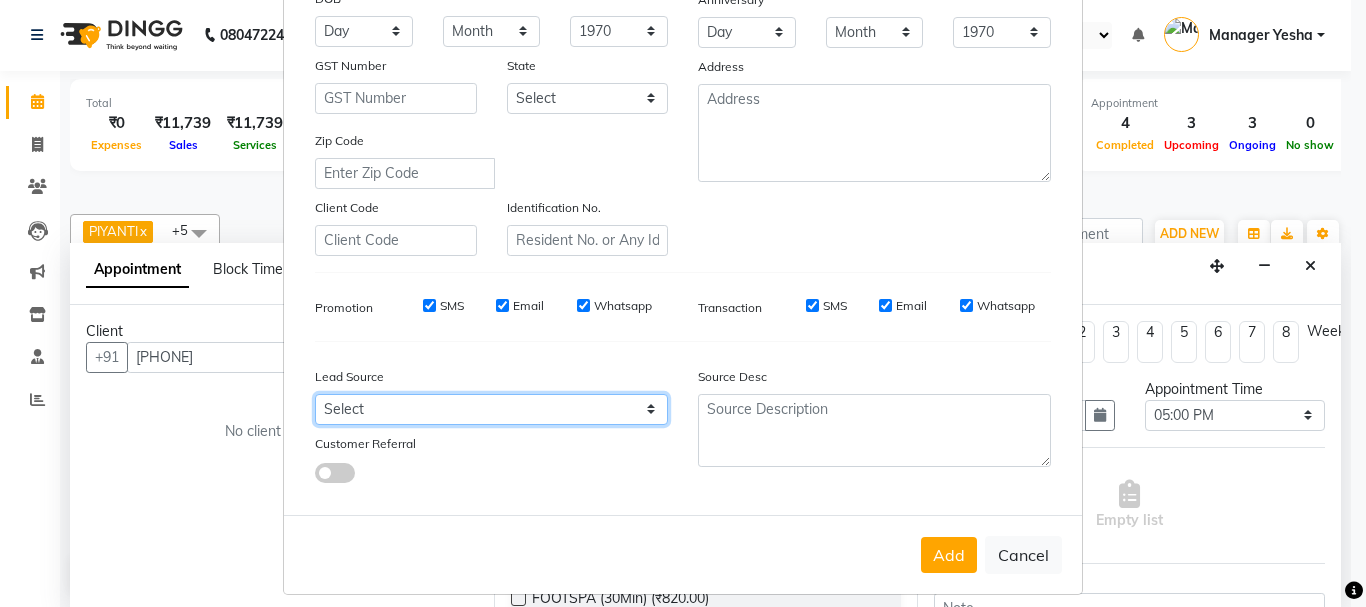 click on "Select Walk-in Referral Internet Friend Word of Mouth Advertisement Facebook JustDial Google Other Instagram  YouTube  WhatsApp" at bounding box center [491, 409] 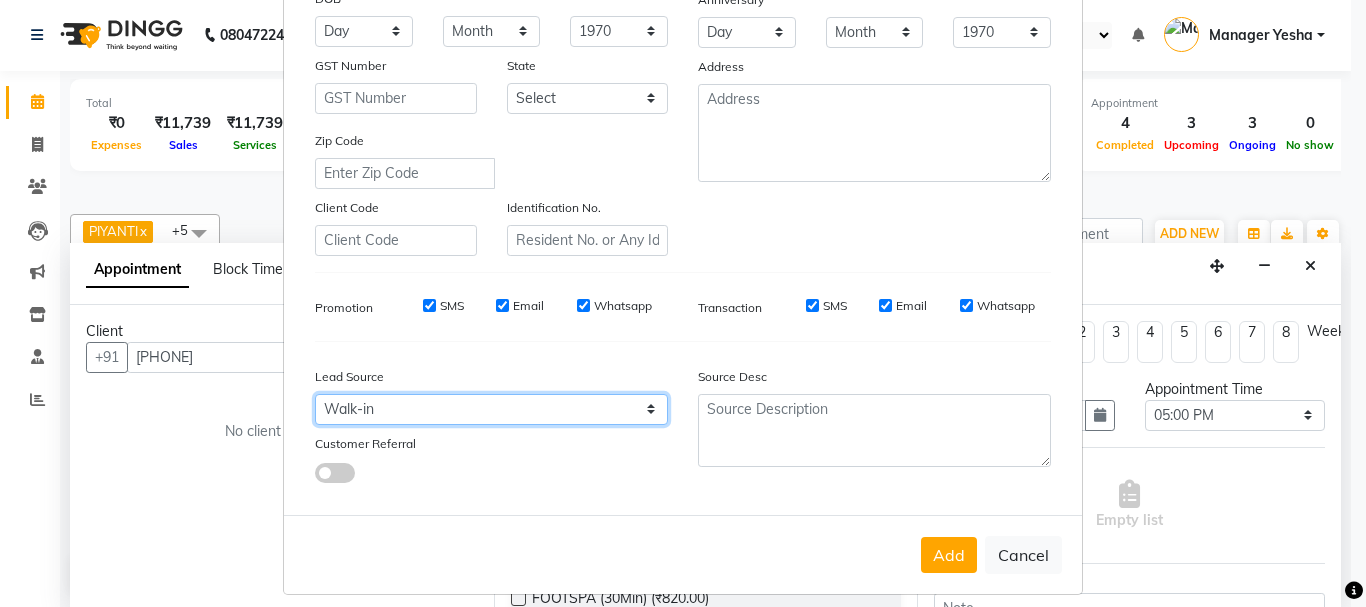 click on "Select Walk-in Referral Internet Friend Word of Mouth Advertisement Facebook JustDial Google Other Instagram  YouTube  WhatsApp" at bounding box center (491, 409) 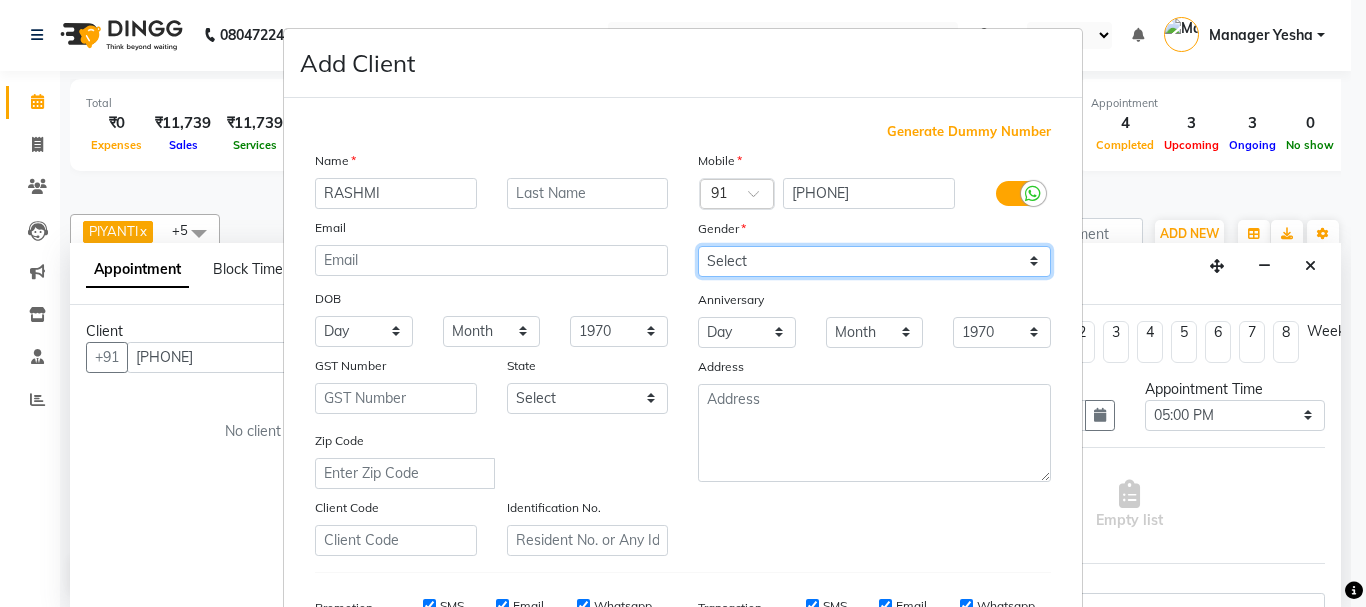 click on "Select Male Female Other Prefer Not To Say" at bounding box center [874, 261] 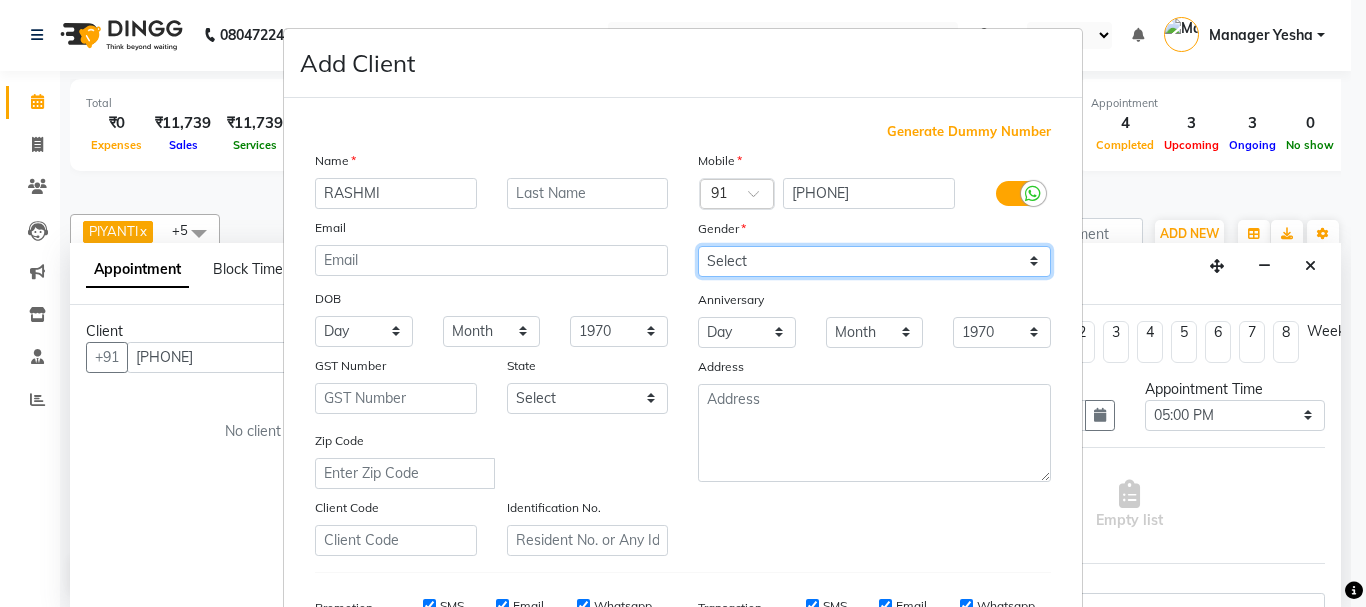 select on "female" 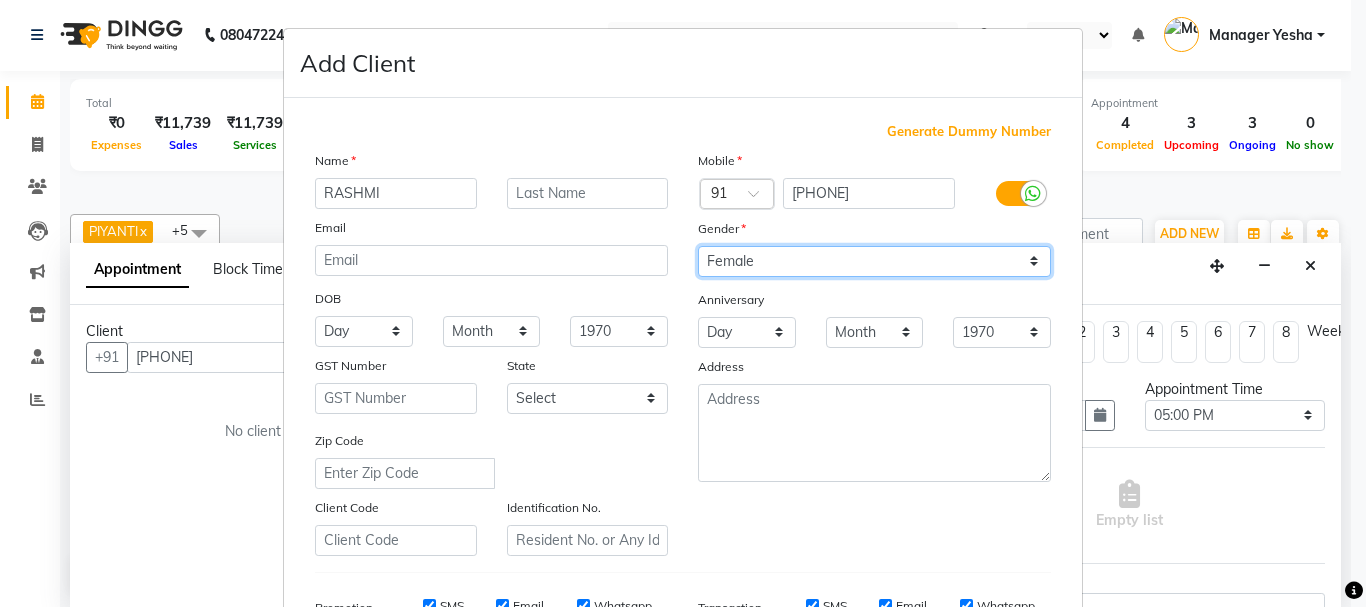 click on "Select Male Female Other Prefer Not To Say" at bounding box center [874, 261] 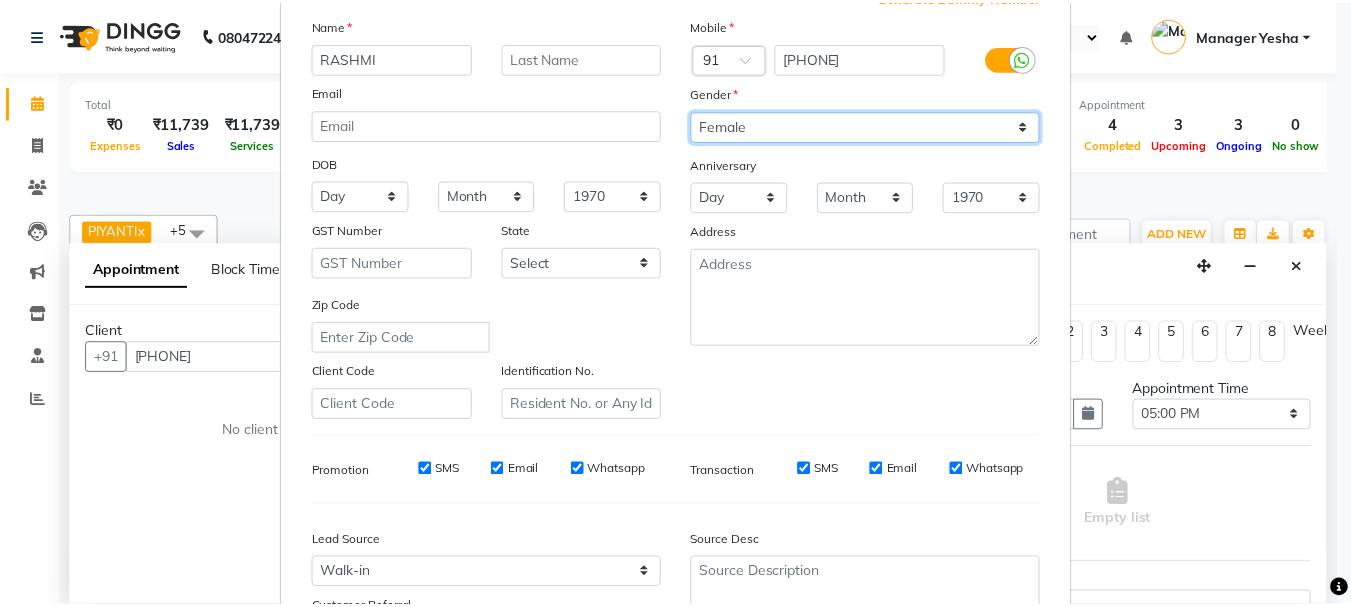scroll, scrollTop: 316, scrollLeft: 0, axis: vertical 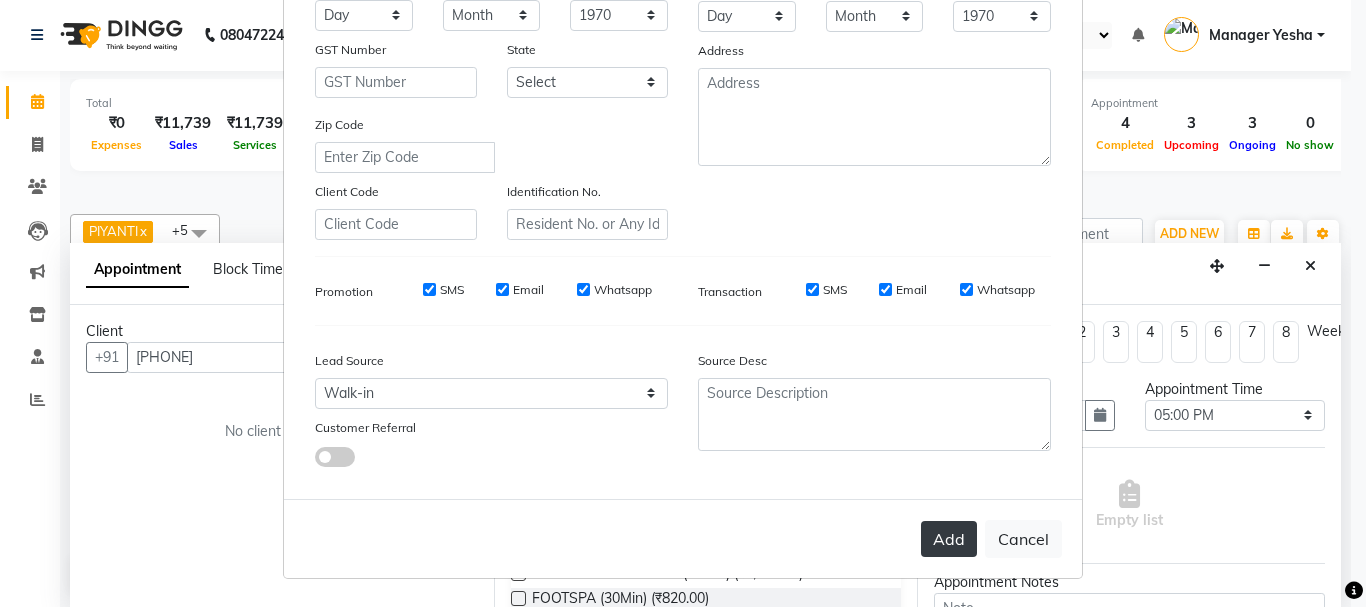 click on "Add" at bounding box center (949, 539) 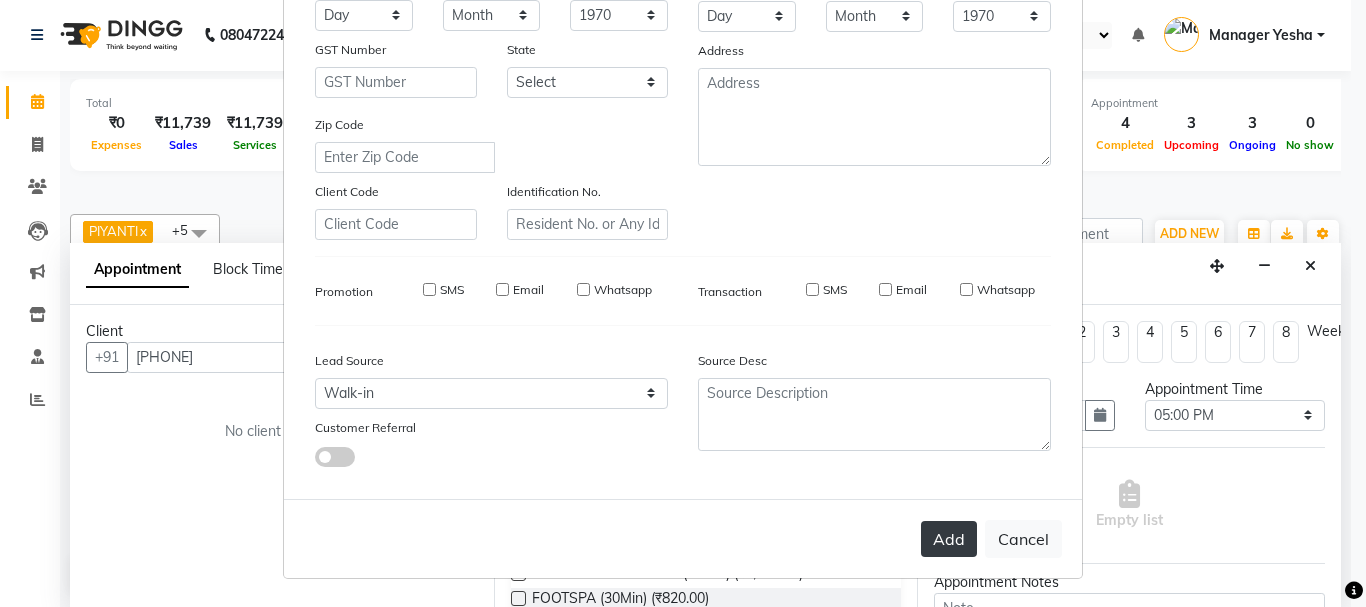 type 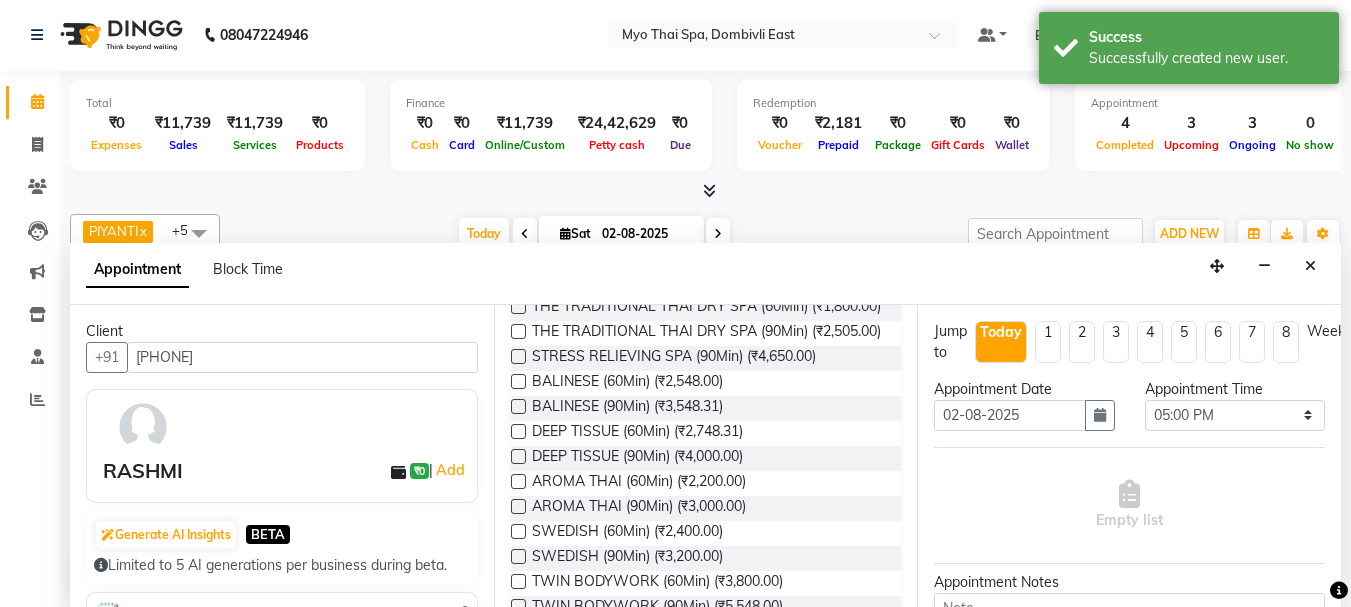 scroll, scrollTop: 500, scrollLeft: 0, axis: vertical 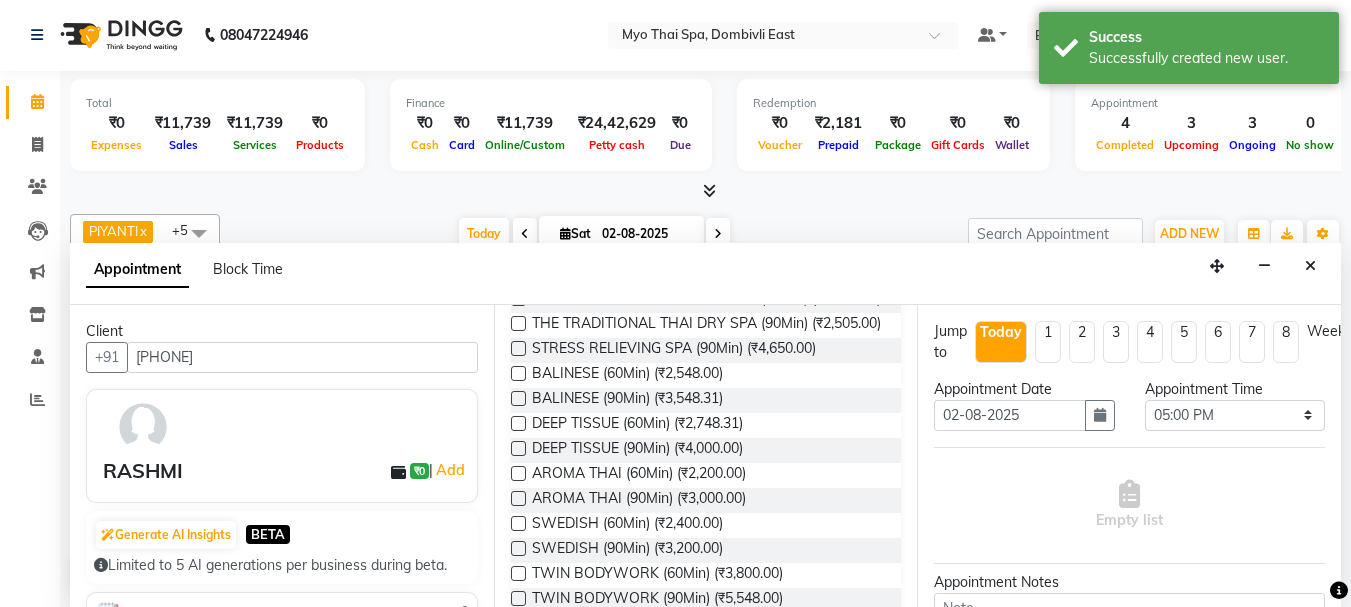 click at bounding box center (518, 373) 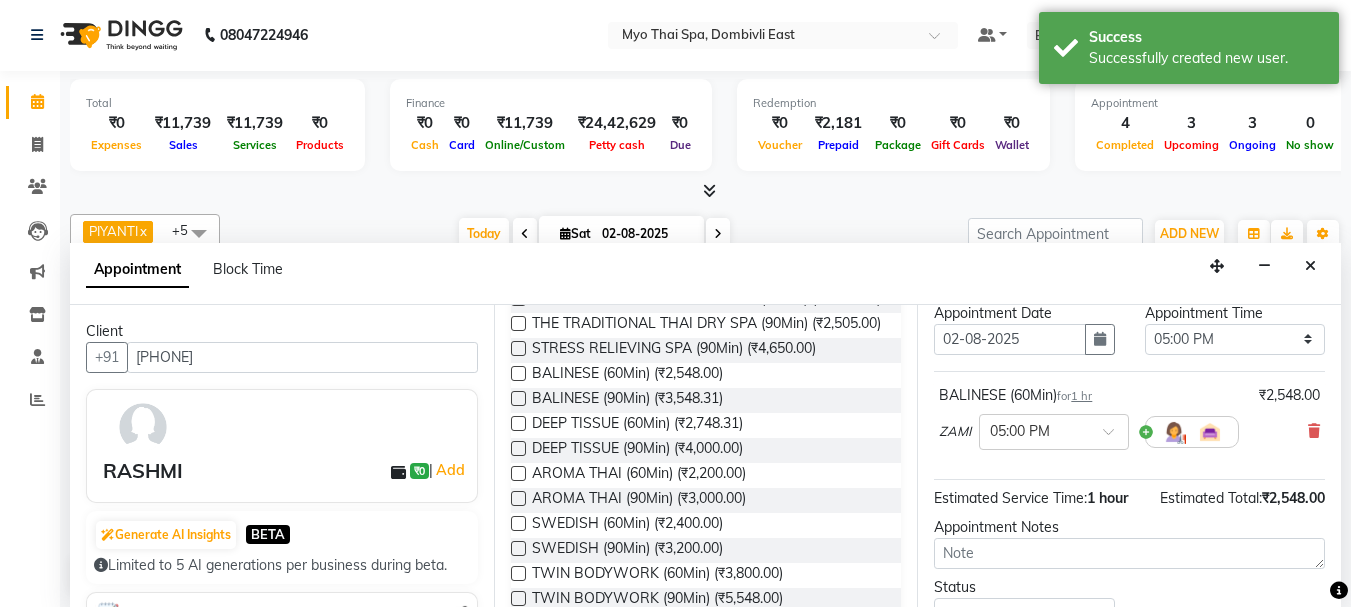 scroll, scrollTop: 239, scrollLeft: 0, axis: vertical 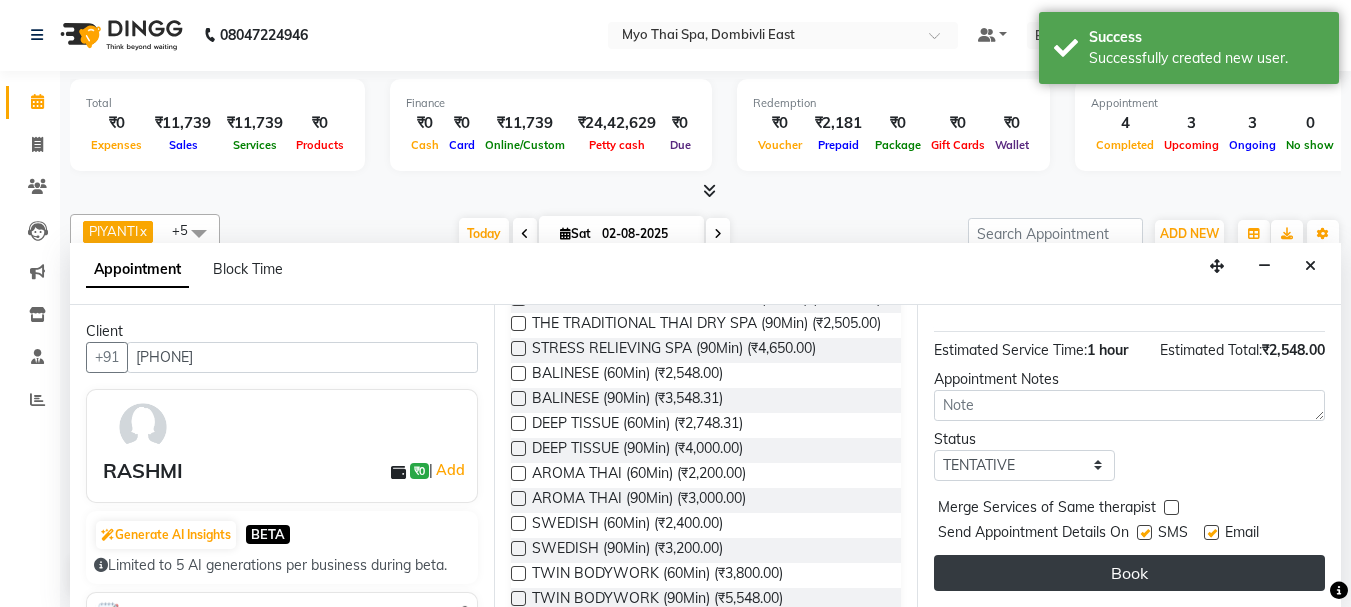 click on "Book" at bounding box center (1129, 573) 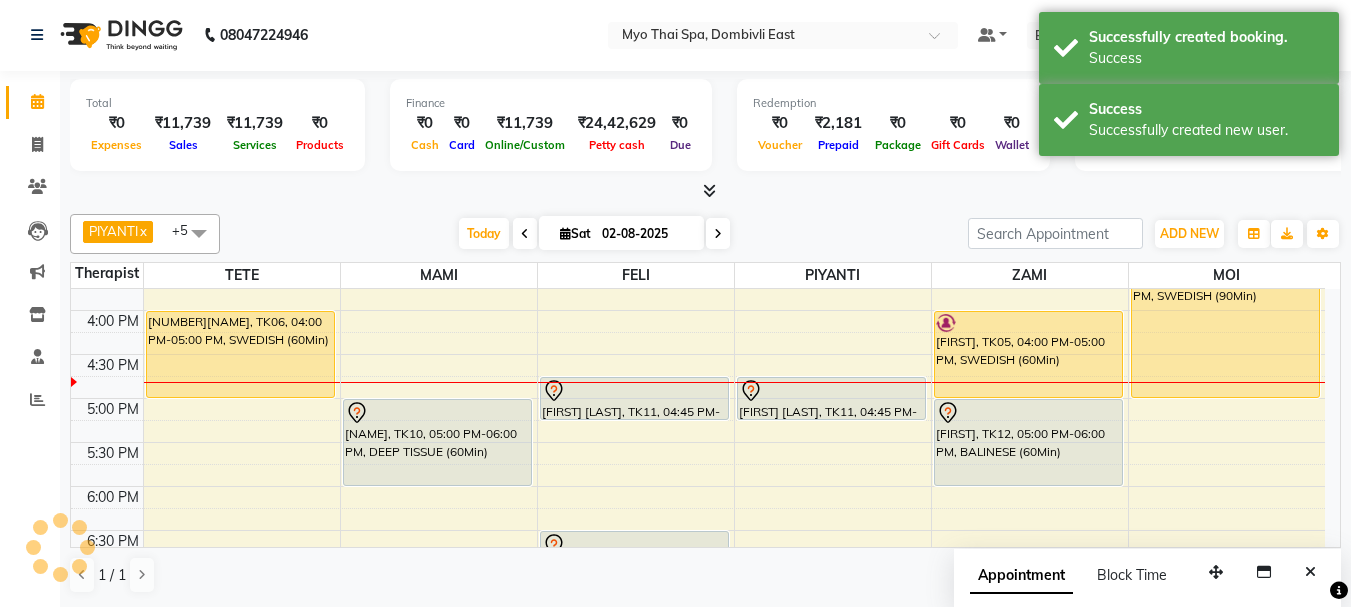 scroll, scrollTop: 0, scrollLeft: 0, axis: both 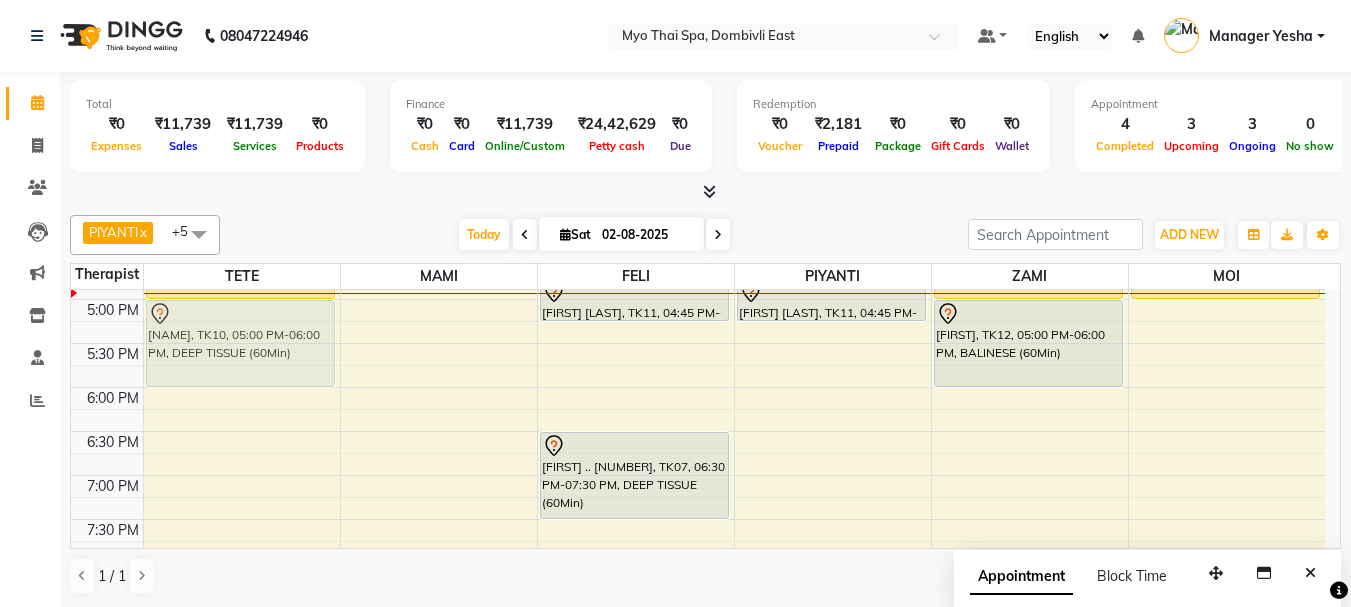 drag, startPoint x: 408, startPoint y: 322, endPoint x: 175, endPoint y: 331, distance: 233.17375 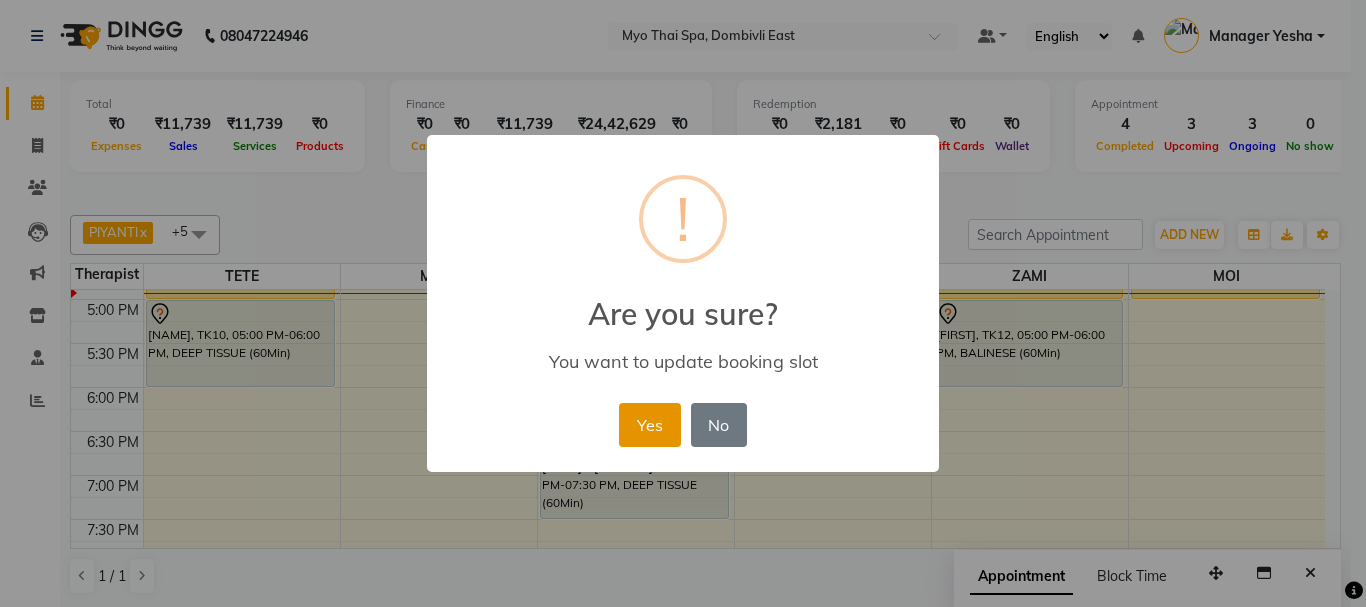 click on "Yes" at bounding box center [649, 425] 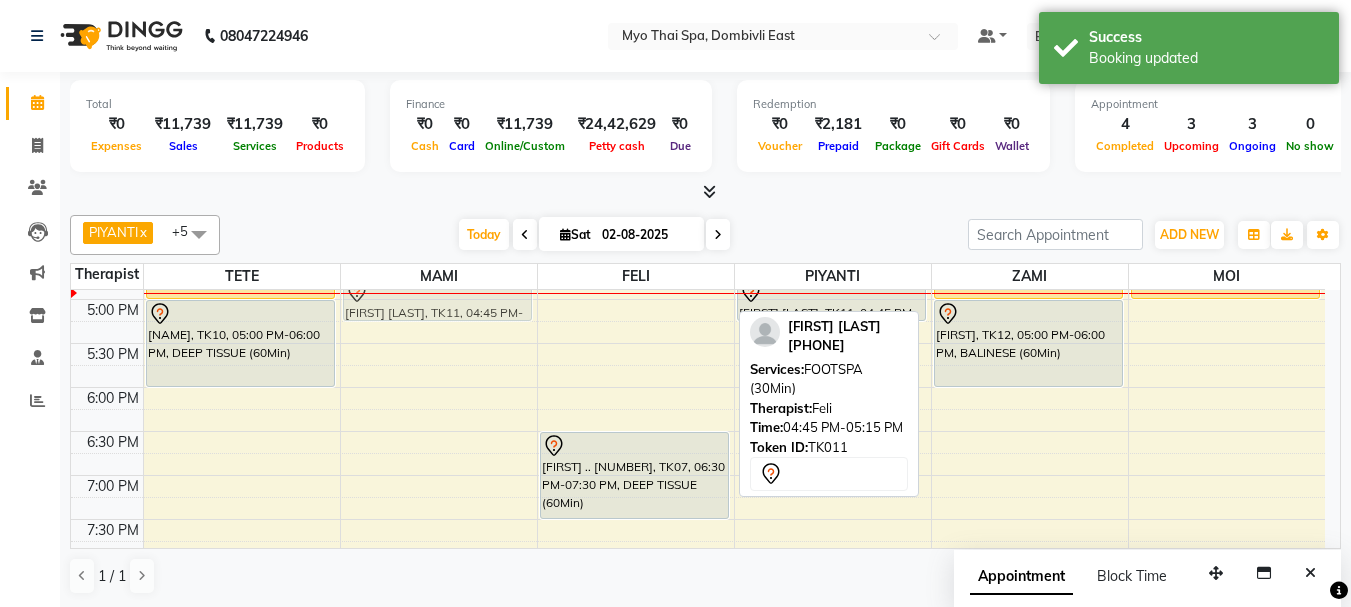 drag, startPoint x: 617, startPoint y: 317, endPoint x: 430, endPoint y: 320, distance: 187.02406 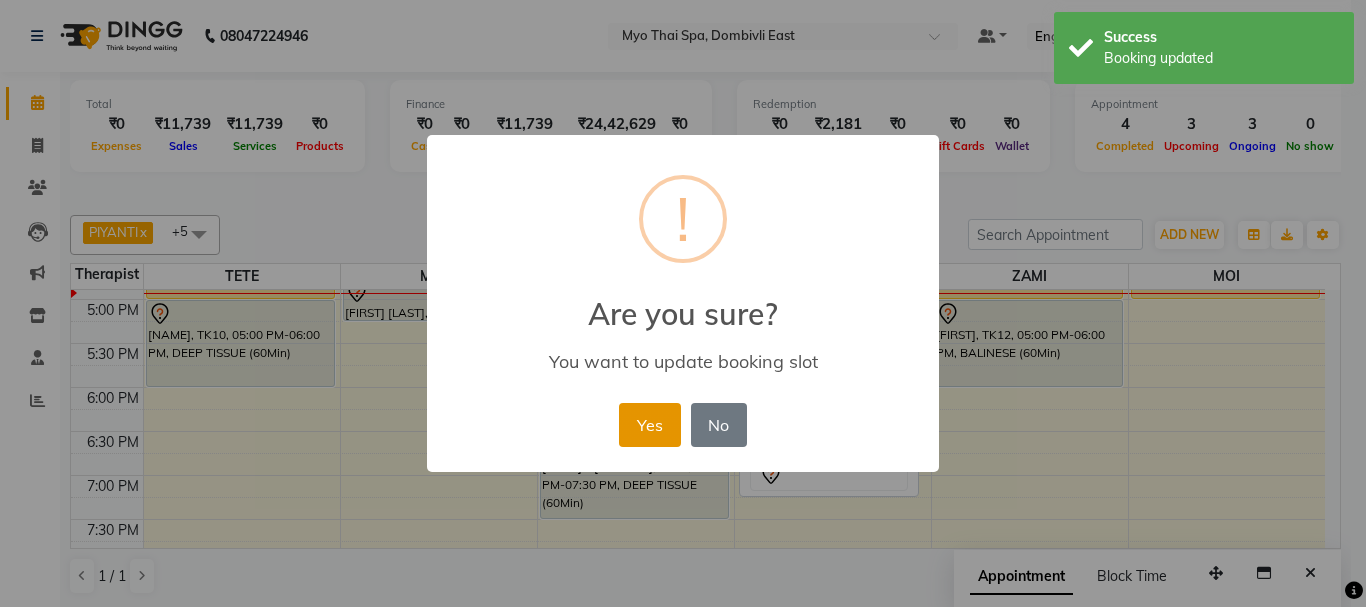 click on "Yes" at bounding box center (649, 425) 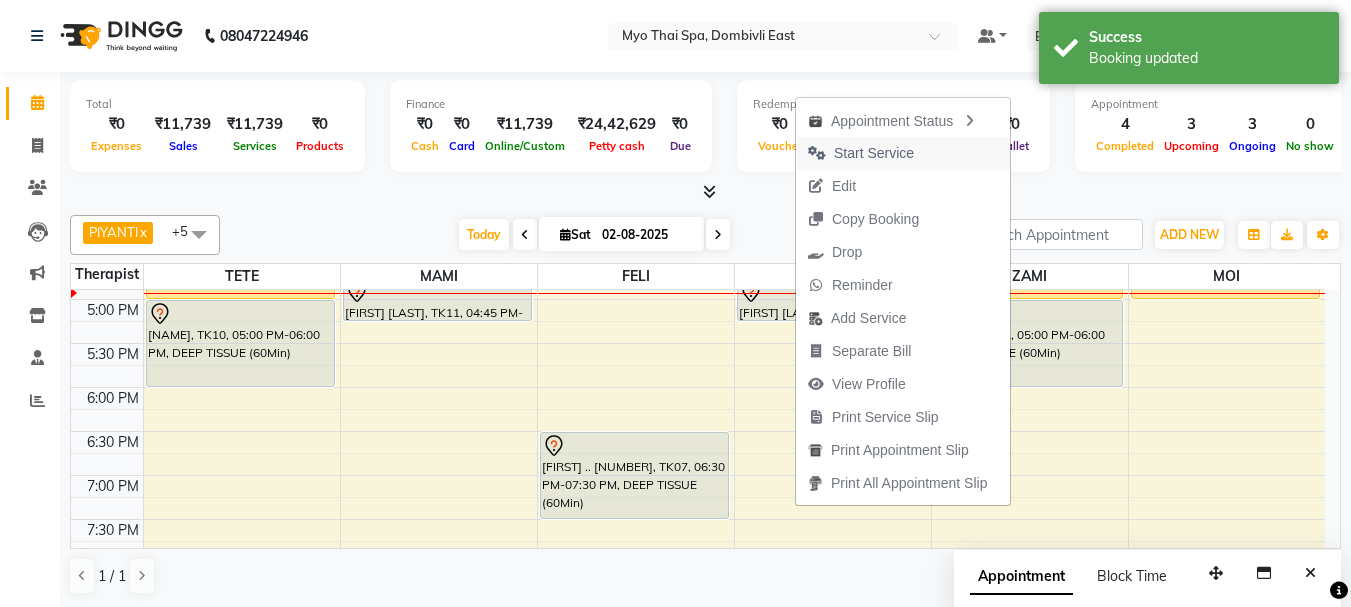 click on "Start Service" at bounding box center (861, 153) 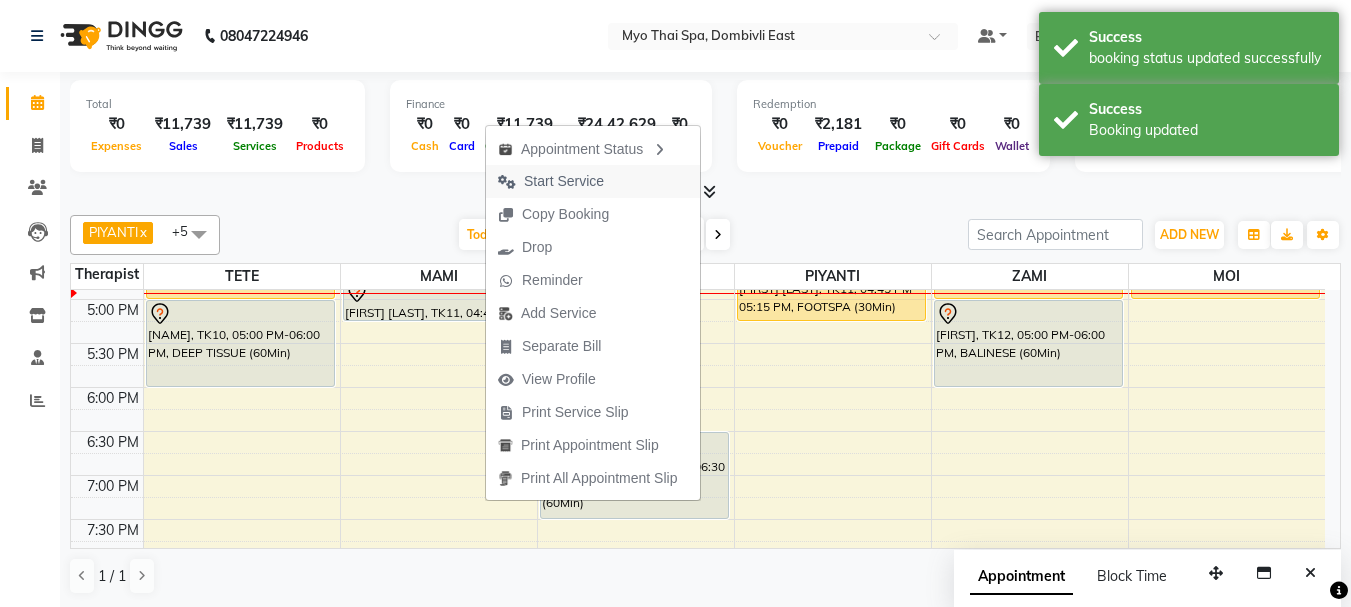 click on "Start Service" at bounding box center [564, 181] 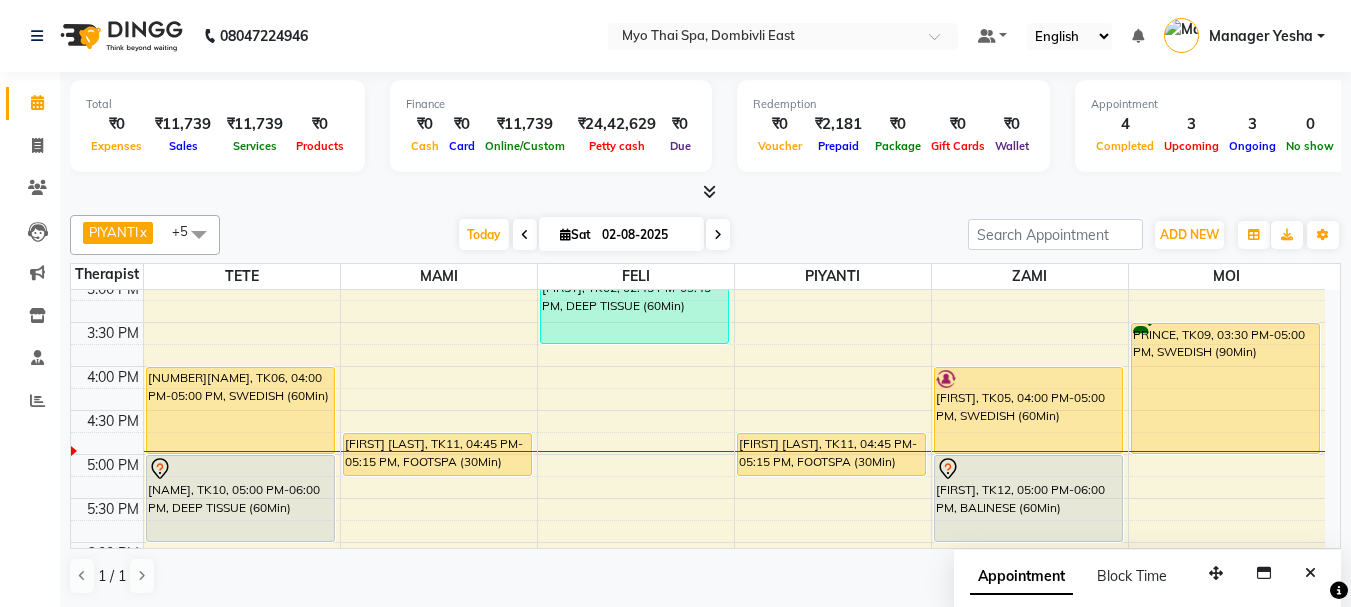 scroll, scrollTop: 494, scrollLeft: 0, axis: vertical 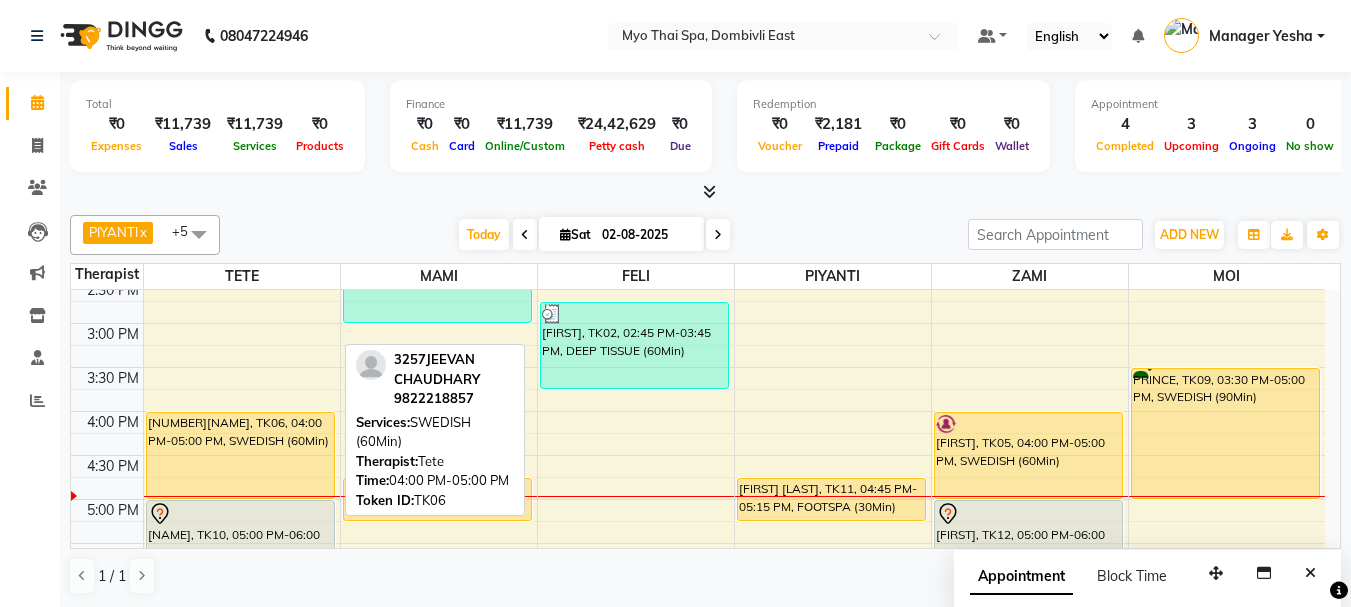 click on "3257JEEVAN CHAUDHARY, TK06, 04:00 PM-05:00 PM, SWEDISH (60Min)" at bounding box center [240, 455] 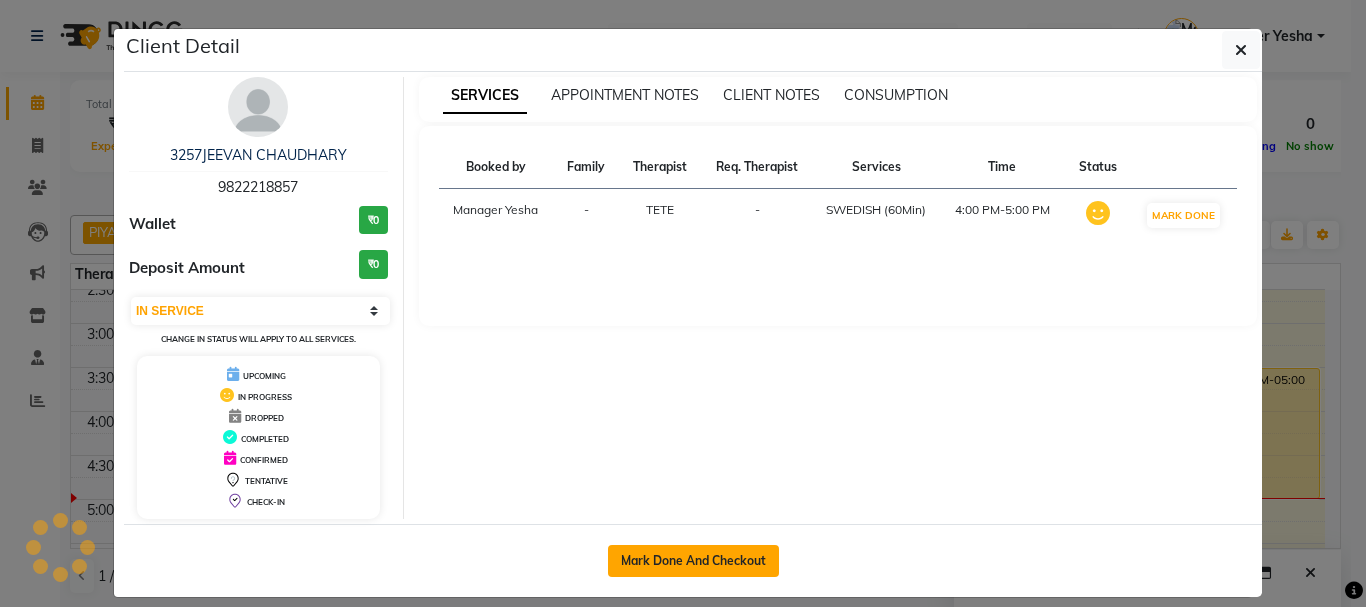 click on "Mark Done And Checkout" 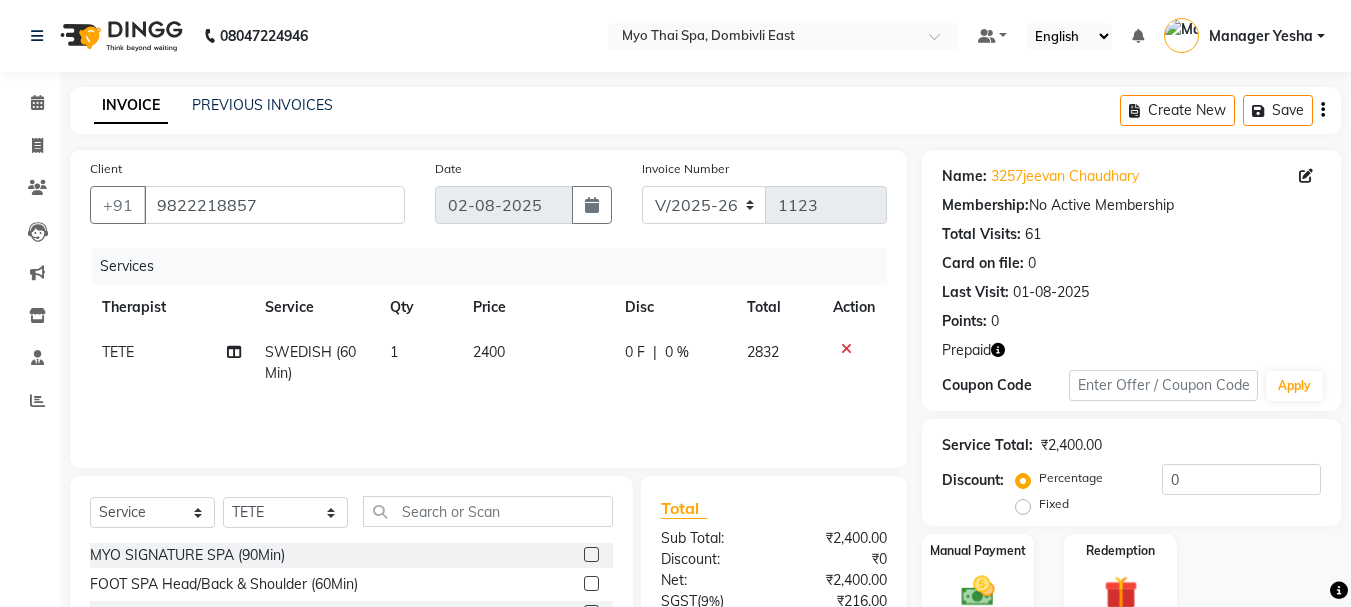 scroll, scrollTop: 194, scrollLeft: 0, axis: vertical 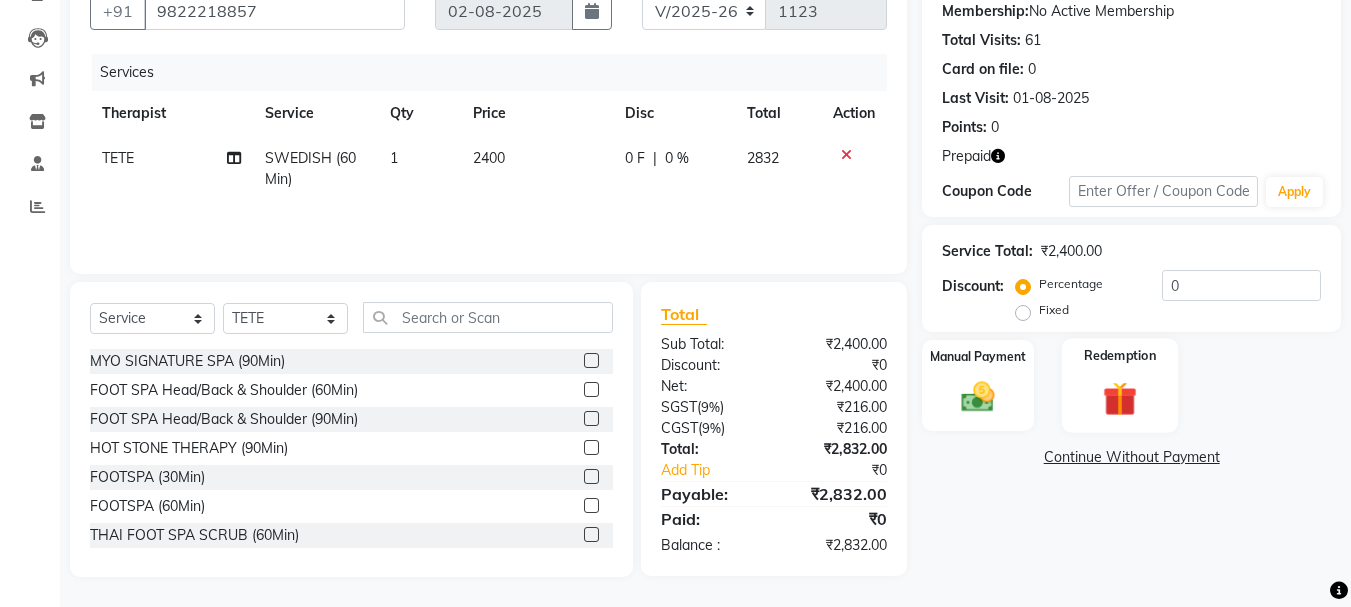 click 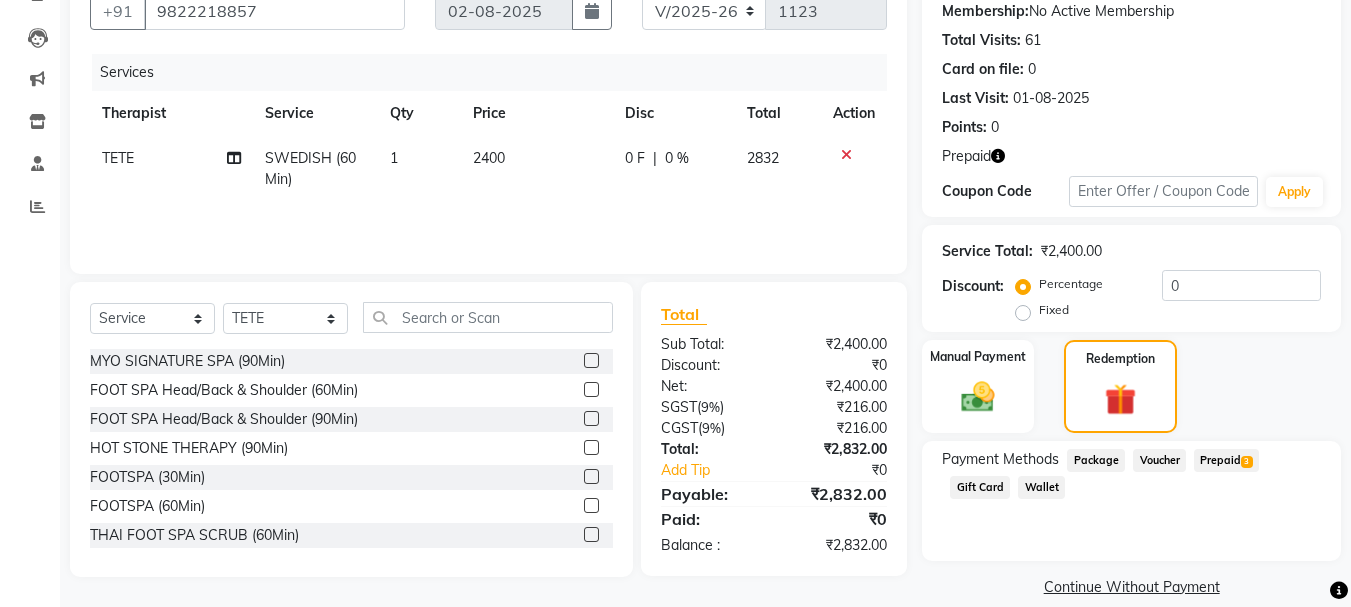 click on "Prepaid  3" 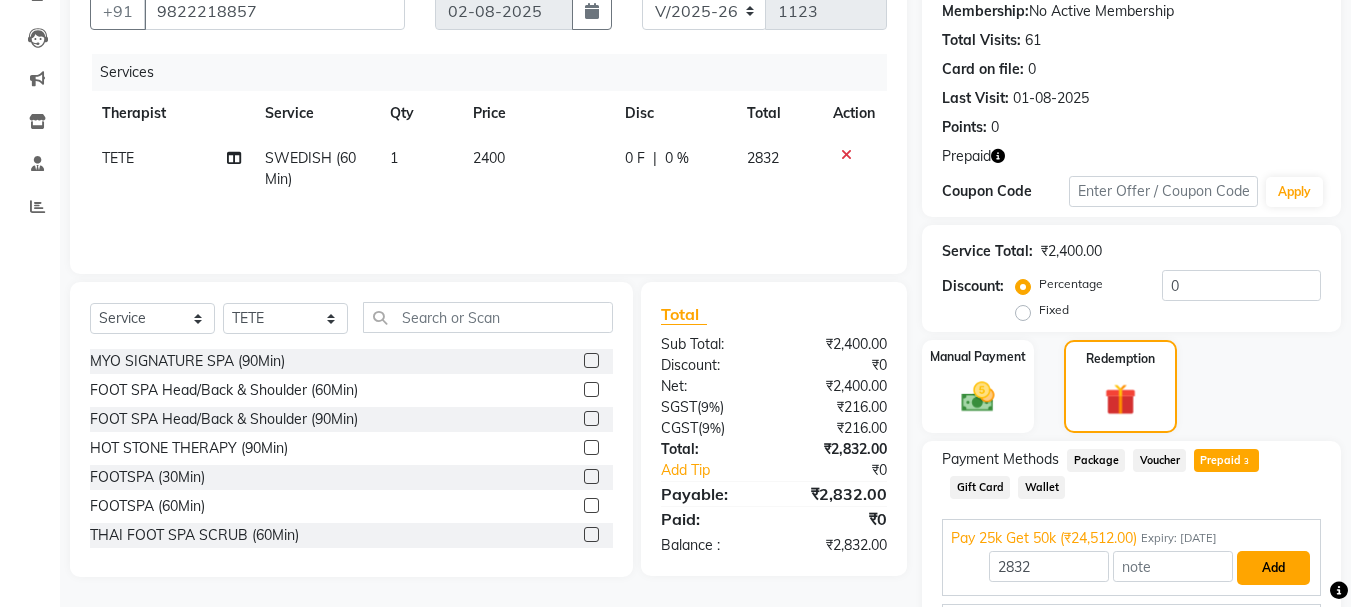 click on "Add" at bounding box center (1273, 568) 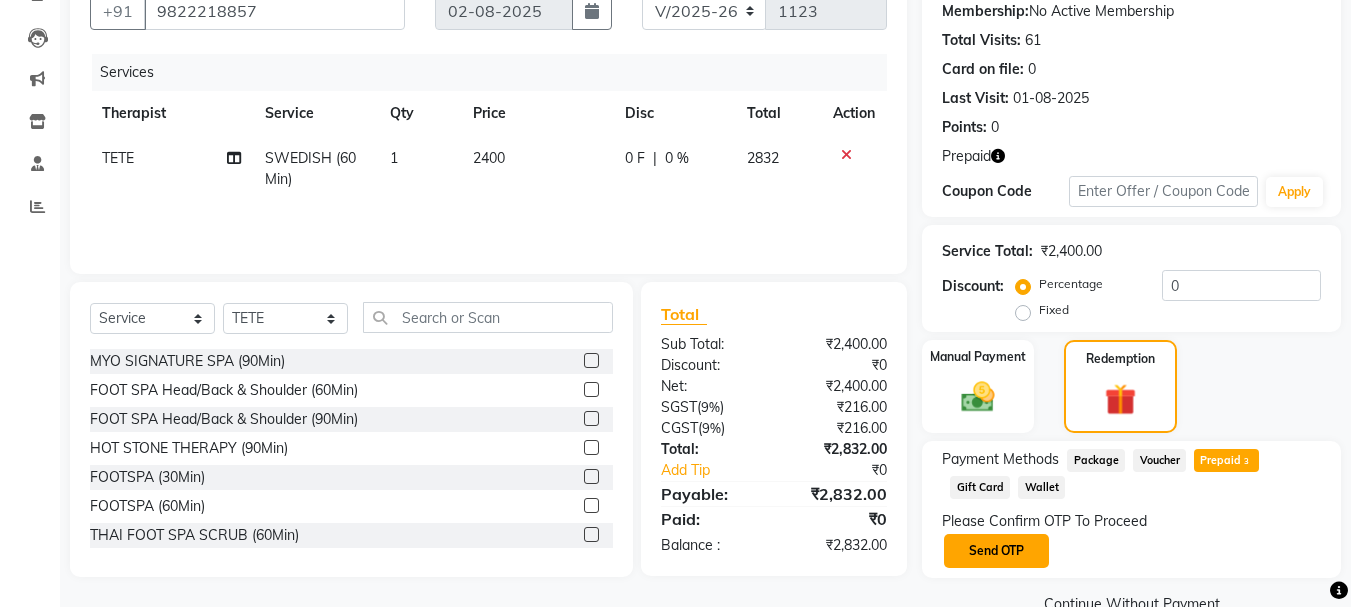 click on "Send OTP" 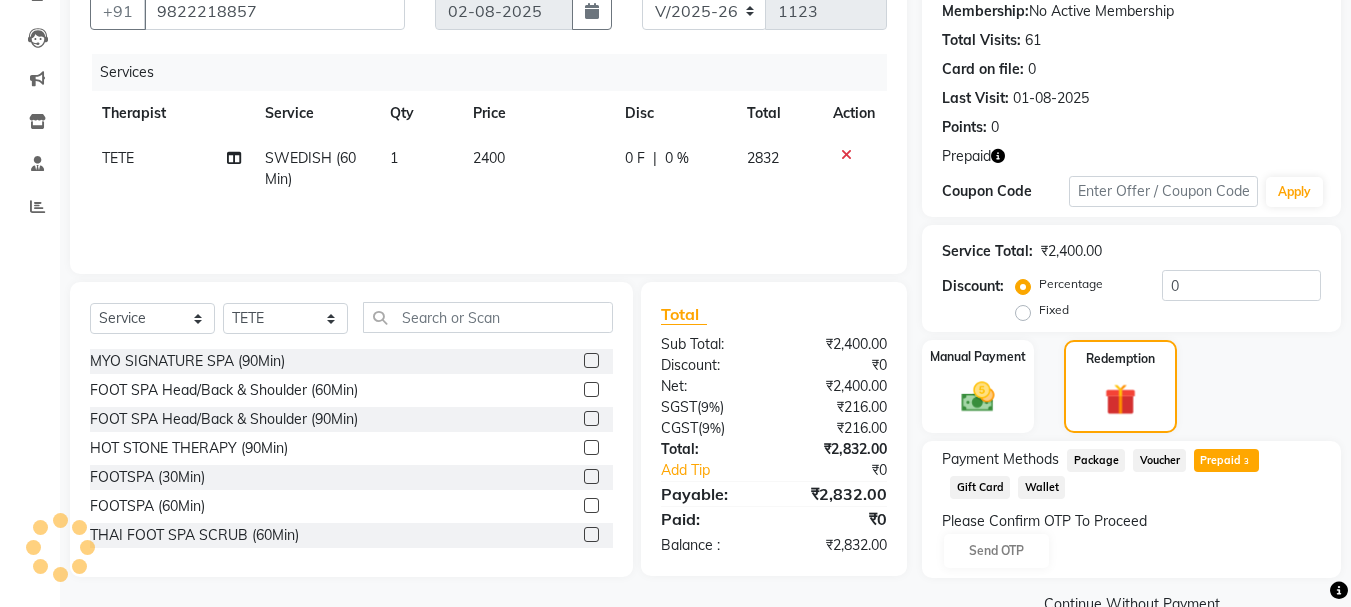 scroll, scrollTop: 236, scrollLeft: 0, axis: vertical 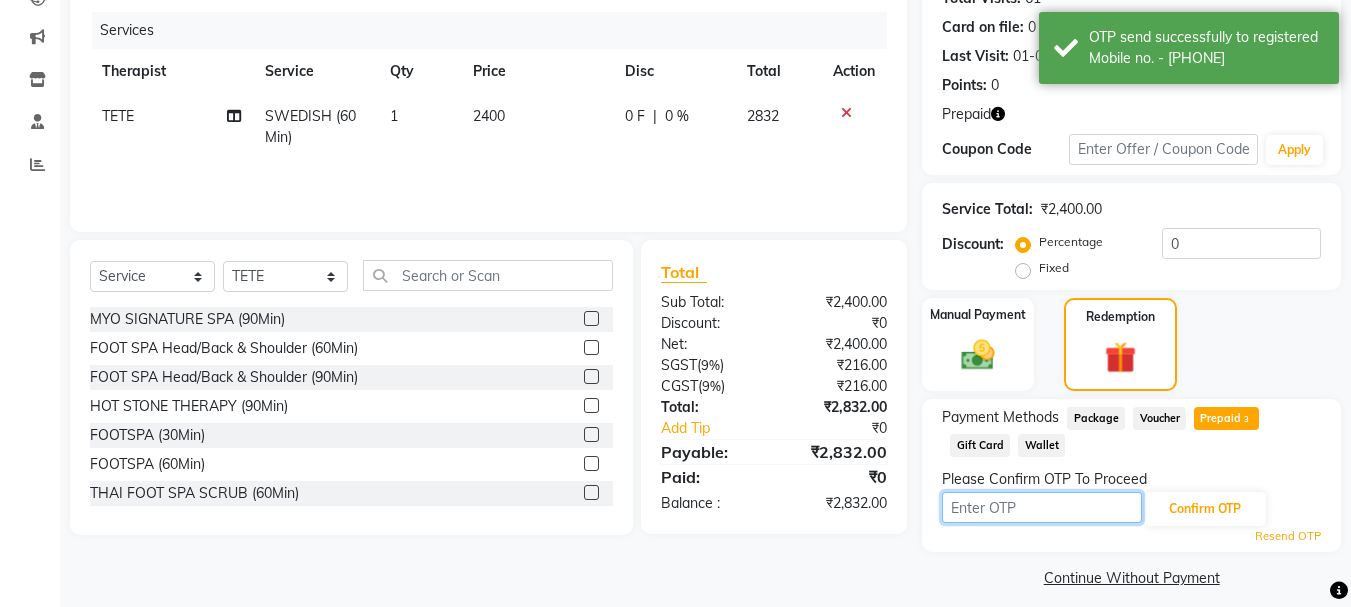click at bounding box center [1042, 507] 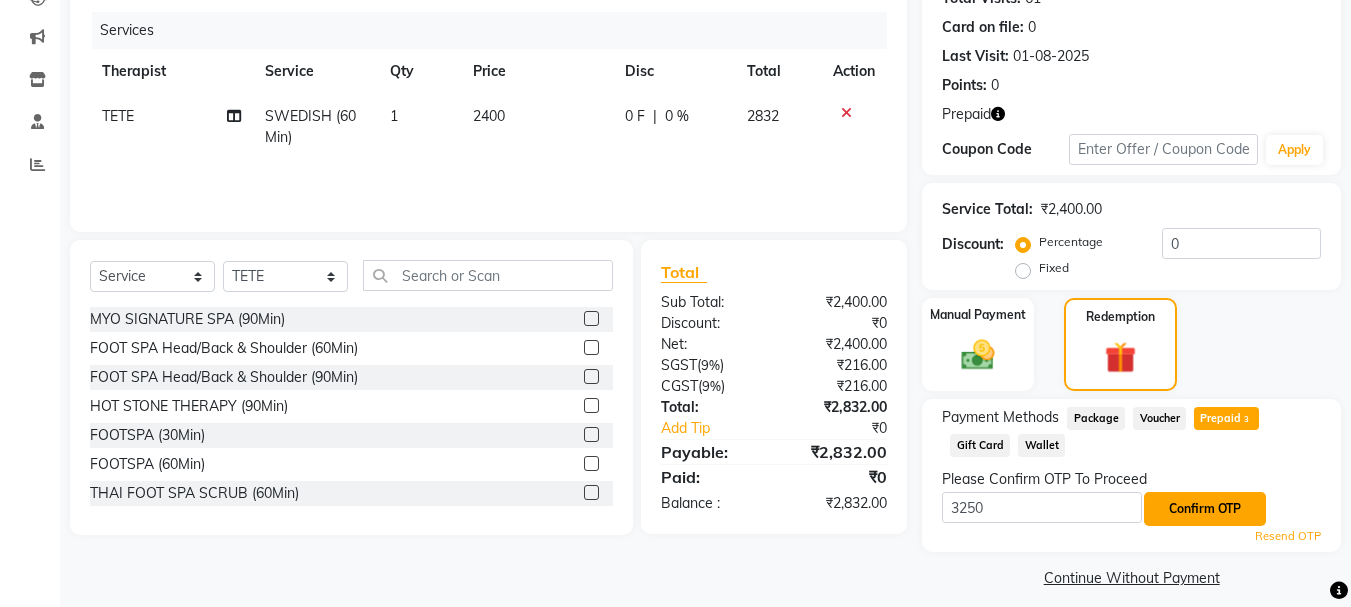 click on "Confirm OTP" 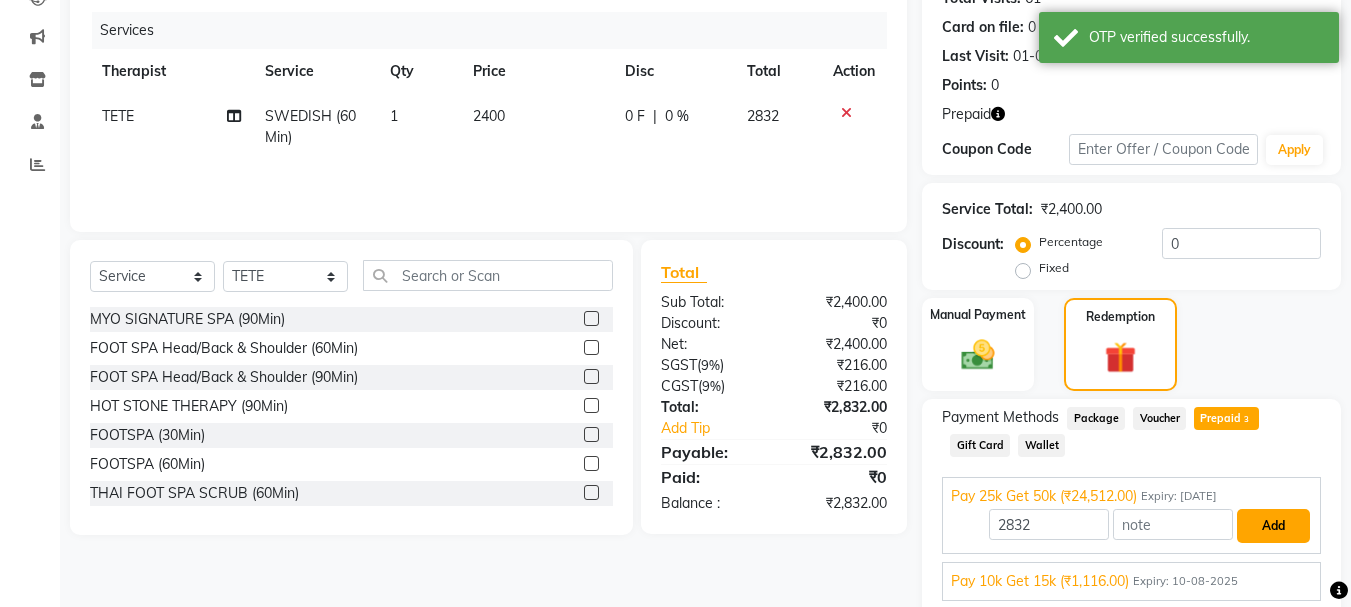 click on "Add" at bounding box center [1273, 526] 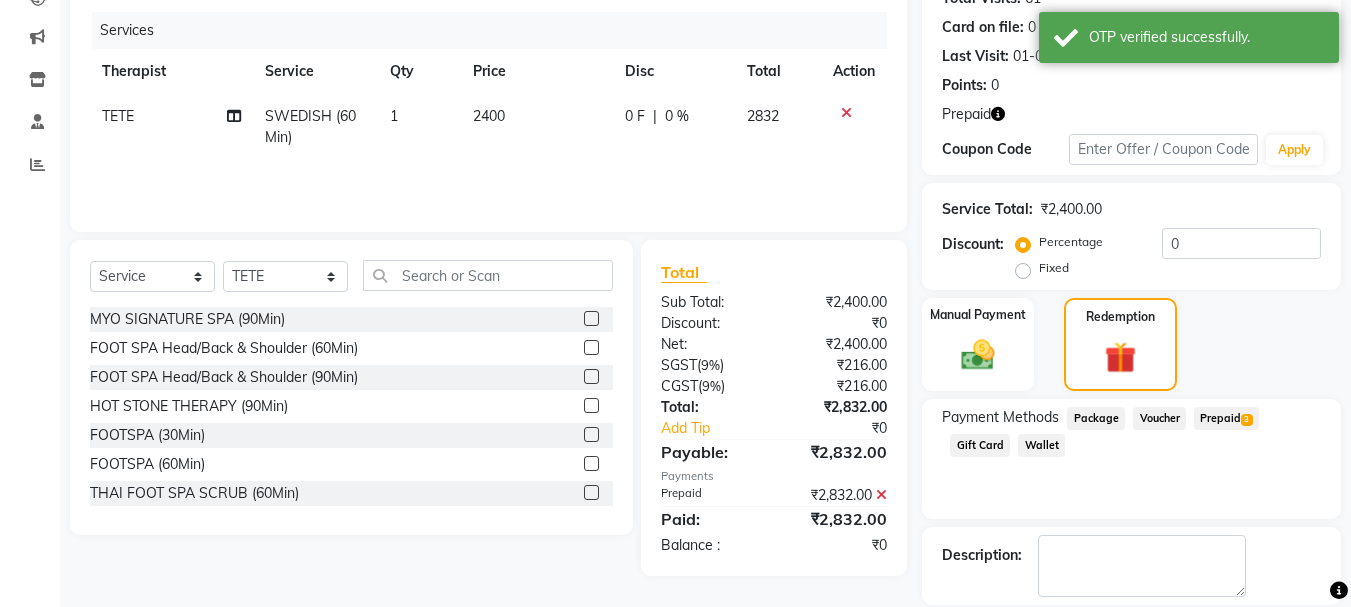 scroll, scrollTop: 332, scrollLeft: 0, axis: vertical 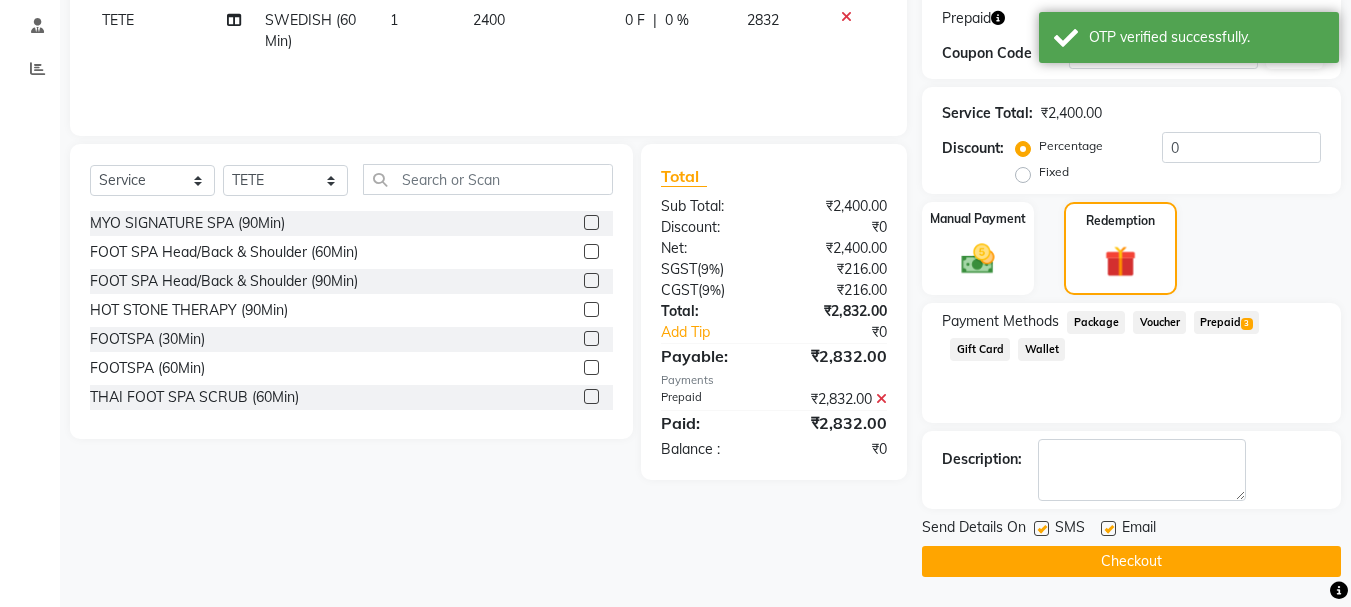 click on "Checkout" 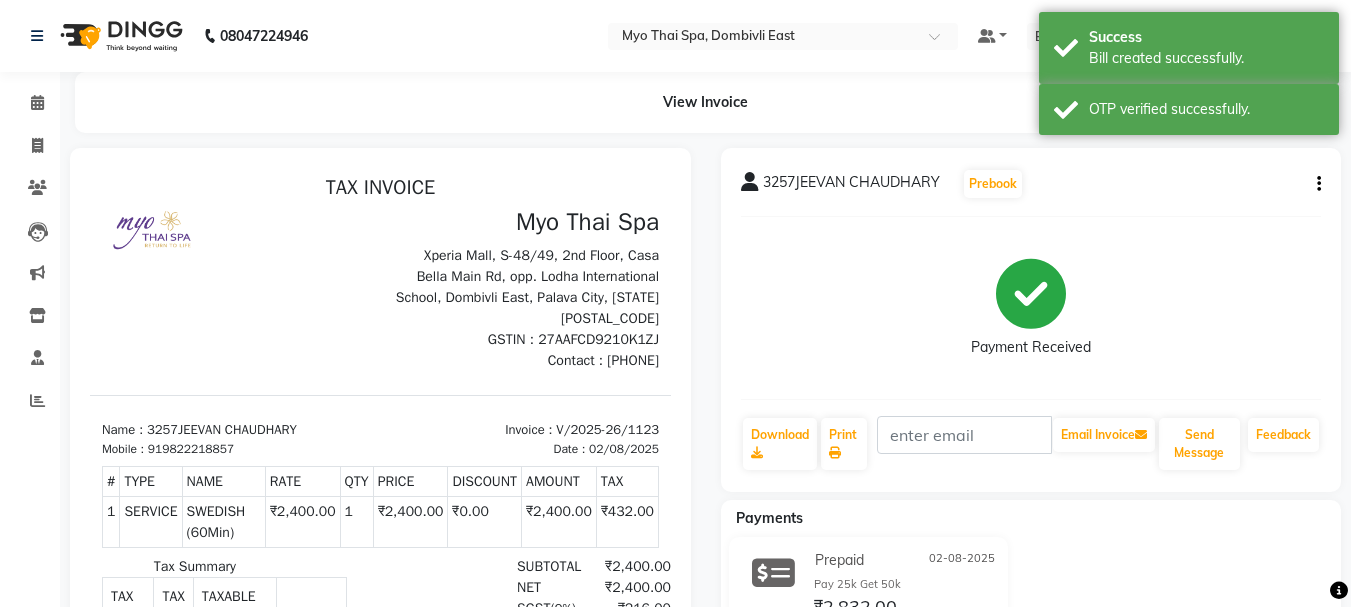 scroll, scrollTop: 0, scrollLeft: 0, axis: both 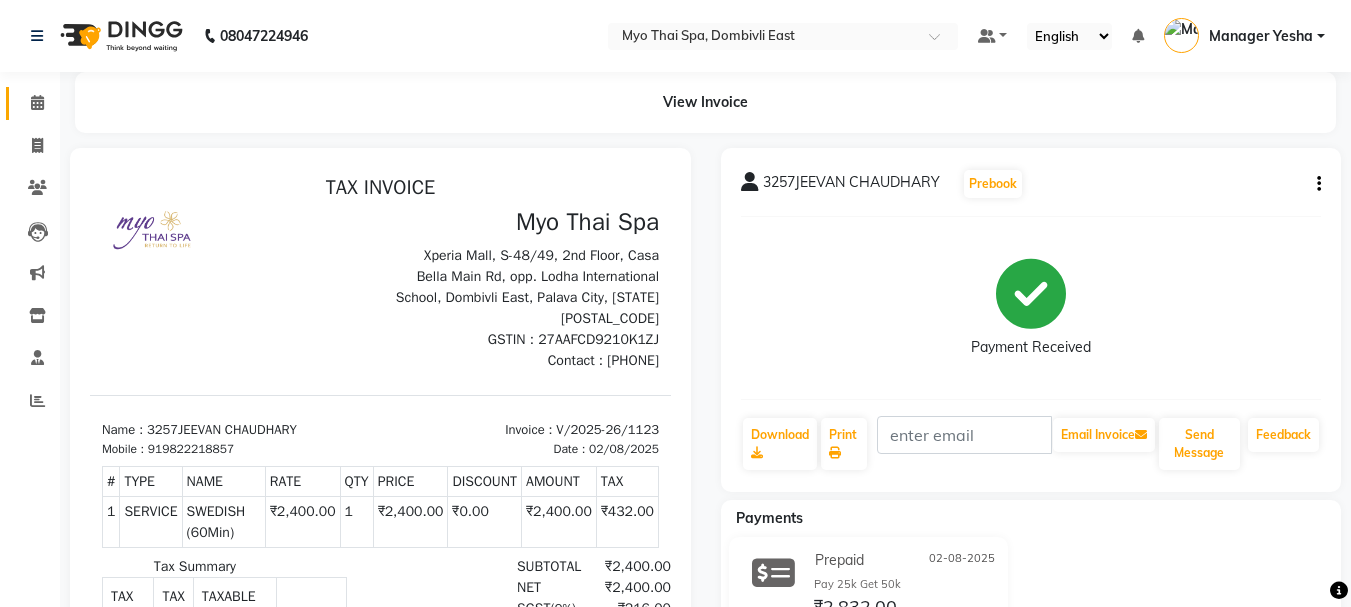 click 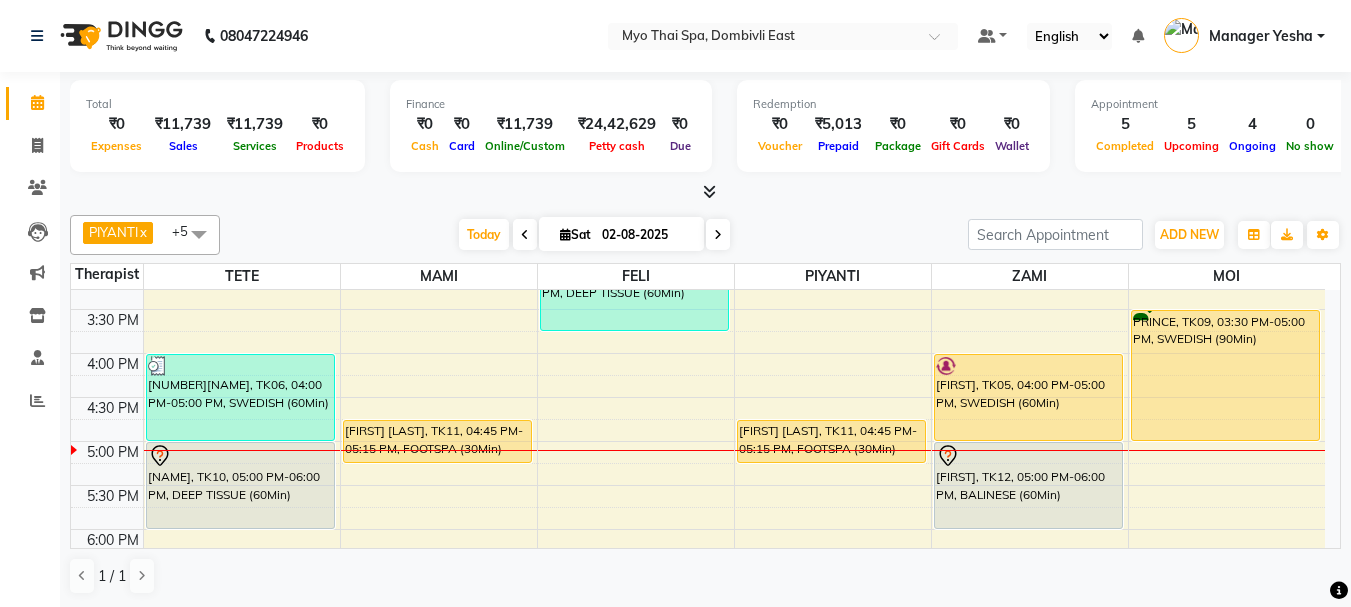 scroll, scrollTop: 600, scrollLeft: 0, axis: vertical 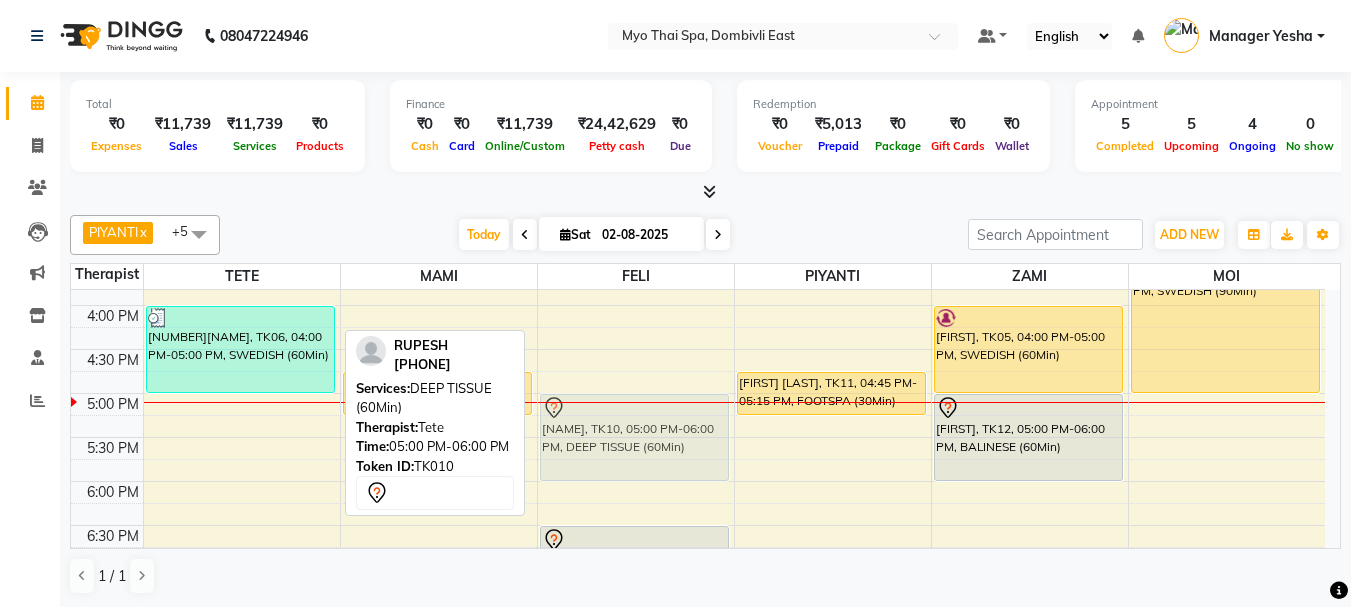 drag, startPoint x: 250, startPoint y: 423, endPoint x: 583, endPoint y: 431, distance: 333.09607 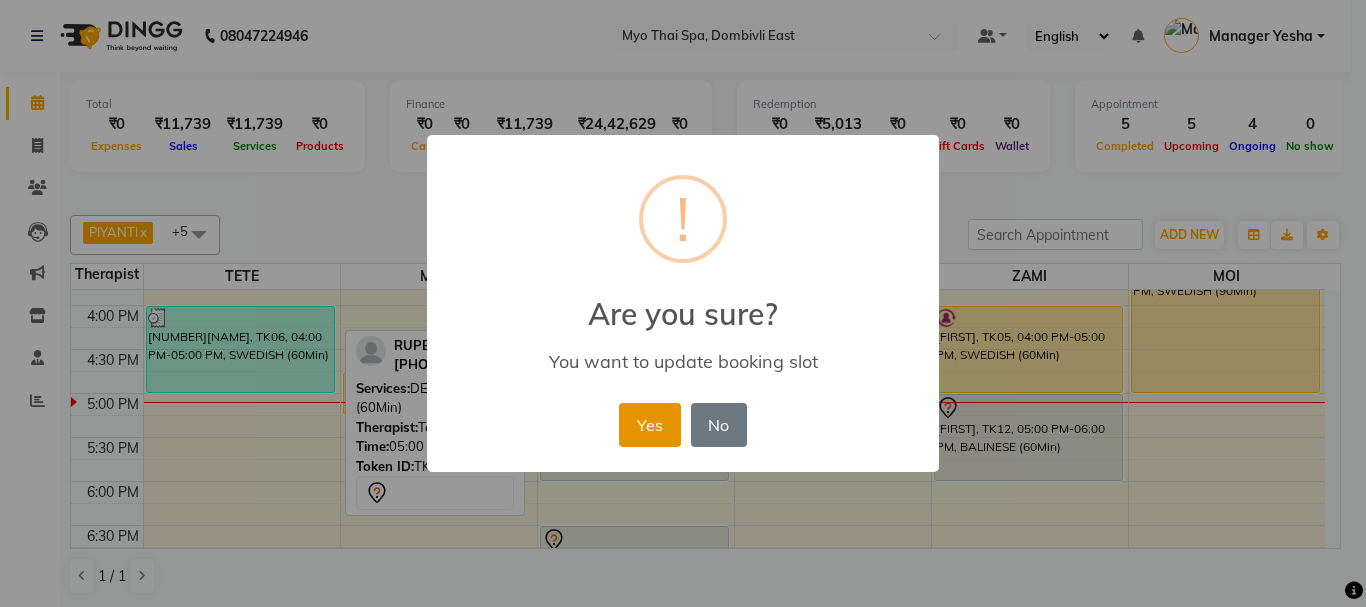 click on "Yes" at bounding box center (649, 425) 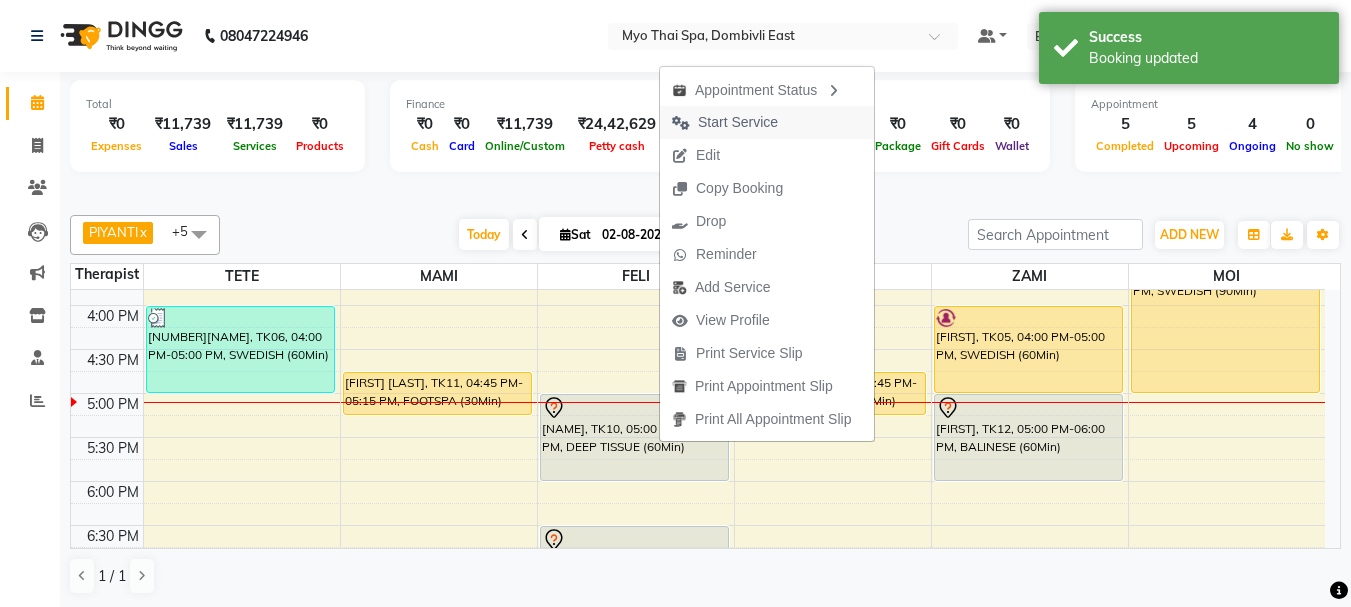 click on "Start Service" at bounding box center [738, 122] 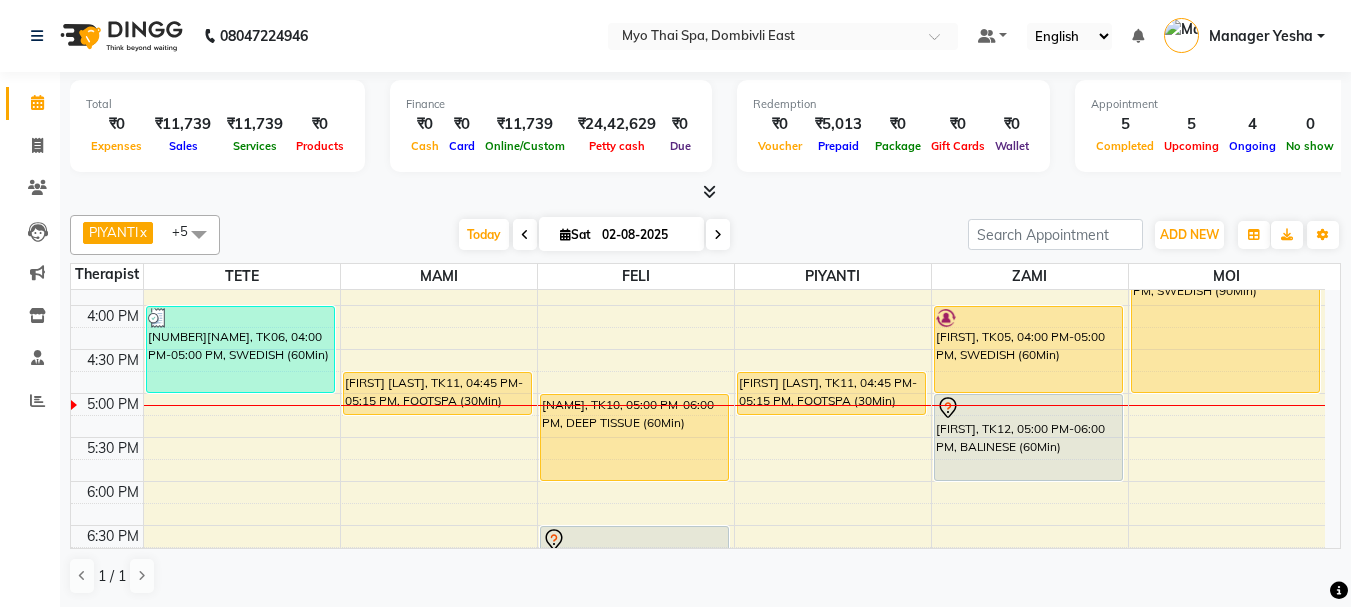 scroll, scrollTop: 1, scrollLeft: 0, axis: vertical 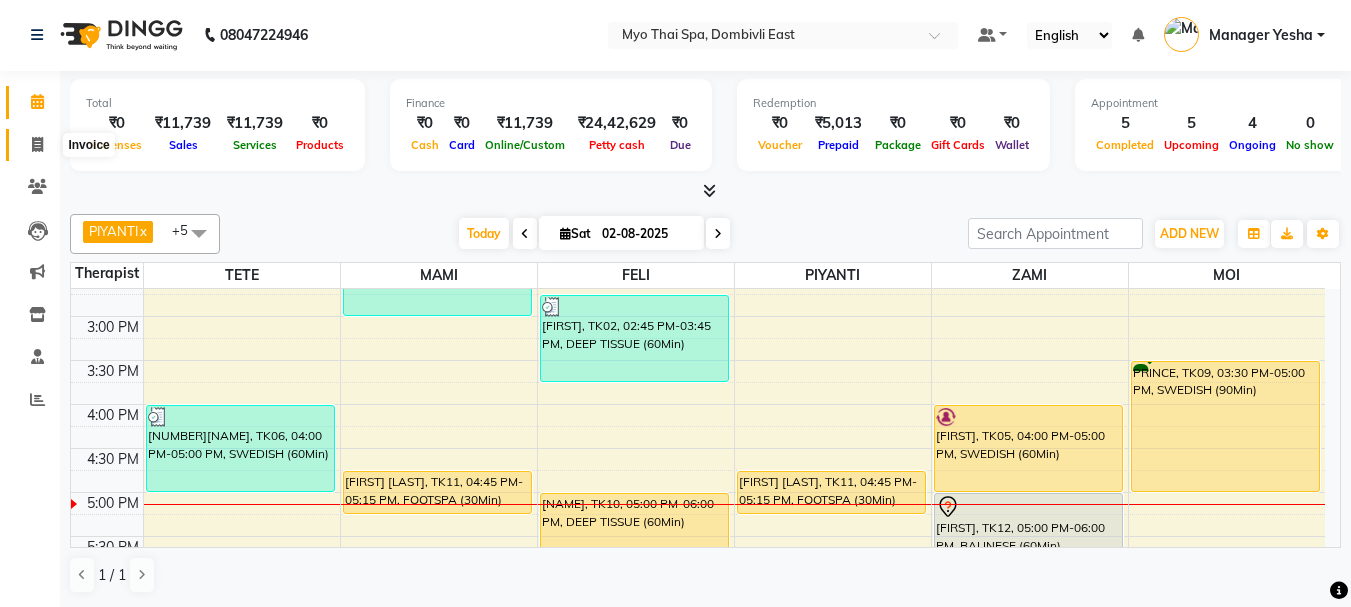 click 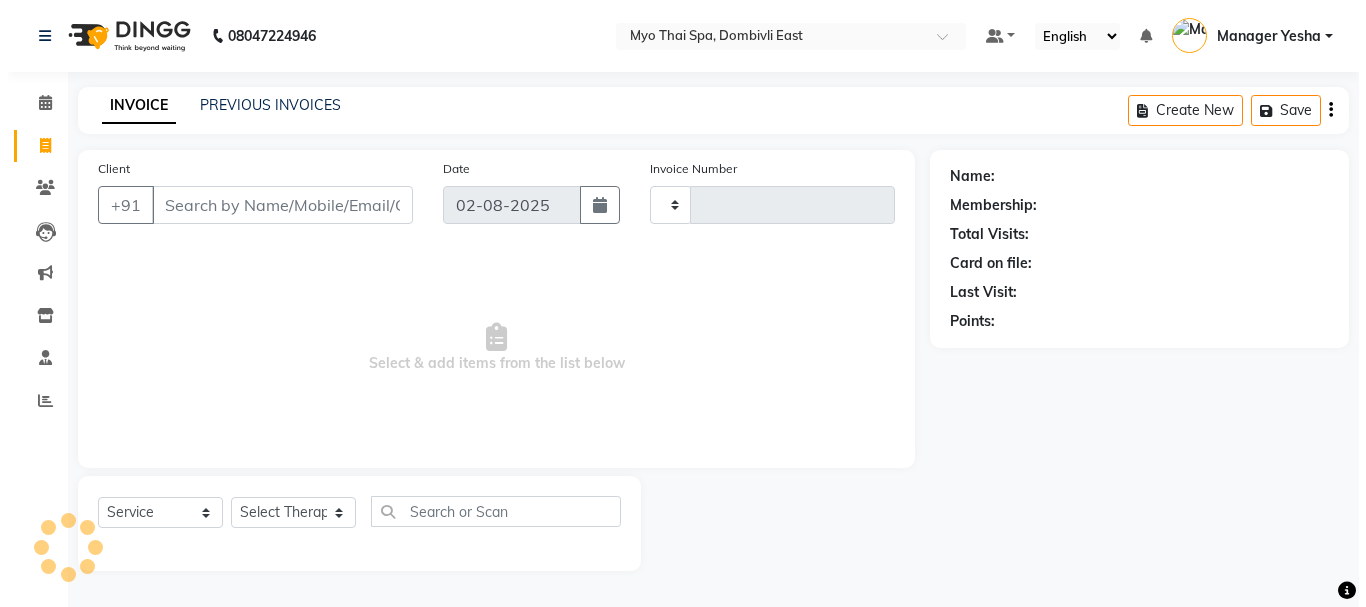 scroll, scrollTop: 0, scrollLeft: 0, axis: both 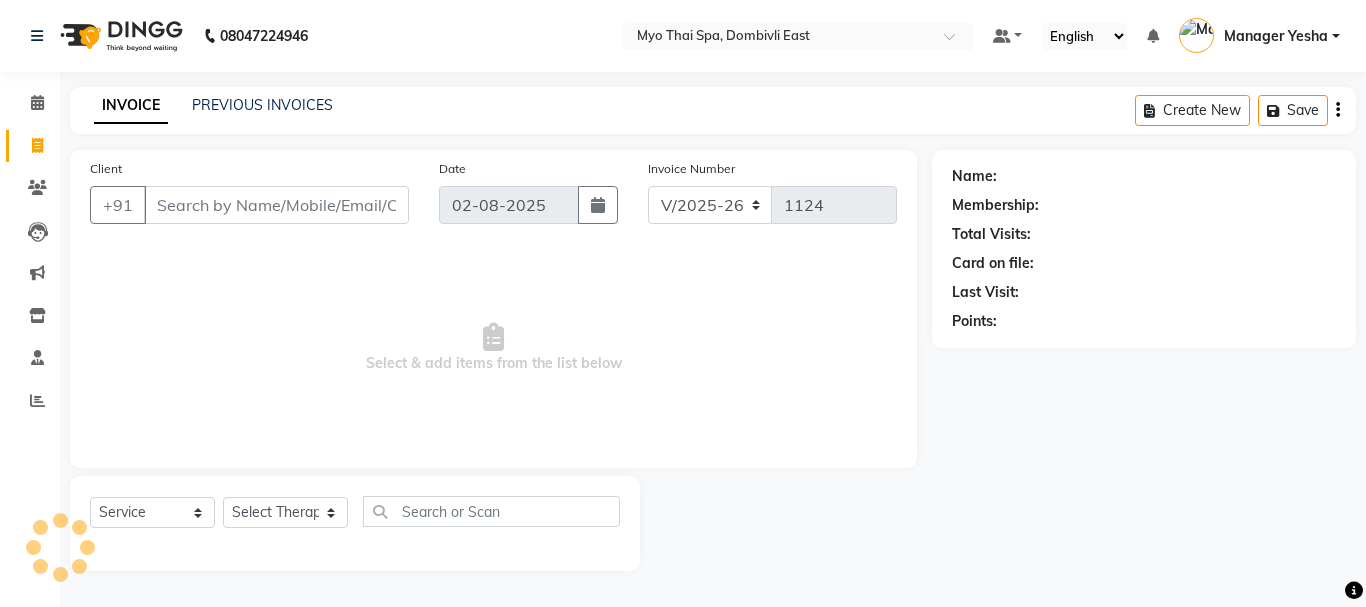 click on "Client" at bounding box center [276, 205] 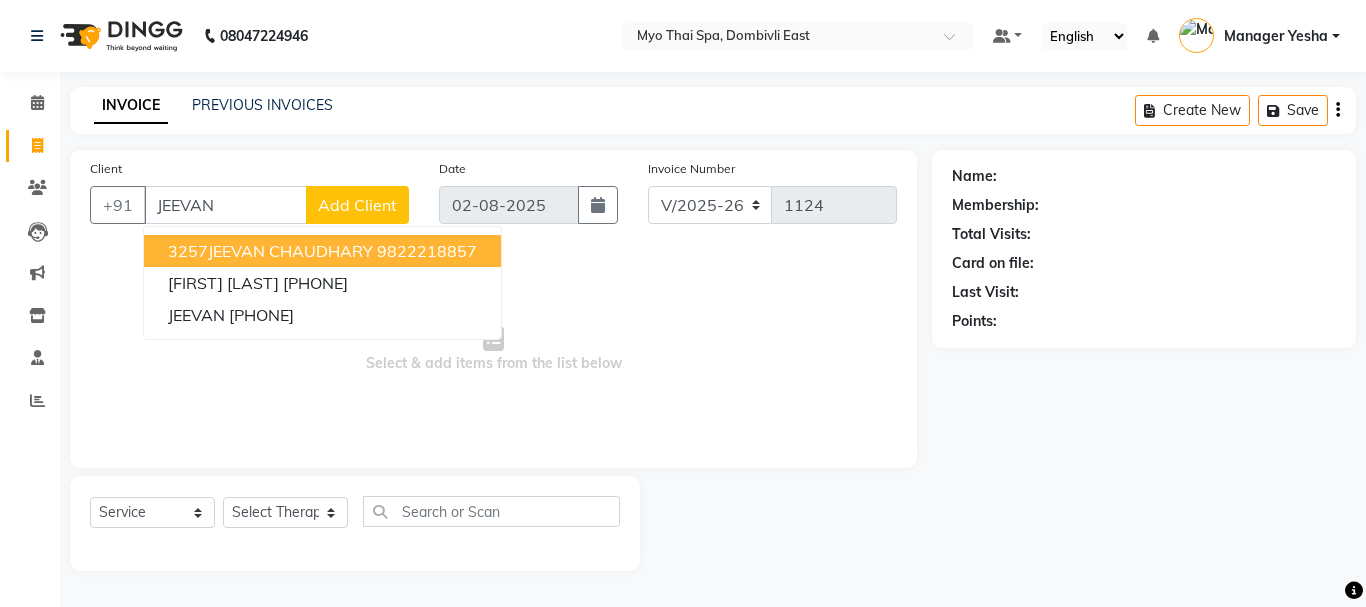 click on "3257JEEVAN CHAUDHARY" at bounding box center [270, 251] 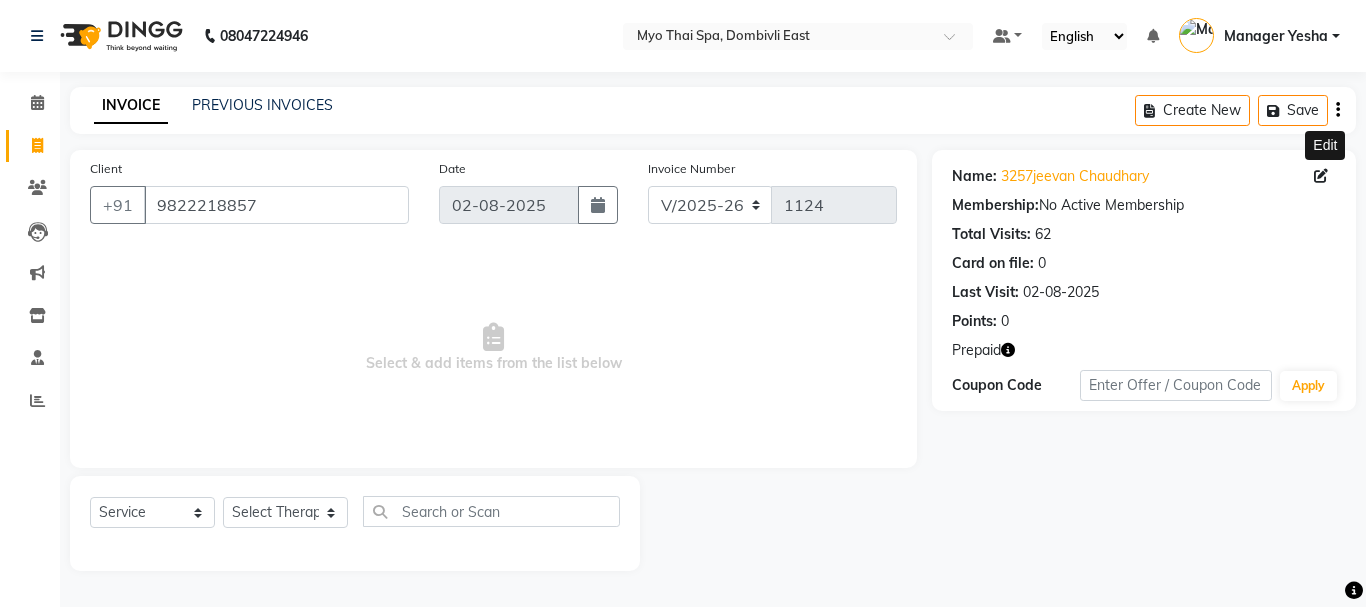 click 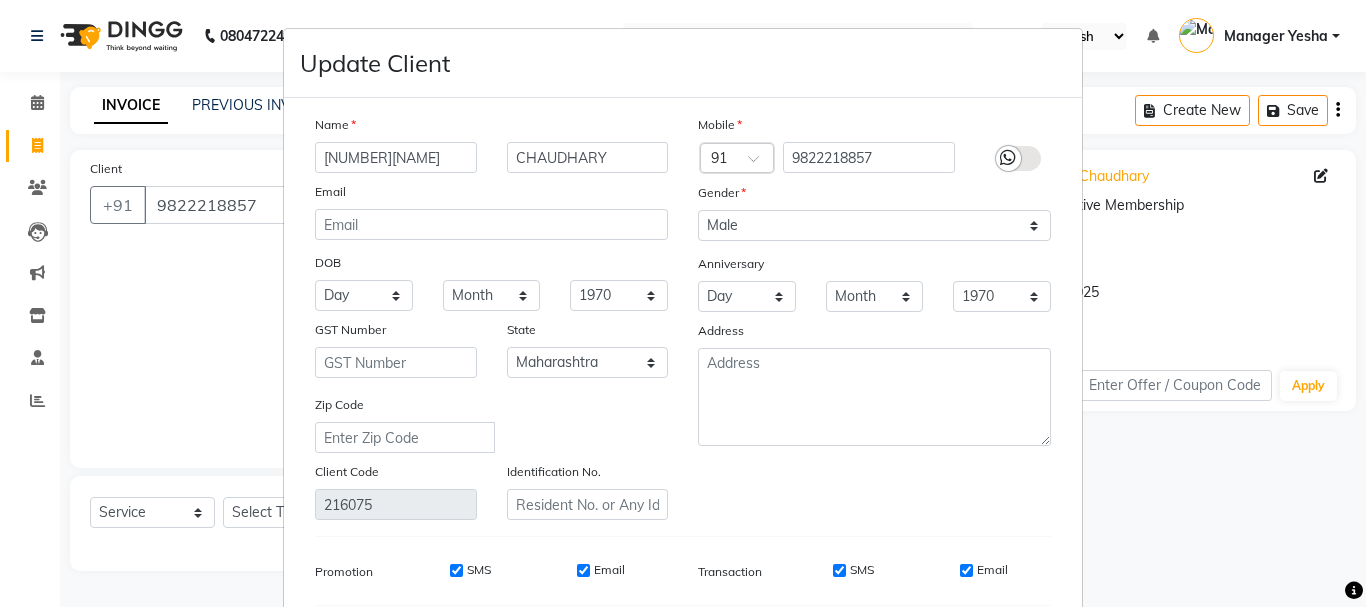 click on "3257JEEVAN" at bounding box center (396, 157) 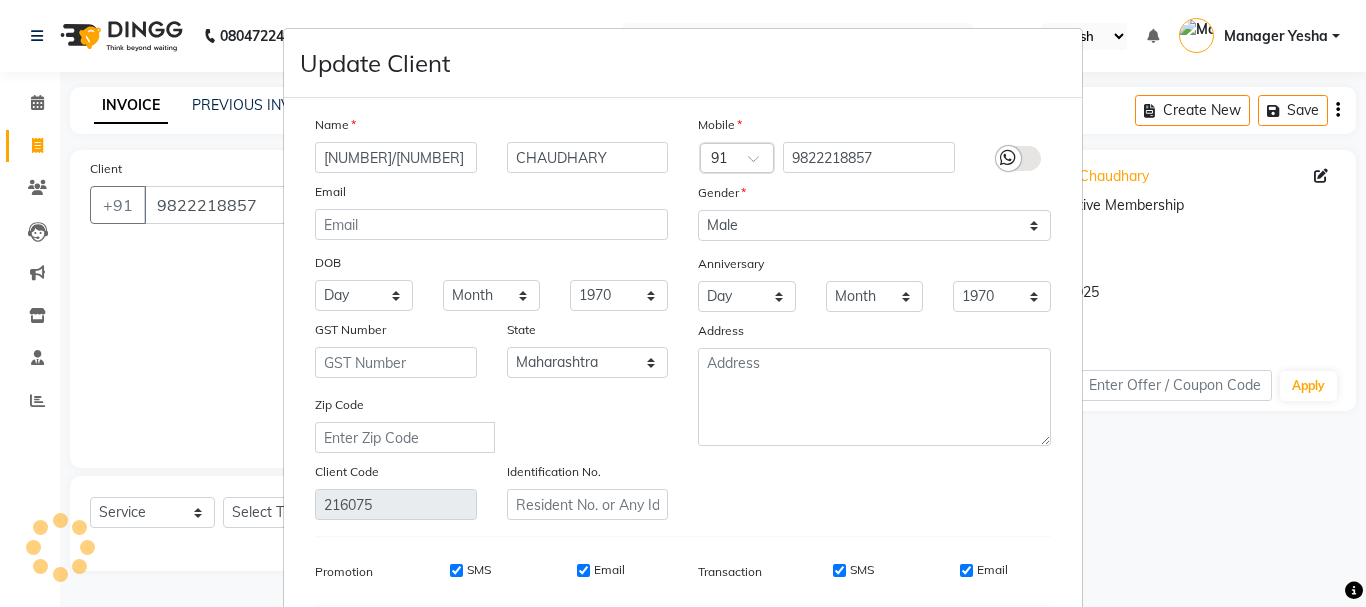 click on "Email" at bounding box center [491, 195] 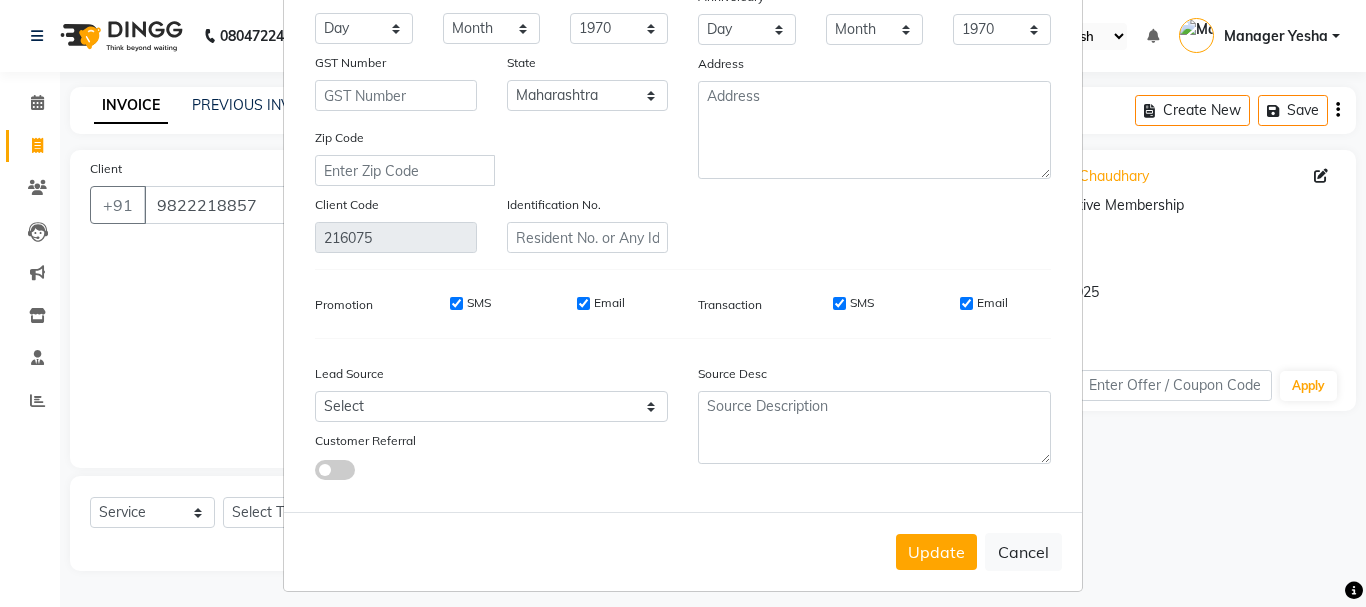 scroll, scrollTop: 280, scrollLeft: 0, axis: vertical 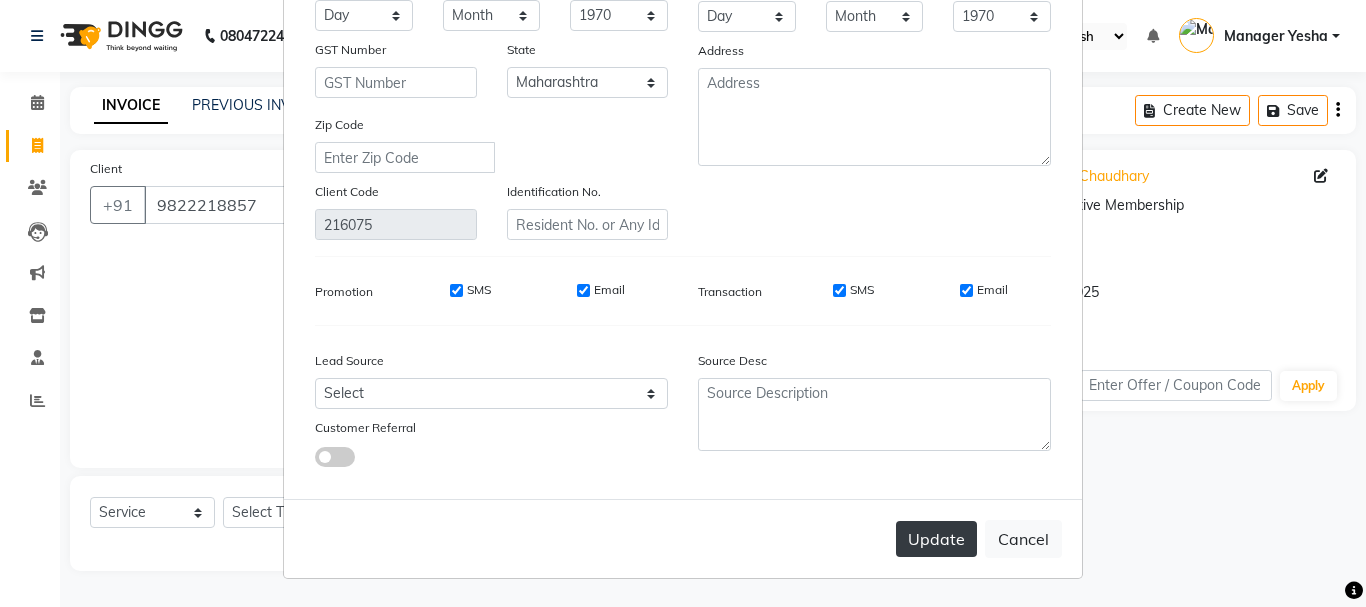 click on "Update" at bounding box center [936, 539] 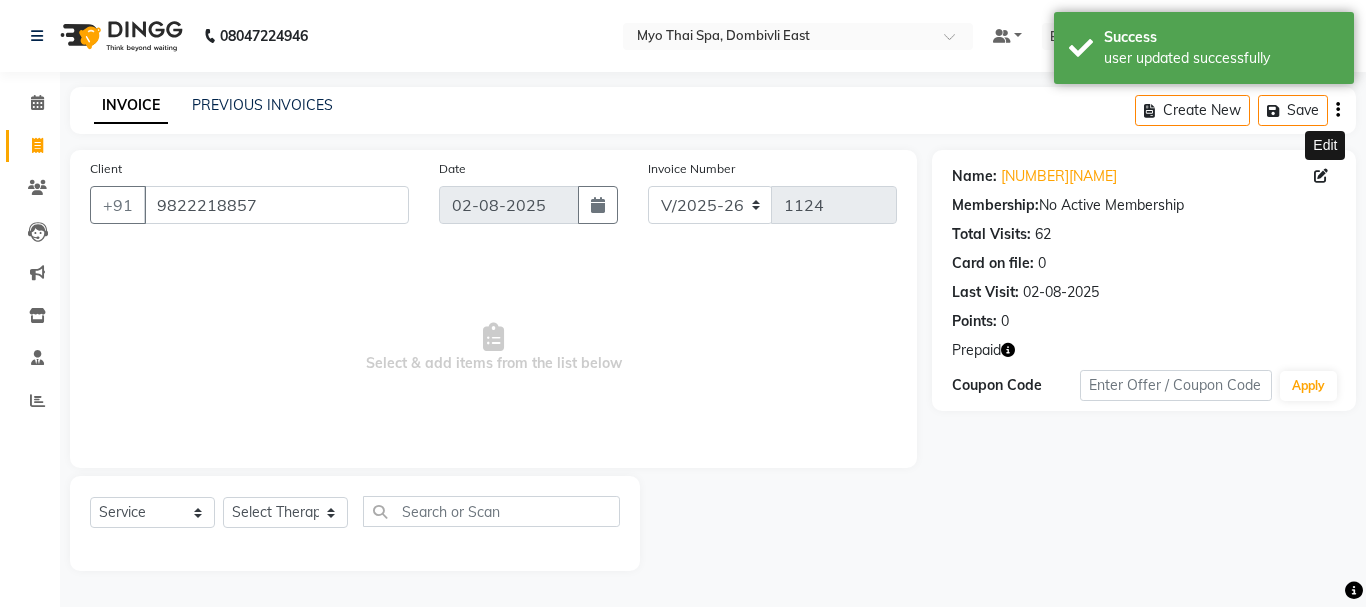 click 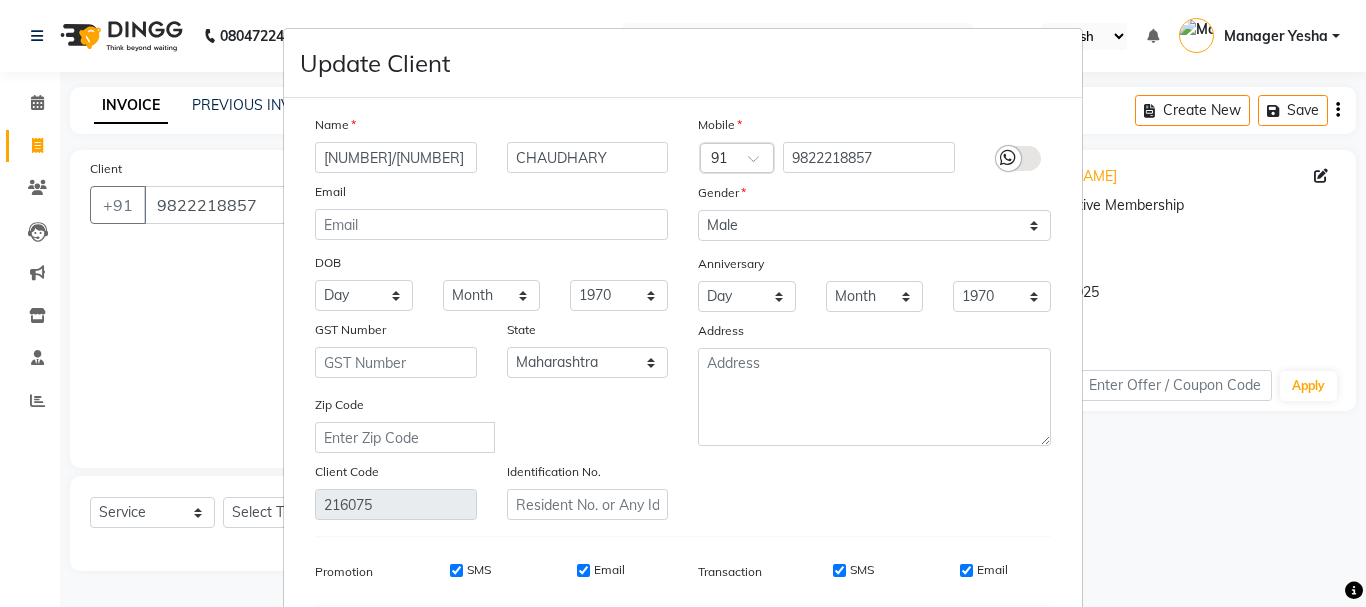 click on "3257/3494 JEEVAN" at bounding box center [396, 157] 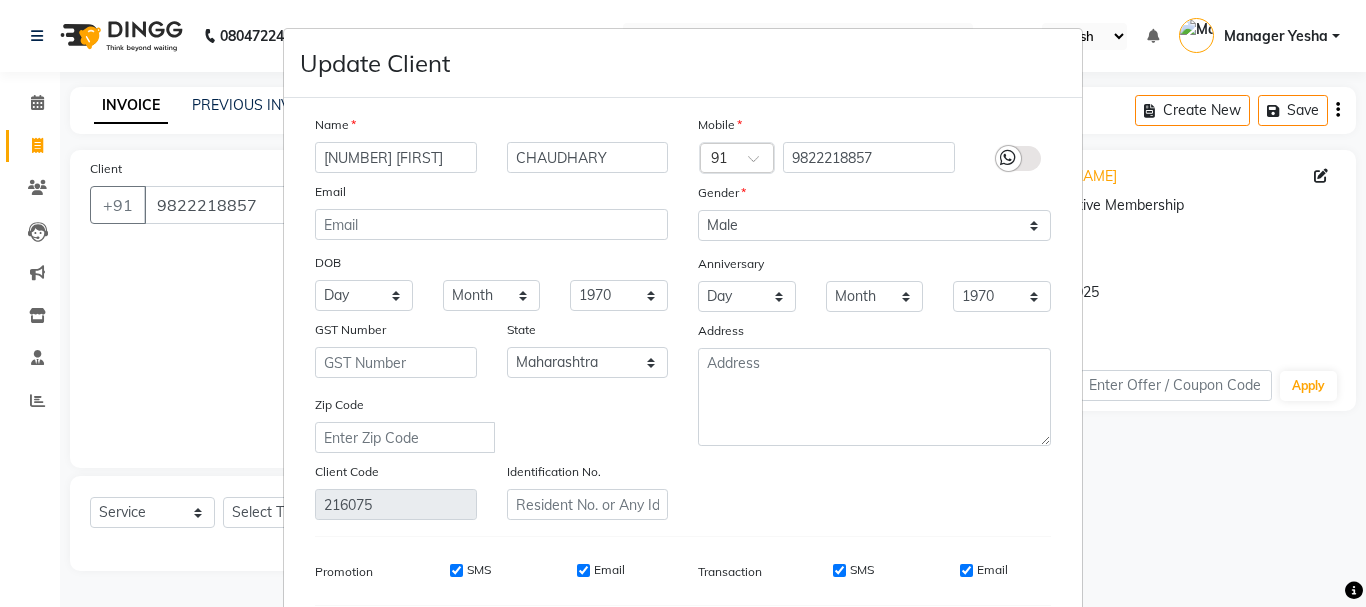 scroll, scrollTop: 280, scrollLeft: 0, axis: vertical 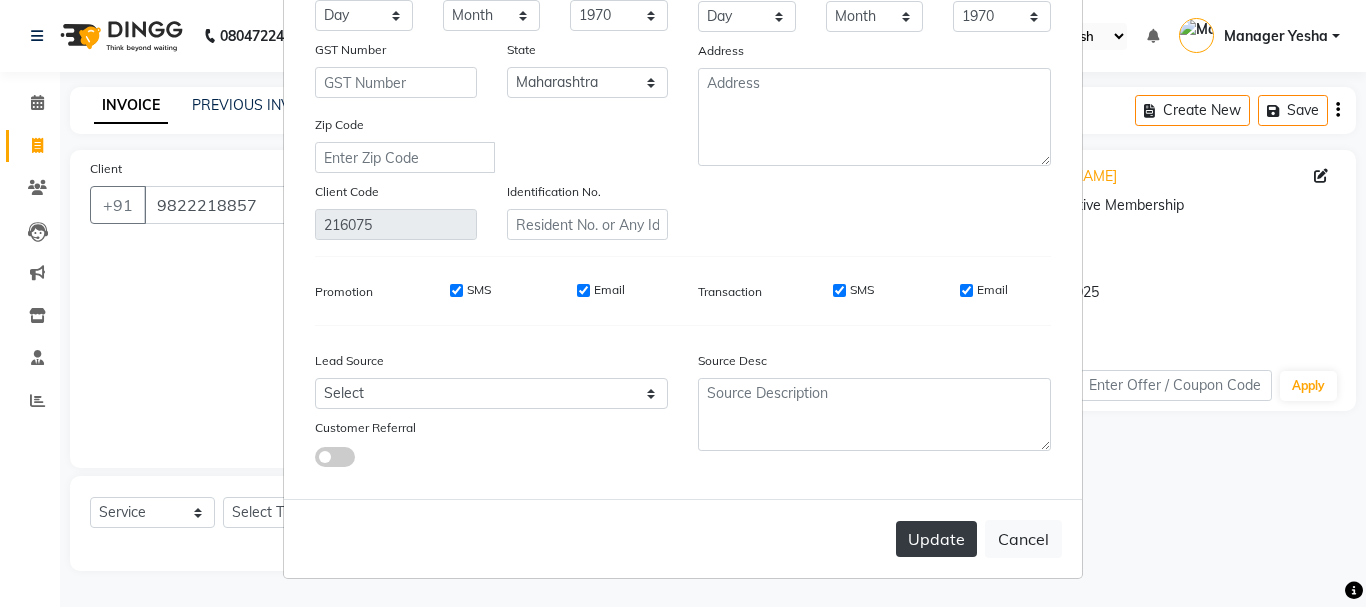 click on "Update" at bounding box center (936, 539) 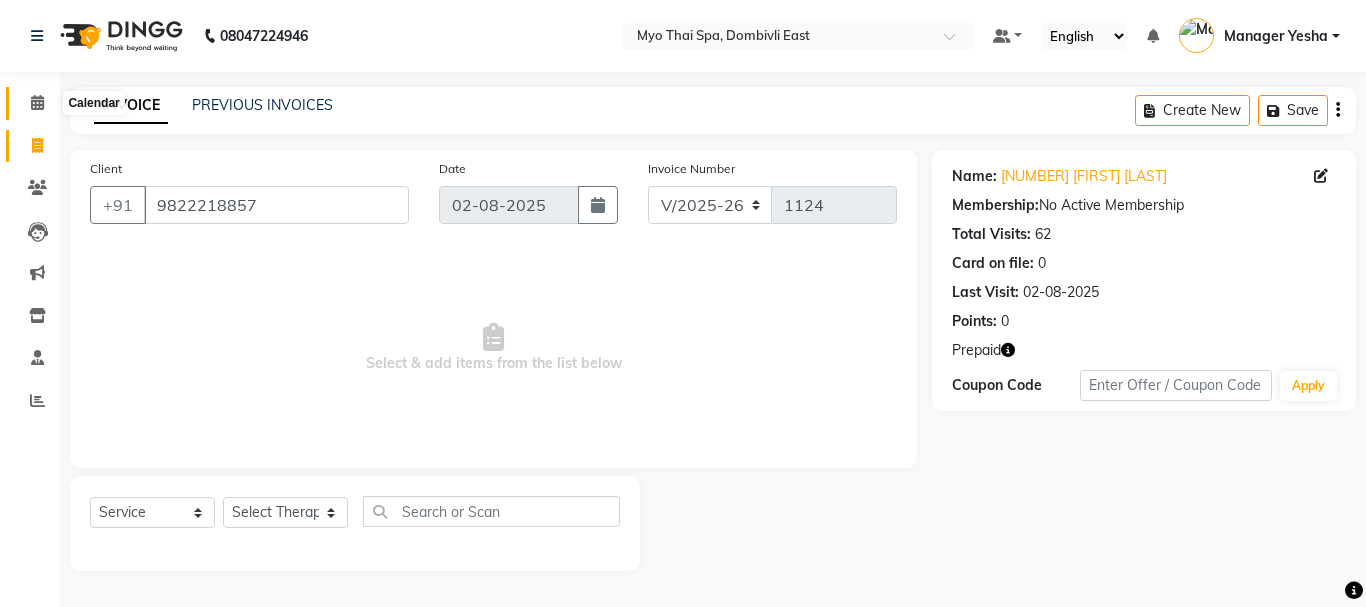 click 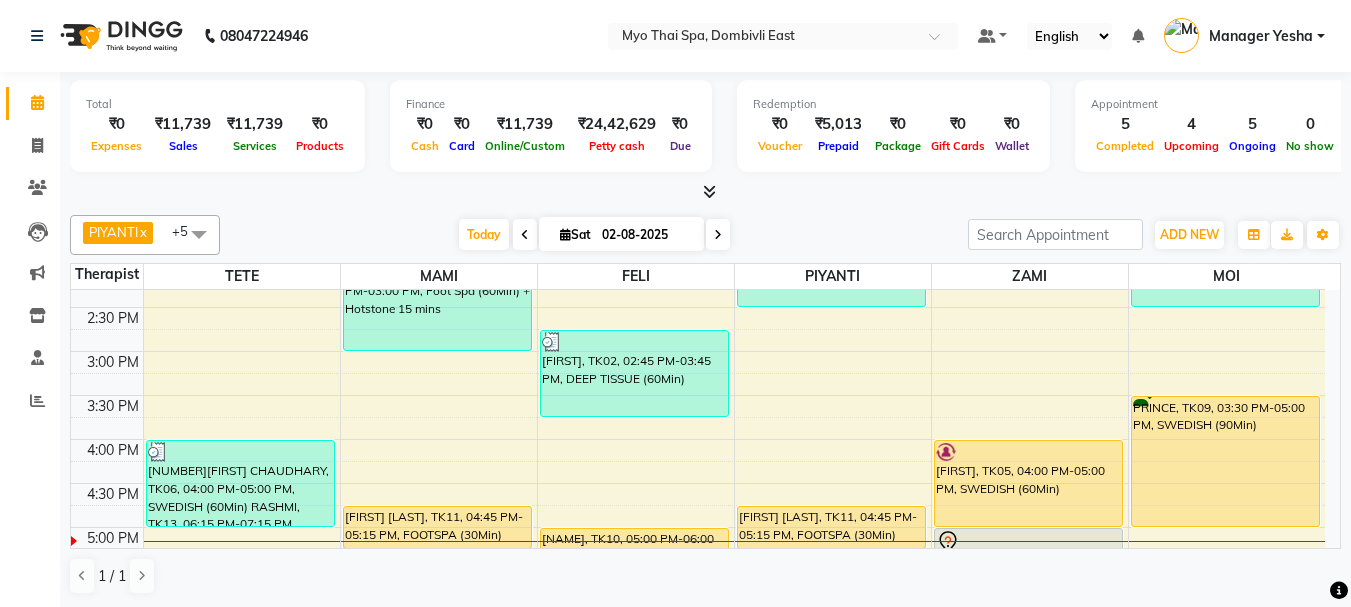 scroll, scrollTop: 500, scrollLeft: 0, axis: vertical 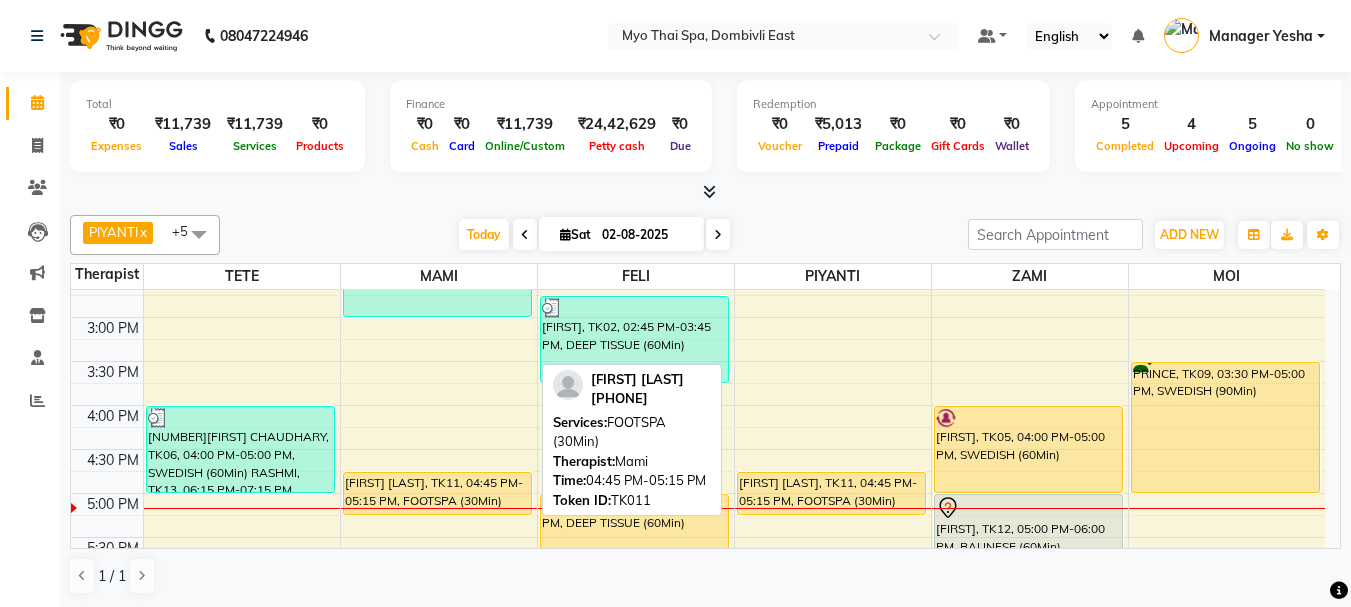 click on "[FIRST] [LAST], TK11, 04:45 PM-05:15 PM, FOOTSPA (30Min)" at bounding box center [437, 493] 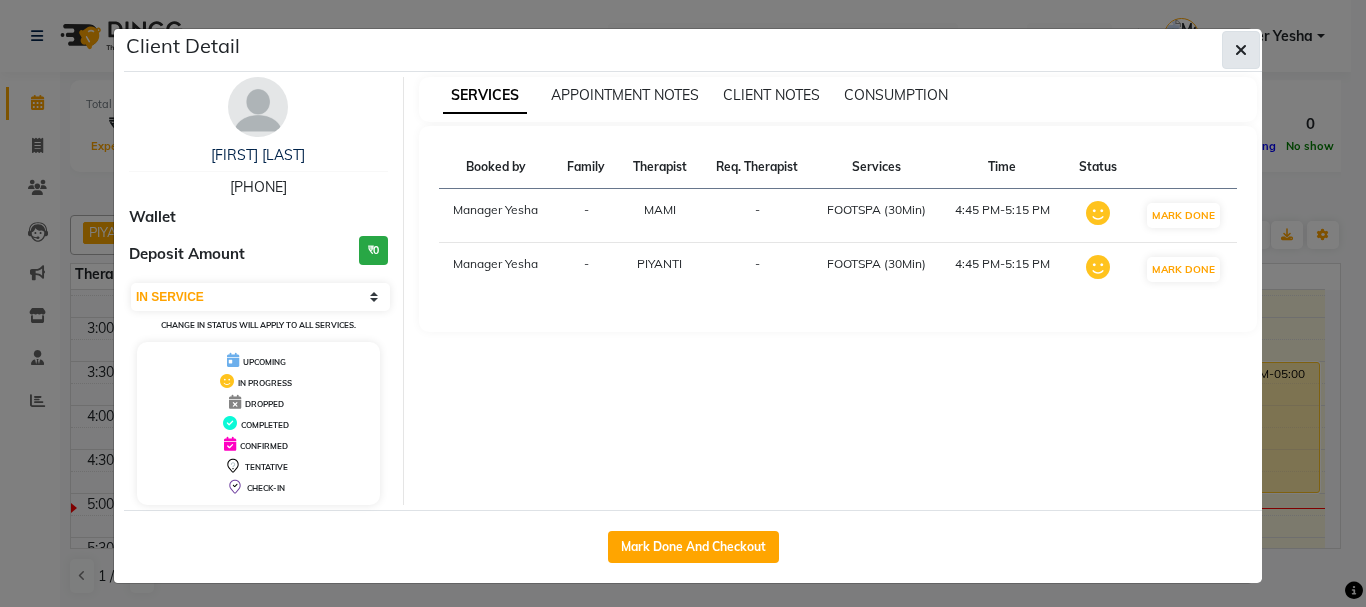 click 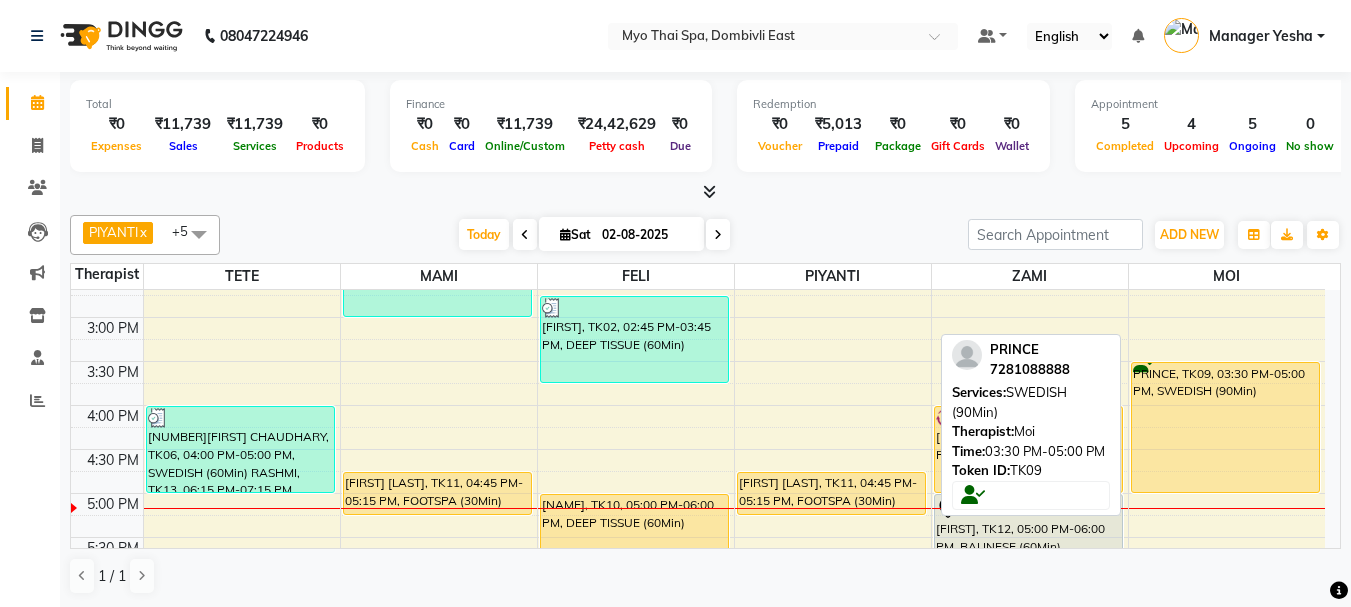 click on "PRINCE, TK09, 03:30 PM-05:00 PM, SWEDISH (90Min)" at bounding box center (1226, 427) 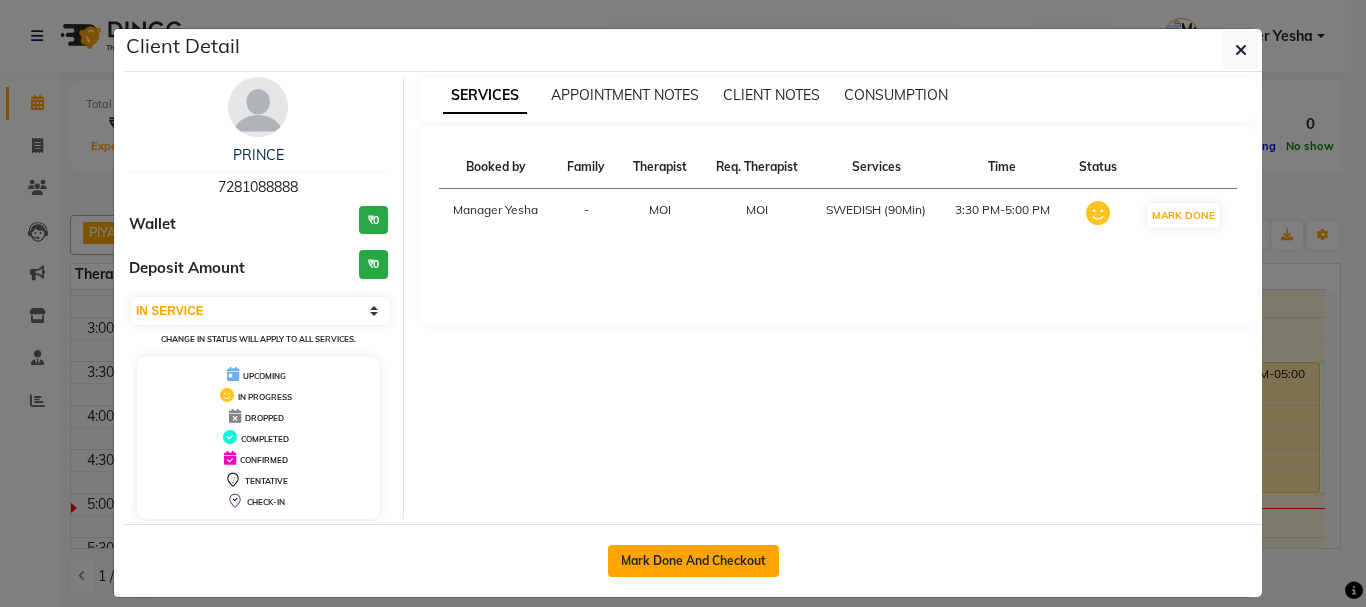 click on "Mark Done And Checkout" 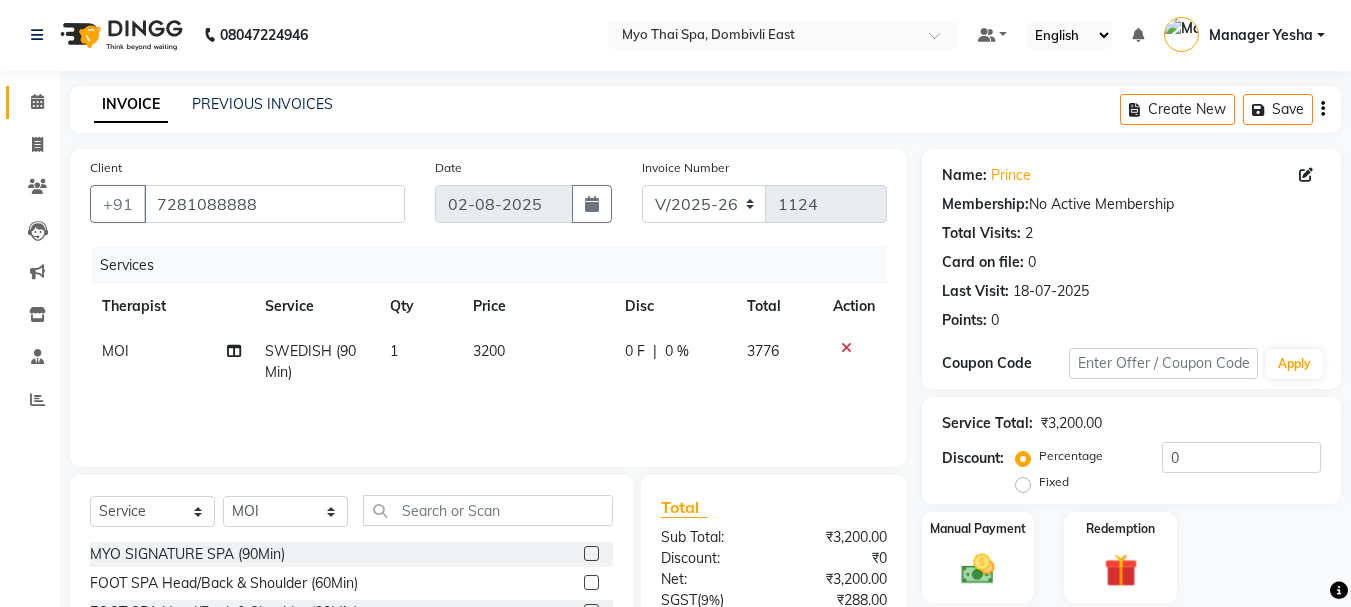 scroll, scrollTop: 194, scrollLeft: 0, axis: vertical 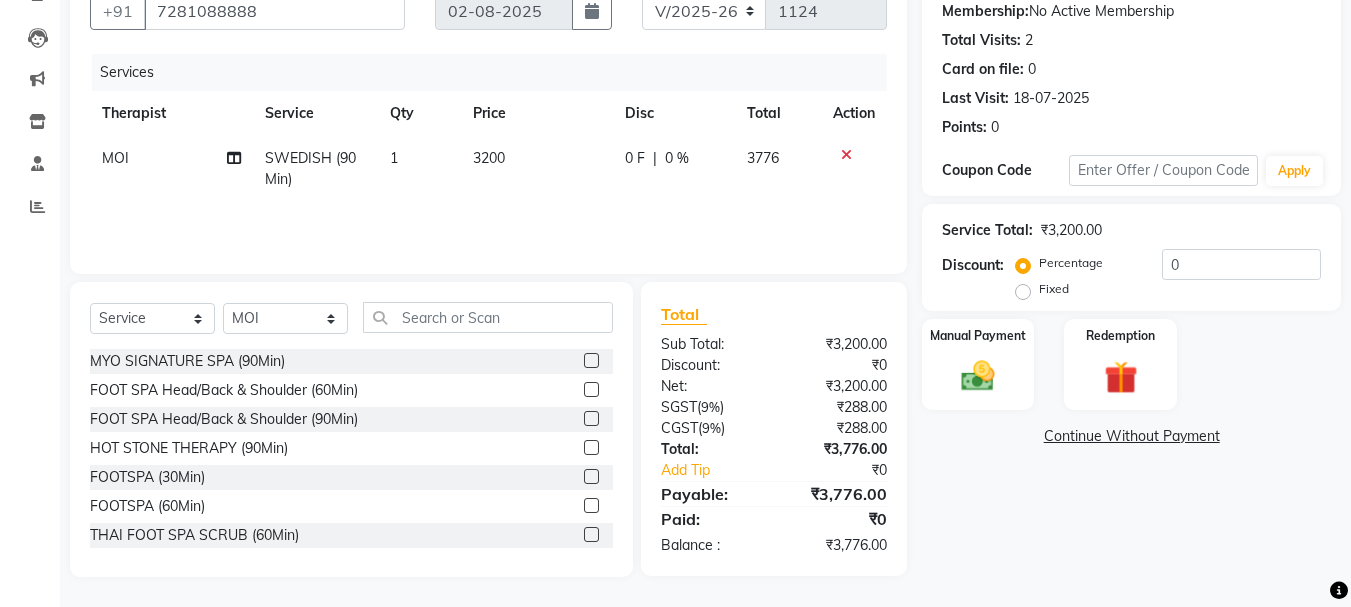 drag, startPoint x: 1027, startPoint y: 293, endPoint x: 1365, endPoint y: 254, distance: 340.24255 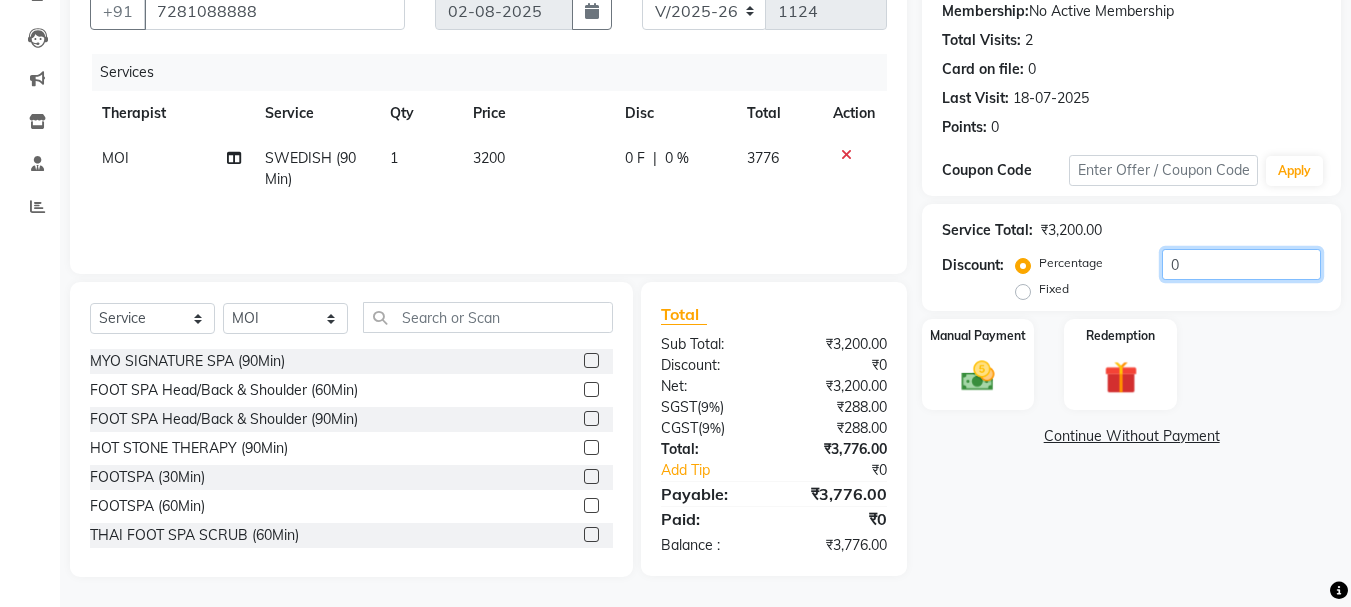 click on "0" 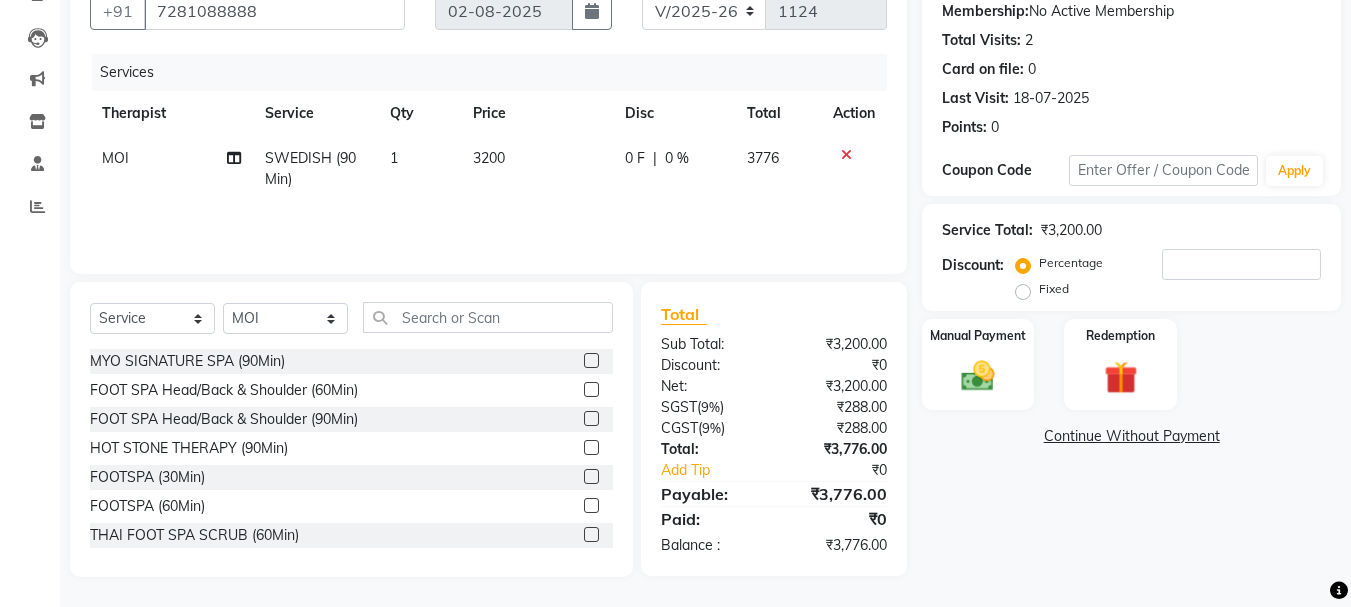 click on "Fixed" 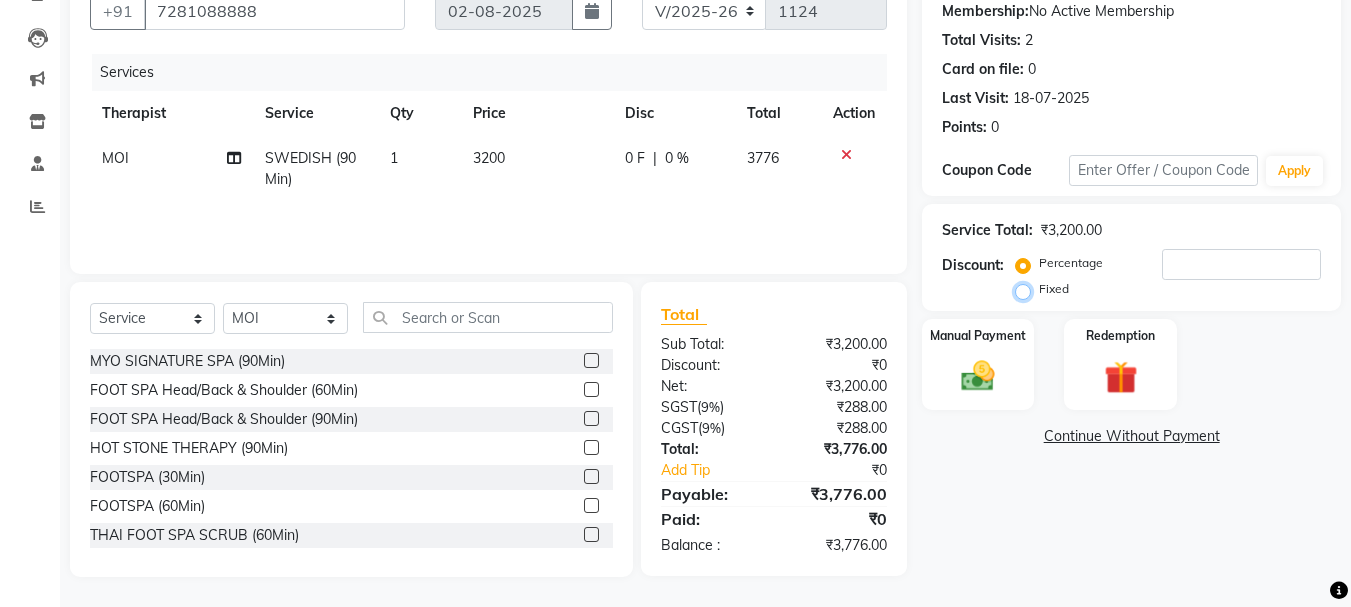 click on "Fixed" at bounding box center (1027, 289) 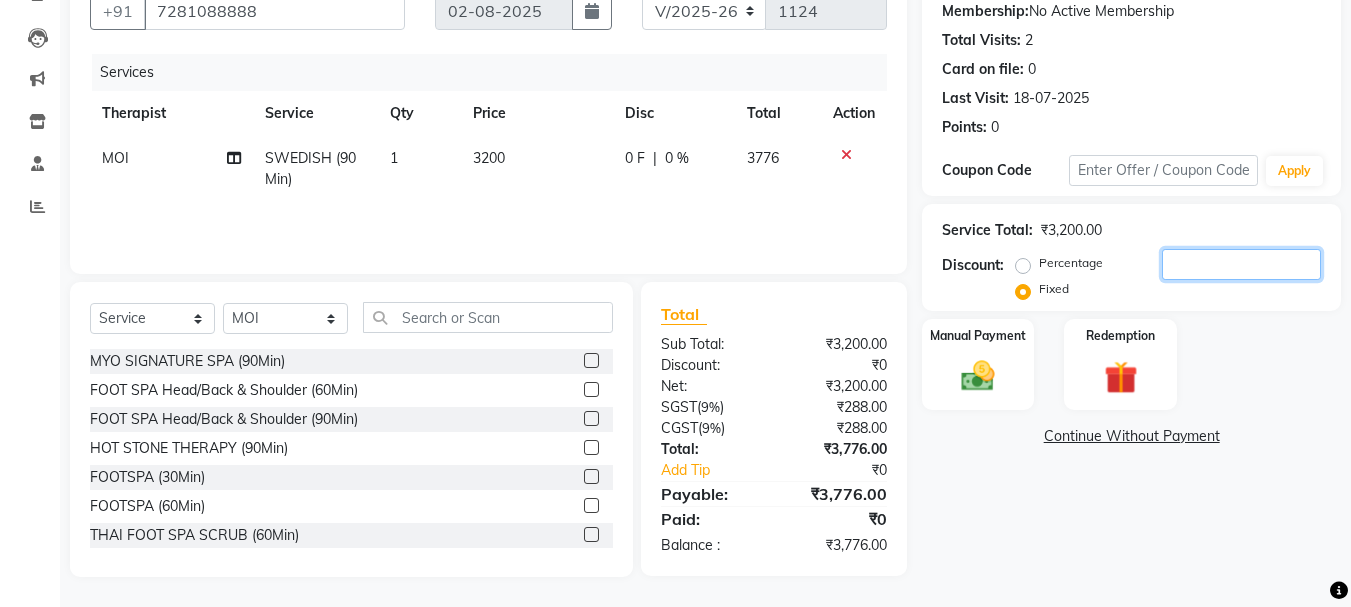 click 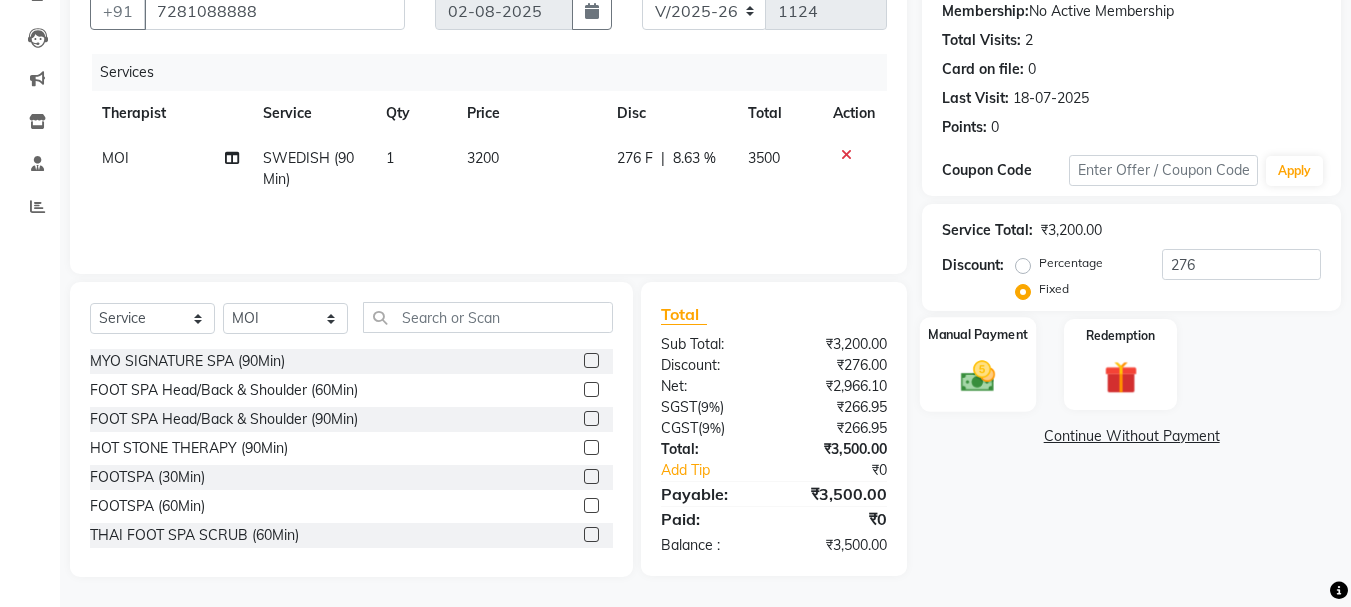 click 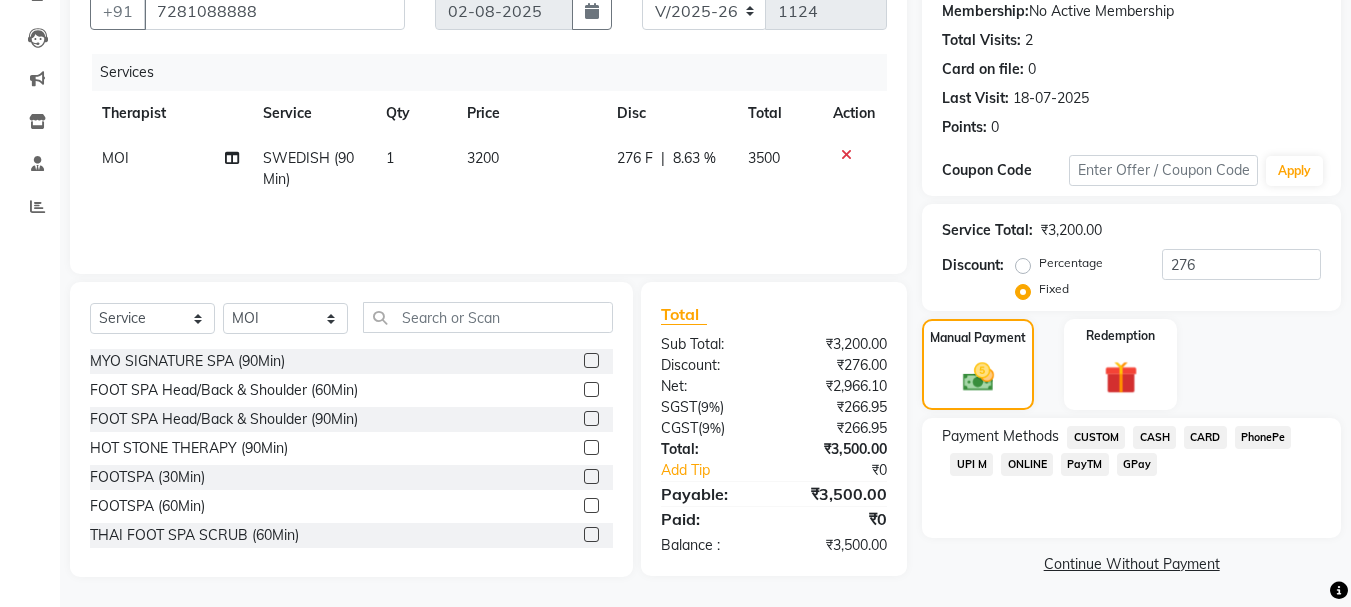 click on "CASH" 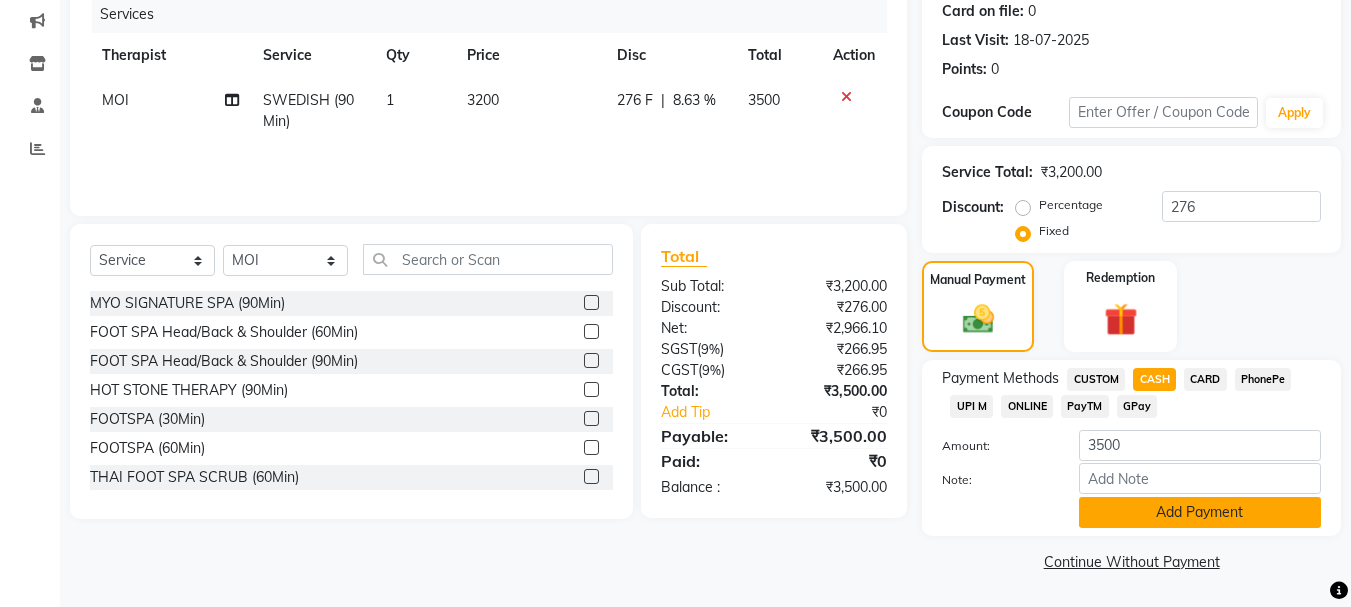 click on "Add Payment" 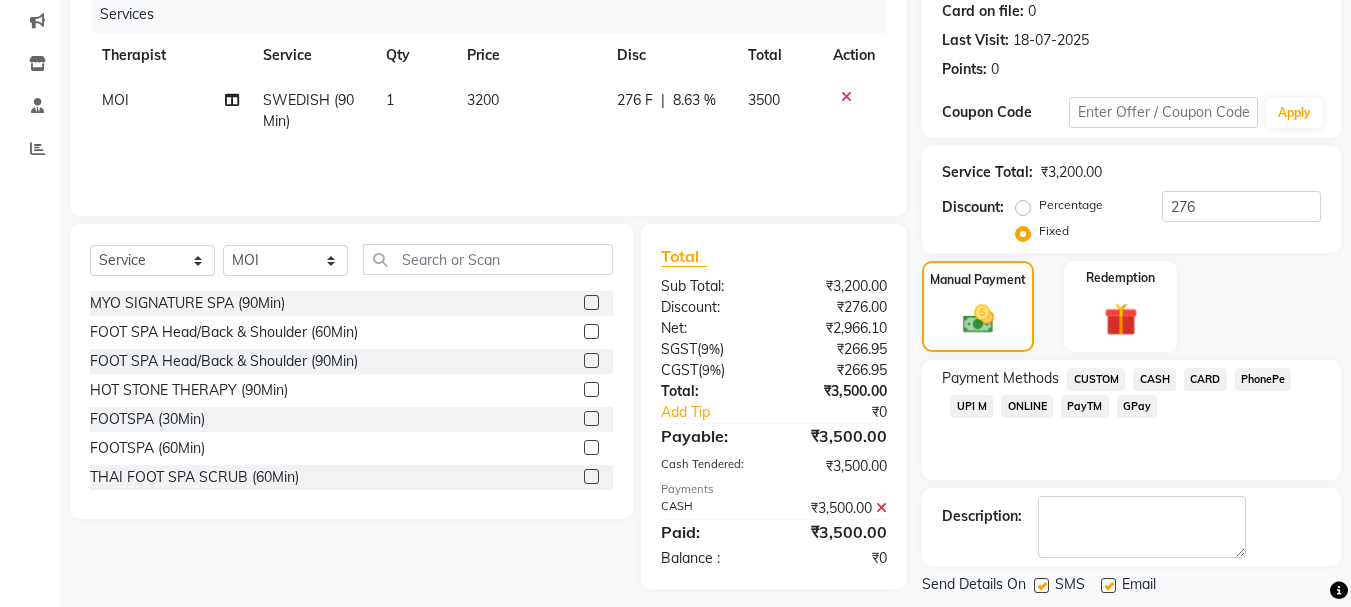scroll, scrollTop: 348, scrollLeft: 0, axis: vertical 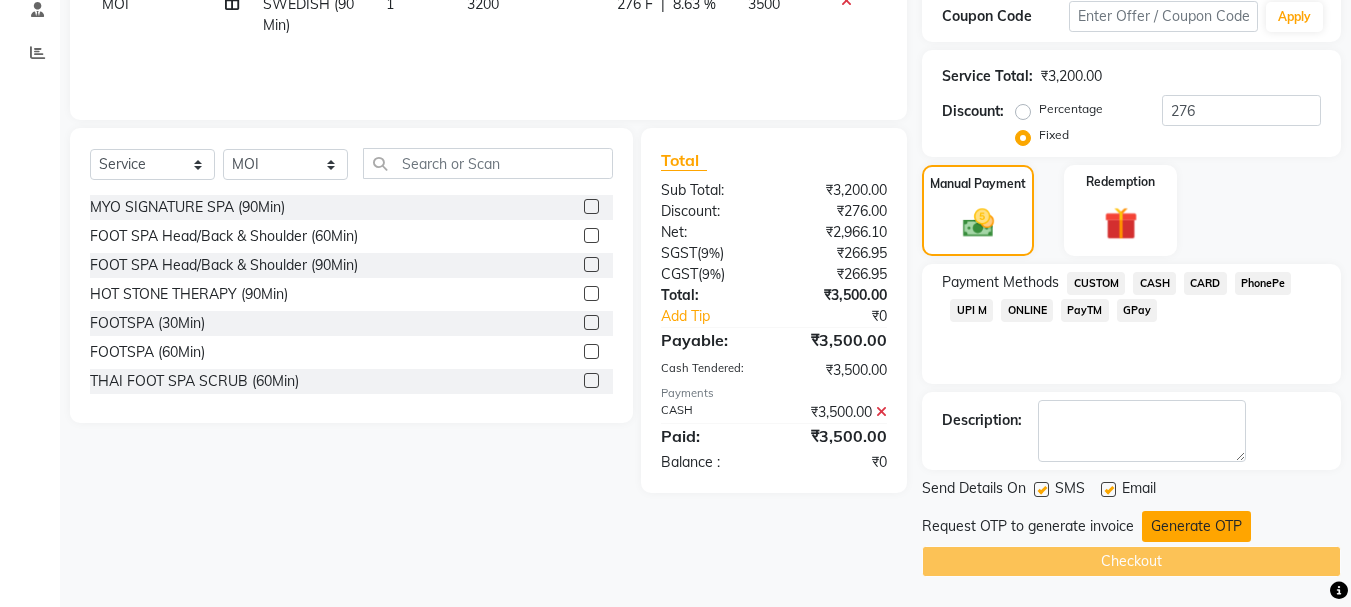 click on "Generate OTP" 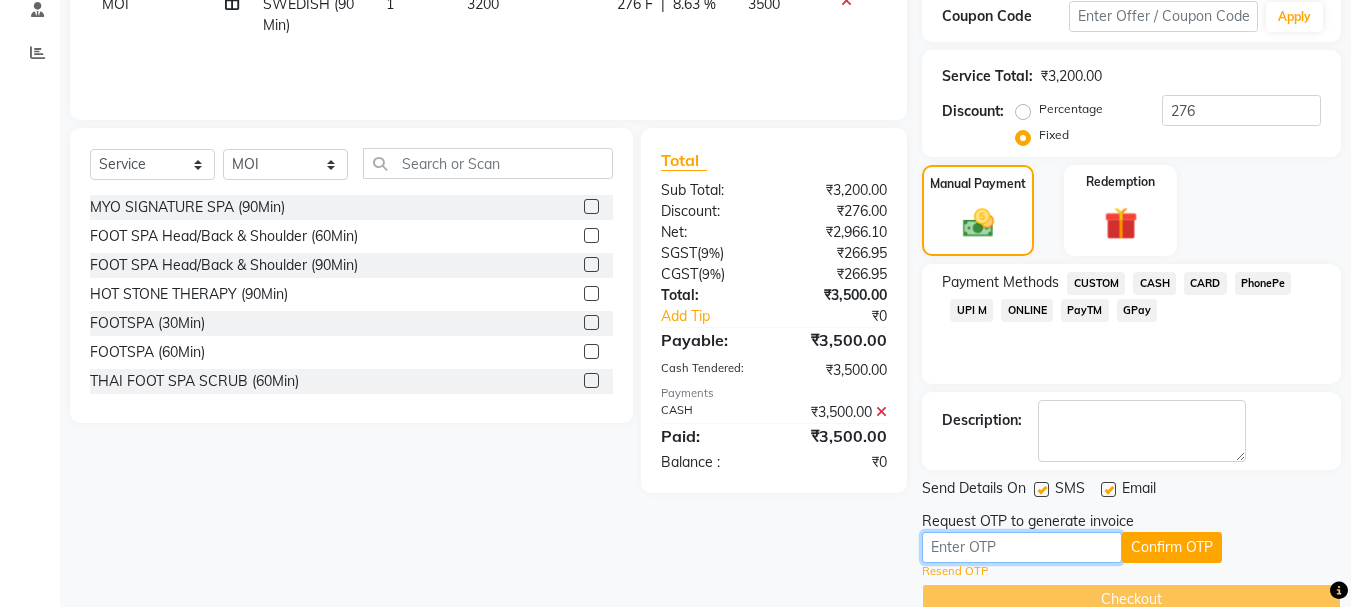 click at bounding box center (1022, 547) 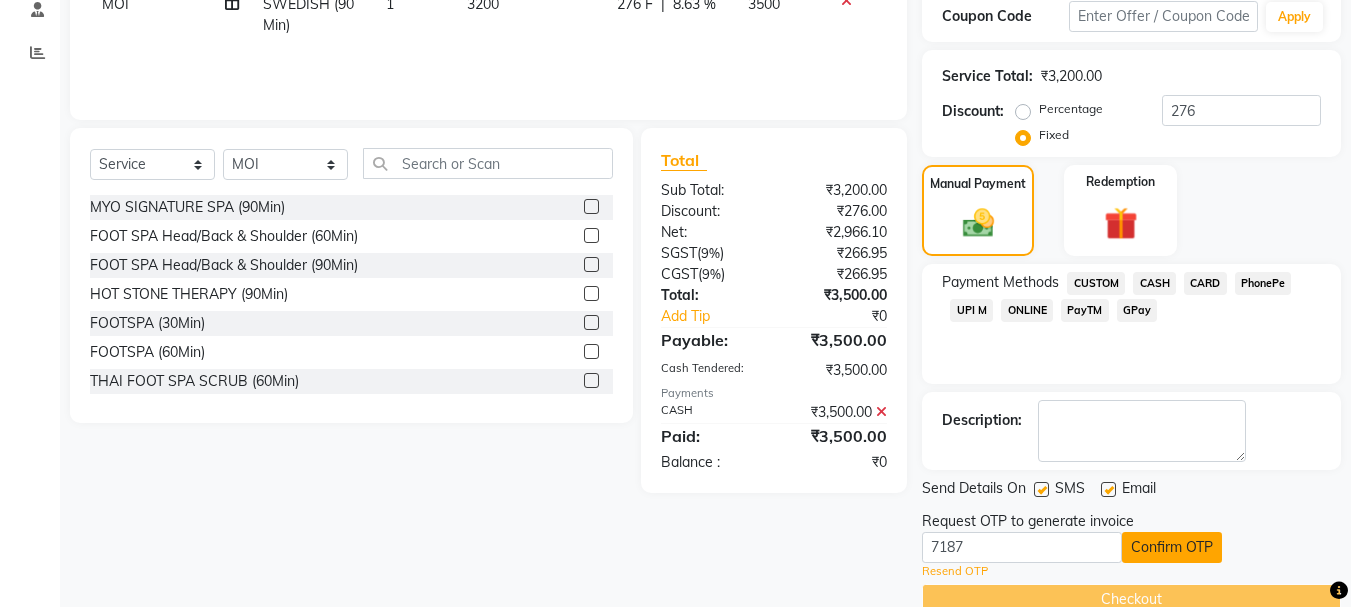 click on "Confirm OTP" 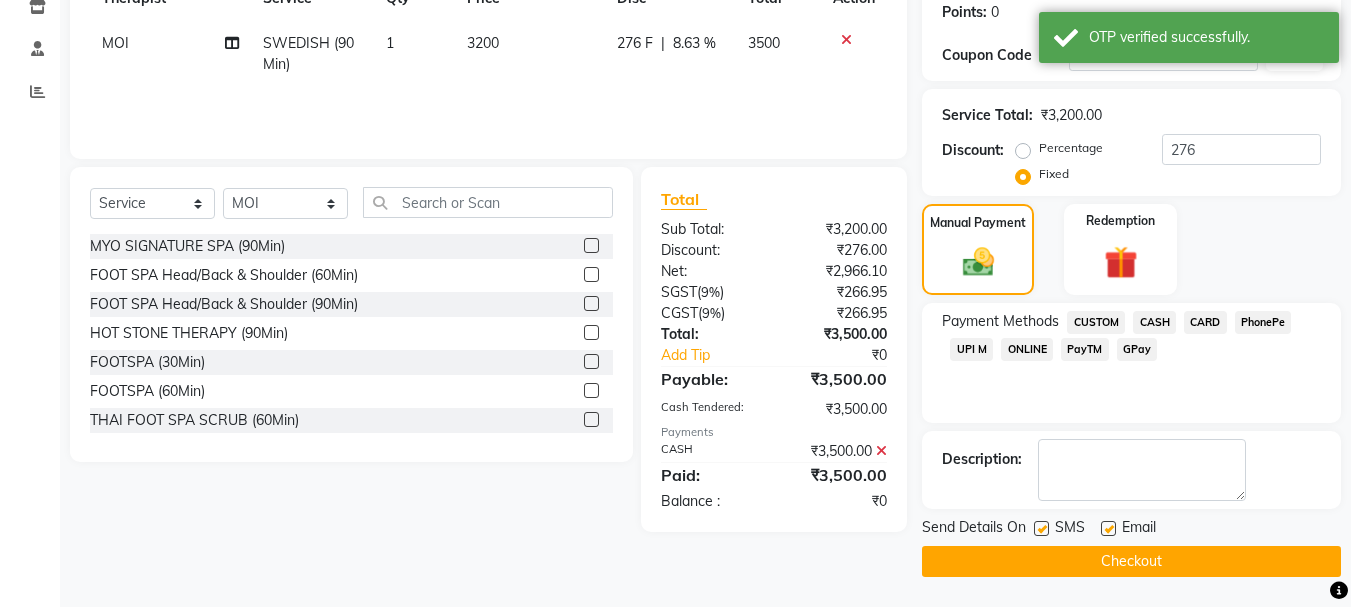 scroll, scrollTop: 309, scrollLeft: 0, axis: vertical 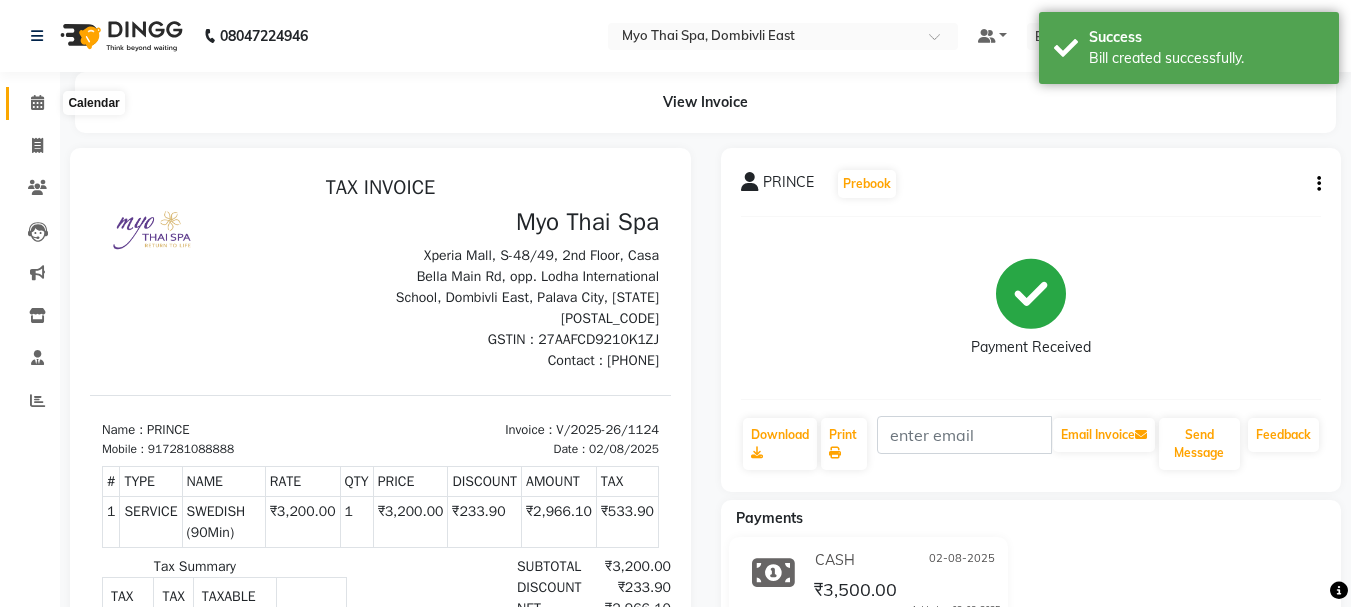 click 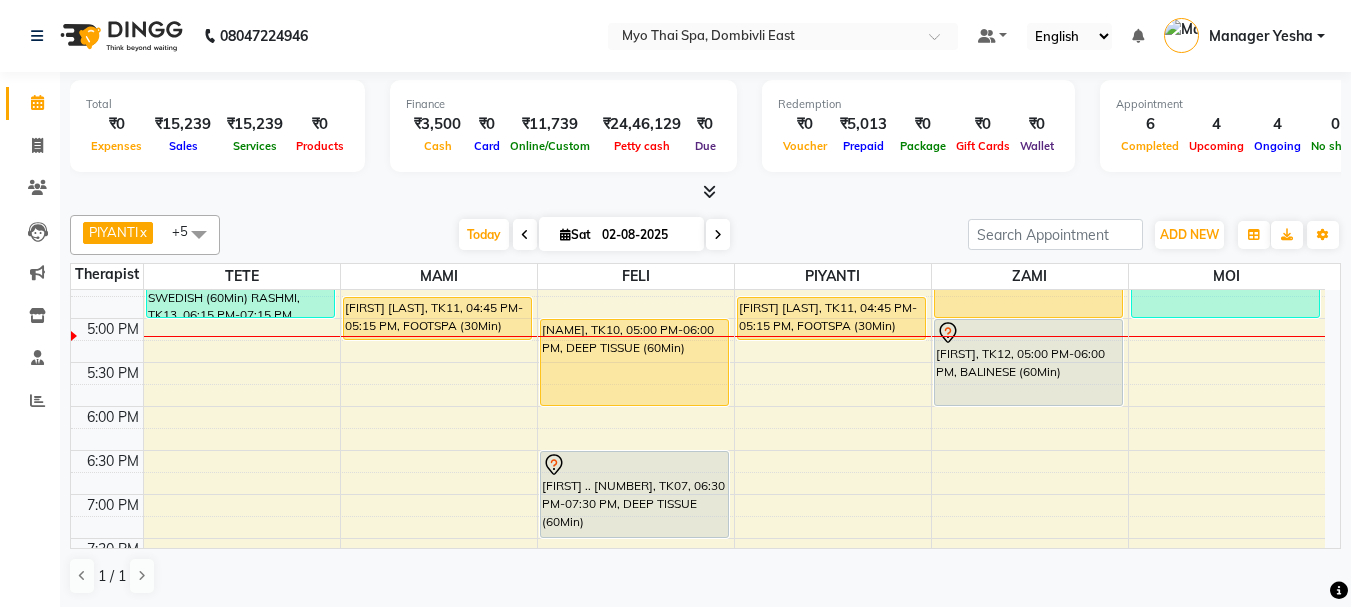 scroll, scrollTop: 600, scrollLeft: 0, axis: vertical 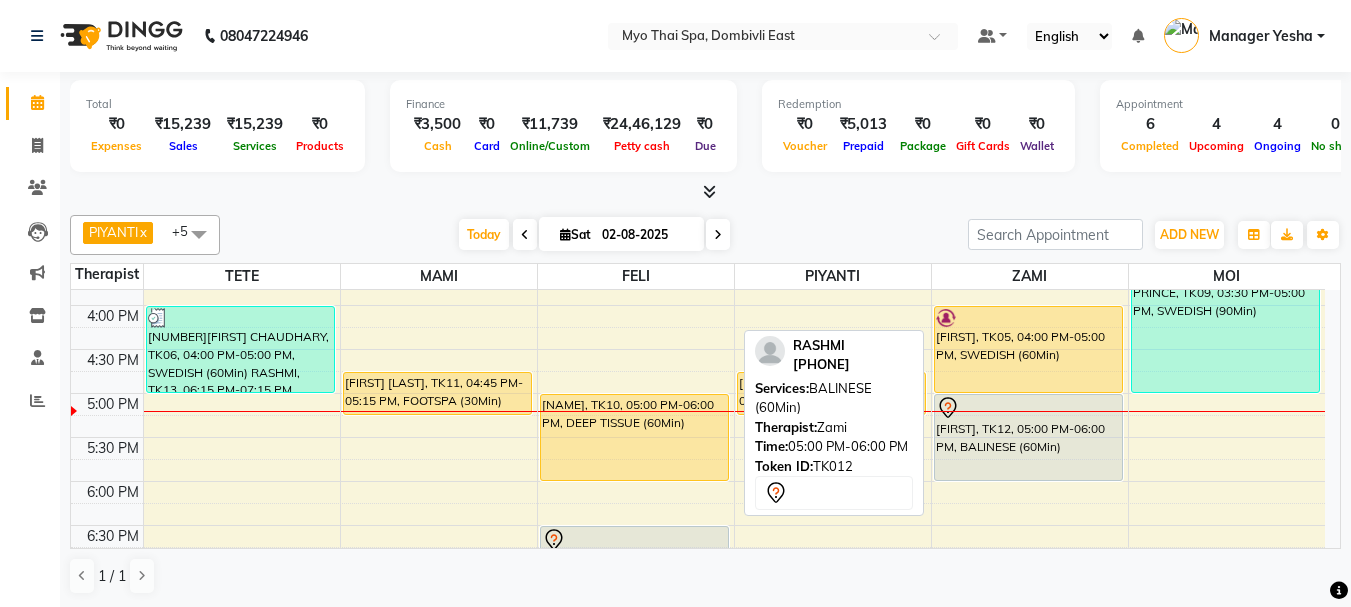 click on "RASHMI, TK12, 05:00 PM-06:00 PM, BALINESE (60Min)" at bounding box center (1028, 437) 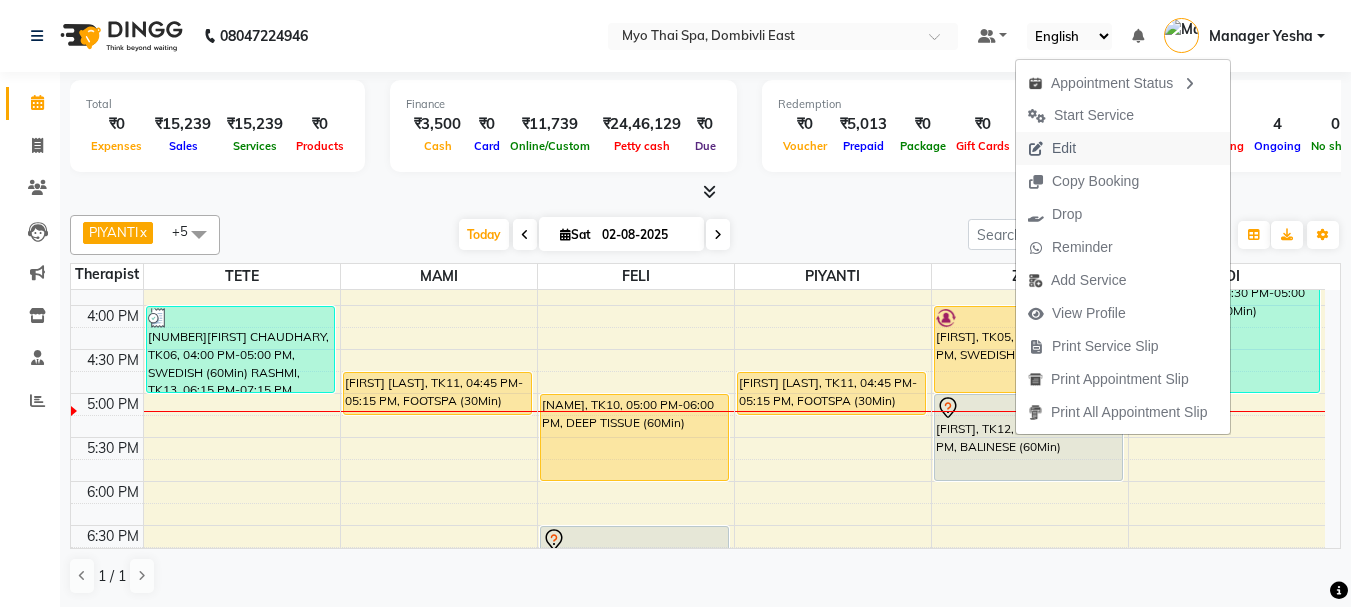 click on "Edit" at bounding box center (1064, 148) 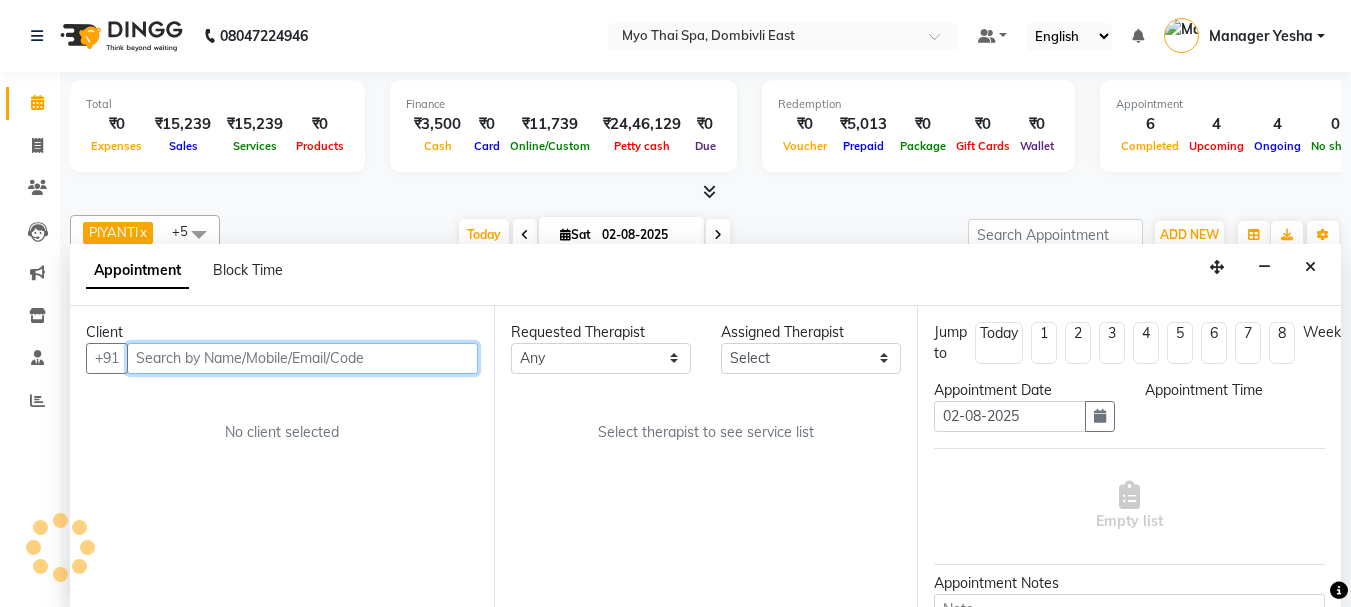 scroll, scrollTop: 1, scrollLeft: 0, axis: vertical 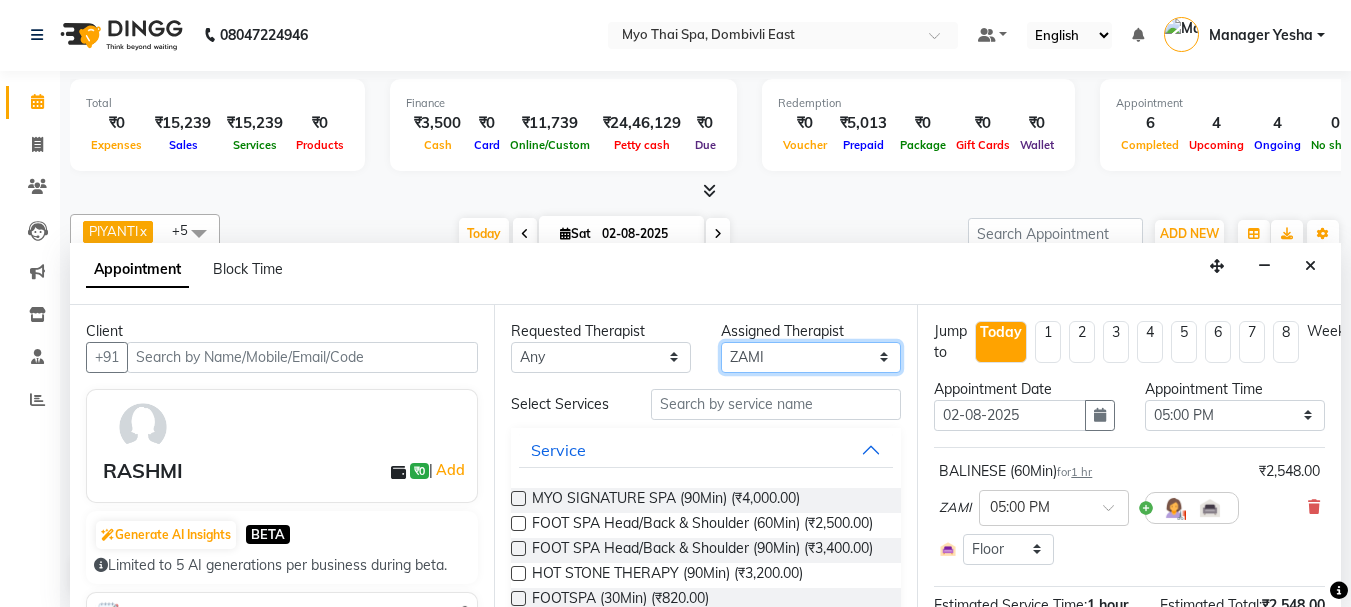 click on "Select FELI LUMI MAMI Manager Amung  Manager Yesha MOI PIYANTI  TETE ZAMI" at bounding box center [811, 357] 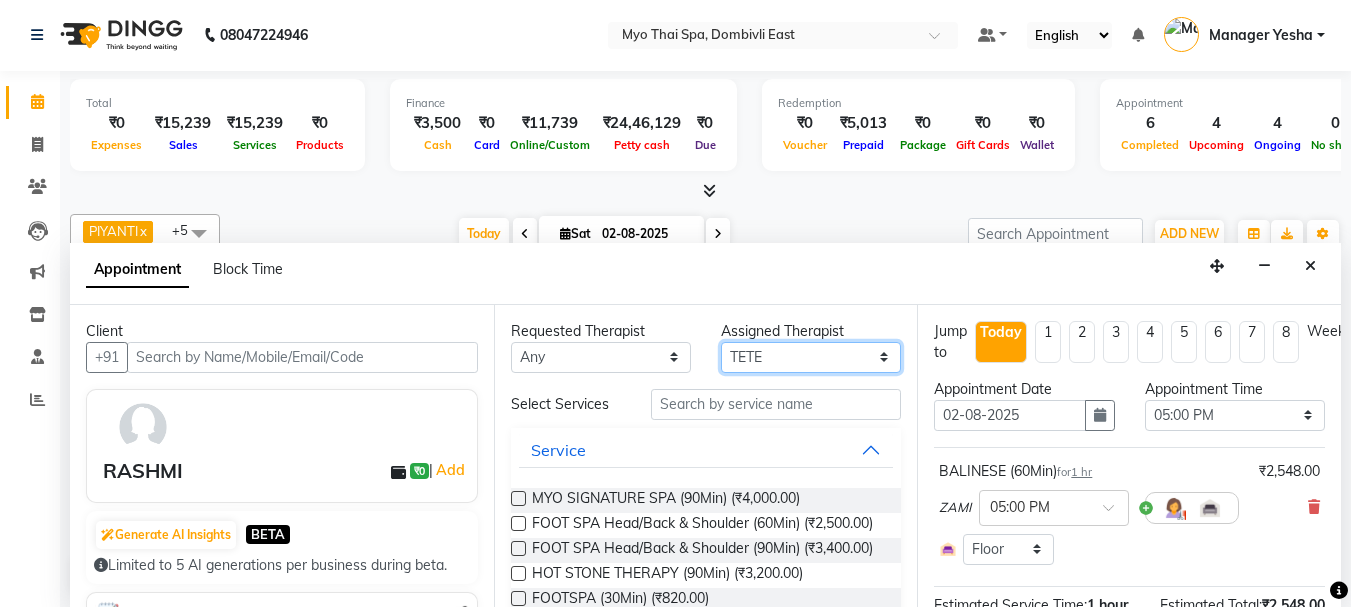 click on "Select FELI LUMI MAMI Manager Amung  Manager Yesha MOI PIYANTI  TETE ZAMI" at bounding box center (811, 357) 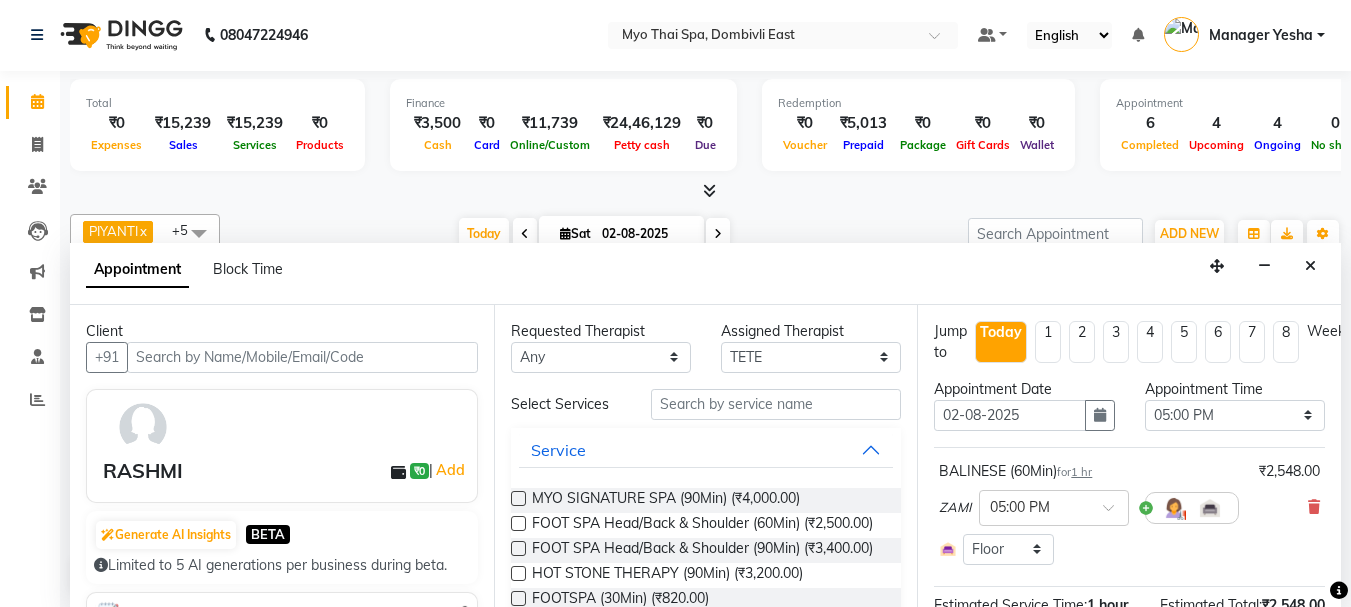 click at bounding box center [1314, 507] 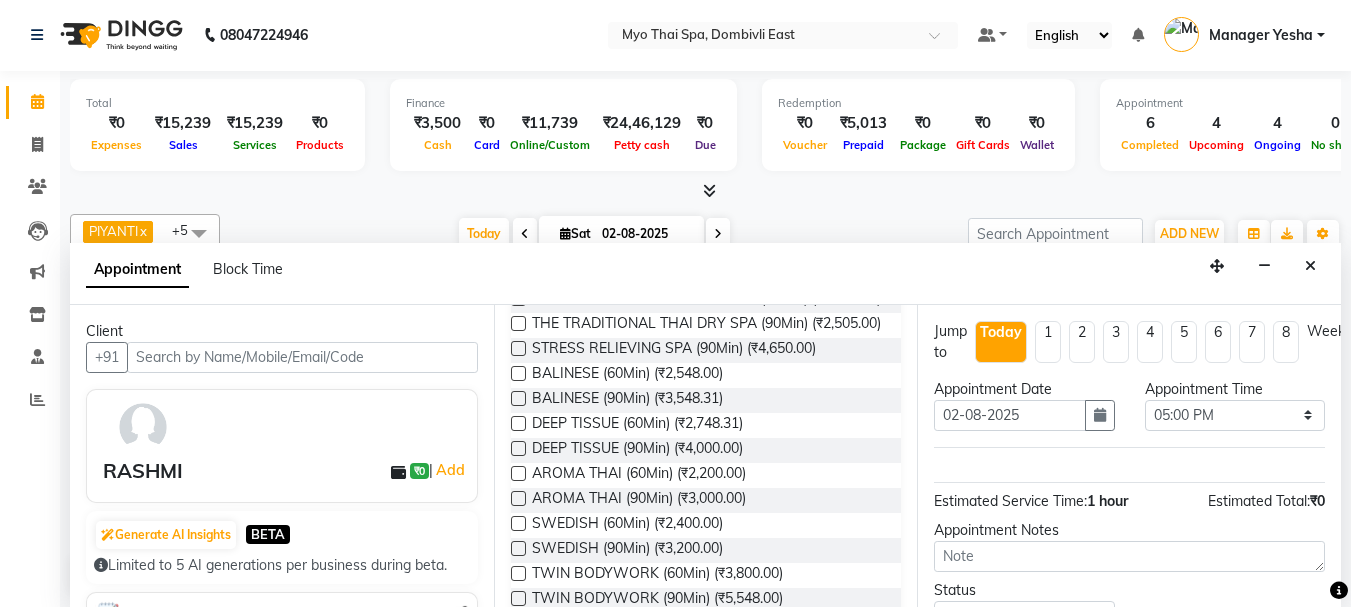 scroll, scrollTop: 600, scrollLeft: 0, axis: vertical 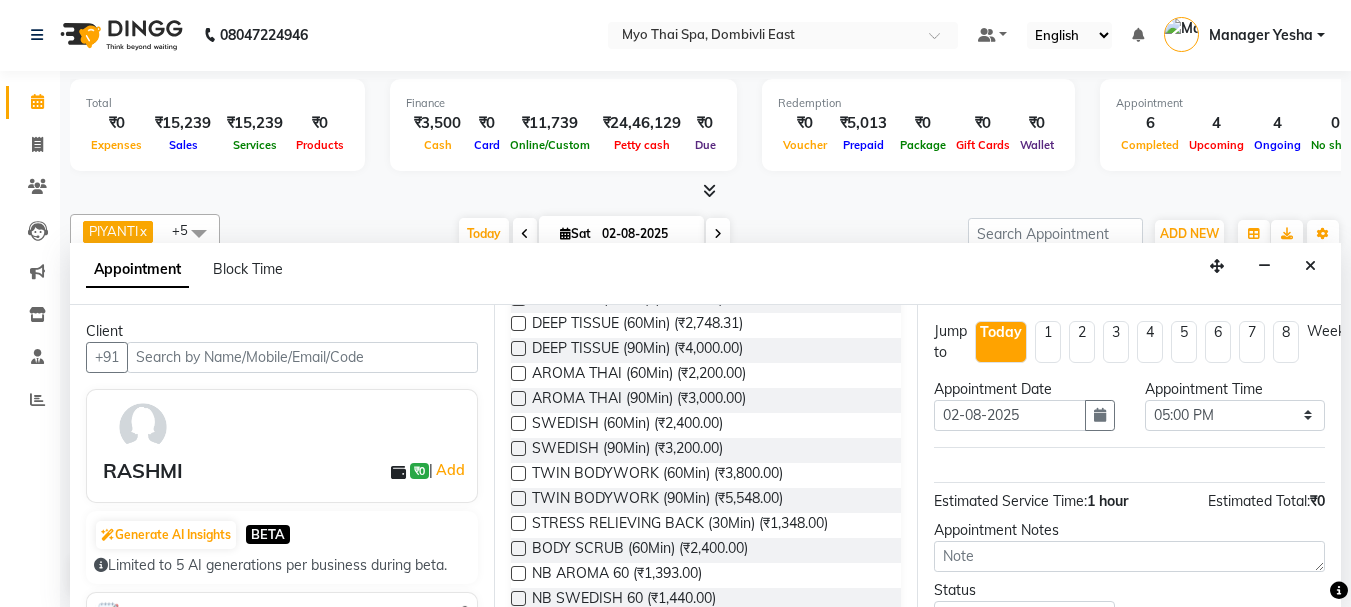 click on "BALINESE (60Min) (₹2,548.00)" at bounding box center (627, 275) 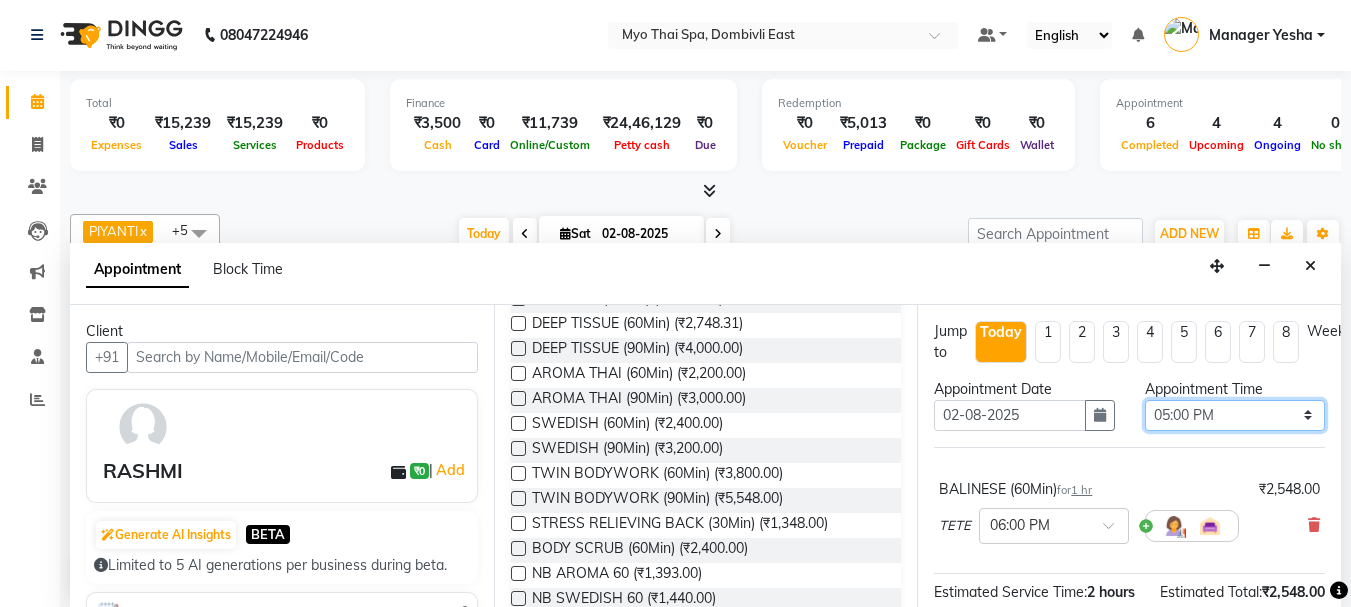 click on "Select 10:00 AM 10:15 AM 10:30 AM 10:45 AM 11:00 AM 11:15 AM 11:30 AM 11:45 AM 12:00 PM 12:15 PM 12:30 PM 12:45 PM 01:00 PM 01:15 PM 01:30 PM 01:45 PM 02:00 PM 02:15 PM 02:30 PM 02:45 PM 03:00 PM 03:15 PM 03:30 PM 03:45 PM 04:00 PM 04:15 PM 04:30 PM 04:45 PM 05:00 PM 05:15 PM 05:30 PM 05:45 PM 06:00 PM 06:15 PM 06:30 PM 06:45 PM 07:00 PM 07:15 PM 07:30 PM 07:45 PM 08:00 PM 08:15 PM 08:30 PM 08:45 PM 09:00 PM 09:15 PM 09:30 PM 09:45 PM 10:00 PM" at bounding box center (1235, 415) 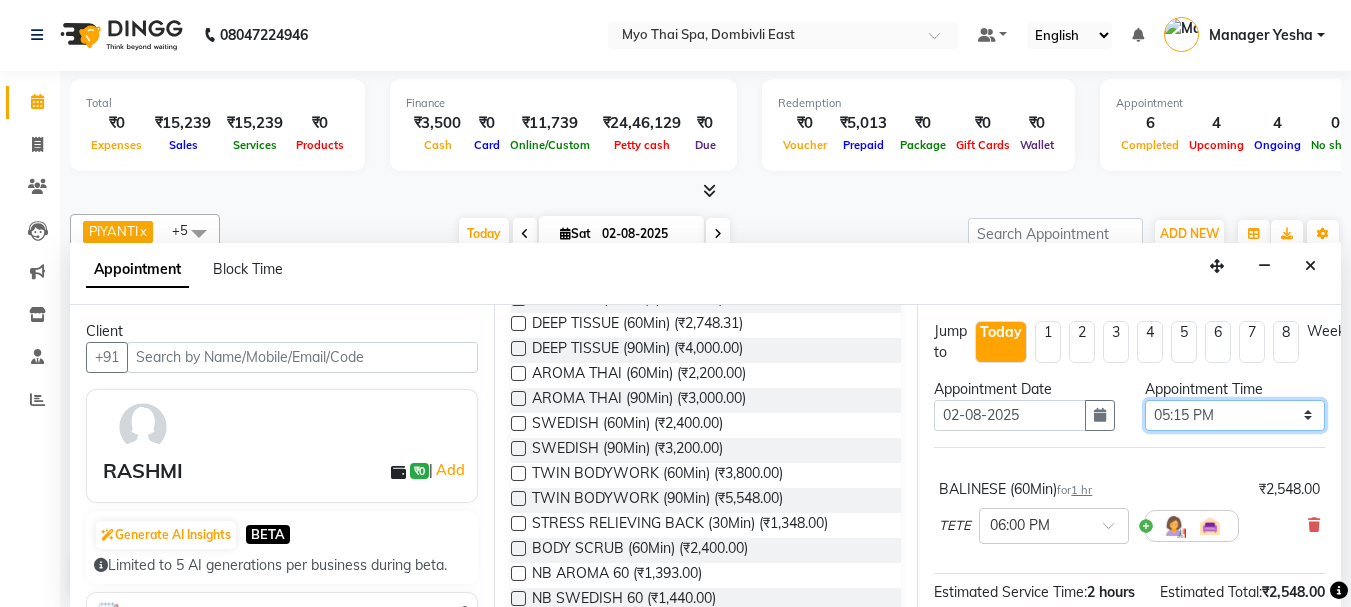 click on "Select 10:00 AM 10:15 AM 10:30 AM 10:45 AM 11:00 AM 11:15 AM 11:30 AM 11:45 AM 12:00 PM 12:15 PM 12:30 PM 12:45 PM 01:00 PM 01:15 PM 01:30 PM 01:45 PM 02:00 PM 02:15 PM 02:30 PM 02:45 PM 03:00 PM 03:15 PM 03:30 PM 03:45 PM 04:00 PM 04:15 PM 04:30 PM 04:45 PM 05:00 PM 05:15 PM 05:30 PM 05:45 PM 06:00 PM 06:15 PM 06:30 PM 06:45 PM 07:00 PM 07:15 PM 07:30 PM 07:45 PM 08:00 PM 08:15 PM 08:30 PM 08:45 PM 09:00 PM 09:15 PM 09:30 PM 09:45 PM 10:00 PM" at bounding box center (1235, 415) 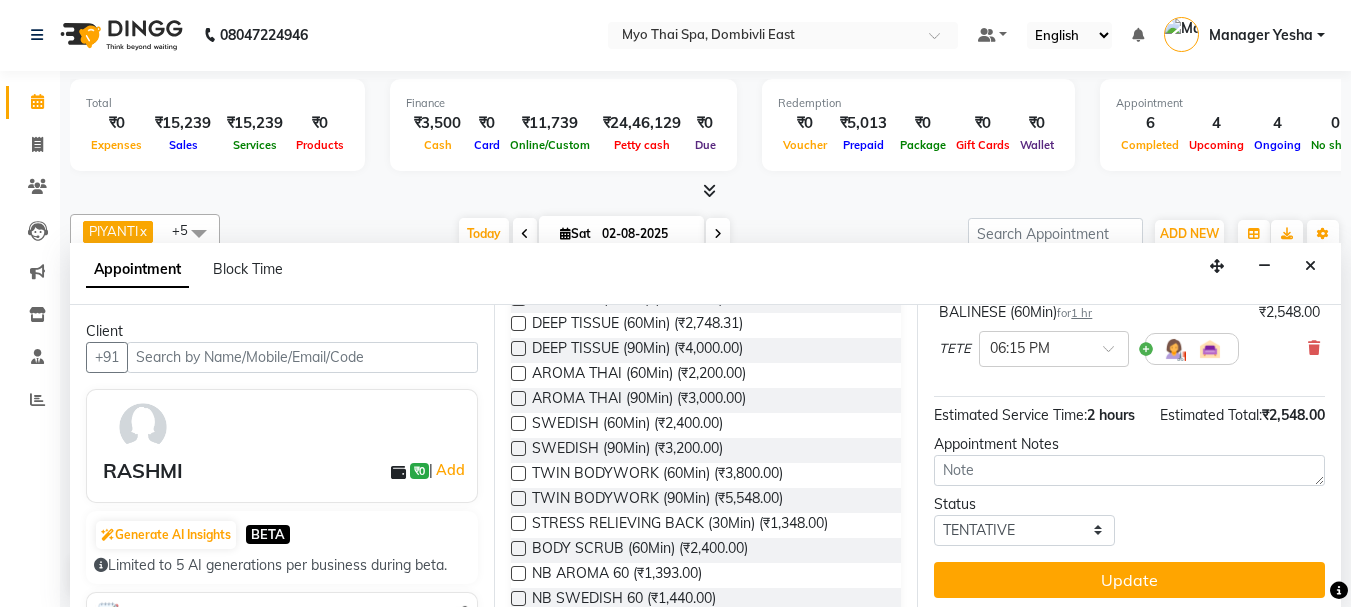 scroll, scrollTop: 200, scrollLeft: 0, axis: vertical 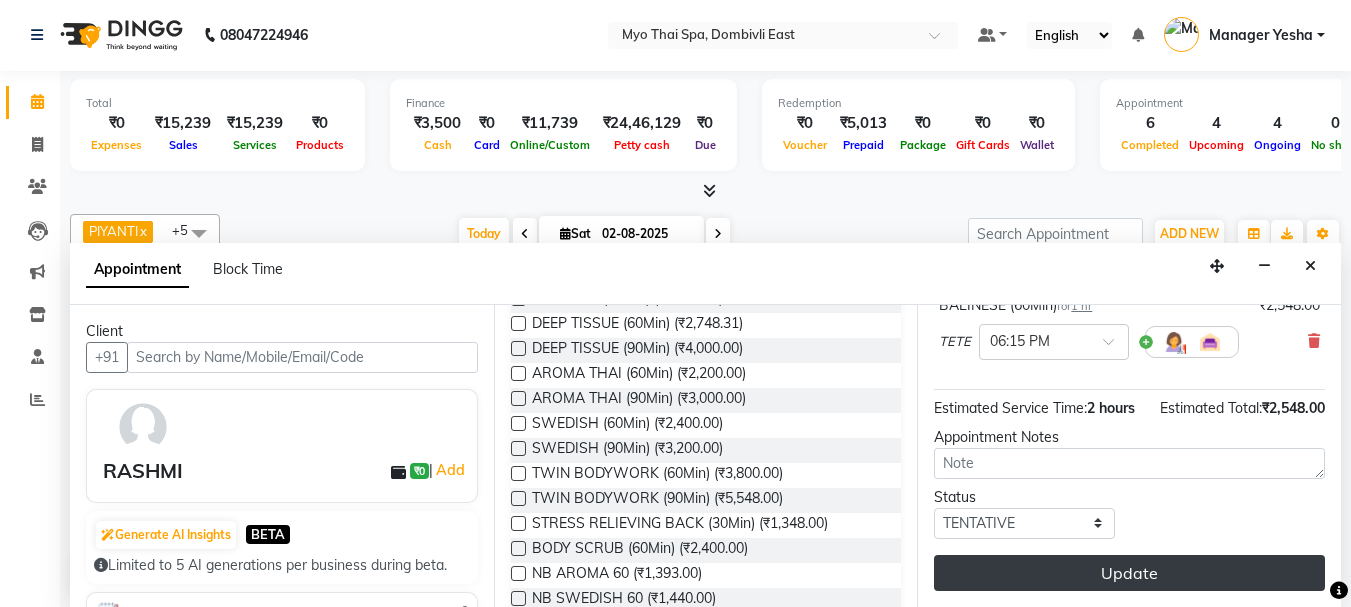 click on "Update" at bounding box center [1129, 573] 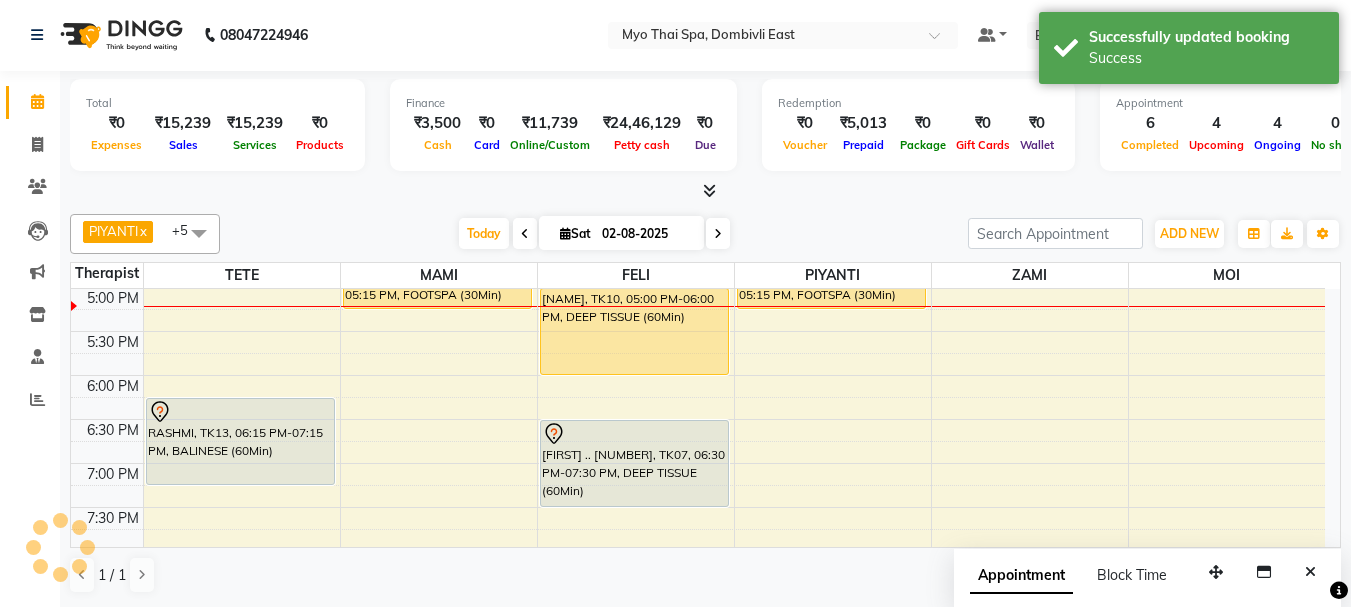 scroll, scrollTop: 0, scrollLeft: 0, axis: both 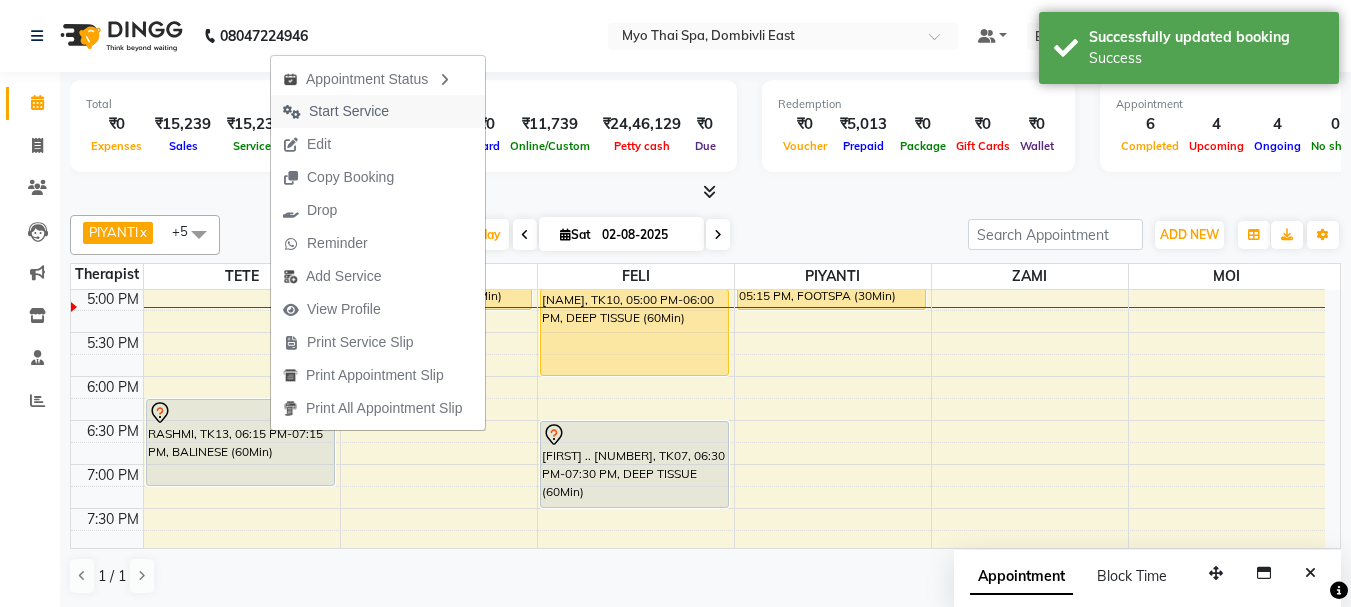 click on "Start Service" at bounding box center [349, 111] 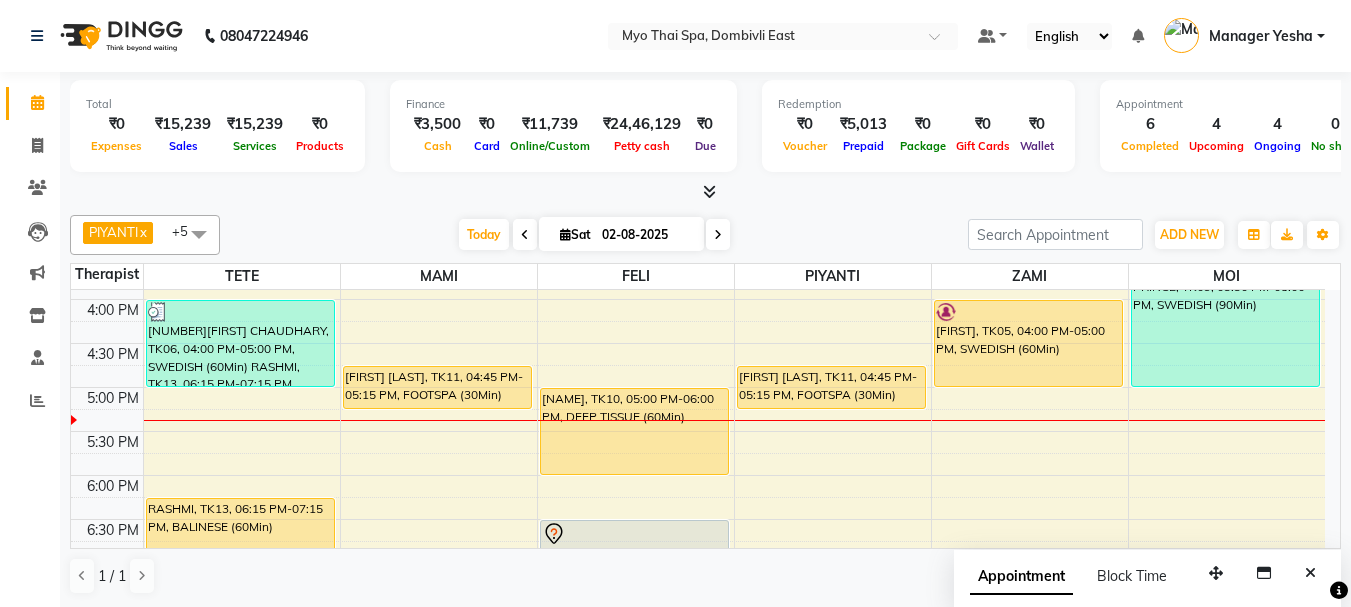 scroll, scrollTop: 605, scrollLeft: 0, axis: vertical 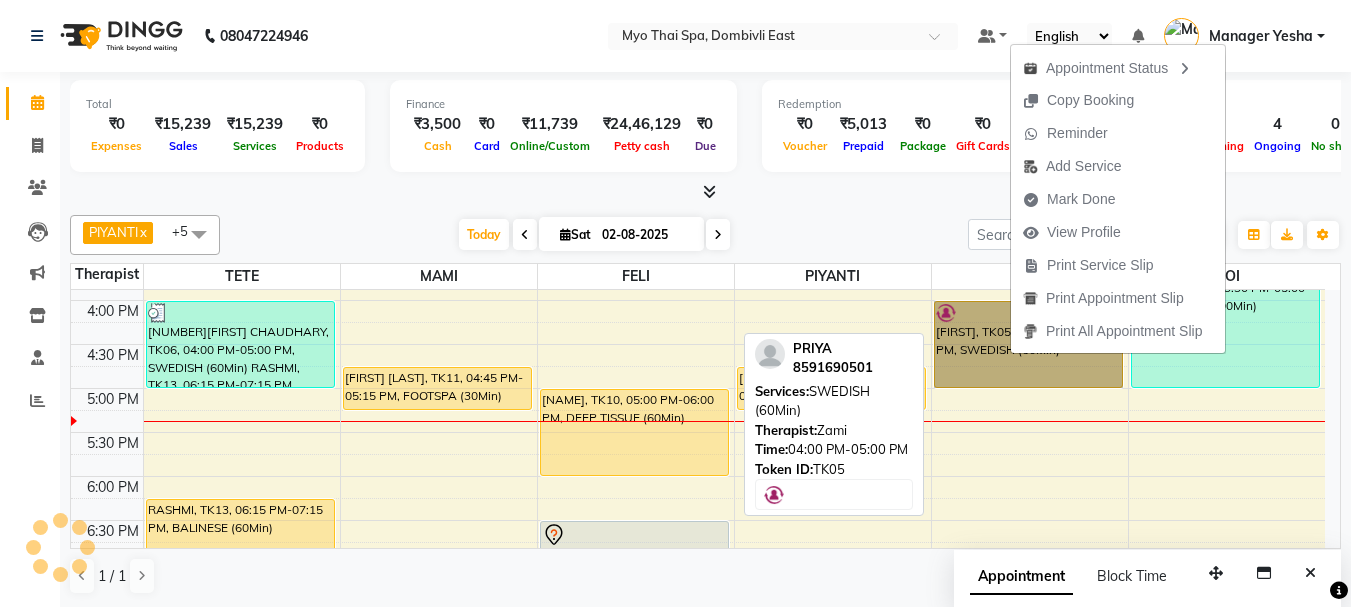 click on "[FIRST], TK05, 04:00 PM-05:00 PM, SWEDISH (60Min)" at bounding box center [1028, 344] 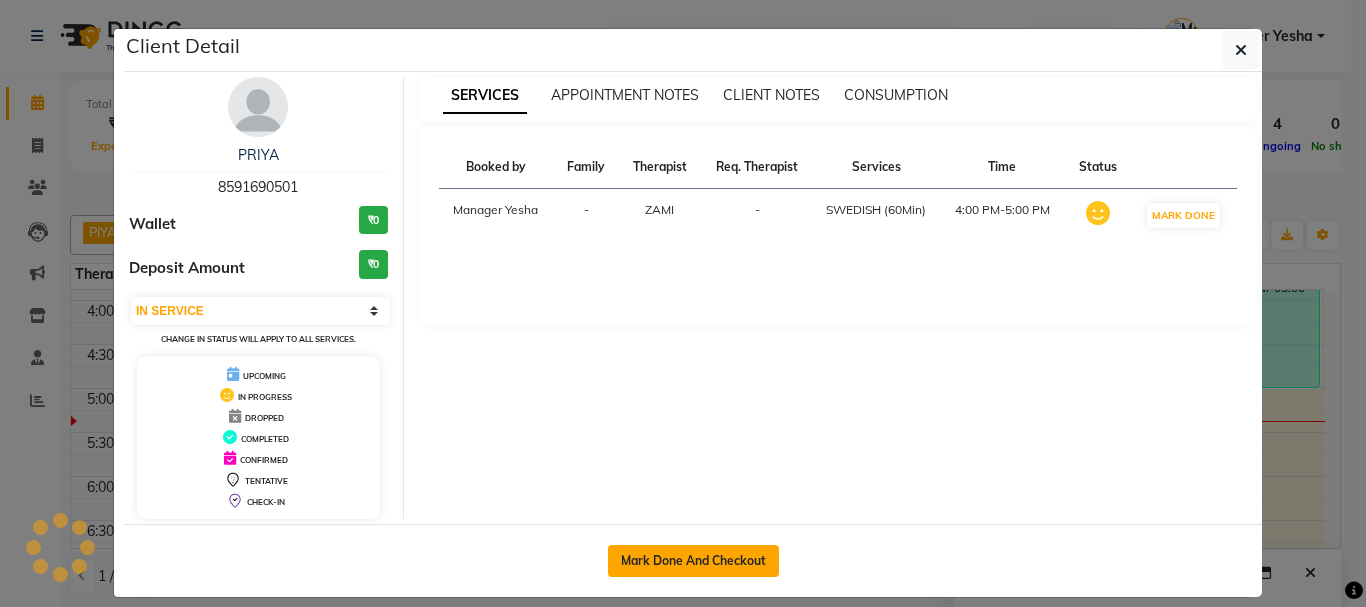 click on "Mark Done And Checkout" 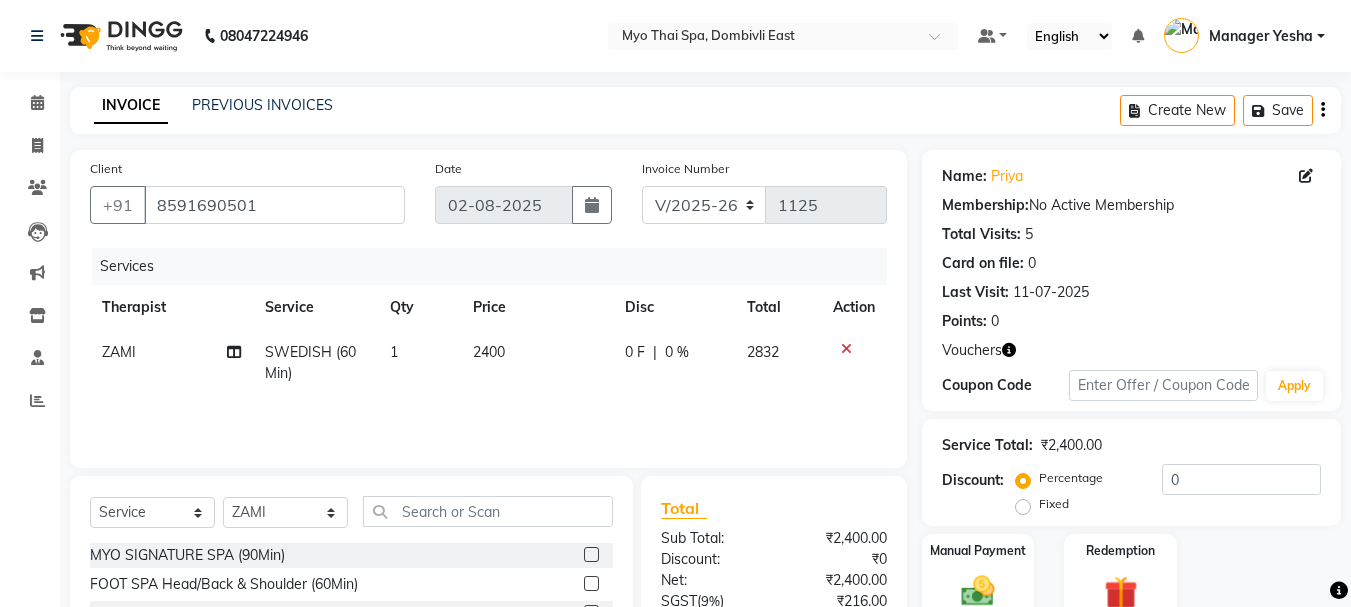 scroll, scrollTop: 194, scrollLeft: 0, axis: vertical 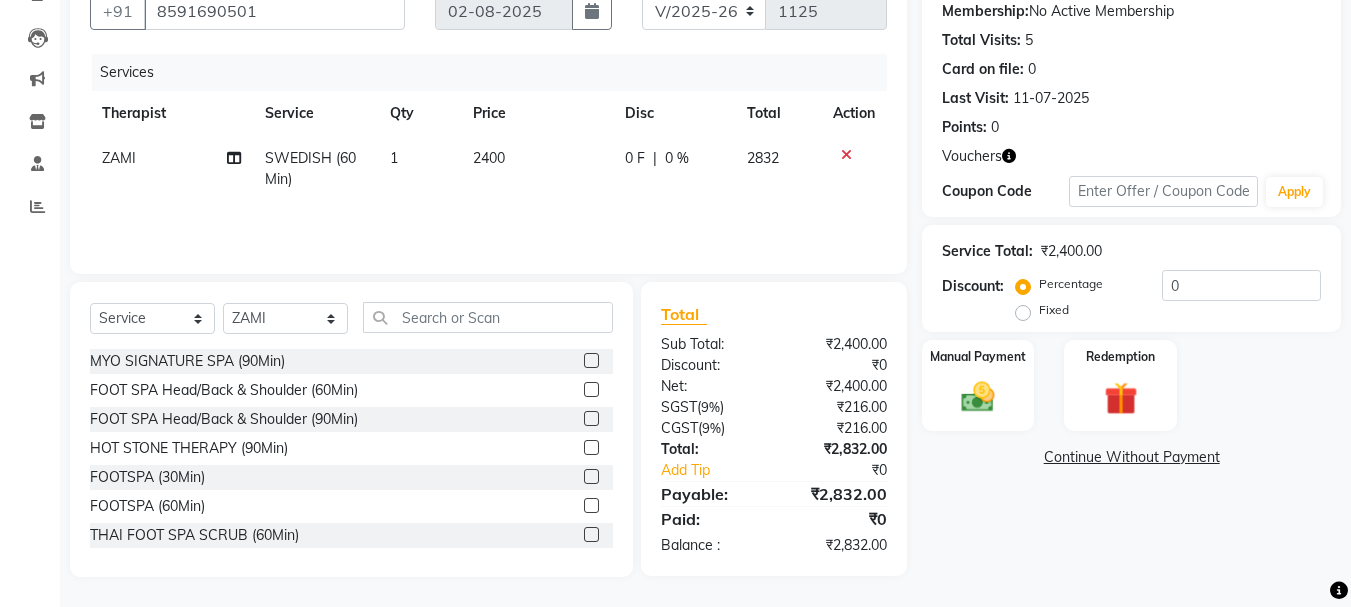 click on "Fixed" 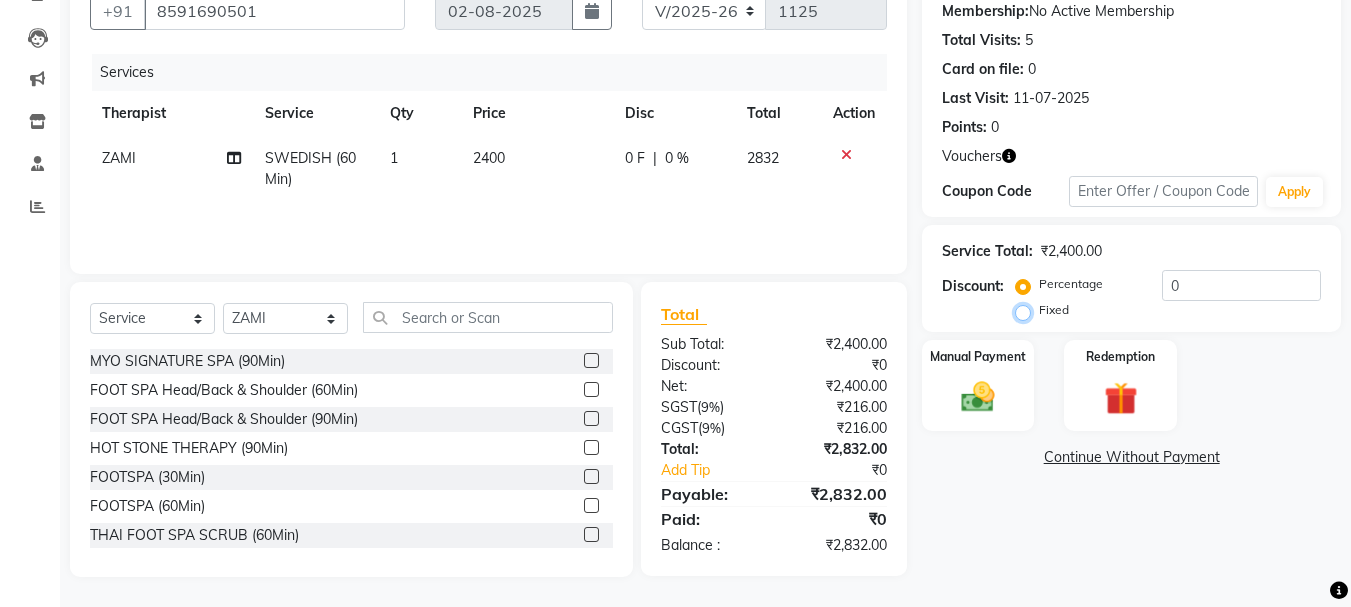 click on "Fixed" at bounding box center (1027, 310) 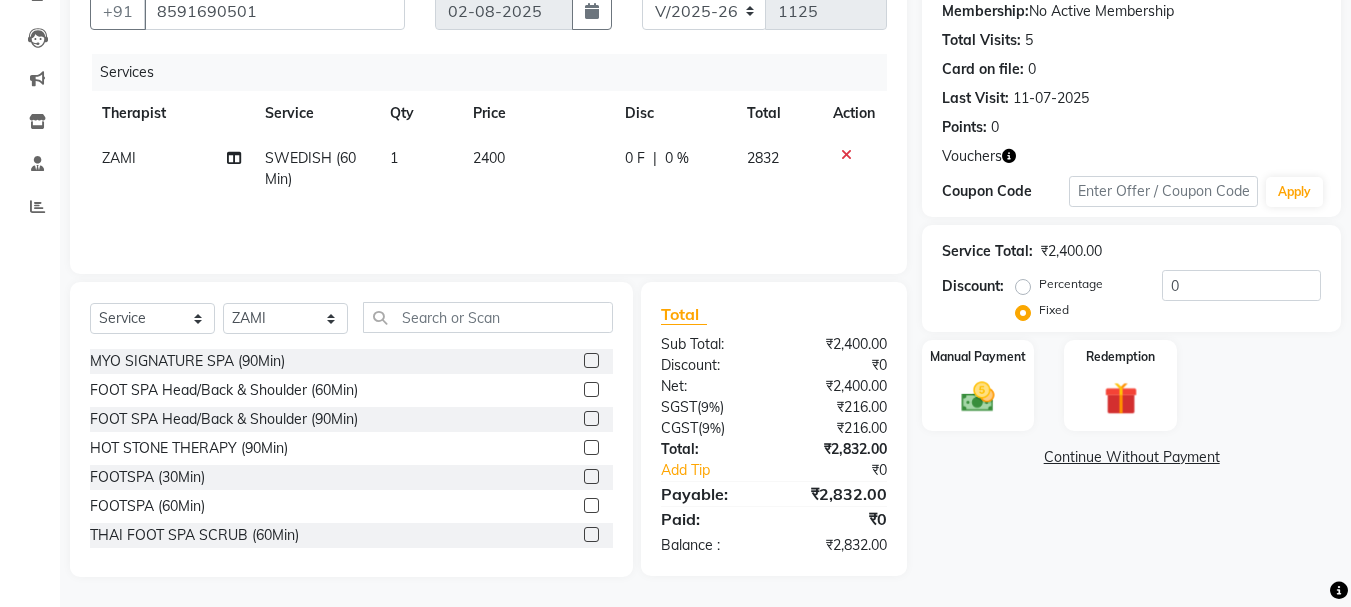 click on "Percentage" 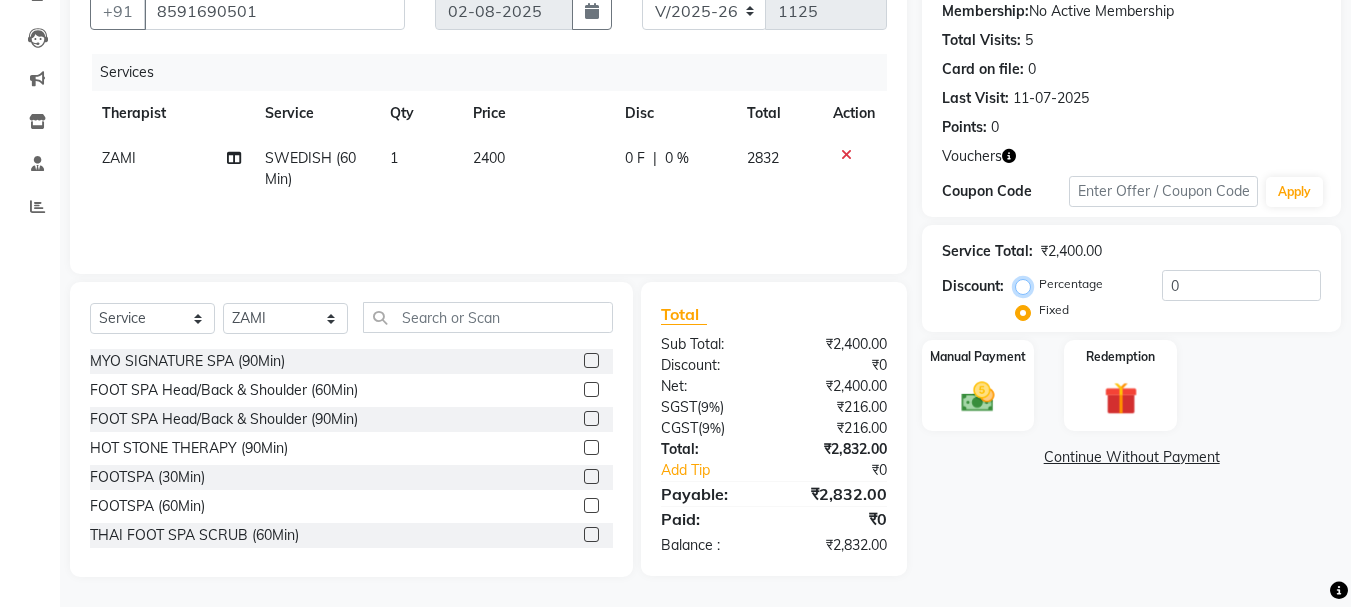 click on "Percentage" at bounding box center [1027, 284] 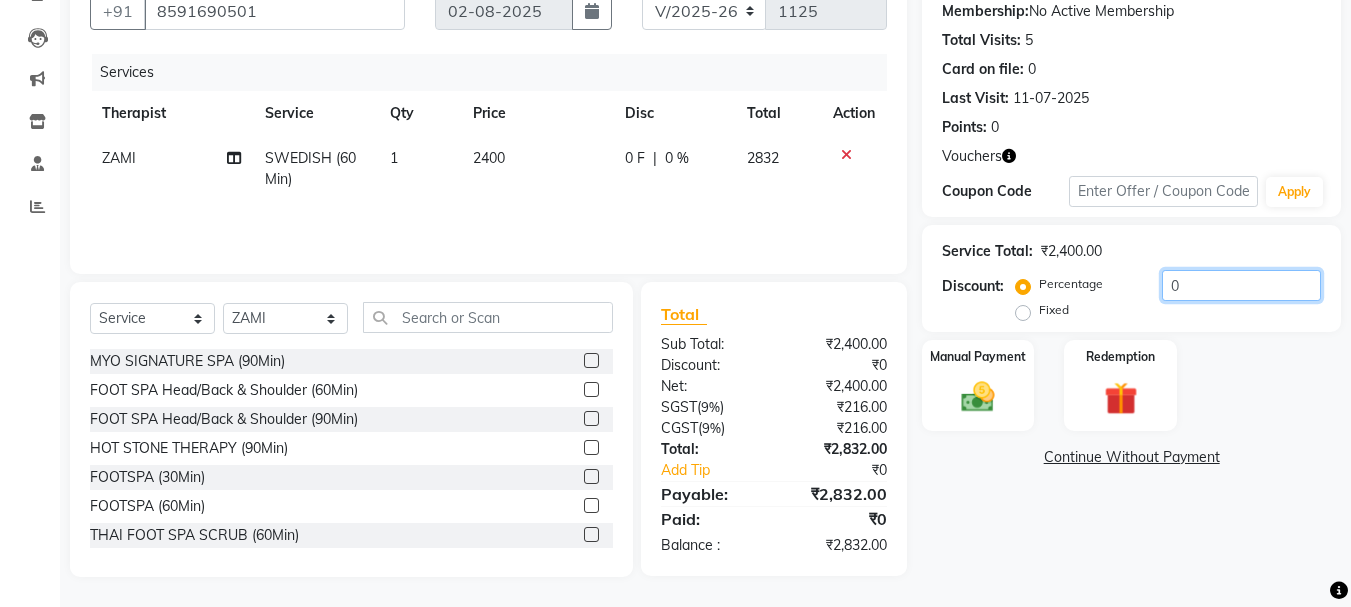 click on "0" 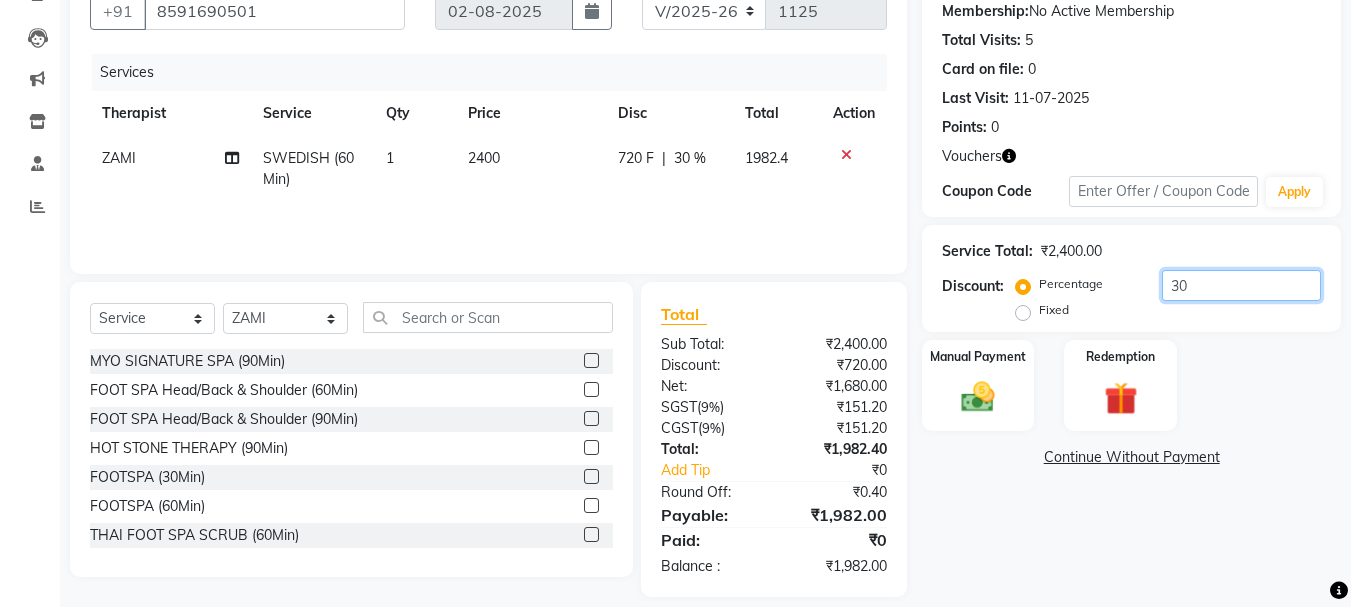 scroll, scrollTop: 214, scrollLeft: 0, axis: vertical 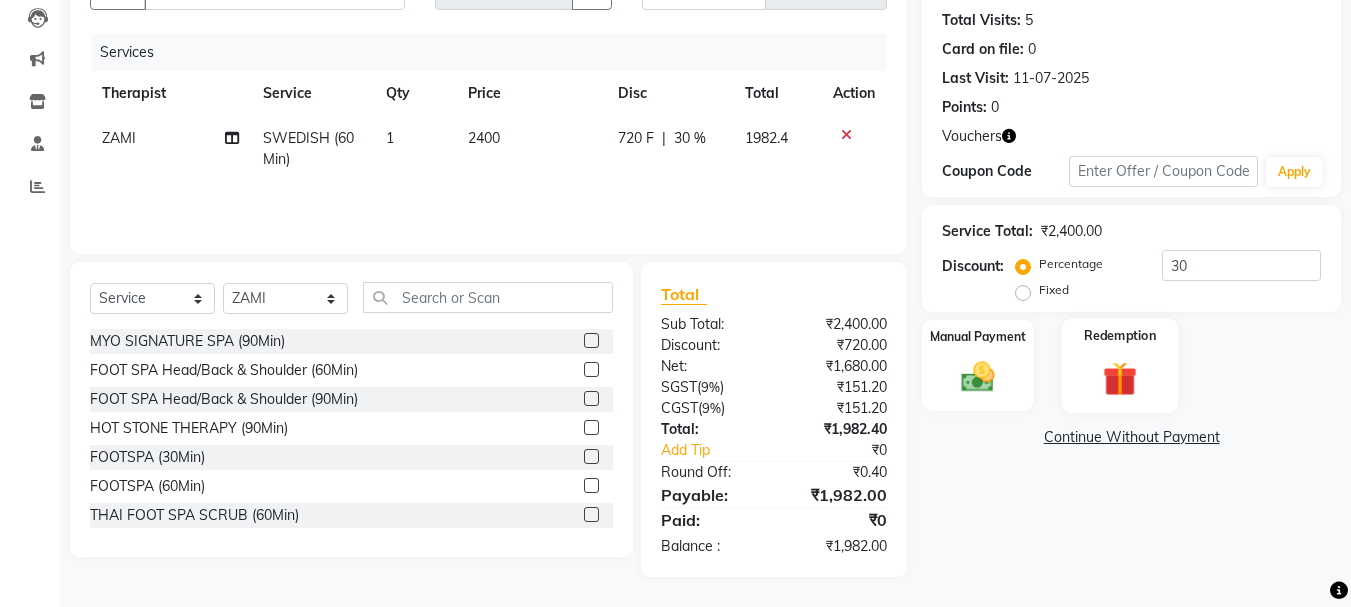 click on "Redemption" 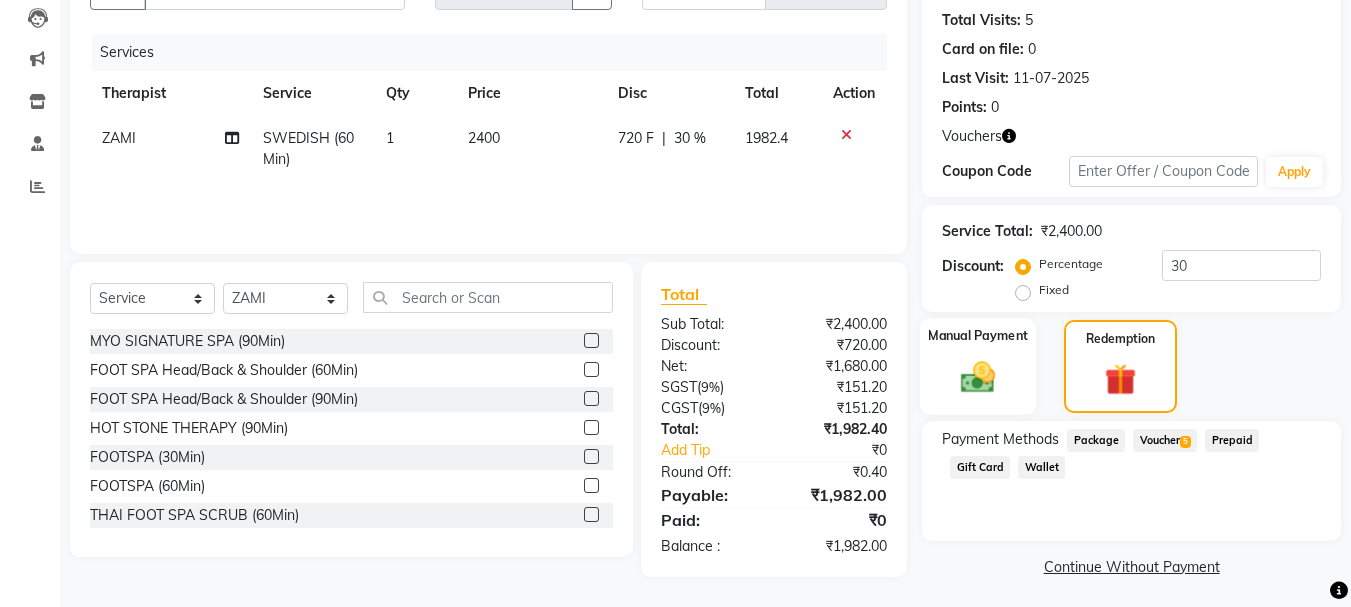 click 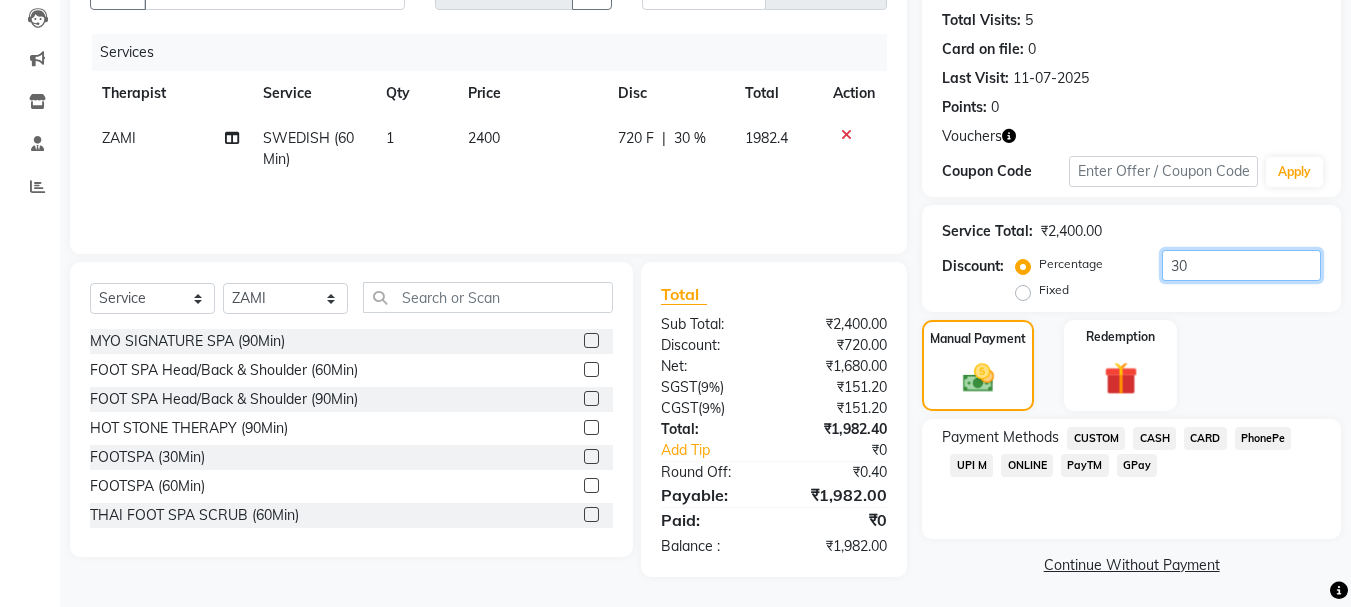click on "30" 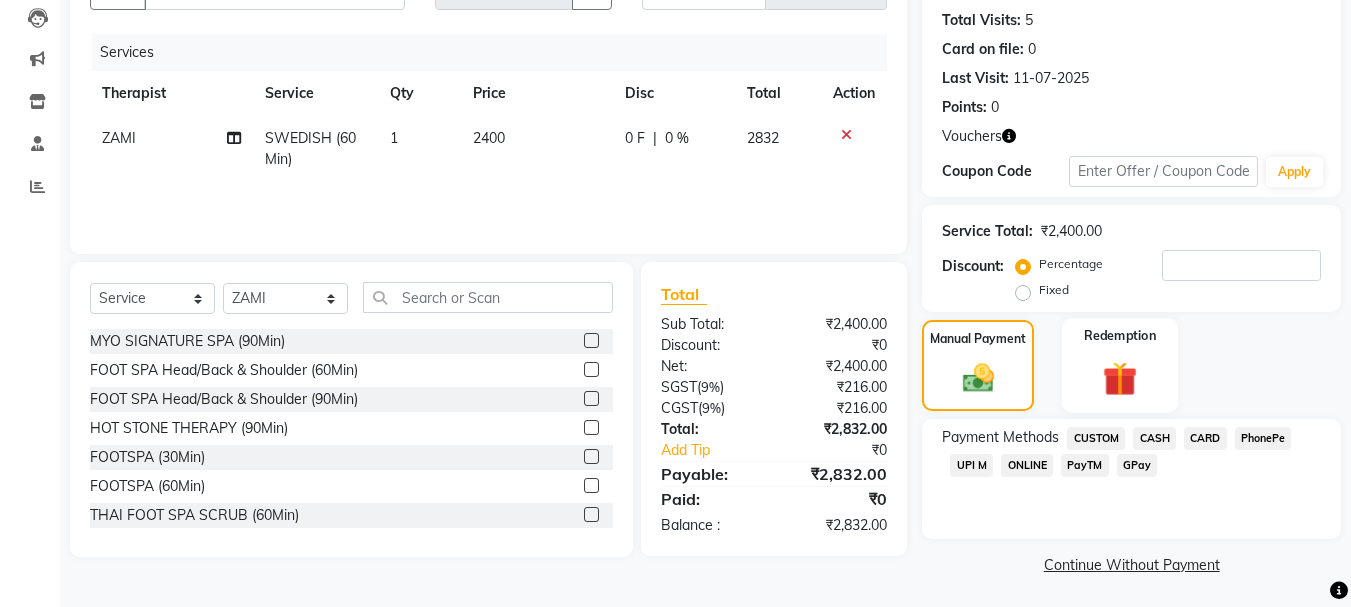 click 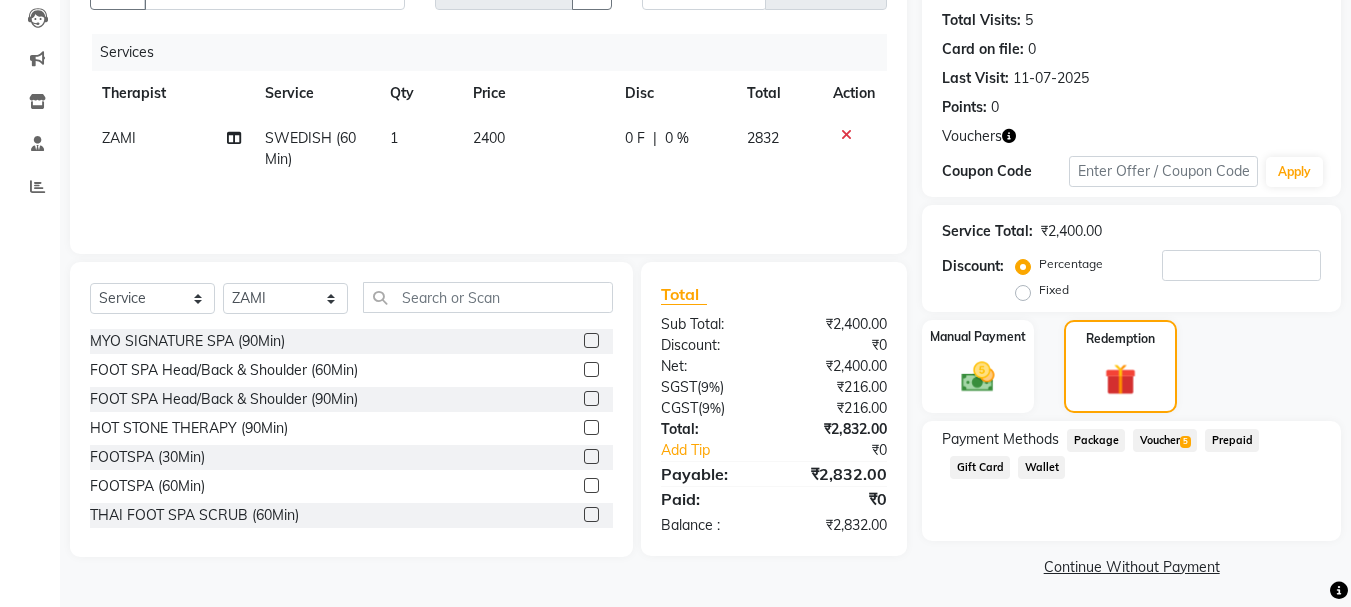 click on "Voucher  5" 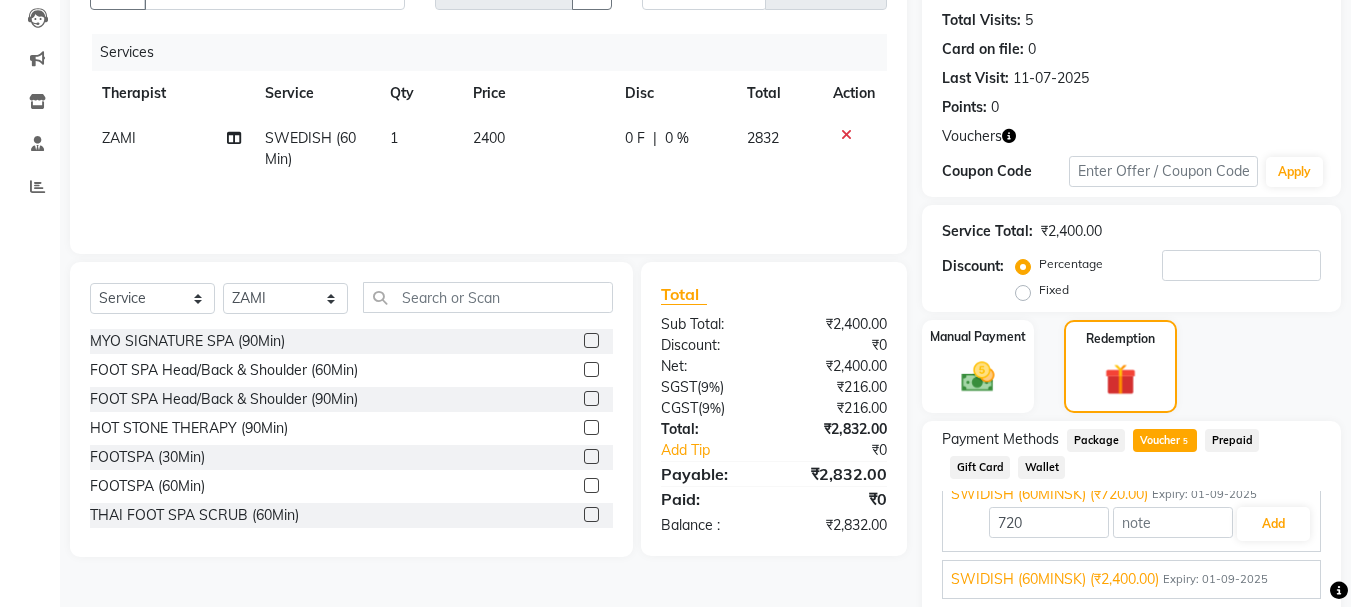 scroll, scrollTop: 43, scrollLeft: 0, axis: vertical 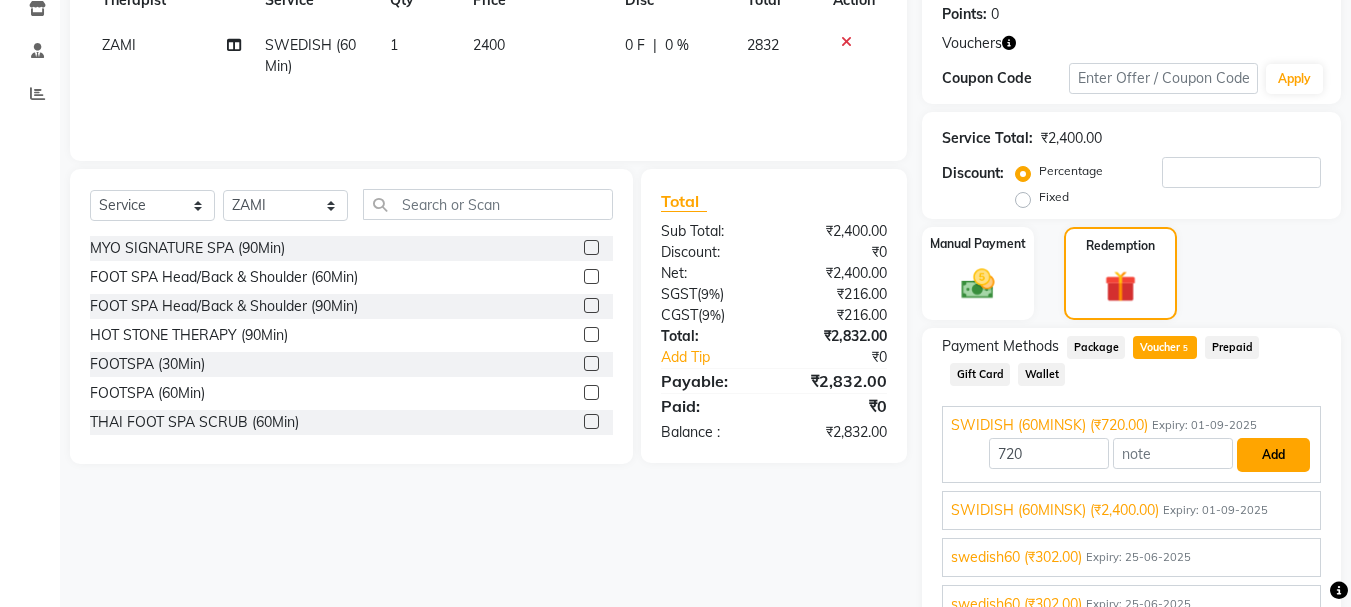 click on "Add" at bounding box center (1273, 455) 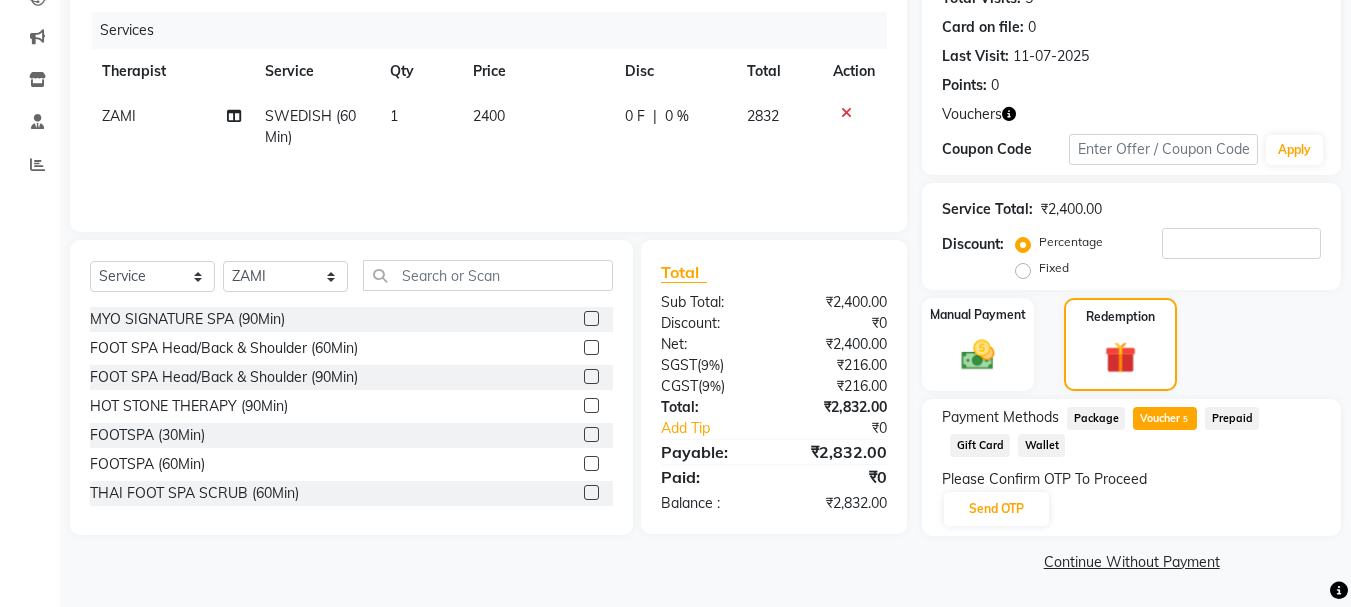 scroll, scrollTop: 236, scrollLeft: 0, axis: vertical 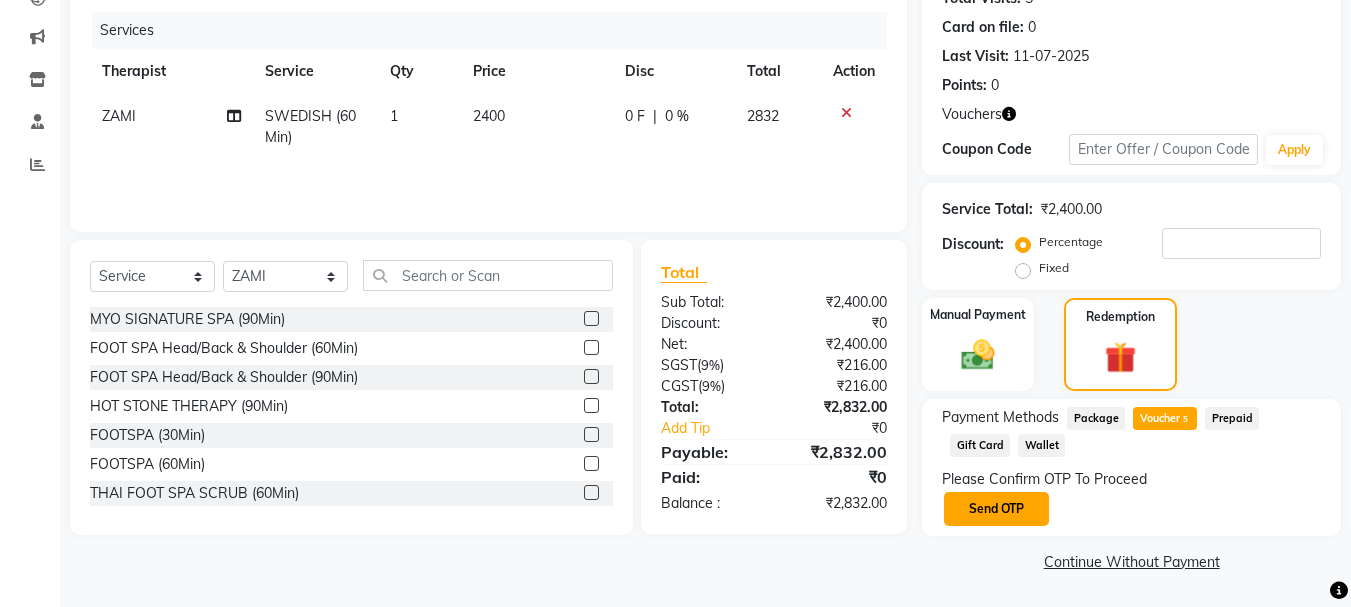 click on "Send OTP" 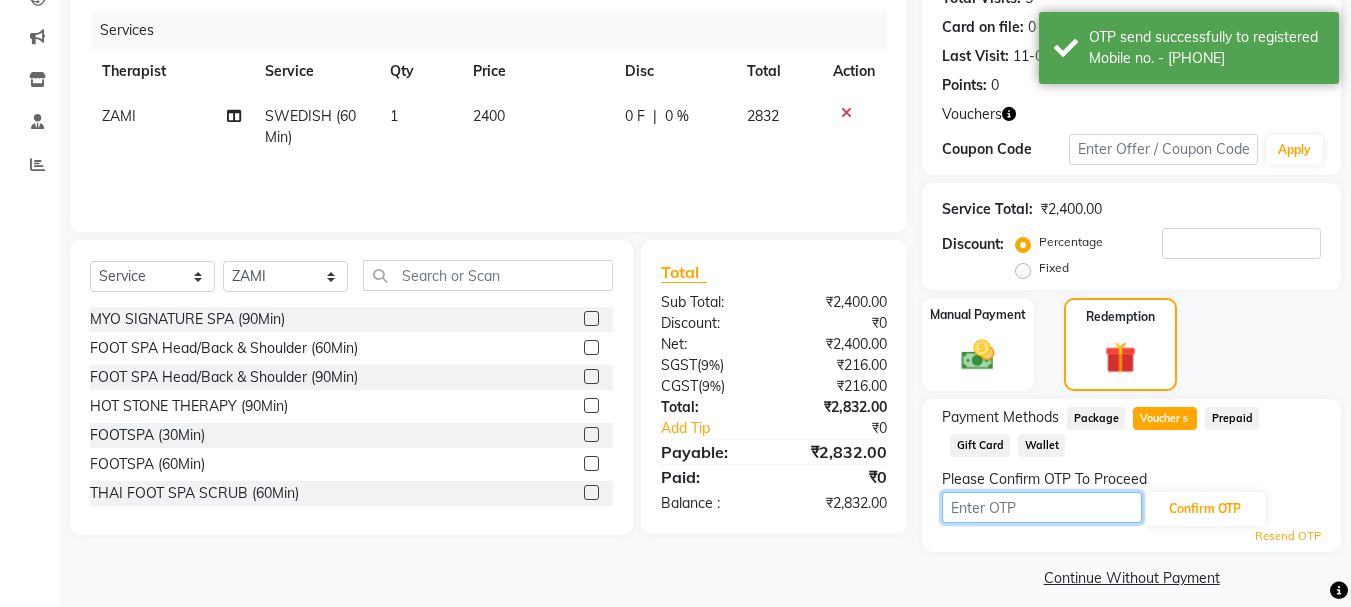 click at bounding box center (1042, 507) 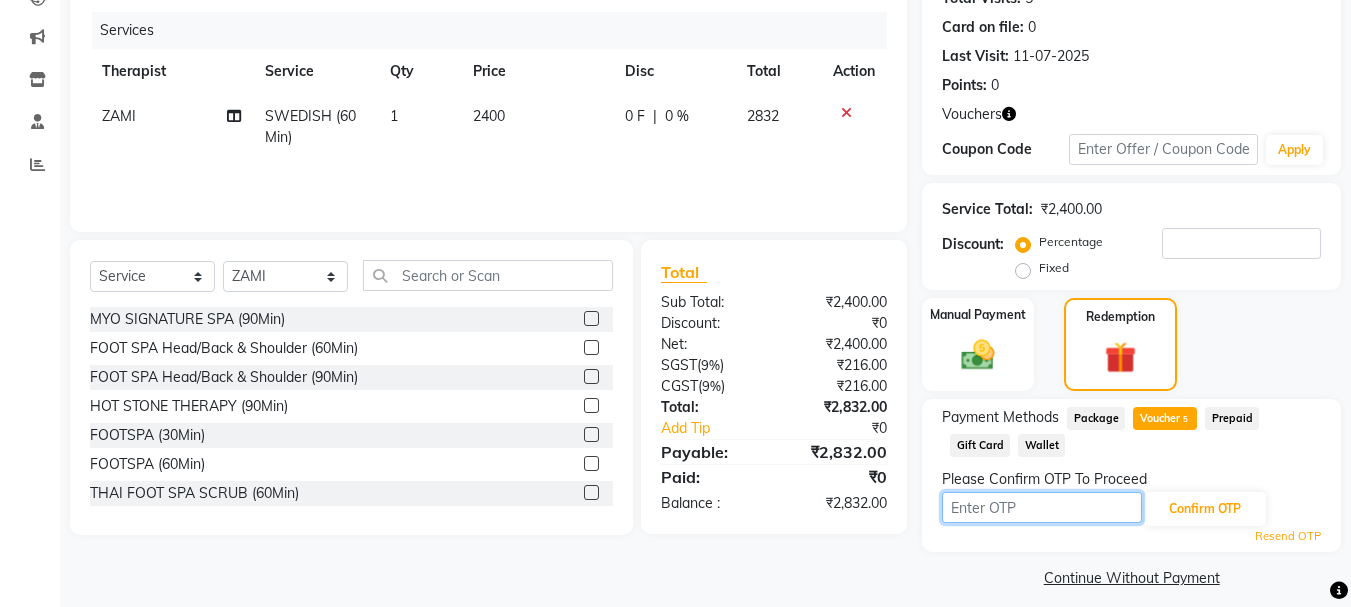 click at bounding box center (1042, 507) 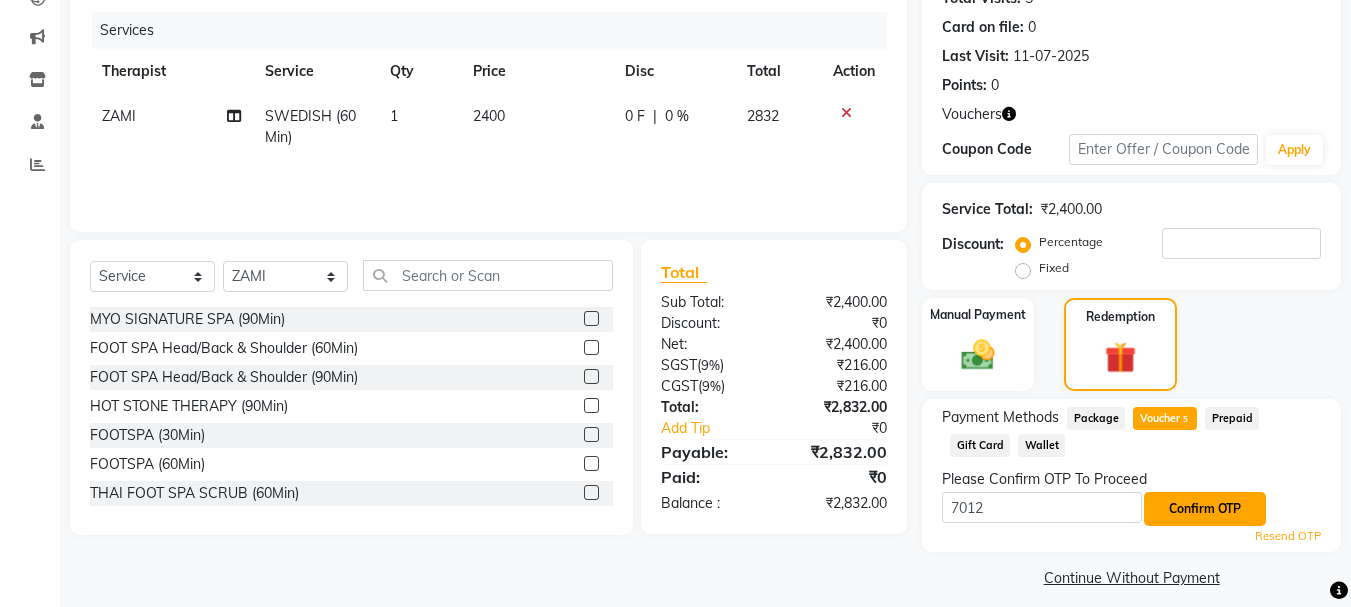 click on "Confirm OTP" 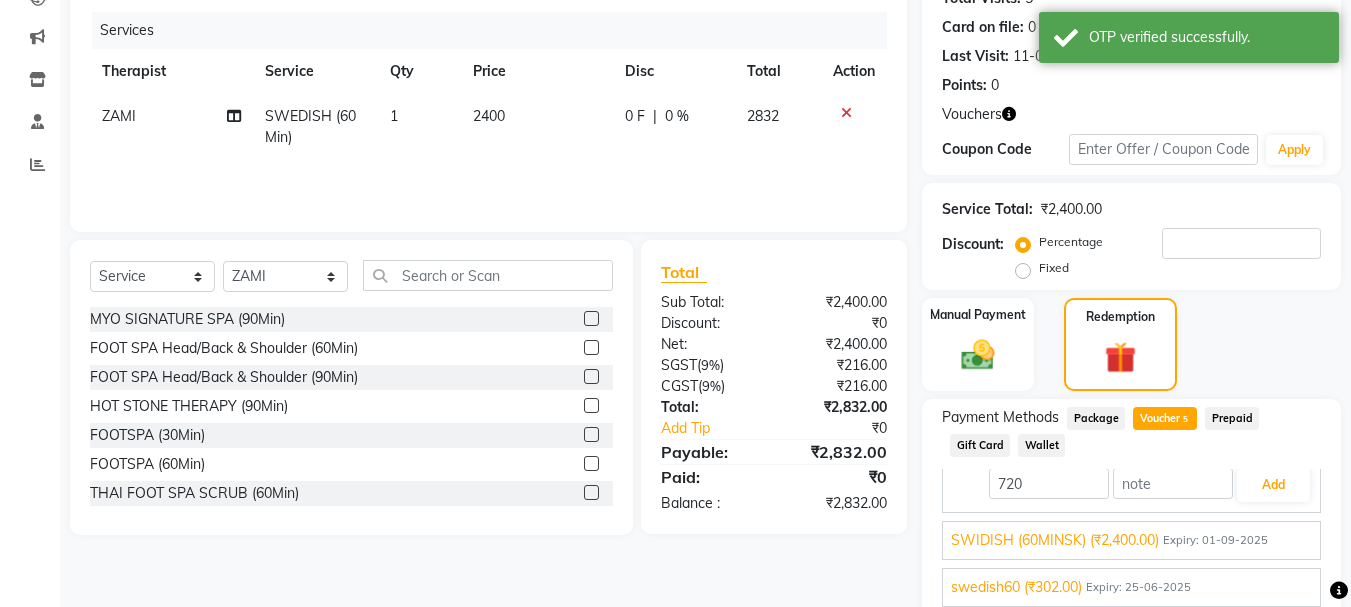 scroll, scrollTop: 43, scrollLeft: 0, axis: vertical 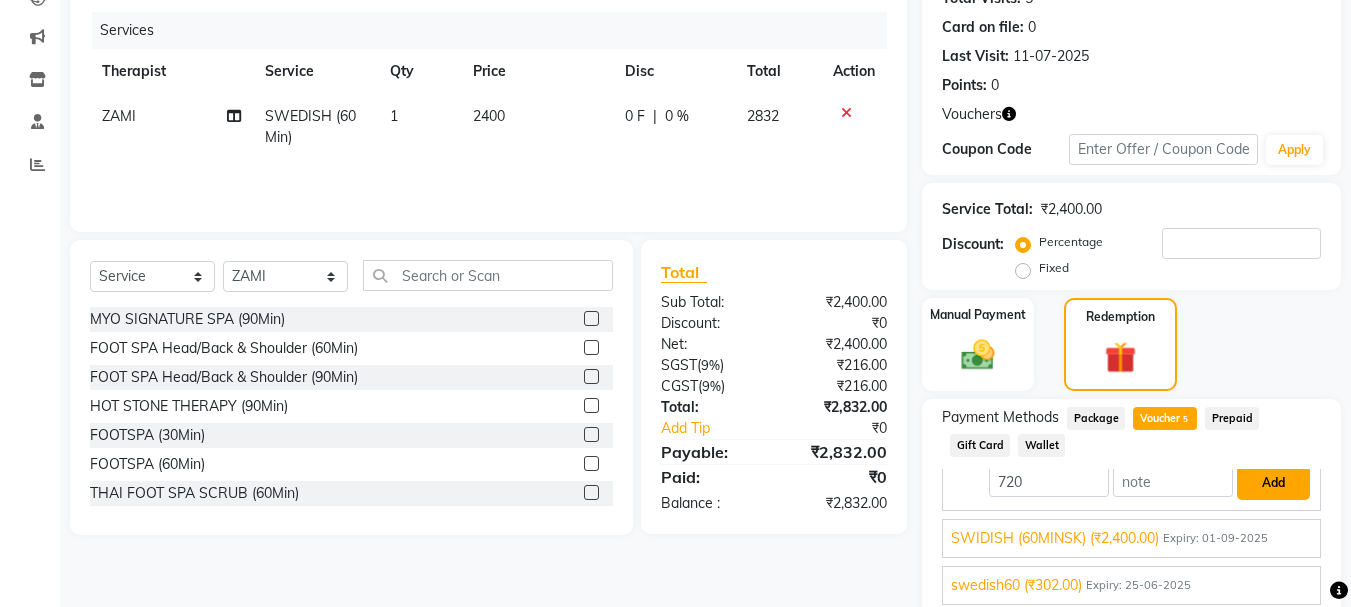 click on "Add" at bounding box center [1273, 483] 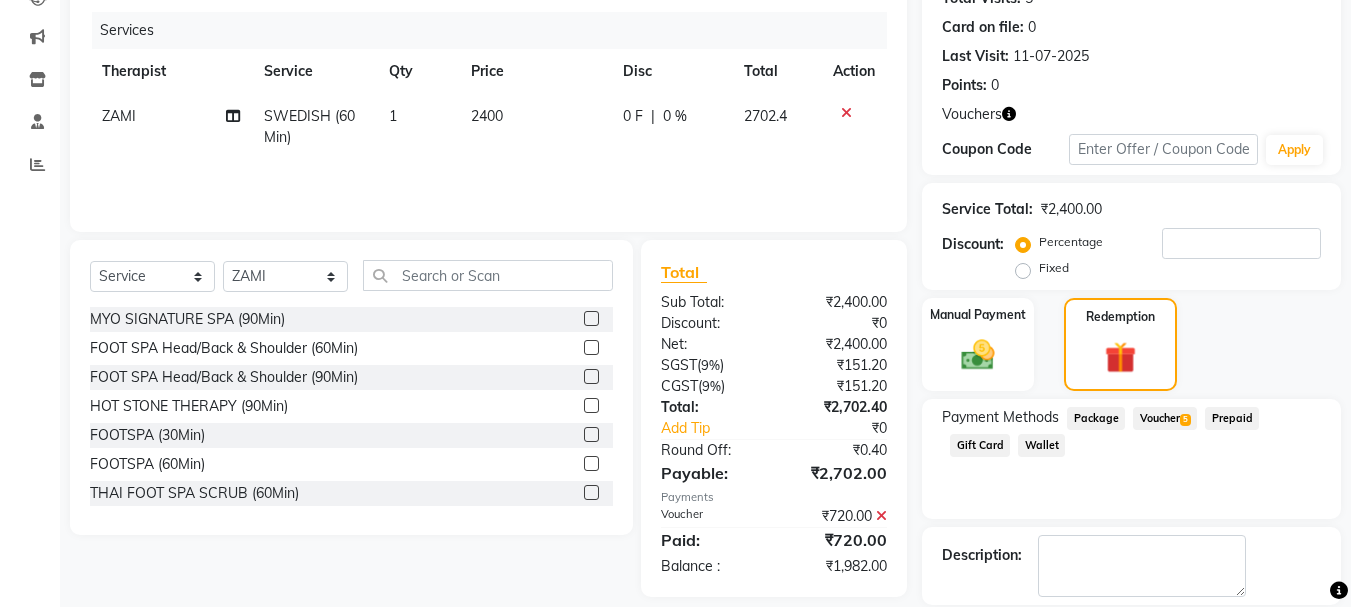 scroll, scrollTop: 332, scrollLeft: 0, axis: vertical 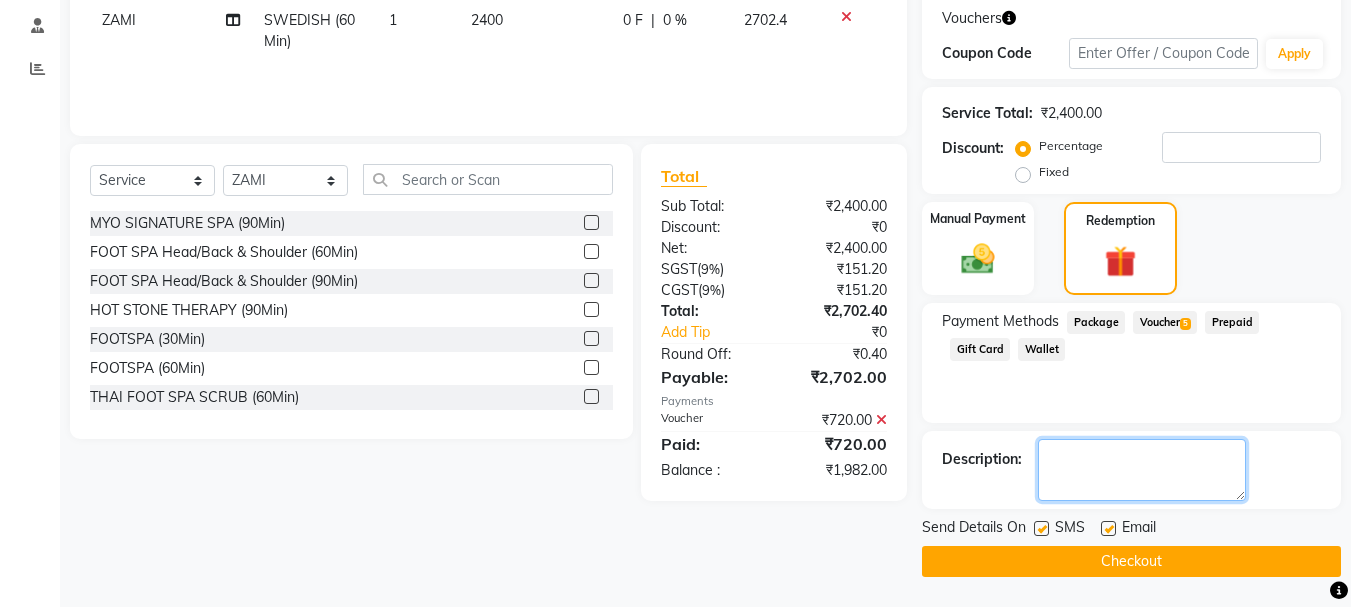 click 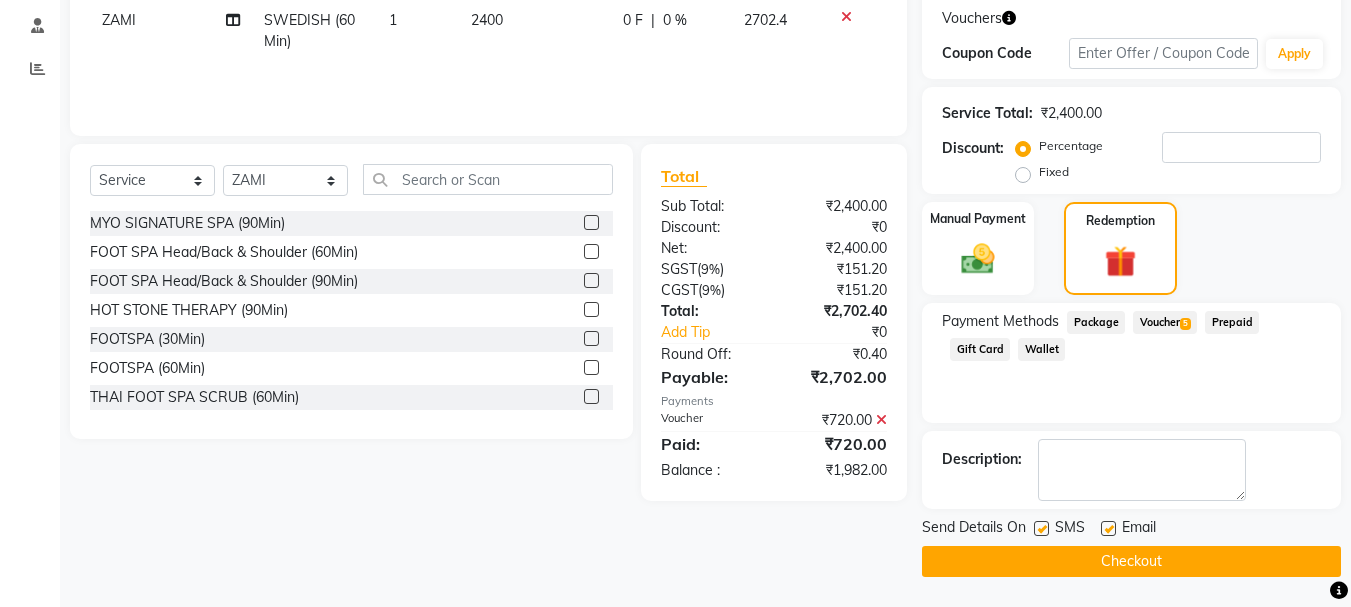 click 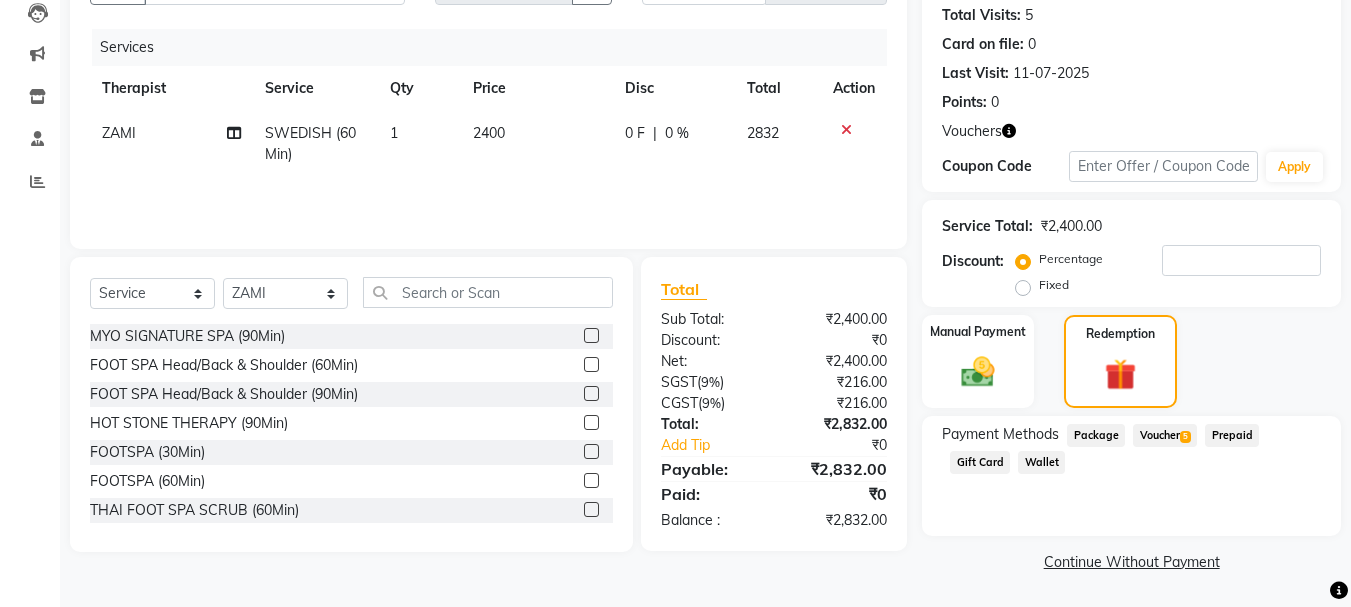 scroll, scrollTop: 219, scrollLeft: 0, axis: vertical 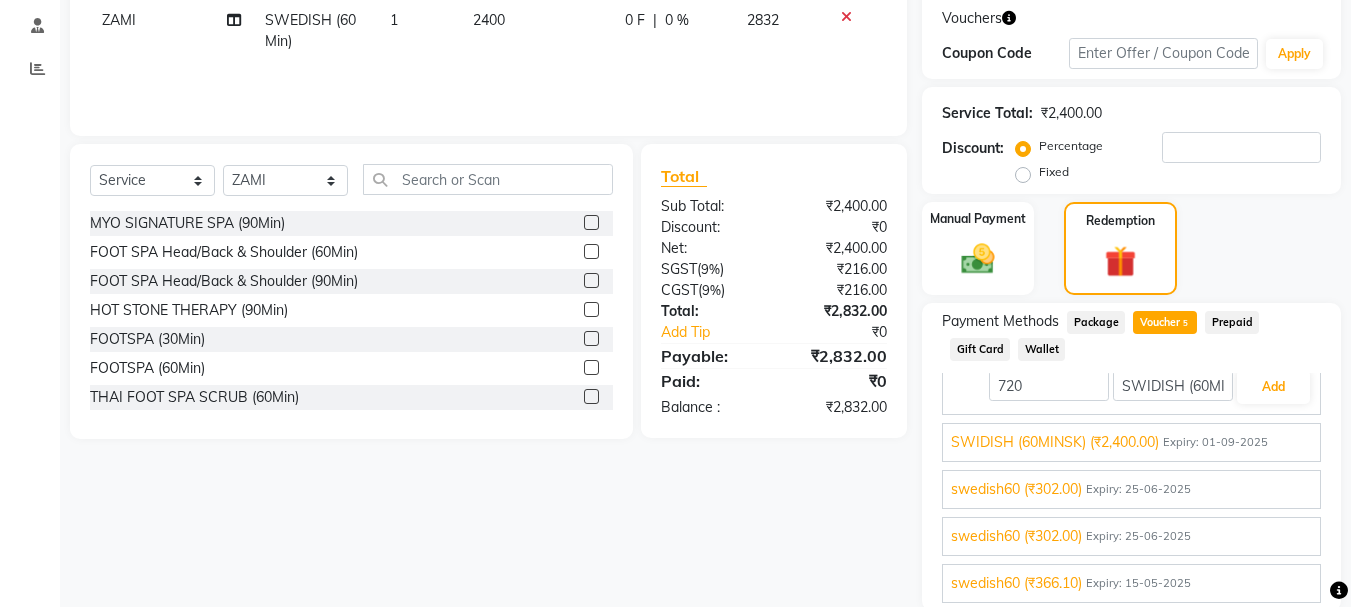 click on "SWIDISH (60MINSK) (₹2,400.00)" at bounding box center (1055, 442) 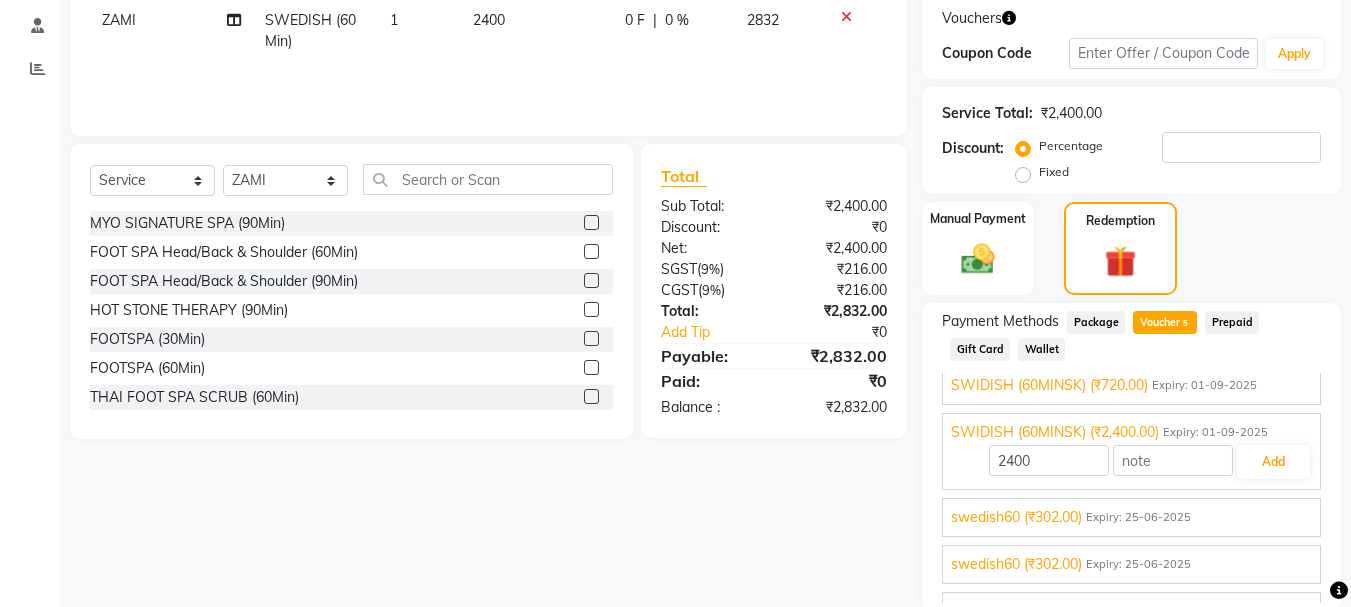 scroll, scrollTop: 0, scrollLeft: 0, axis: both 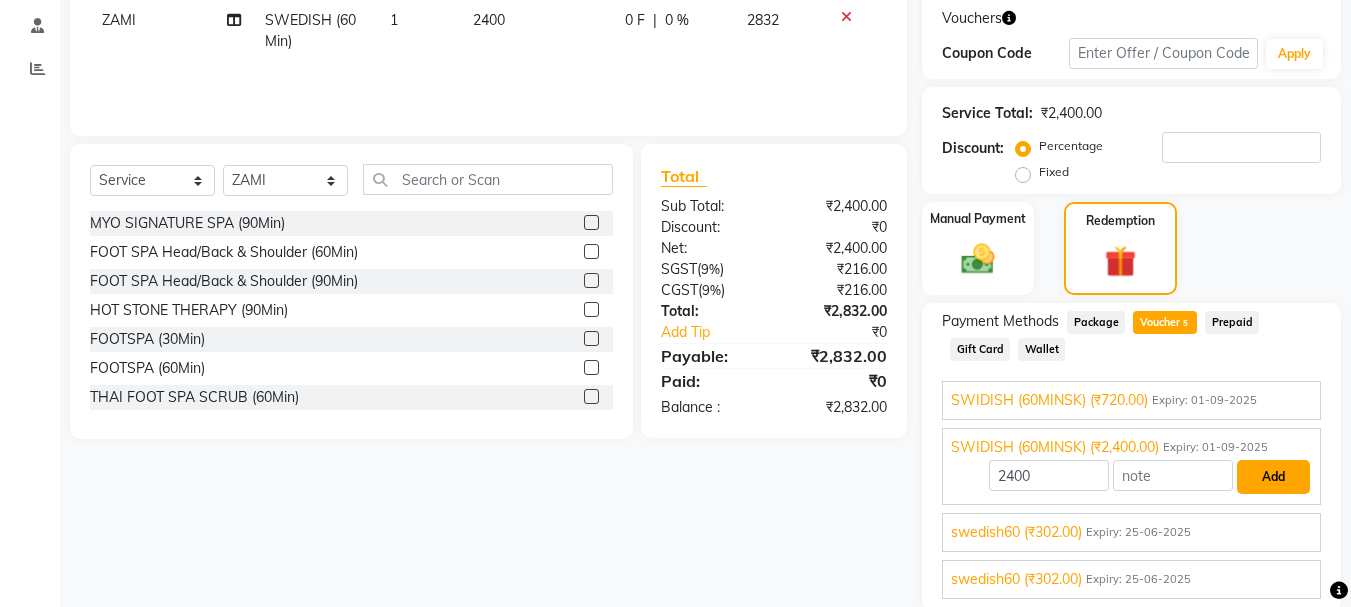 click on "Add" at bounding box center [1273, 477] 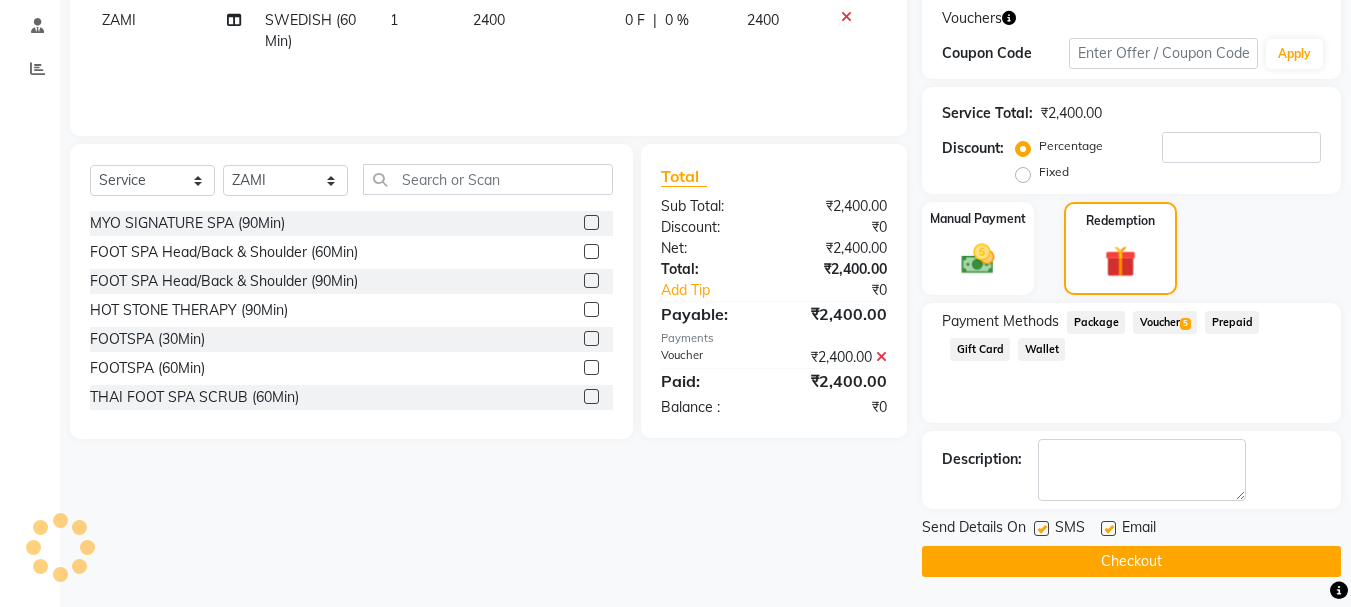 click on "Checkout" 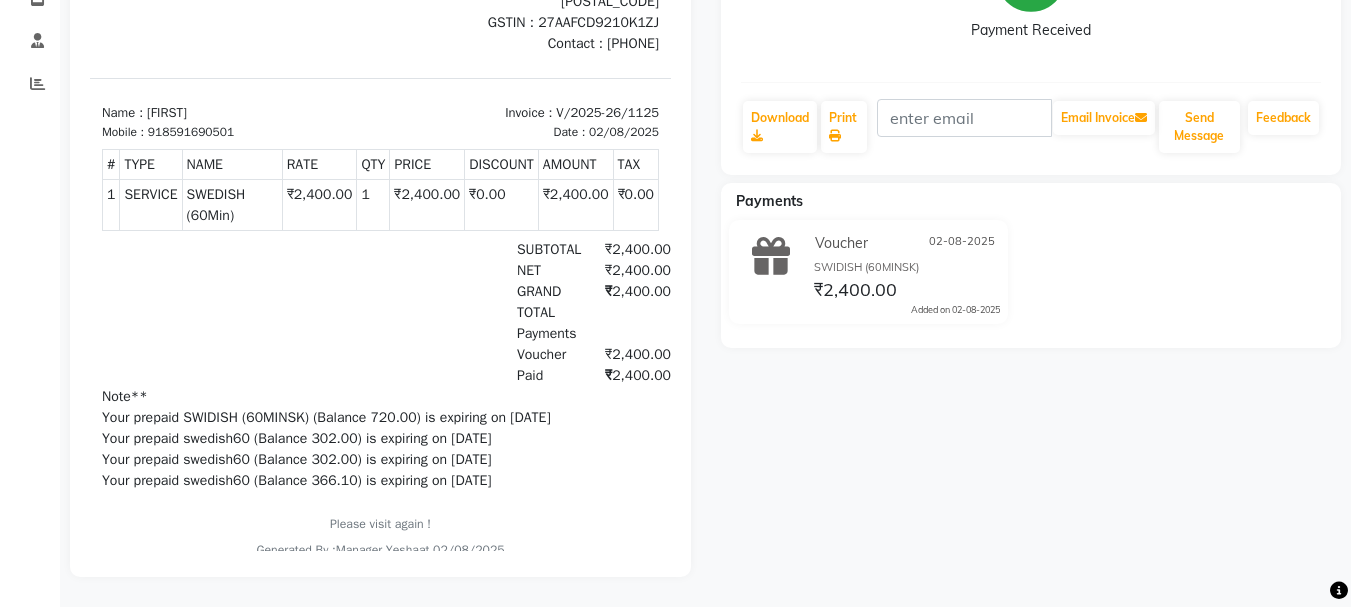 scroll, scrollTop: 0, scrollLeft: 0, axis: both 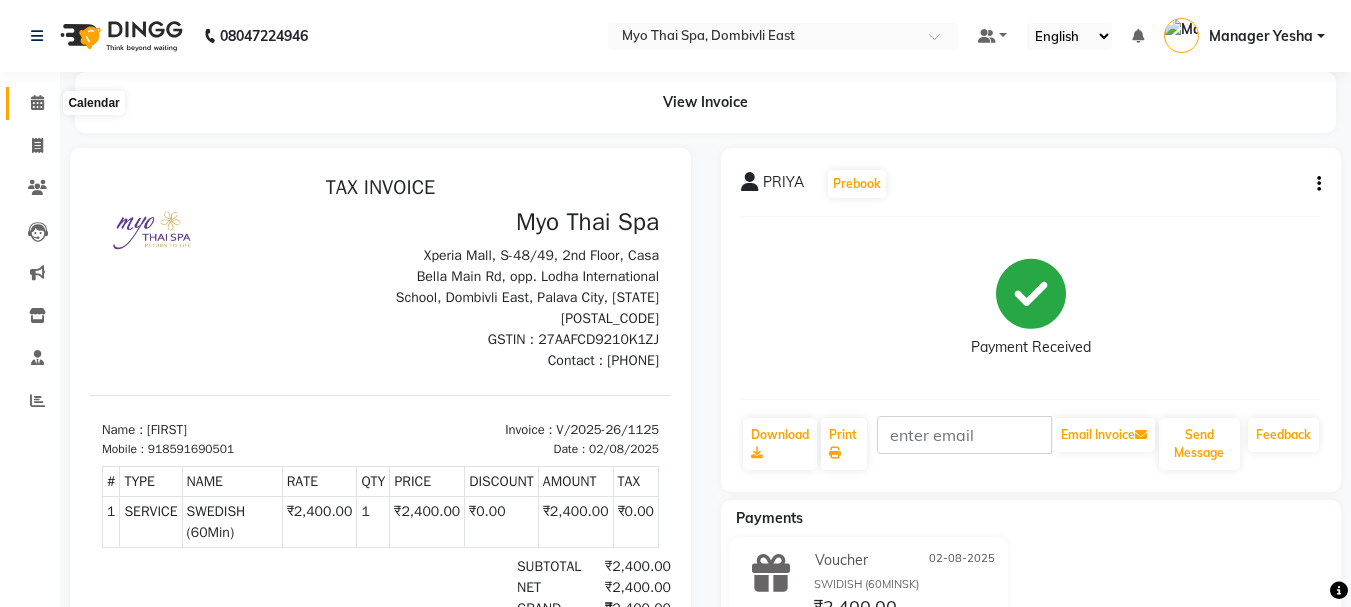 click 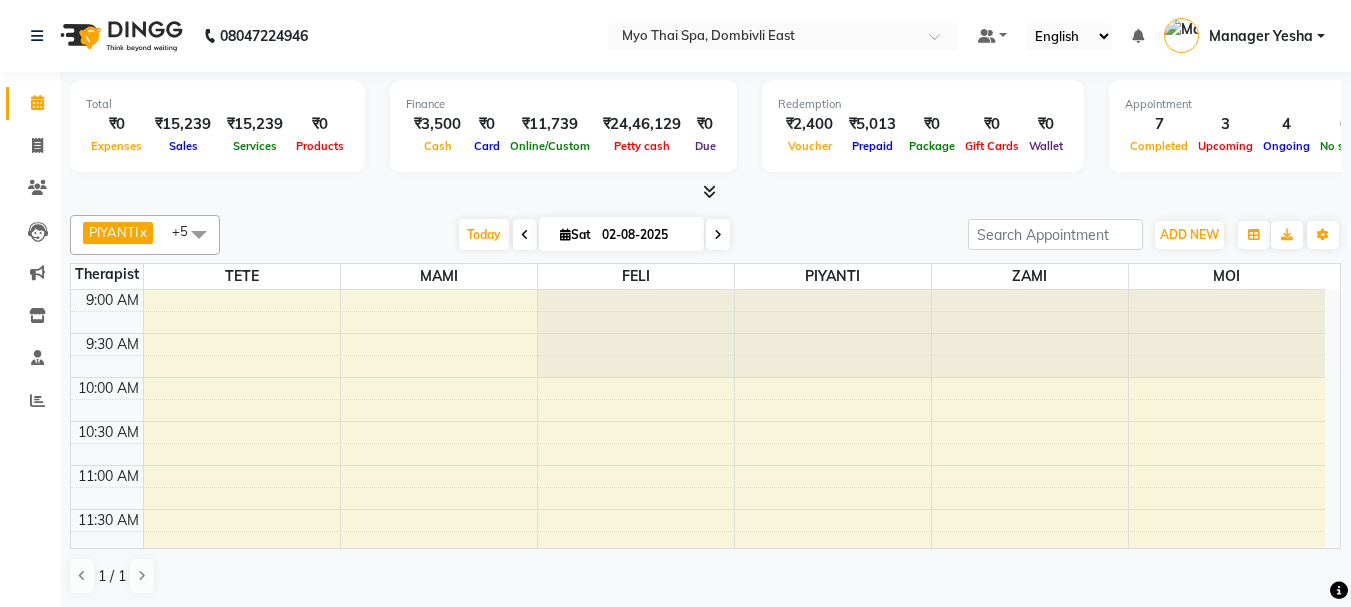 click on "Voucher" at bounding box center (810, 146) 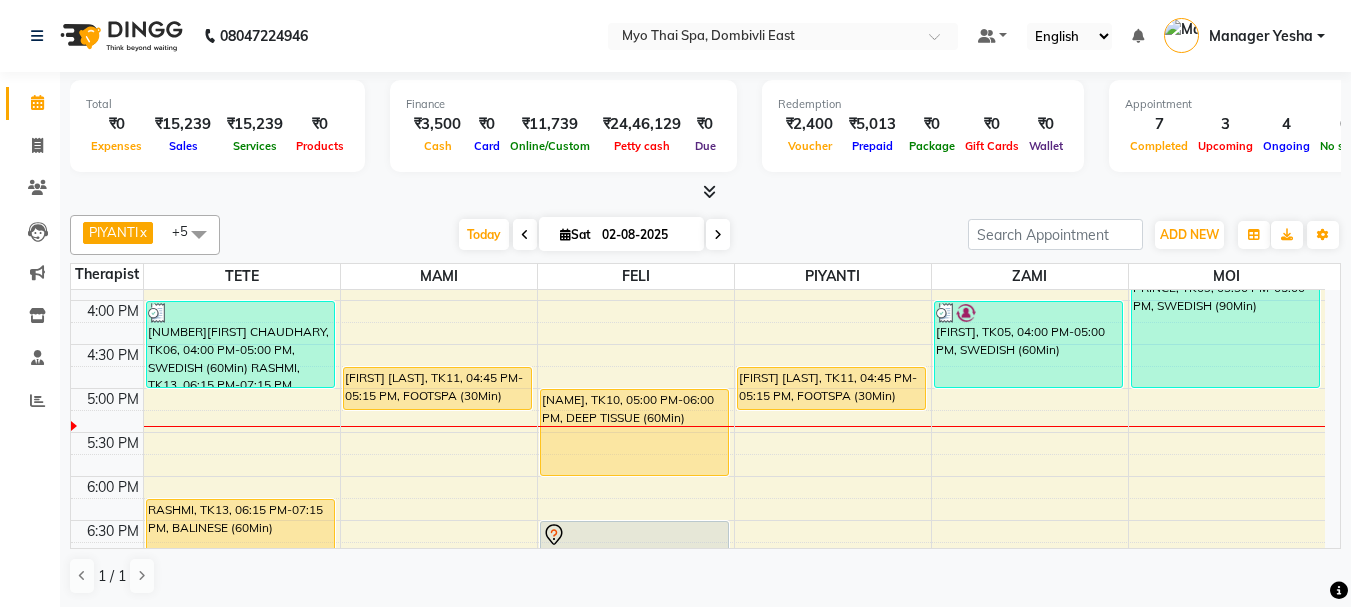 scroll, scrollTop: 600, scrollLeft: 0, axis: vertical 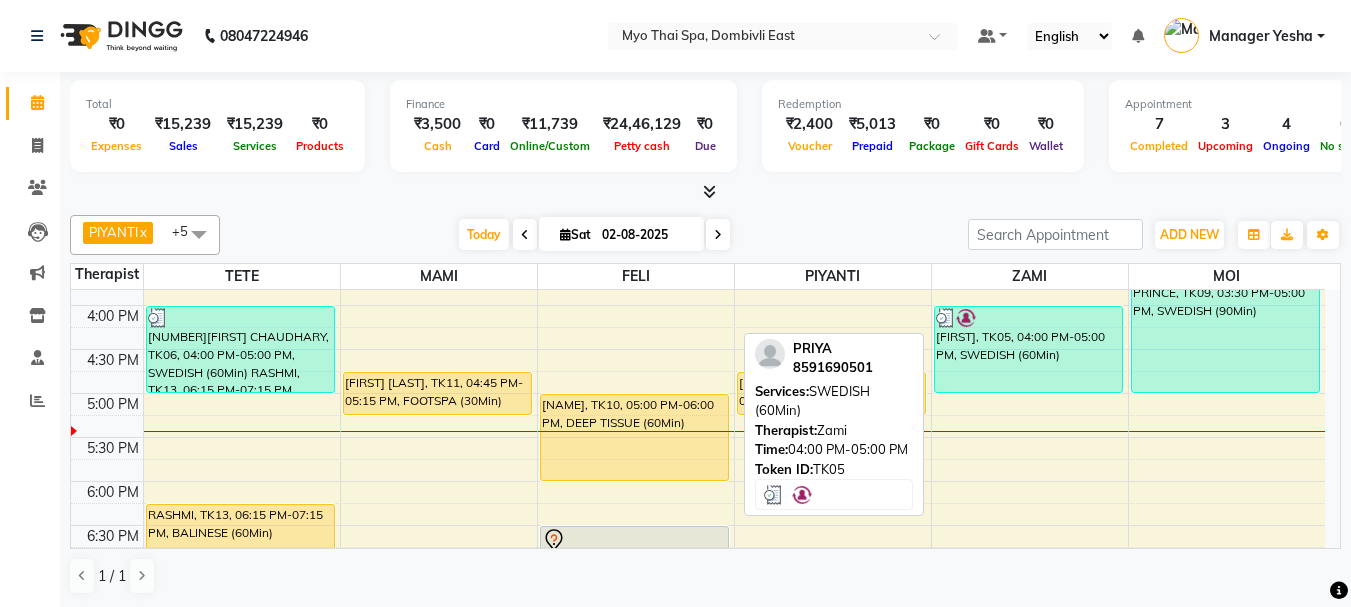 click on "[FIRST], TK05, 04:00 PM-05:00 PM, SWEDISH (60Min)" at bounding box center [1028, 349] 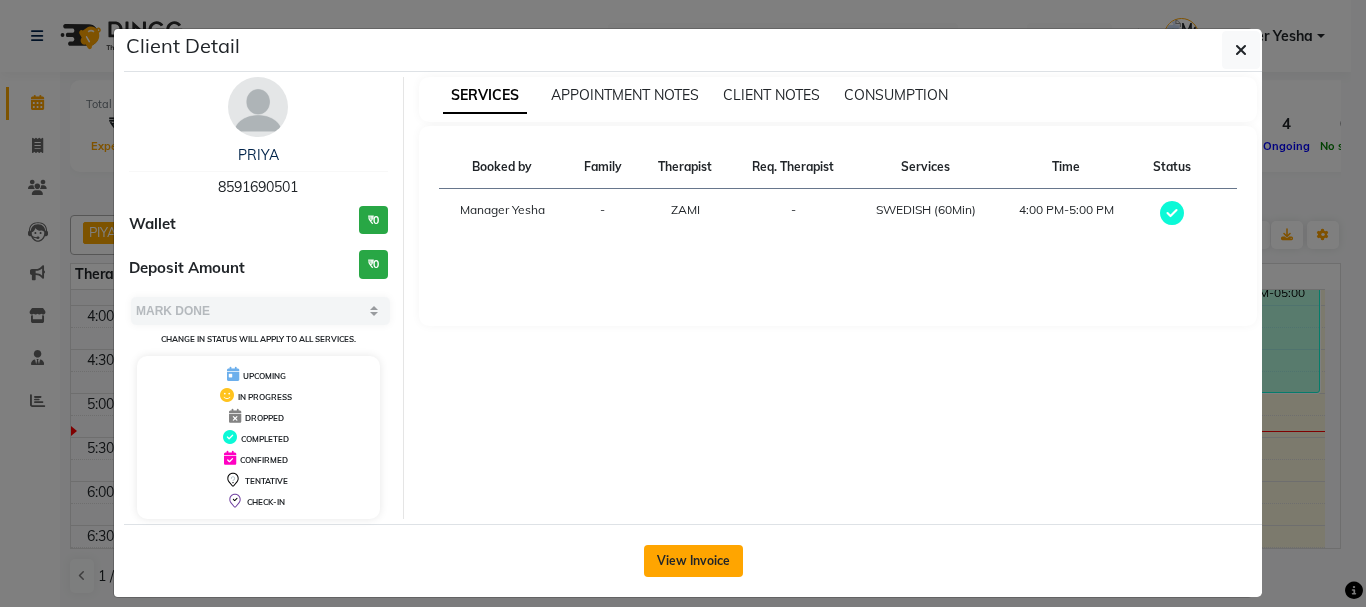 click on "View Invoice" 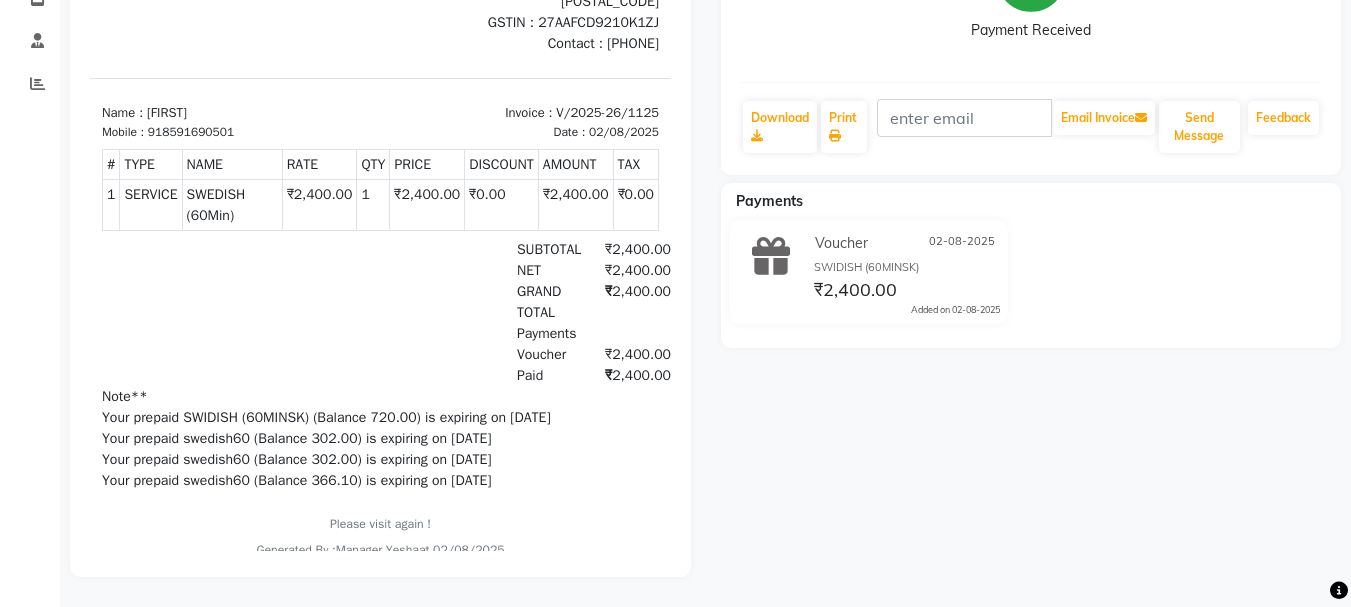 scroll, scrollTop: 0, scrollLeft: 0, axis: both 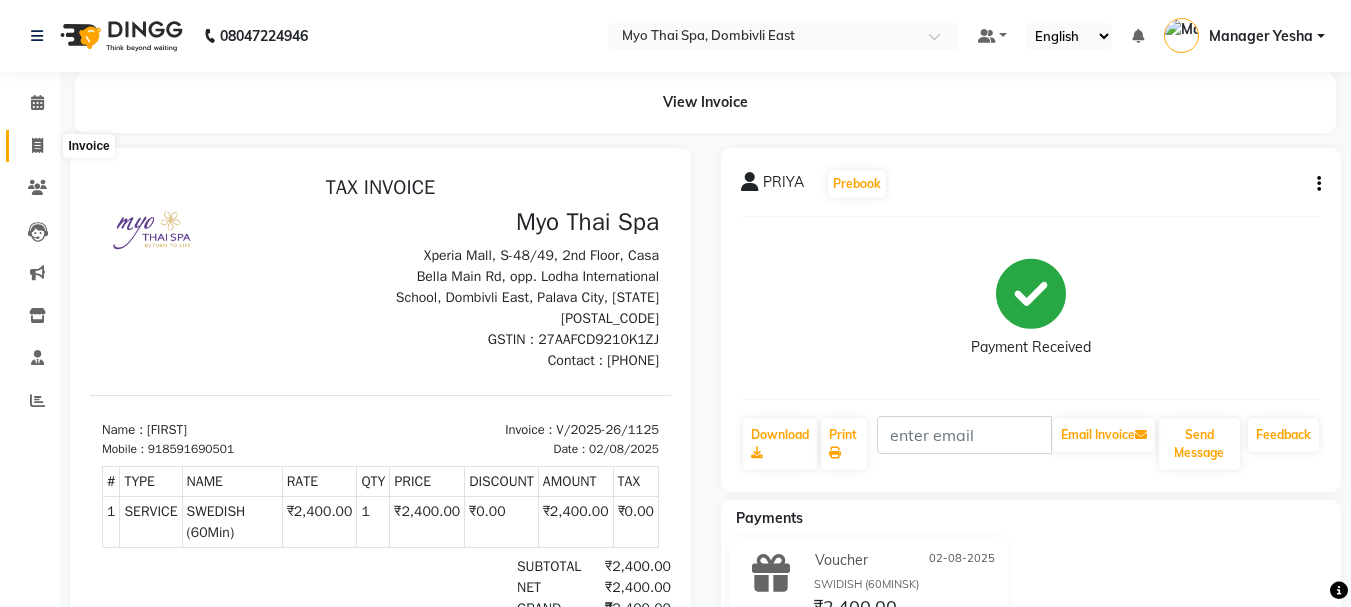 click 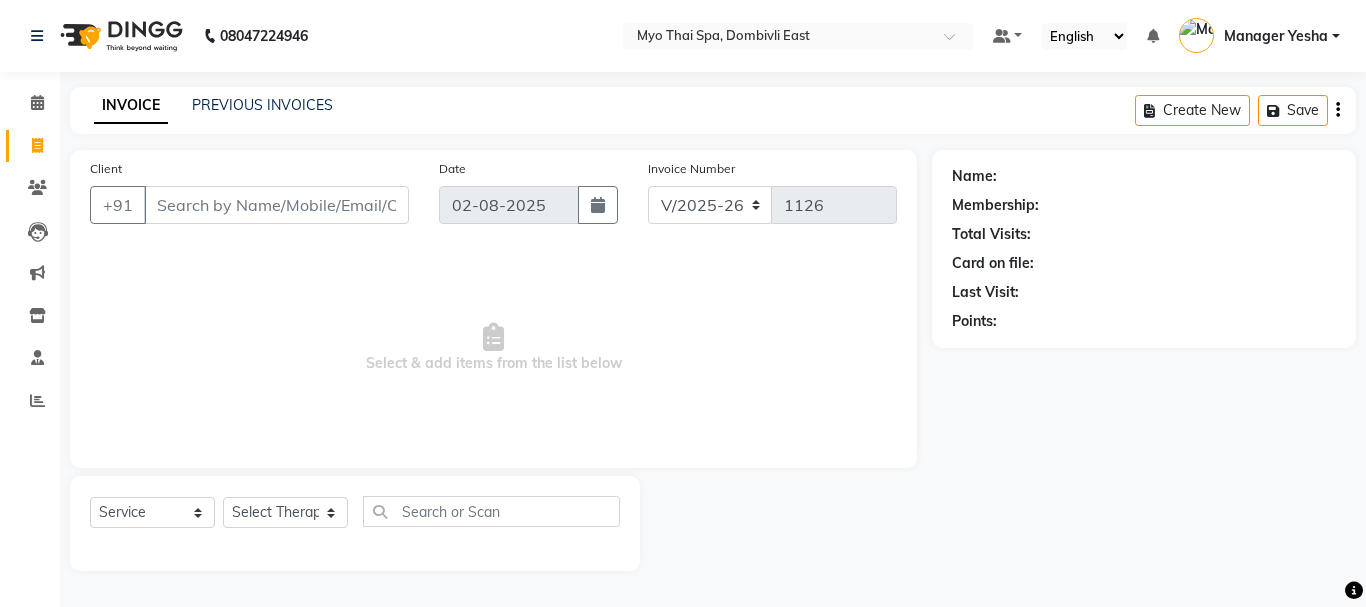 click on "Client" at bounding box center (276, 205) 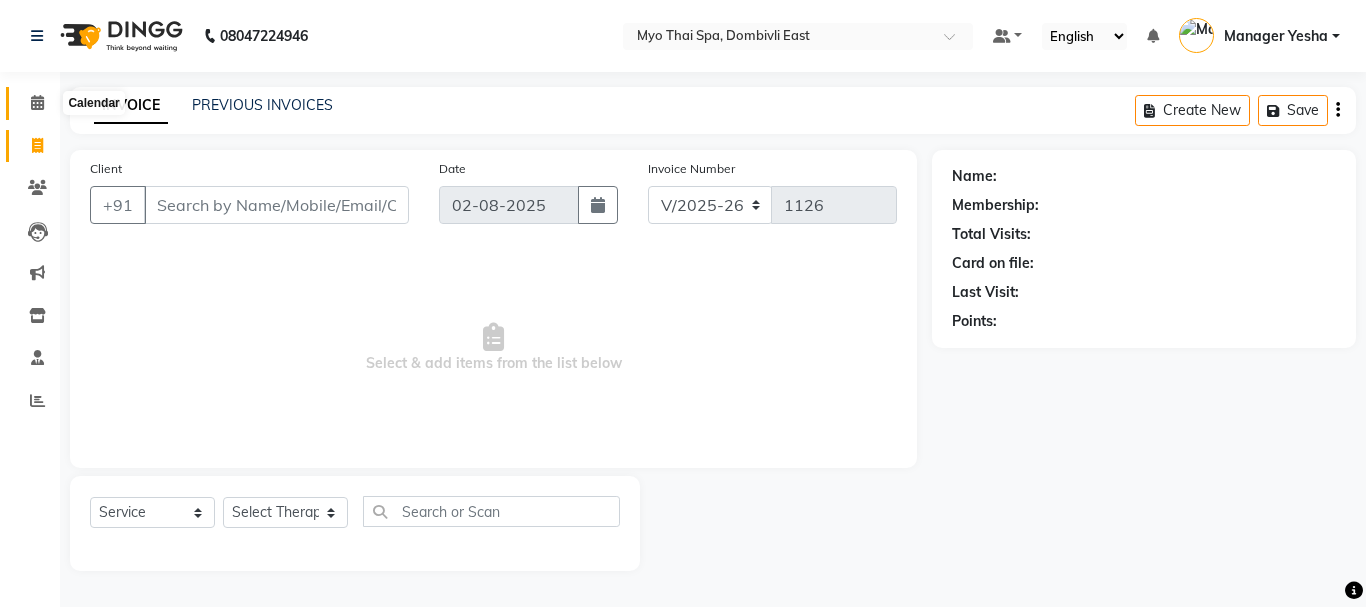 click 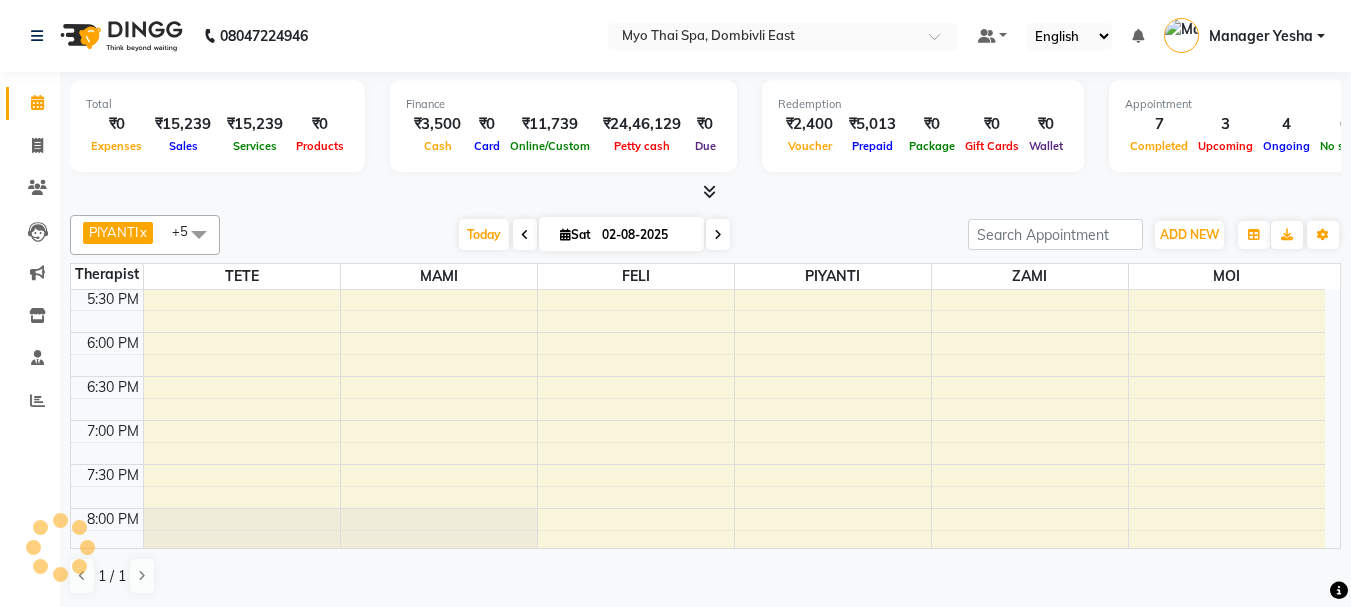 scroll, scrollTop: 0, scrollLeft: 0, axis: both 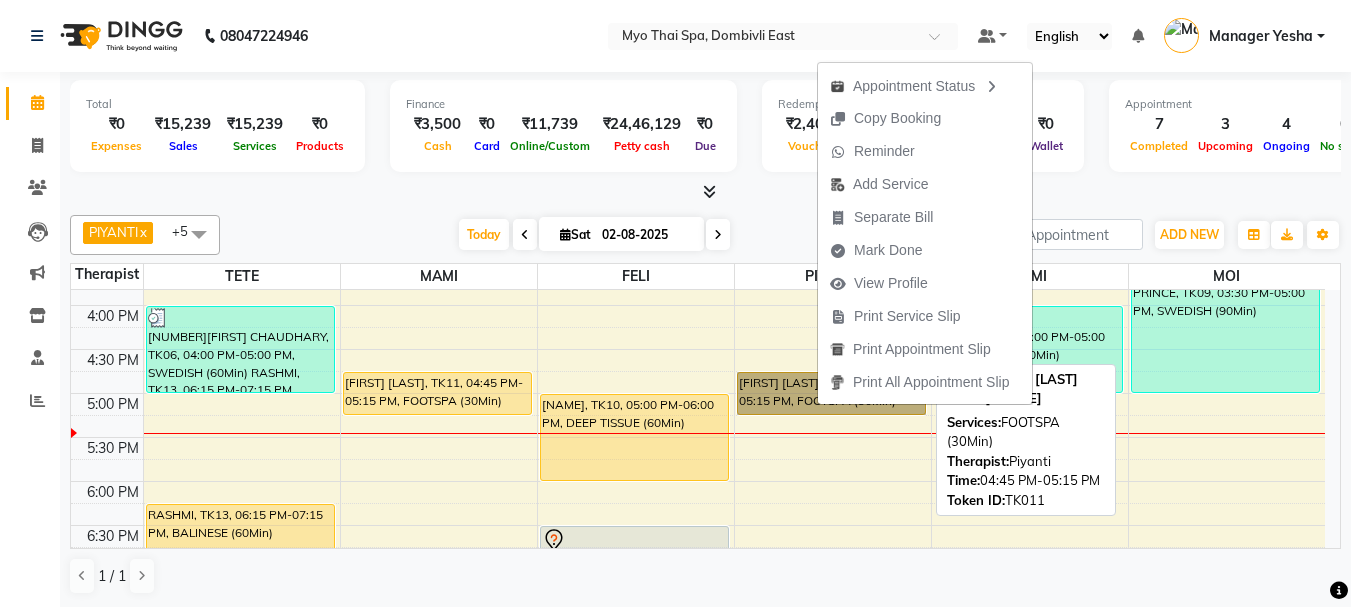 click on "[FIRST] [LAST], TK11, 04:45 PM-05:15 PM, FOOTSPA (30Min)" at bounding box center (831, 393) 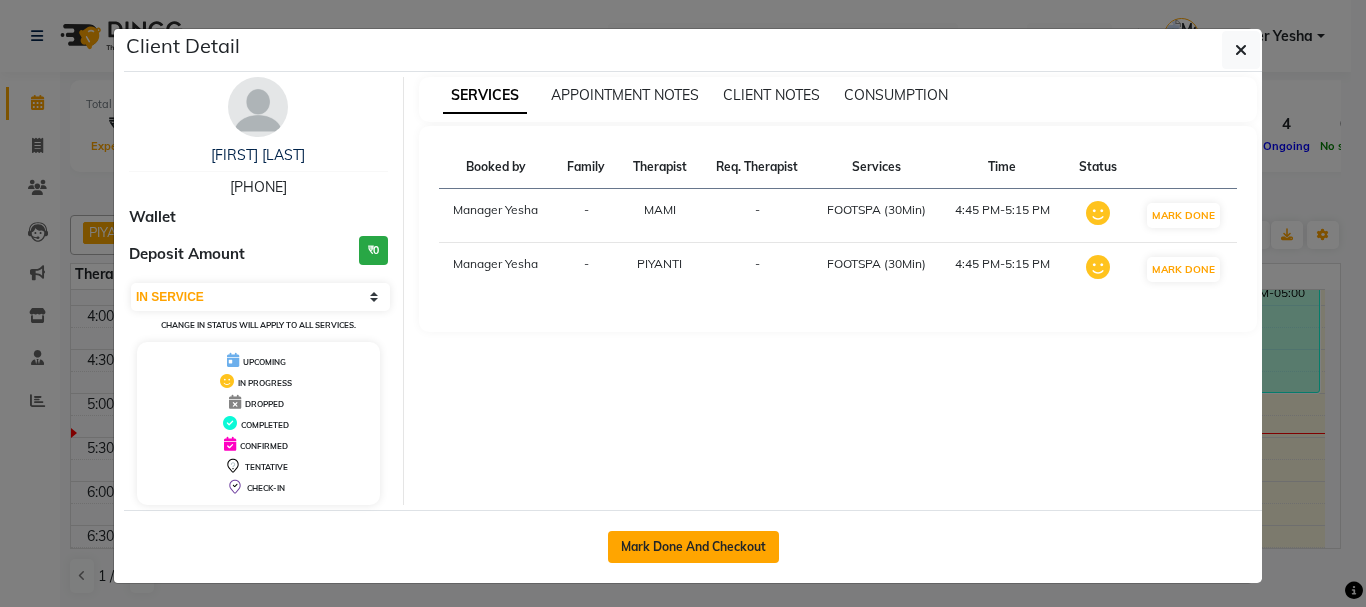 click on "Mark Done And Checkout" 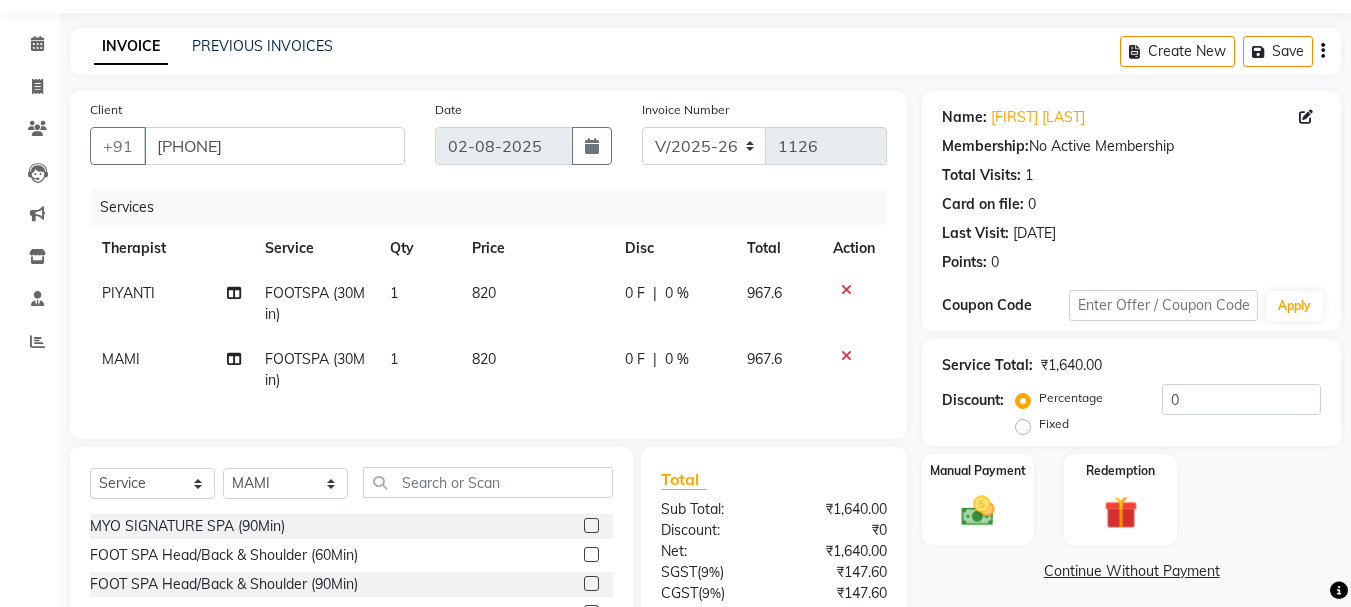 scroll, scrollTop: 259, scrollLeft: 0, axis: vertical 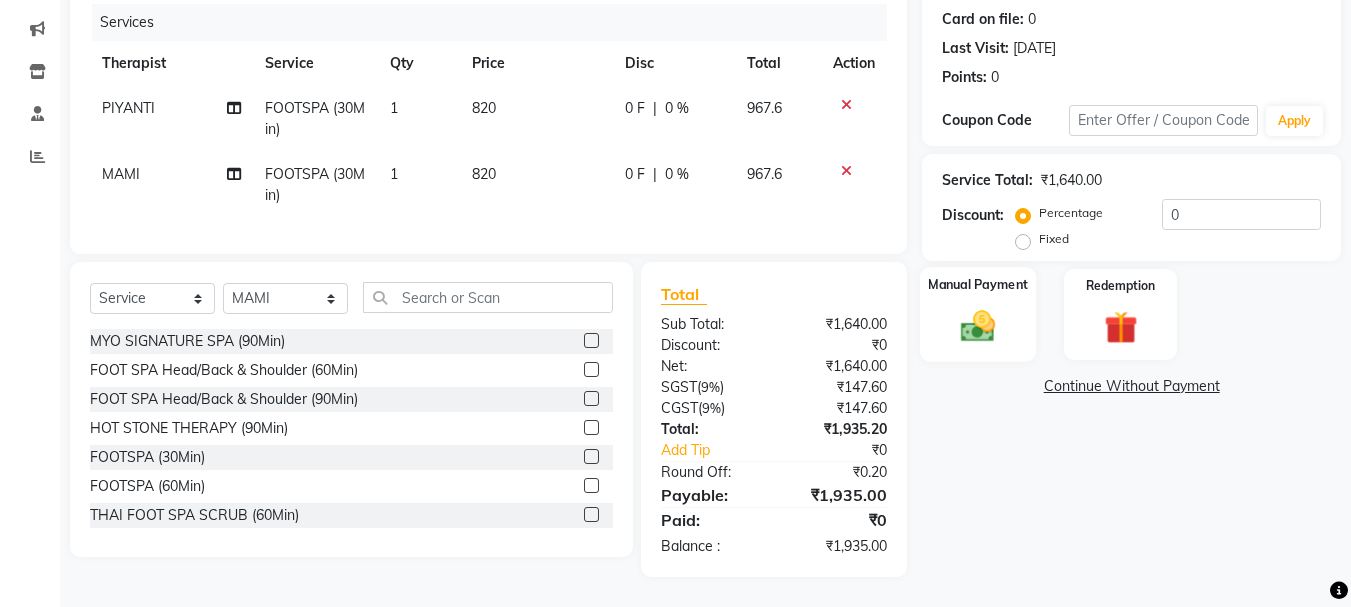 click 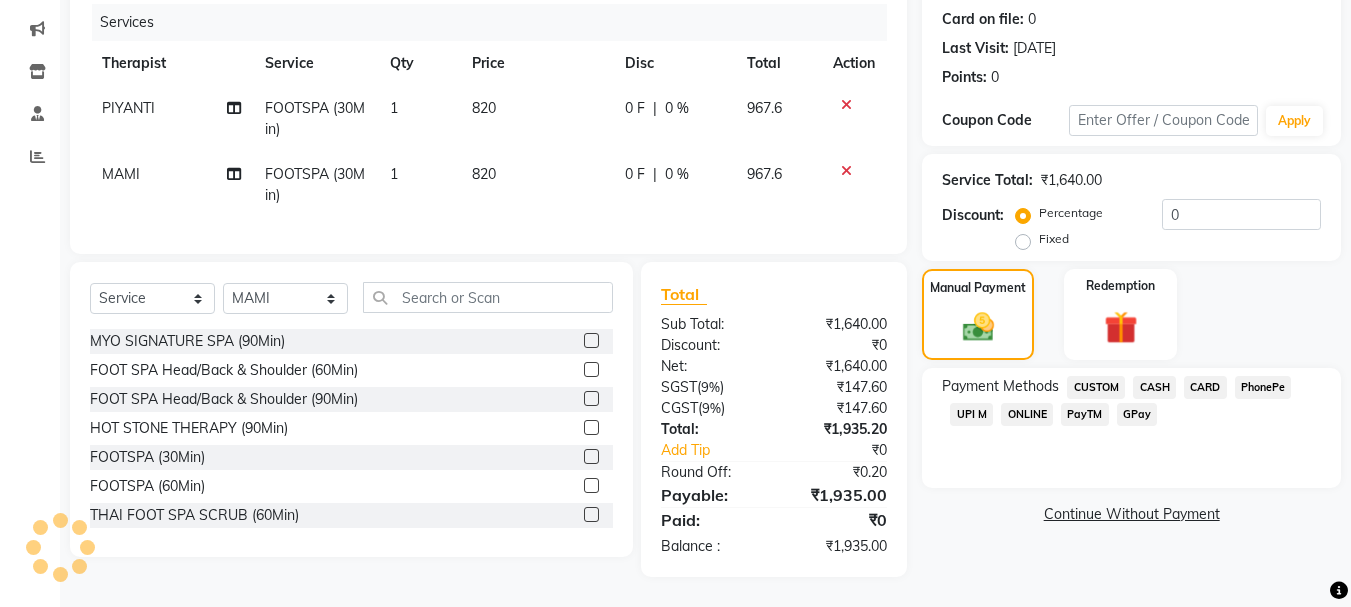 click on "CASH" 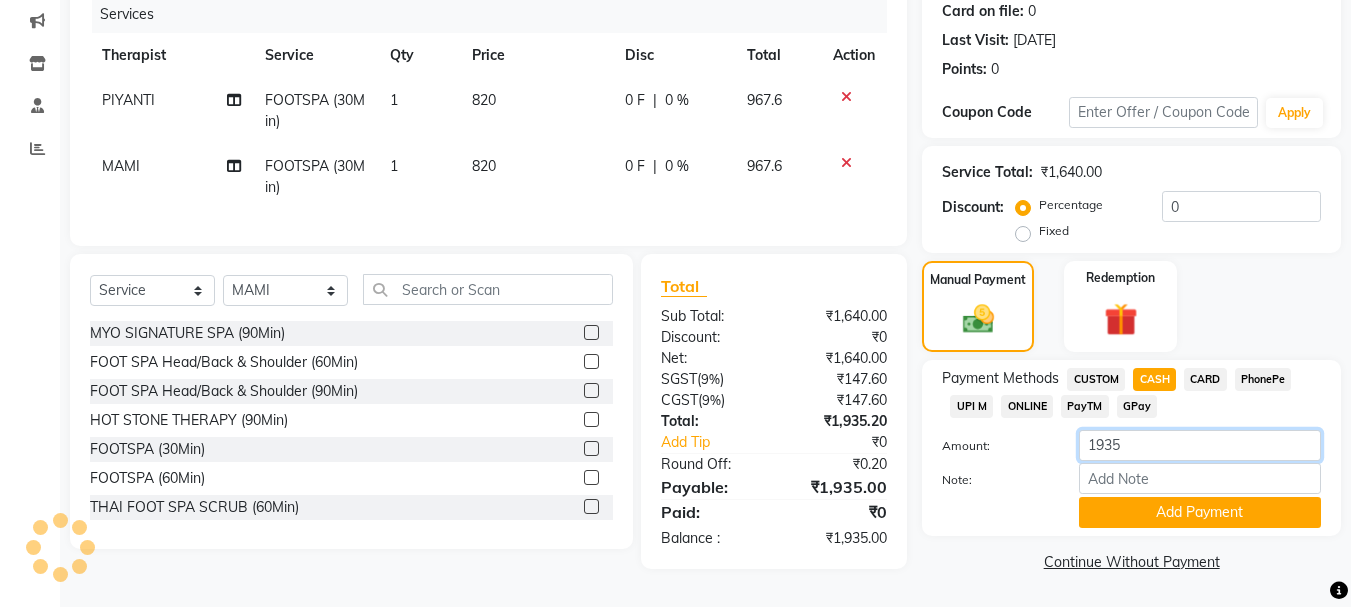 click on "1935" 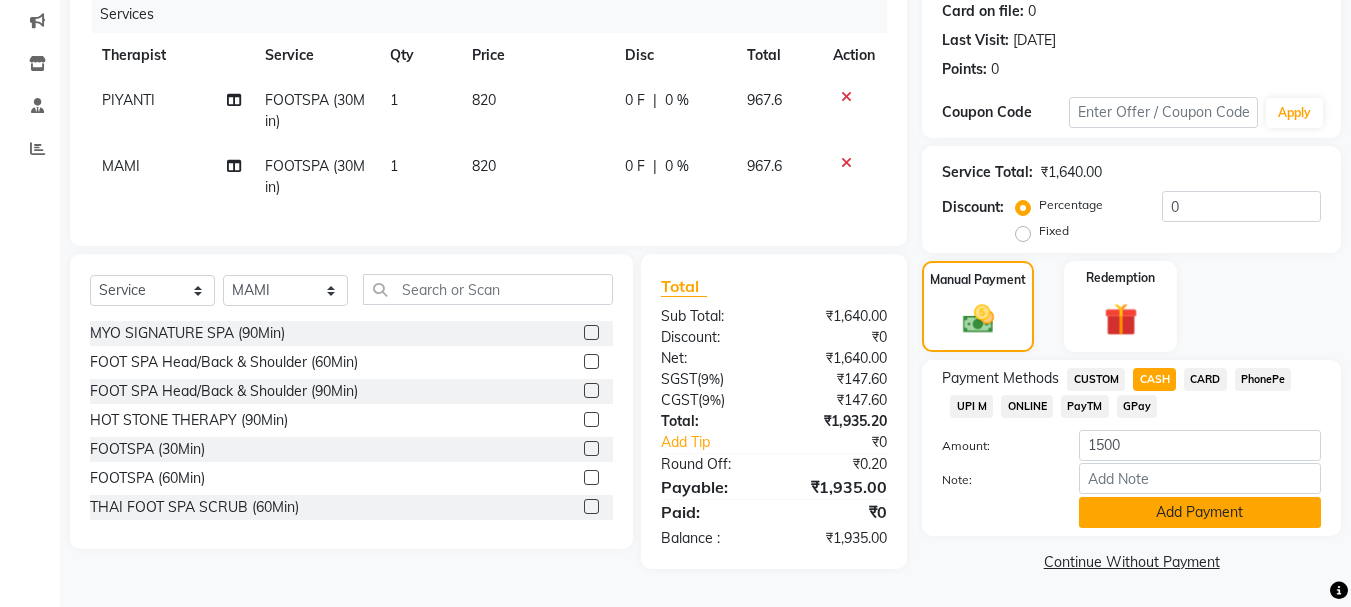 click on "Add Payment" 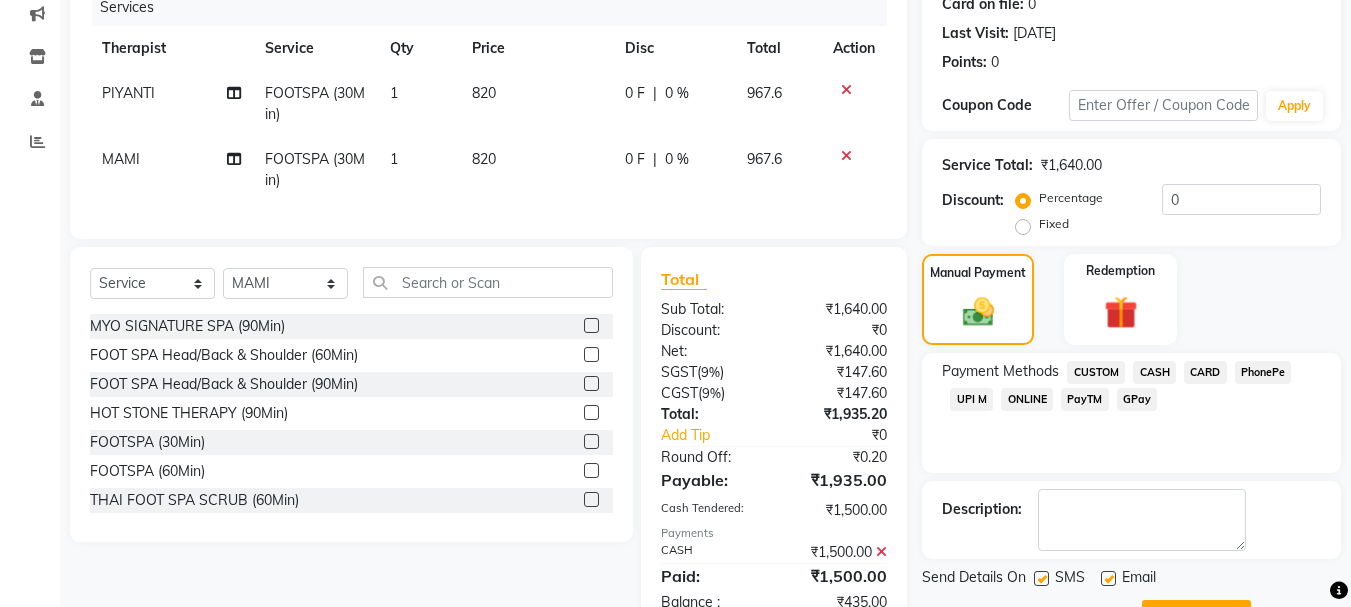 click on "UPI M" 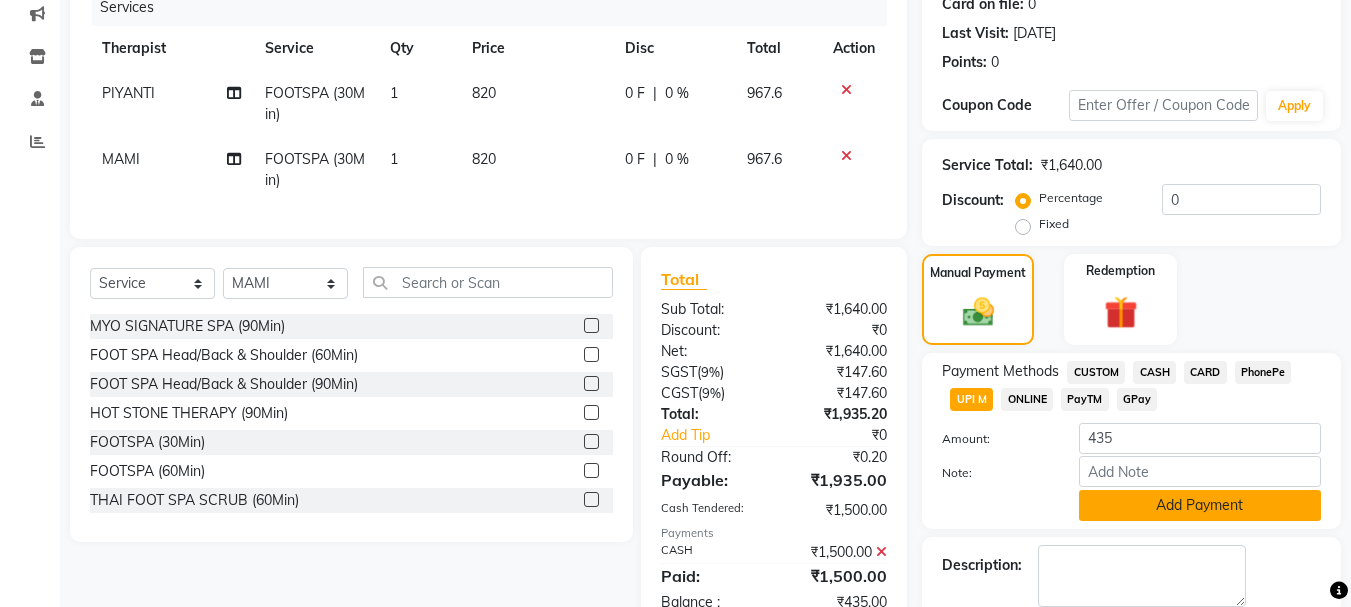 click on "Add Payment" 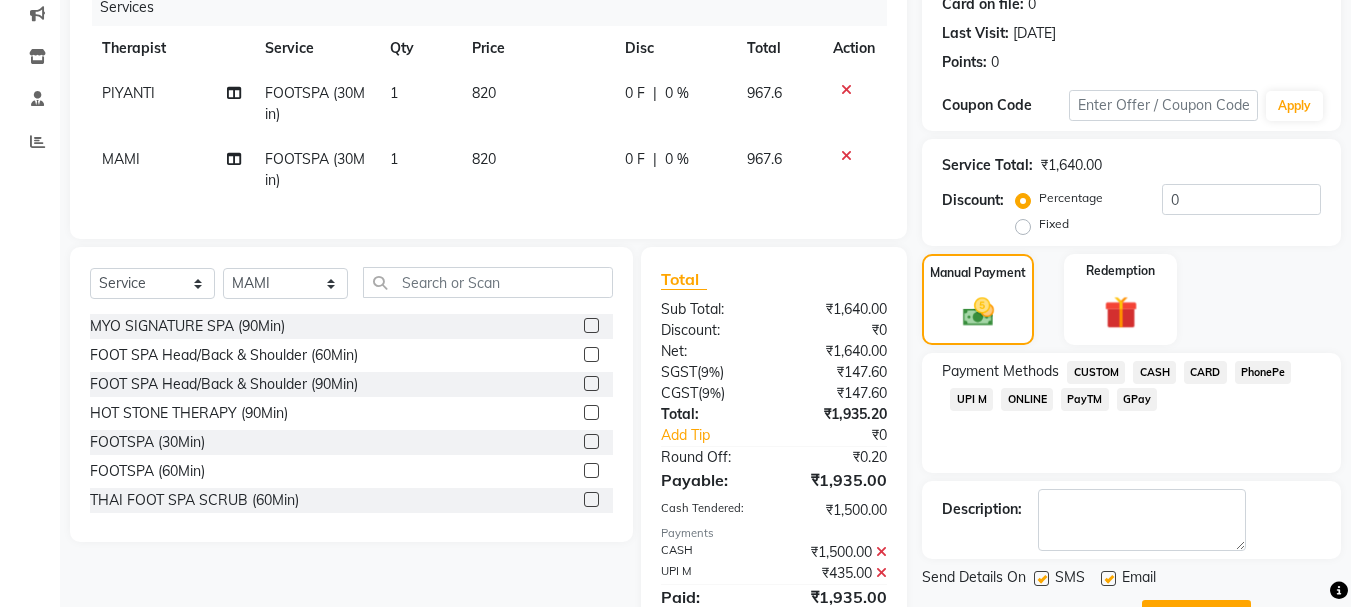 scroll, scrollTop: 351, scrollLeft: 0, axis: vertical 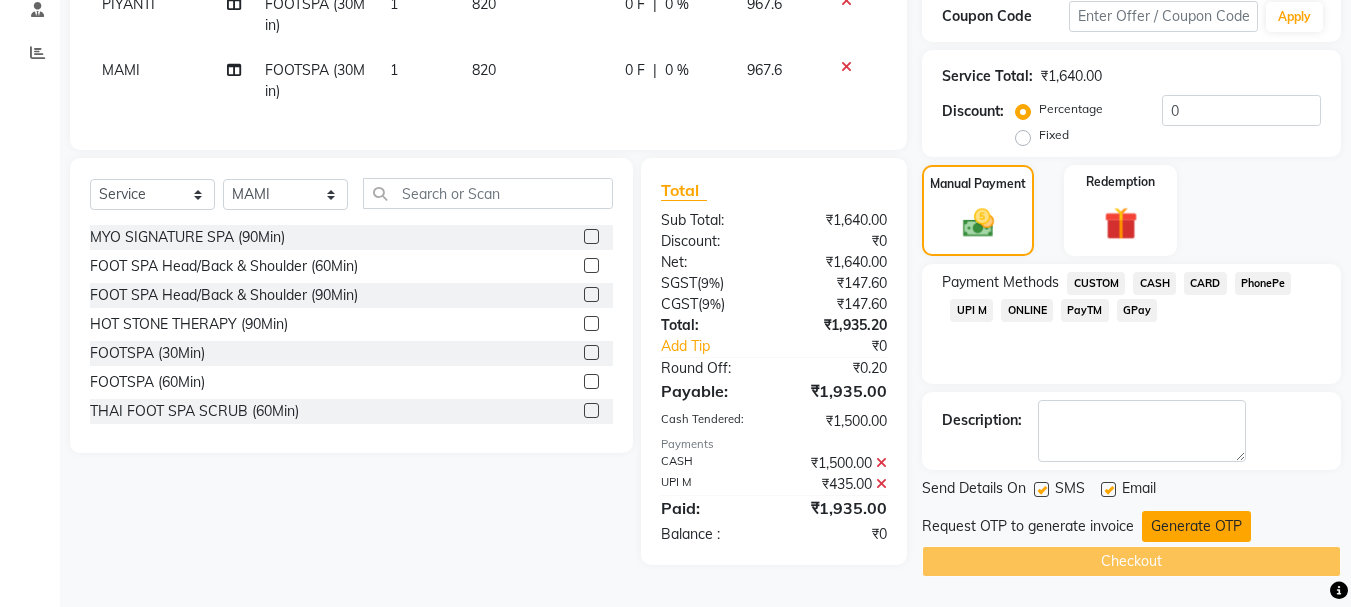 click on "Generate OTP" 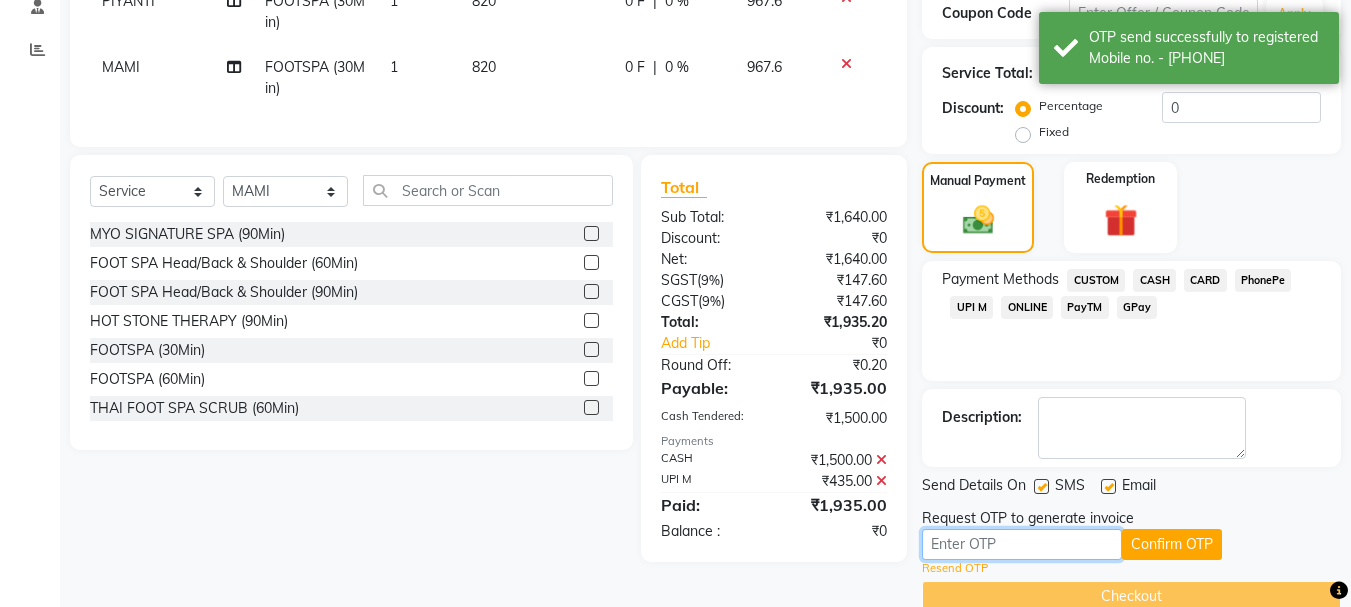 click at bounding box center [1022, 544] 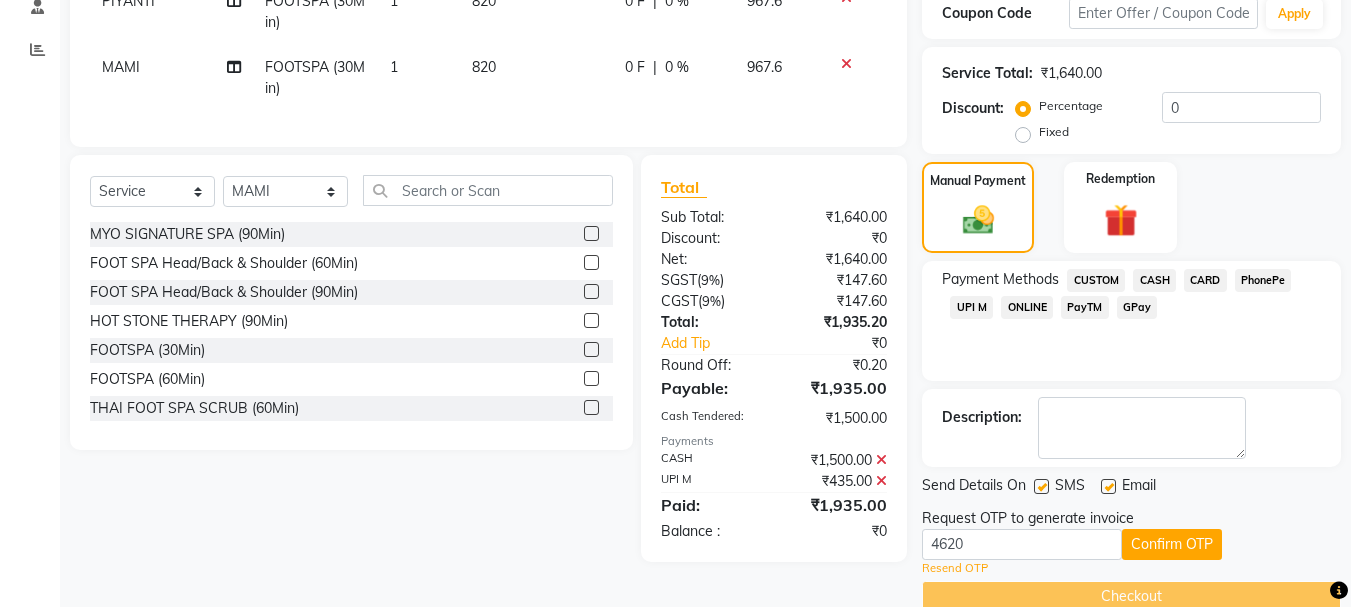 click on "Checkout" 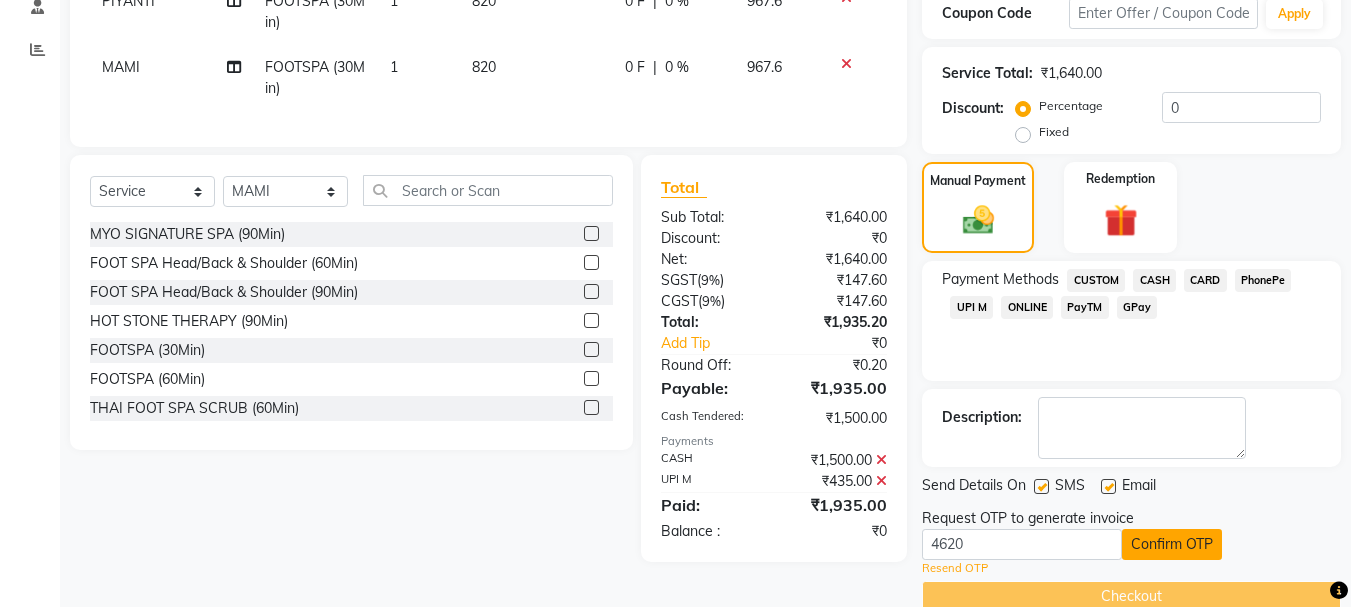 click on "Confirm OTP" 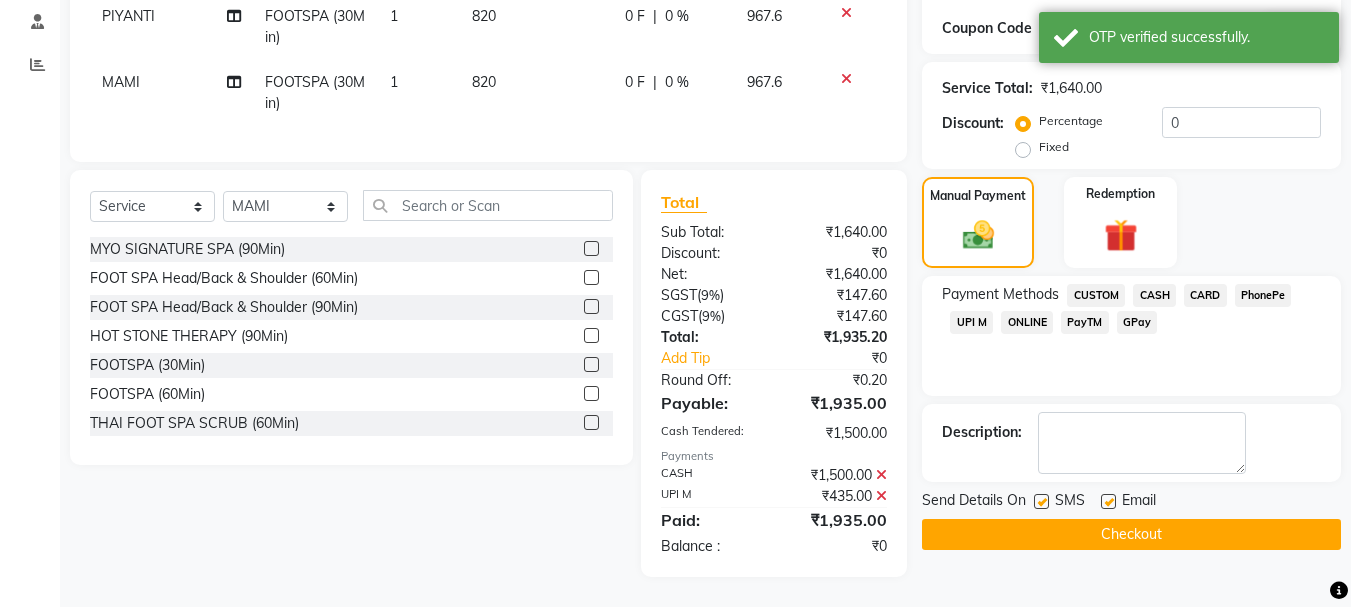 click on "Checkout" 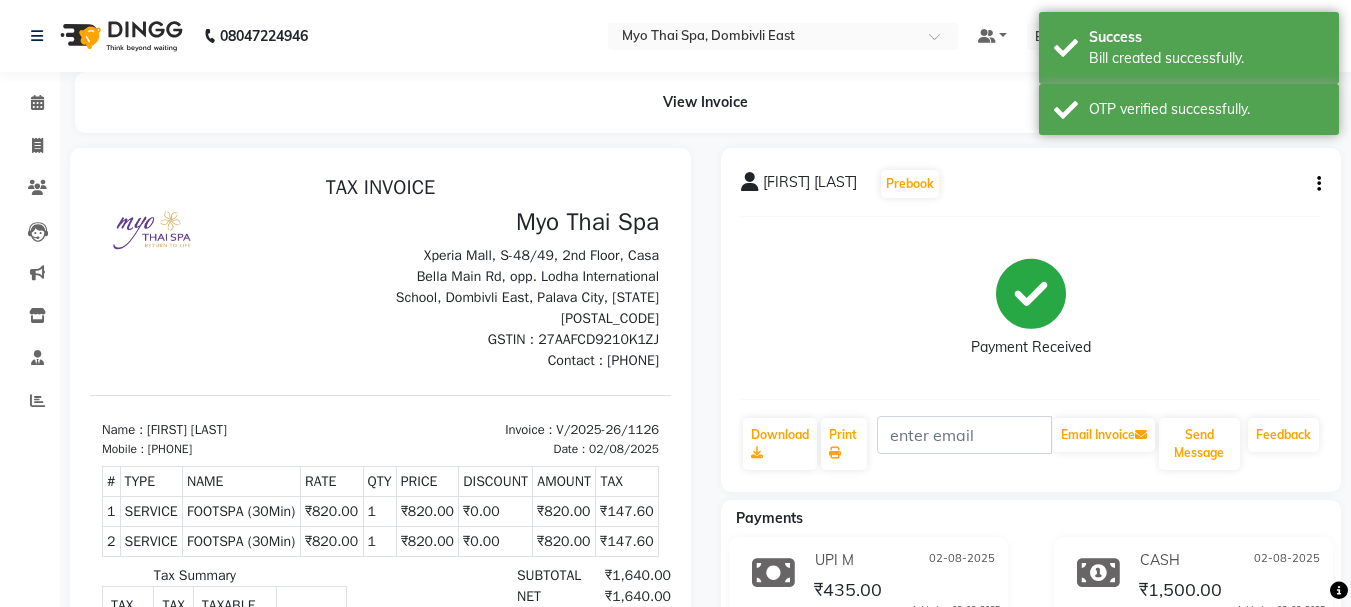 scroll, scrollTop: 16, scrollLeft: 0, axis: vertical 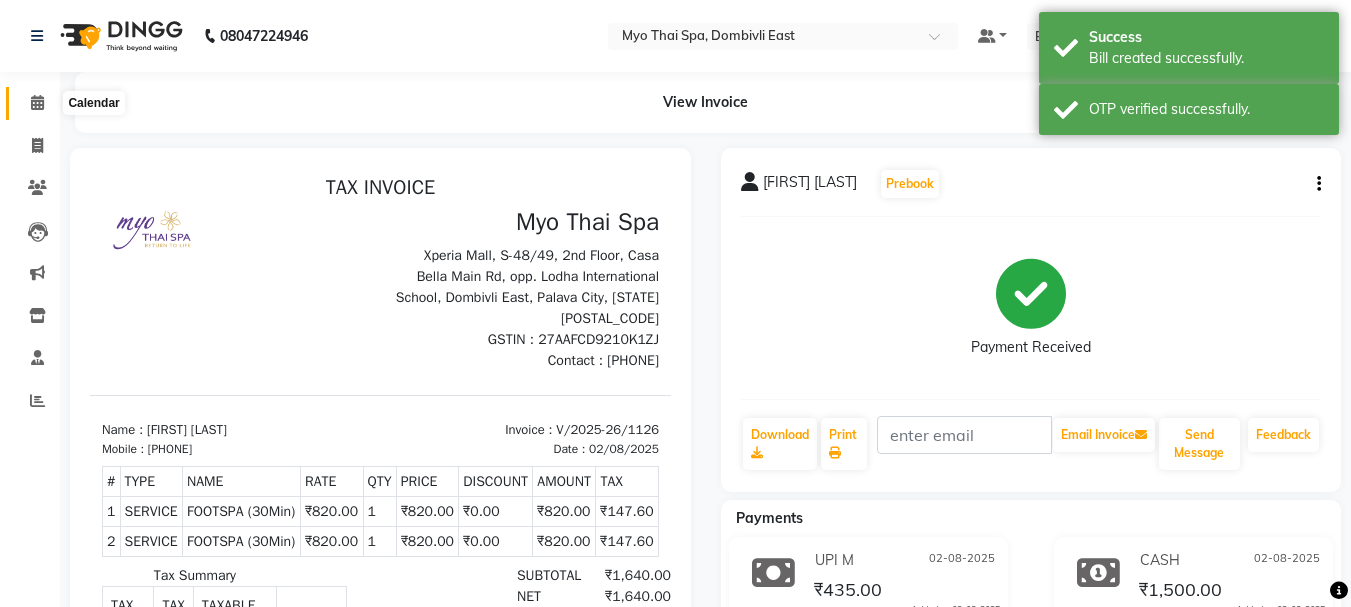 click 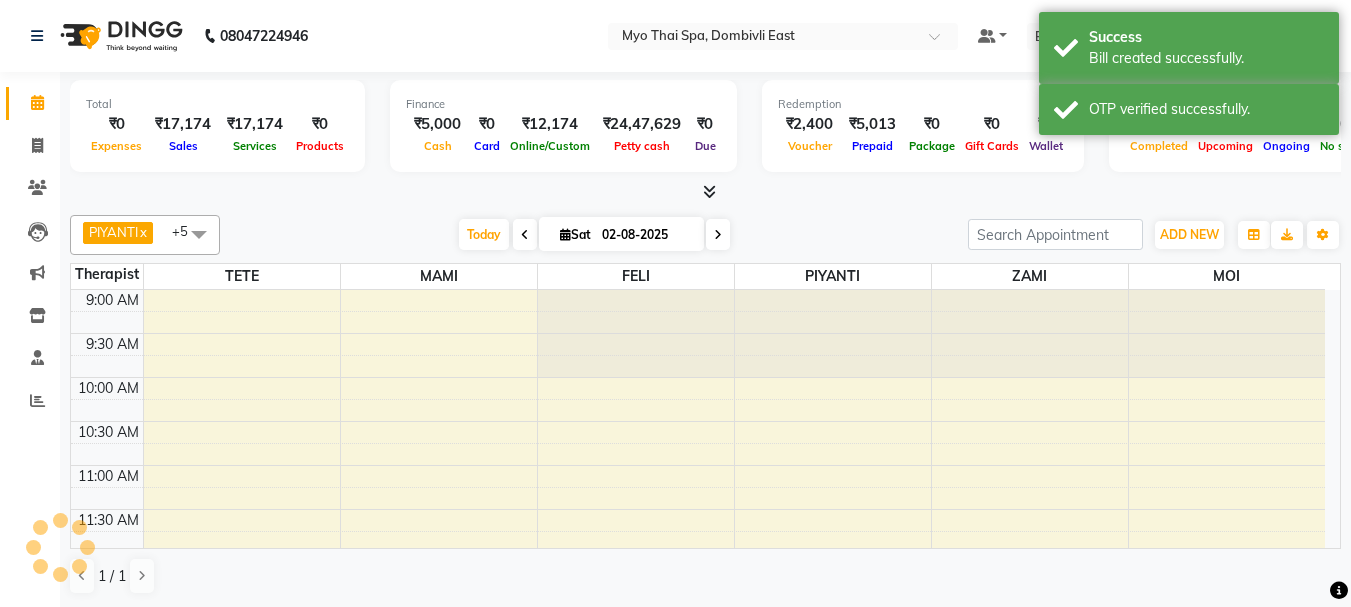 scroll, scrollTop: 0, scrollLeft: 0, axis: both 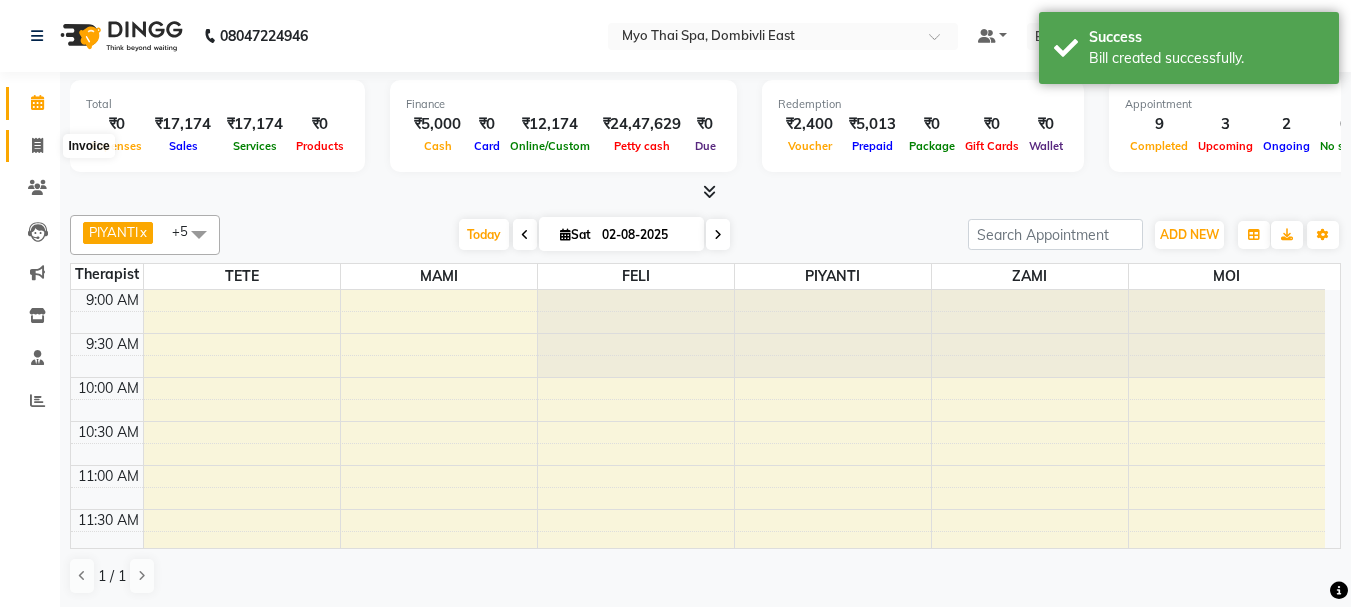 click 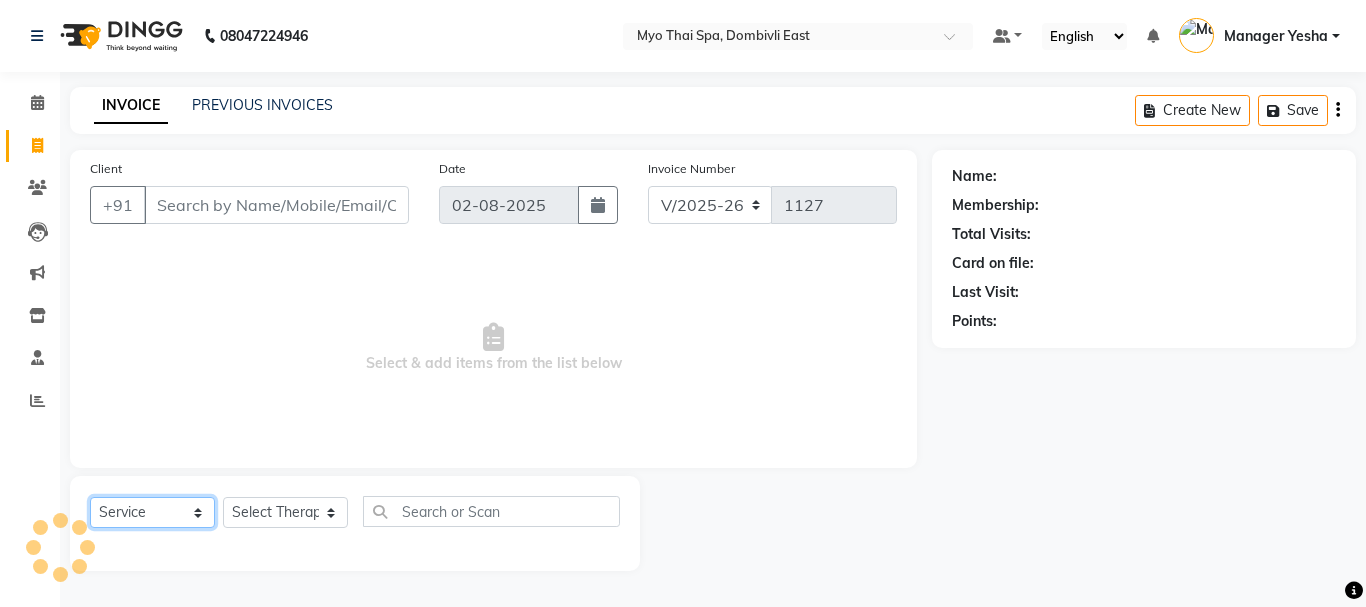 click on "Select  Service  Product  Membership  Package Voucher Prepaid Gift Card" 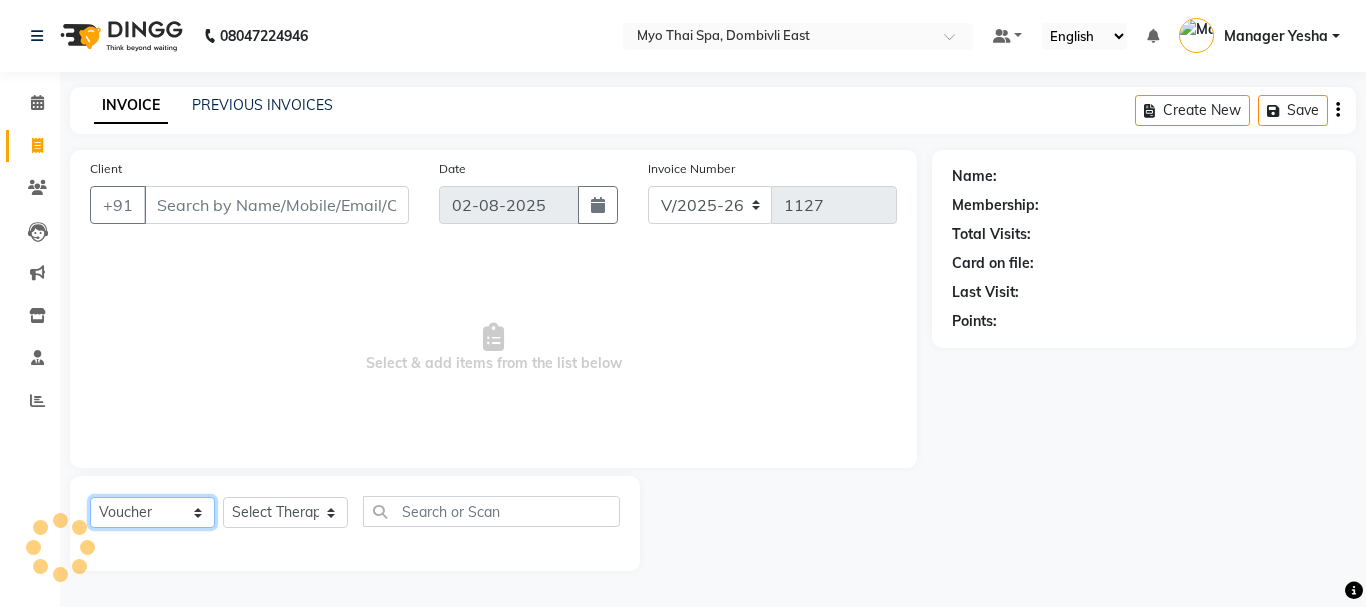 click on "Select  Service  Product  Membership  Package Voucher Prepaid Gift Card" 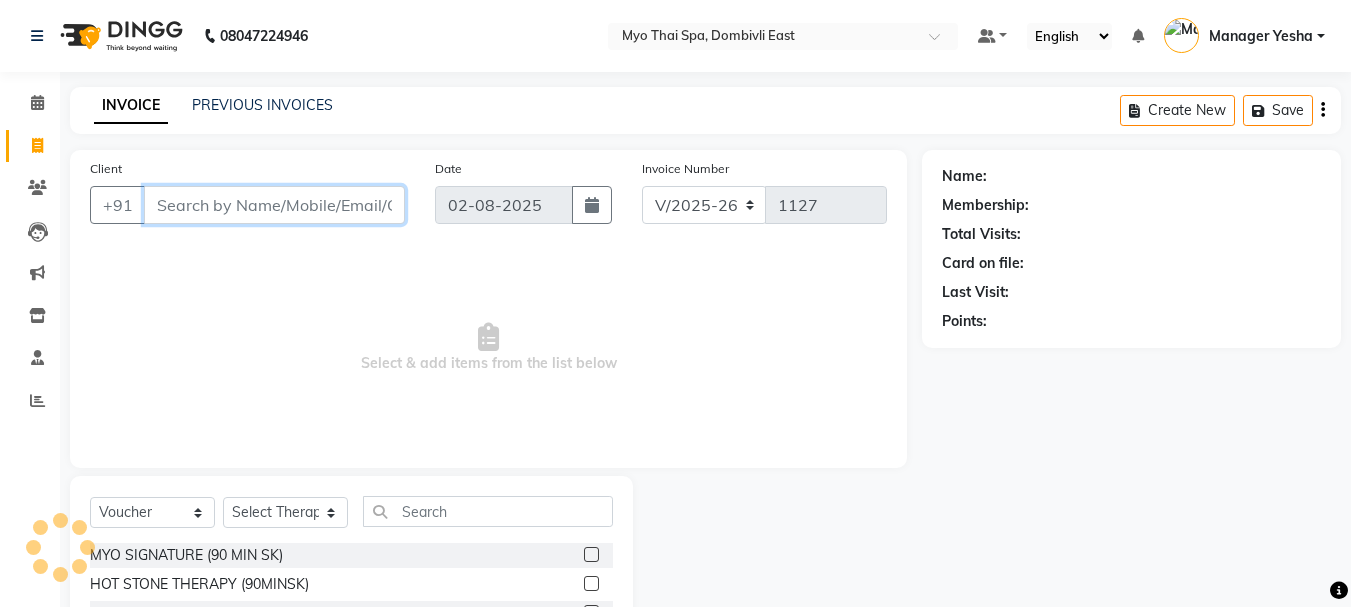 click on "Client" at bounding box center [274, 205] 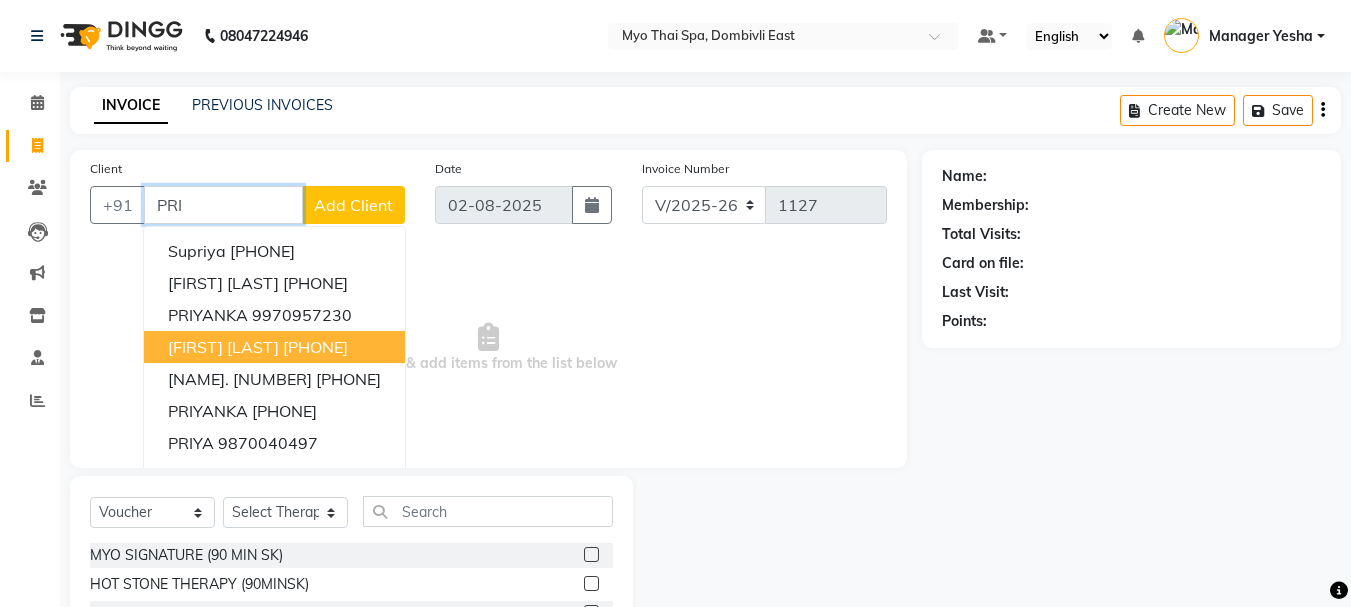click on "PRI" at bounding box center [223, 205] 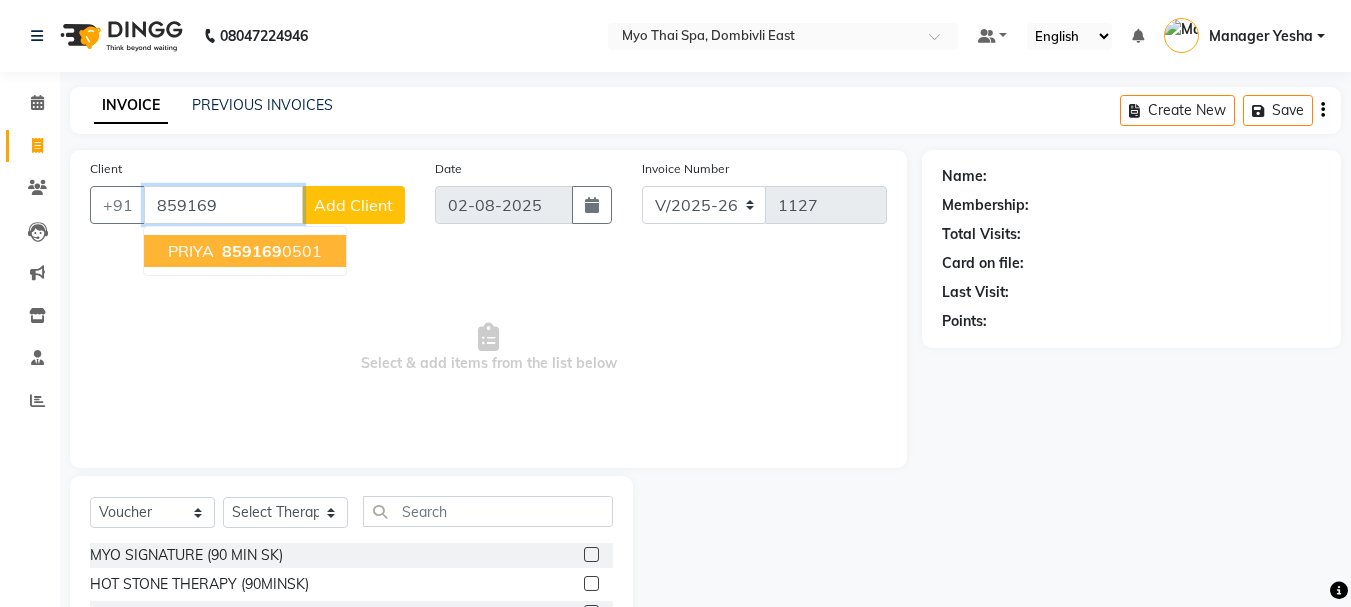 click on "PRIYA" at bounding box center (191, 251) 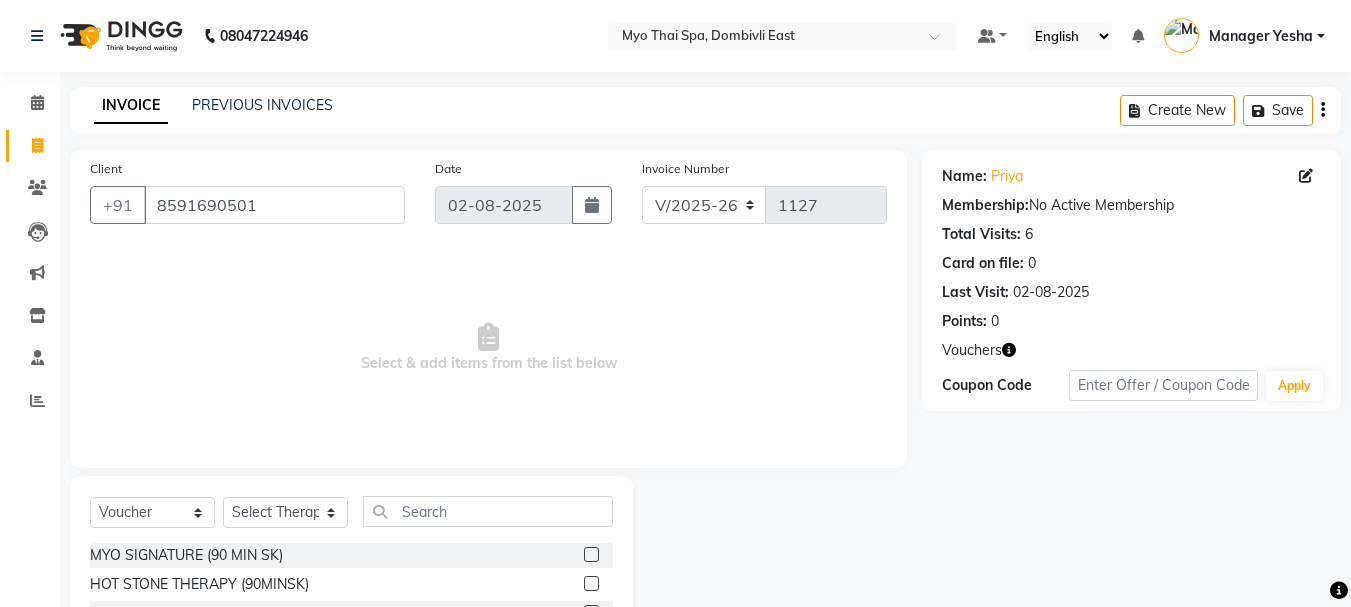 scroll, scrollTop: 194, scrollLeft: 0, axis: vertical 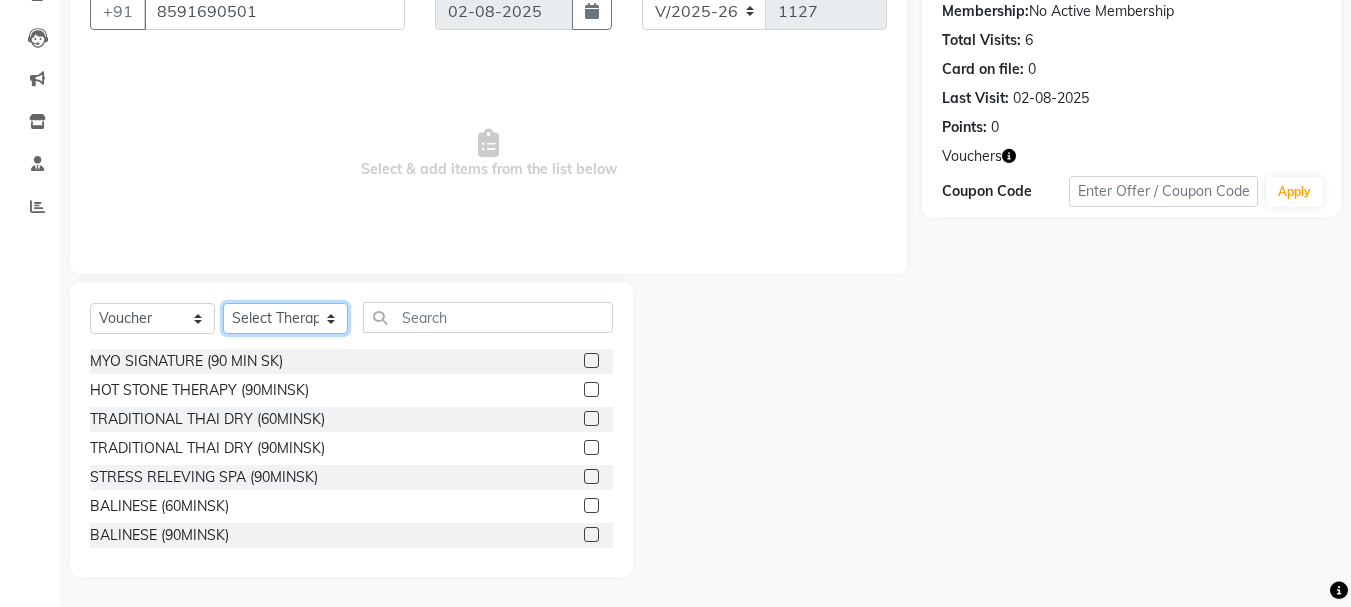 click on "Select Therapist FELI LUMI MAMI Manager Amung  Manager Yesha MOI PIYANTI  TETE ZAMI" 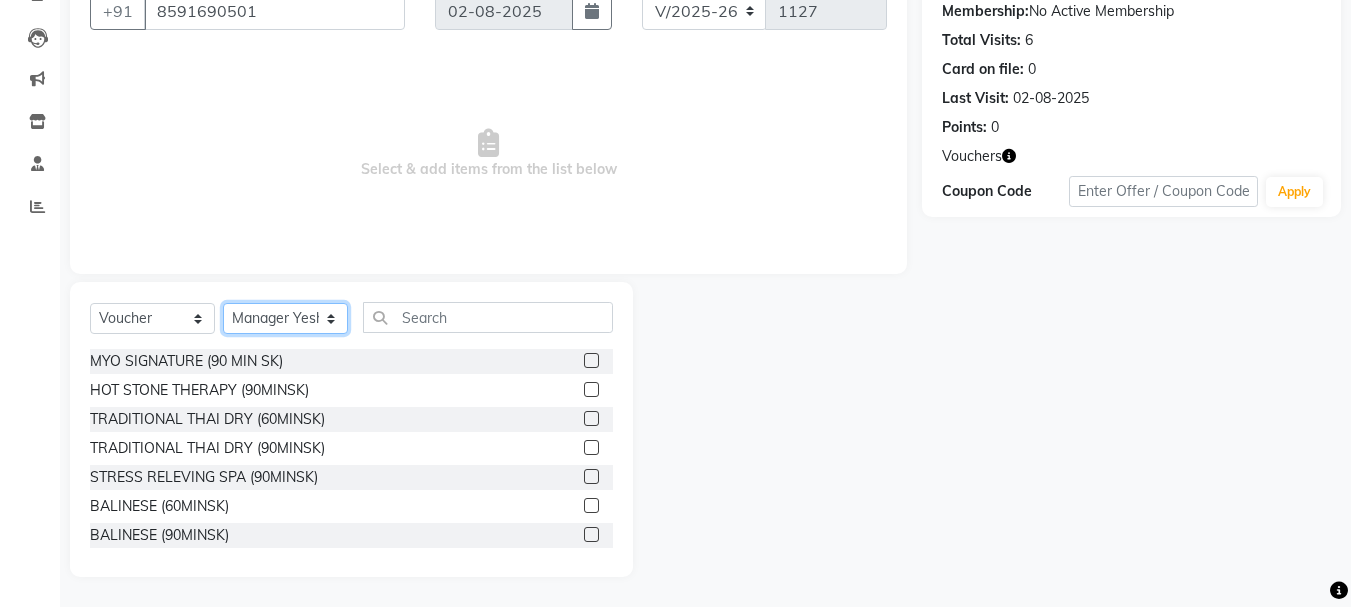 click on "Select Therapist FELI LUMI MAMI Manager Amung  Manager Yesha MOI PIYANTI  TETE ZAMI" 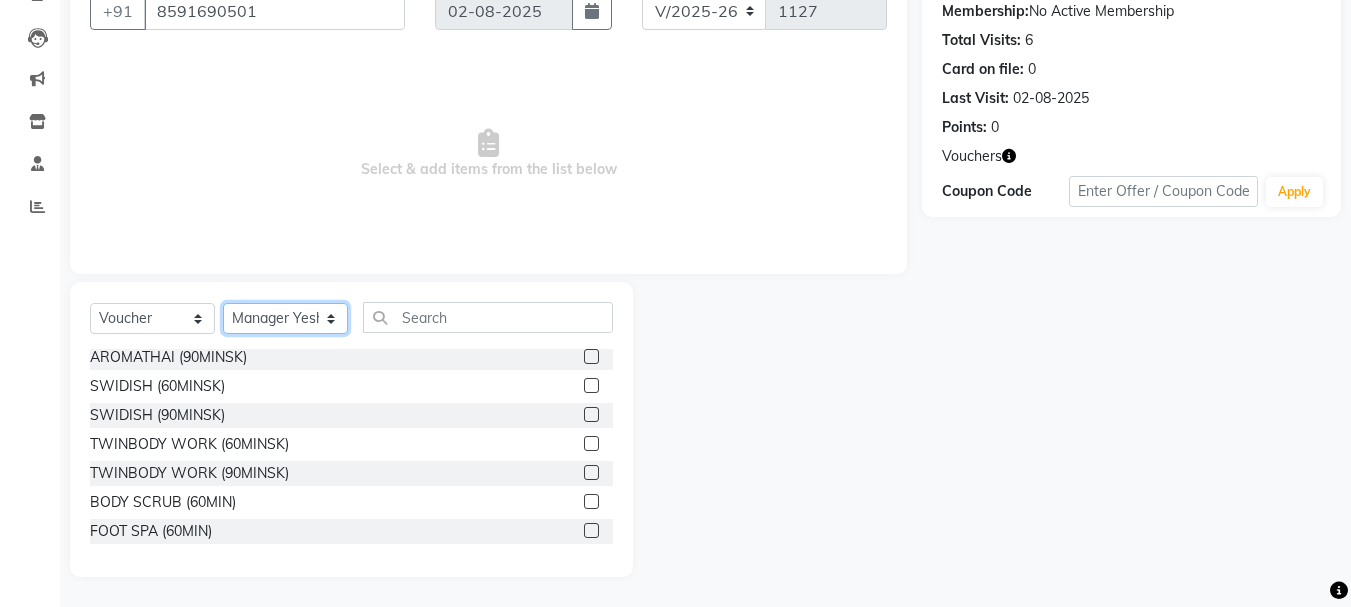 scroll, scrollTop: 321, scrollLeft: 0, axis: vertical 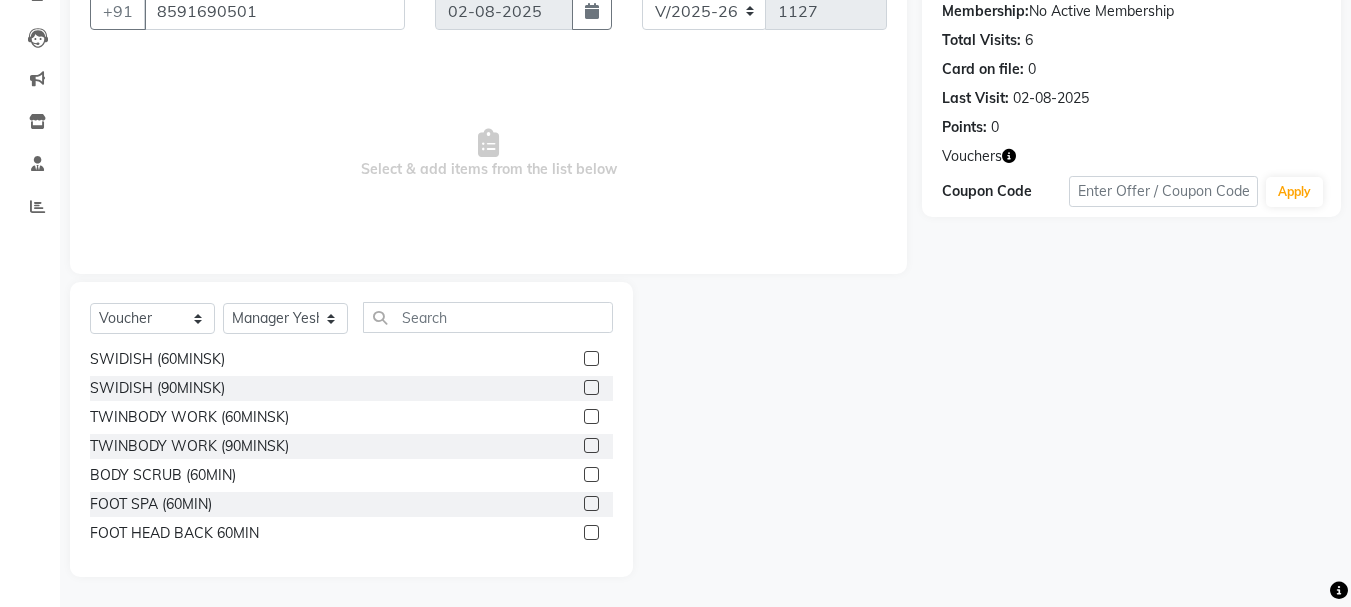 click 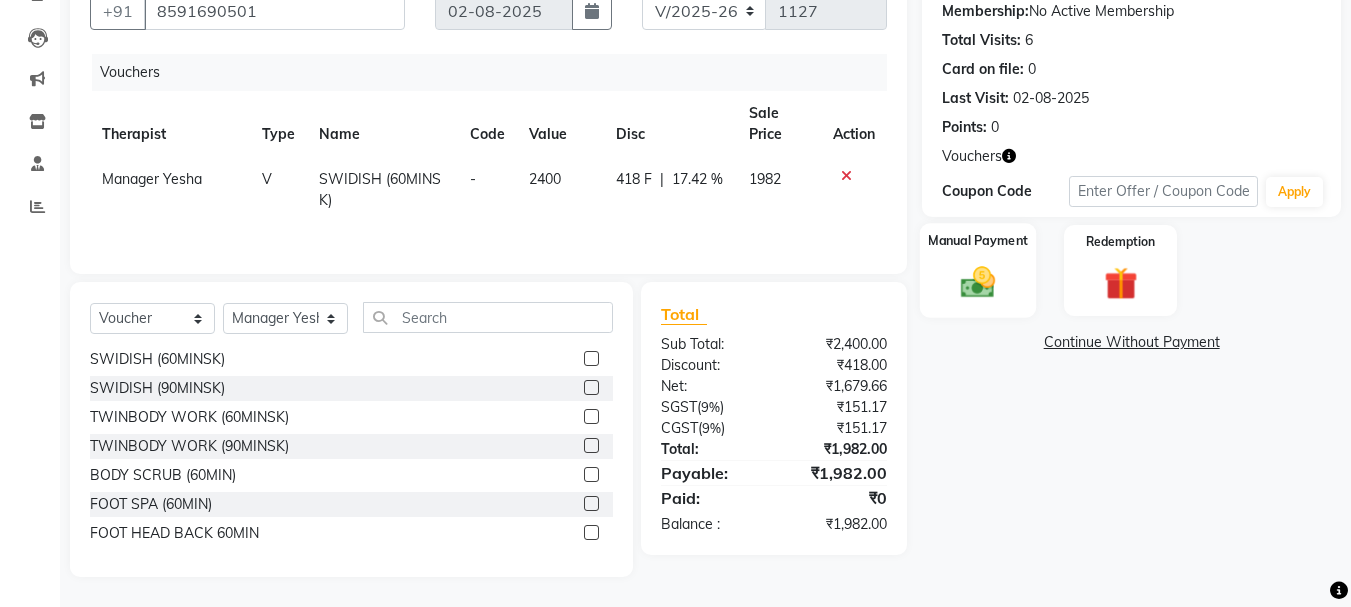 click on "Manual Payment" 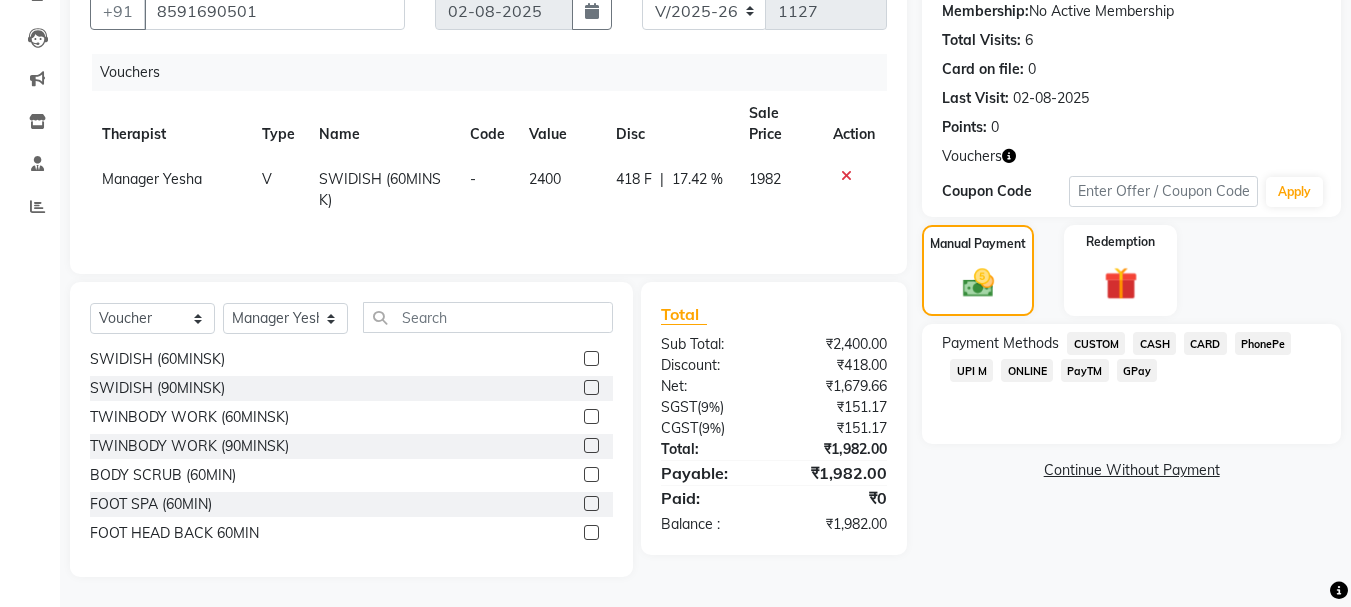 click on "CARD" 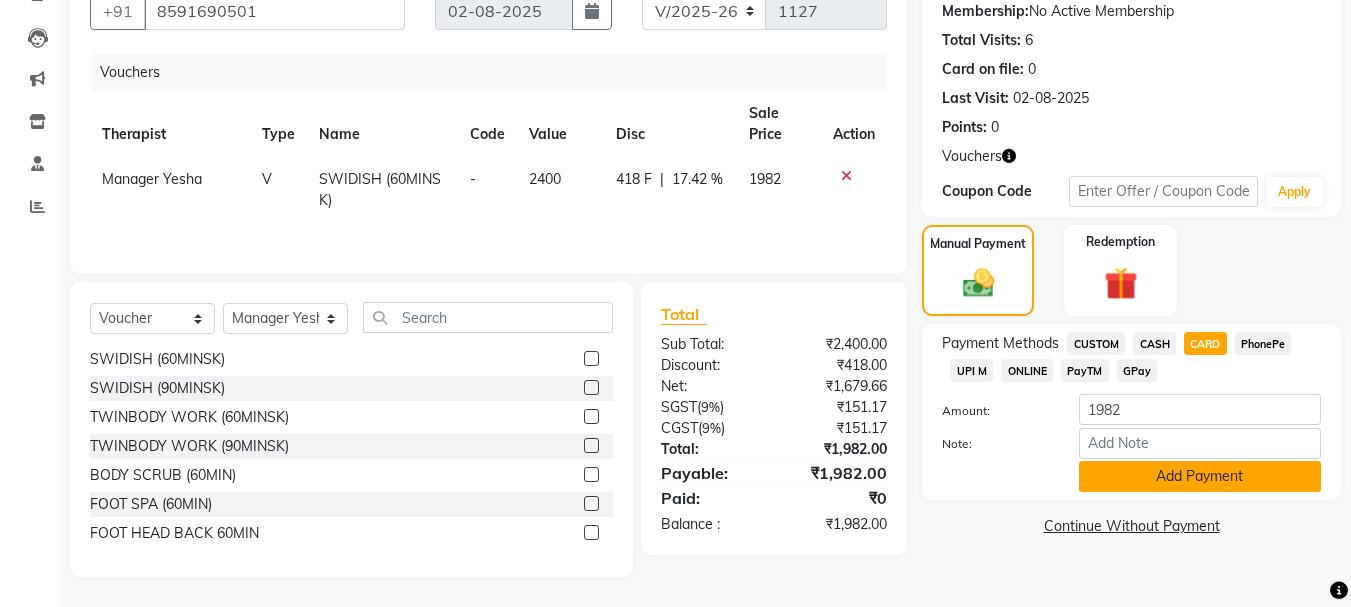click on "Add Payment" 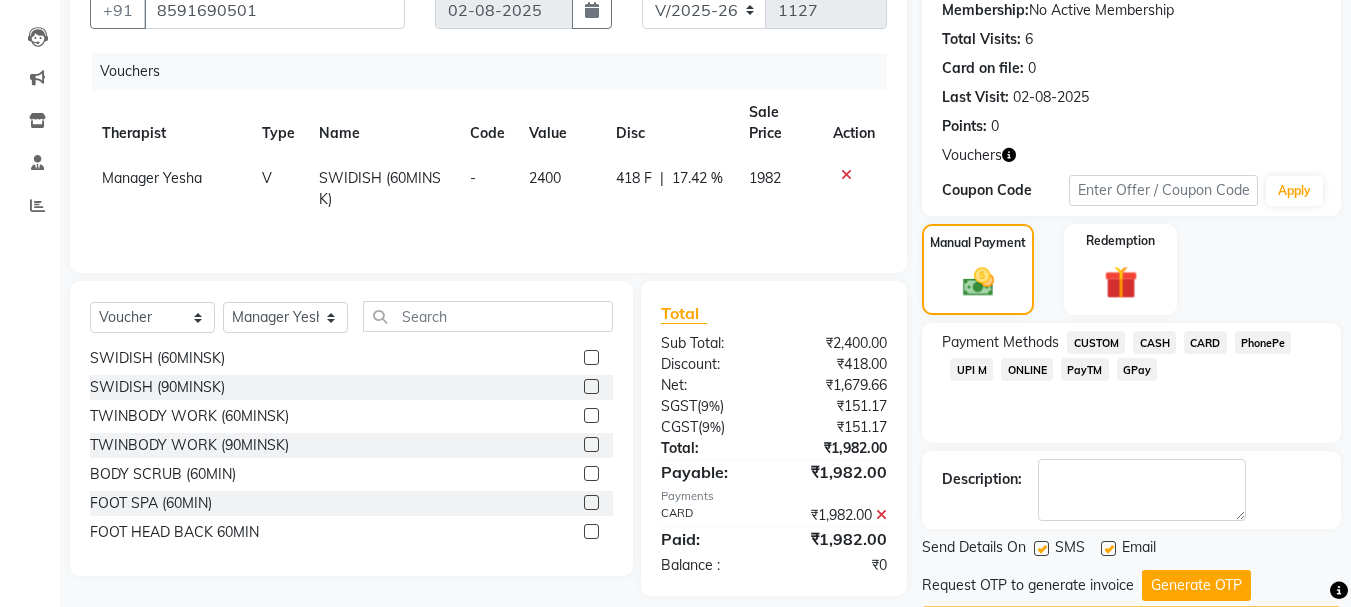 scroll, scrollTop: 254, scrollLeft: 0, axis: vertical 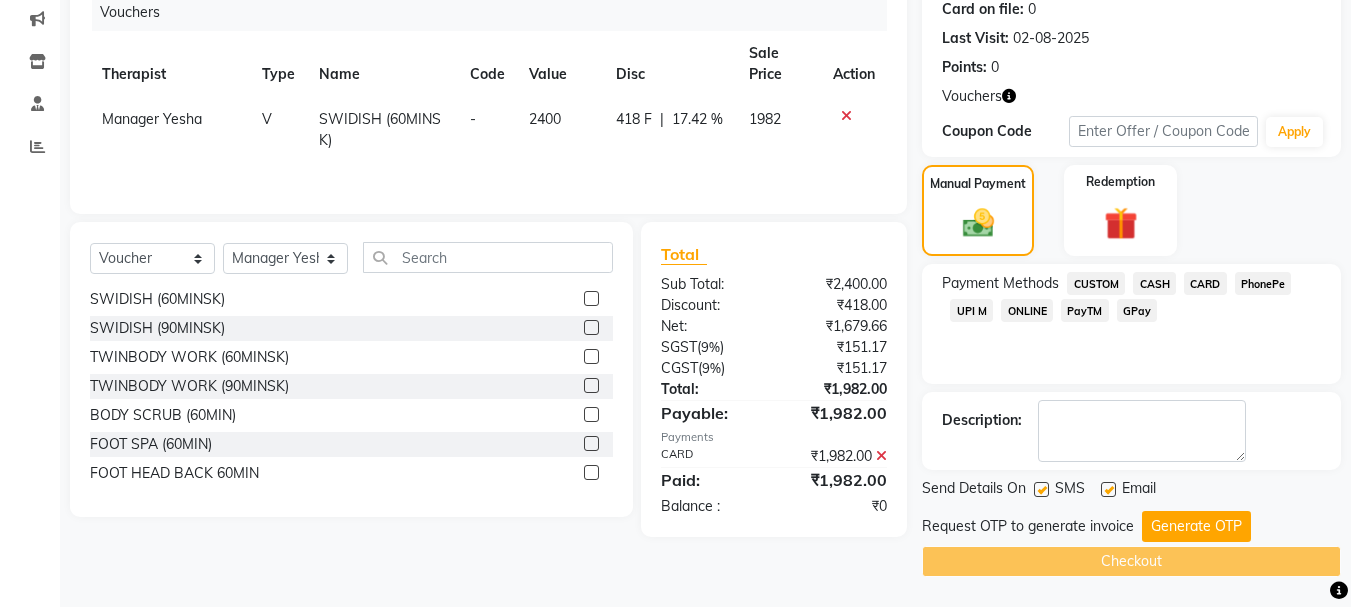 click on "Generate OTP" 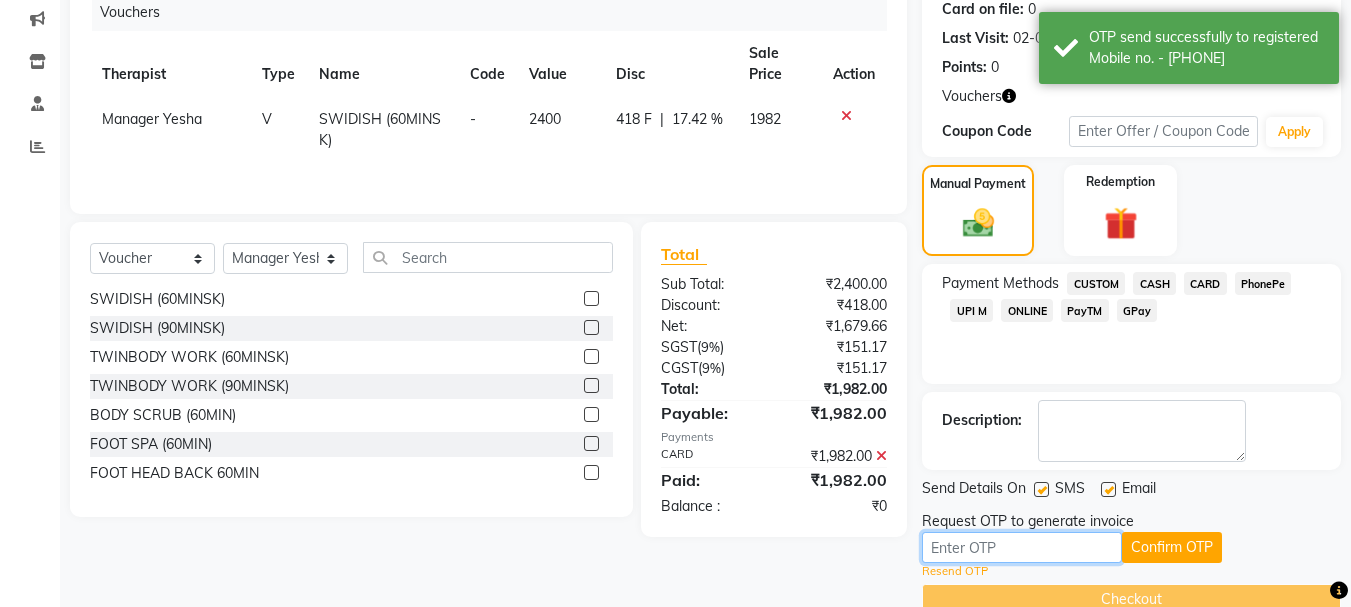 click at bounding box center [1022, 547] 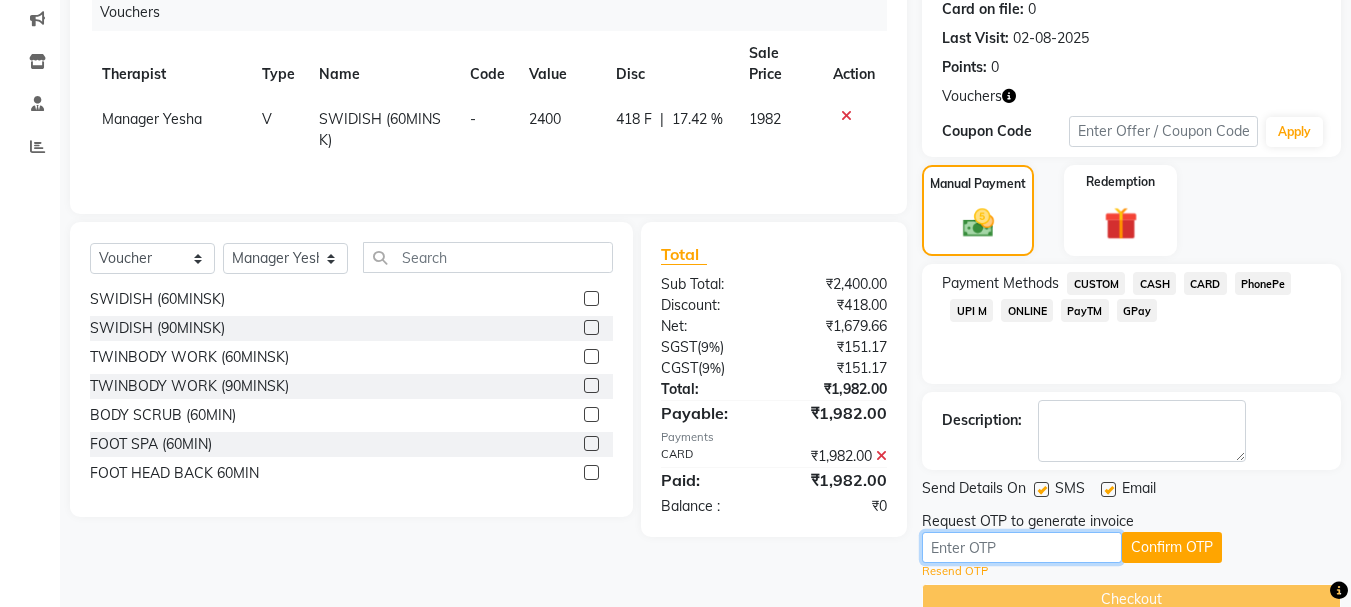 click at bounding box center [1022, 547] 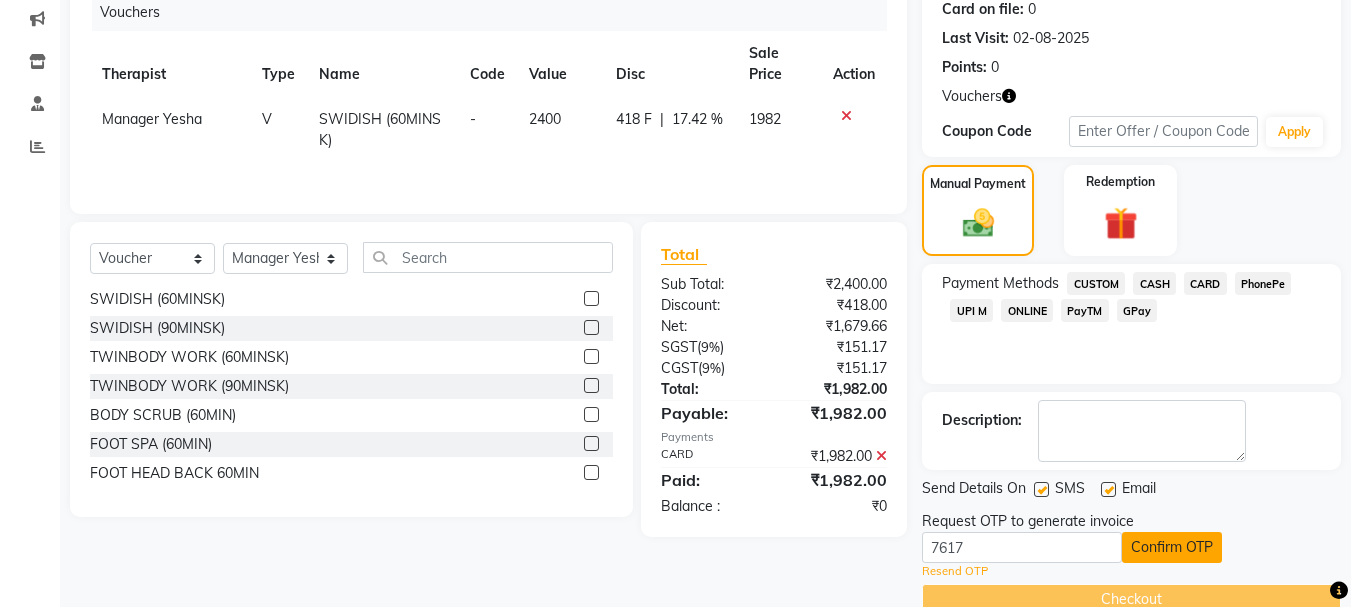 click on "Confirm OTP" 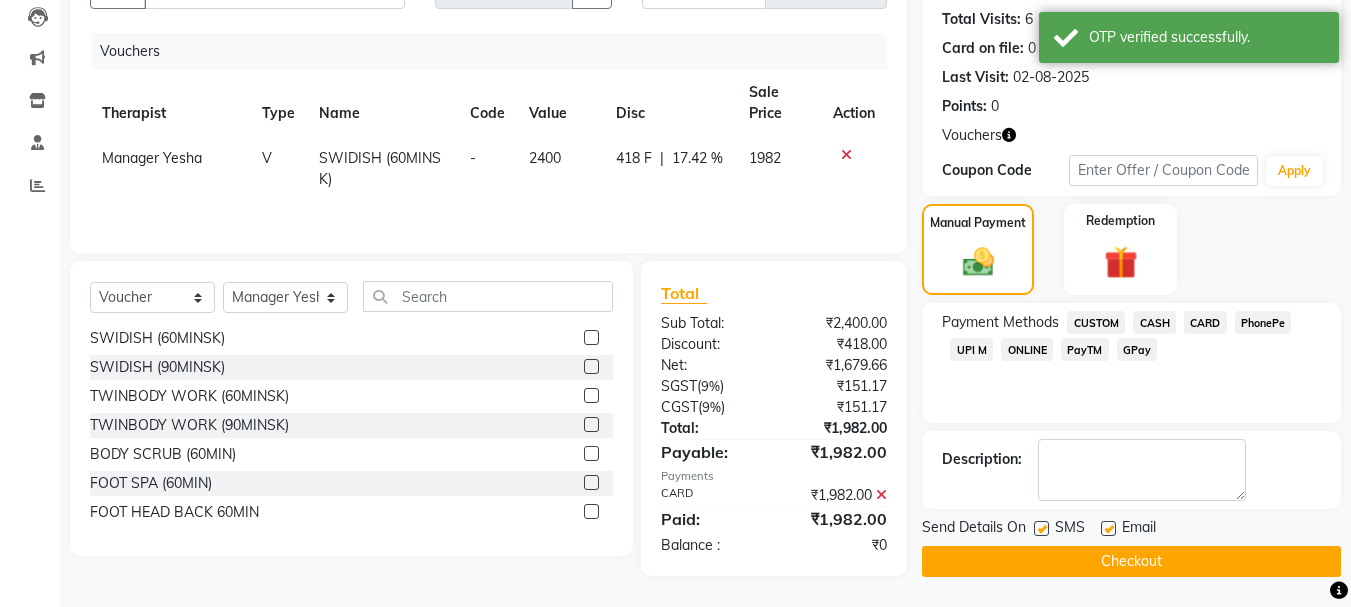 scroll, scrollTop: 215, scrollLeft: 0, axis: vertical 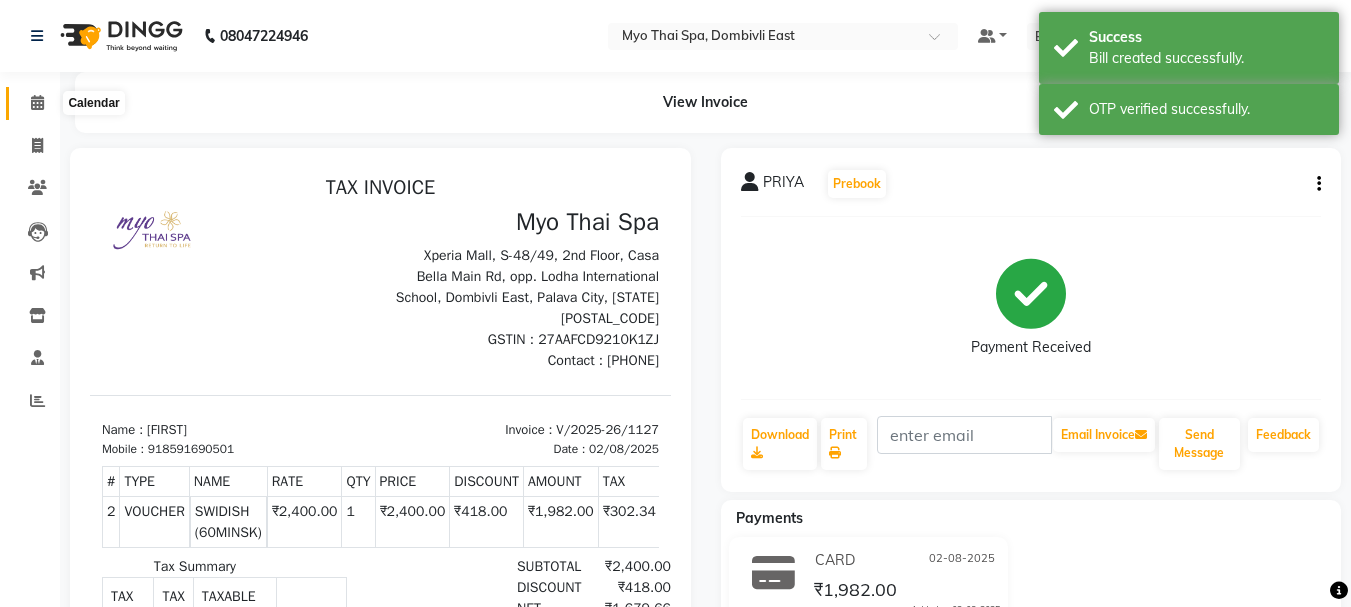 click 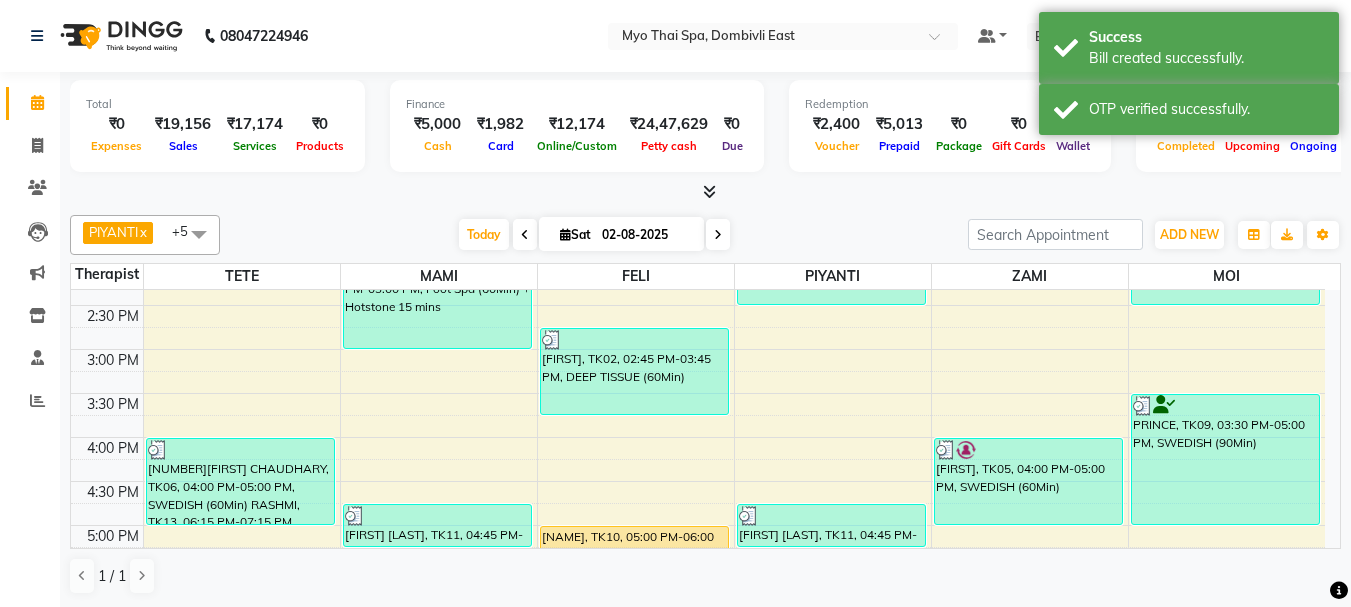 scroll, scrollTop: 600, scrollLeft: 0, axis: vertical 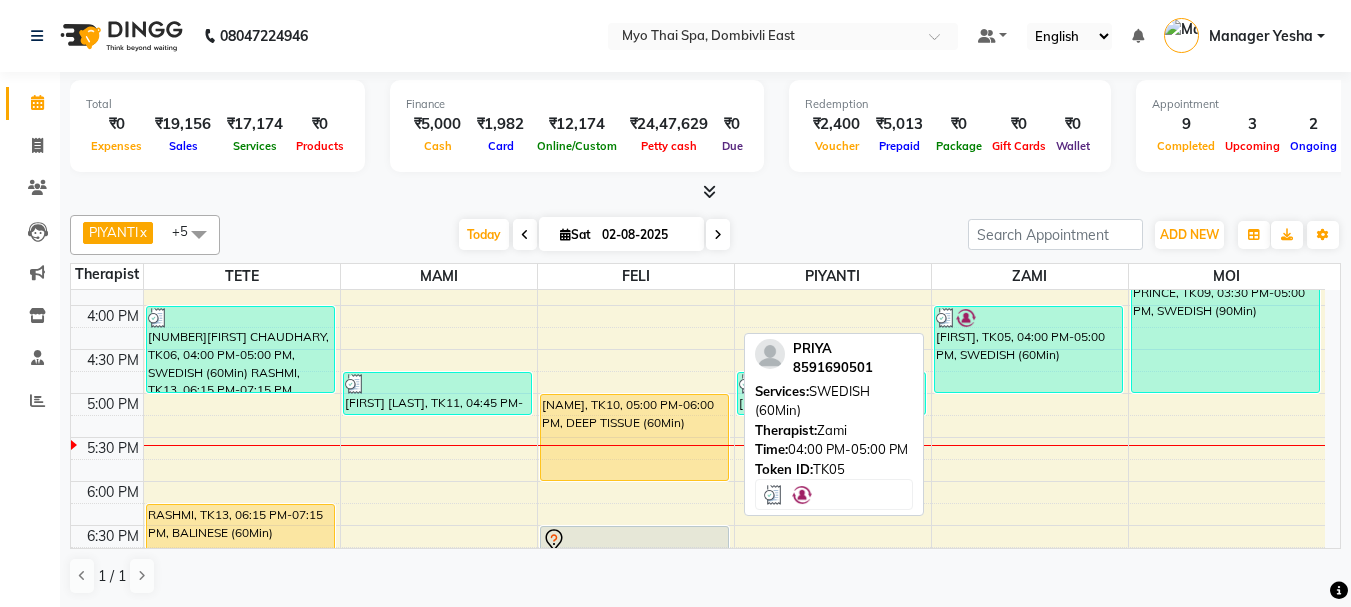click on "[FIRST], TK05, 04:00 PM-05:00 PM, SWEDISH (60Min)" at bounding box center (1028, 349) 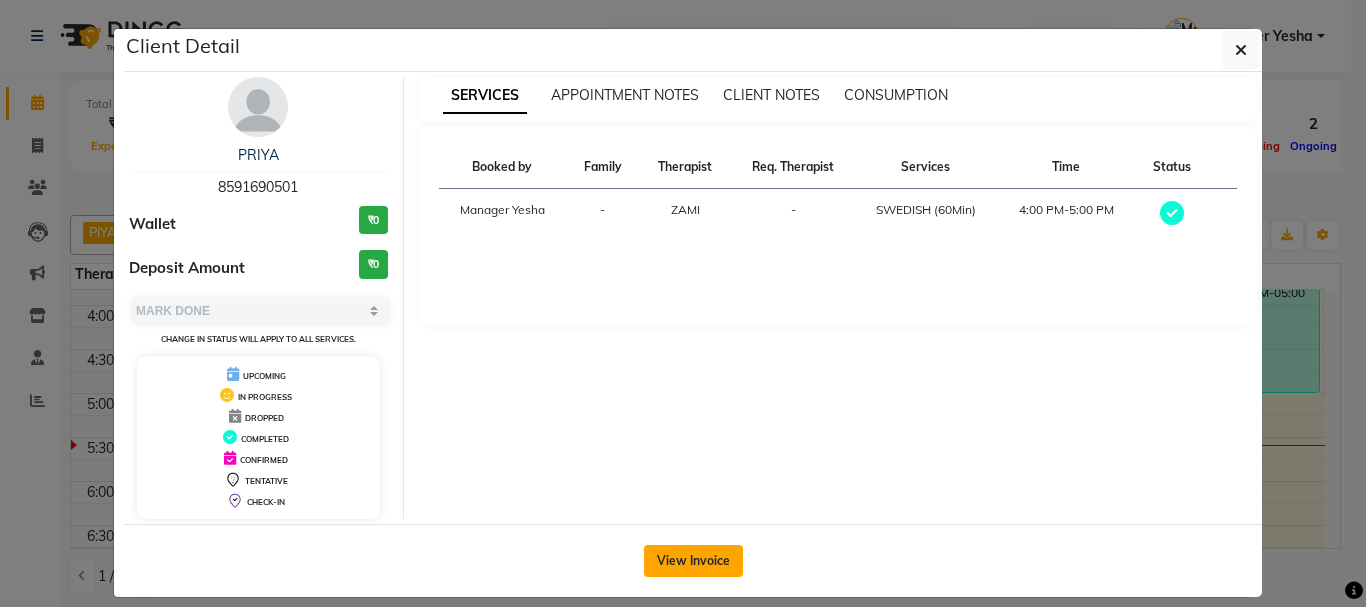 click on "View Invoice" 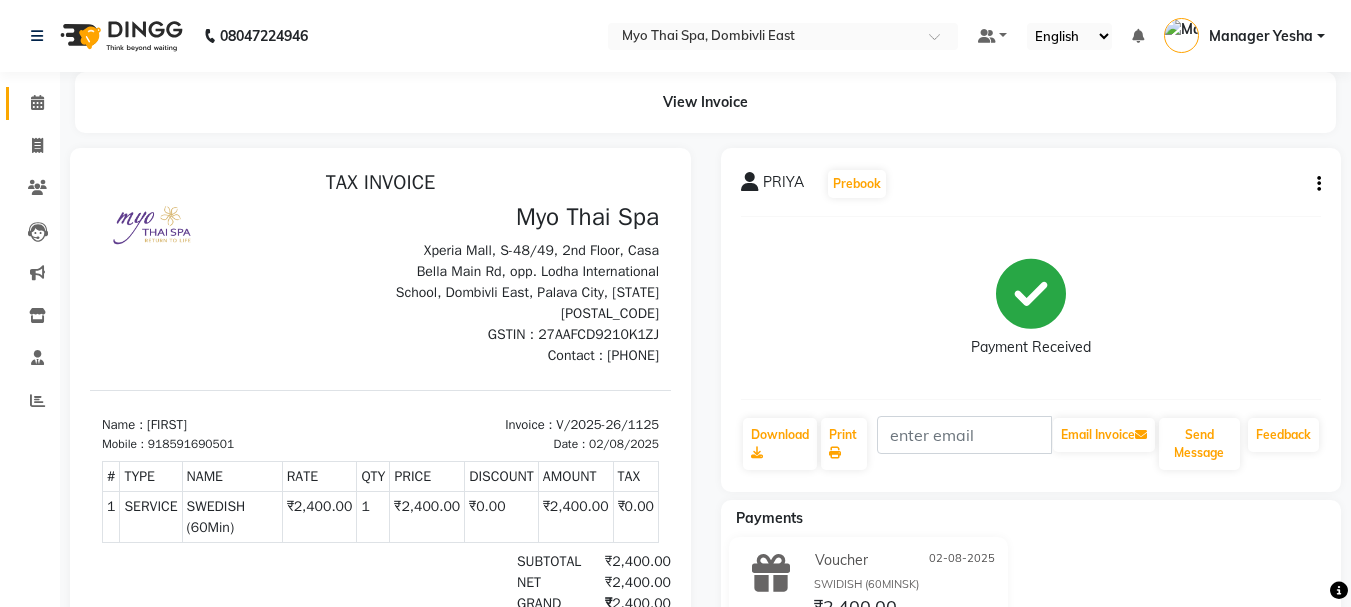 scroll, scrollTop: 0, scrollLeft: 0, axis: both 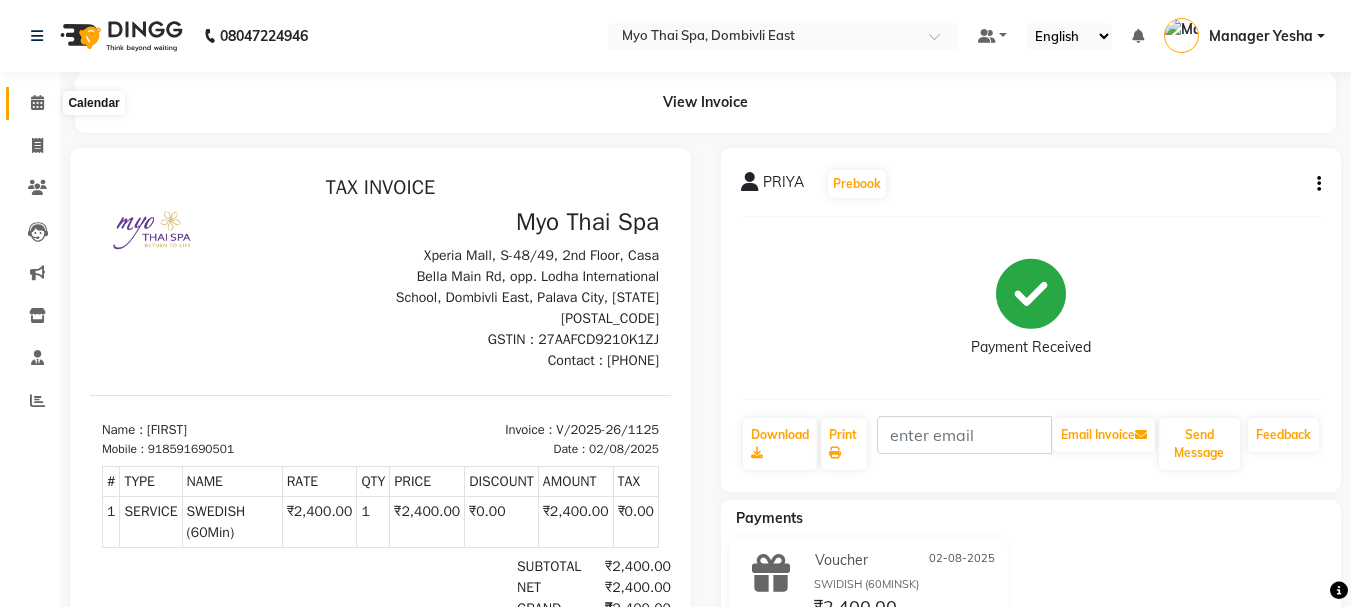 click 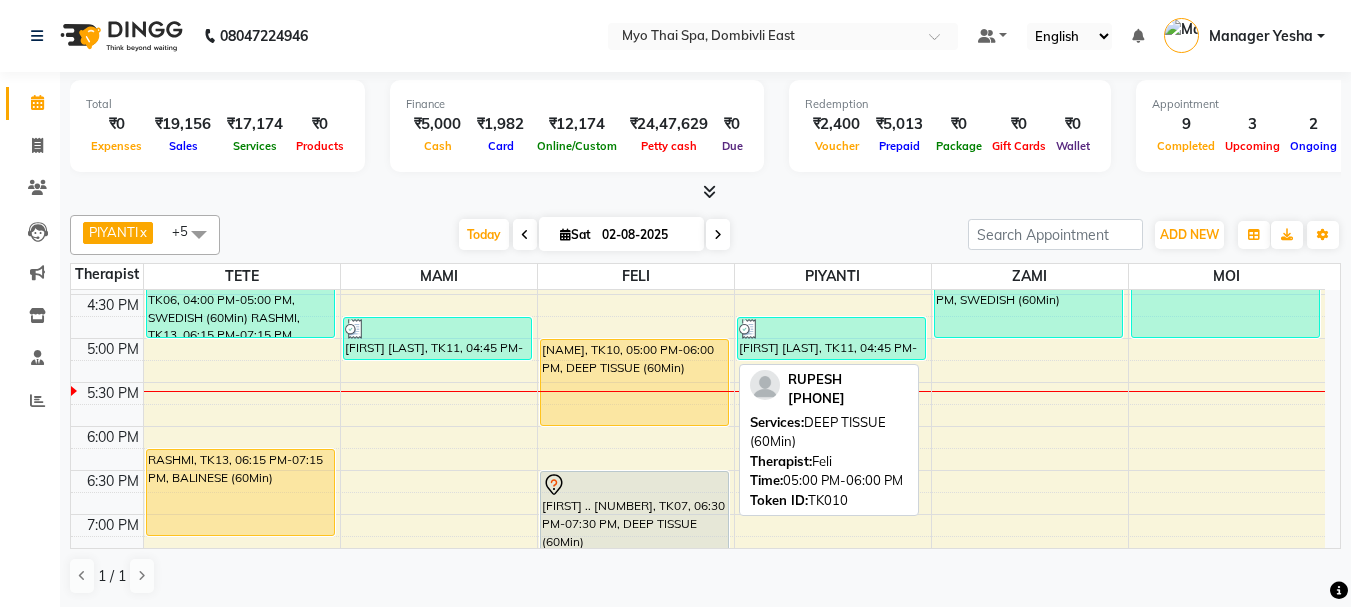 scroll, scrollTop: 700, scrollLeft: 0, axis: vertical 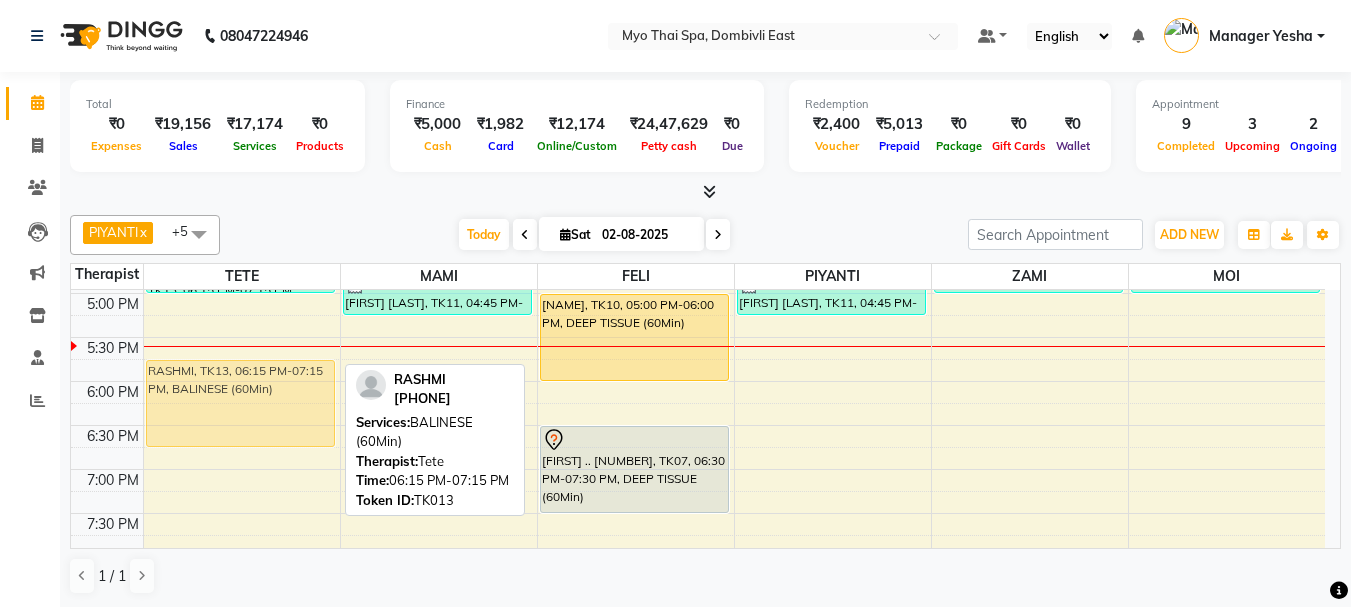 click on "3494 JEEVAN CHAUDHARY, TK06, 04:00 PM-05:00 PM, SWEDISH (60Min)    RASHMI, TK13, 06:15 PM-07:15 PM, BALINESE (60Min)             murali 3288, TK01, 08:00 PM-09:30 PM, DEEP TISSUE (90Min)    RASHMI, TK13, 06:15 PM-07:15 PM, BALINESE (60Min)" at bounding box center (242, 205) 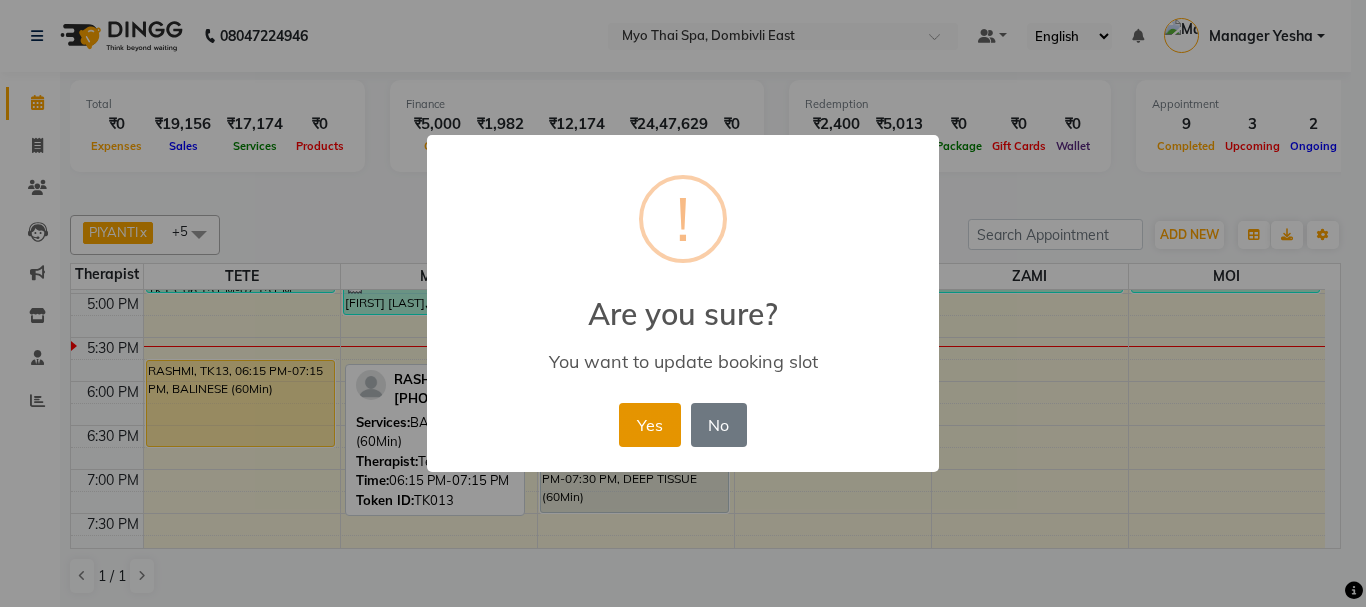 click on "Yes" at bounding box center [649, 425] 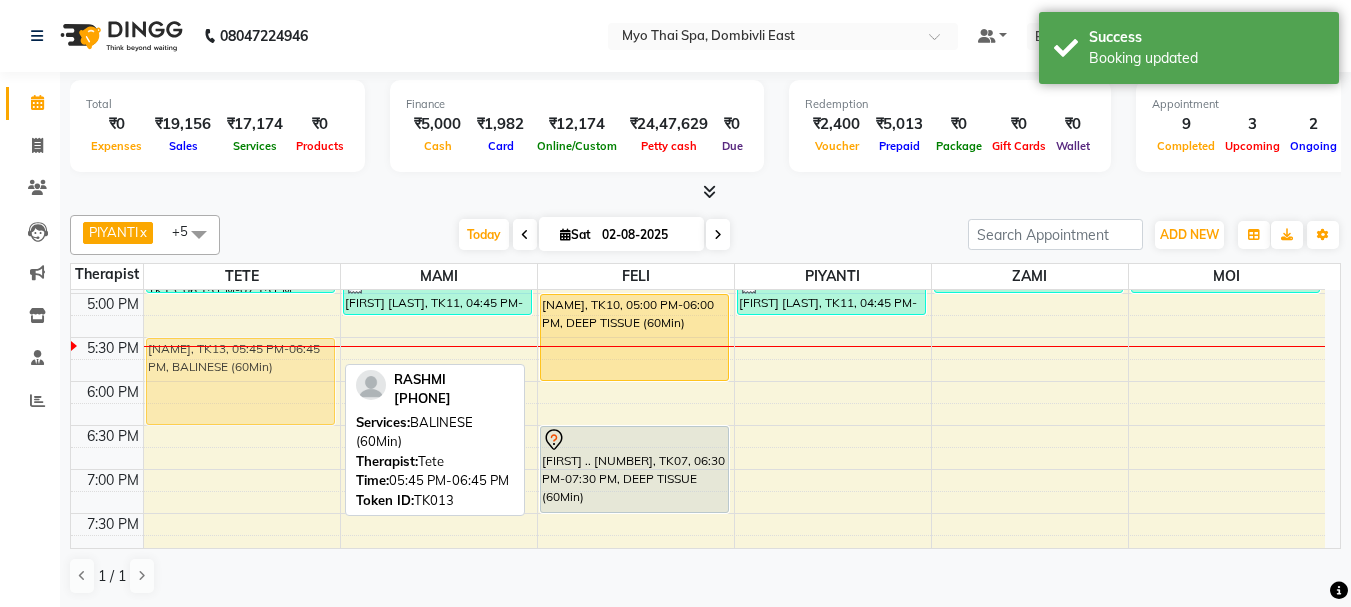click on "3494 JEEVAN CHAUDHARY, TK06, 04:00 PM-05:00 PM, SWEDISH (60Min)    RASHMI, TK13, 05:45 PM-06:45 PM, BALINESE (60Min)             murali 3288, TK01, 08:00 PM-09:30 PM, DEEP TISSUE (90Min)    RASHMI, TK13, 05:45 PM-06:45 PM, BALINESE (60Min)" at bounding box center [242, 205] 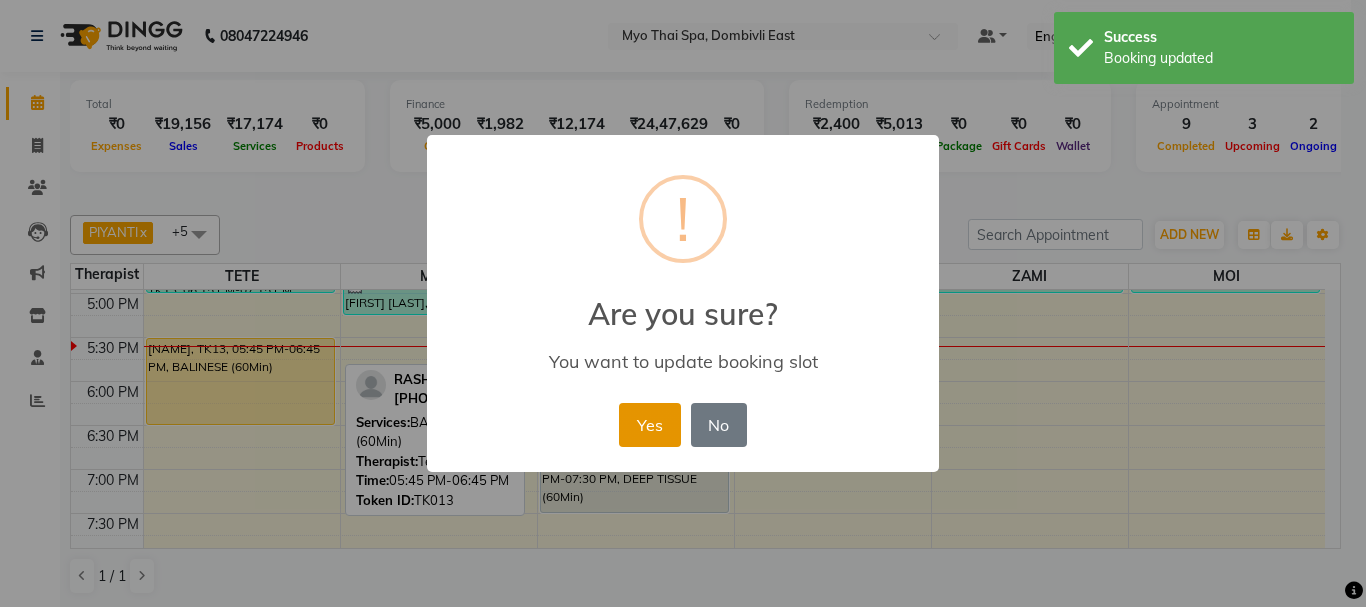 click on "Yes" at bounding box center [649, 425] 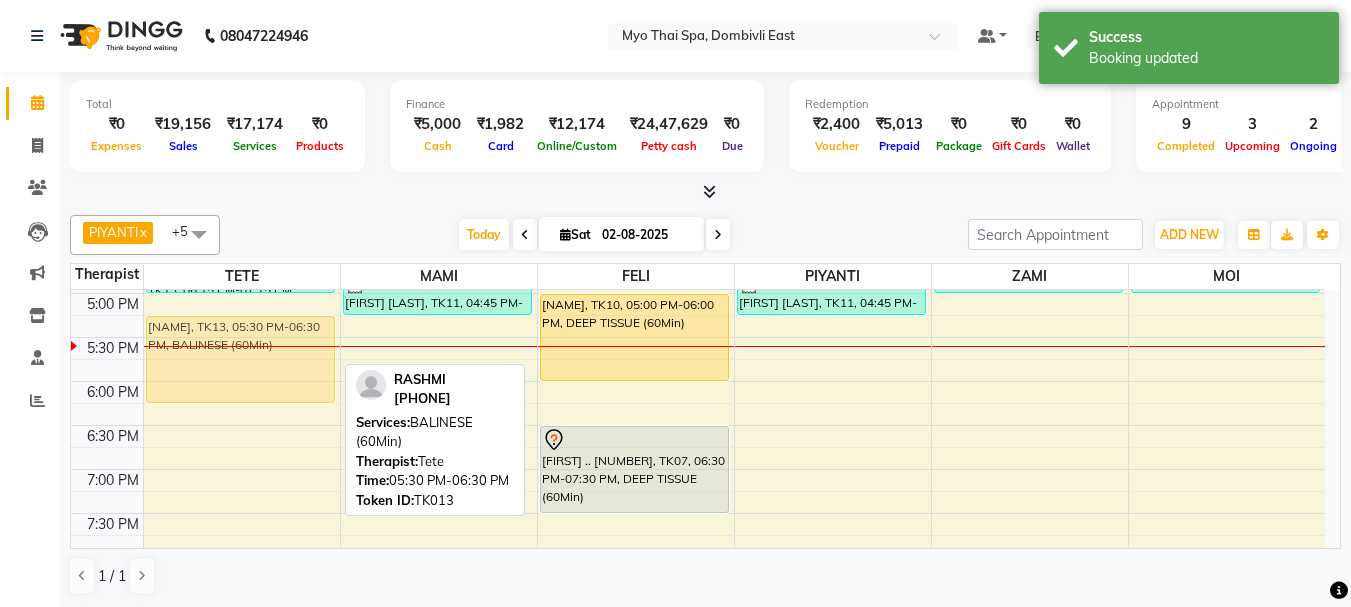 drag, startPoint x: 224, startPoint y: 361, endPoint x: 228, endPoint y: 345, distance: 16.492422 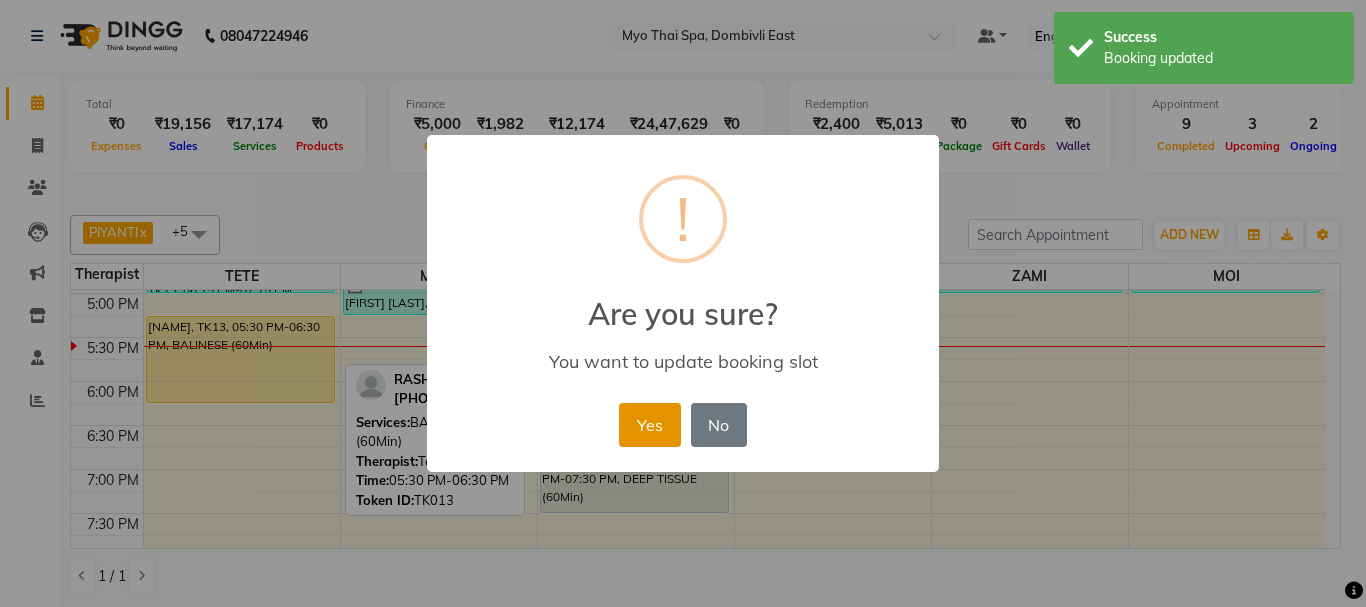 click on "Yes" at bounding box center [649, 425] 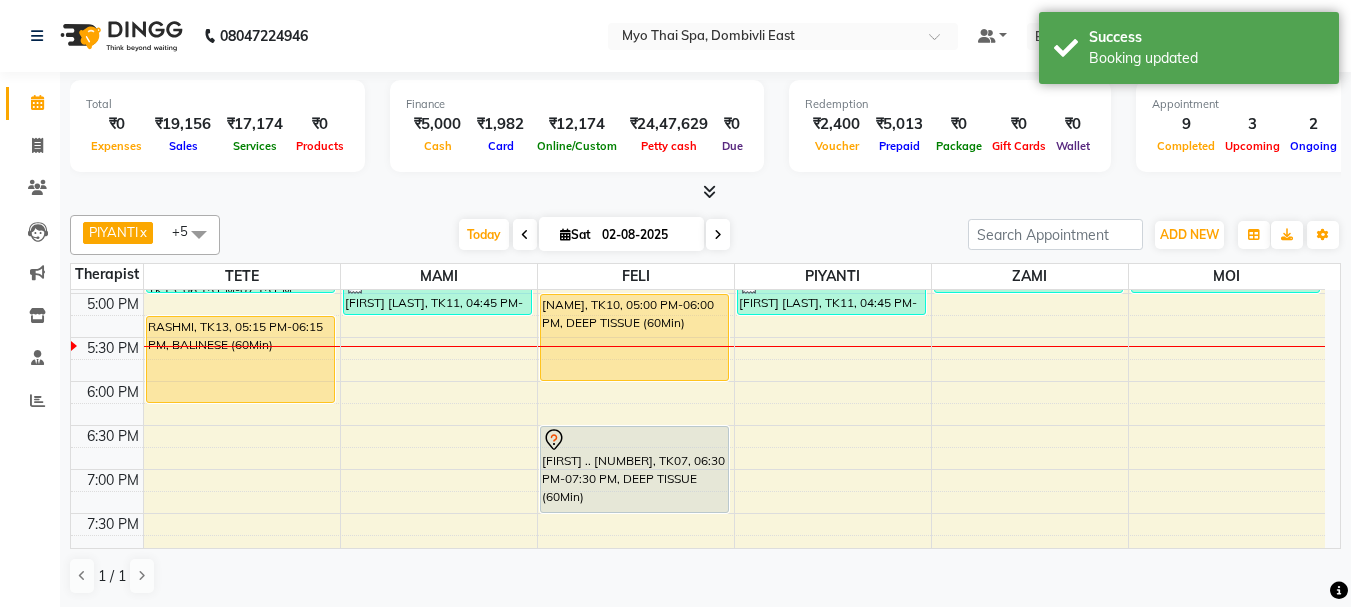 scroll, scrollTop: 600, scrollLeft: 0, axis: vertical 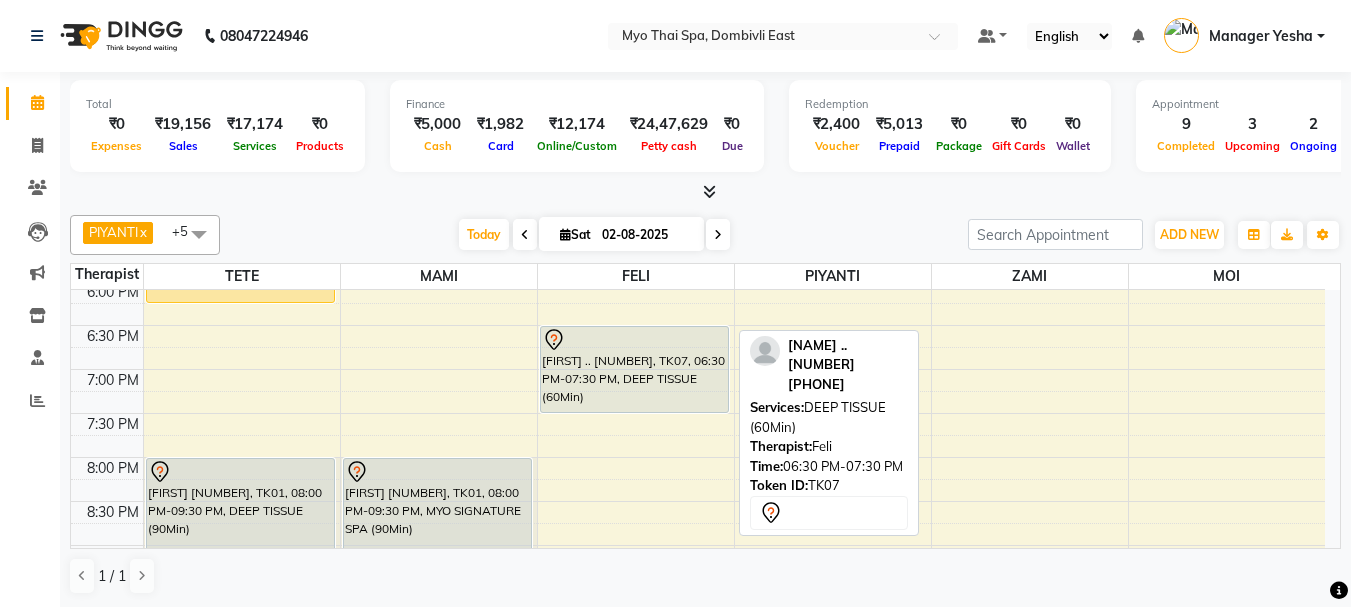 click on "[FIRST] .. 1419, TK07, 06:30 PM-07:30 PM, DEEP TISSUE (60Min)" at bounding box center (634, 369) 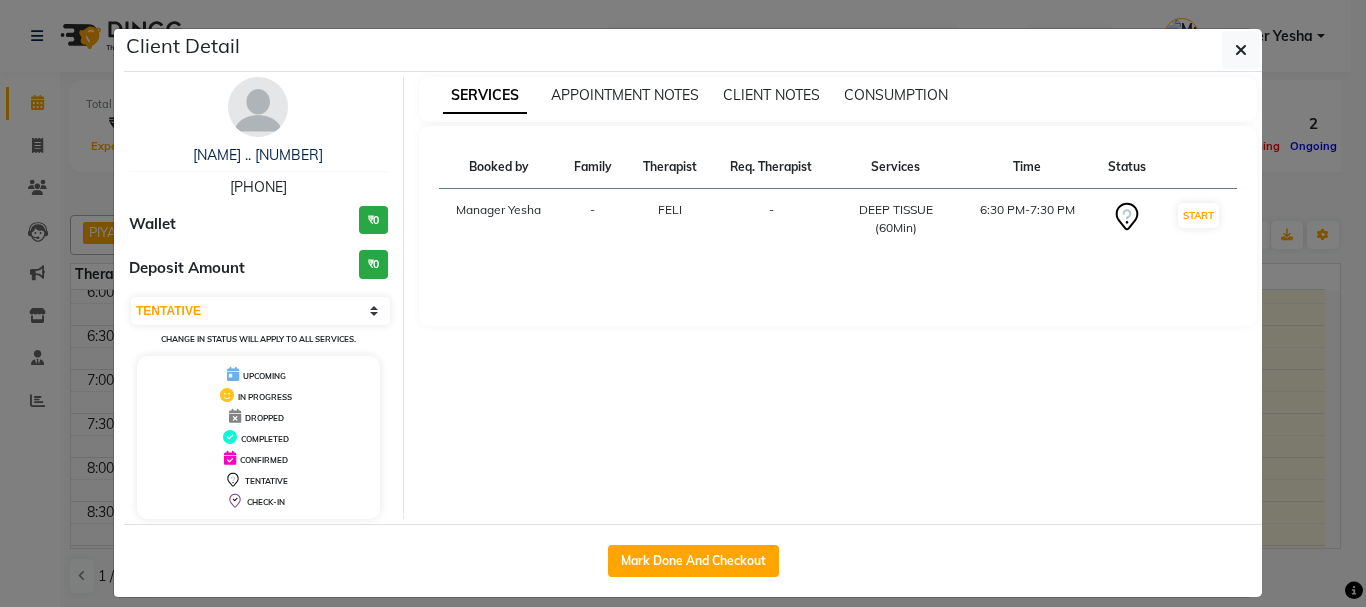 drag, startPoint x: 203, startPoint y: 180, endPoint x: 322, endPoint y: 190, distance: 119.419426 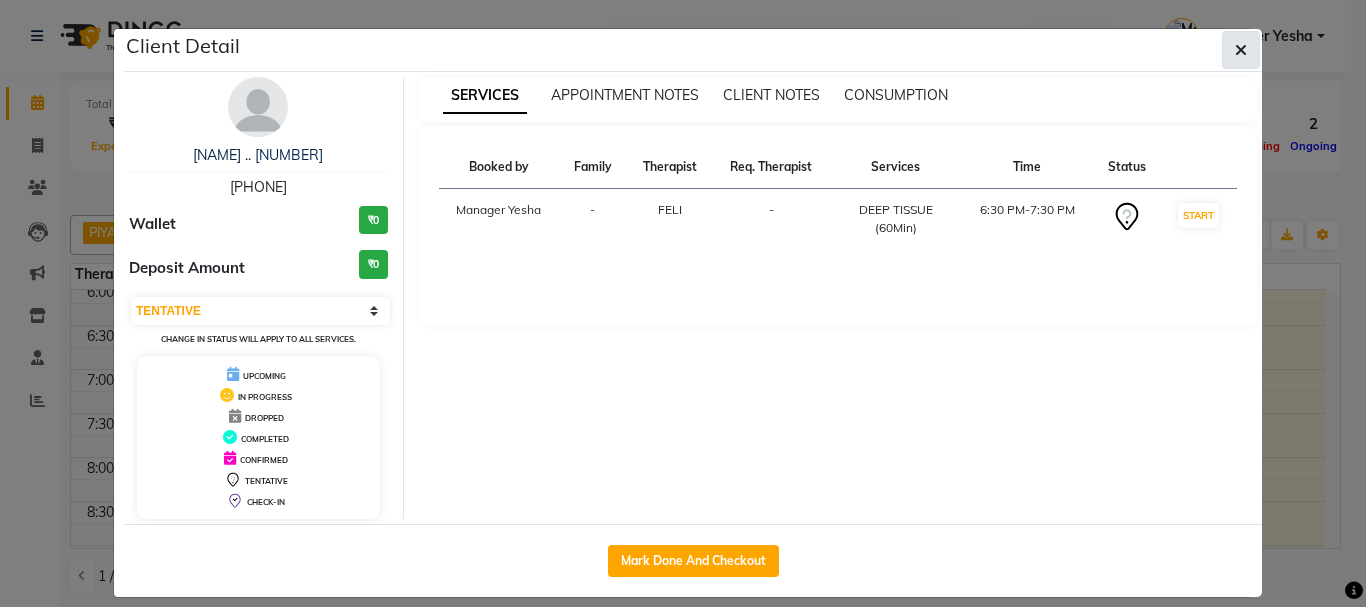 click 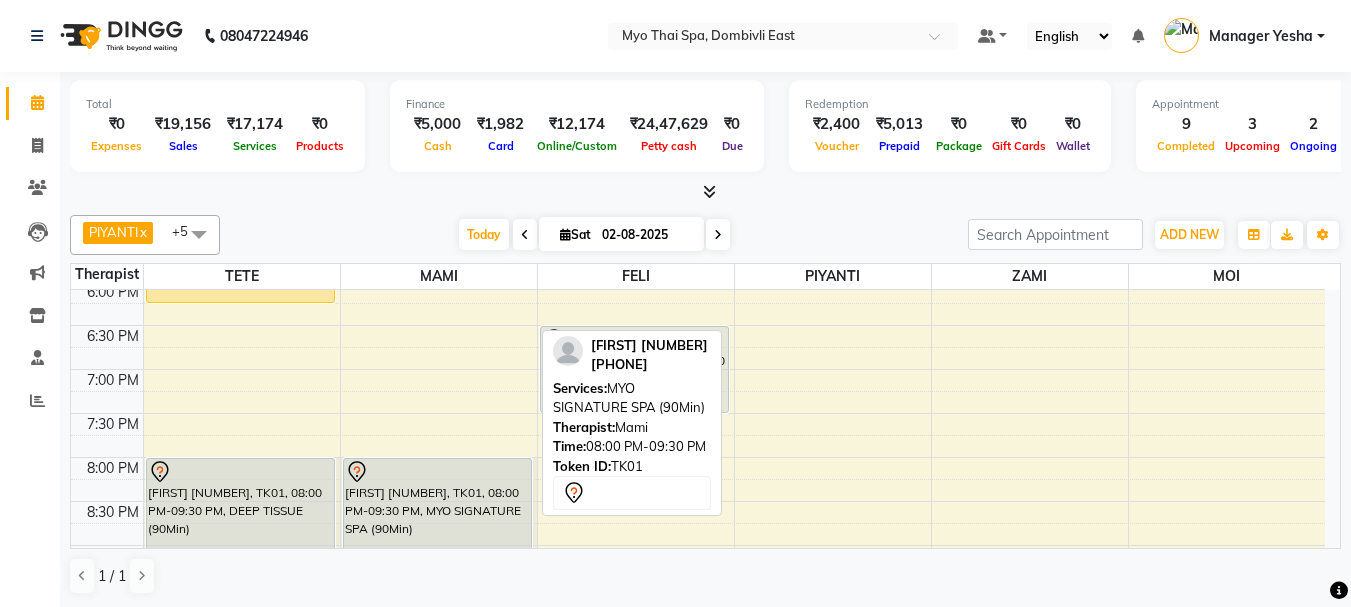 click at bounding box center [437, 472] 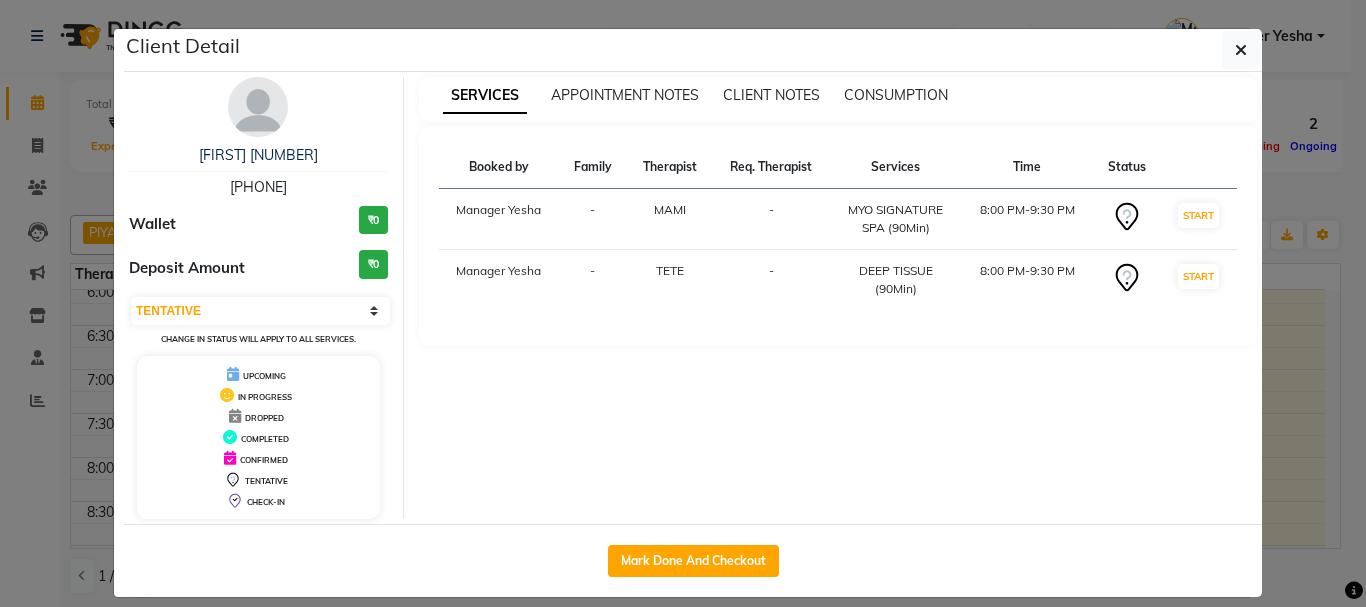 drag, startPoint x: 207, startPoint y: 182, endPoint x: 317, endPoint y: 184, distance: 110.01818 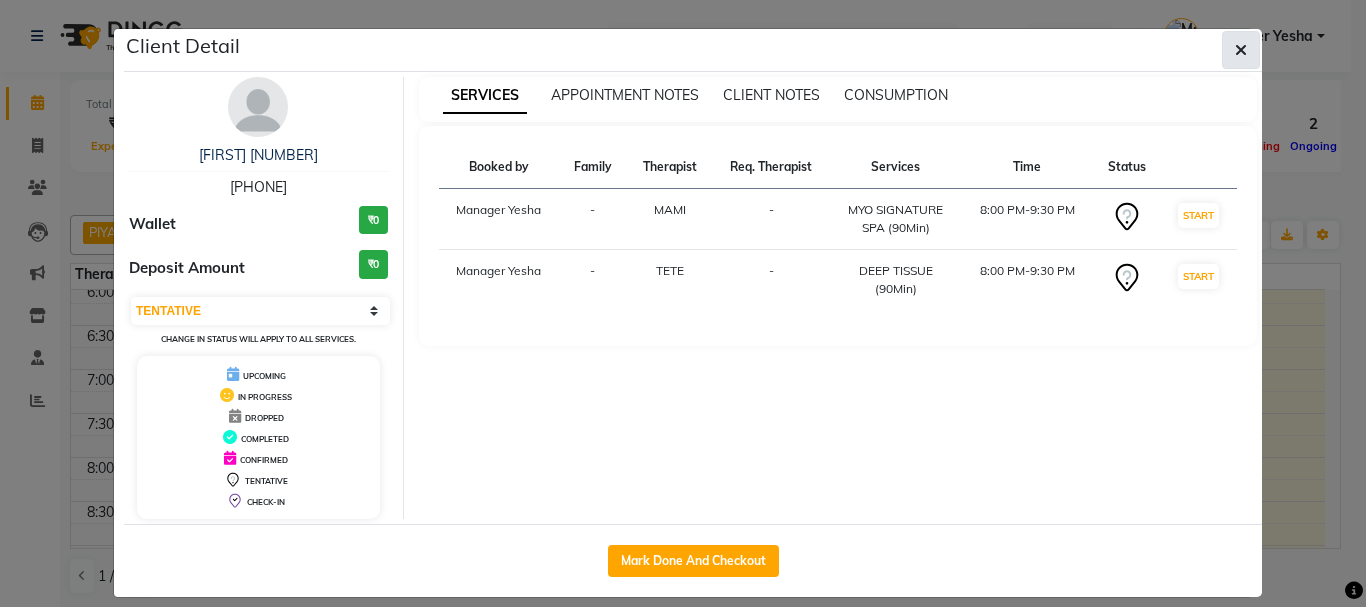 click 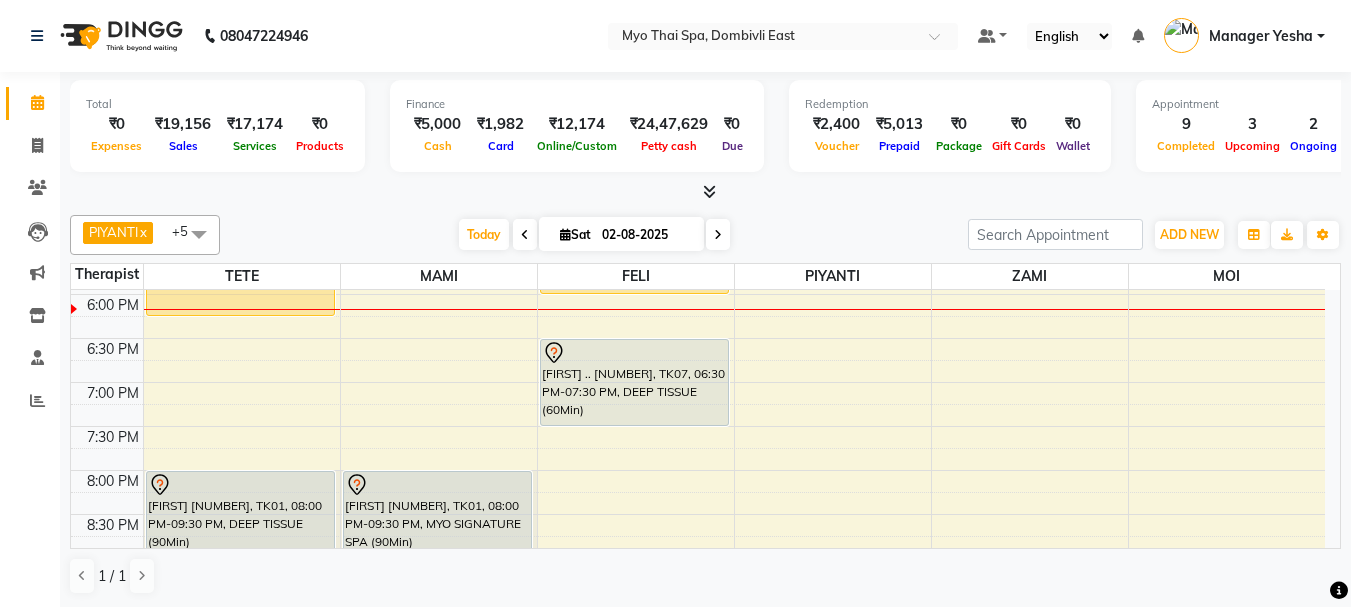scroll, scrollTop: 800, scrollLeft: 0, axis: vertical 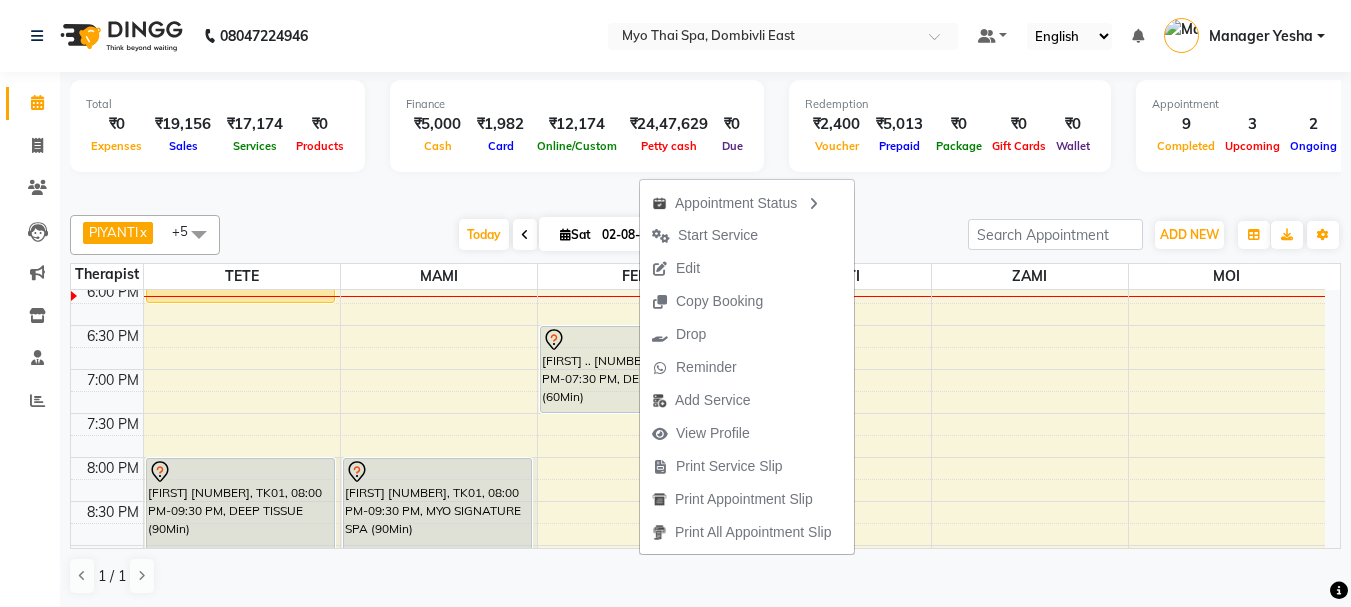 click on "Appointment Status
Start Service
Edit
Copy Booking
Drop
Reminder
Add Service
View Profile
Print Service Slip
Print Appointment Slip
Print All Appointment Slip" at bounding box center [747, 367] 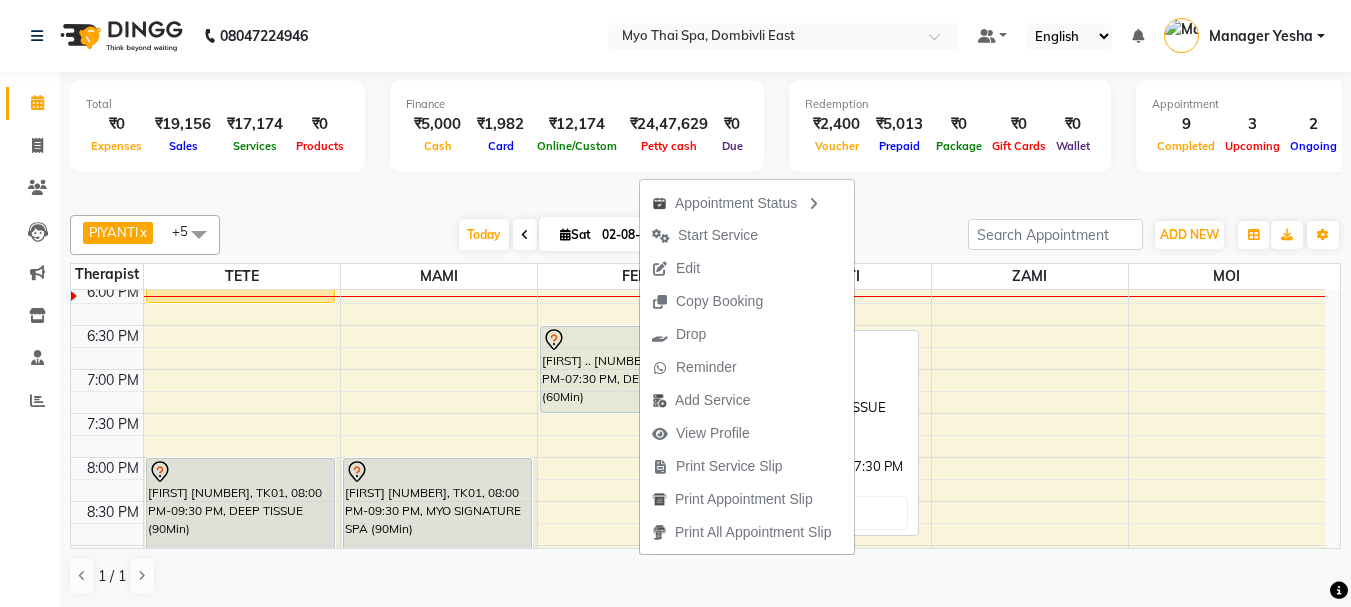 click on "[FIRST] .. 1419, TK07, 06:30 PM-07:30 PM, DEEP TISSUE (60Min)" at bounding box center (634, 369) 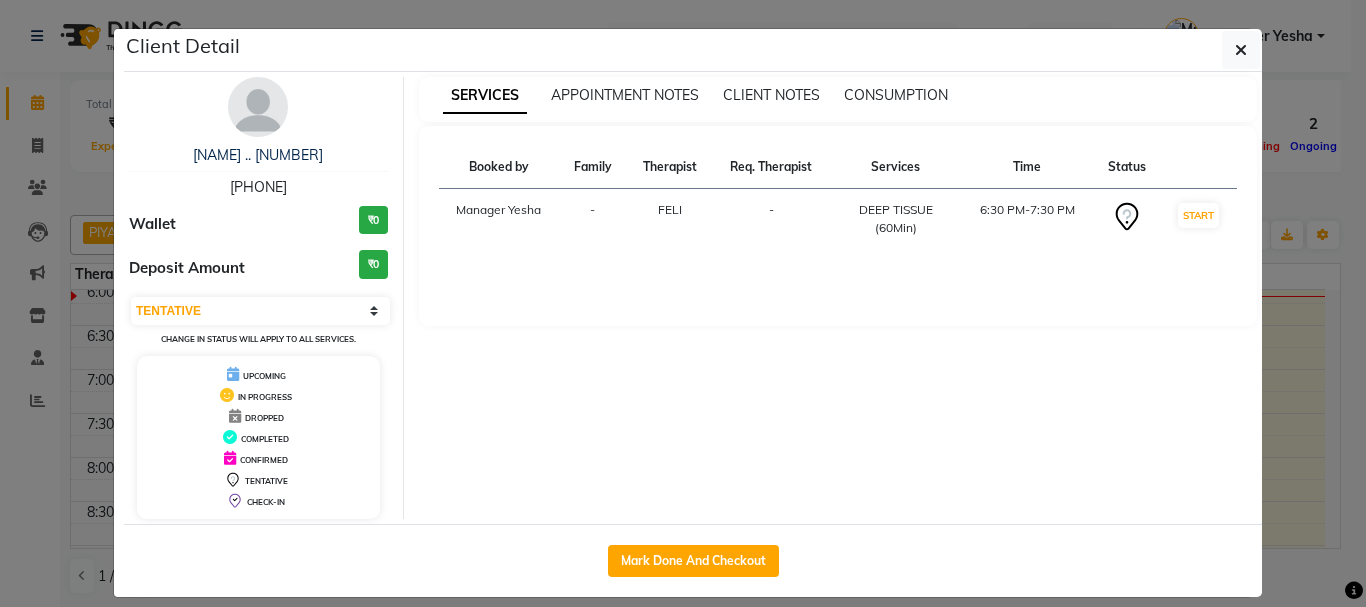click on "Mark Done And Checkout" 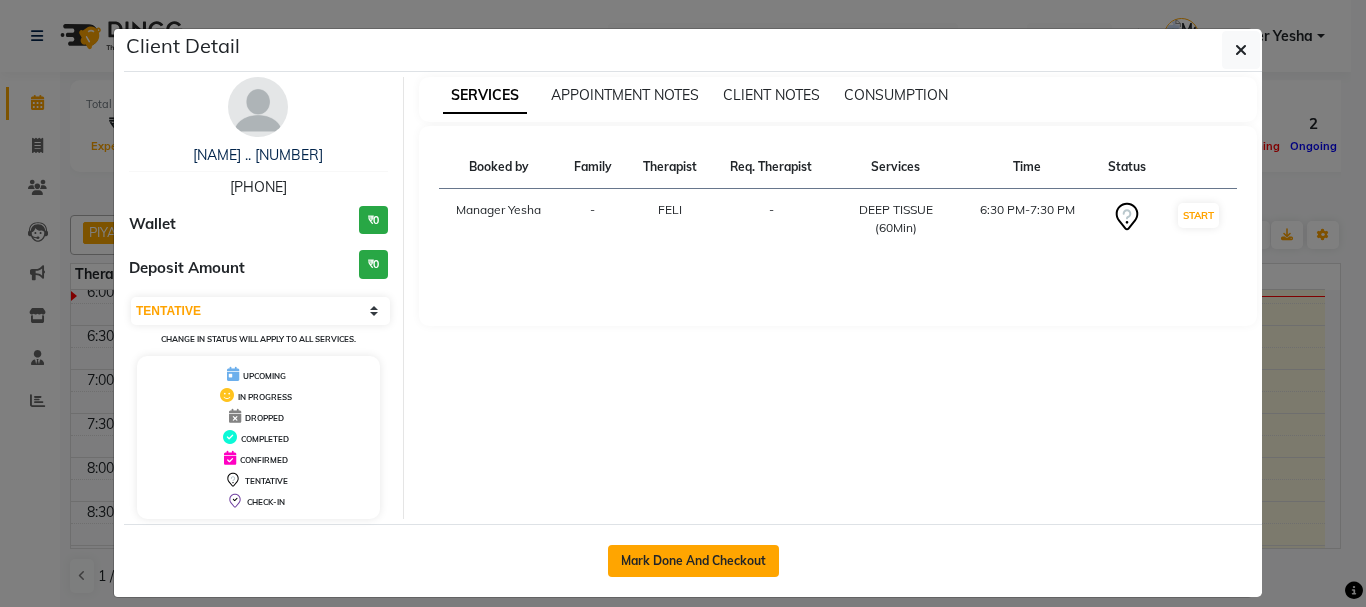 click on "Mark Done And Checkout" 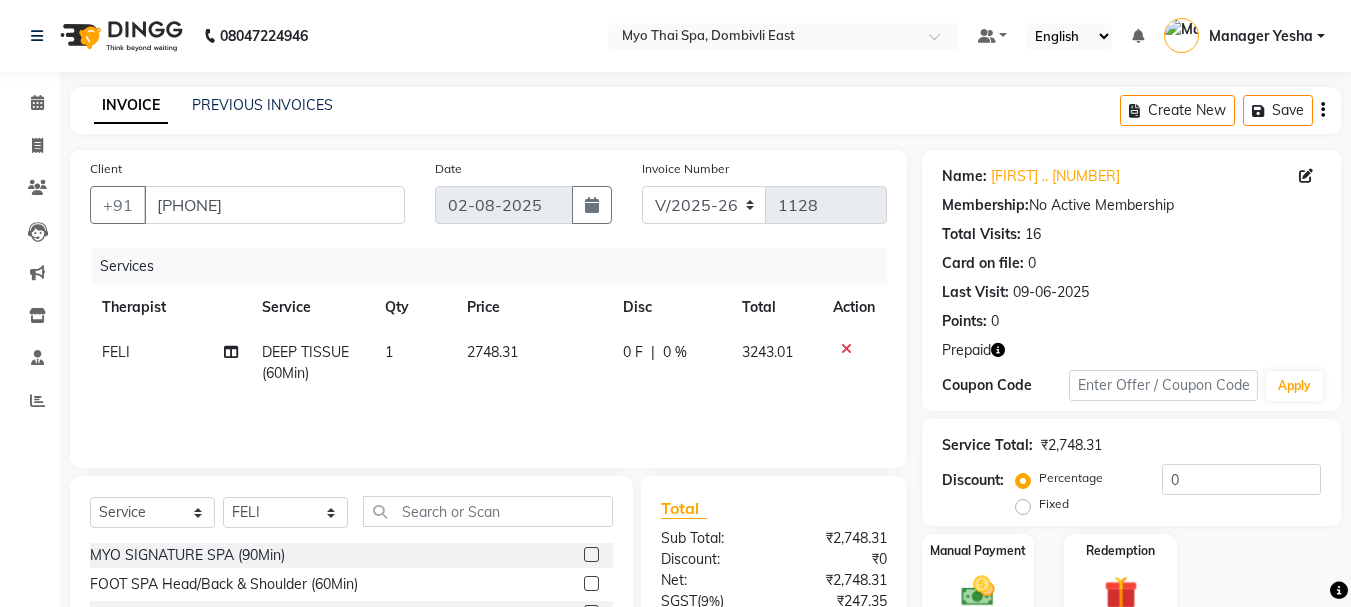 scroll, scrollTop: 214, scrollLeft: 0, axis: vertical 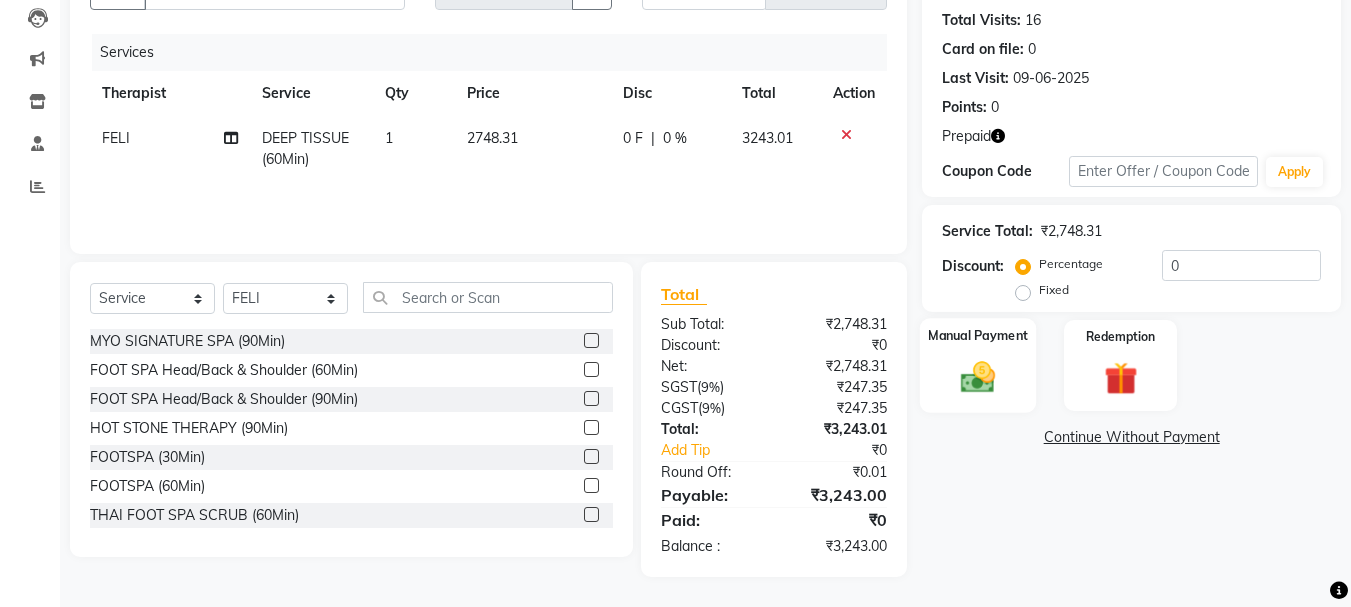 click on "Manual Payment" 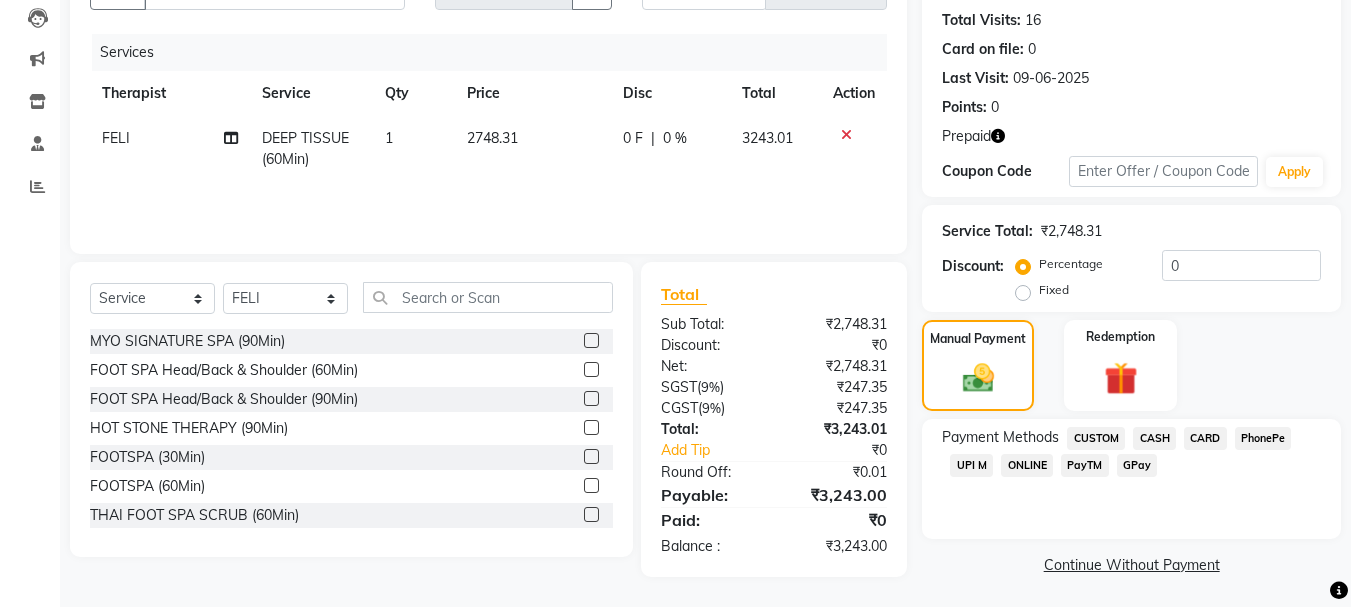 scroll, scrollTop: 217, scrollLeft: 0, axis: vertical 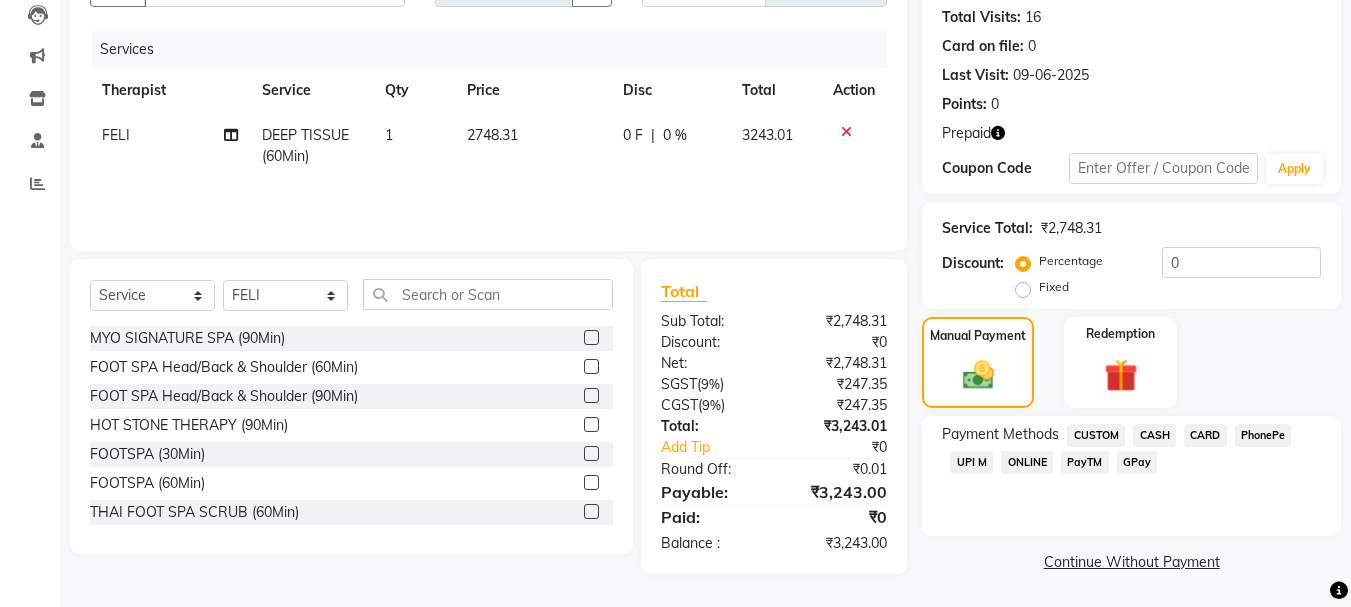 click on "CASH" 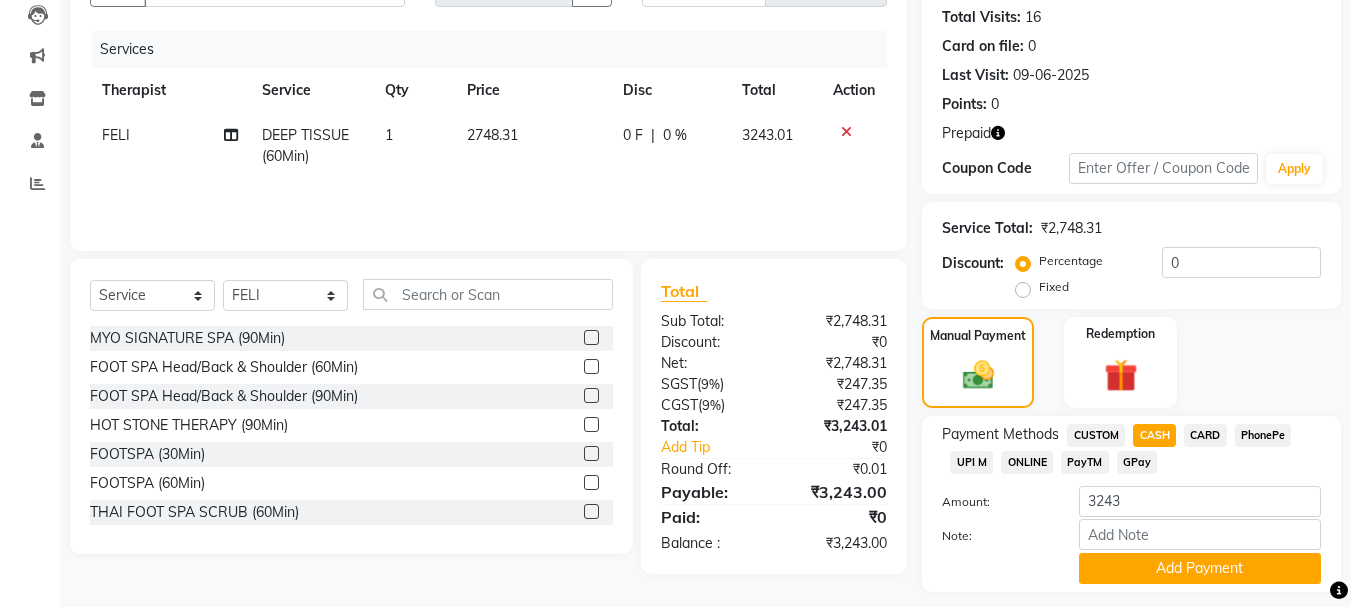 scroll, scrollTop: 273, scrollLeft: 0, axis: vertical 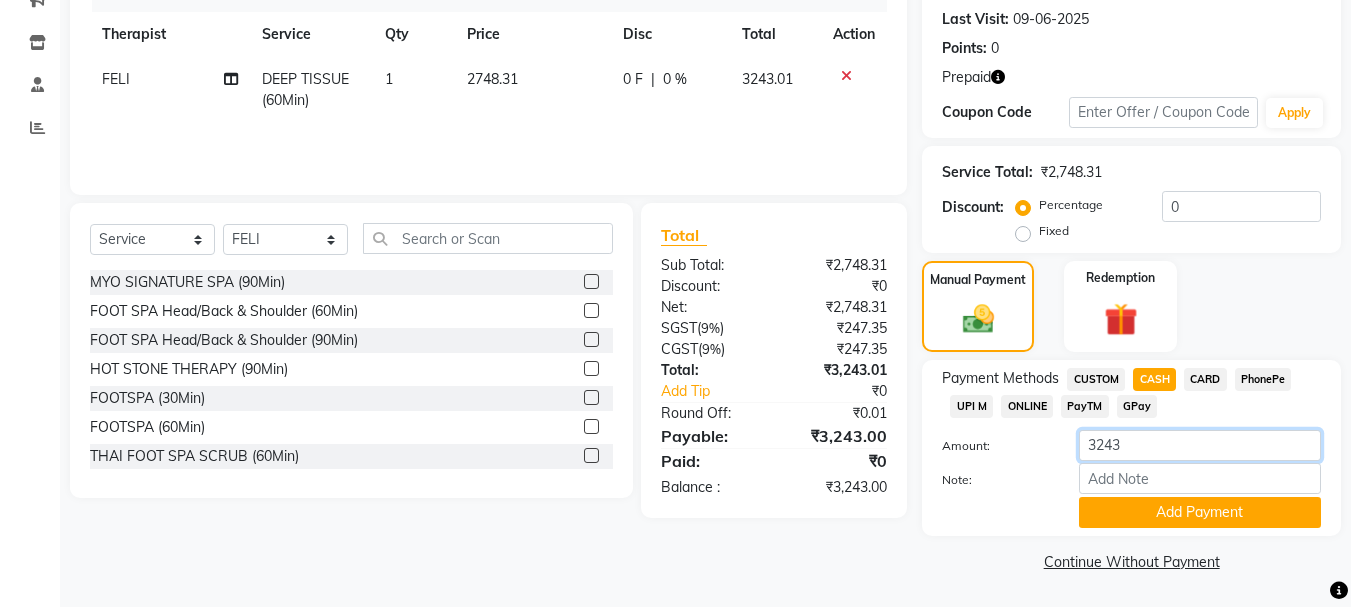 click on "3243" 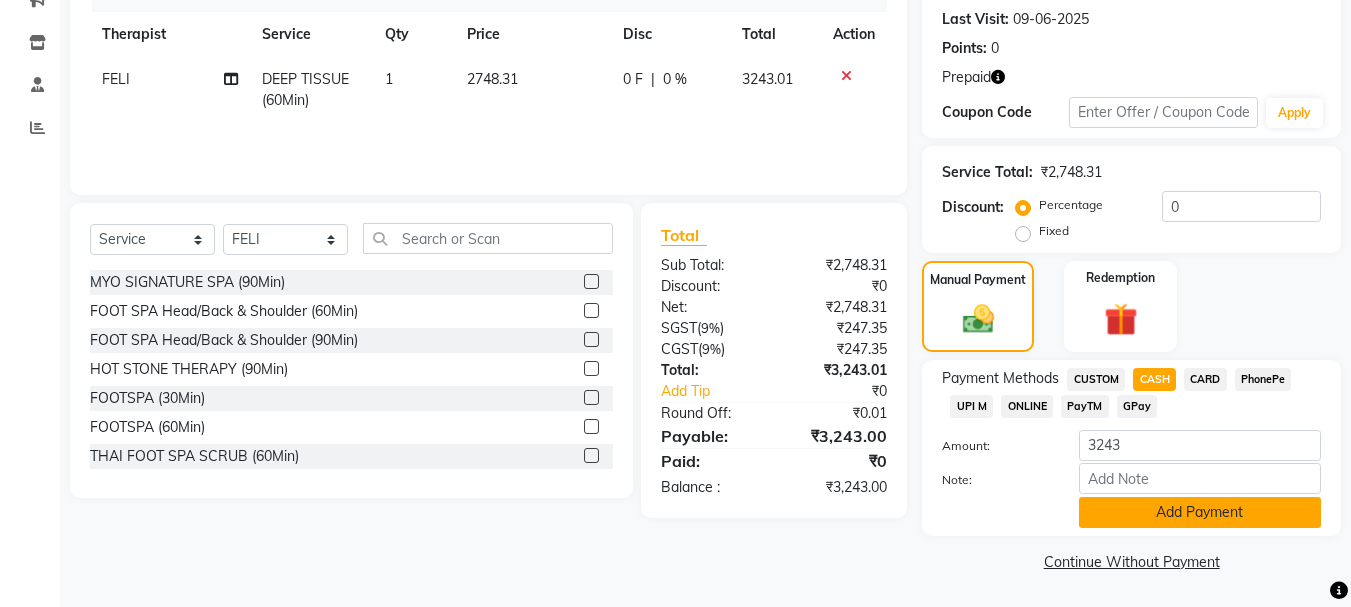 click on "Add Payment" 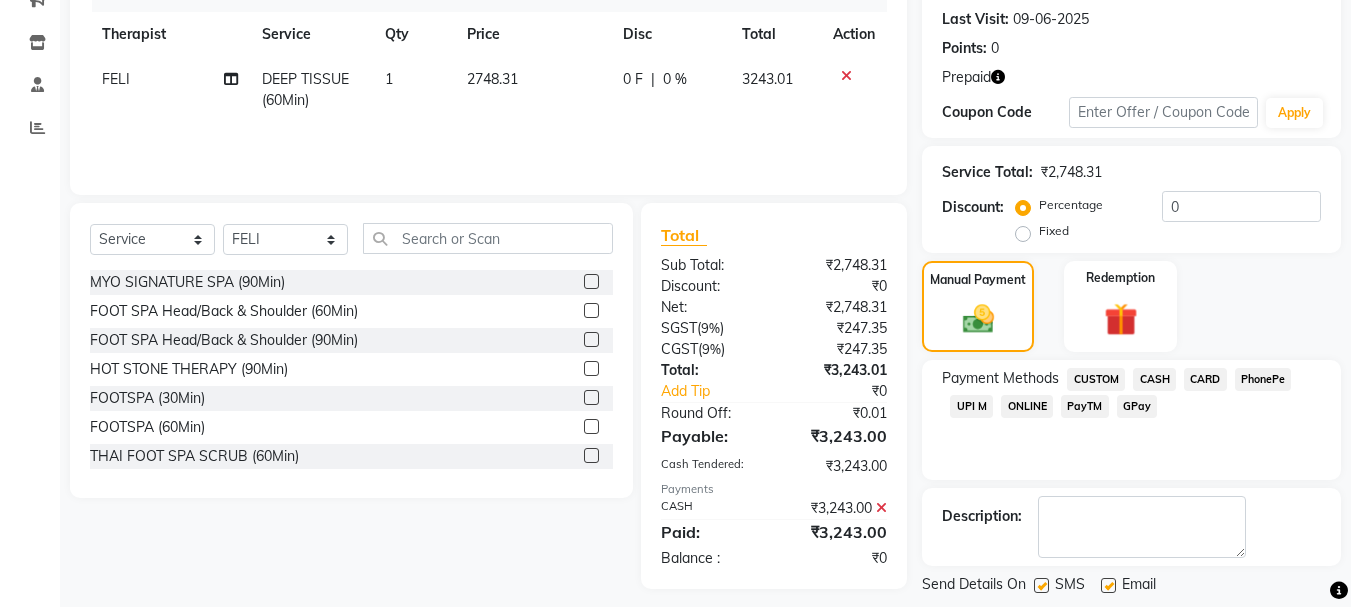 click on "Generate OTP" 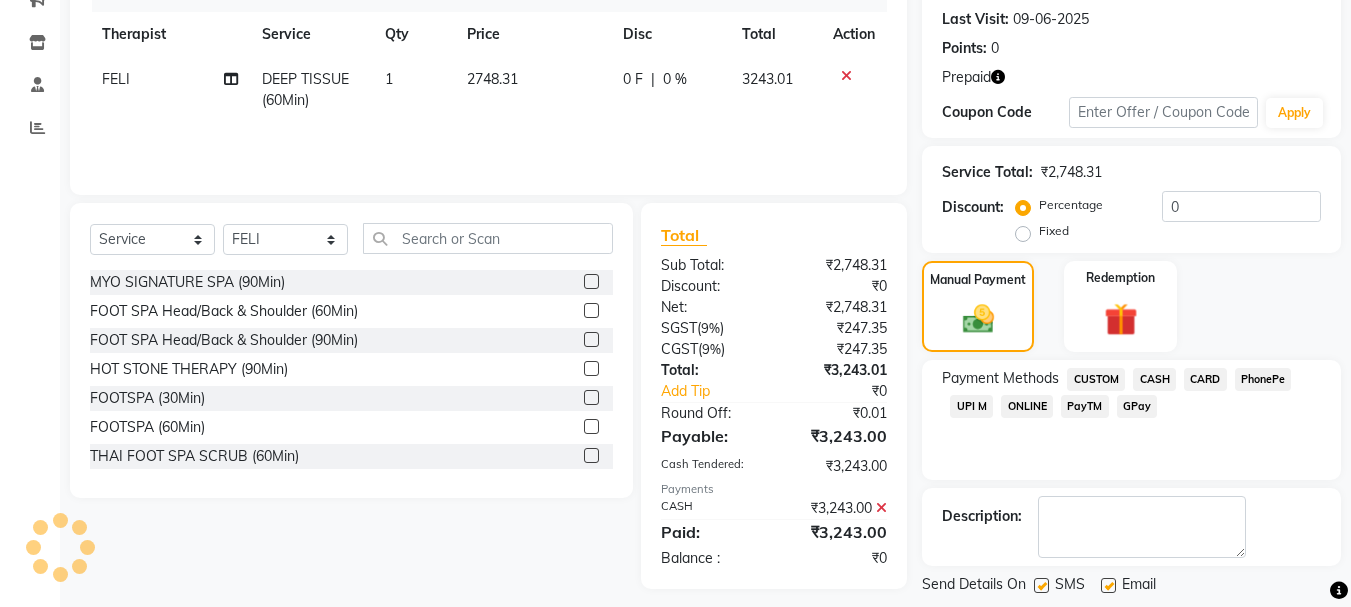 scroll, scrollTop: 369, scrollLeft: 0, axis: vertical 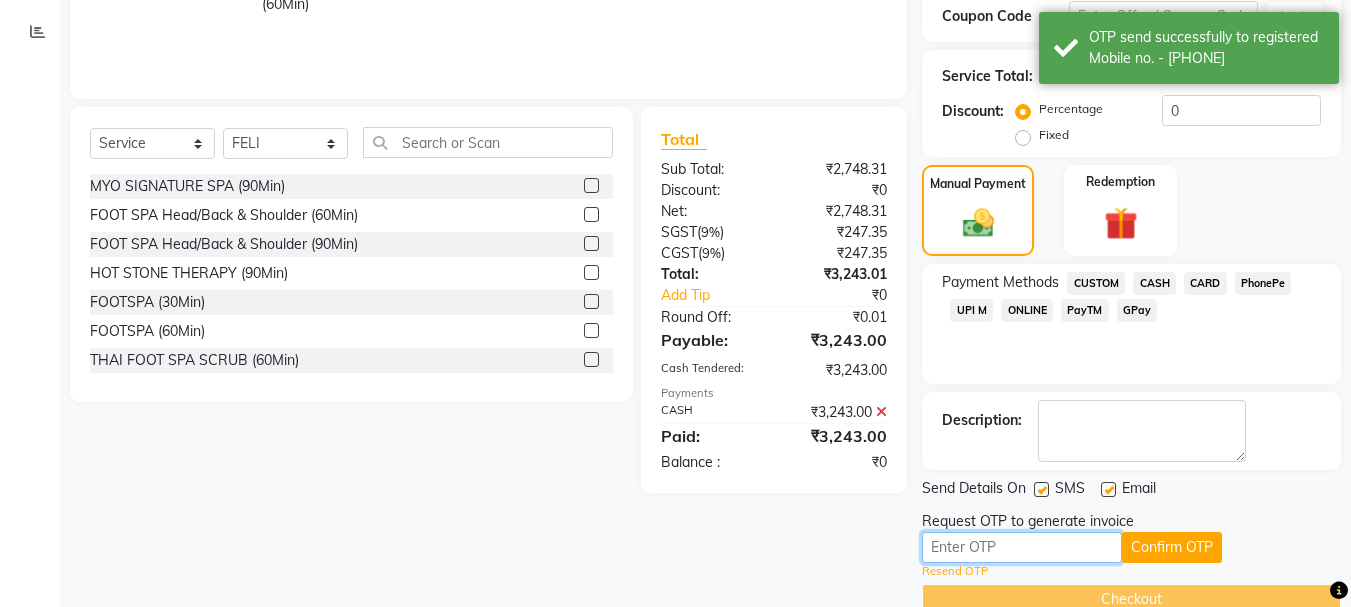 click at bounding box center [1022, 547] 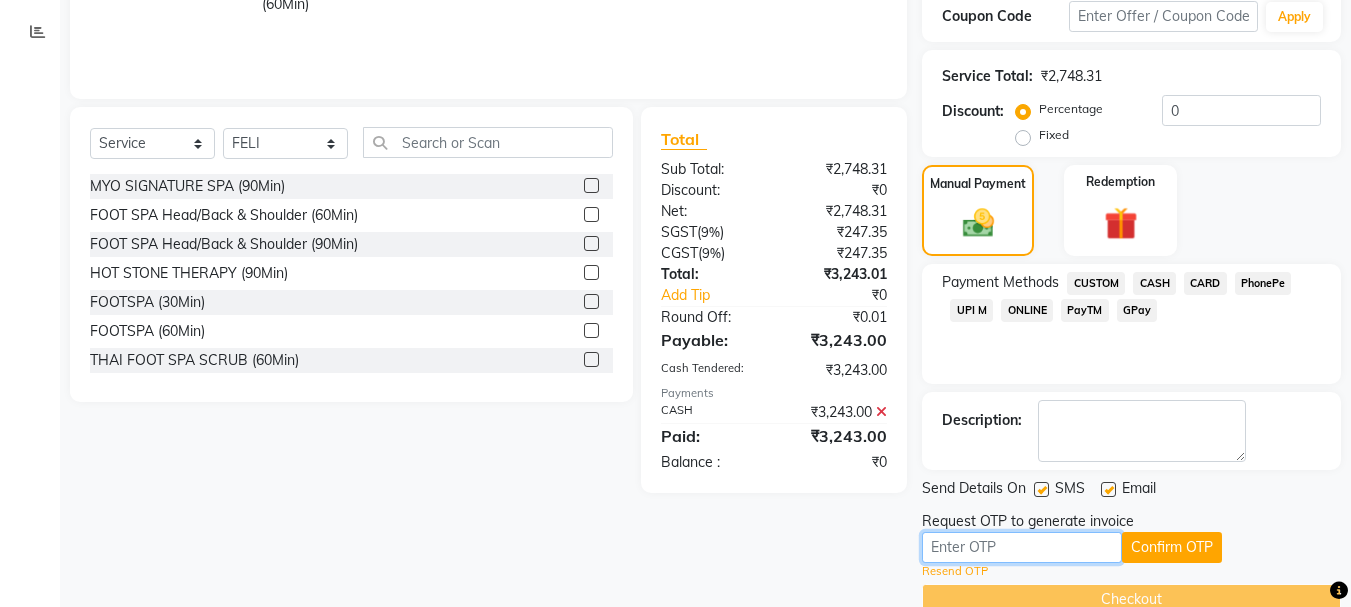 click at bounding box center [1022, 547] 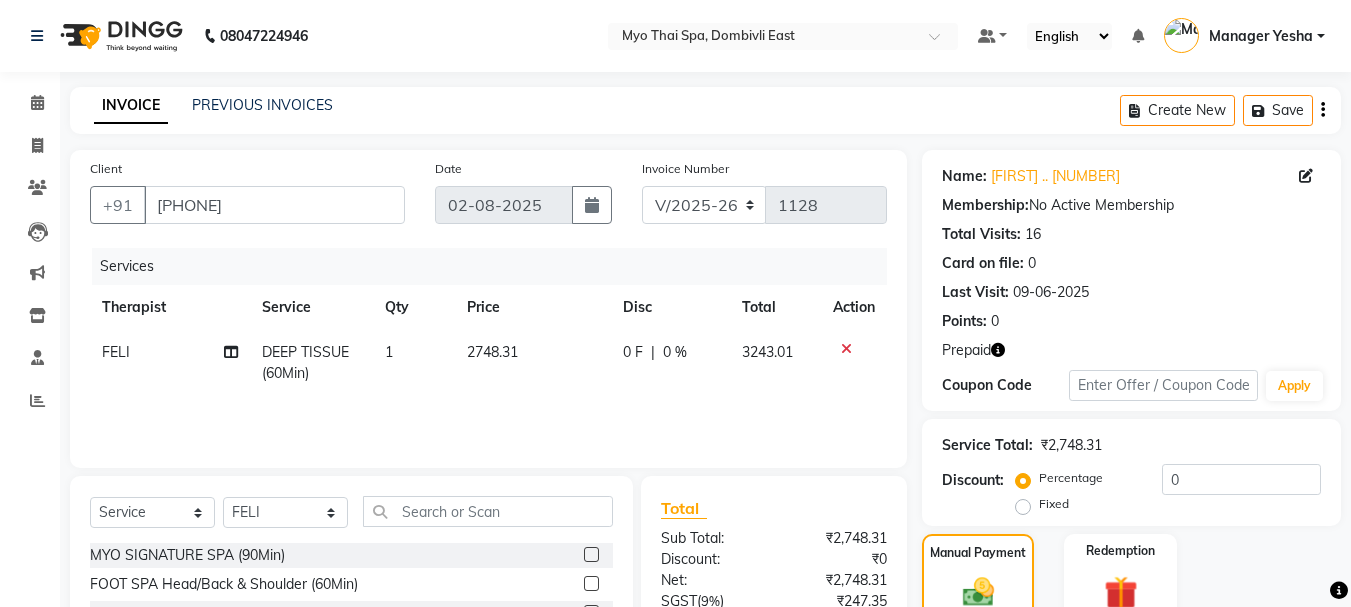 scroll, scrollTop: 400, scrollLeft: 0, axis: vertical 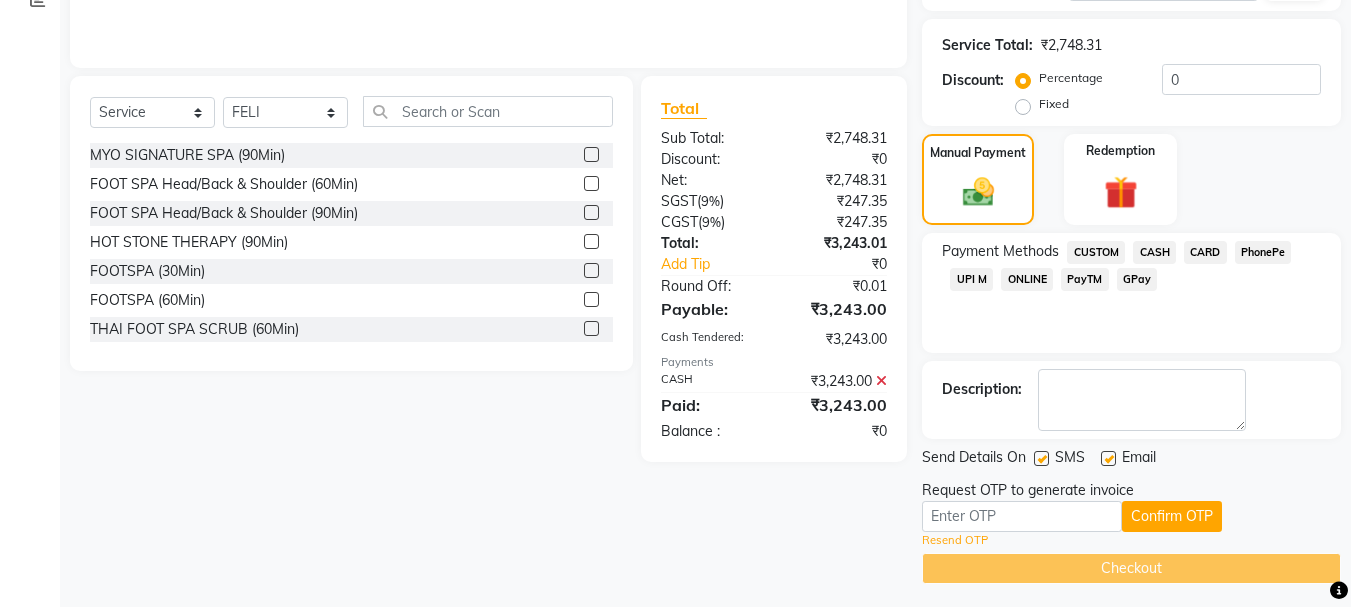 click on "Resend OTP" 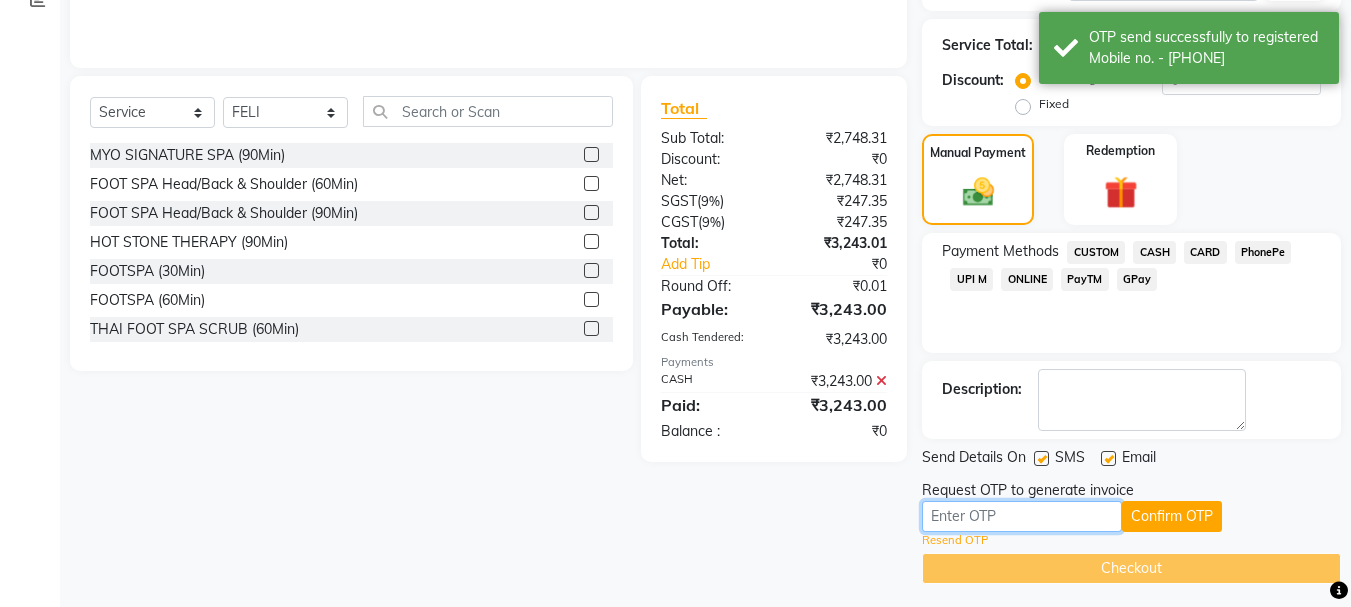 click at bounding box center (1022, 516) 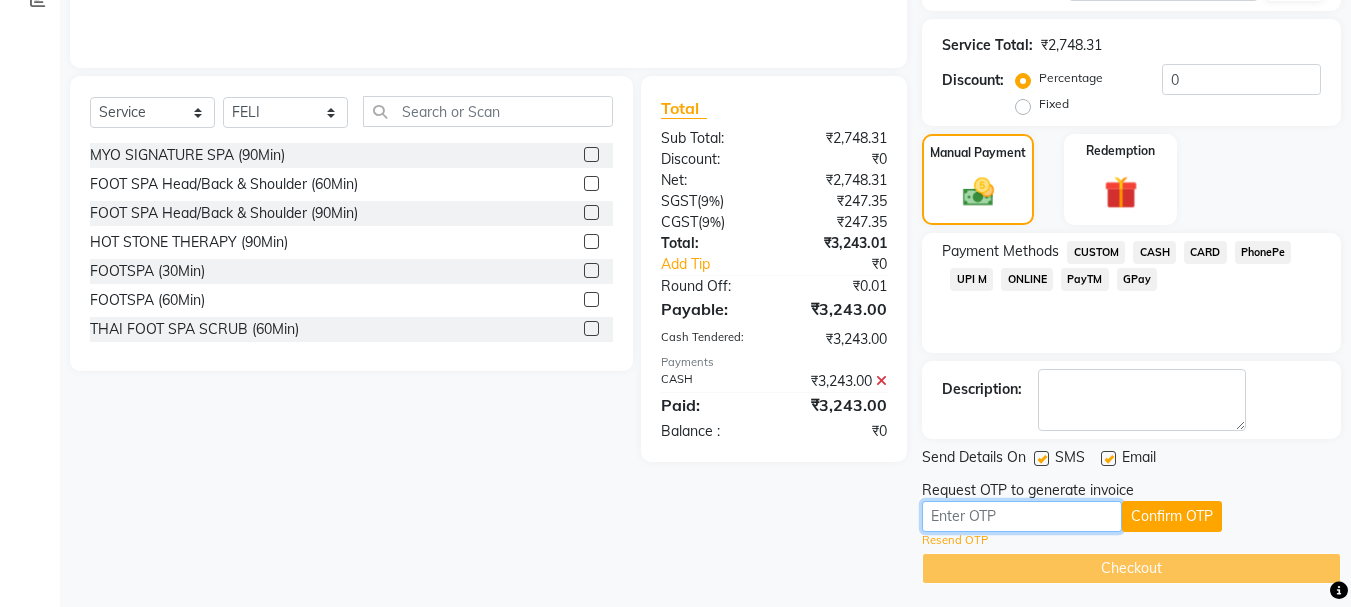 click at bounding box center [1022, 516] 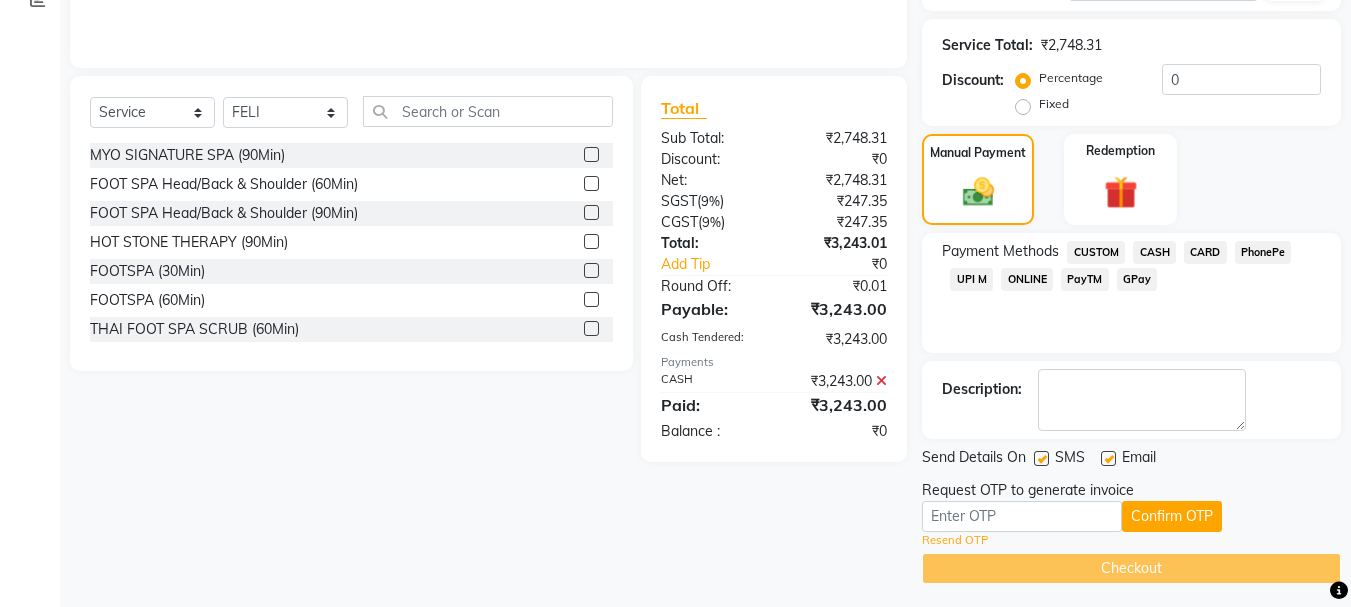click on "Resend OTP" 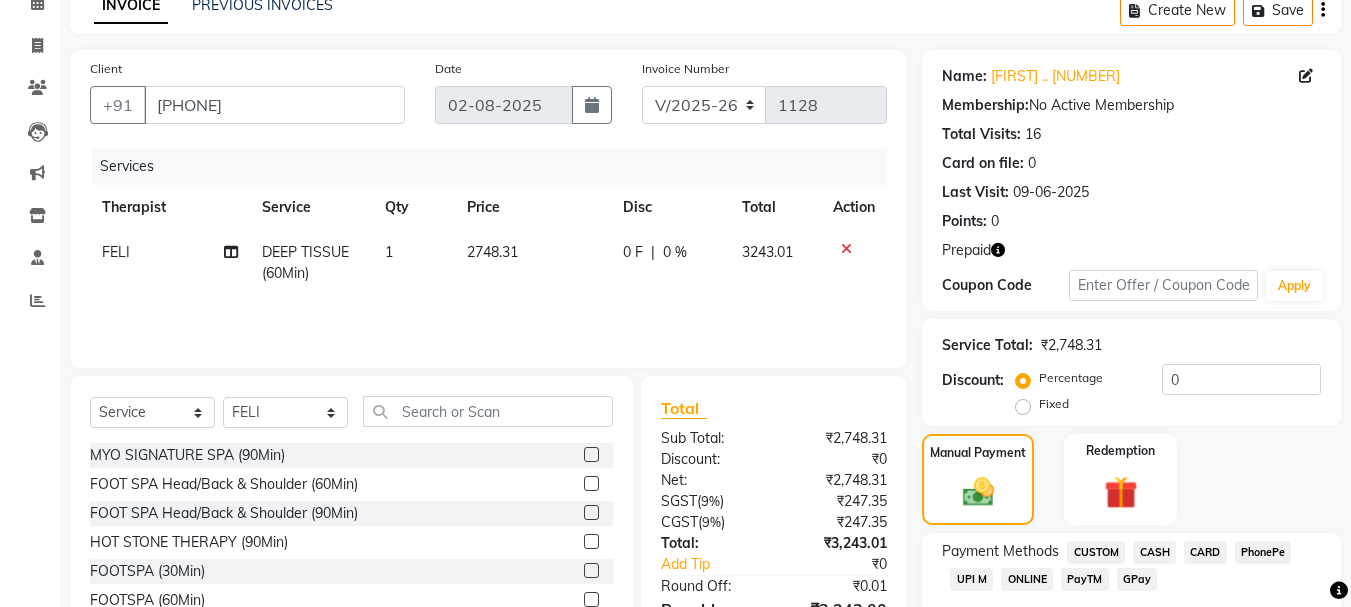 scroll, scrollTop: 400, scrollLeft: 0, axis: vertical 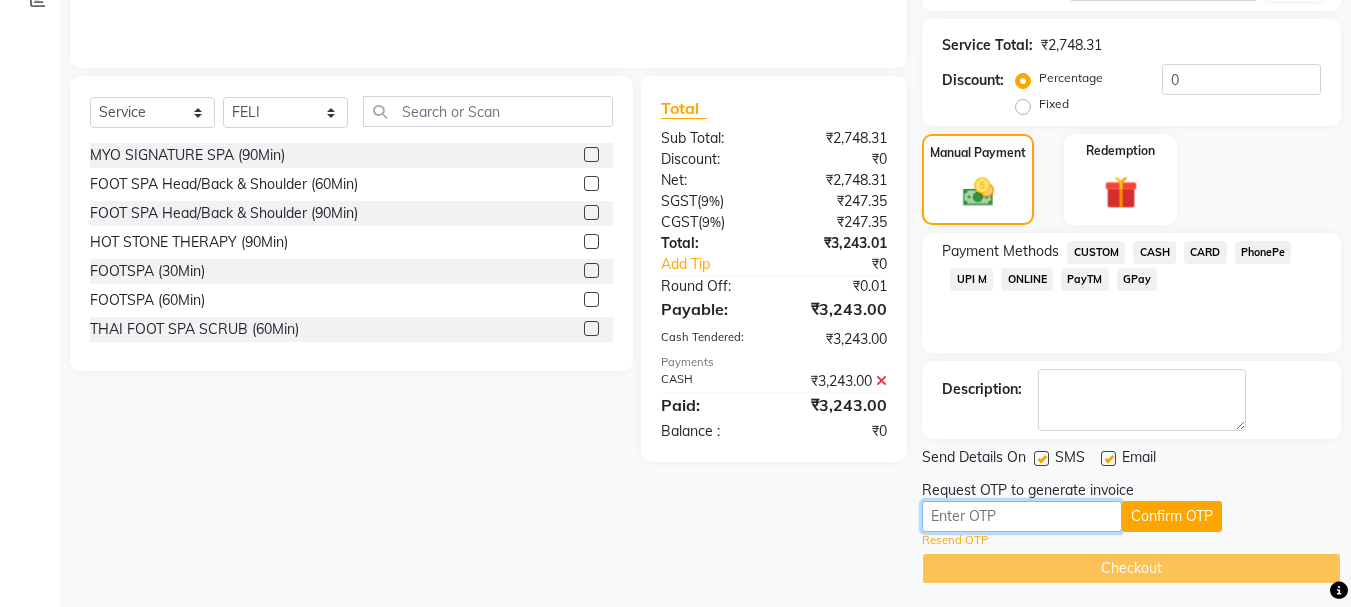 click at bounding box center (1022, 516) 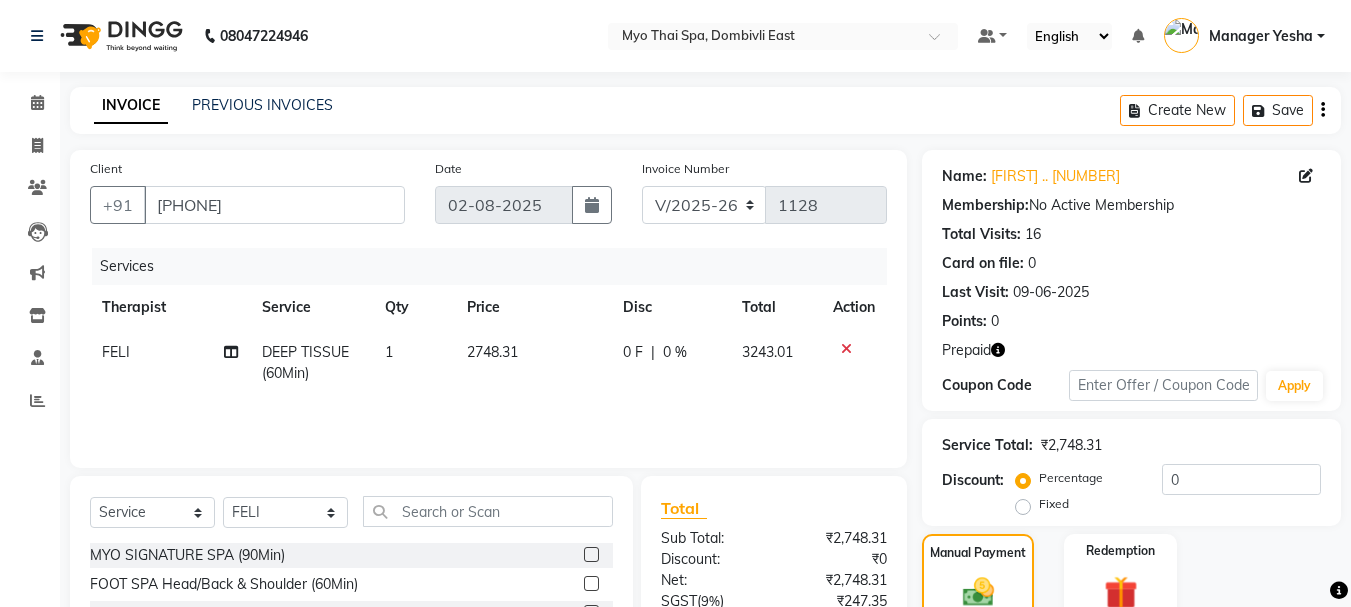 scroll, scrollTop: 400, scrollLeft: 0, axis: vertical 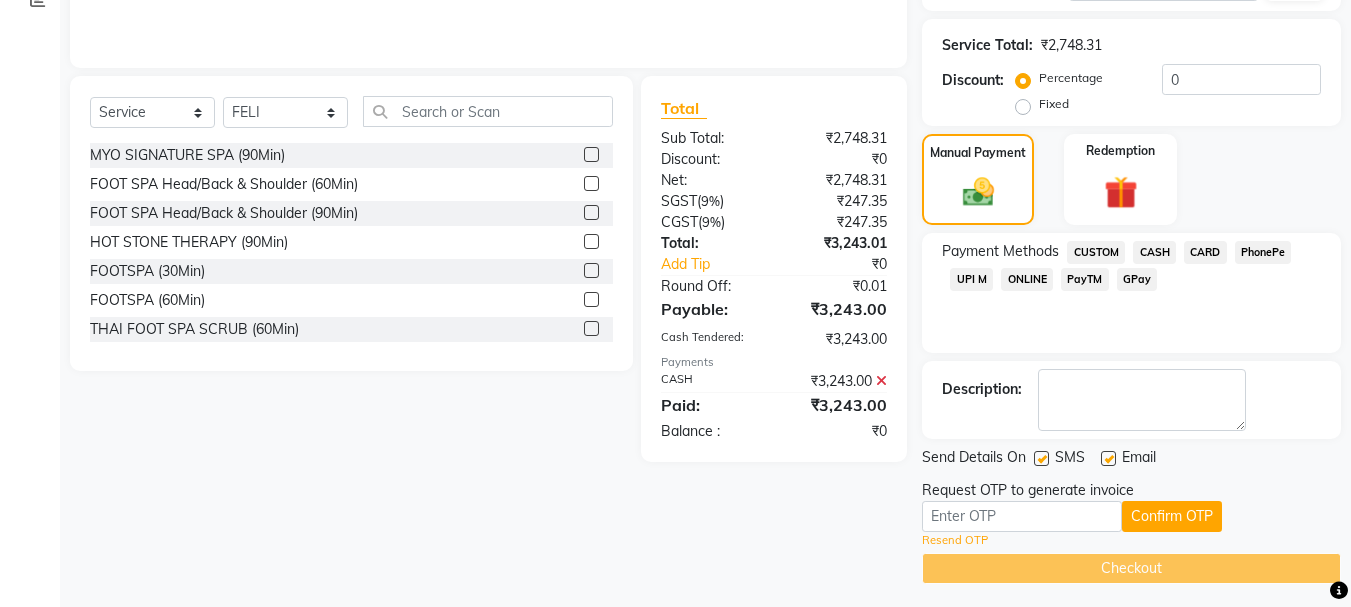 click on "Resend OTP" 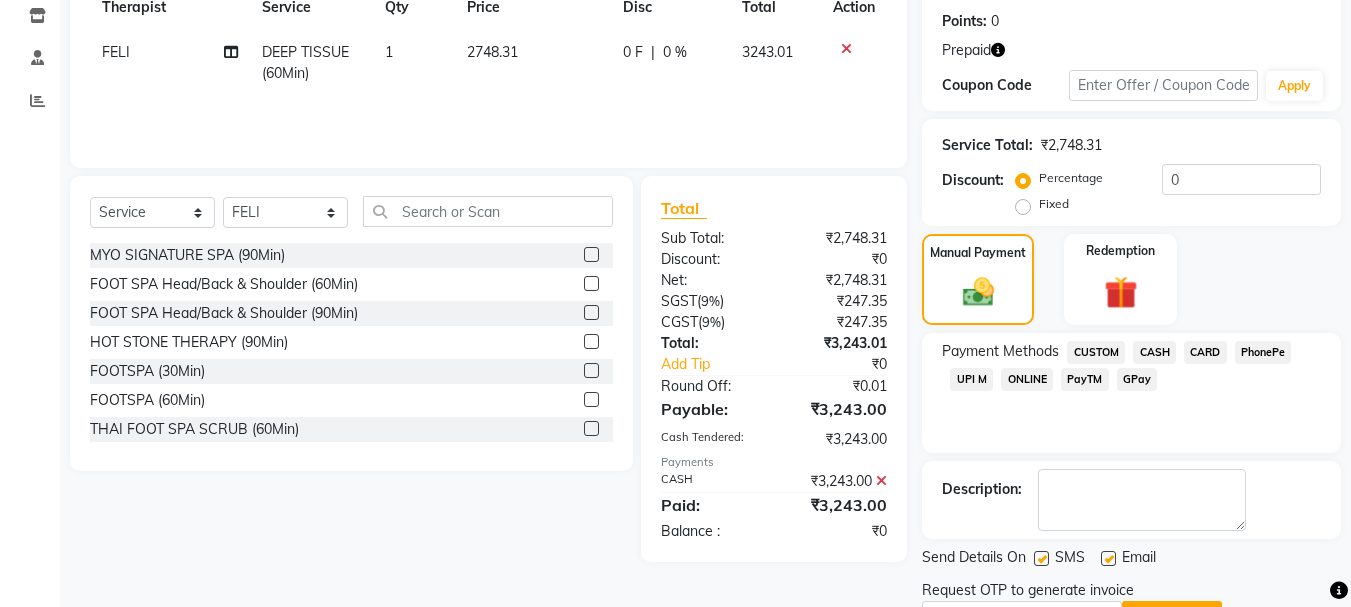 scroll, scrollTop: 0, scrollLeft: 0, axis: both 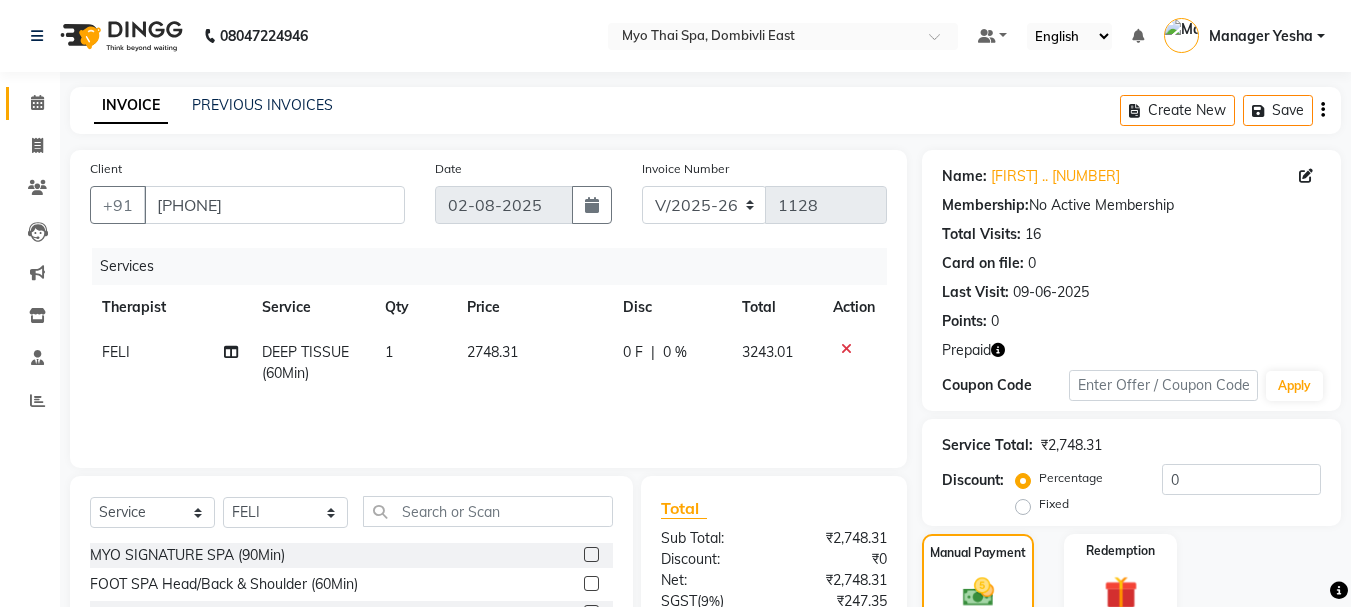 click on "Calendar" 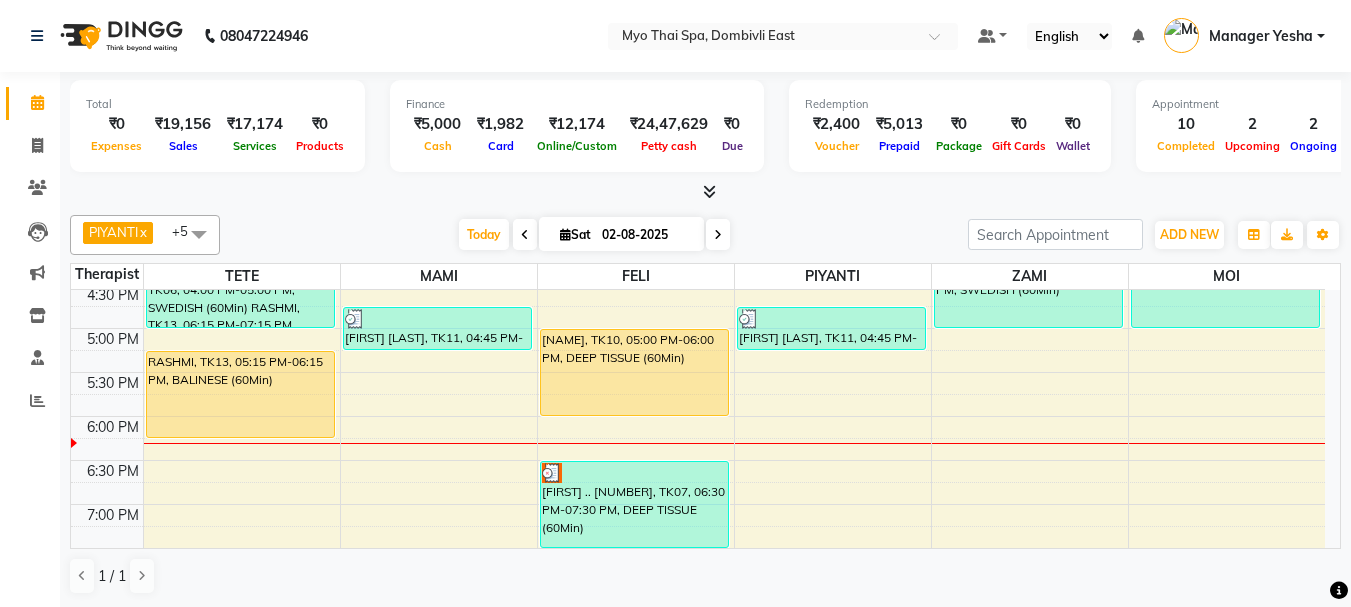 scroll, scrollTop: 700, scrollLeft: 0, axis: vertical 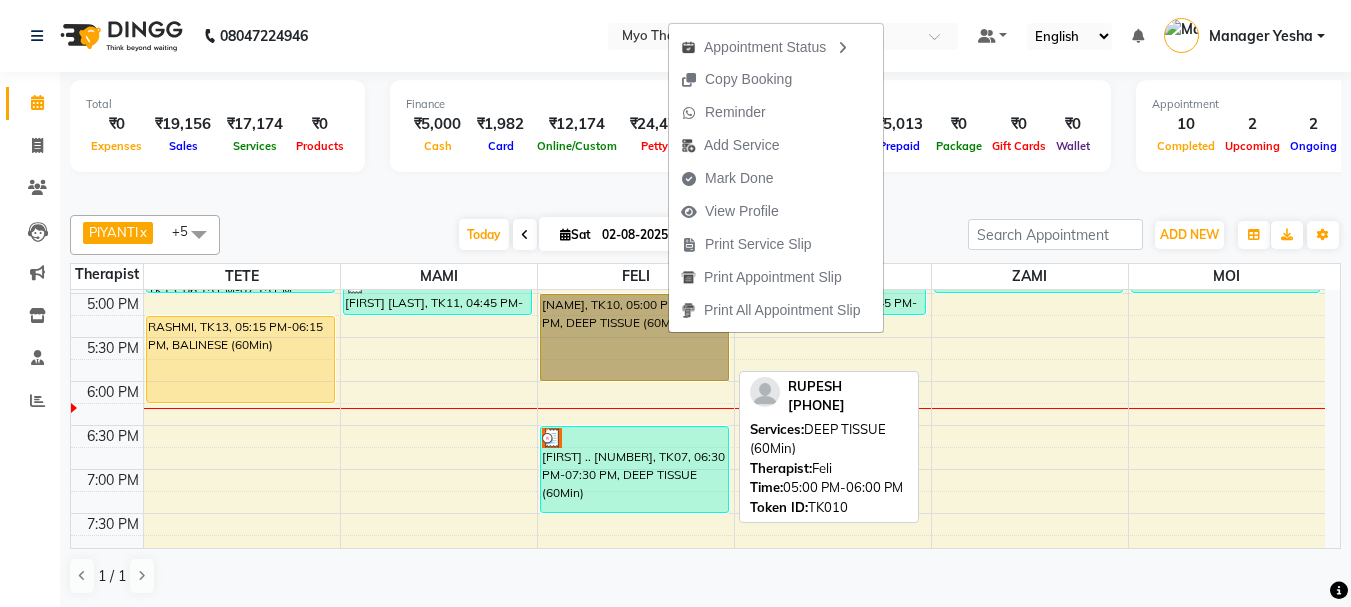 click on "[FIRST], TK10, 05:00 PM-06:00 PM, DEEP TISSUE (60Min)" at bounding box center [634, 337] 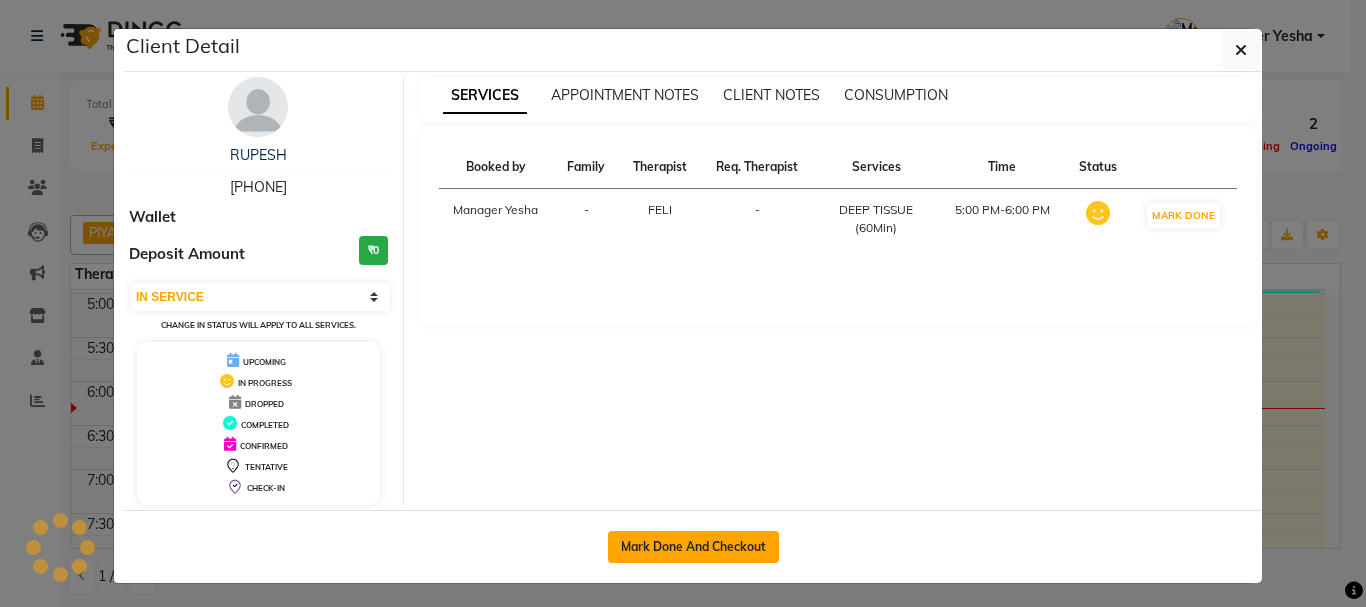 click on "Mark Done And Checkout" 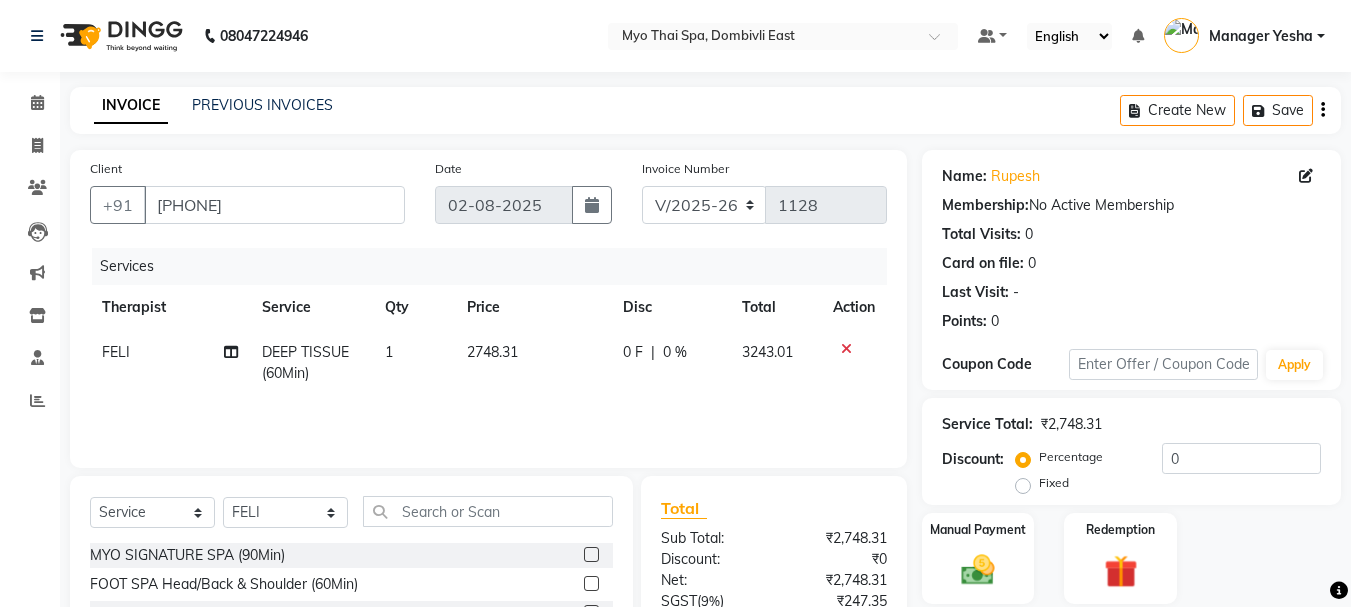 scroll, scrollTop: 214, scrollLeft: 0, axis: vertical 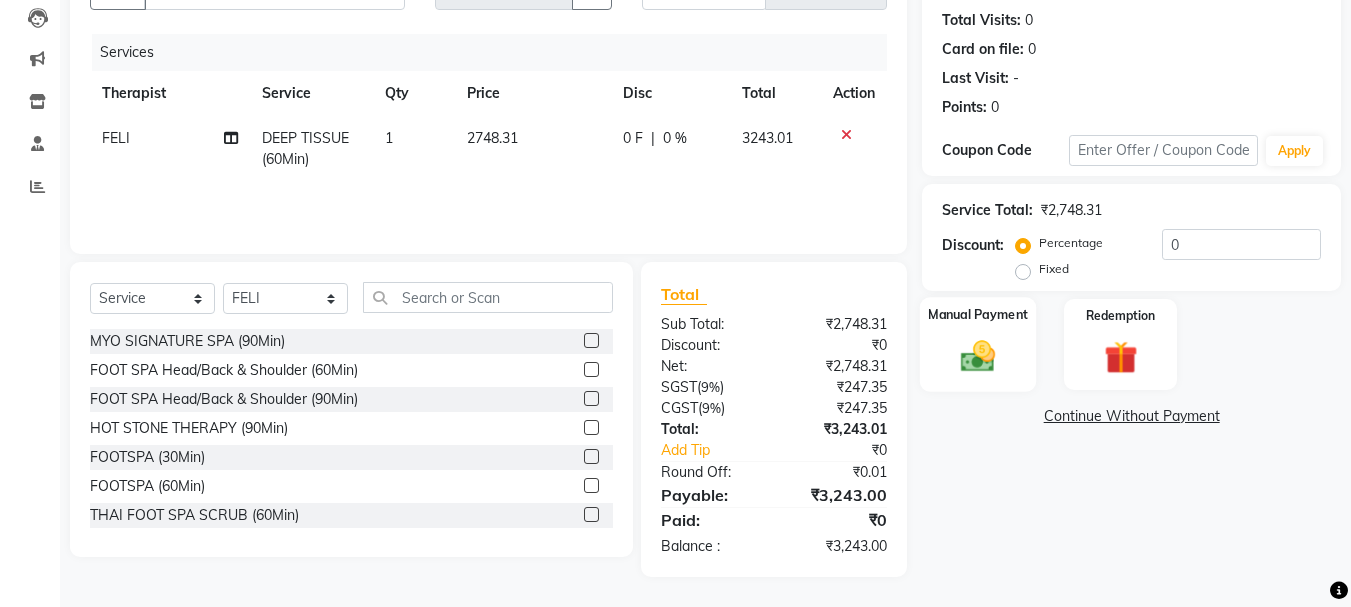click 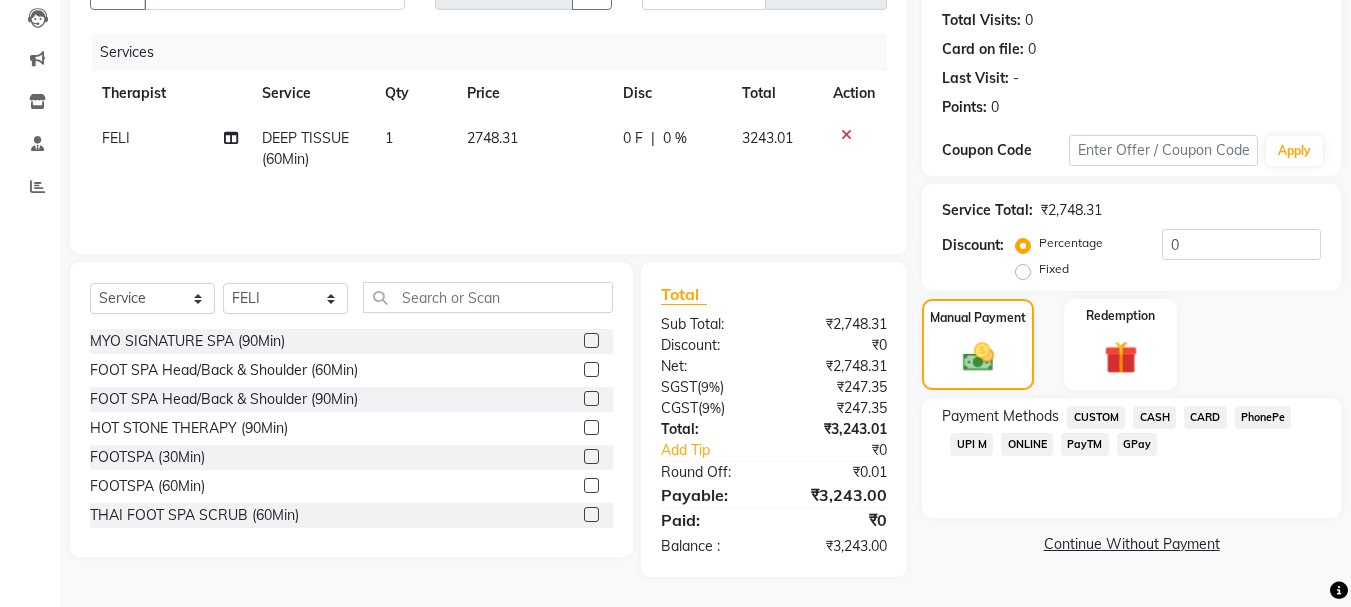 click on "CASH" 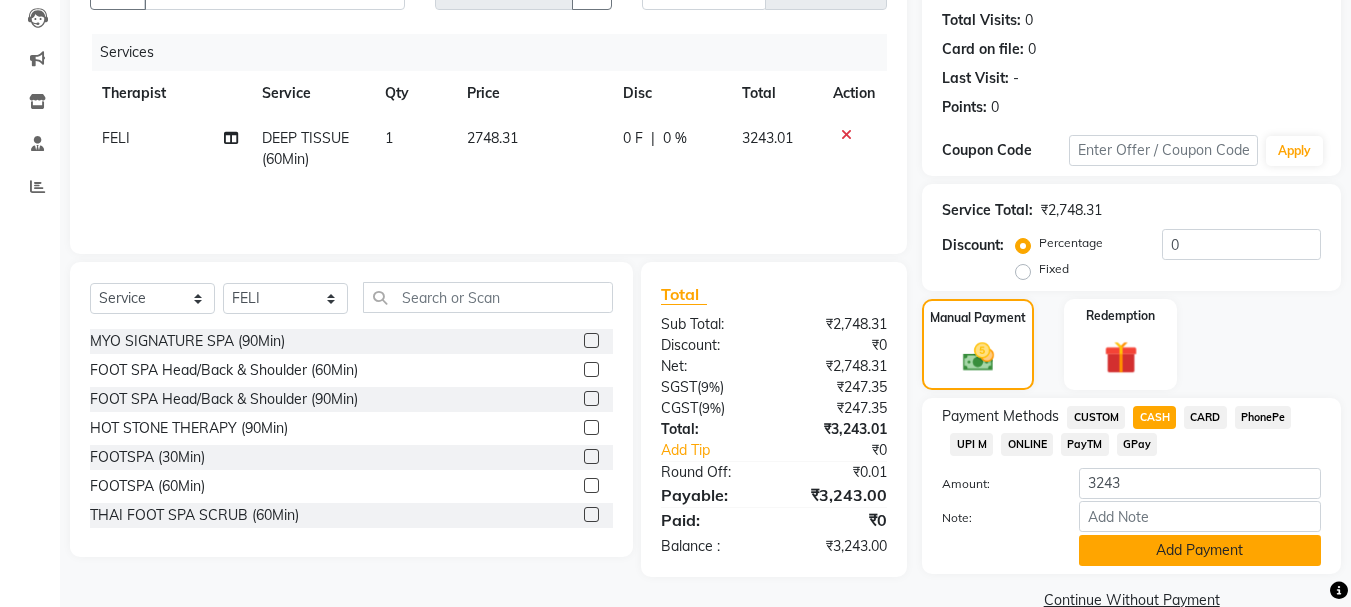 click on "Add Payment" 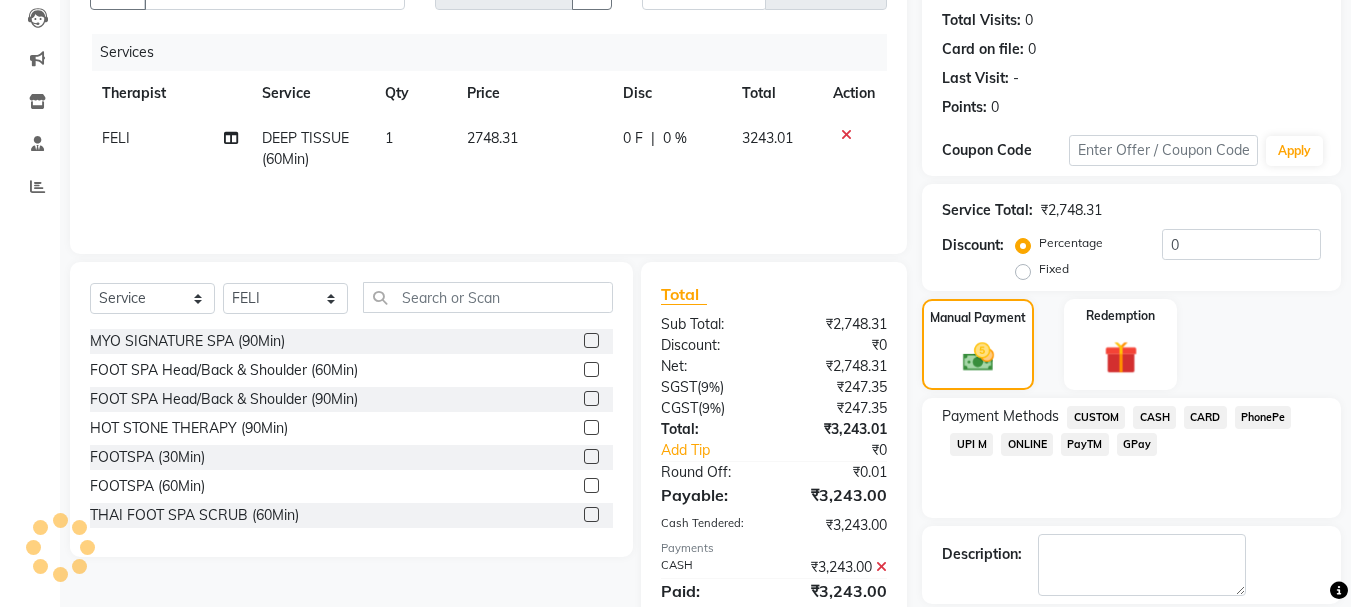 click on "Generate OTP" 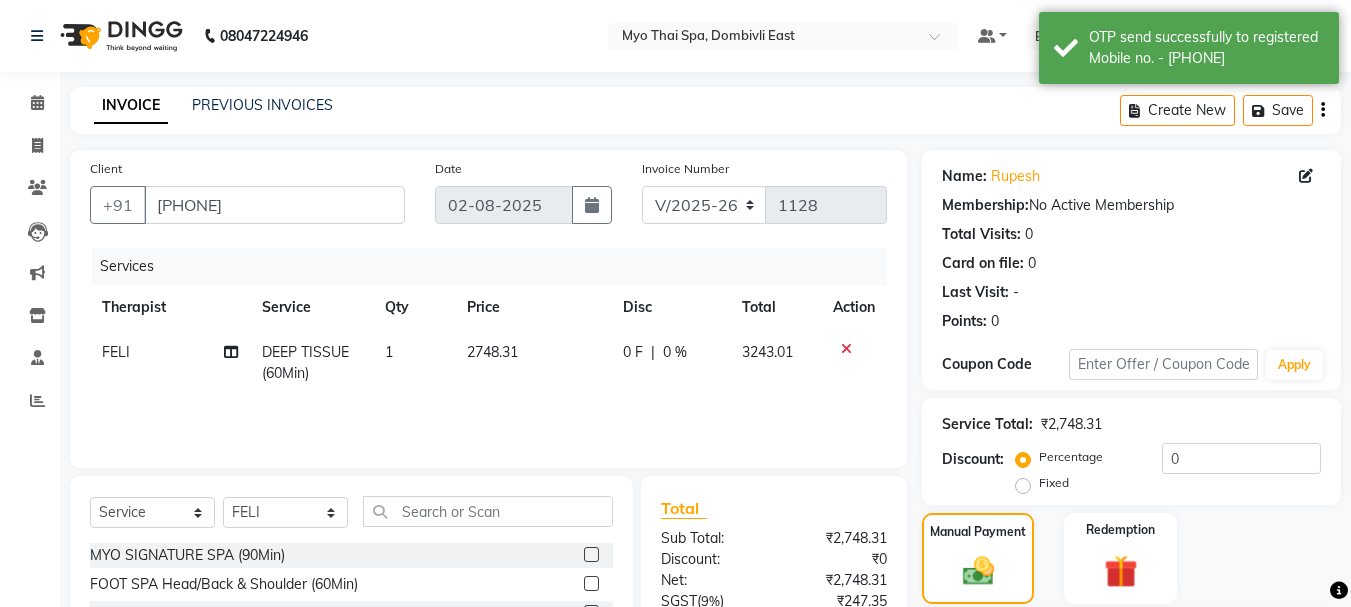 scroll, scrollTop: 386, scrollLeft: 0, axis: vertical 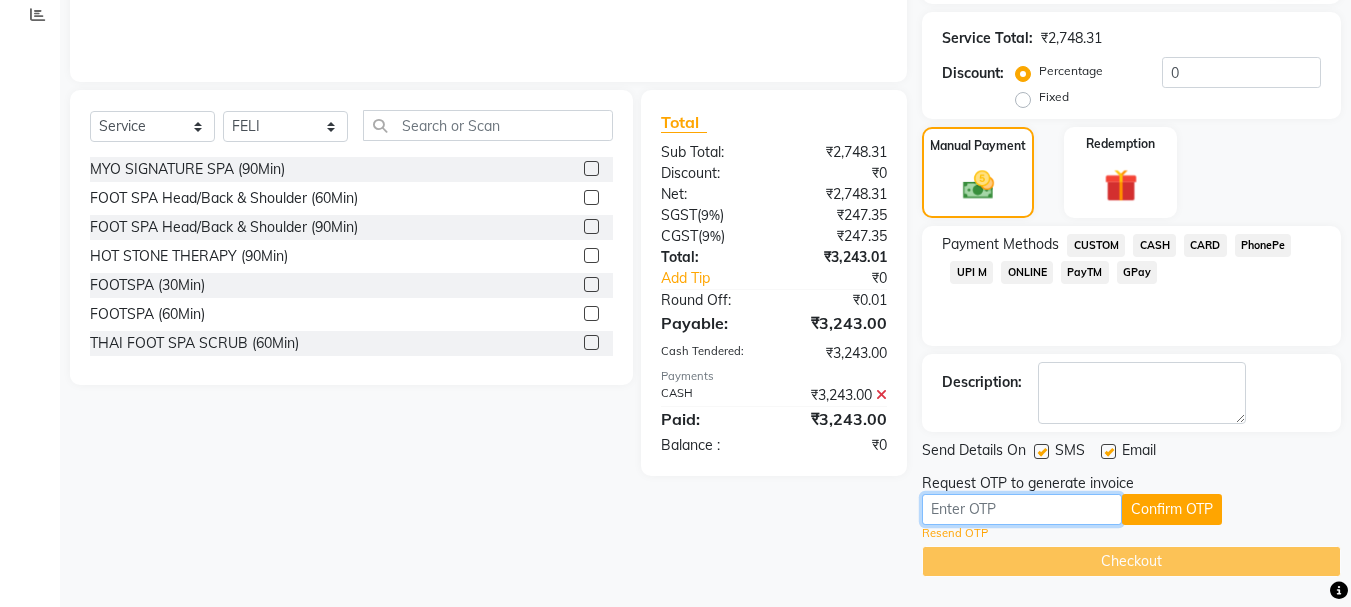 click at bounding box center (1022, 509) 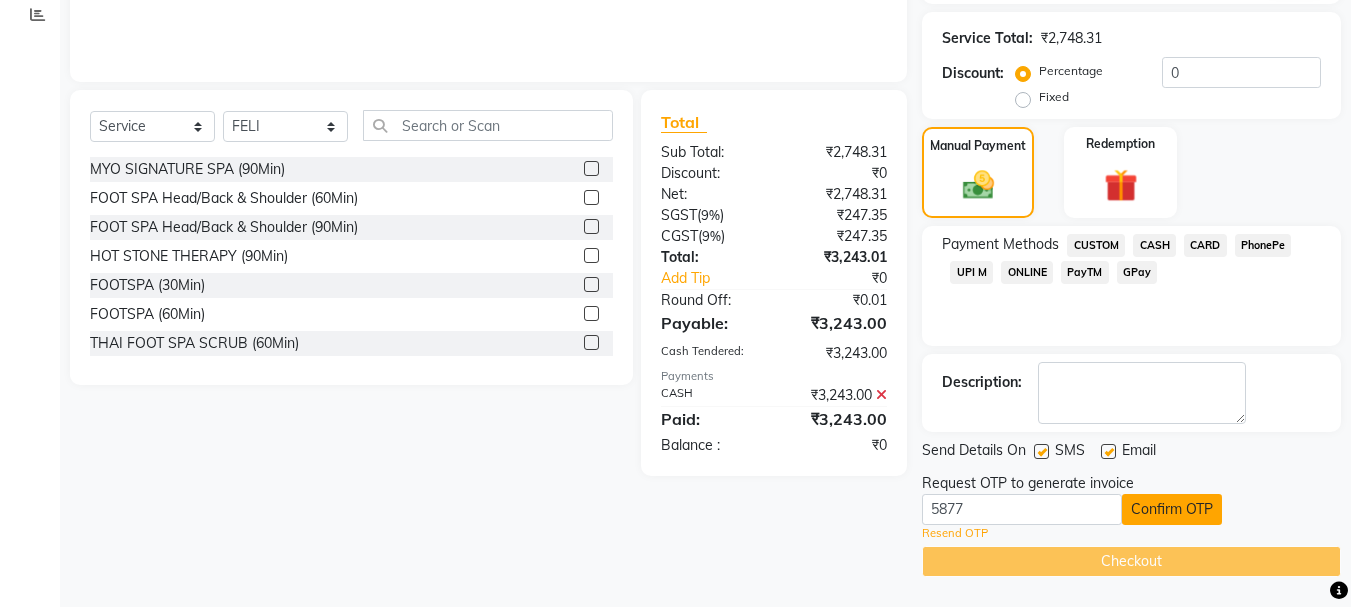 click on "Confirm OTP" 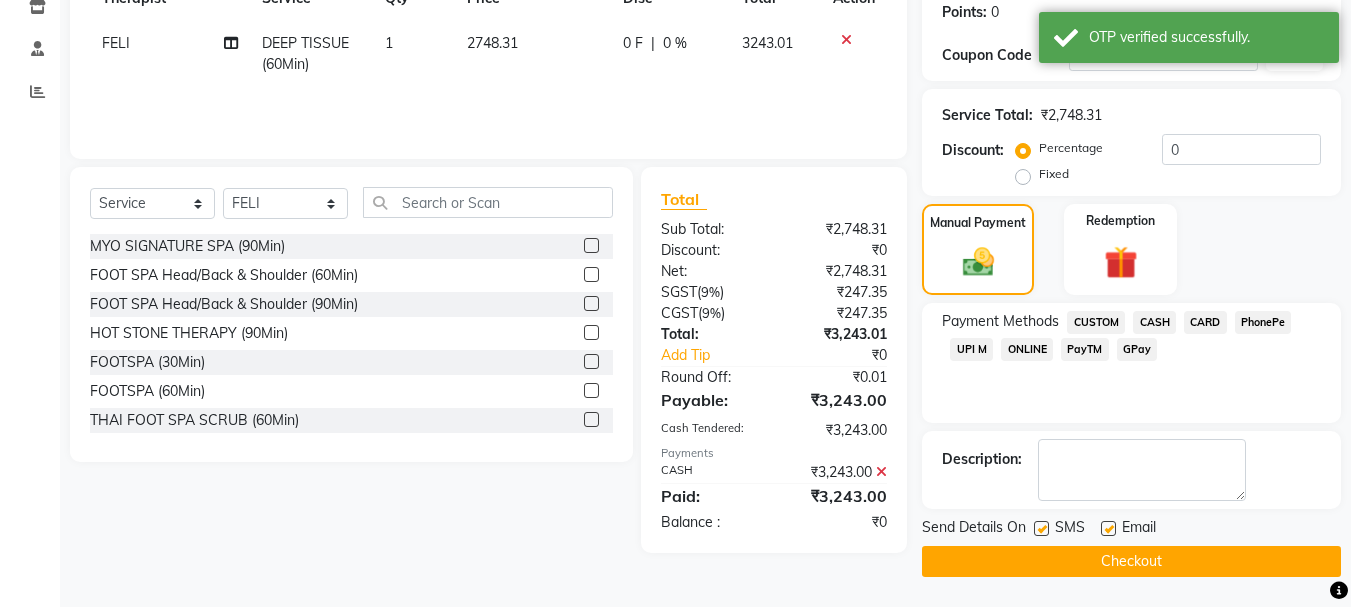 scroll, scrollTop: 309, scrollLeft: 0, axis: vertical 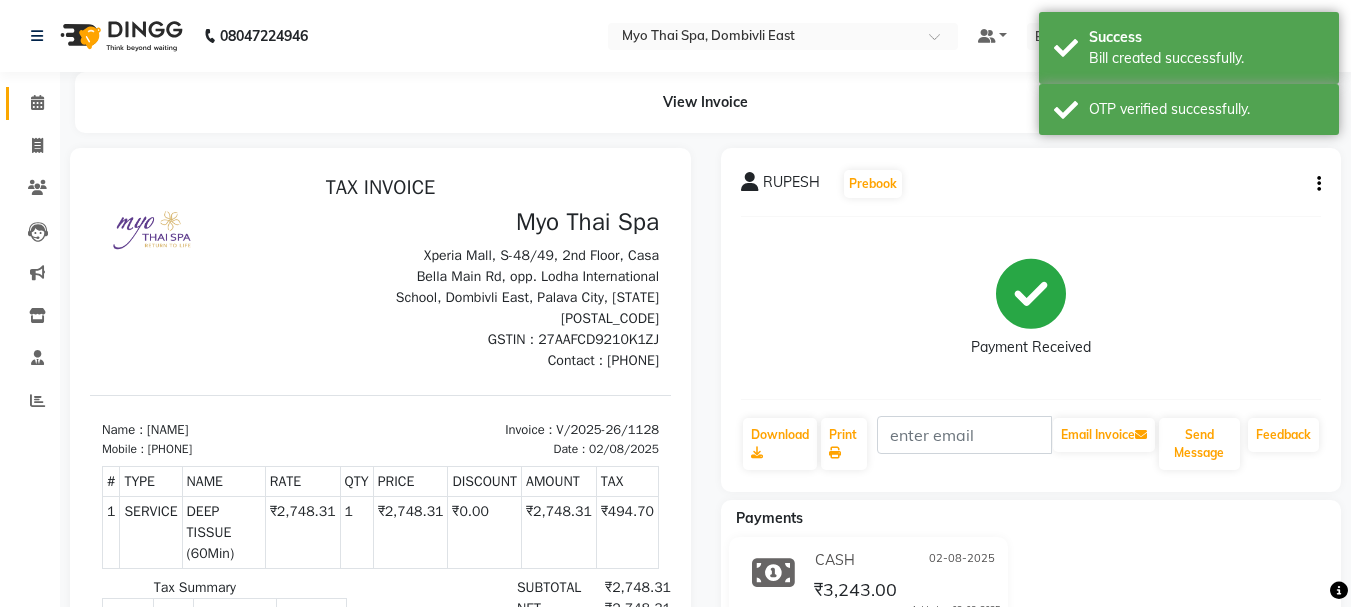 click on "Calendar" 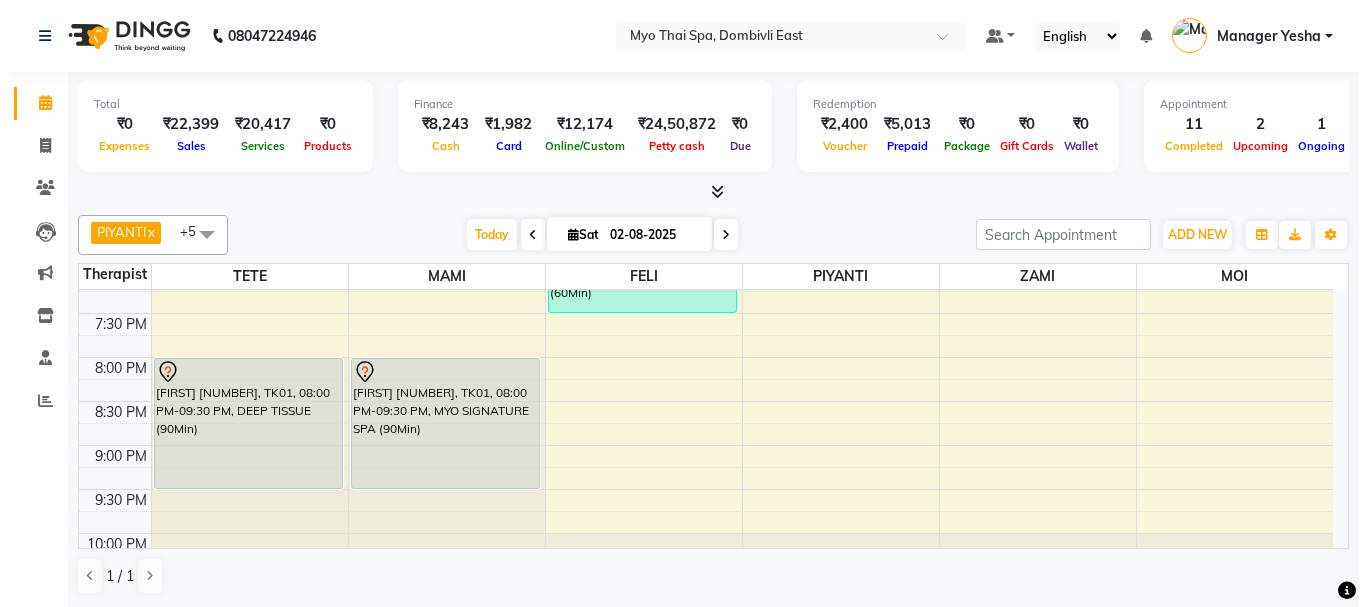 scroll, scrollTop: 800, scrollLeft: 0, axis: vertical 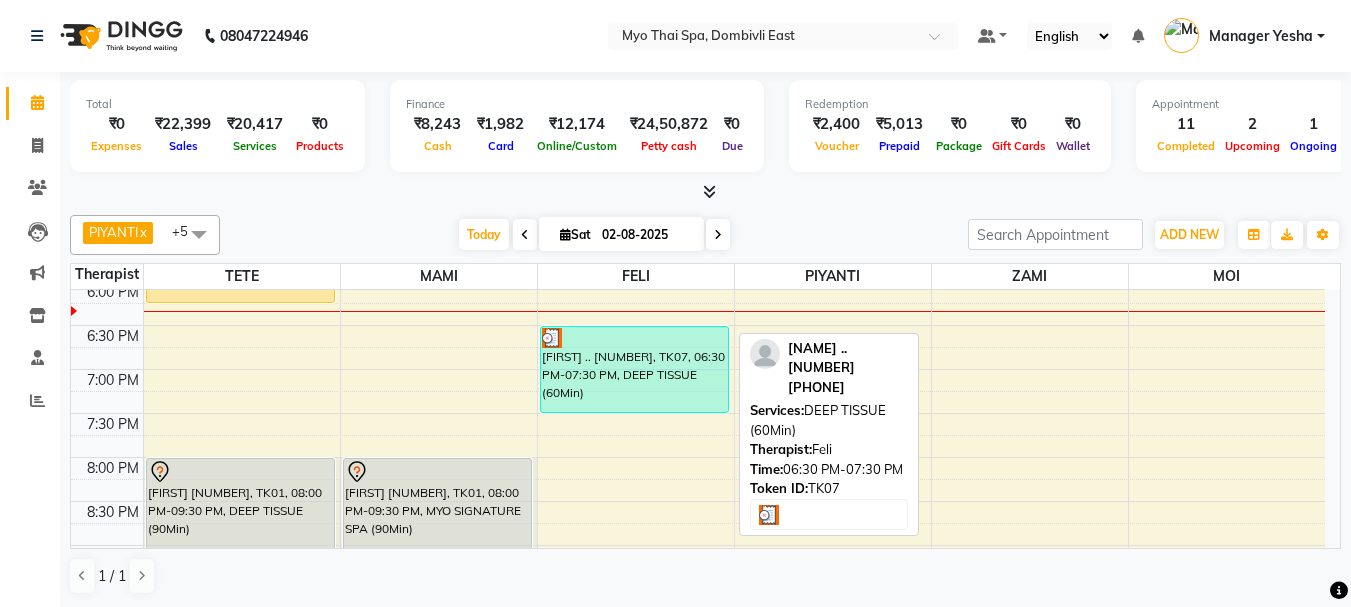 click on "[FIRST] .. 1419, TK07, 06:30 PM-07:30 PM, DEEP TISSUE (60Min)" at bounding box center (634, 369) 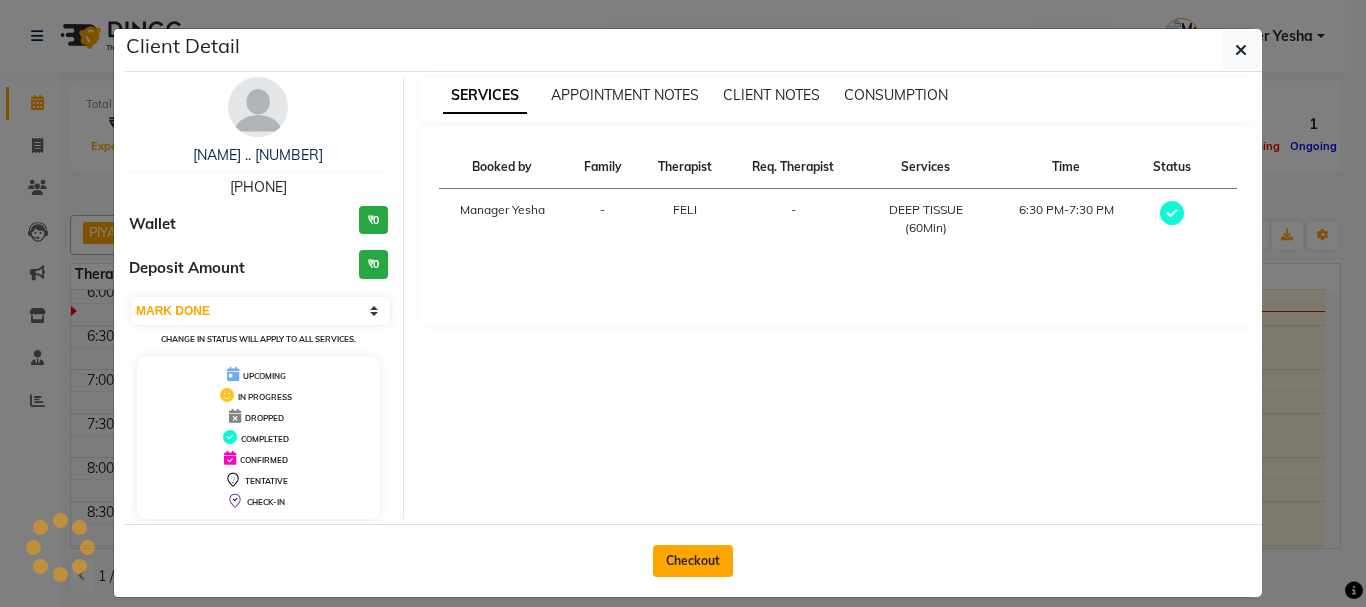 click on "Checkout" 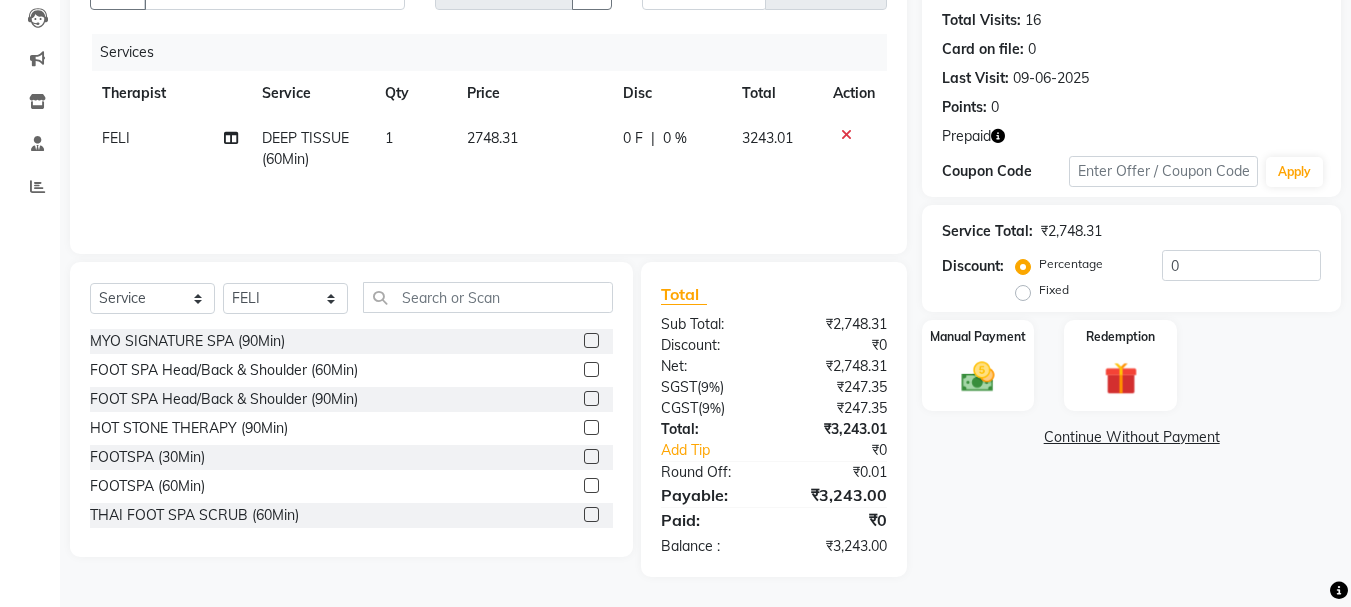 scroll, scrollTop: 0, scrollLeft: 0, axis: both 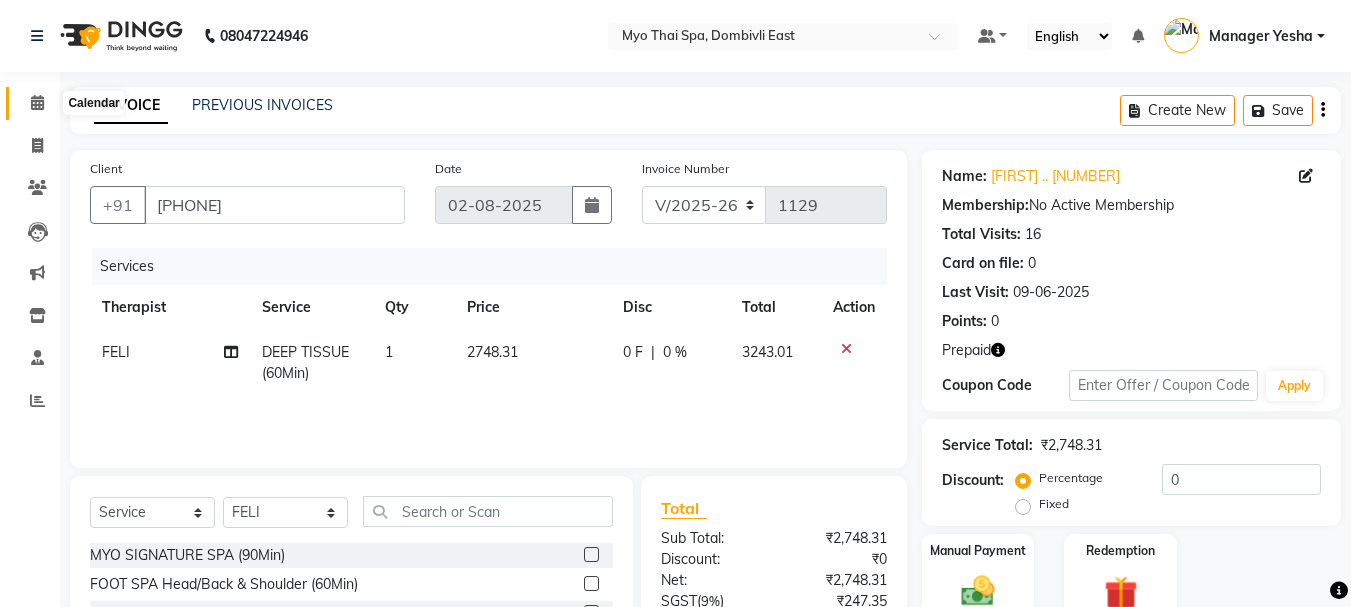 click 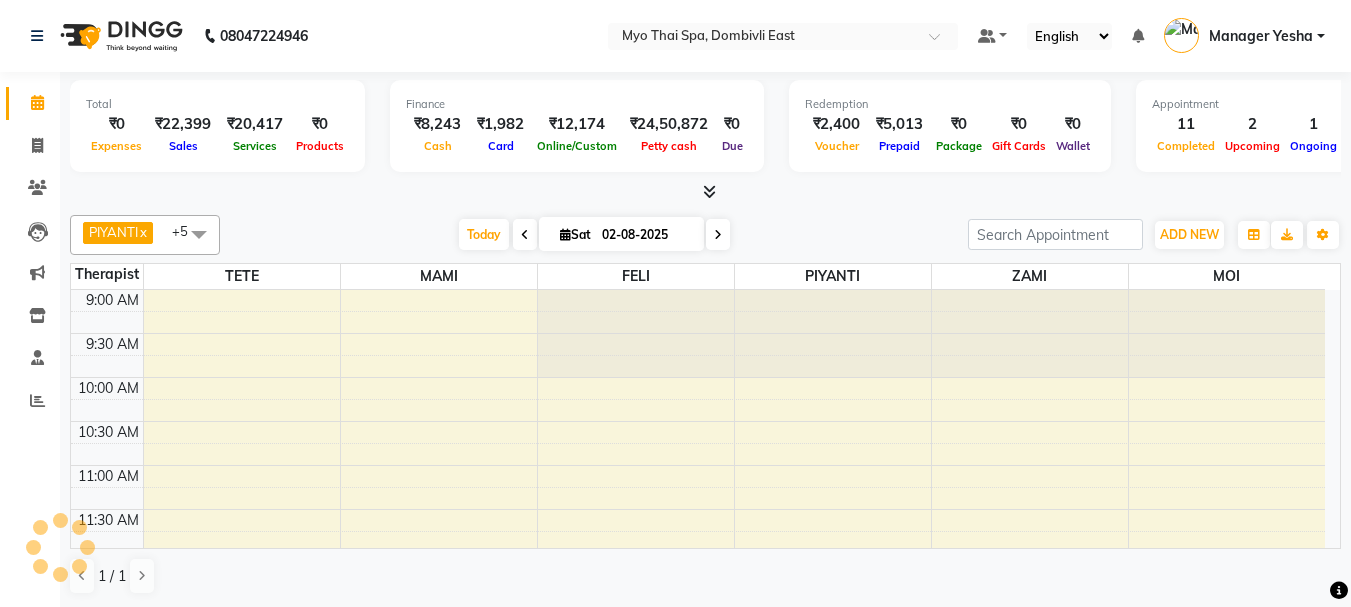 scroll, scrollTop: 0, scrollLeft: 0, axis: both 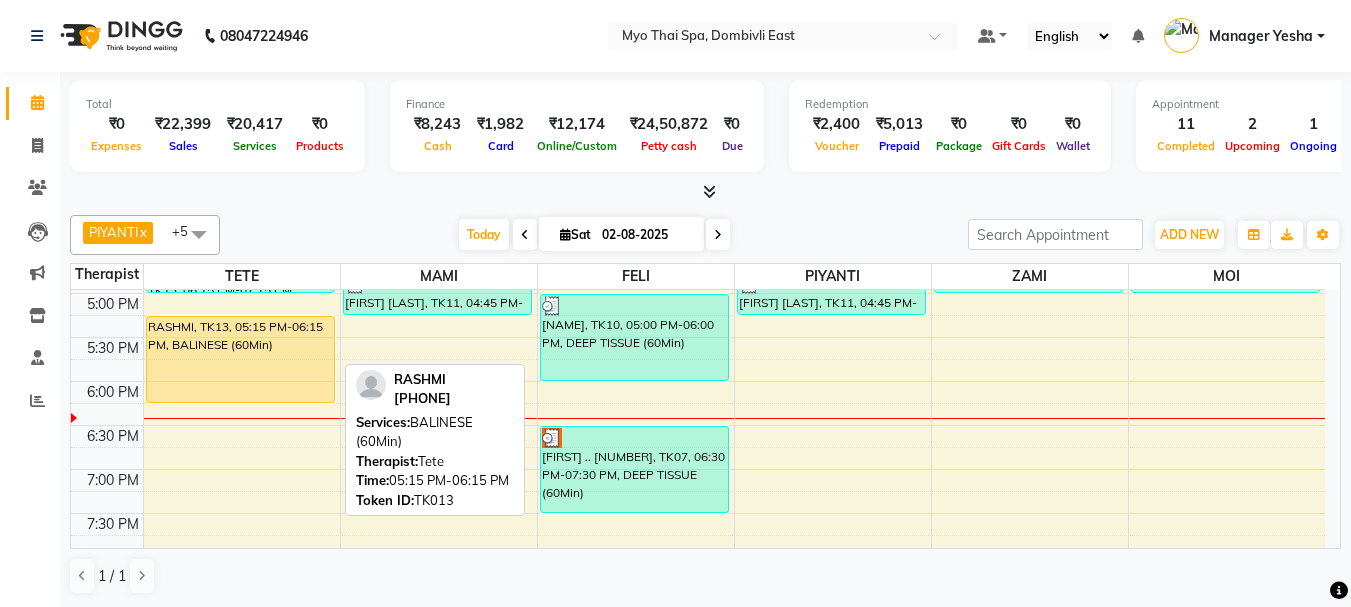 click on "[FIRST], TK13, 05:15 PM-06:15 PM, BALINESE (60Min)" at bounding box center (240, 359) 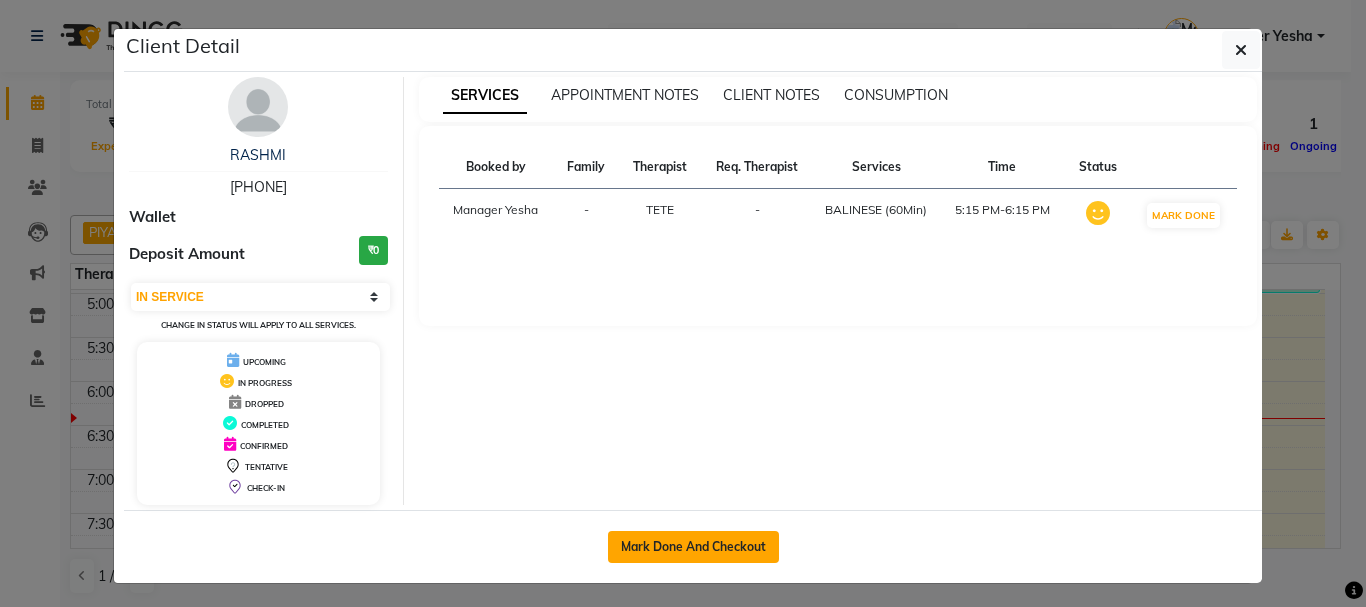 click on "Mark Done And Checkout" 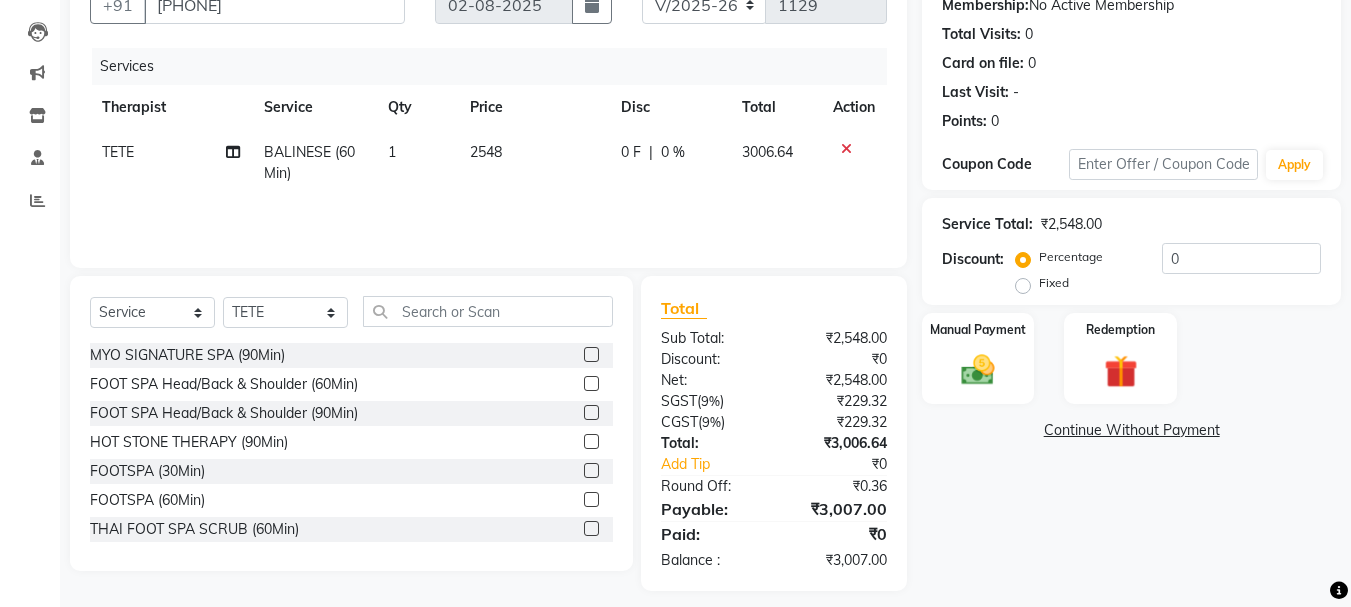 scroll, scrollTop: 214, scrollLeft: 0, axis: vertical 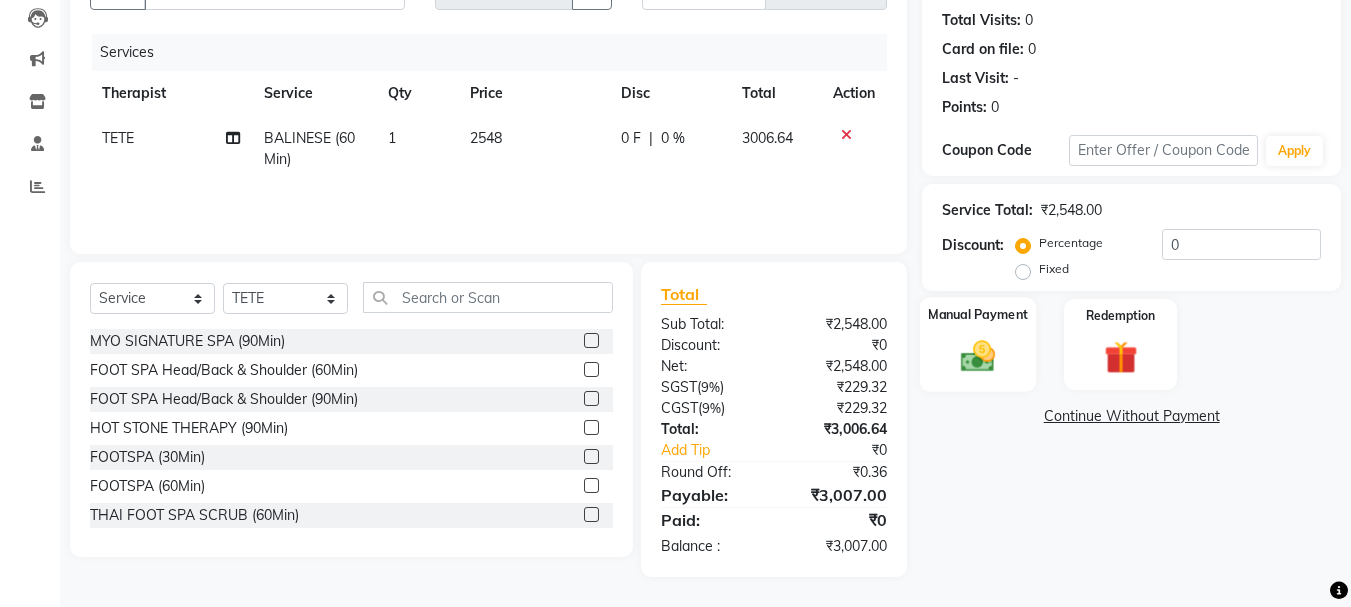 click 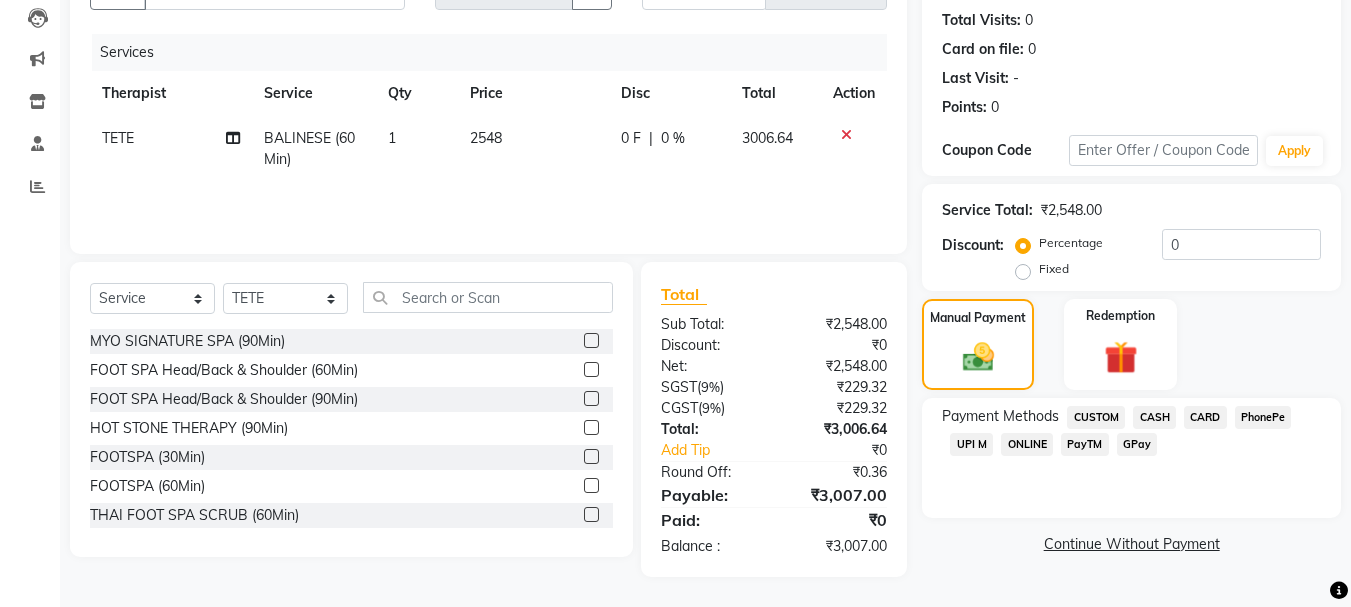 click on "UPI M" 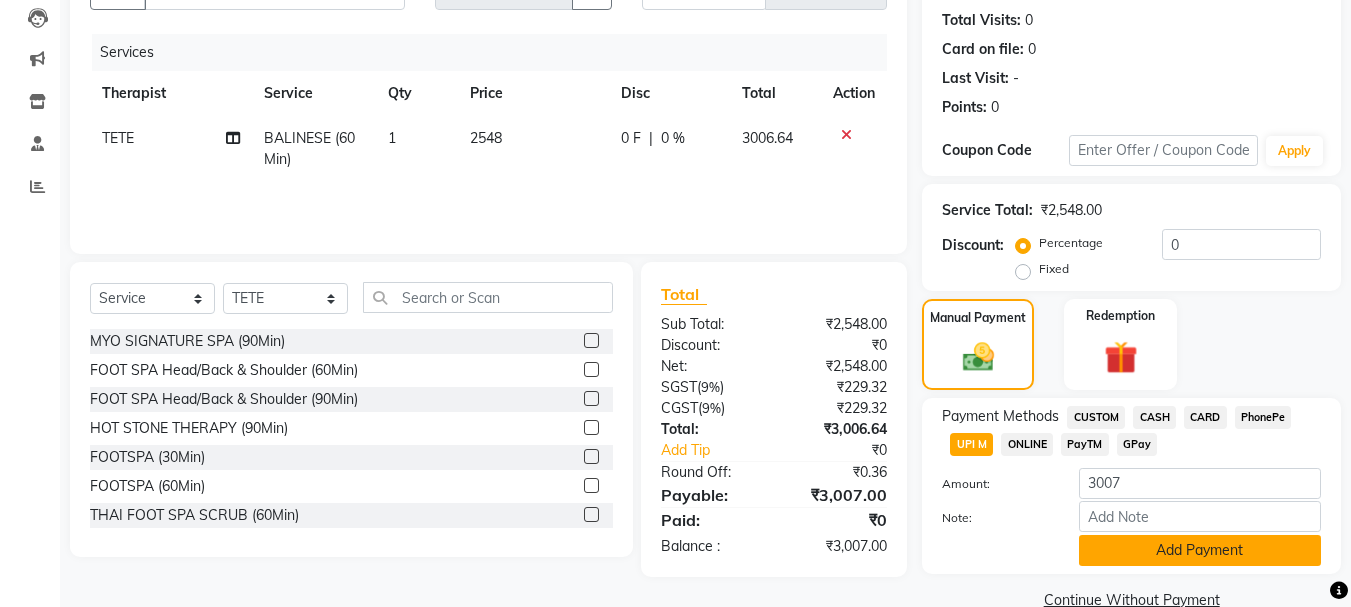 click on "Add Payment" 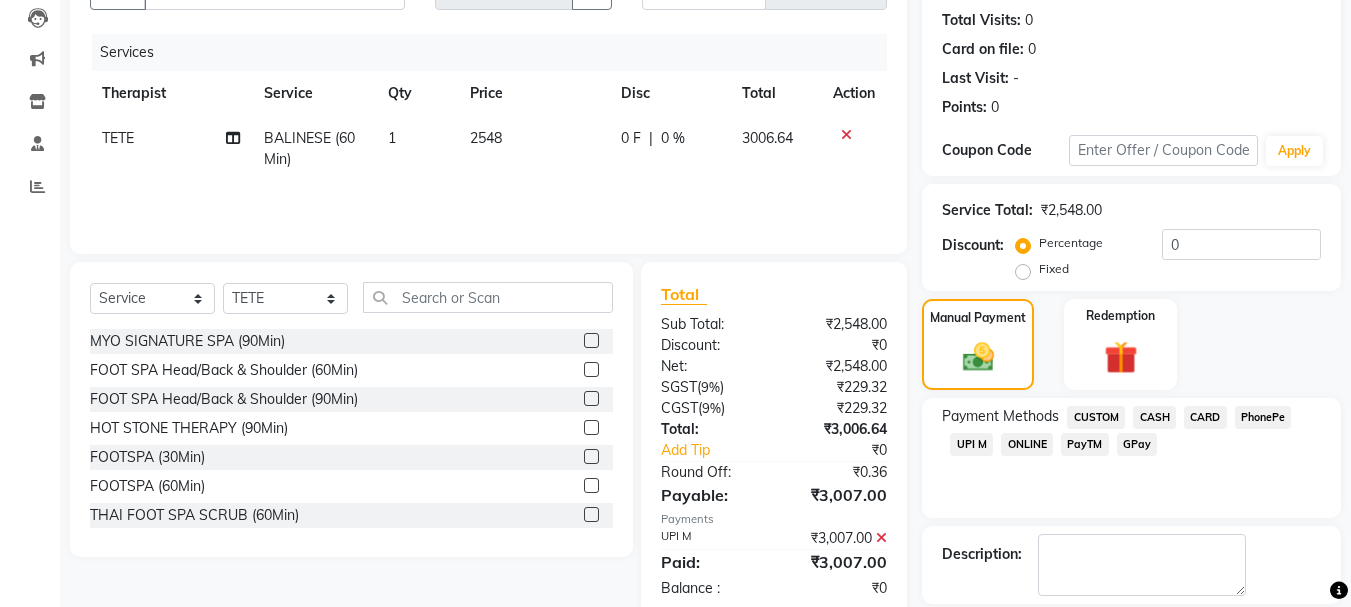 scroll, scrollTop: 348, scrollLeft: 0, axis: vertical 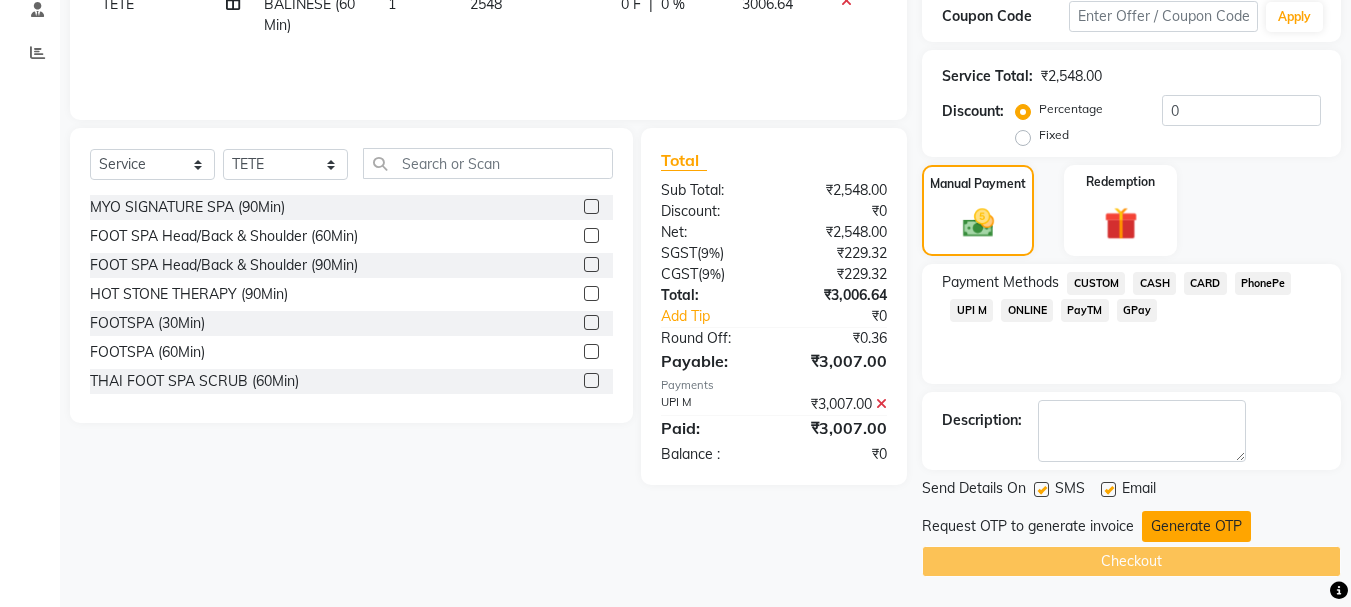 click on "Generate OTP" 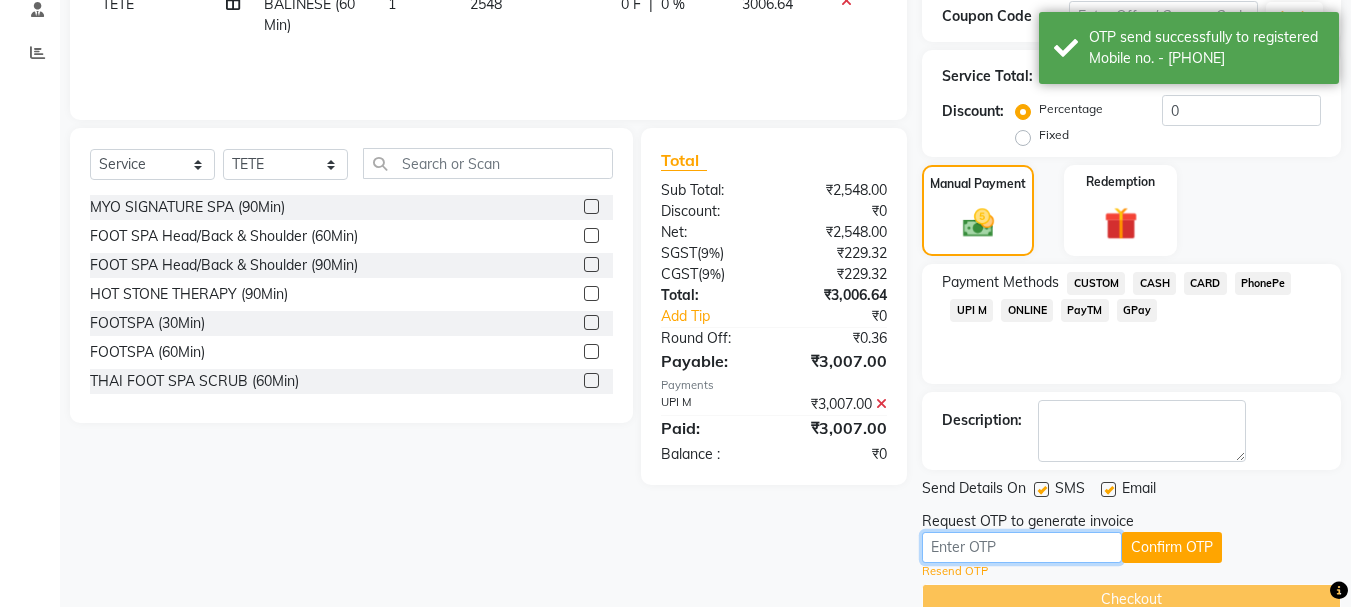 click at bounding box center (1022, 547) 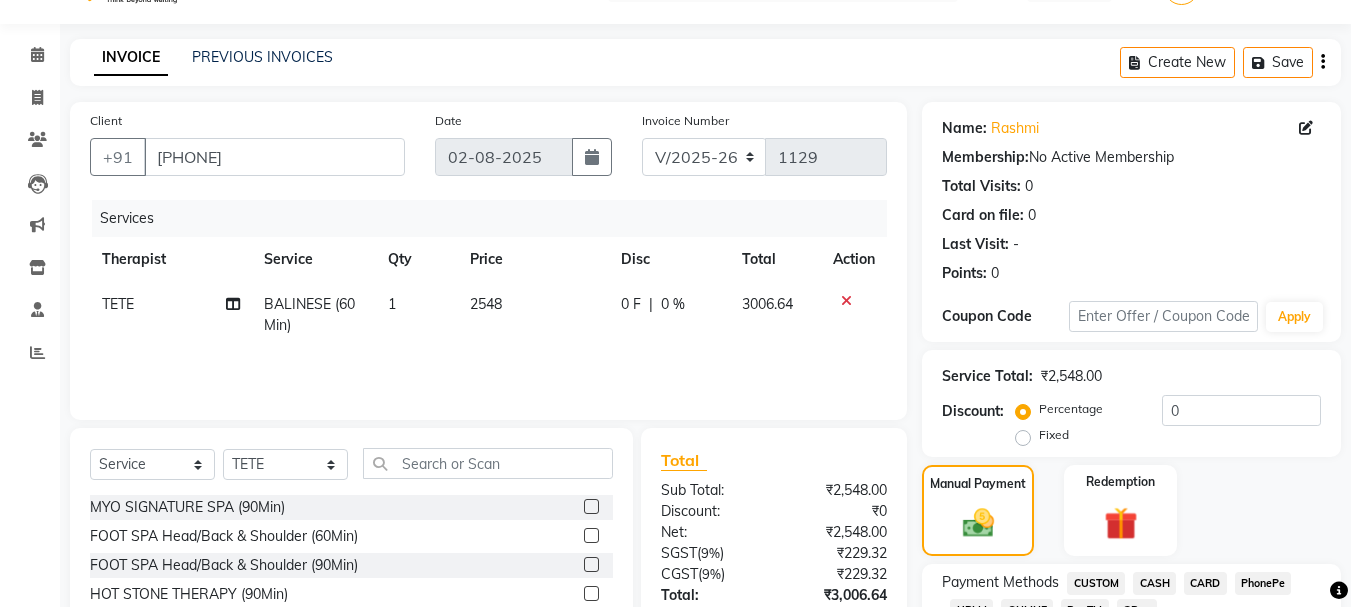 scroll, scrollTop: 348, scrollLeft: 0, axis: vertical 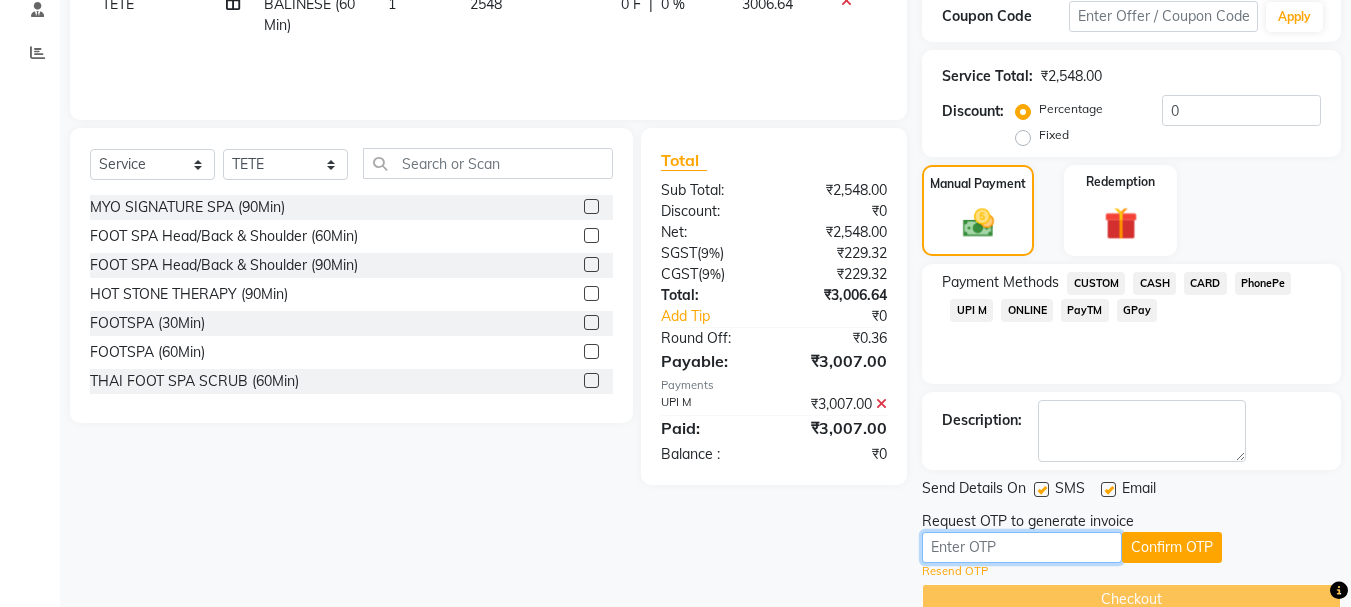 click at bounding box center (1022, 547) 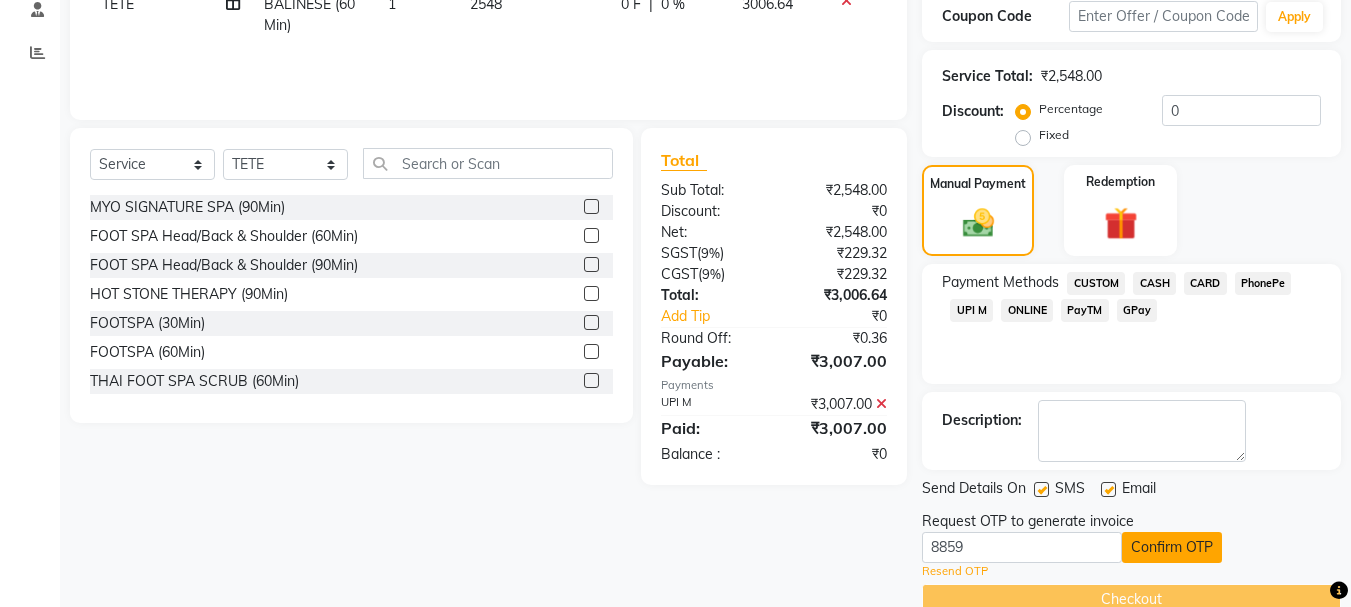 click on "Confirm OTP" 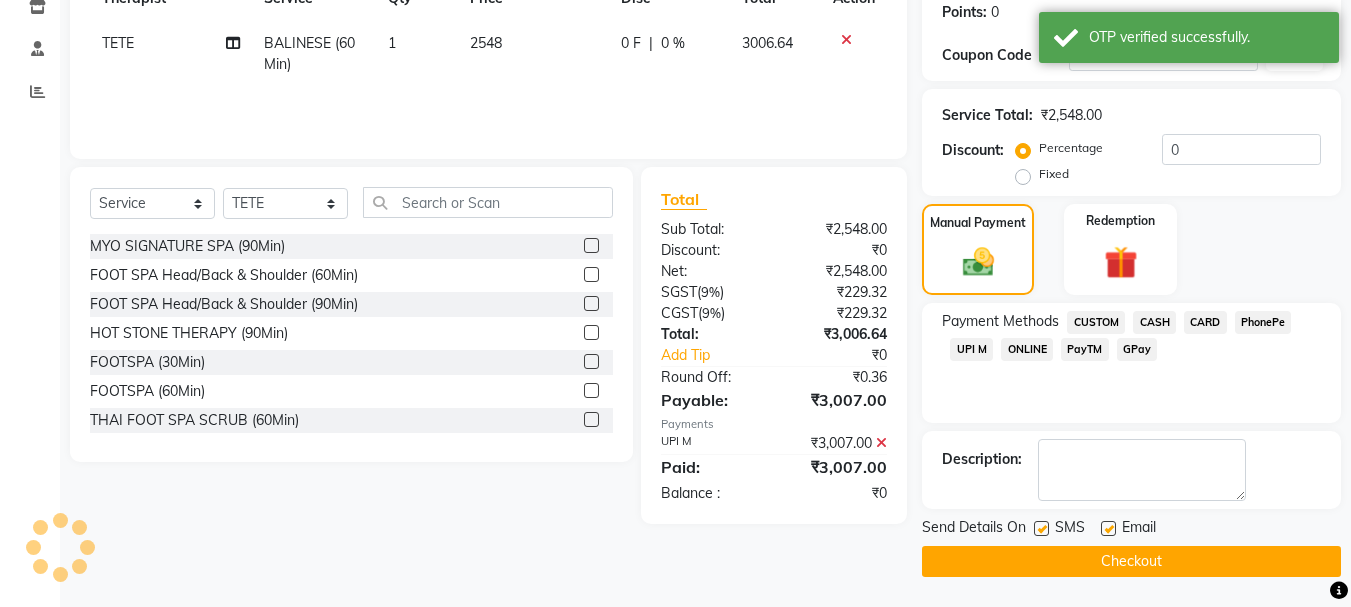 scroll, scrollTop: 309, scrollLeft: 0, axis: vertical 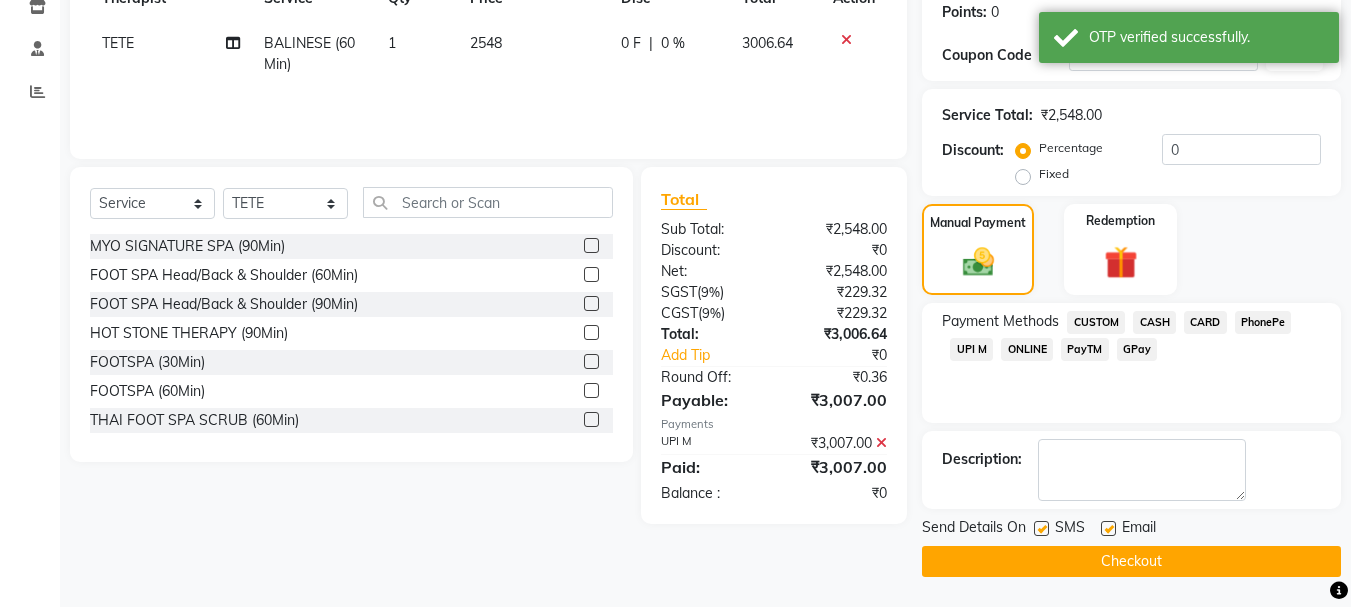 click on "Checkout" 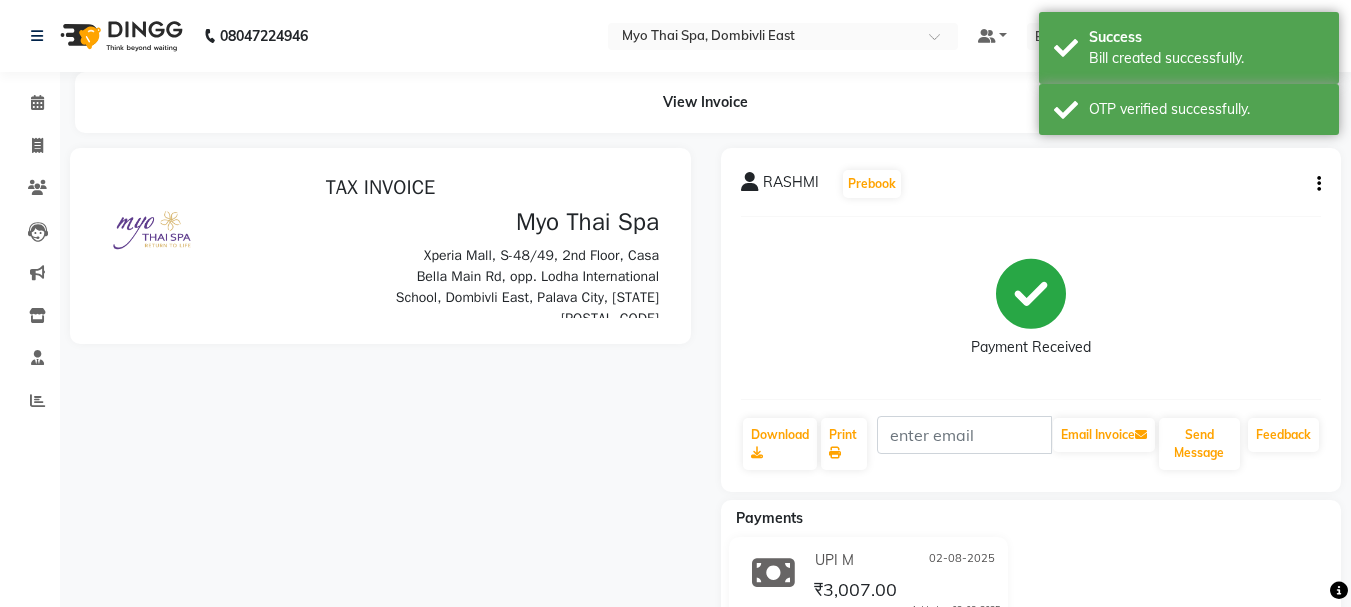scroll, scrollTop: 0, scrollLeft: 0, axis: both 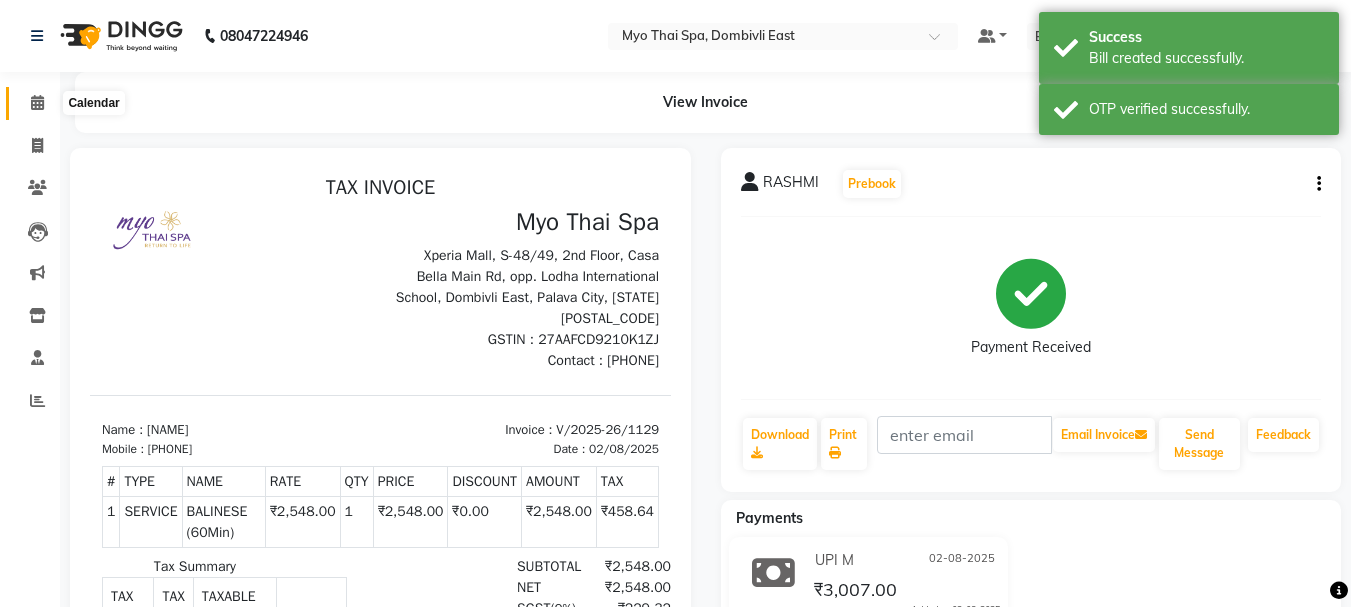 click 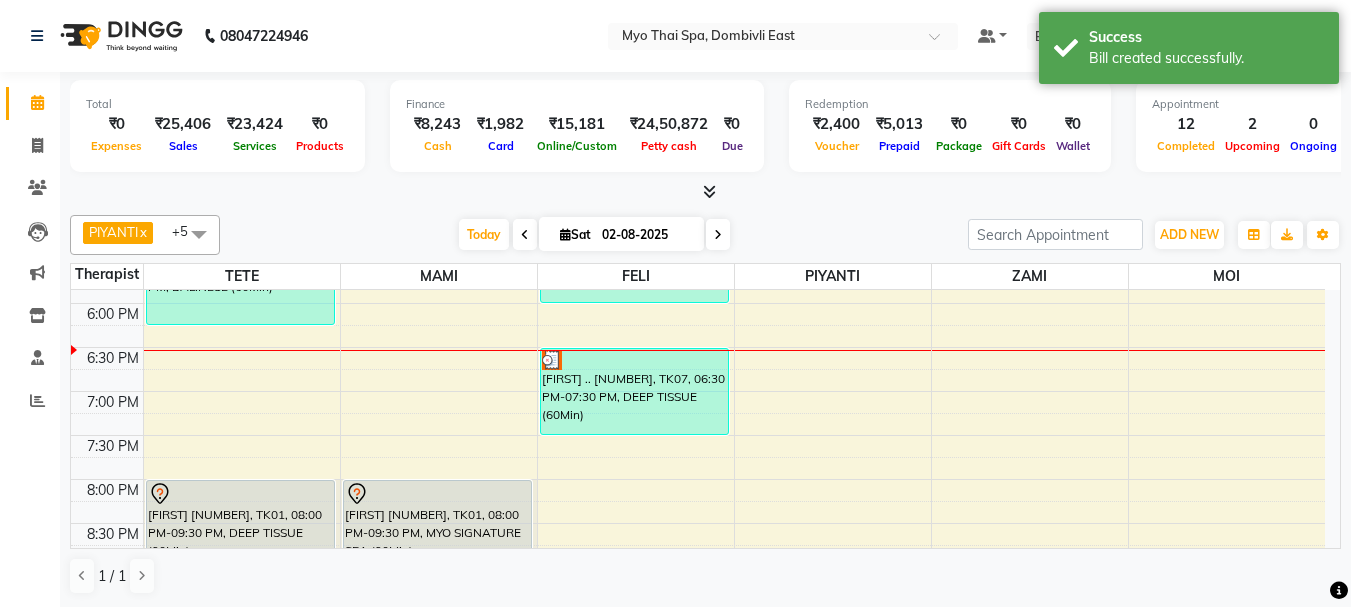 scroll, scrollTop: 773, scrollLeft: 0, axis: vertical 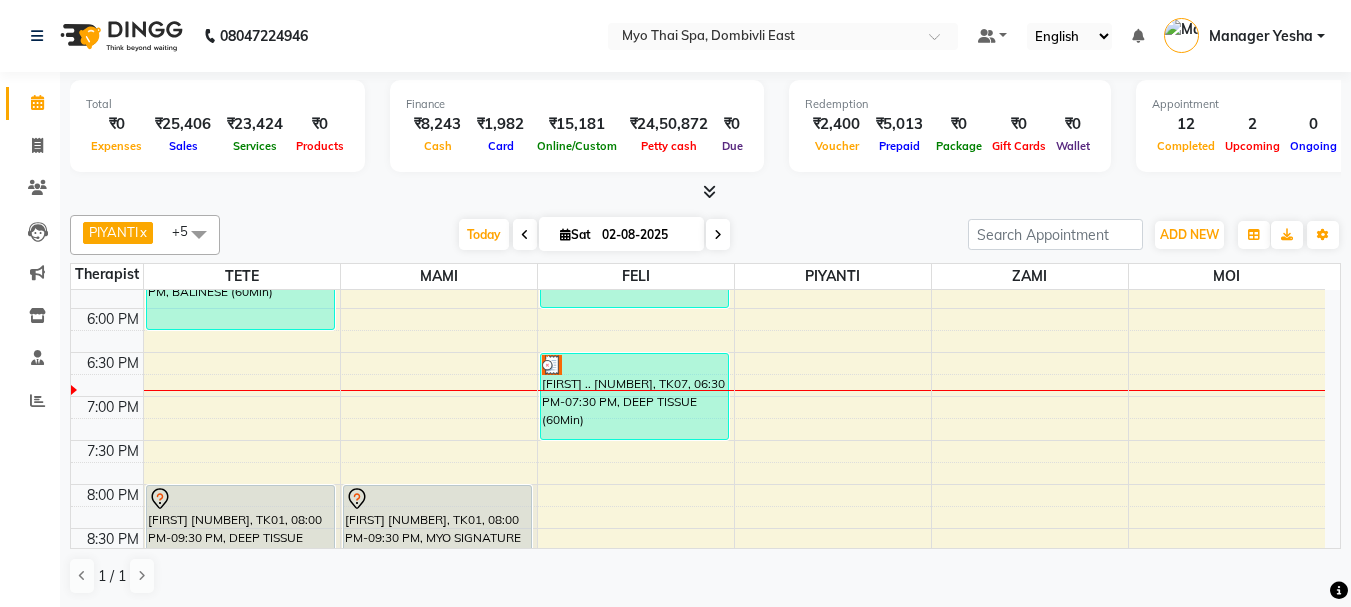click on "9:00 AM 9:30 AM 10:00 AM 10:30 AM 11:00 AM 11:30 AM 12:00 PM 12:30 PM 1:00 PM 1:30 PM 2:00 PM 2:30 PM 3:00 PM 3:30 PM 4:00 PM 4:30 PM 5:00 PM 5:30 PM 6:00 PM 6:30 PM 7:00 PM 7:30 PM 8:00 PM 8:30 PM 9:00 PM 9:30 PM 10:00 PM 10:30 PM     3494 JEEVAN CHAUDHARY, TK06, 04:00 PM-05:00 PM, SWEDISH (60Min)     RASHMI, TK13, 05:15 PM-06:15 PM, BALINESE (60Min)             murali 3288, TK01, 08:00 PM-09:30 PM, DEEP TISSUE (90Min)     JAYANT PATIL 1437, TK04, 01:45 PM-03:00 PM, Foot Spa (60Min) + Hotstone 15 mins     ROHIT D'SOUZA, TK11, 04:45 PM-05:15 PM, FOOTSPA (30Min)             murali 3288, TK01, 08:00 PM-09:30 PM, MYO SIGNATURE SPA (90Min)     PARTHIV, TK02, 02:45 PM-03:45 PM, DEEP TISSUE (60Min)     RUPESH, TK10, 05:00 PM-06:00 PM, DEEP TISSUE (60Min)     AMOL .. 1419, TK07, 06:30 PM-07:30 PM, DEEP TISSUE (60Min)     EPSI, TK03, 01:00 PM-02:30 PM, DEEP TISSUE (90Min)     ROHIT D'SOUZA, TK11, 04:45 PM-05:15 PM, FOOTSPA (30Min)     PRIYA, TK05, 04:00 PM-05:00 PM, SWEDISH (60Min)" at bounding box center [698, 132] 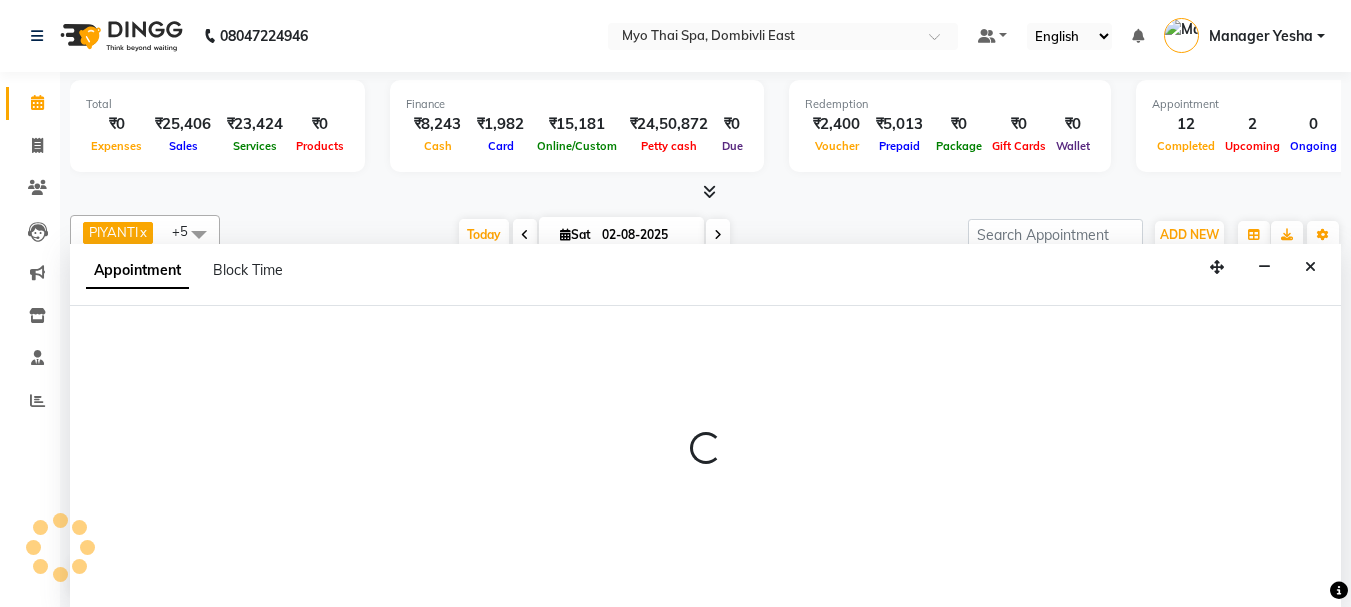 scroll, scrollTop: 1, scrollLeft: 0, axis: vertical 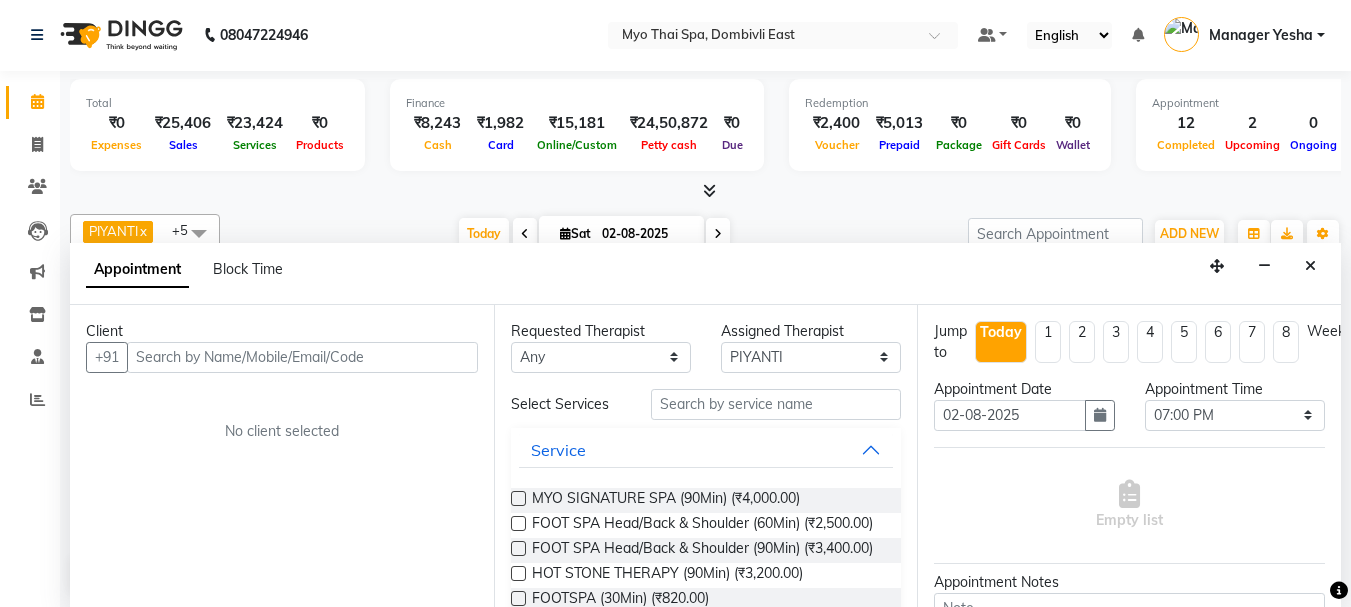 click at bounding box center (302, 357) 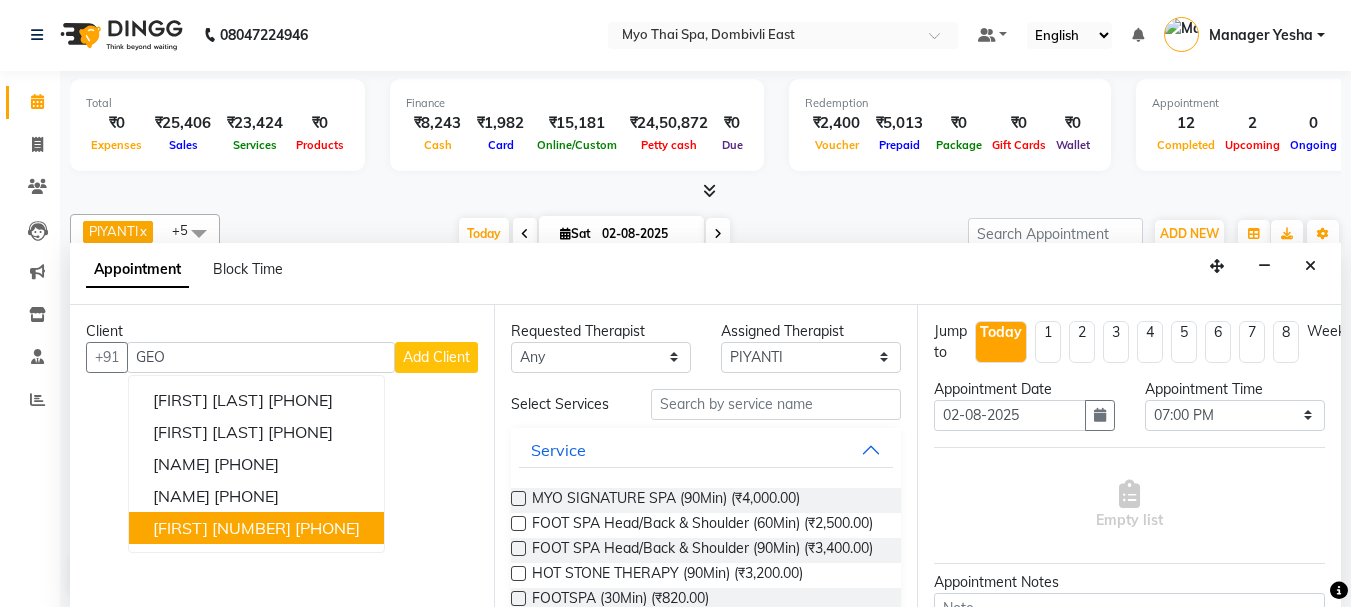 click on "GEORGE 3467" at bounding box center (222, 528) 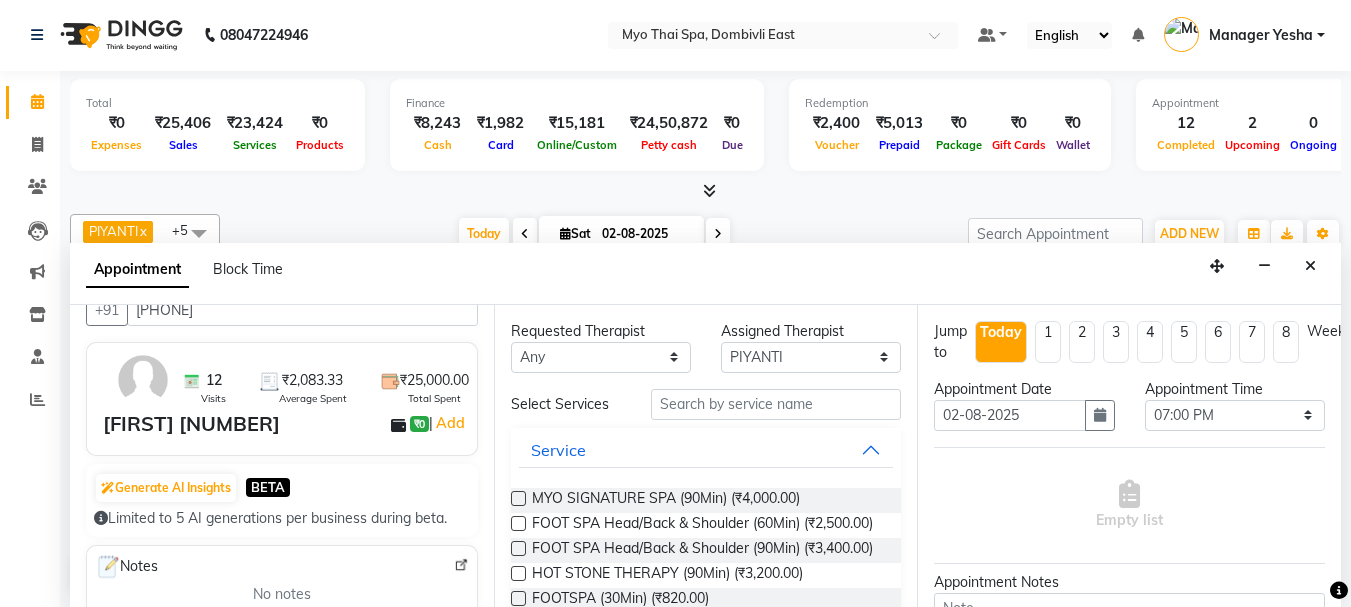 scroll, scrollTop: 0, scrollLeft: 0, axis: both 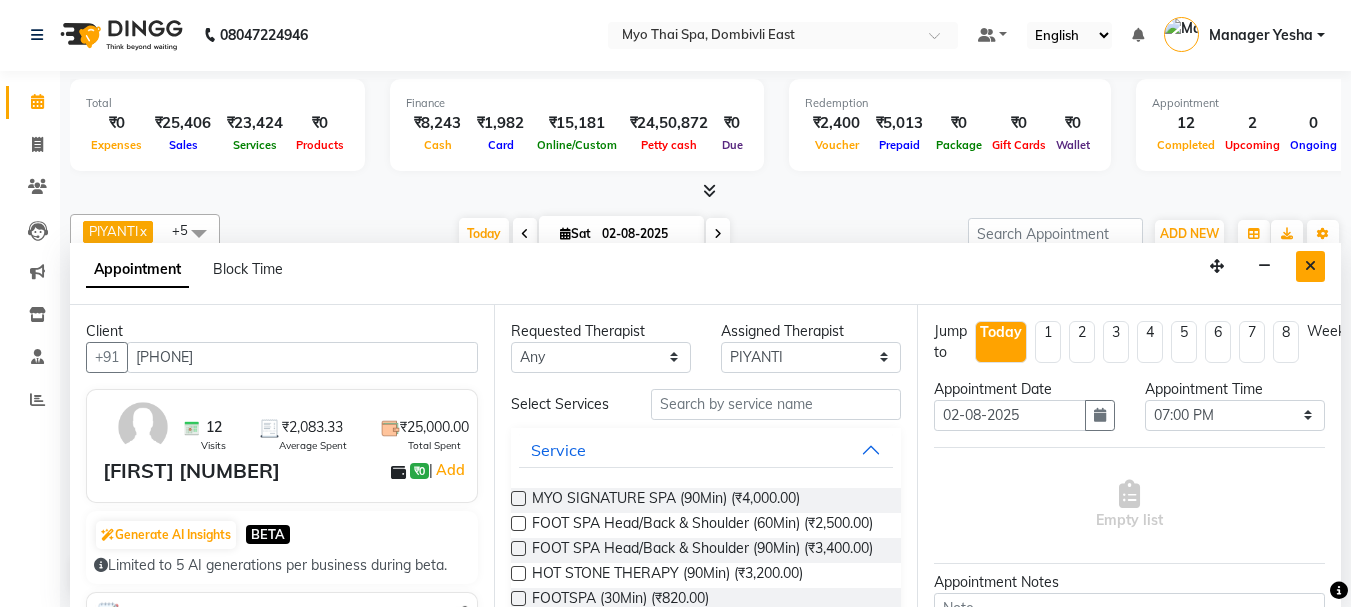 click at bounding box center [1310, 266] 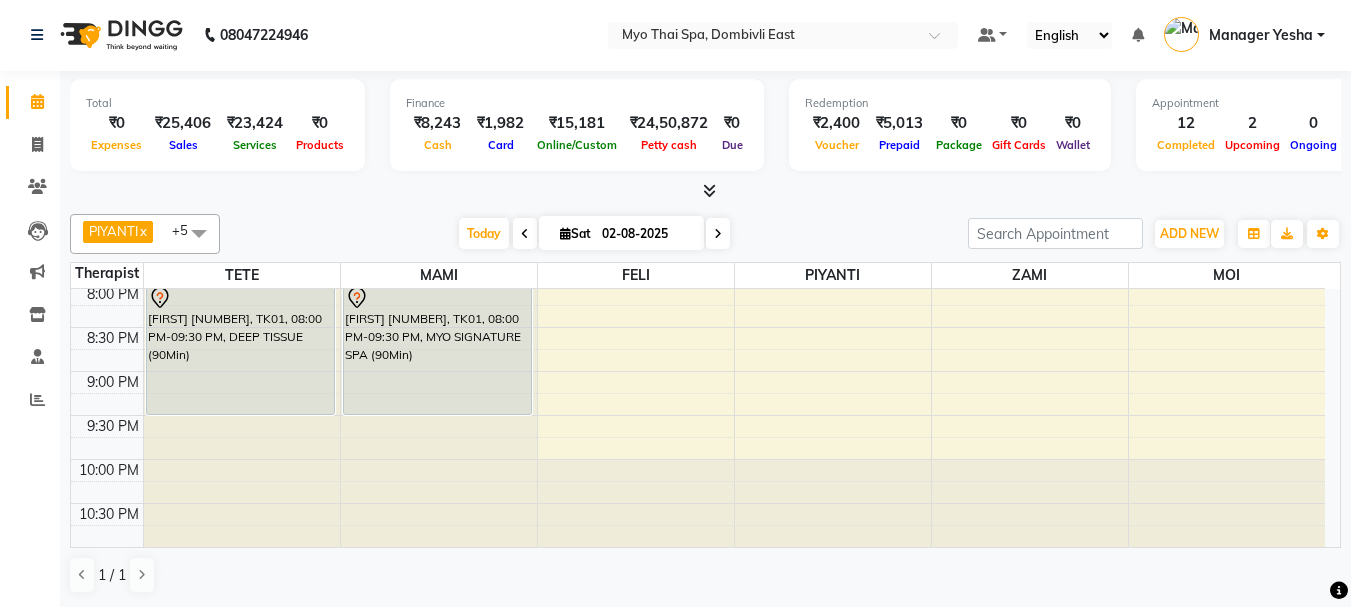 scroll, scrollTop: 873, scrollLeft: 0, axis: vertical 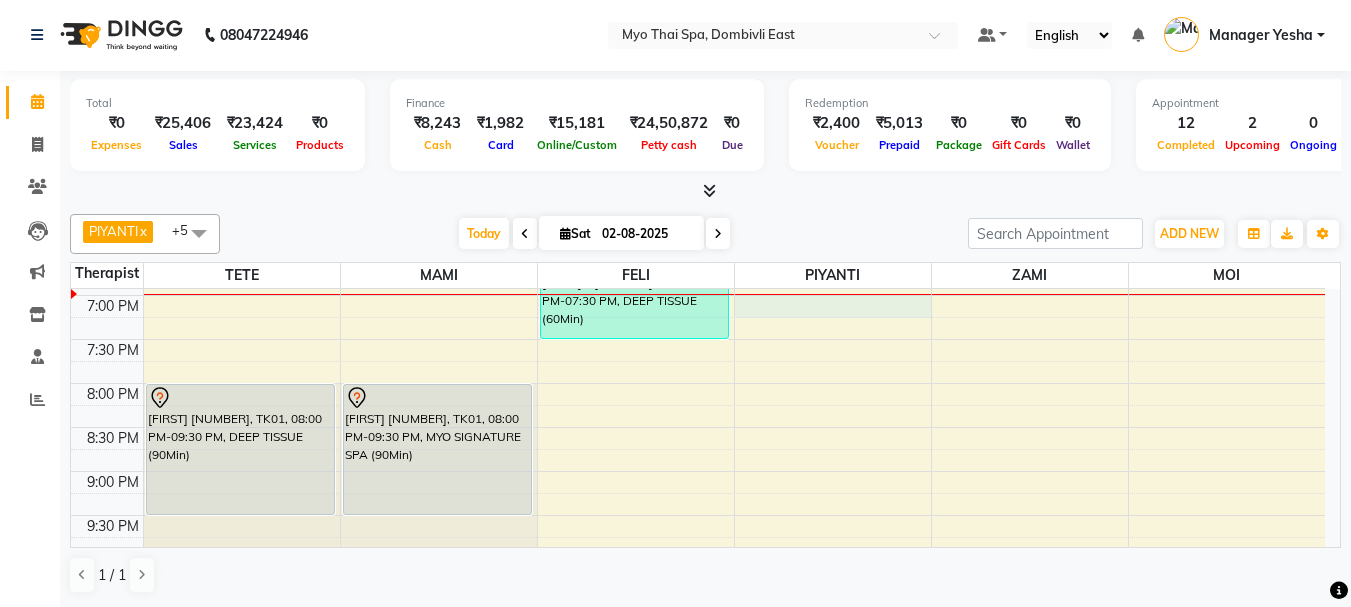 click on "9:00 AM 9:30 AM 10:00 AM 10:30 AM 11:00 AM 11:30 AM 12:00 PM 12:30 PM 1:00 PM 1:30 PM 2:00 PM 2:30 PM 3:00 PM 3:30 PM 4:00 PM 4:30 PM 5:00 PM 5:30 PM 6:00 PM 6:30 PM 7:00 PM 7:30 PM 8:00 PM 8:30 PM 9:00 PM 9:30 PM 10:00 PM 10:30 PM     3494 JEEVAN CHAUDHARY, TK06, 04:00 PM-05:00 PM, SWEDISH (60Min)     RASHMI, TK13, 05:15 PM-06:15 PM, BALINESE (60Min)             murali 3288, TK01, 08:00 PM-09:30 PM, DEEP TISSUE (90Min)     JAYANT PATIL 1437, TK04, 01:45 PM-03:00 PM, Foot Spa (60Min) + Hotstone 15 mins     ROHIT D'SOUZA, TK11, 04:45 PM-05:15 PM, FOOTSPA (30Min)             murali 3288, TK01, 08:00 PM-09:30 PM, MYO SIGNATURE SPA (90Min)     PARTHIV, TK02, 02:45 PM-03:45 PM, DEEP TISSUE (60Min)     RUPESH, TK10, 05:00 PM-06:00 PM, DEEP TISSUE (60Min)     AMOL .. 1419, TK07, 06:30 PM-07:30 PM, DEEP TISSUE (60Min)     EPSI, TK03, 01:00 PM-02:30 PM, DEEP TISSUE (90Min)     ROHIT D'SOUZA, TK11, 04:45 PM-05:15 PM, FOOTSPA (30Min)     PRIYA, TK05, 04:00 PM-05:00 PM, SWEDISH (60Min)" at bounding box center (698, 31) 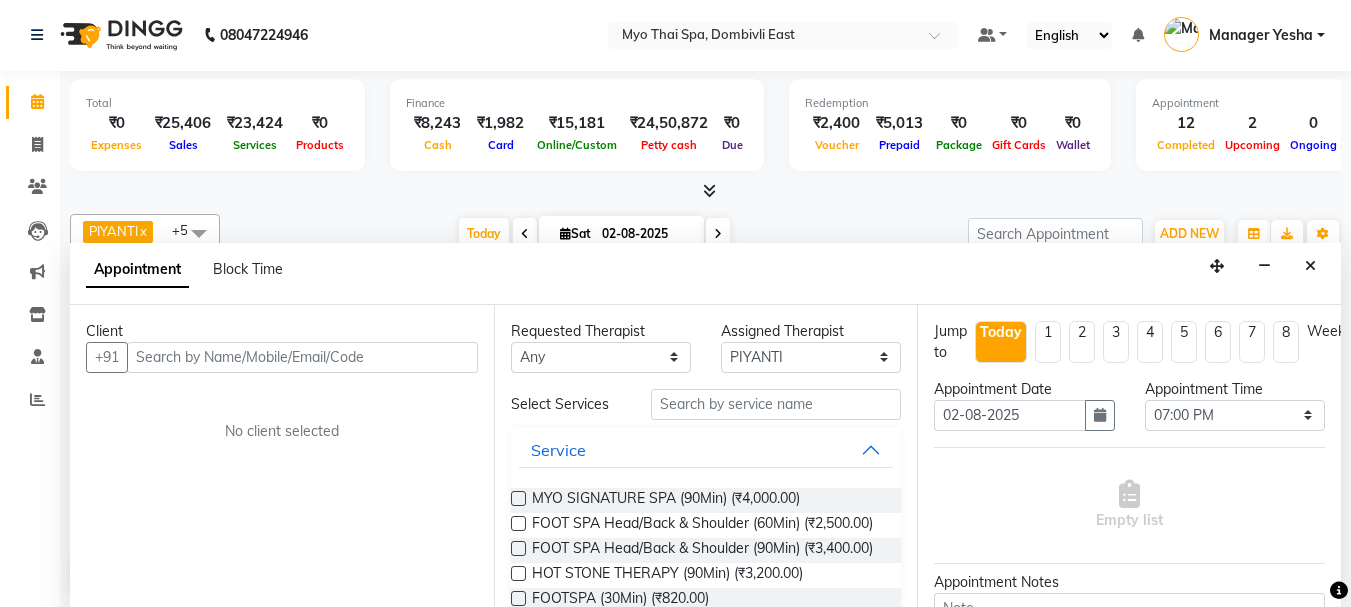 click at bounding box center (302, 357) 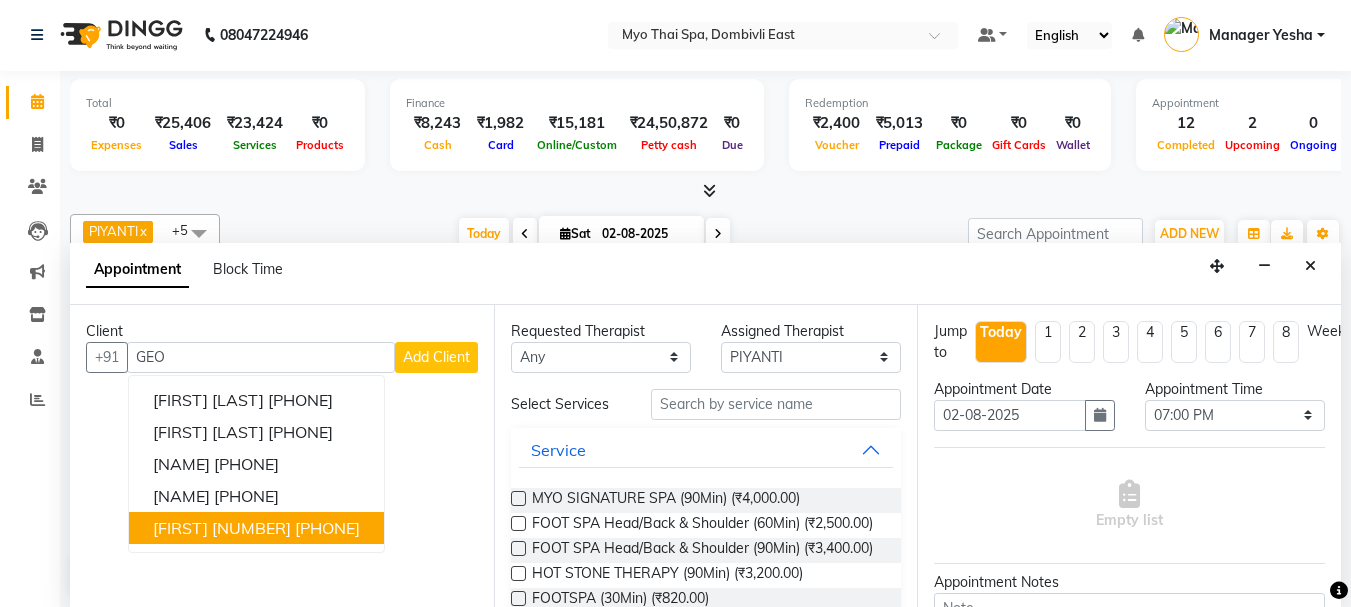 click on "GEORGE 3467" at bounding box center [222, 528] 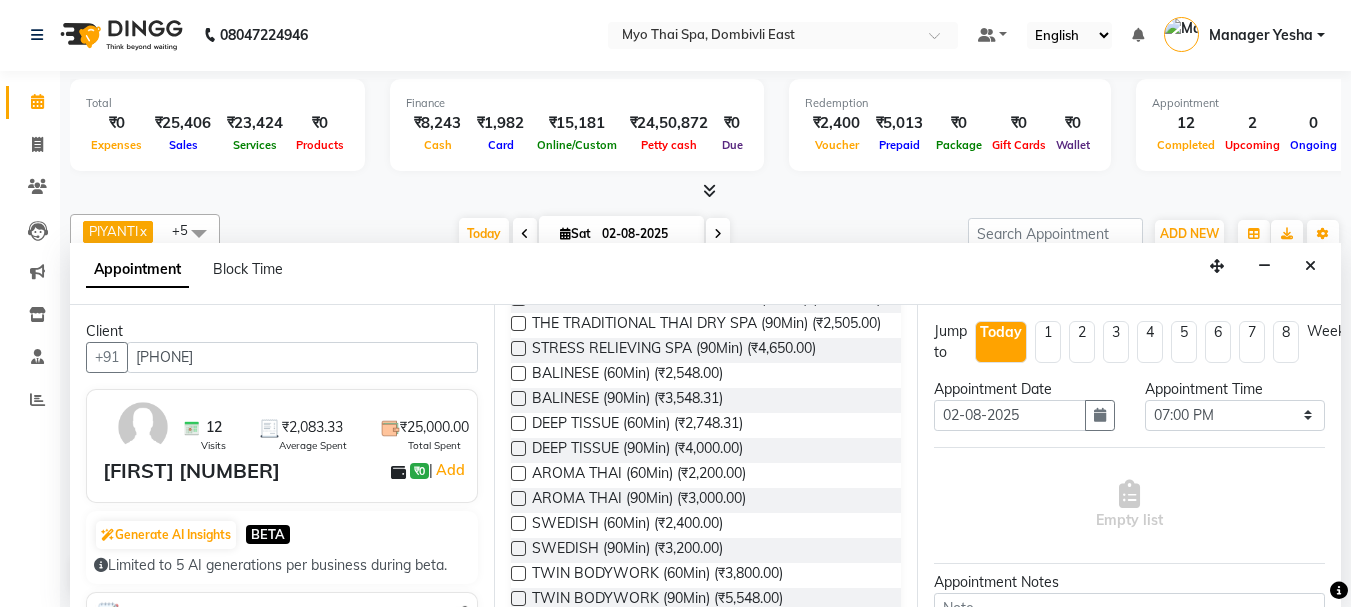 scroll, scrollTop: 400, scrollLeft: 0, axis: vertical 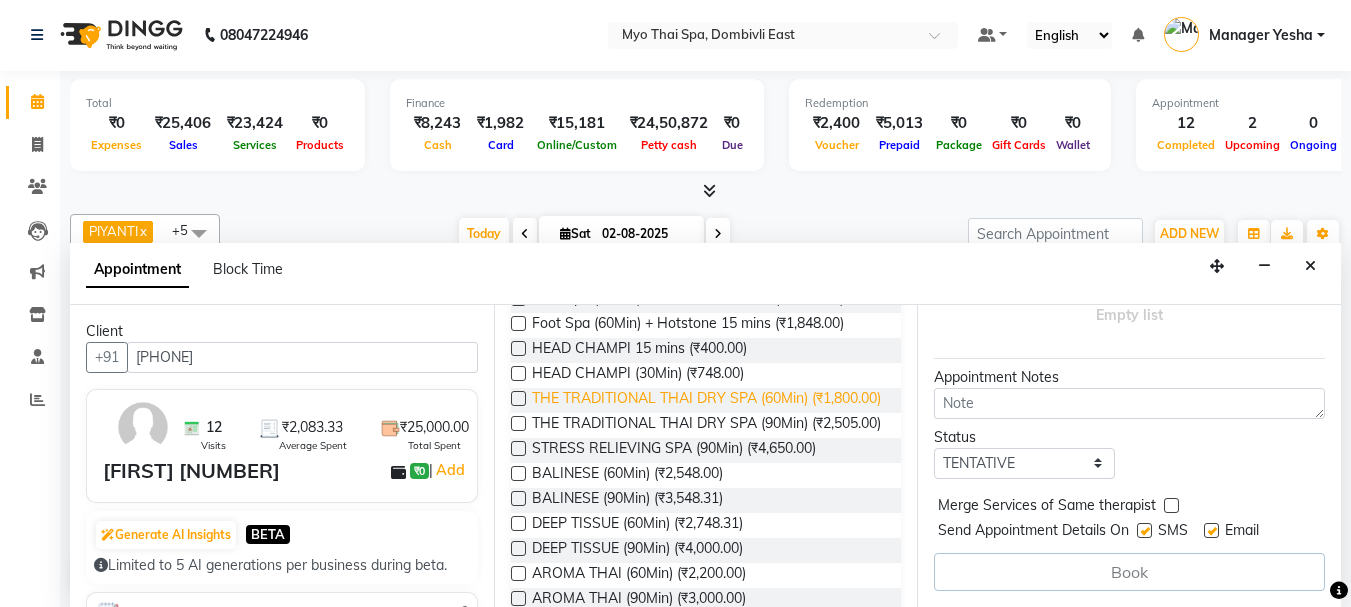 click on "THE TRADITIONAL THAI DRY SPA (60Min) (₹1,800.00)" at bounding box center [706, 400] 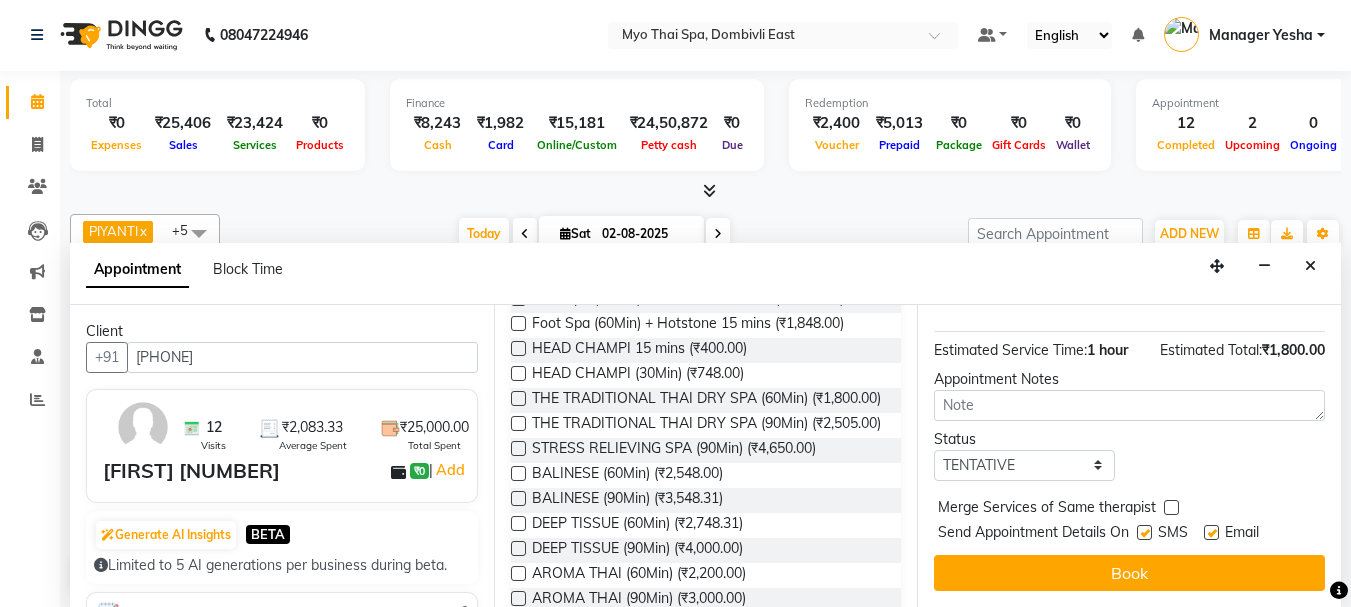scroll, scrollTop: 260, scrollLeft: 0, axis: vertical 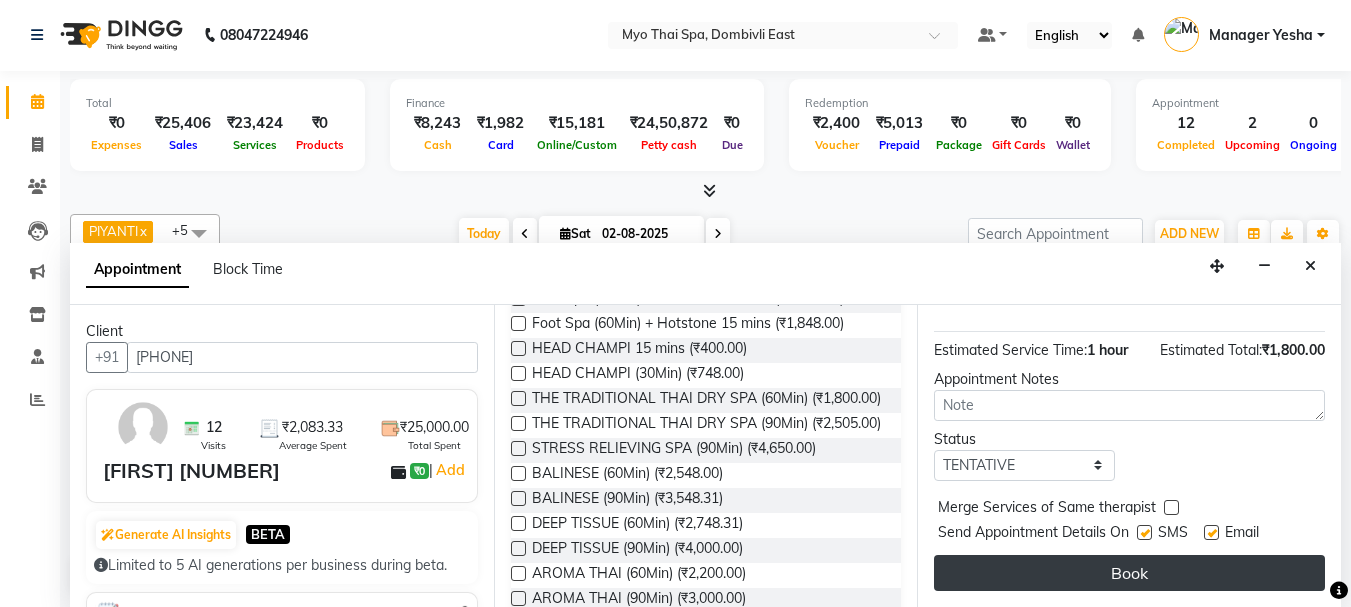 click on "Book" at bounding box center [1129, 573] 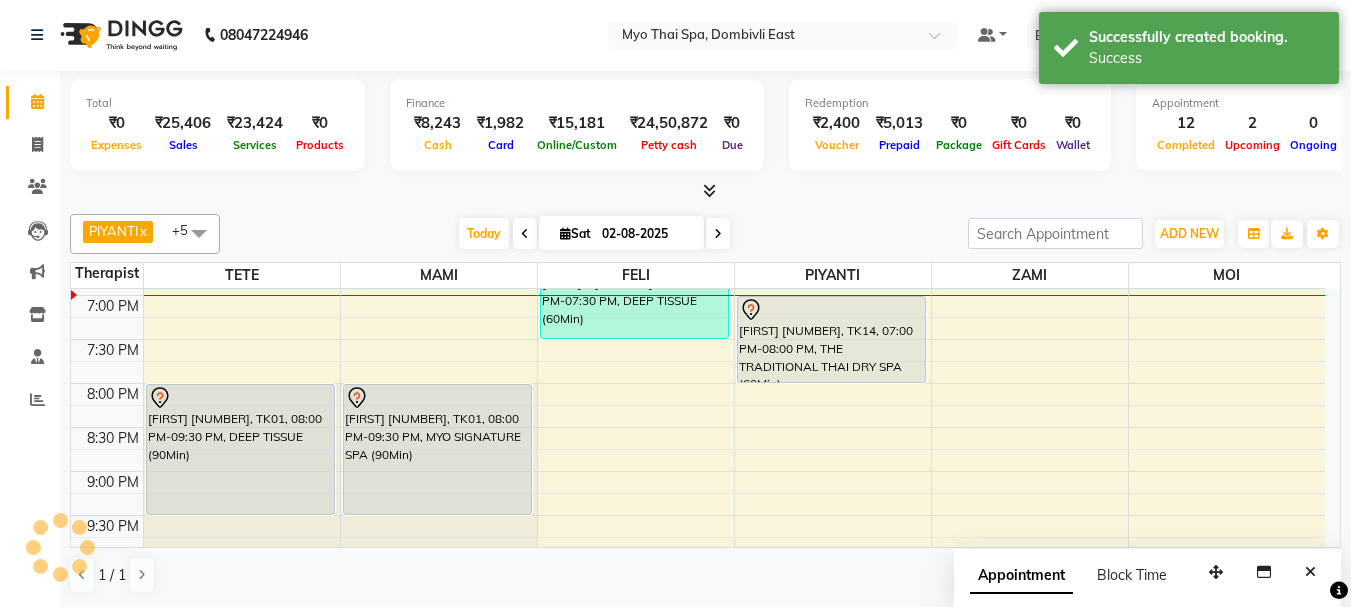 scroll, scrollTop: 0, scrollLeft: 0, axis: both 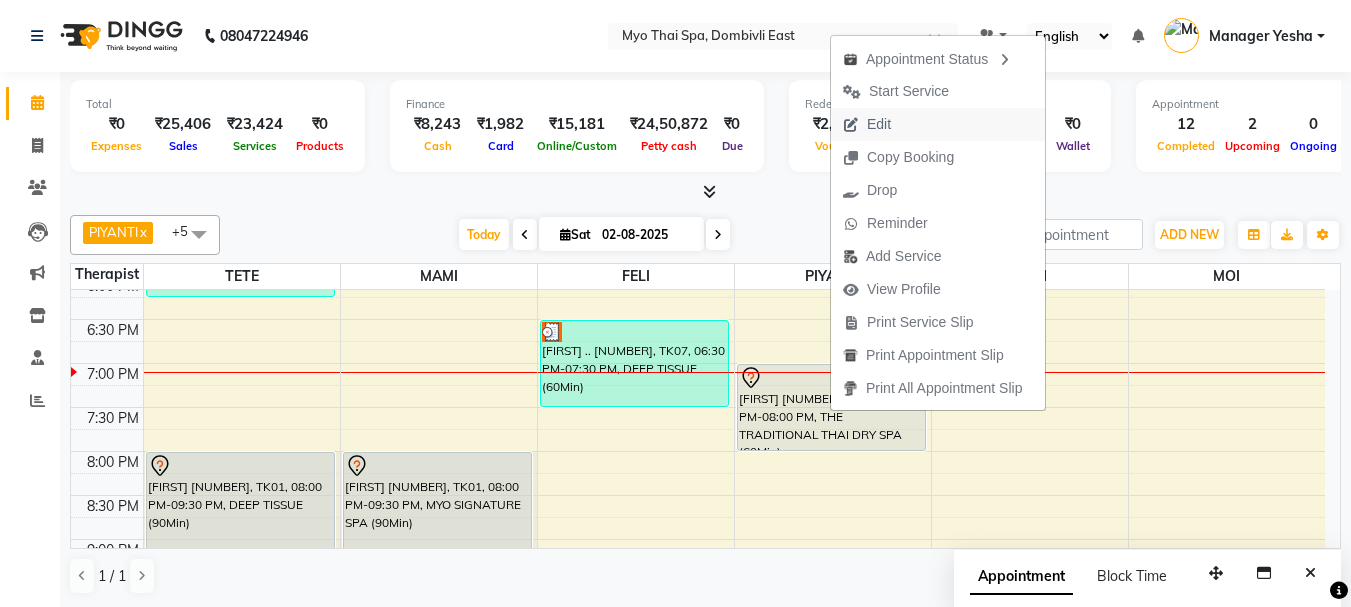 click on "Edit" at bounding box center (938, 124) 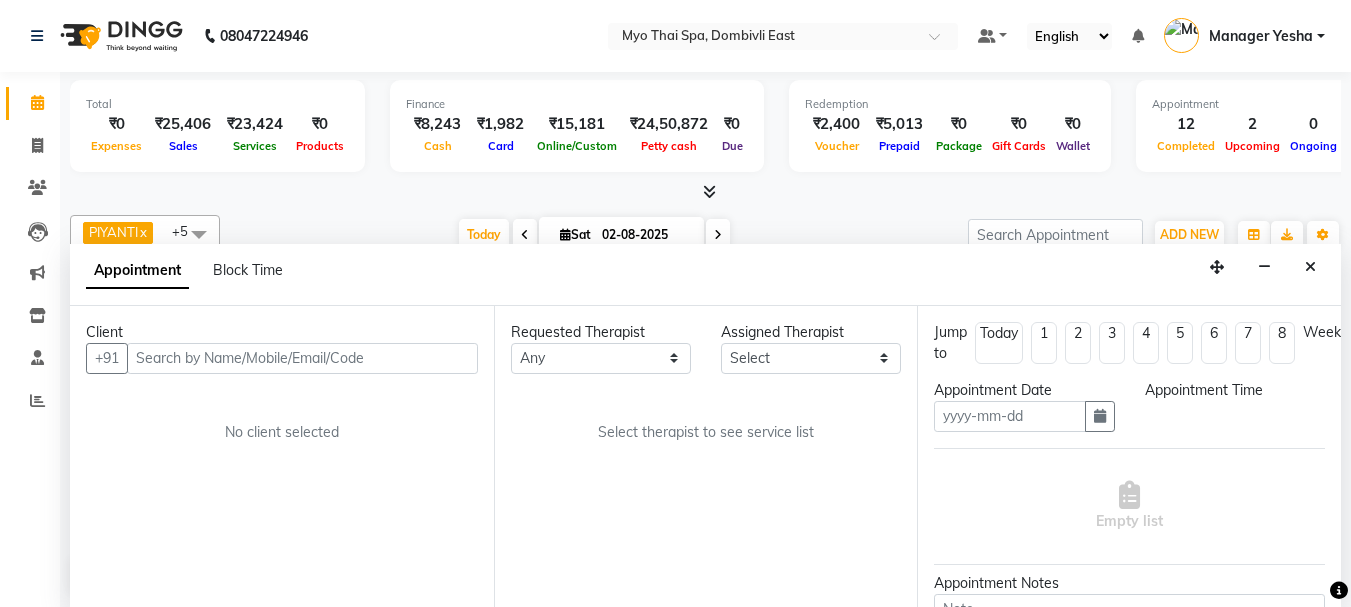 scroll, scrollTop: 1, scrollLeft: 0, axis: vertical 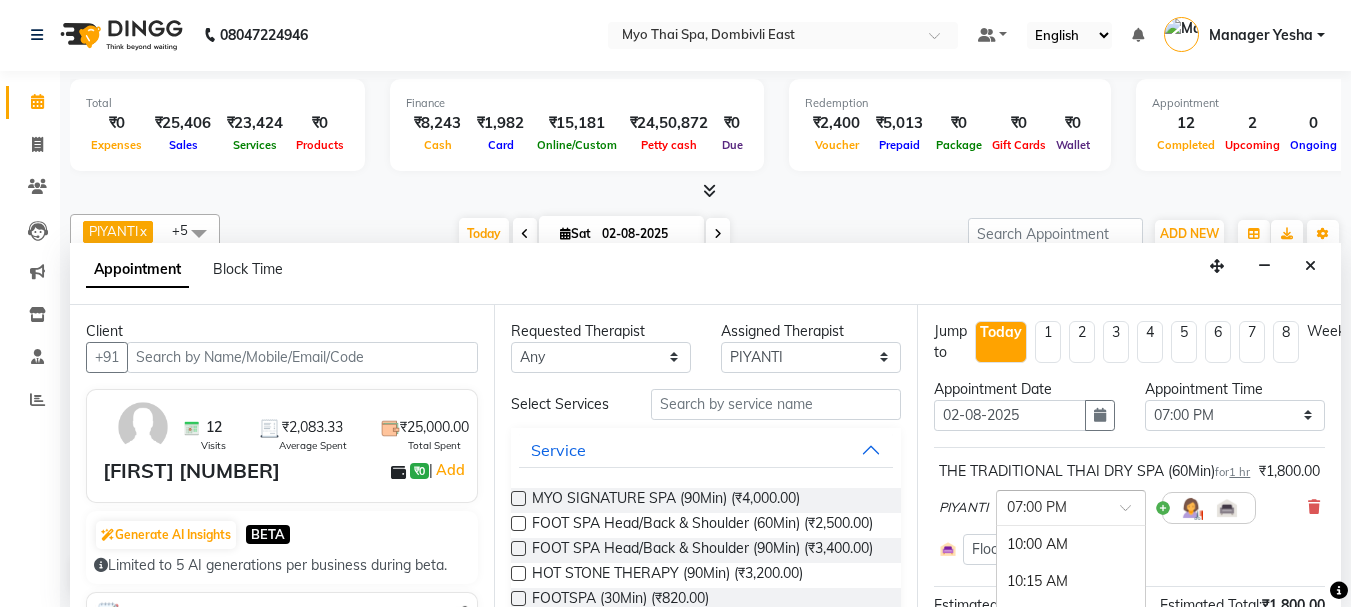 click at bounding box center (1071, 506) 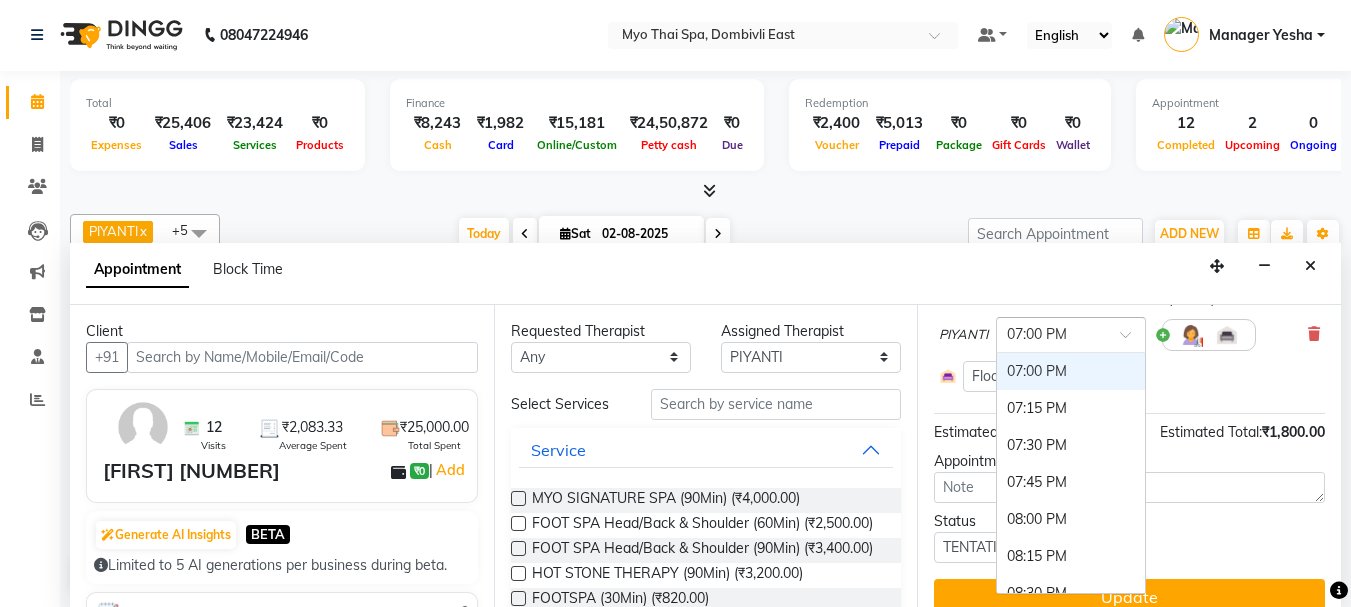 scroll, scrollTop: 200, scrollLeft: 0, axis: vertical 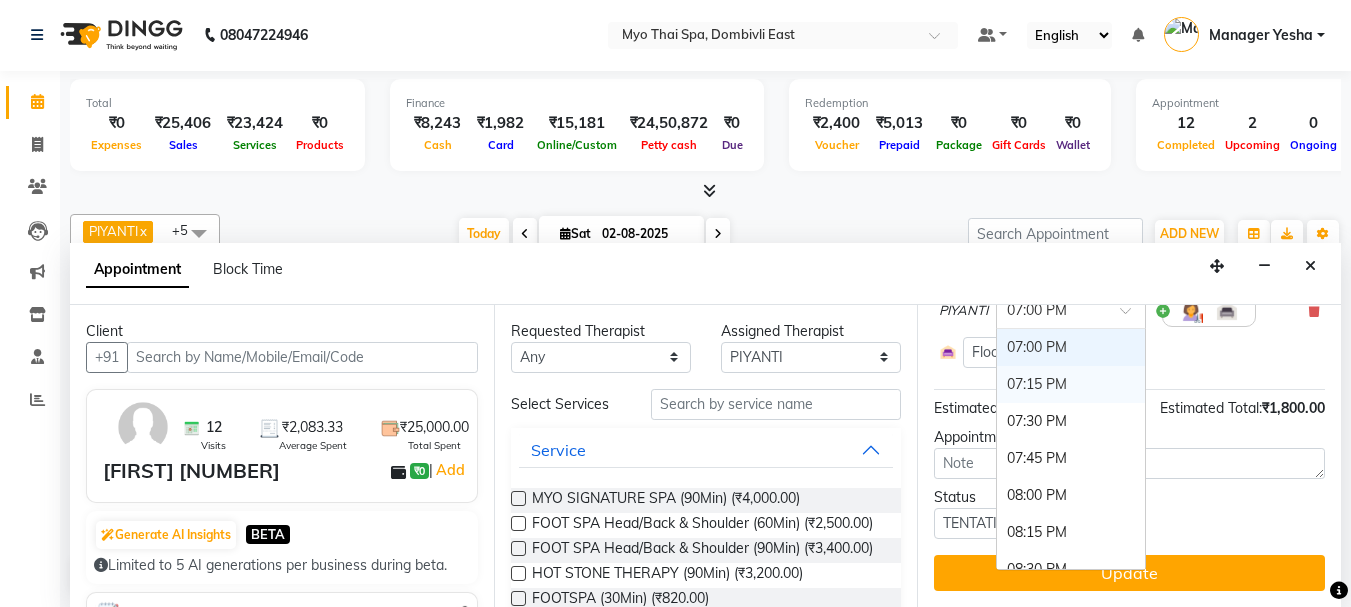 click on "07:15 PM" at bounding box center [1071, 384] 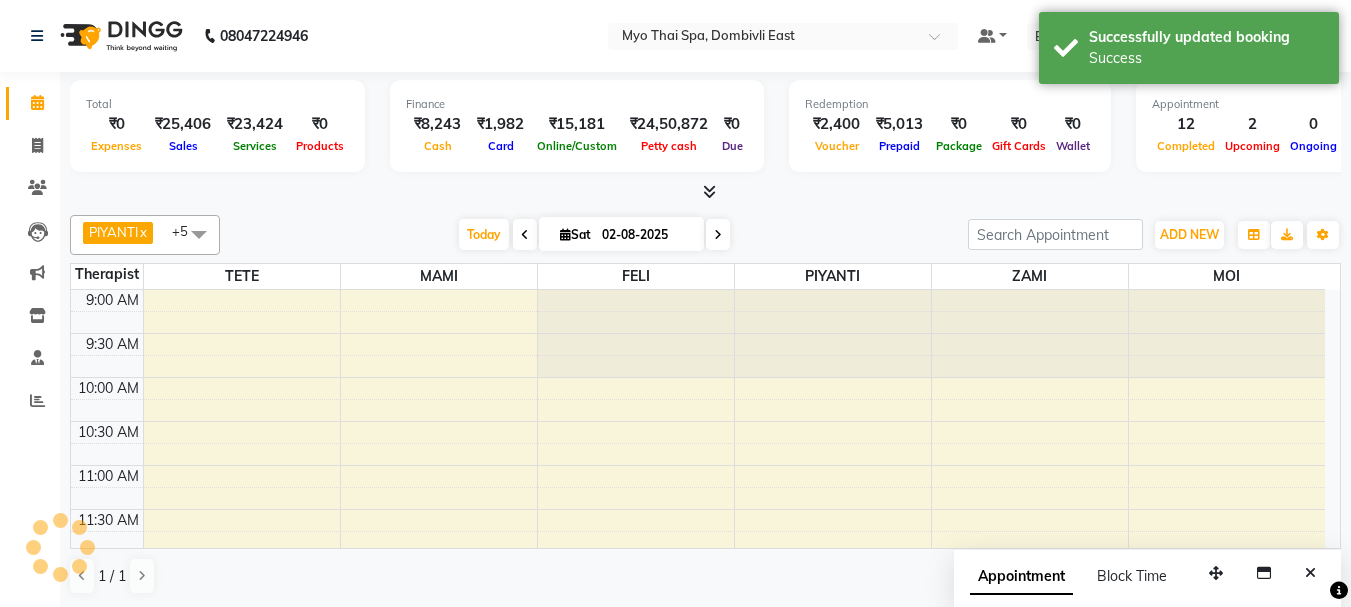 scroll, scrollTop: 0, scrollLeft: 0, axis: both 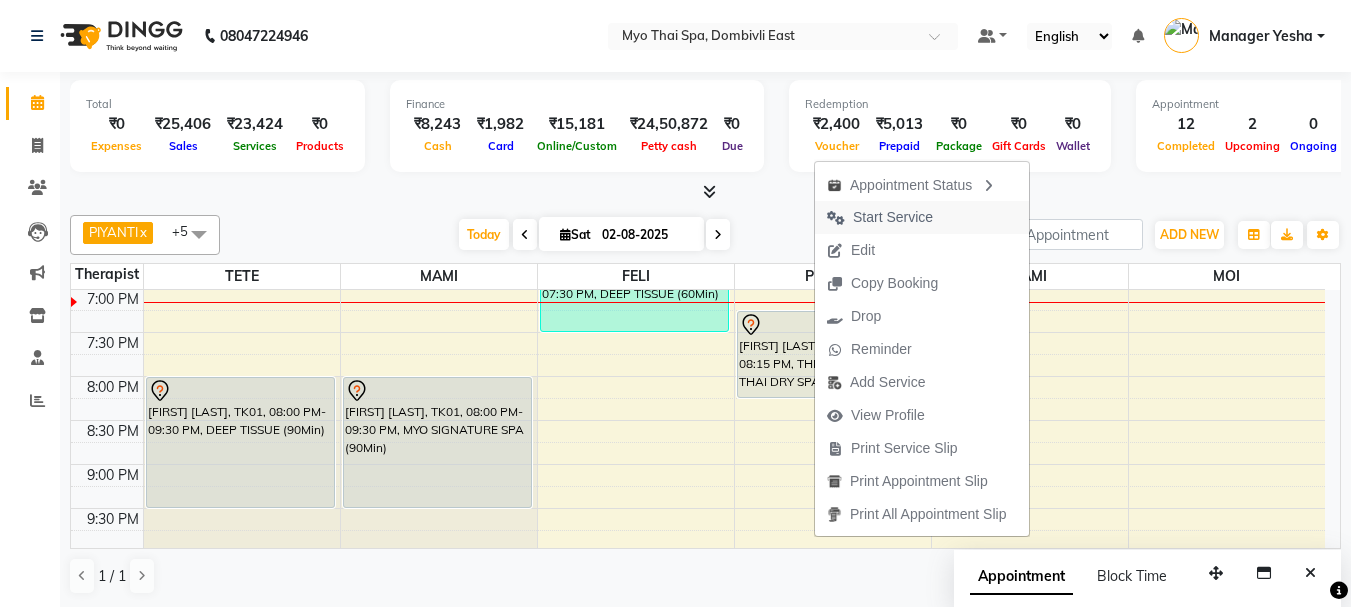 click on "Start Service" at bounding box center (893, 217) 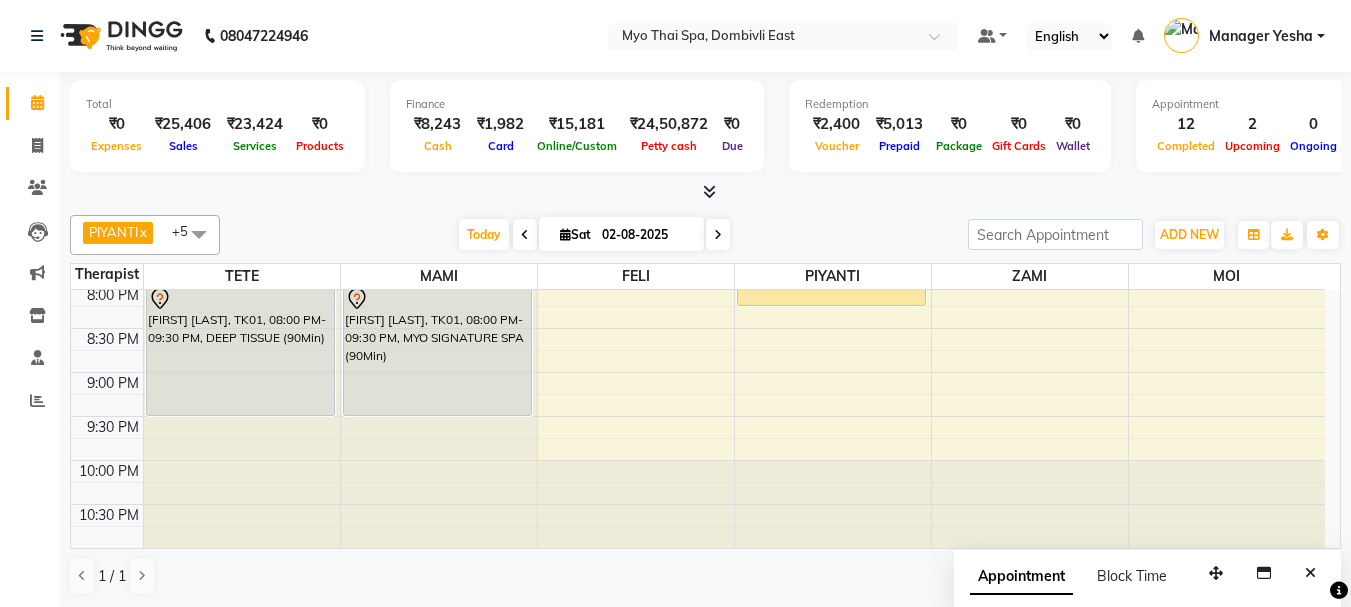 scroll, scrollTop: 873, scrollLeft: 0, axis: vertical 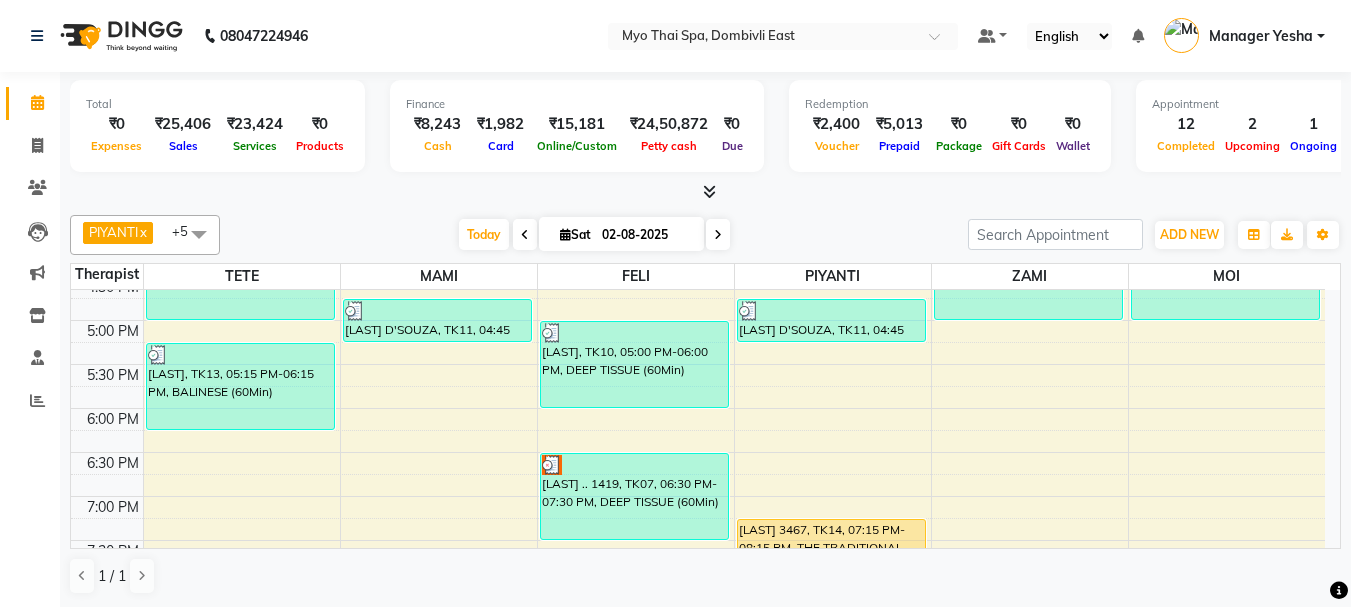 click on "9:00 AM 9:30 AM 10:00 AM 10:30 AM 11:00 AM 11:30 AM 12:00 PM 12:30 PM 1:00 PM 1:30 PM 2:00 PM 2:30 PM 3:00 PM 3:30 PM 4:00 PM 4:30 PM 5:00 PM 5:30 PM 6:00 PM 6:30 PM 7:00 PM 7:30 PM 8:00 PM 8:30 PM 9:00 PM 9:30 PM 10:00 PM 10:30 PM     3494 [LAST] [LAST], TK06, 04:00 PM-05:00 PM, SWEDISH (60Min)     [LAST], TK13, 05:15 PM-06:15 PM, BALINESE (60Min)             [LAST] 3288, TK01, 08:00 PM-09:30 PM, DEEP TISSUE (90Min)     [LAST] [LAST] 1437, TK04, 01:45 PM-03:00 PM, Foot Spa (60Min) + Hotstone 15 mins     [LAST] D'SOUZA, TK11, 04:45 PM-05:15 PM, FOOTSPA (30Min)             [LAST] 3288, TK01, 08:00 PM-09:30 PM, MYO SIGNATURE SPA (90Min)     [LAST], TK02, 02:45 PM-03:45 PM, DEEP TISSUE (60Min)     [LAST], TK10, 05:00 PM-06:00 PM, DEEP TISSUE (60Min)     [LAST] .. 1419, TK07, 06:30 PM-07:30 PM, DEEP TISSUE (60Min)     [LAST], TK03, 01:00 PM-02:30 PM, DEEP TISSUE (90Min)     [LAST] D'SOUZA, TK11, 04:45 PM-05:15 PM, FOOTSPA (30Min)    [LAST] 3467, TK14, 07:15 PM-08:15 PM, THE TRADITIONAL THAI DRY SPA (60Min)" at bounding box center [698, 232] 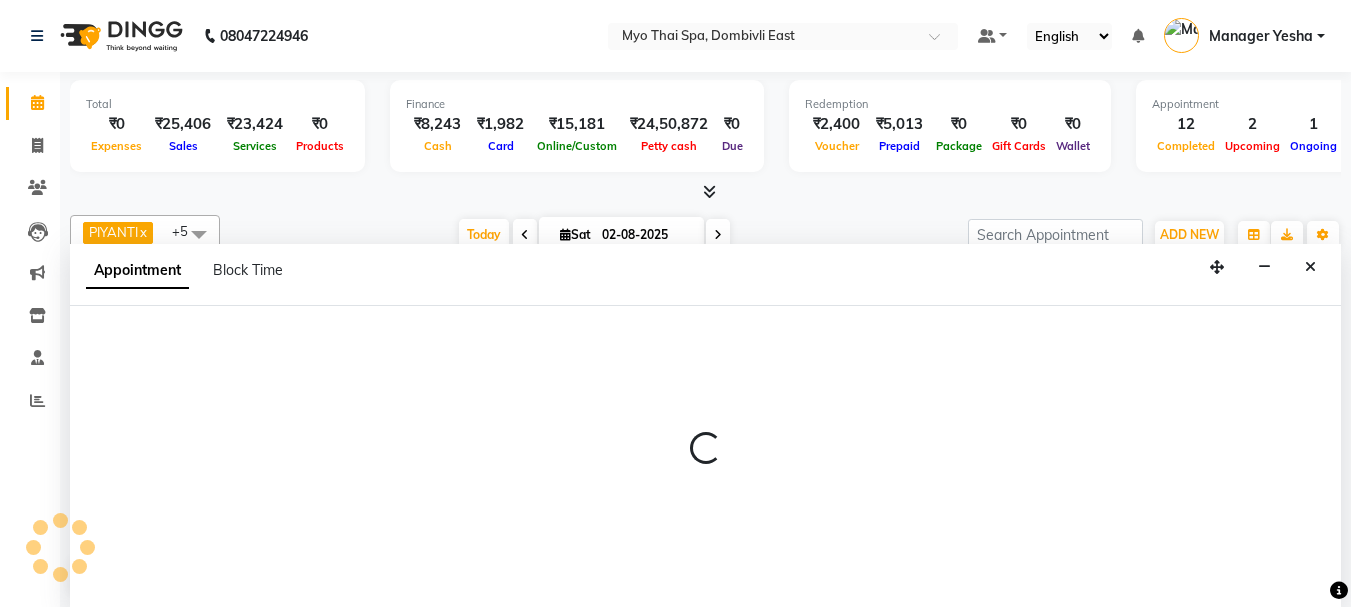 select on "67001" 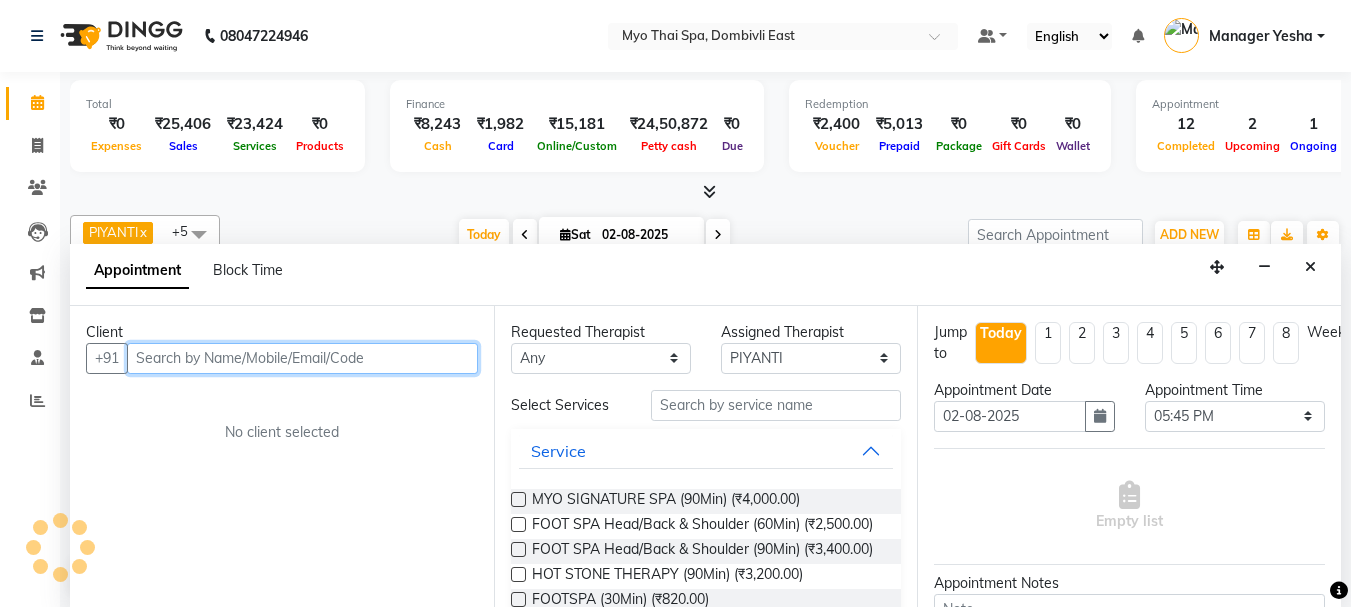scroll, scrollTop: 1, scrollLeft: 0, axis: vertical 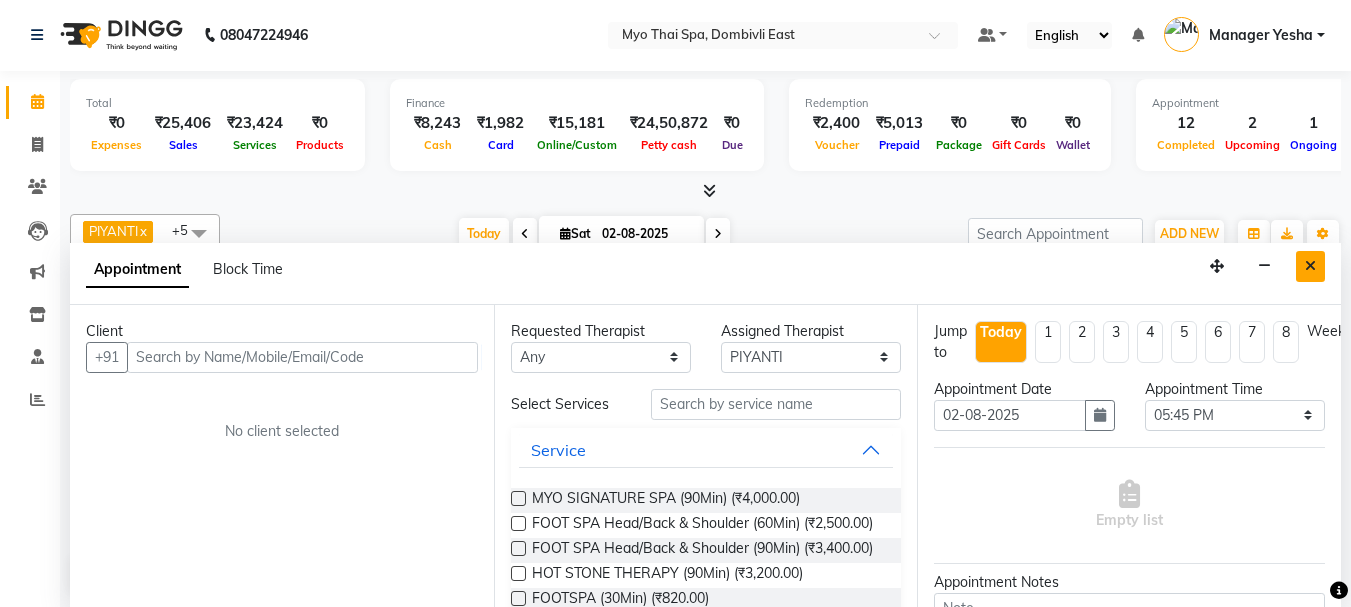 click at bounding box center (1310, 266) 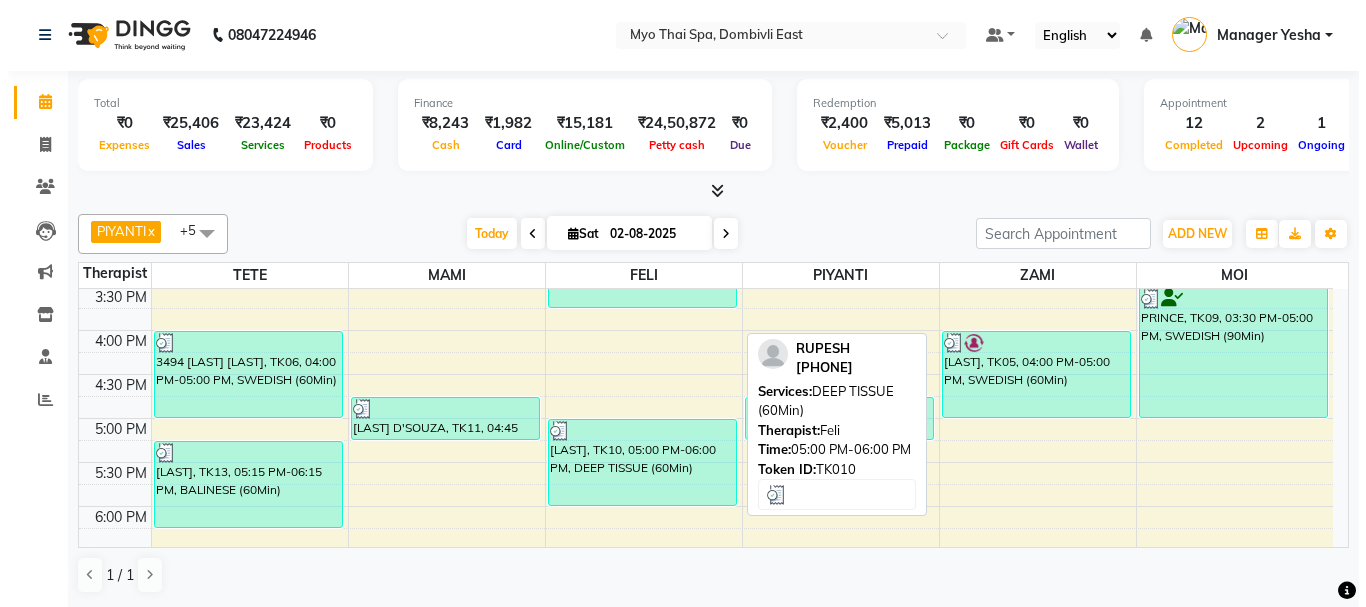 scroll, scrollTop: 573, scrollLeft: 0, axis: vertical 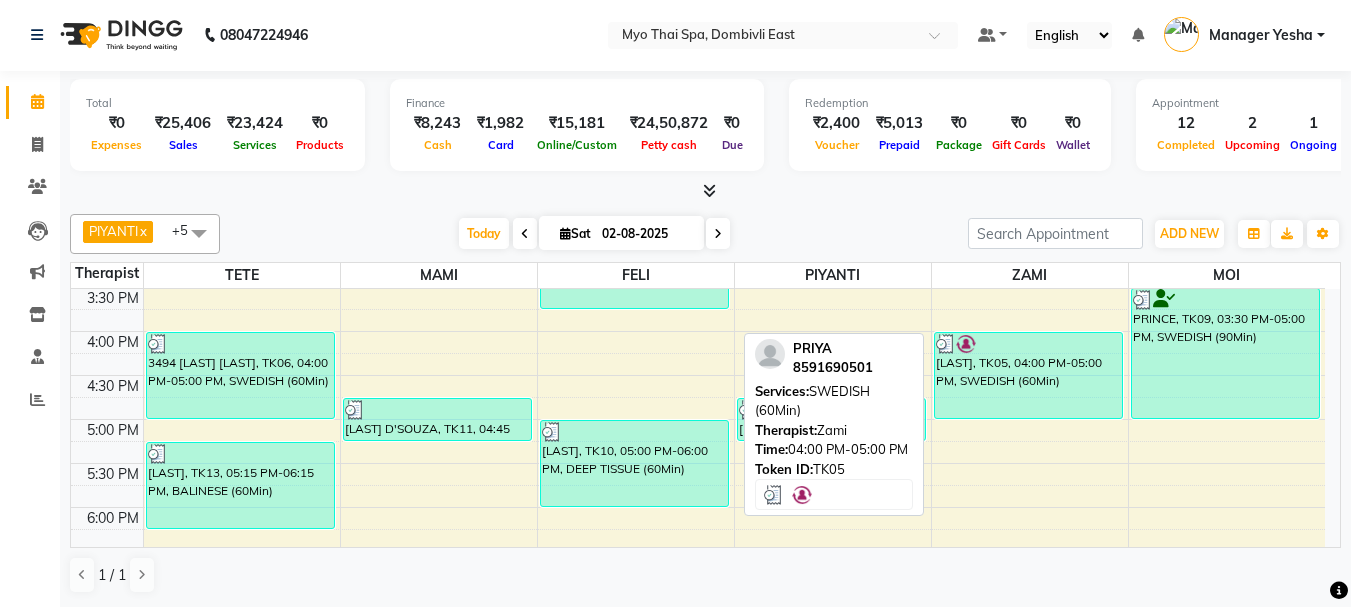 click on "[LAST], TK05, 04:00 PM-05:00 PM, SWEDISH (60Min)" at bounding box center (1028, 375) 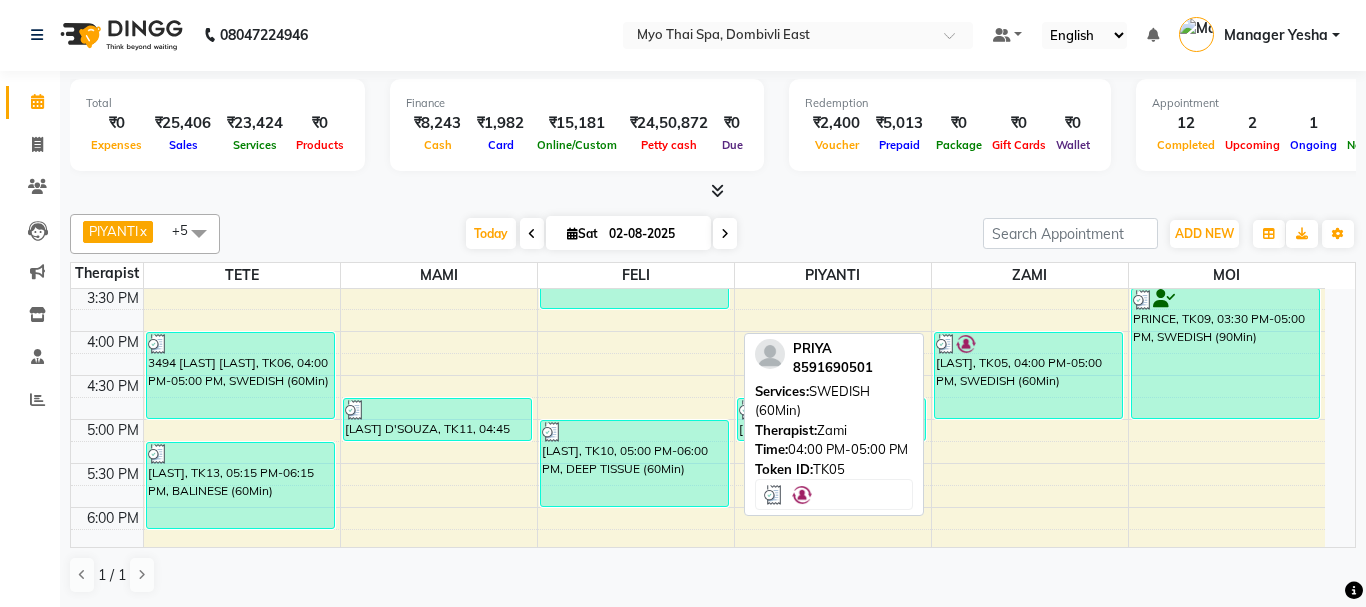 select on "3" 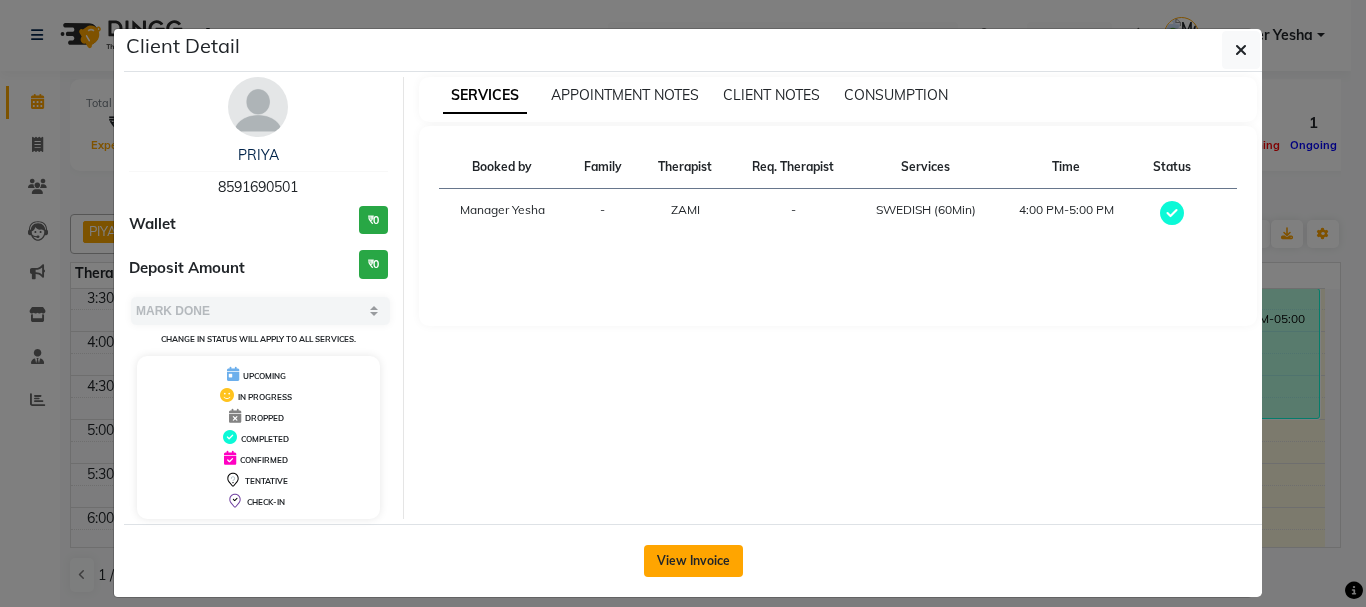 click on "View Invoice" 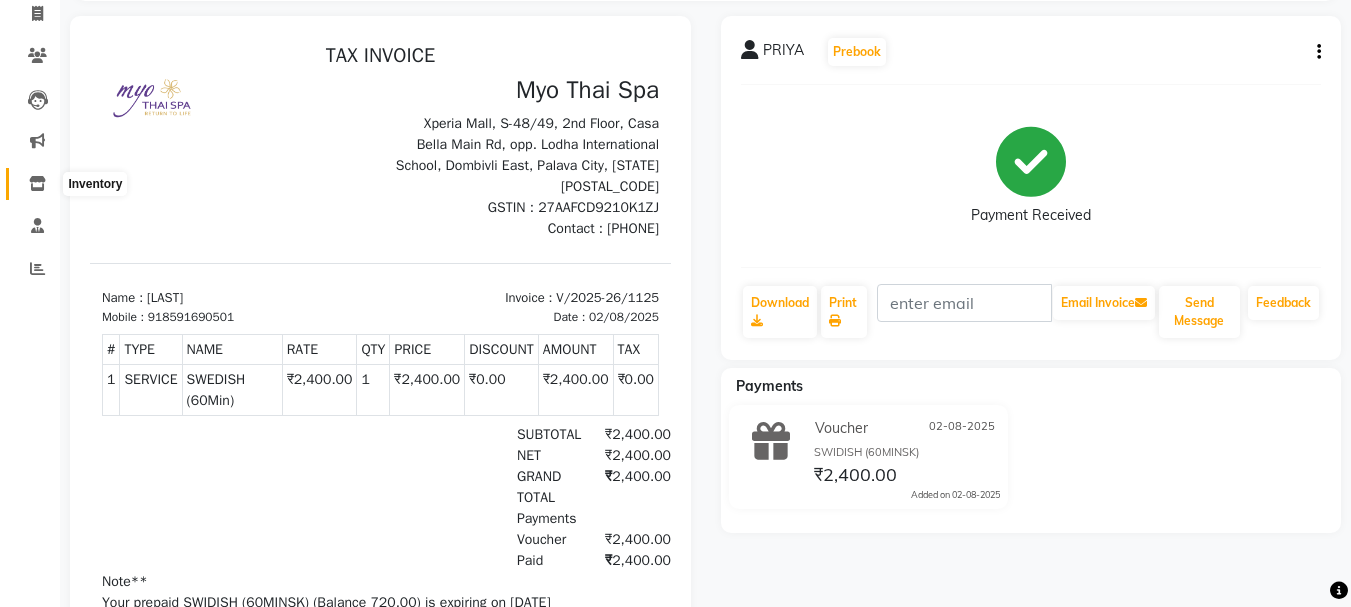 scroll, scrollTop: 0, scrollLeft: 0, axis: both 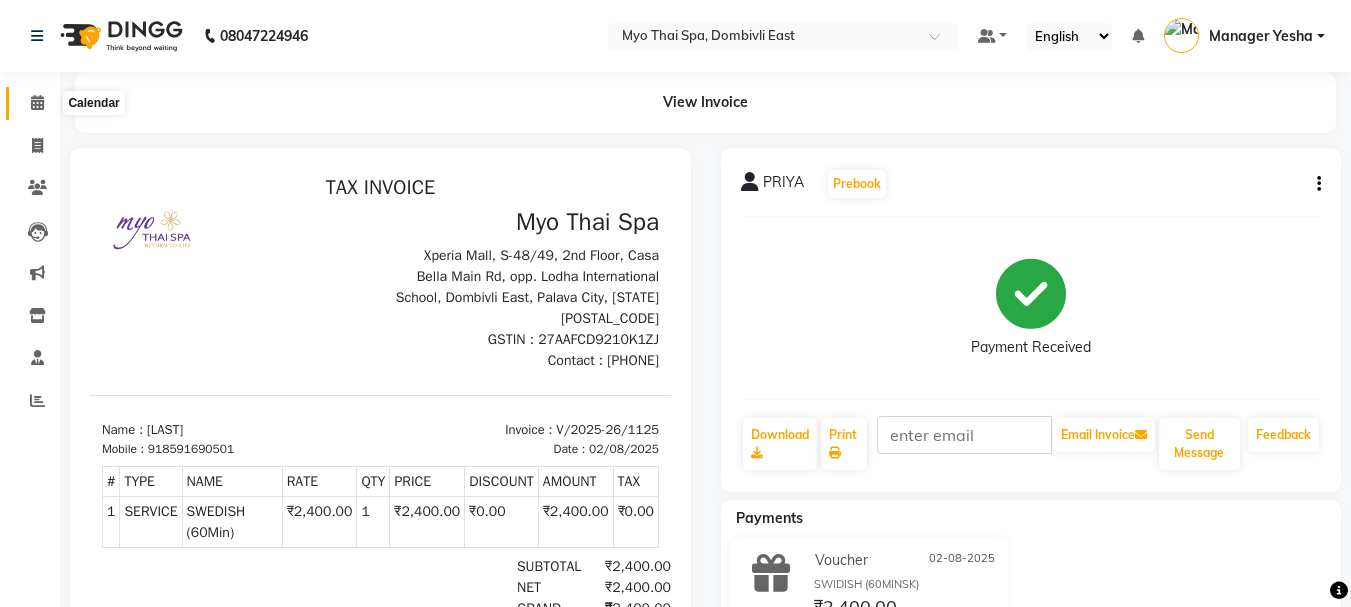 click 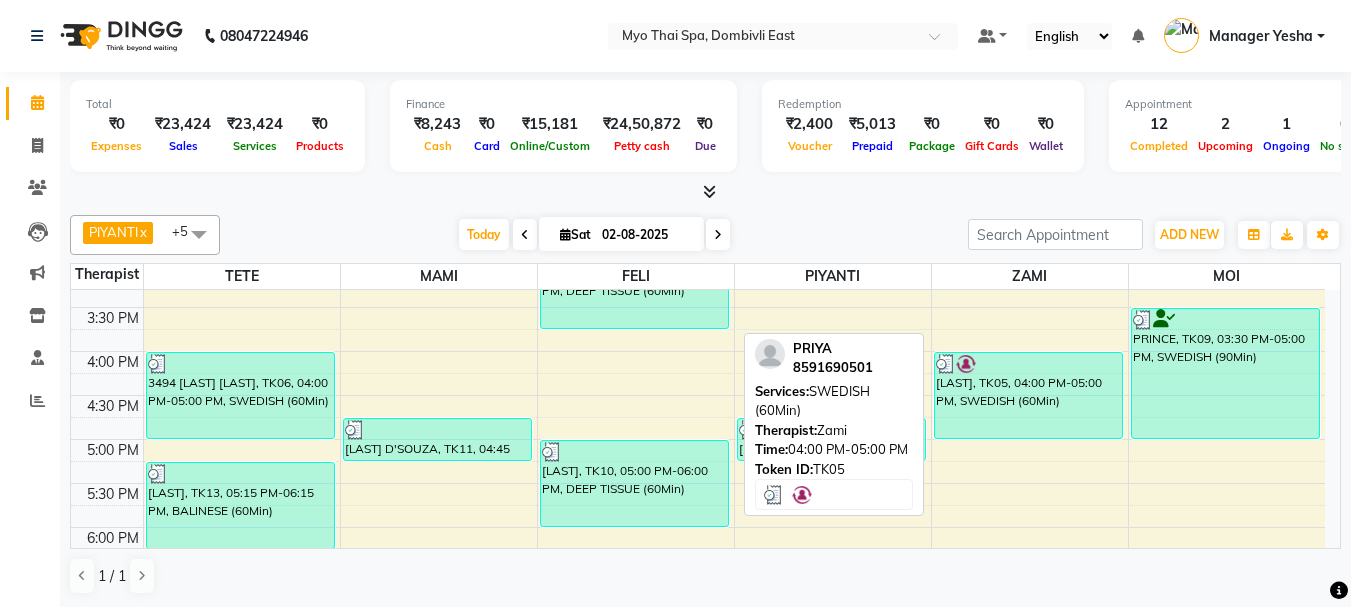 scroll, scrollTop: 600, scrollLeft: 0, axis: vertical 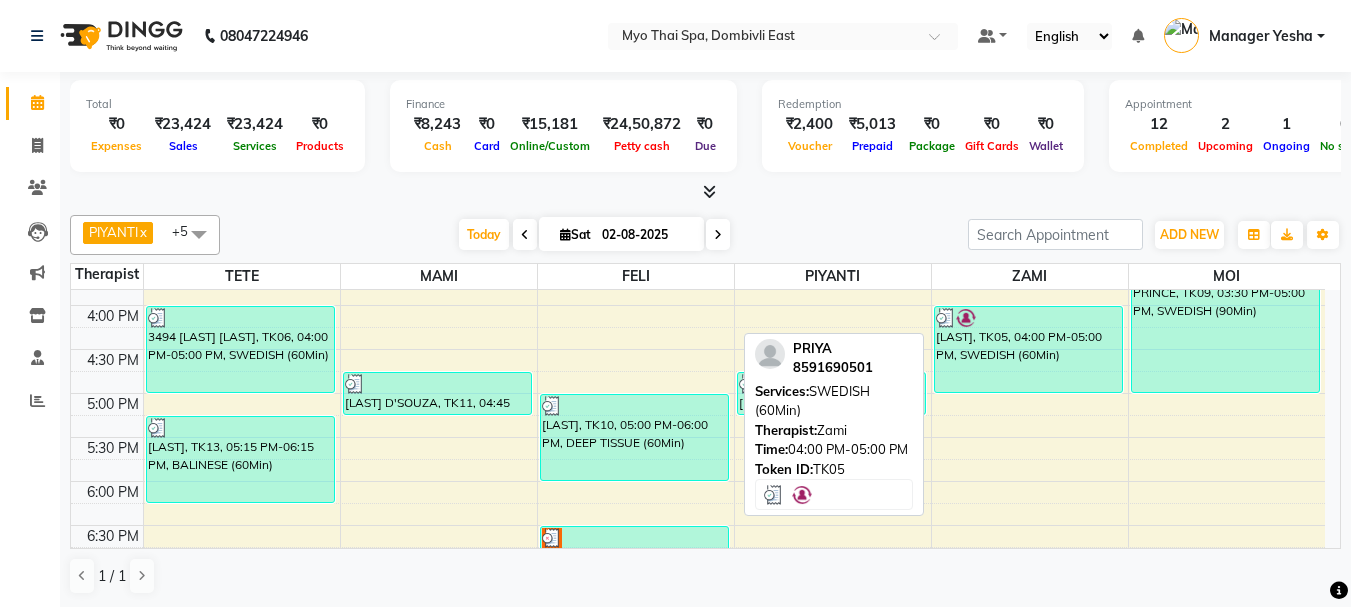 click on "[LAST], TK05, 04:00 PM-05:00 PM, SWEDISH (60Min)" at bounding box center [1028, 349] 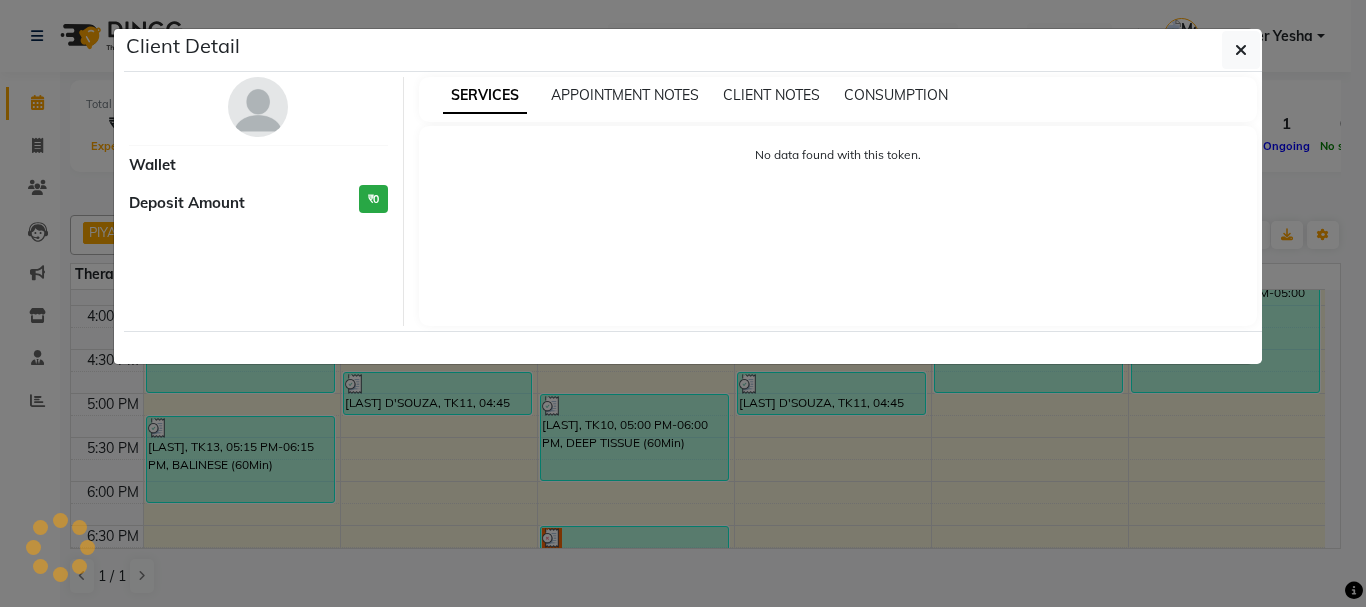select on "3" 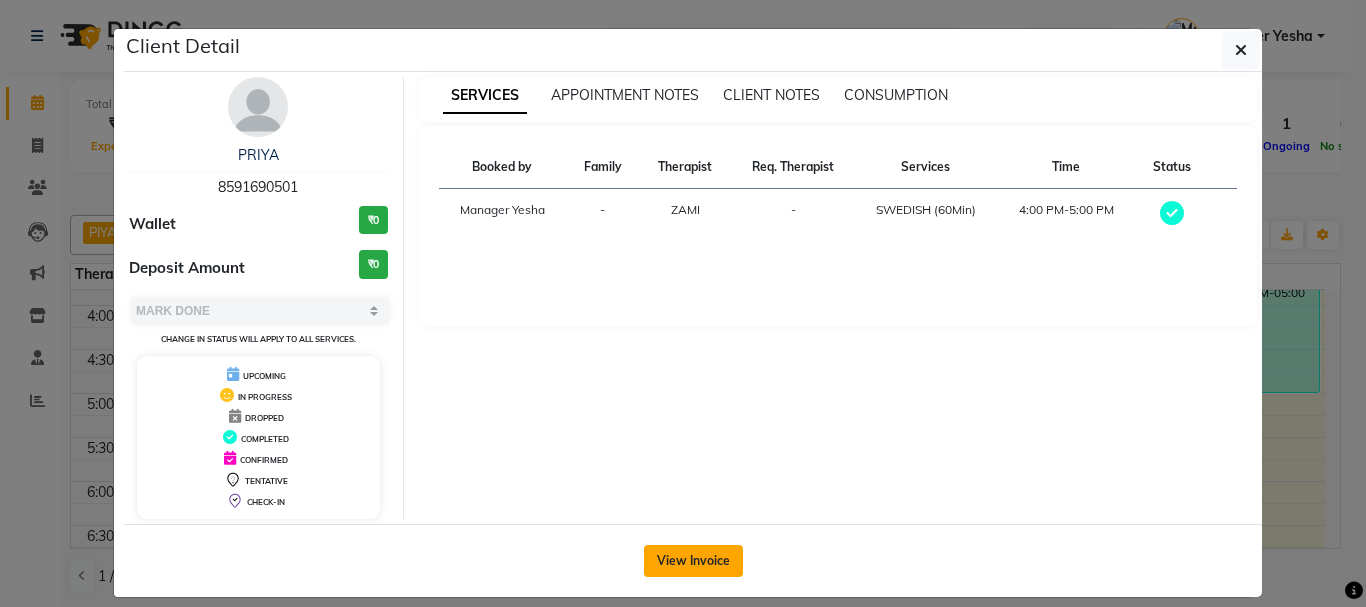 click on "View Invoice" 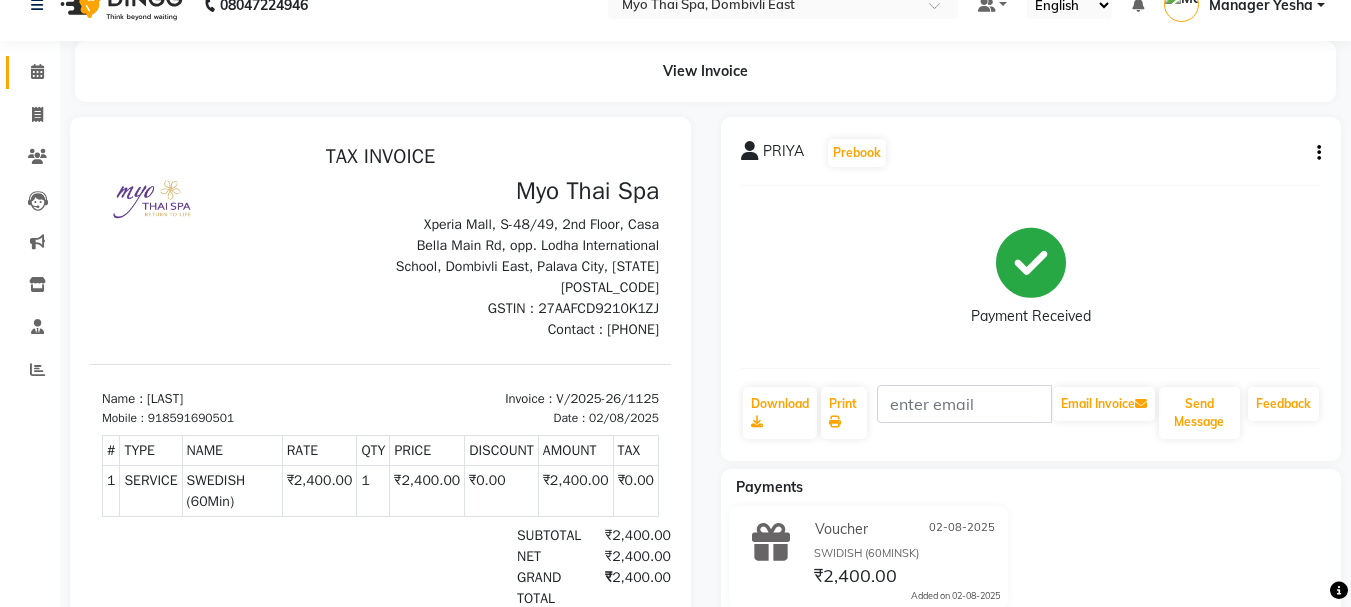 scroll, scrollTop: 0, scrollLeft: 0, axis: both 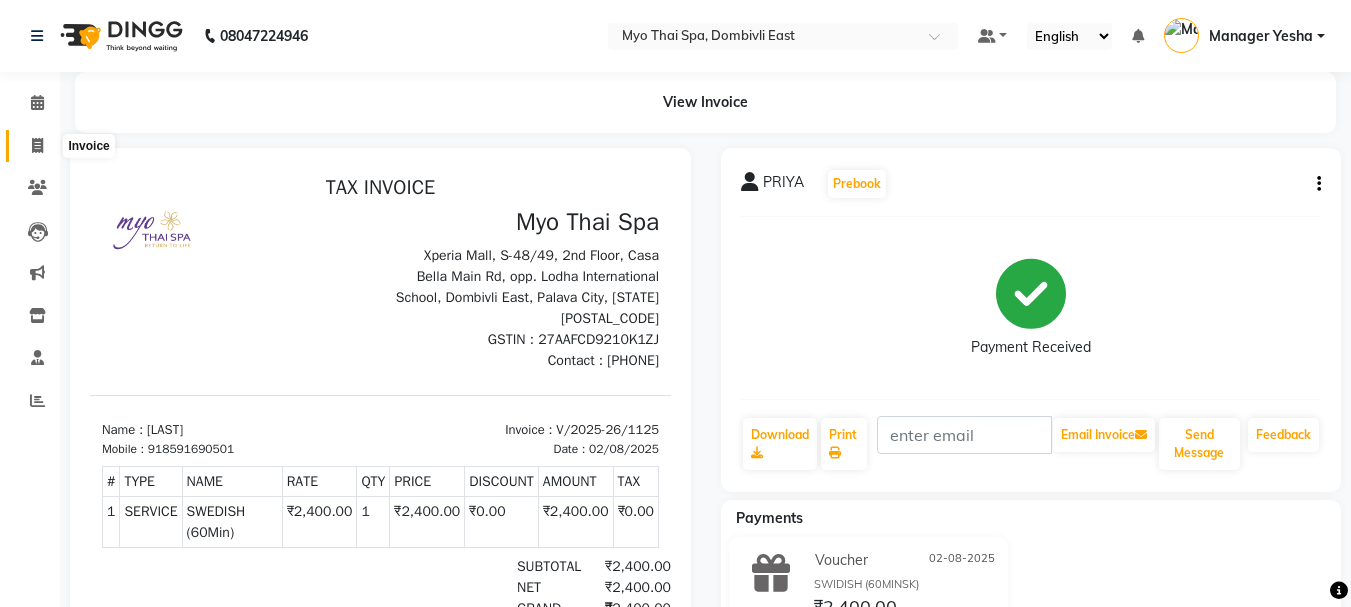click 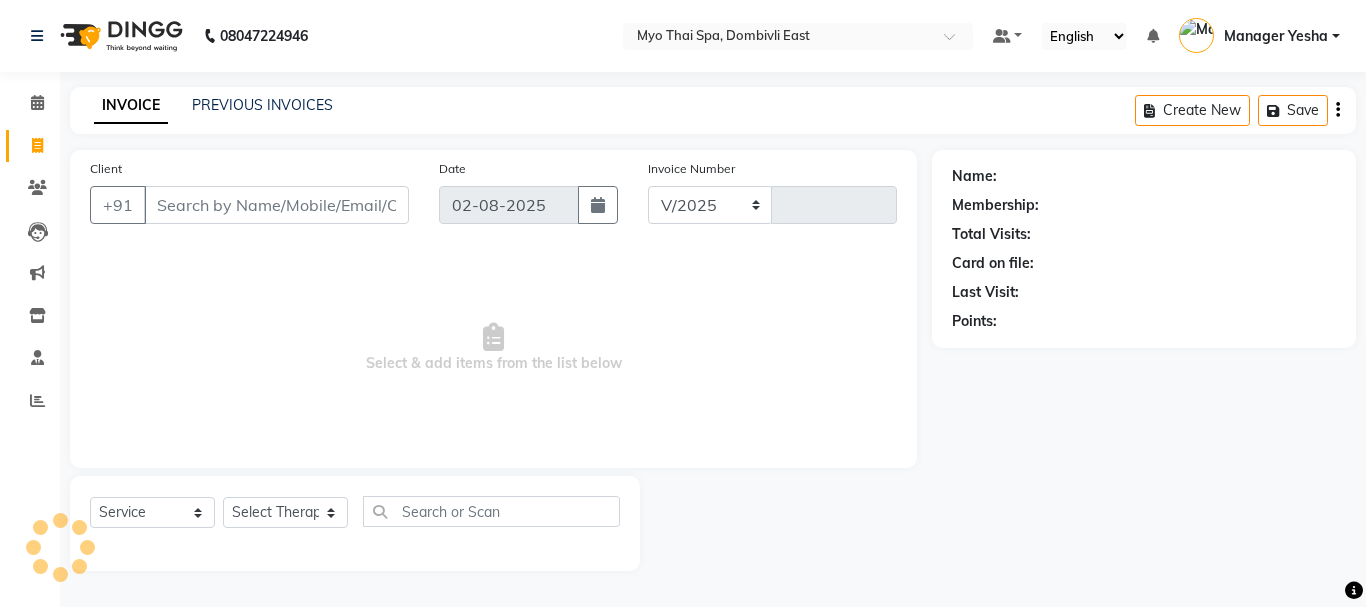 select on "5086" 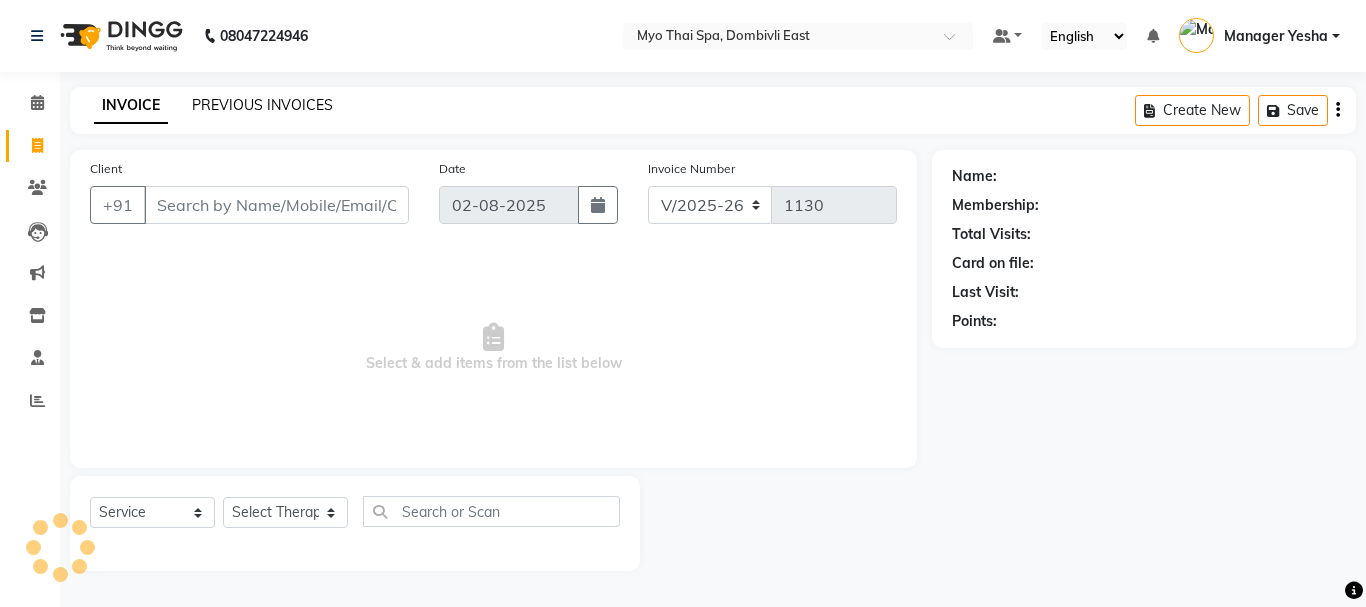 click on "PREVIOUS INVOICES" 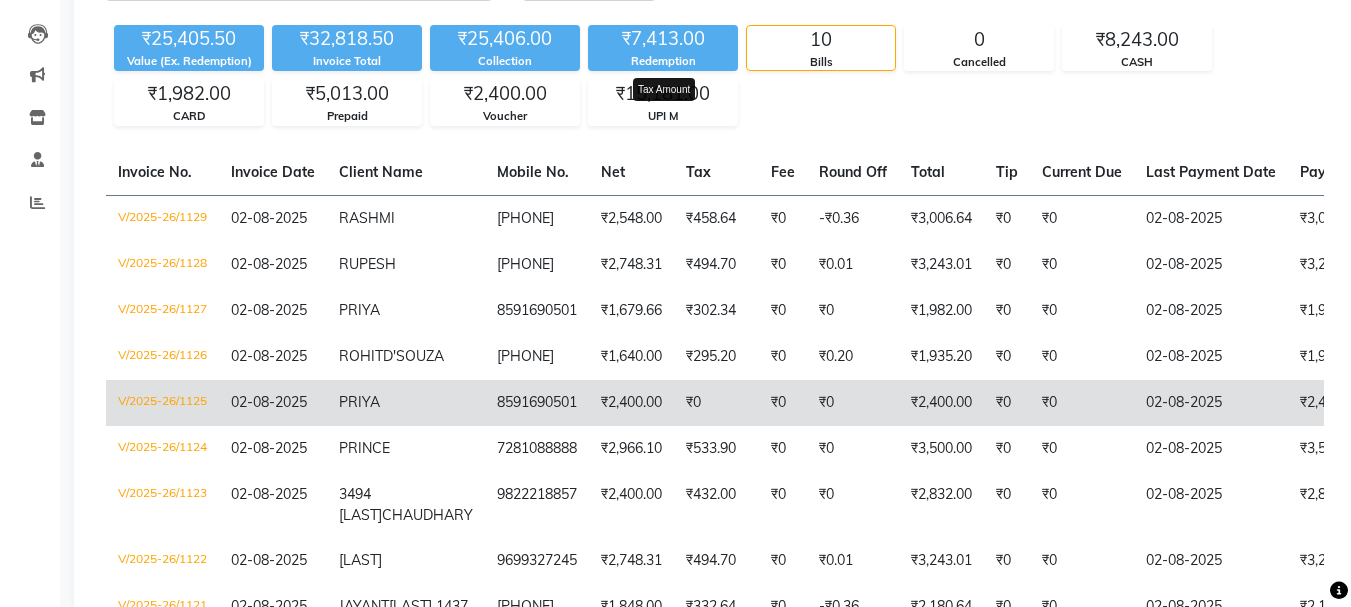 scroll, scrollTop: 200, scrollLeft: 0, axis: vertical 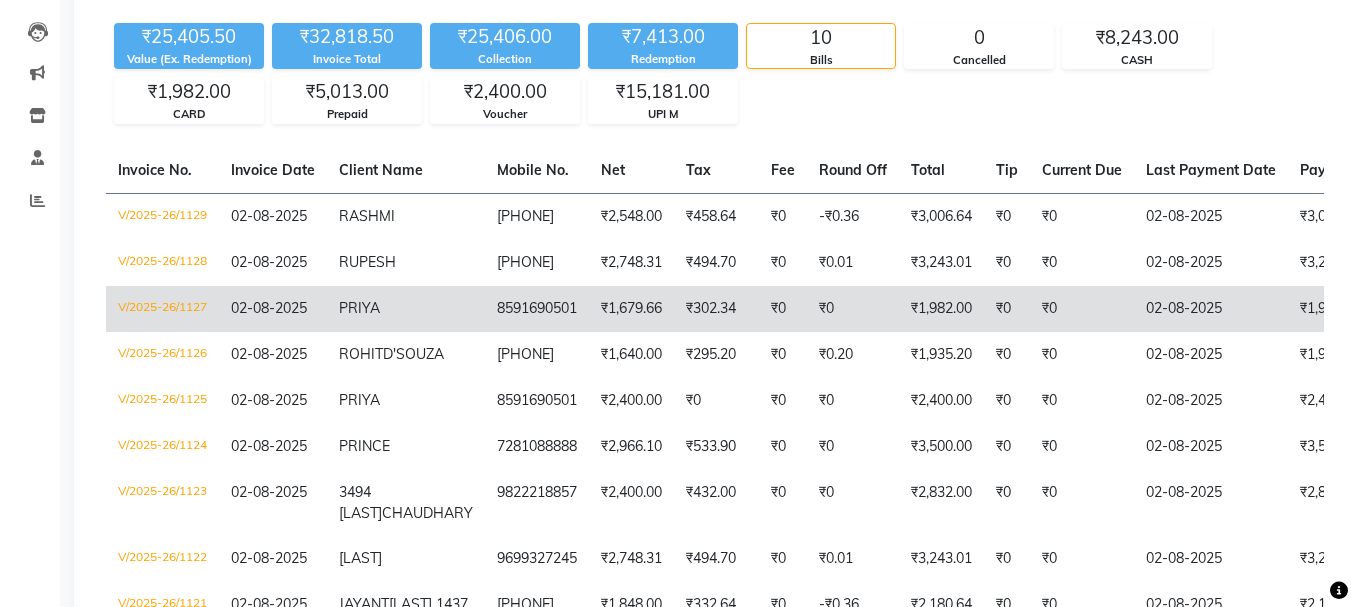 click on "PRIYA" 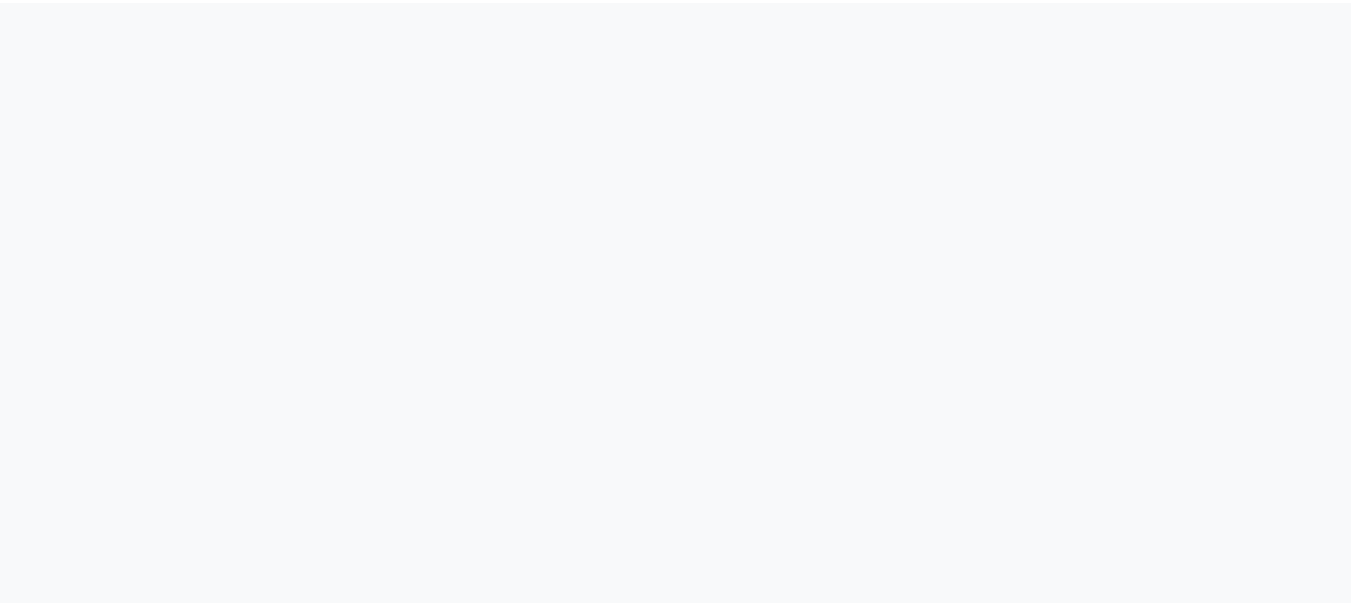 scroll, scrollTop: 0, scrollLeft: 0, axis: both 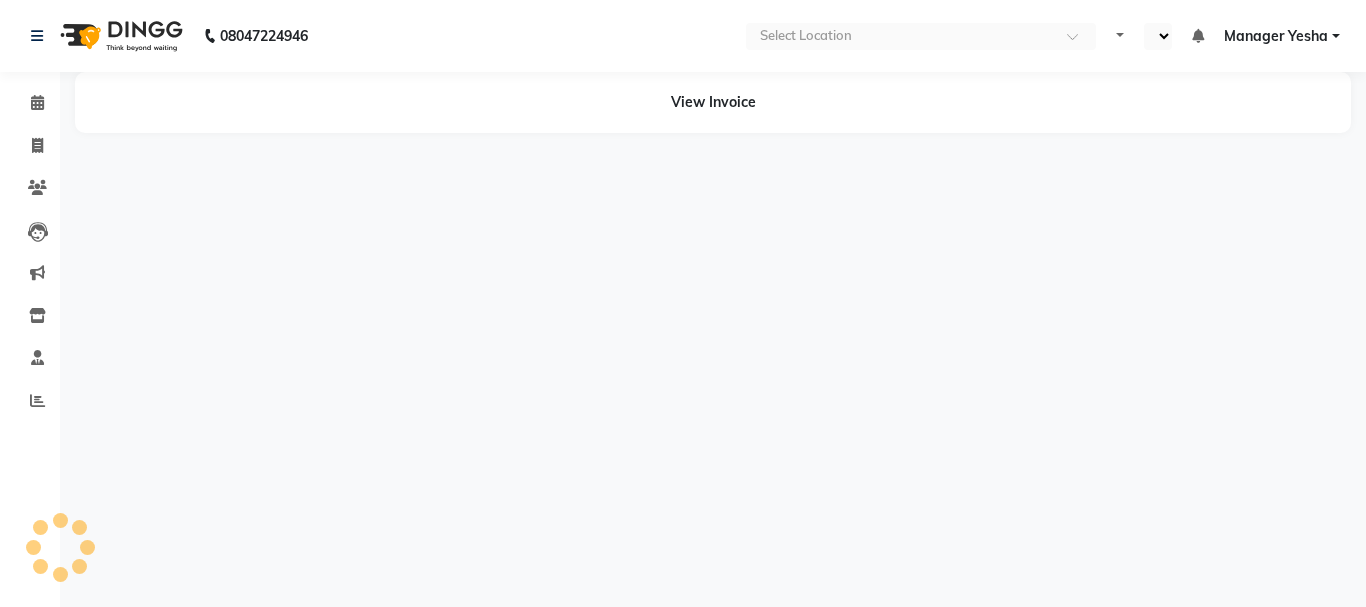 select on "en" 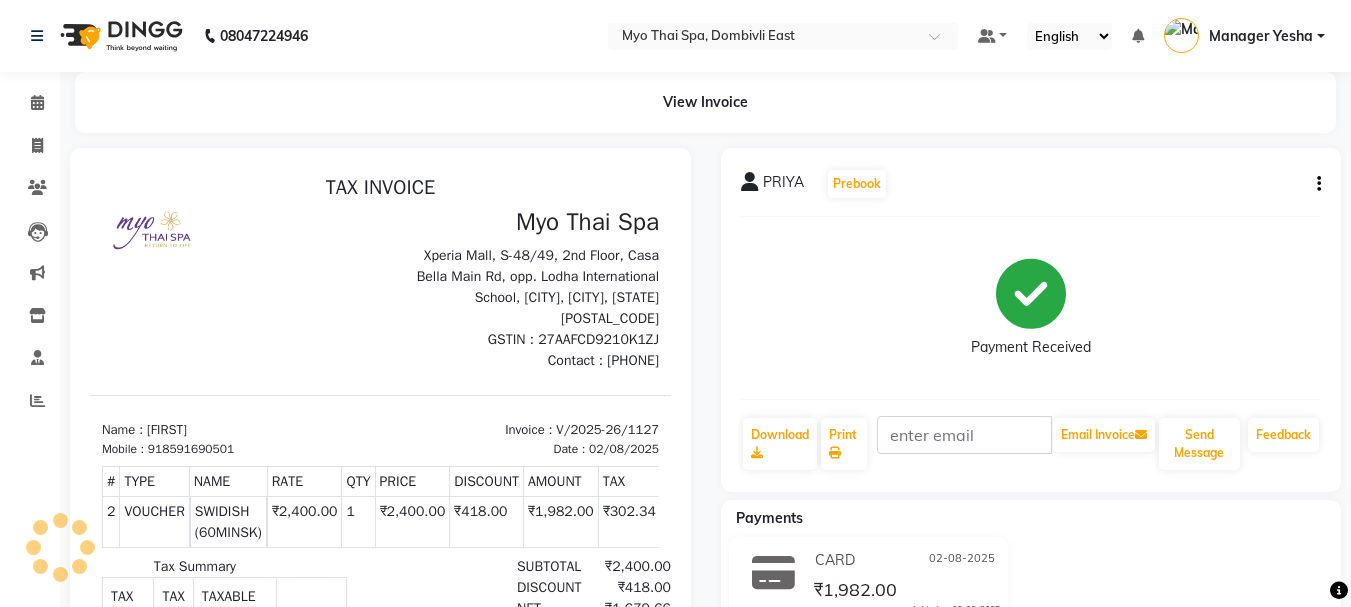 scroll, scrollTop: 0, scrollLeft: 0, axis: both 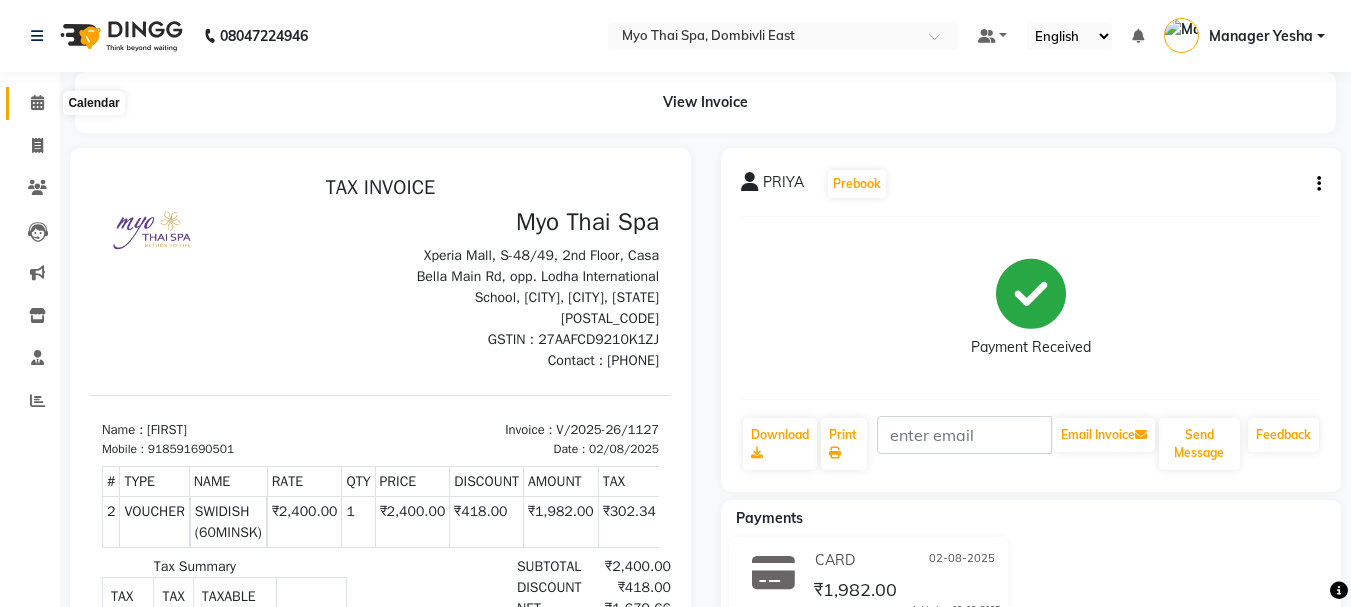 click 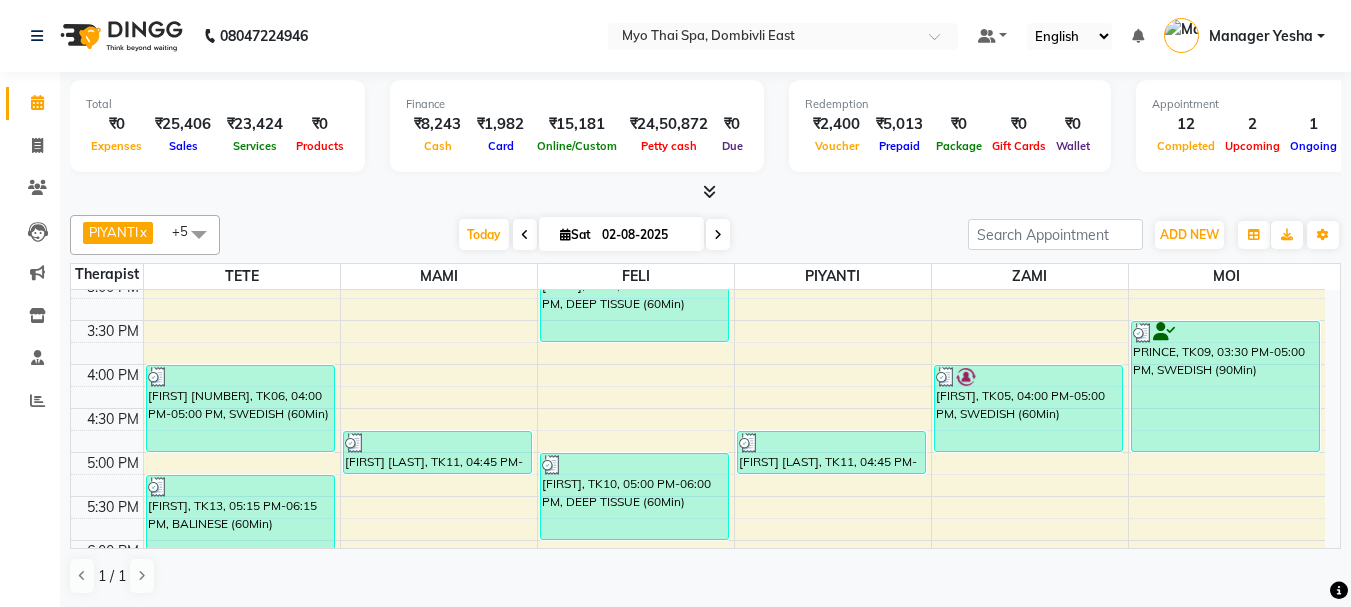 scroll, scrollTop: 473, scrollLeft: 0, axis: vertical 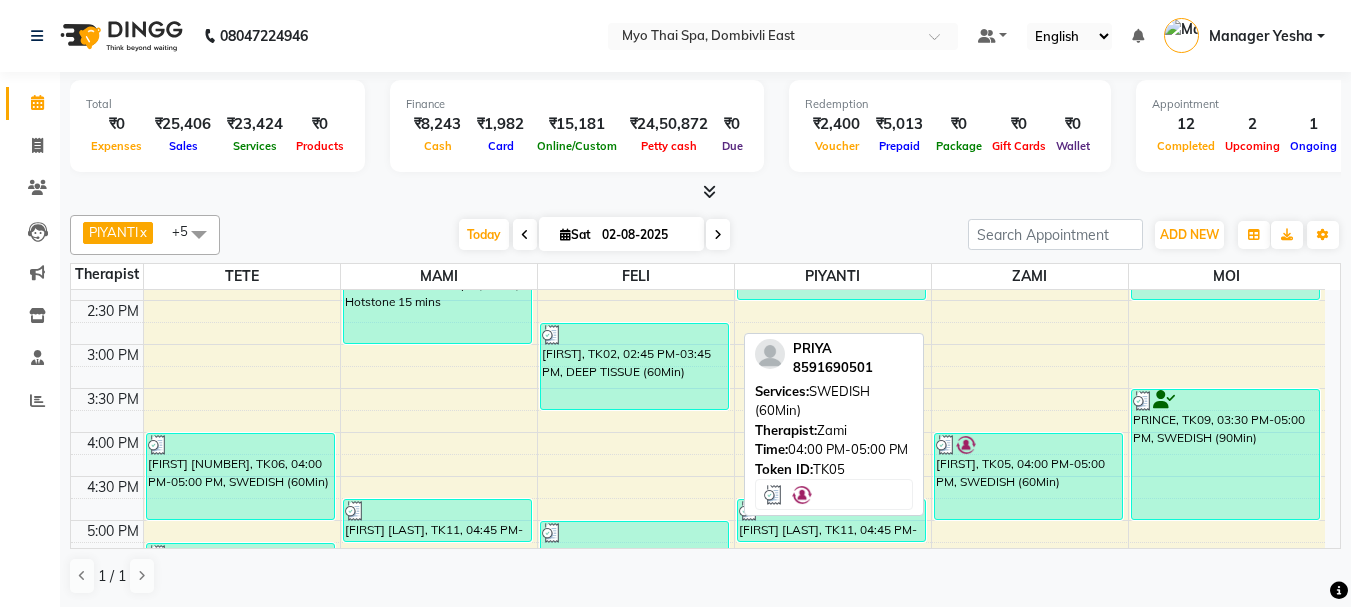 click on "[LAST], TK05, 04:00 PM-05:00 PM, SWEDISH (60Min)" at bounding box center [1028, 476] 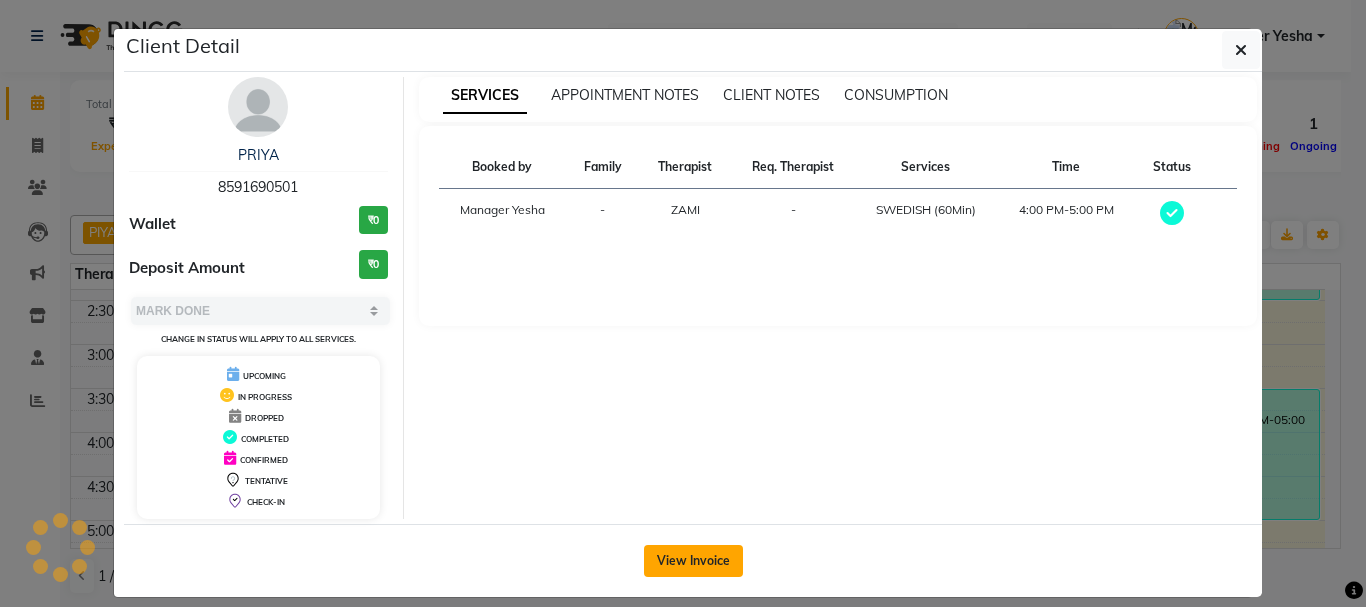 click on "View Invoice" 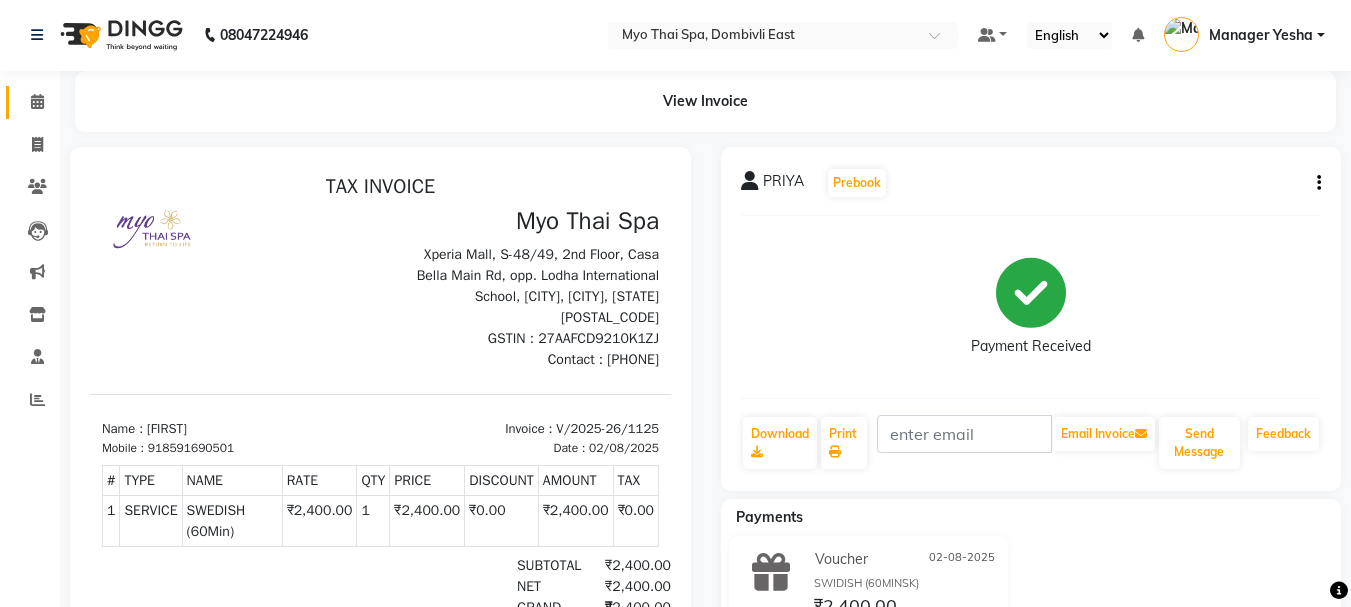 scroll, scrollTop: 0, scrollLeft: 0, axis: both 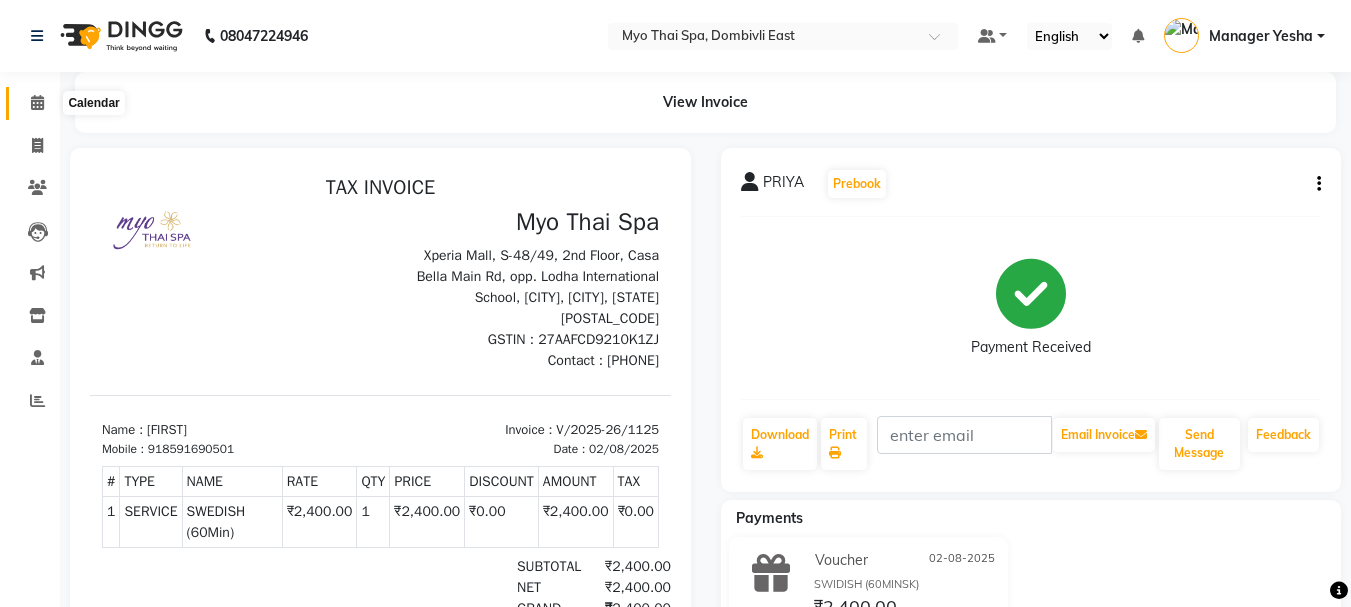 click 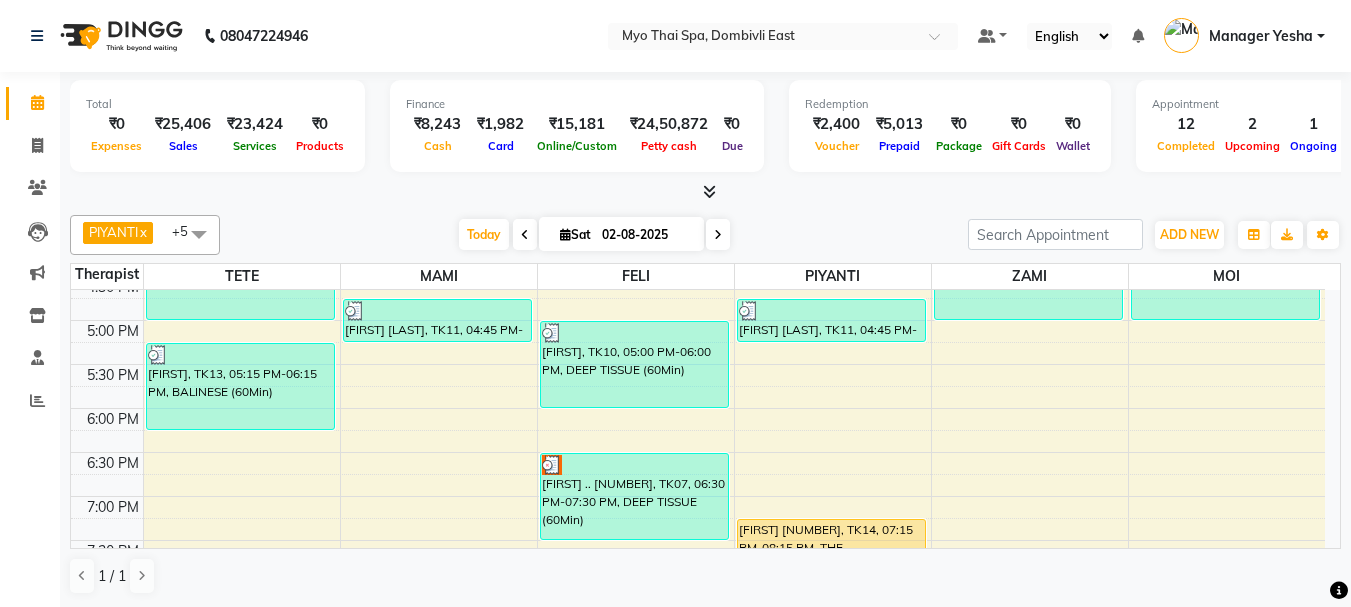 scroll, scrollTop: 773, scrollLeft: 0, axis: vertical 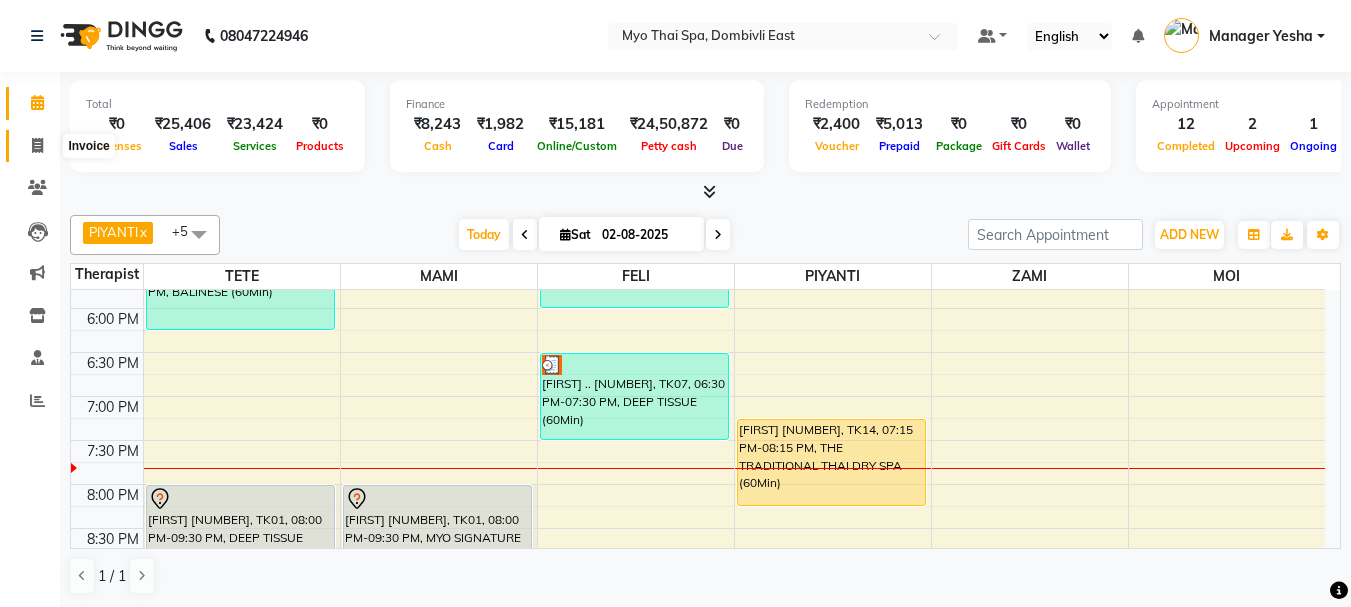 click 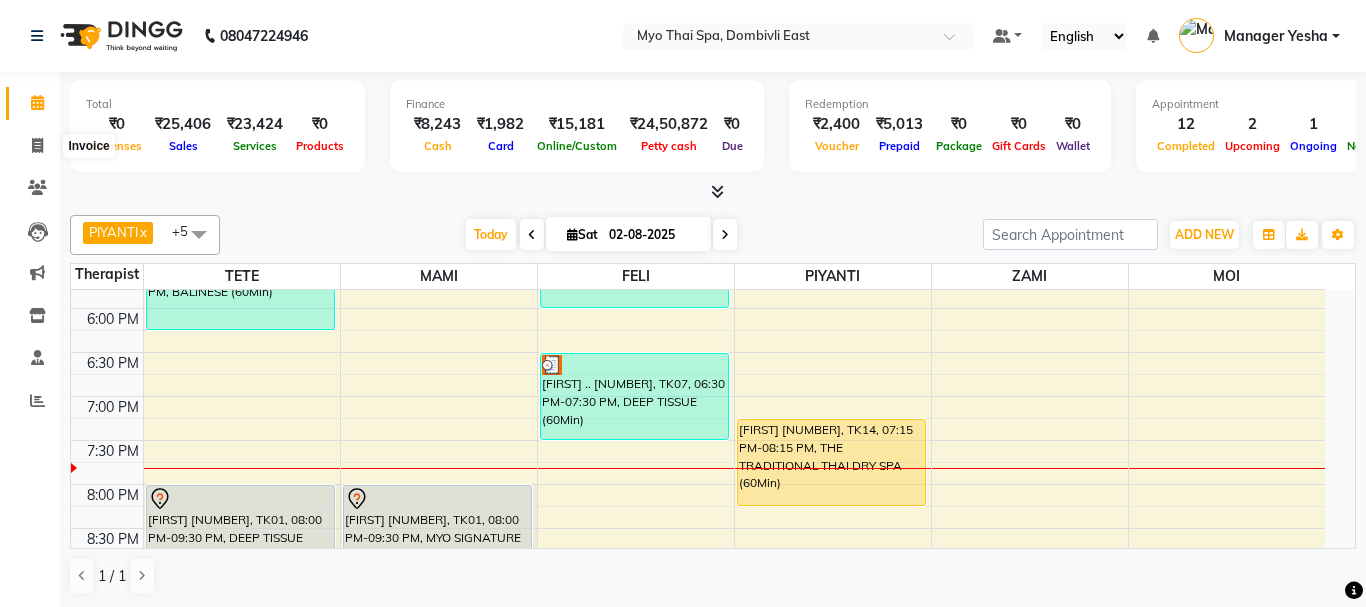 select on "service" 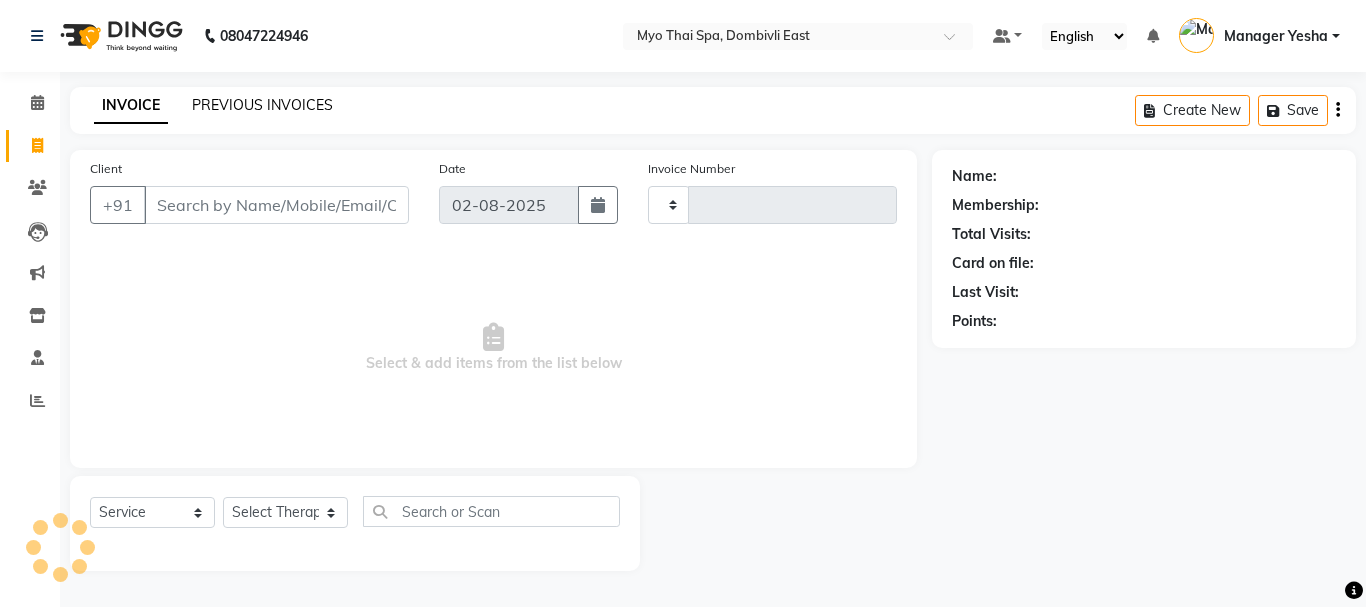 type on "1130" 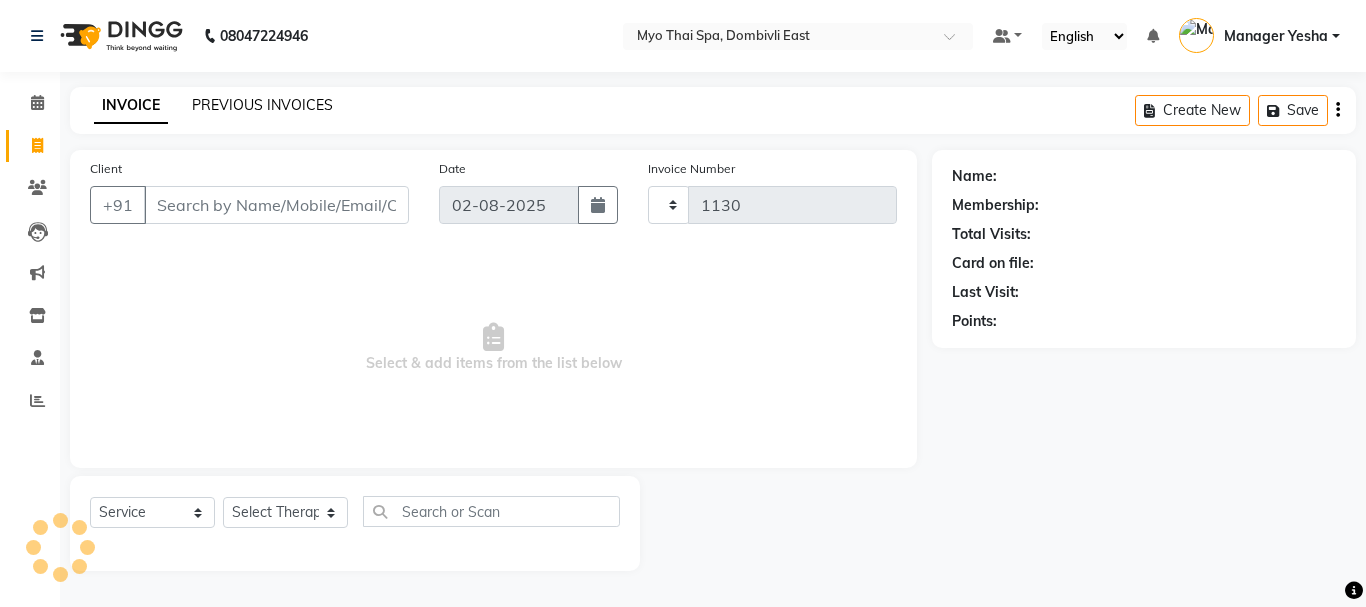 select on "5086" 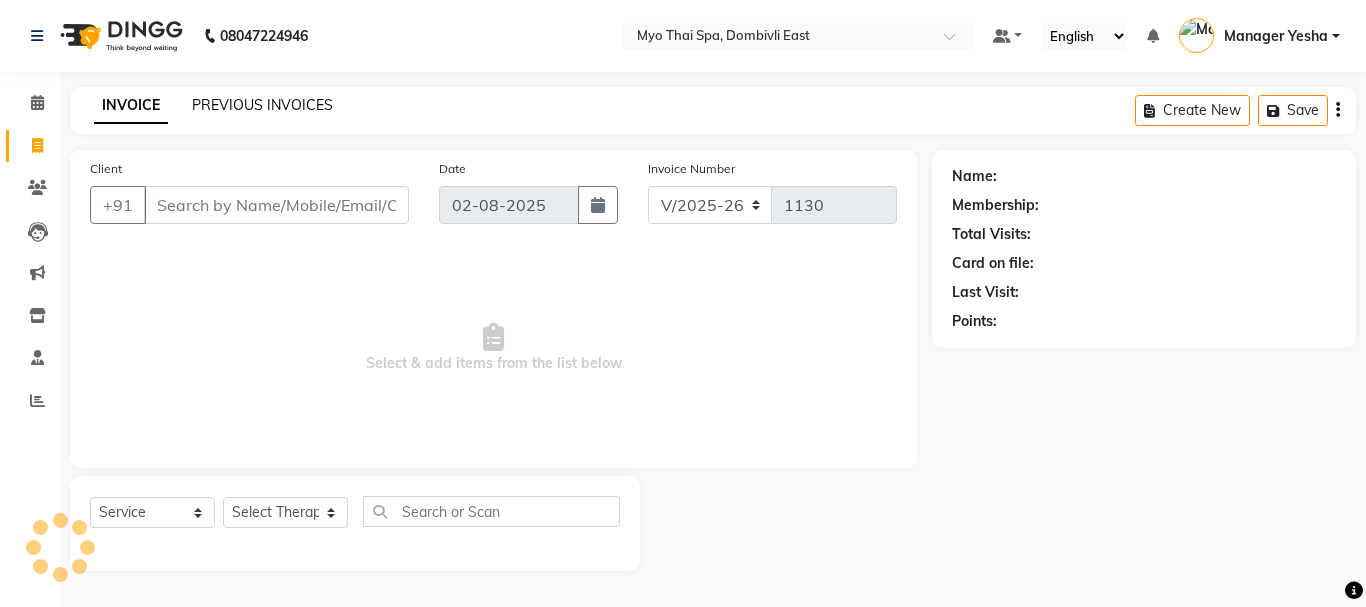 click on "PREVIOUS INVOICES" 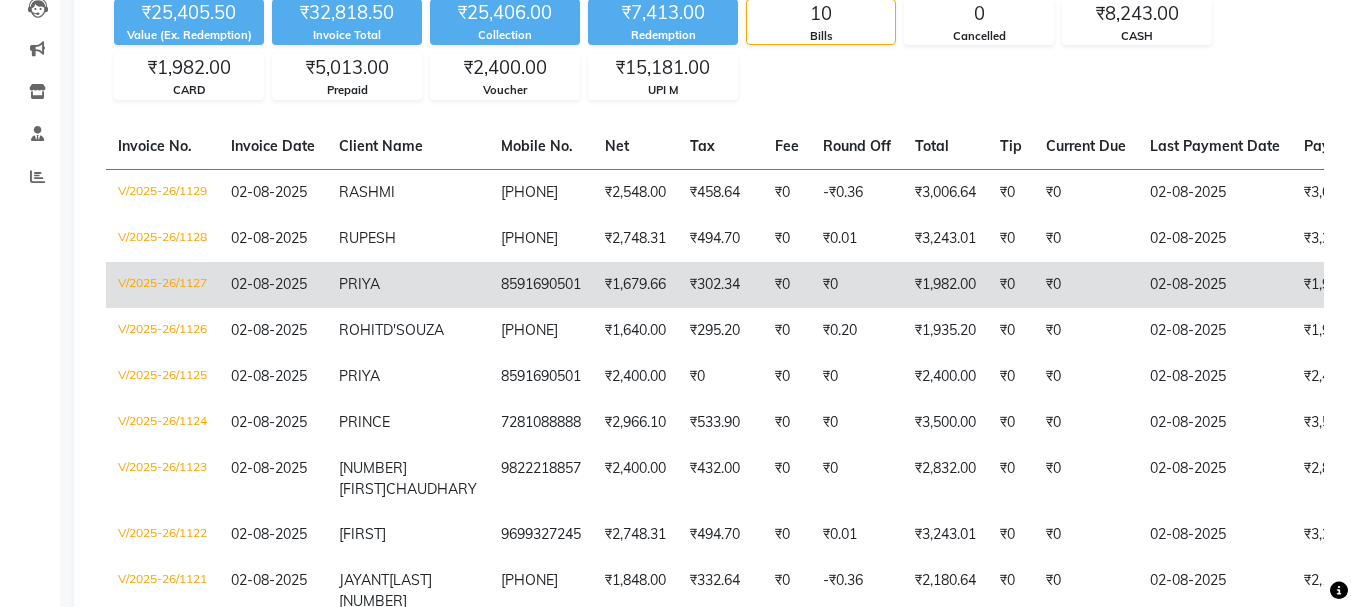 scroll, scrollTop: 300, scrollLeft: 0, axis: vertical 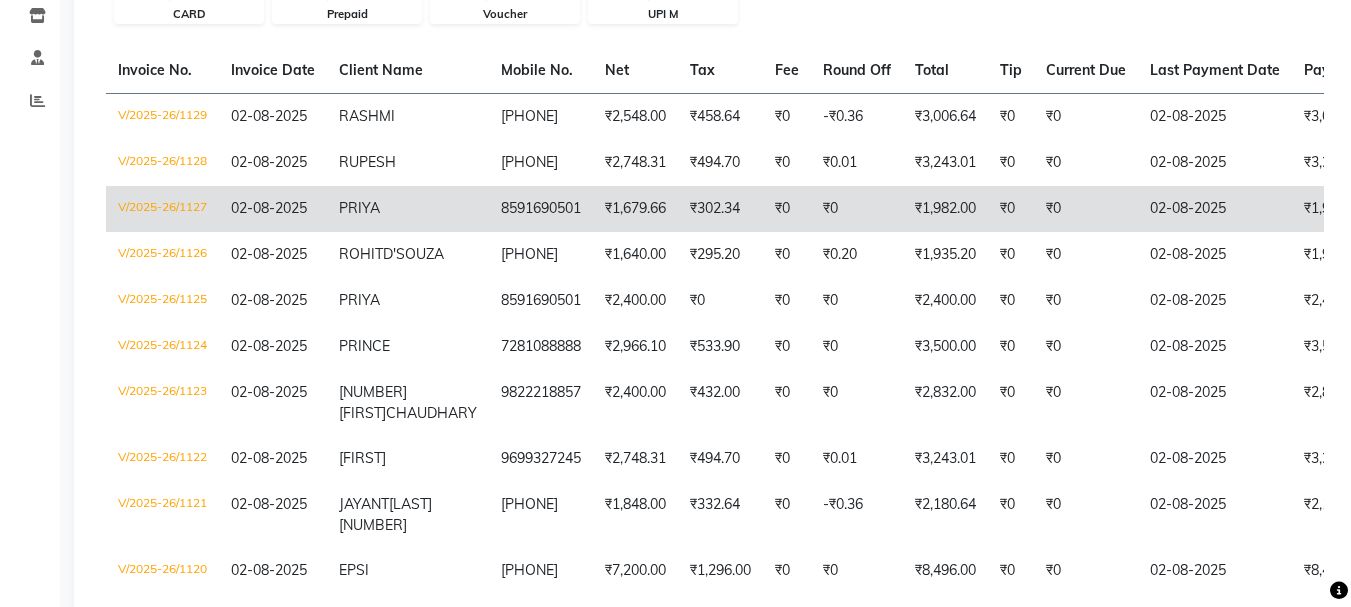click on "8591690501" 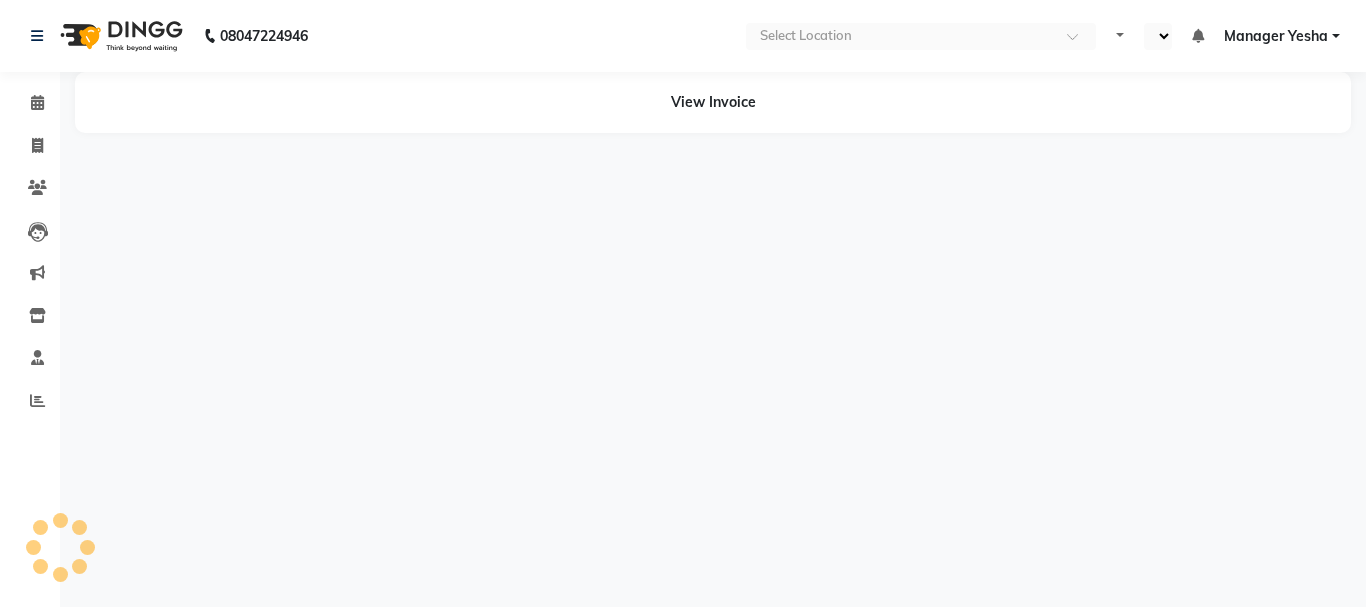 scroll, scrollTop: 0, scrollLeft: 0, axis: both 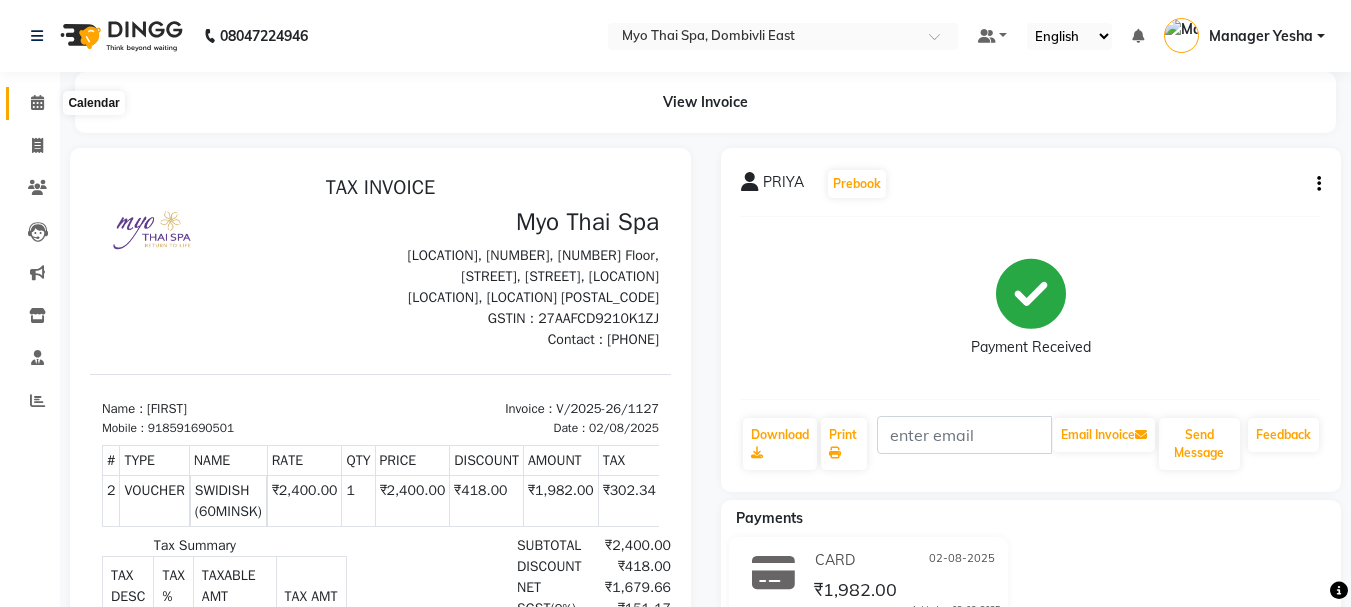 click 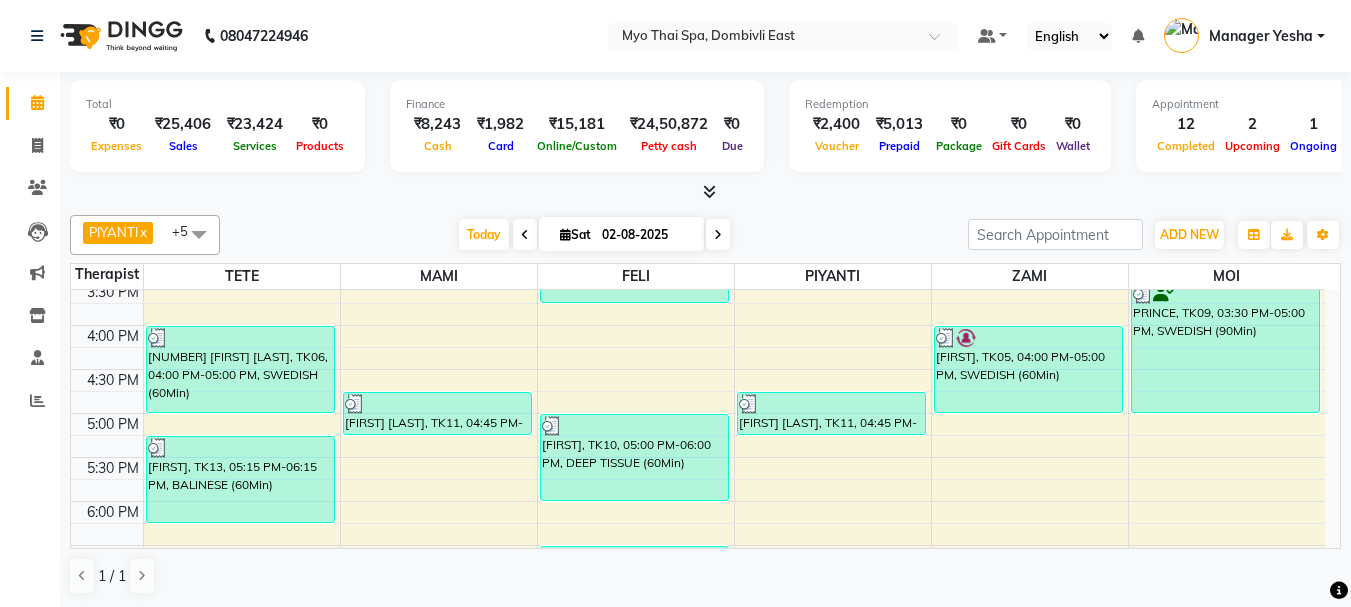 scroll, scrollTop: 600, scrollLeft: 0, axis: vertical 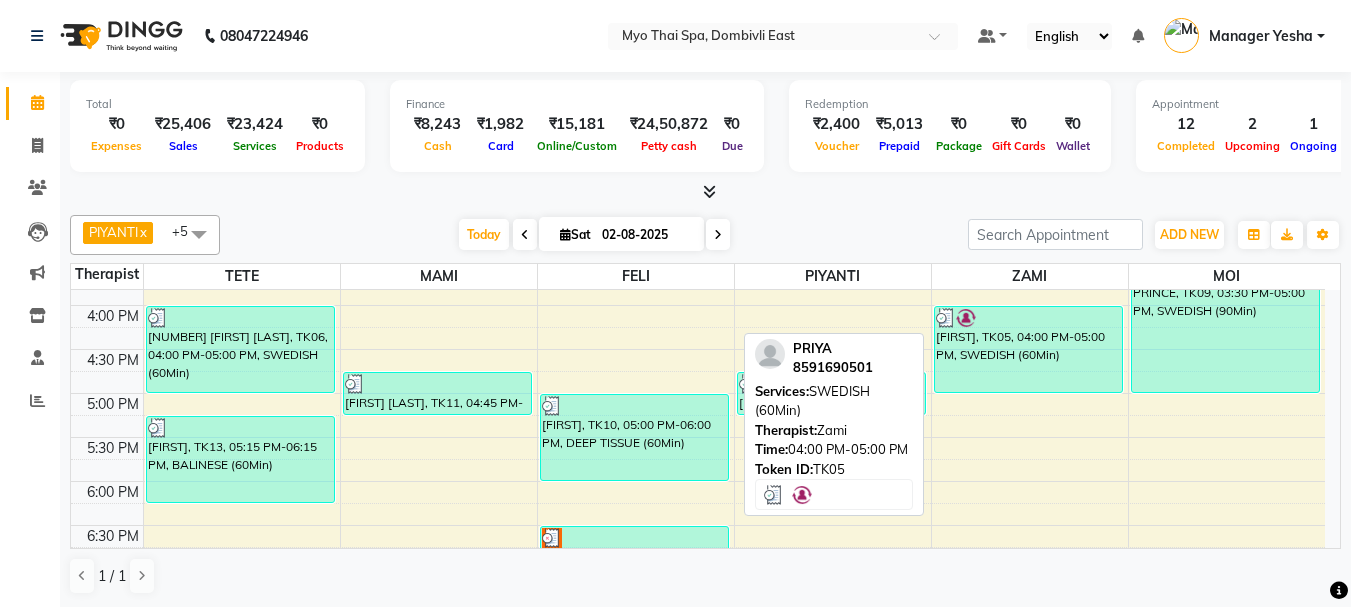 click on "[FIRST], TK05, 04:00 PM-05:00 PM, SWEDISH (60Min)" at bounding box center (1028, 349) 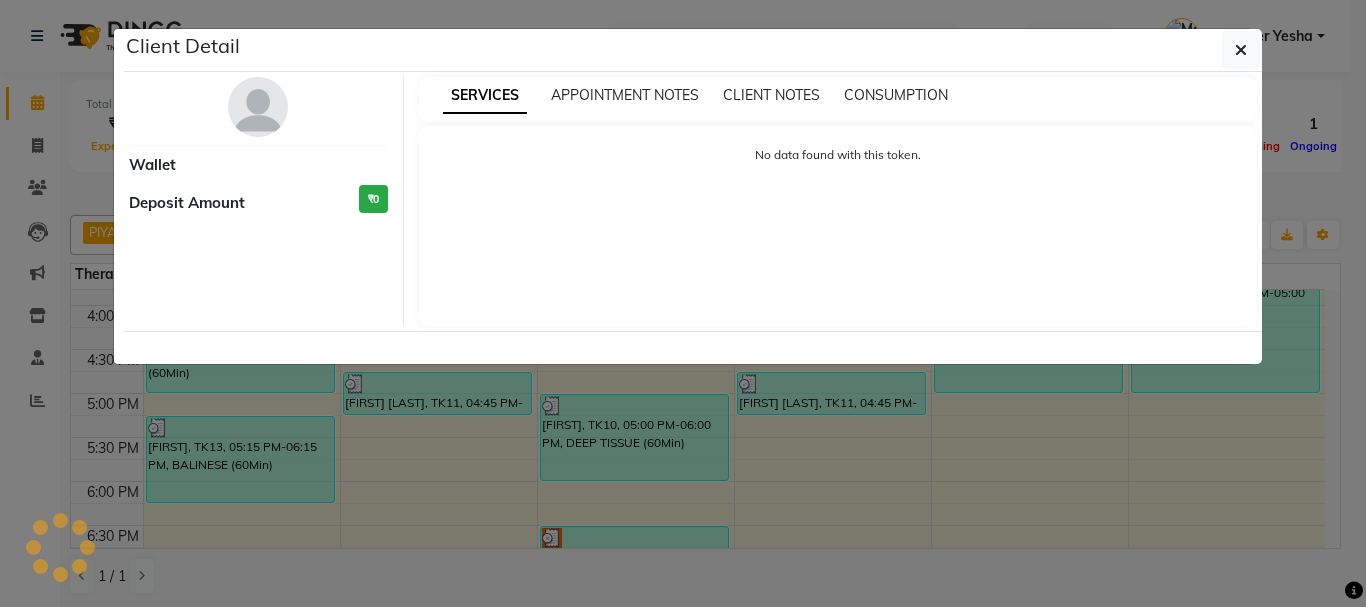 select on "3" 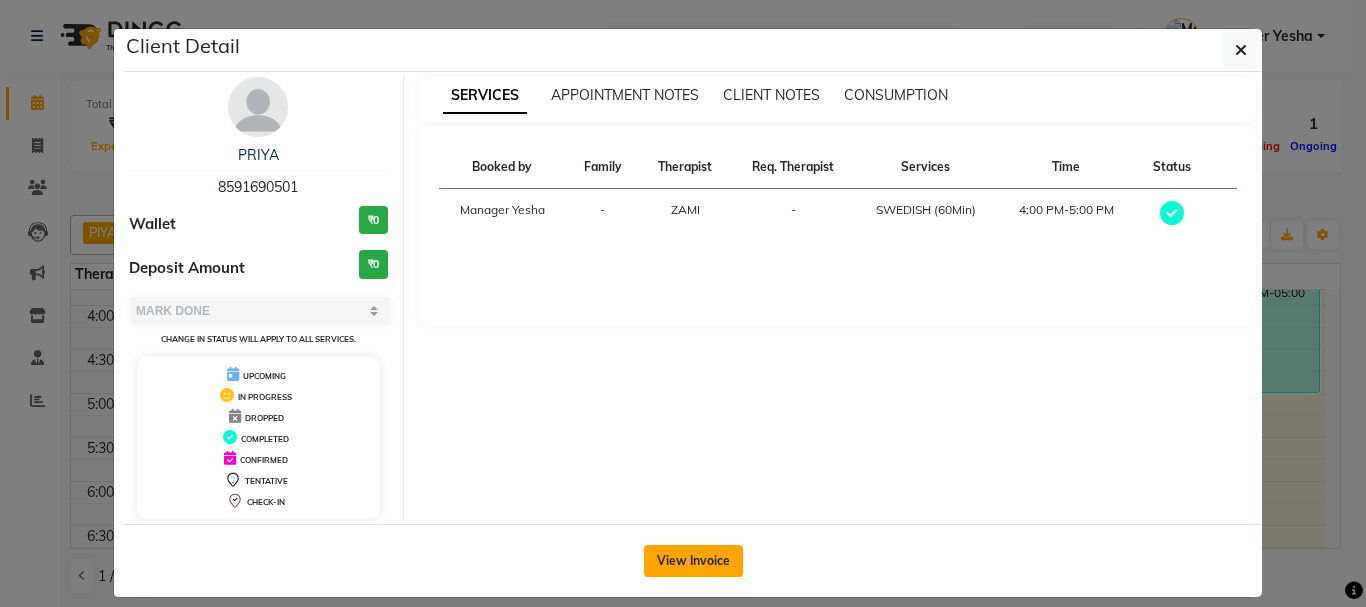 click on "View Invoice" 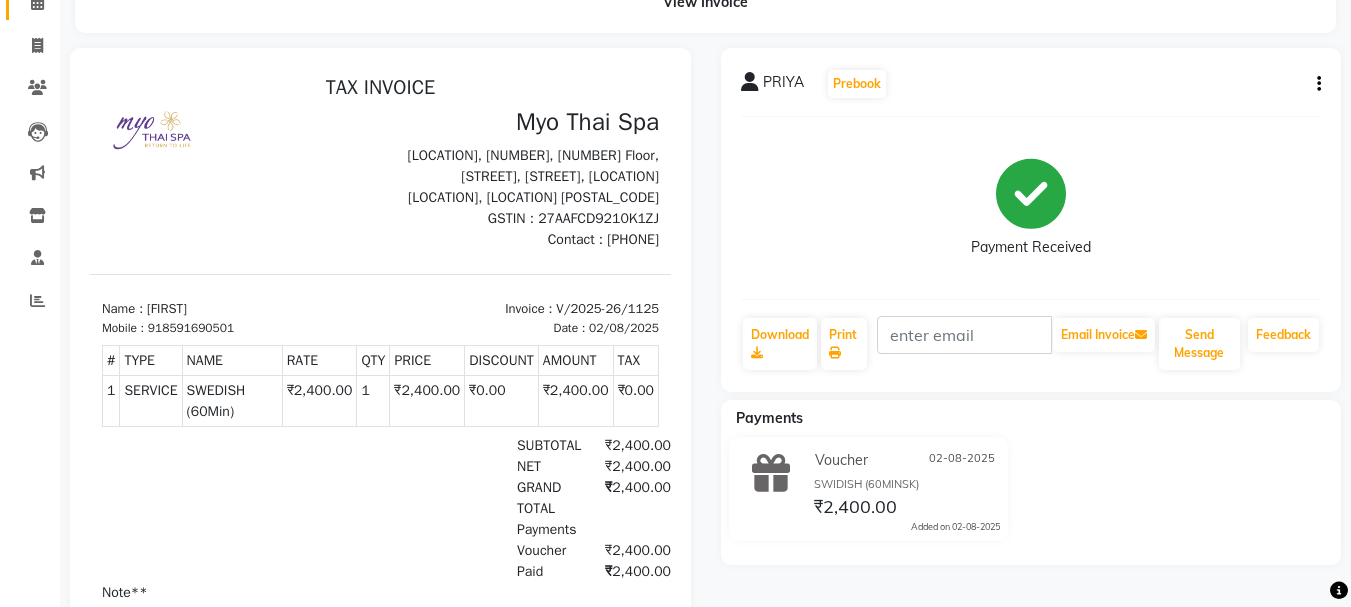 scroll, scrollTop: 0, scrollLeft: 0, axis: both 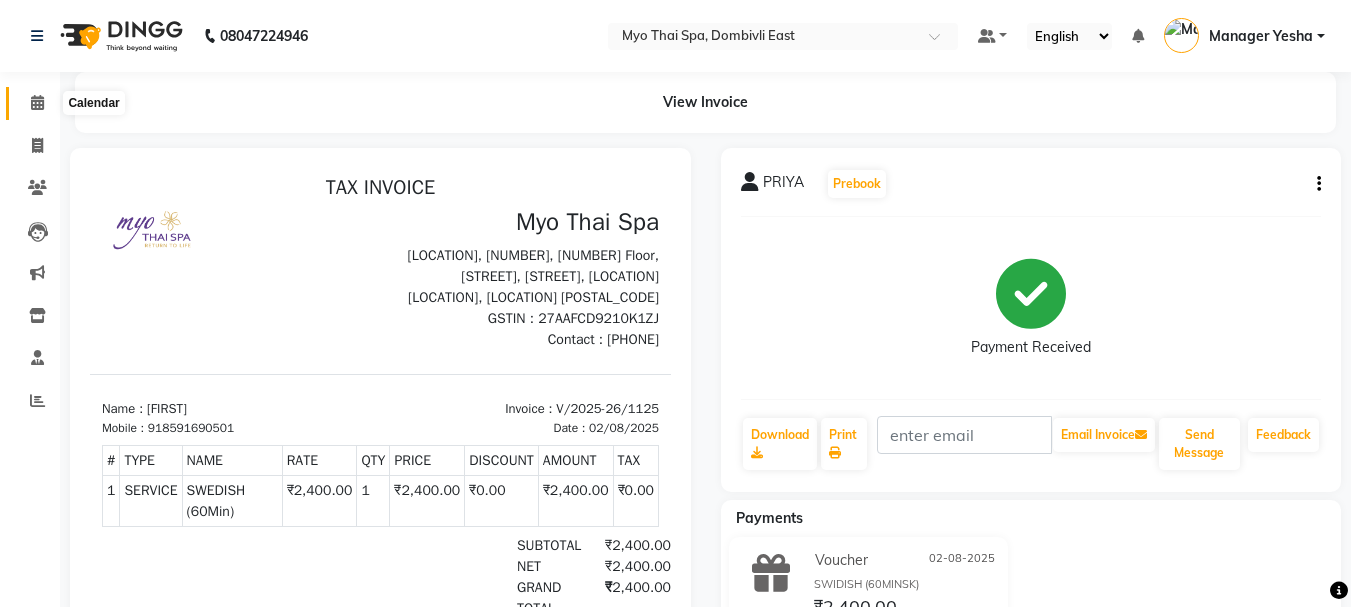 click 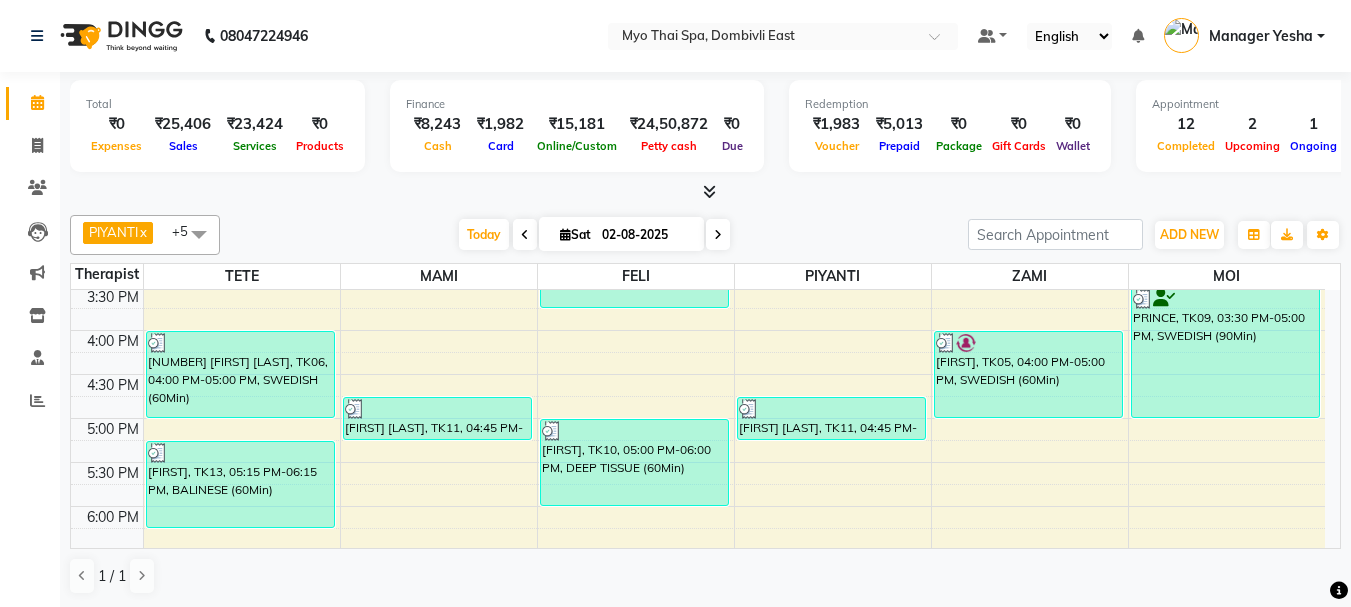 scroll, scrollTop: 573, scrollLeft: 0, axis: vertical 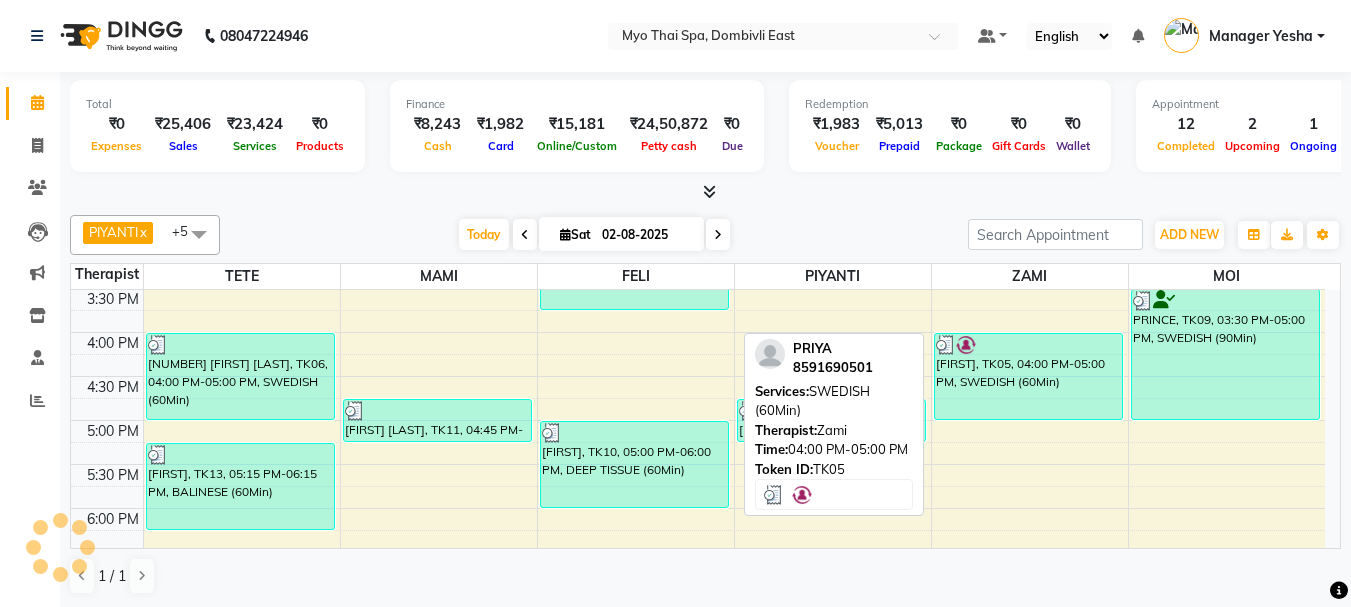 click on "[FIRST], TK05, 04:00 PM-05:00 PM, SWEDISH (60Min)" at bounding box center (1028, 376) 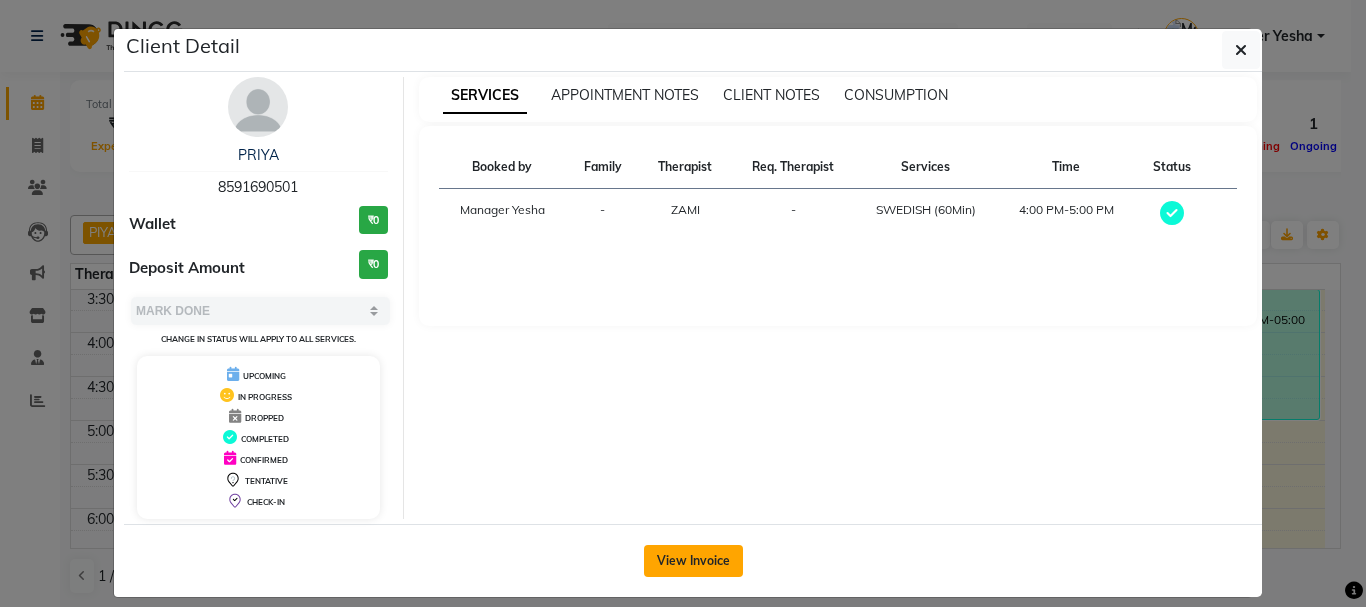 click on "View Invoice" 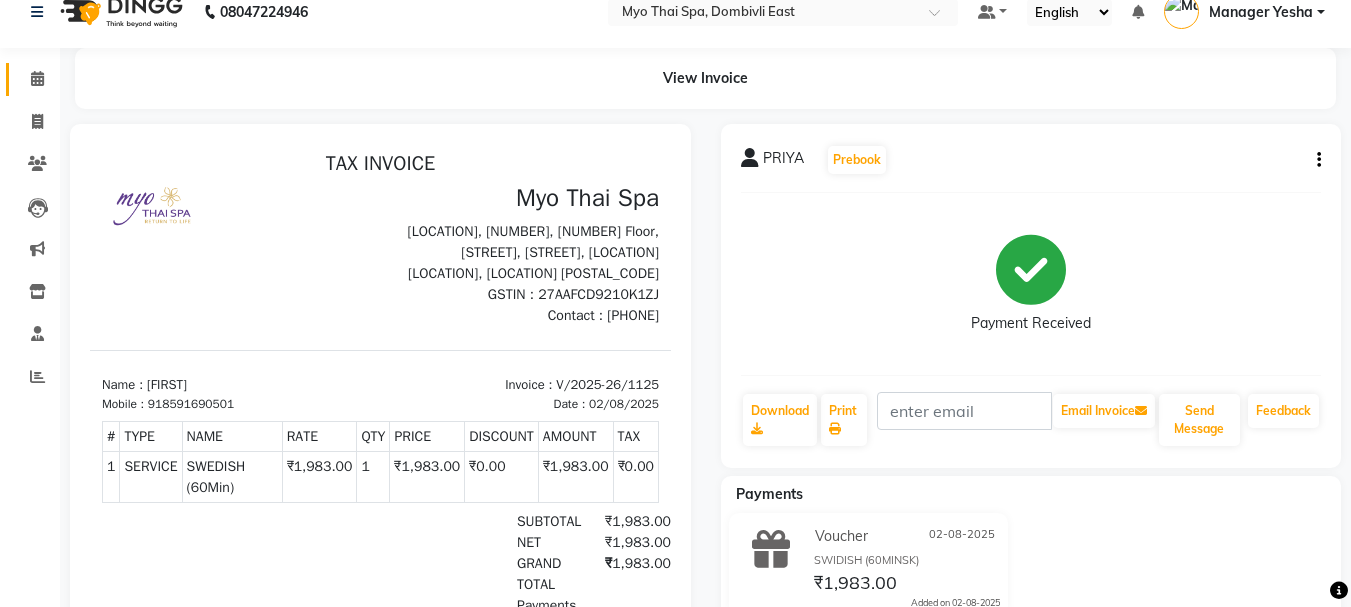 scroll, scrollTop: 0, scrollLeft: 0, axis: both 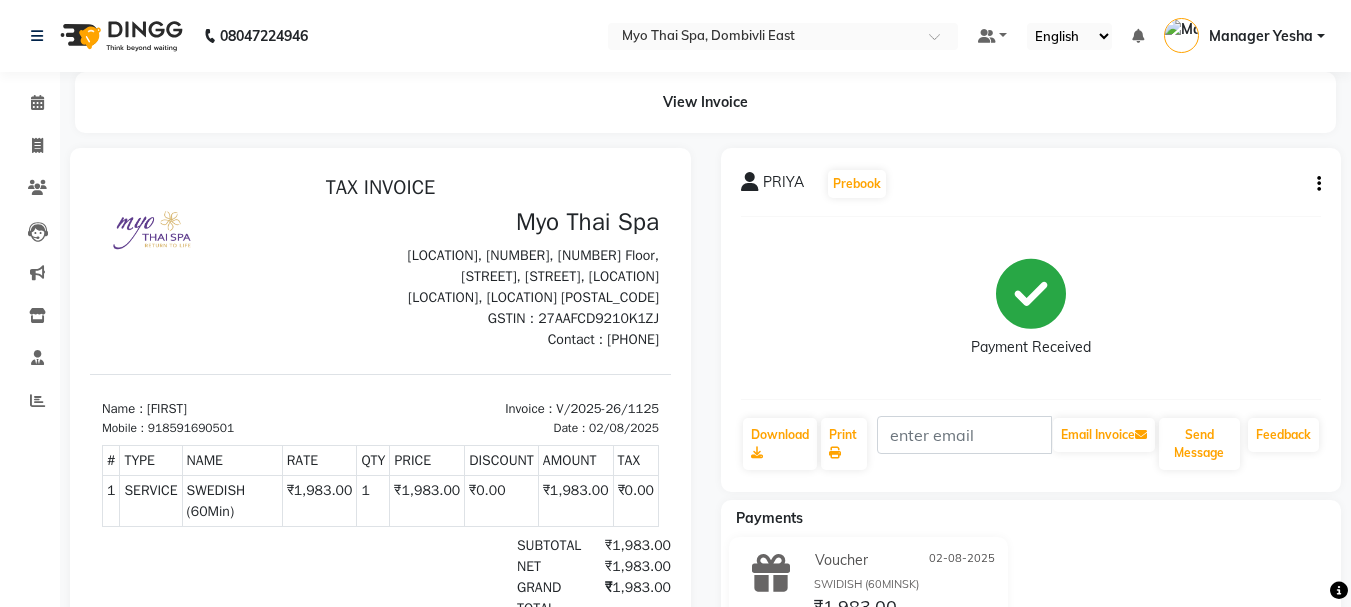 click on "Calendar" 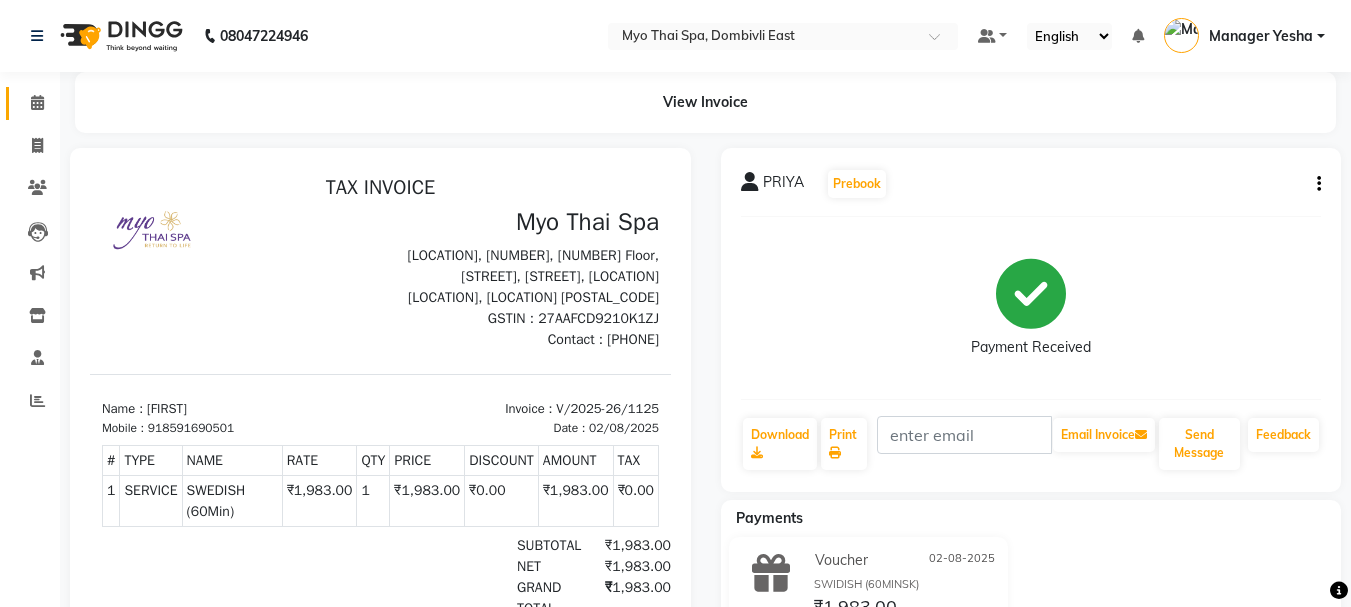click on "Calendar" 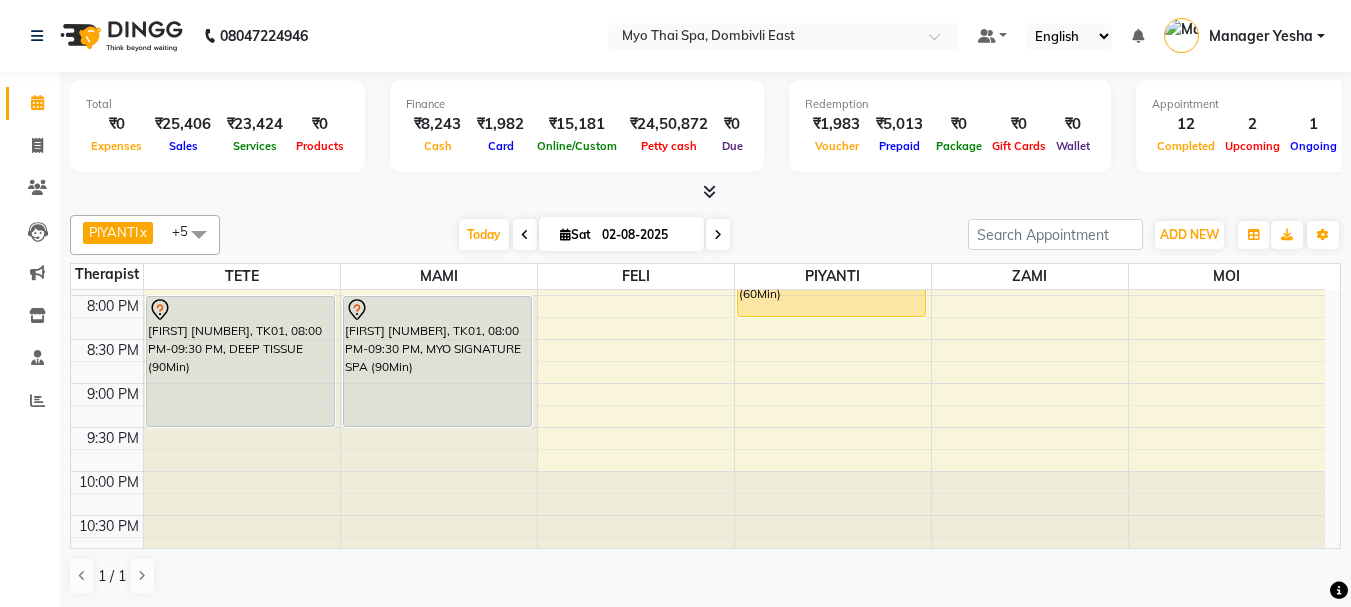 scroll, scrollTop: 973, scrollLeft: 0, axis: vertical 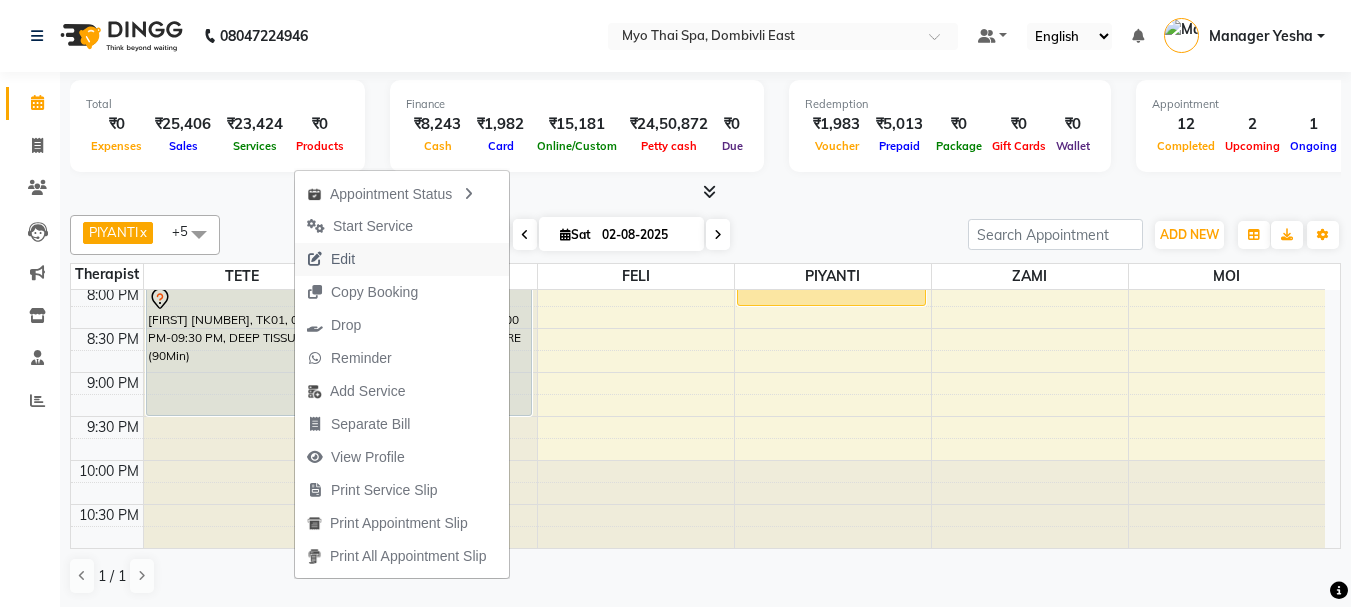 click on "Edit" at bounding box center [402, 259] 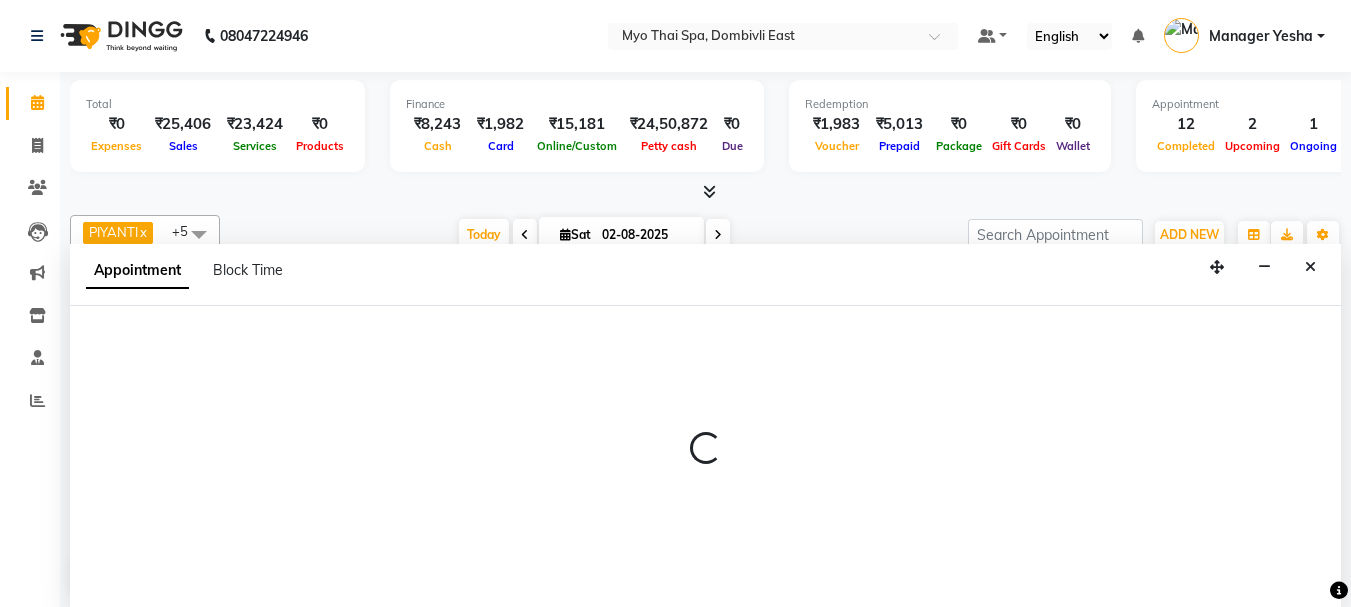 scroll, scrollTop: 1, scrollLeft: 0, axis: vertical 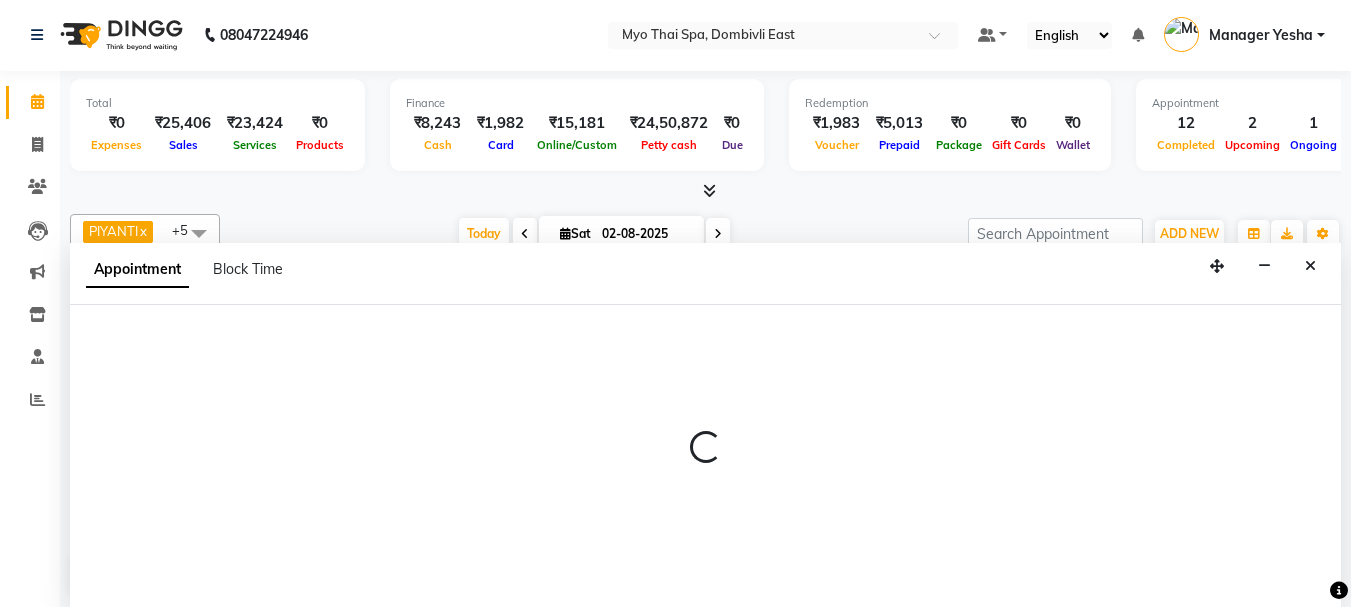 select on "tentative" 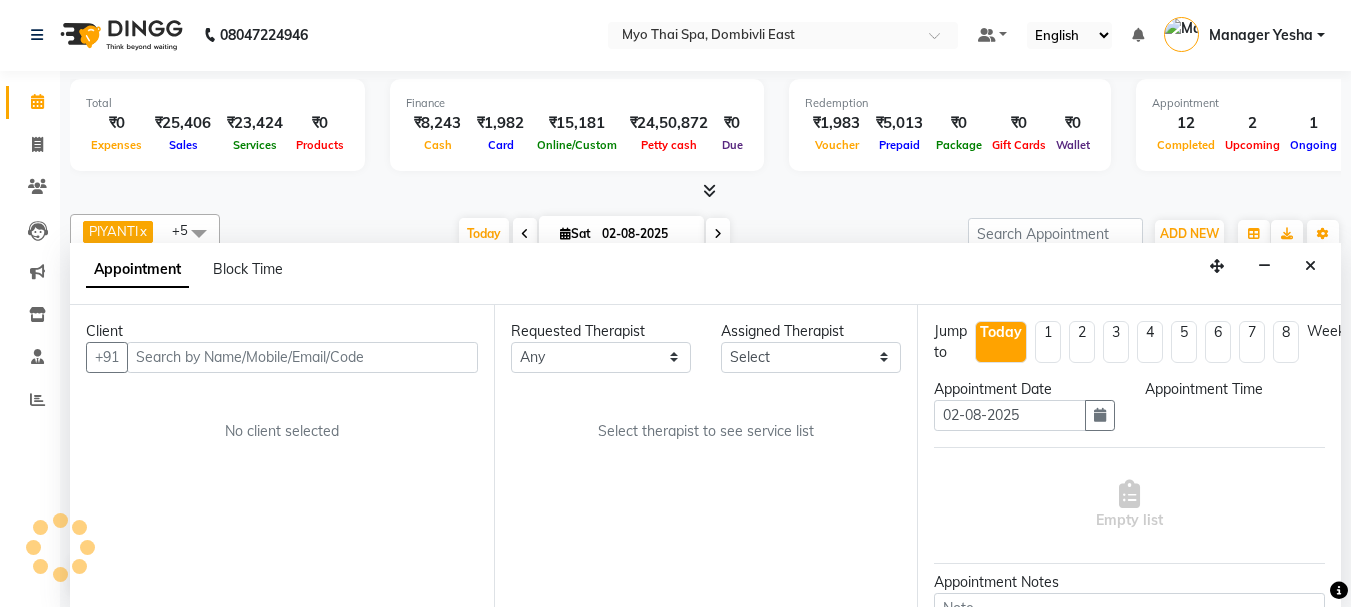 select on "33413" 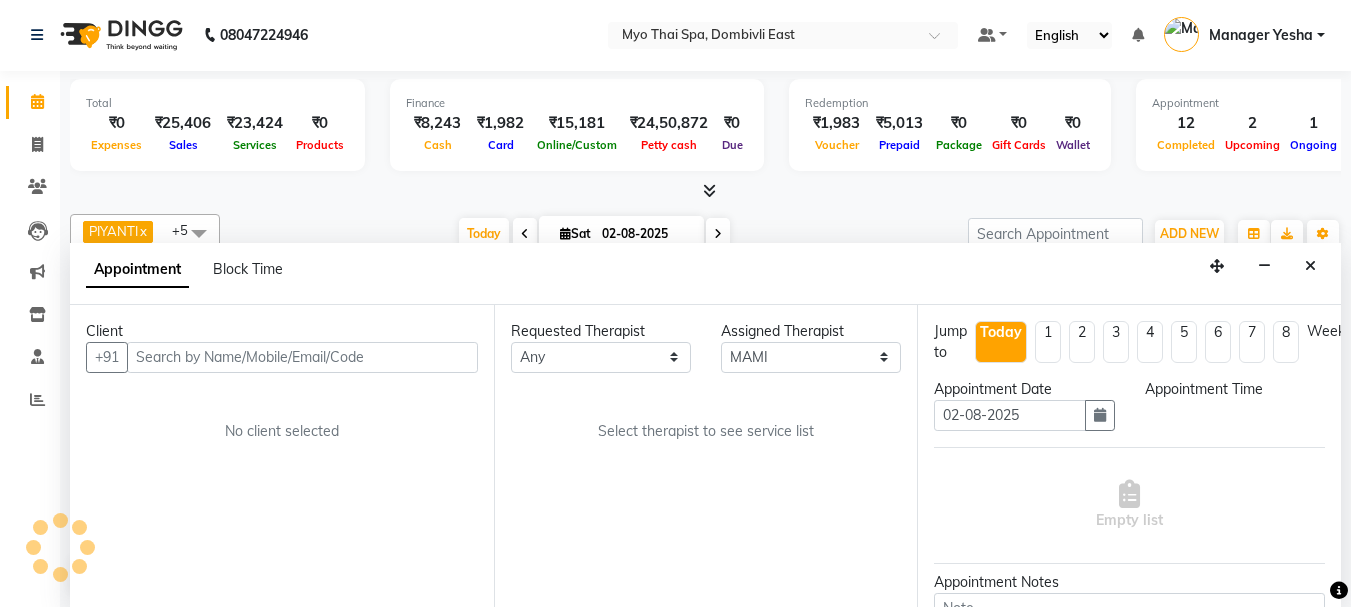 select on "1200" 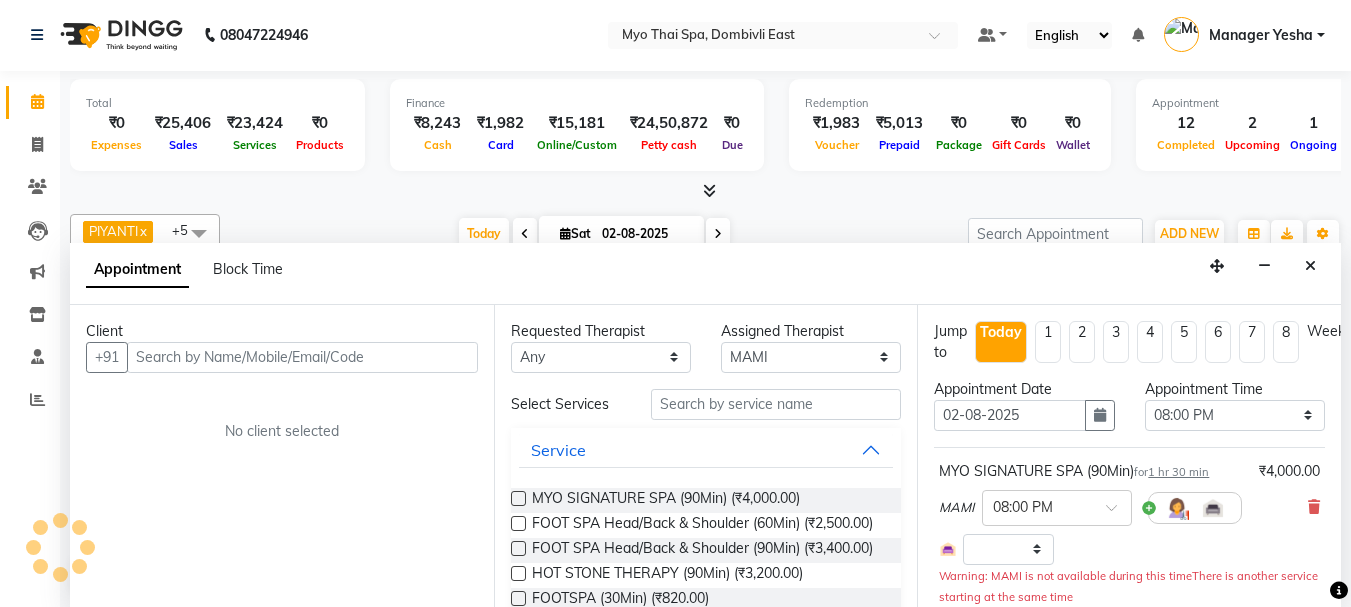 scroll, scrollTop: 881, scrollLeft: 0, axis: vertical 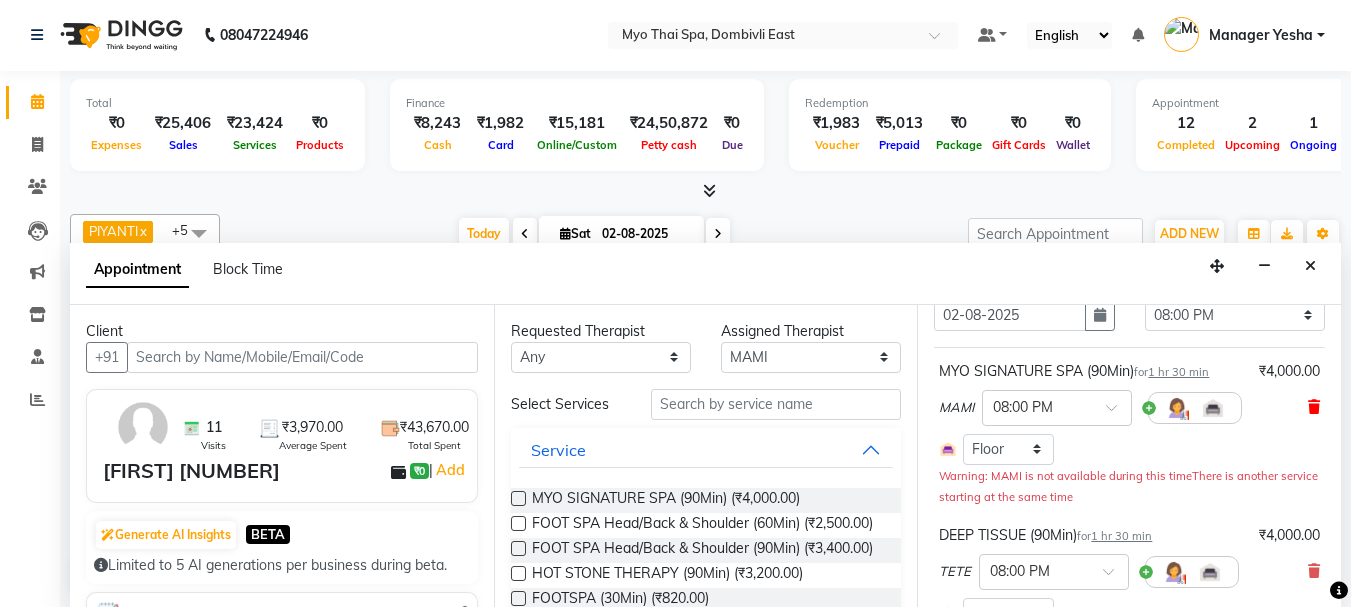 click at bounding box center [1314, 407] 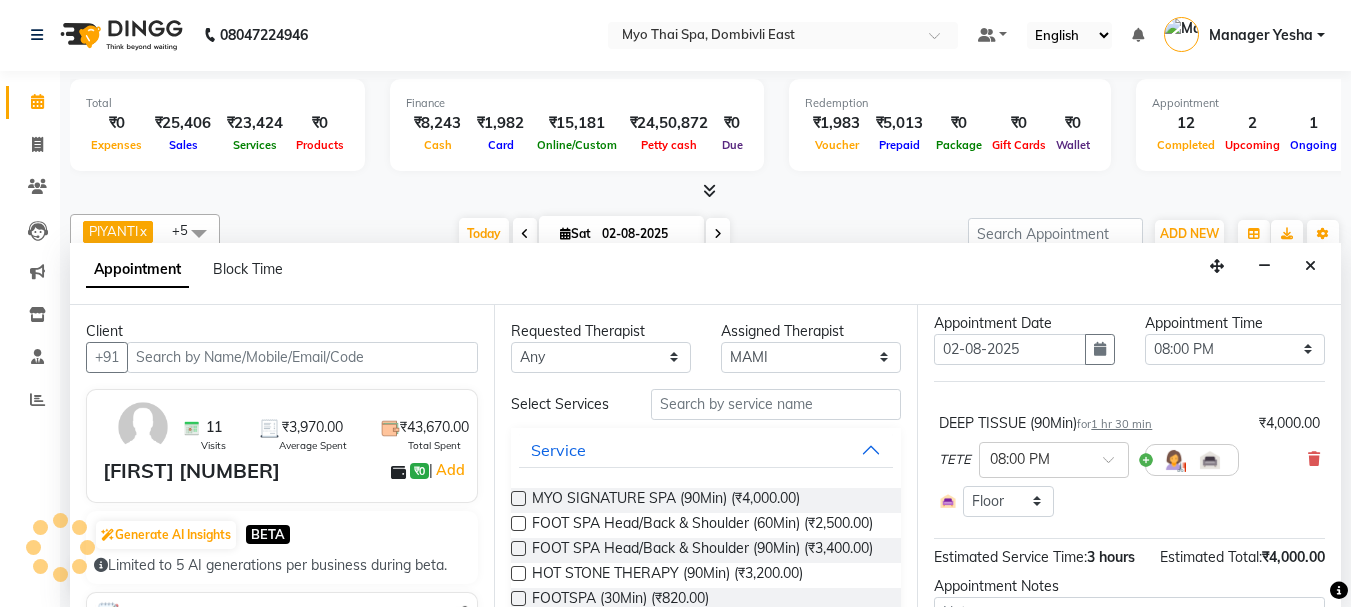 scroll, scrollTop: 51, scrollLeft: 0, axis: vertical 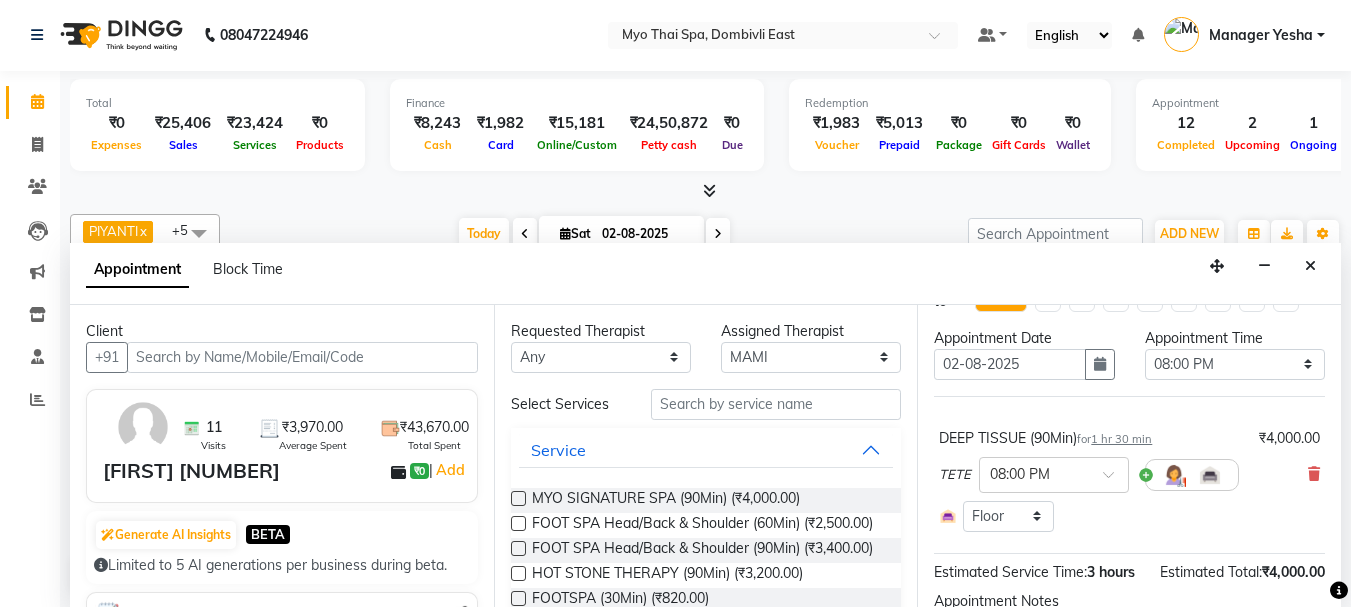 click on "DEEP TISSUE (90Min)   for  1 hr 30 min ₹4,000.00 TETE × 08:00 PM Select Room Floor" at bounding box center [1129, 480] 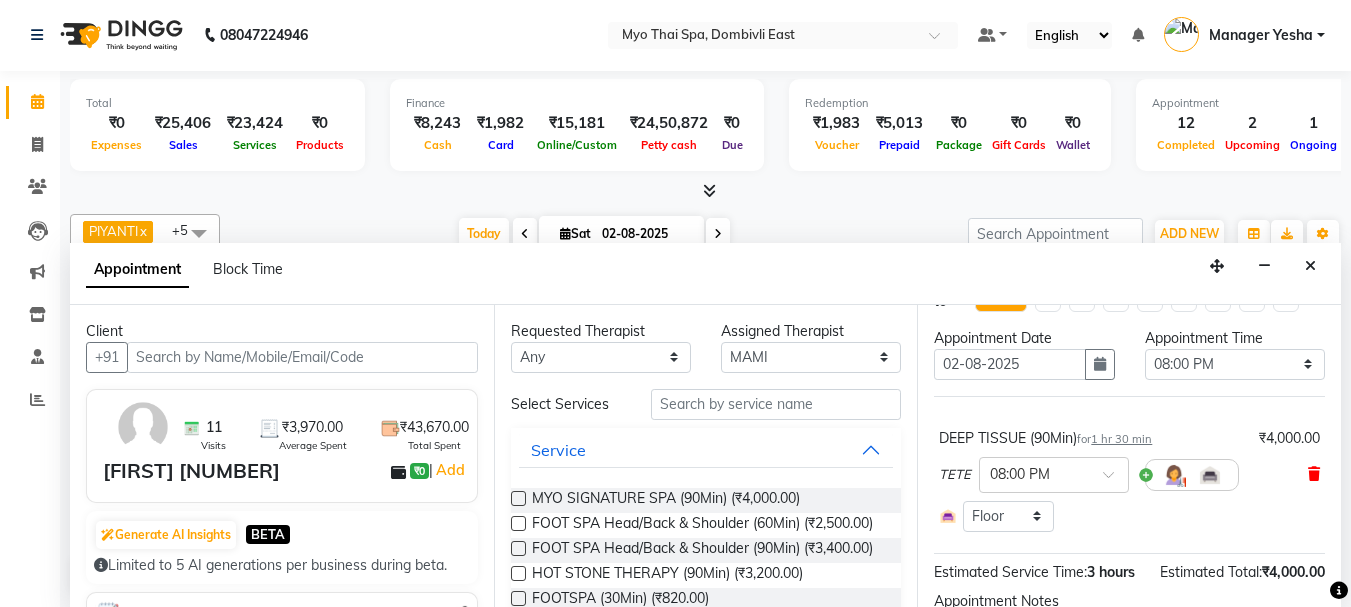 click at bounding box center (1314, 474) 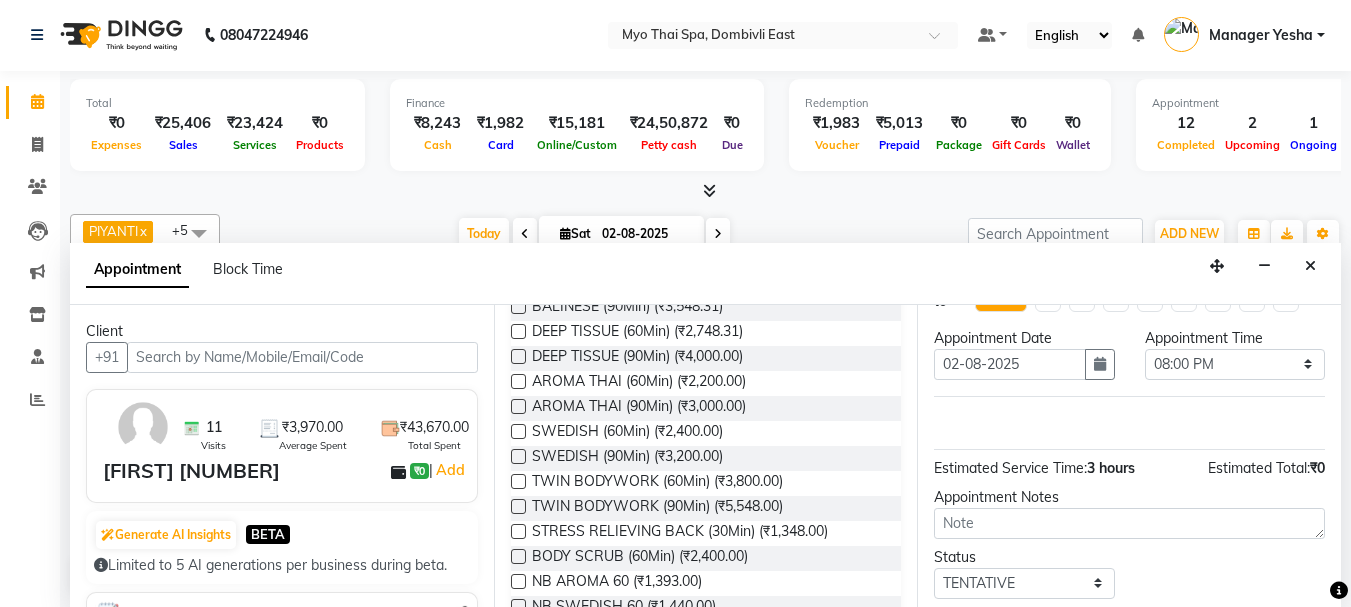 scroll, scrollTop: 600, scrollLeft: 0, axis: vertical 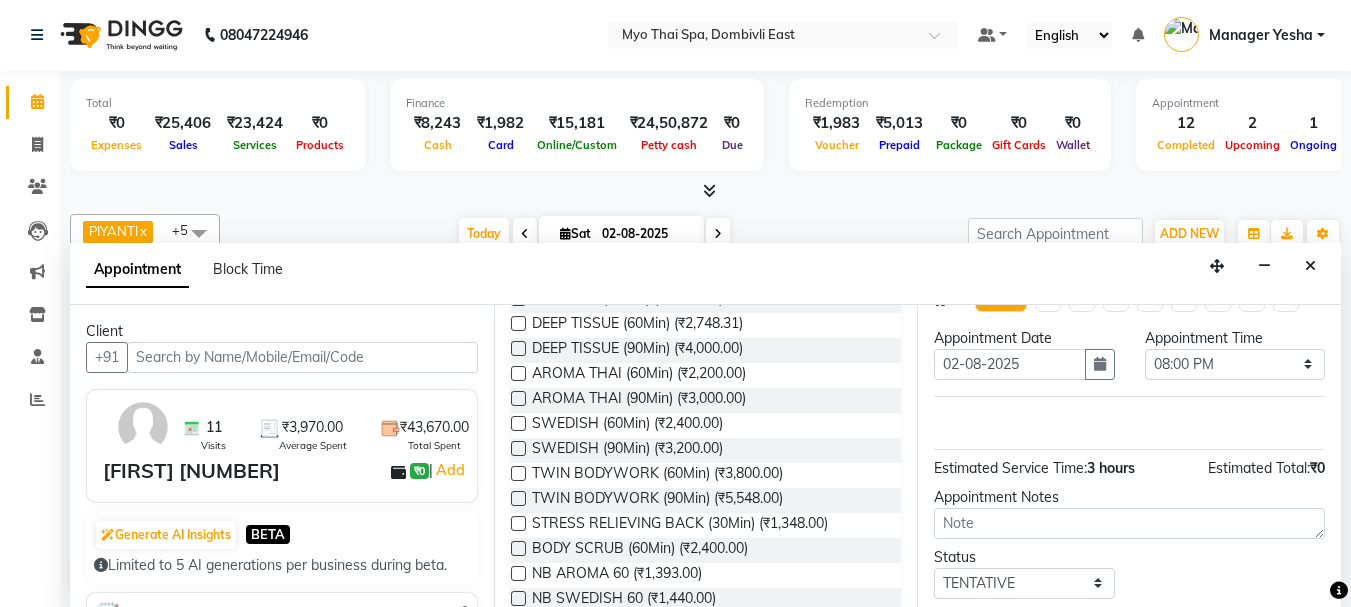 click at bounding box center [518, 423] 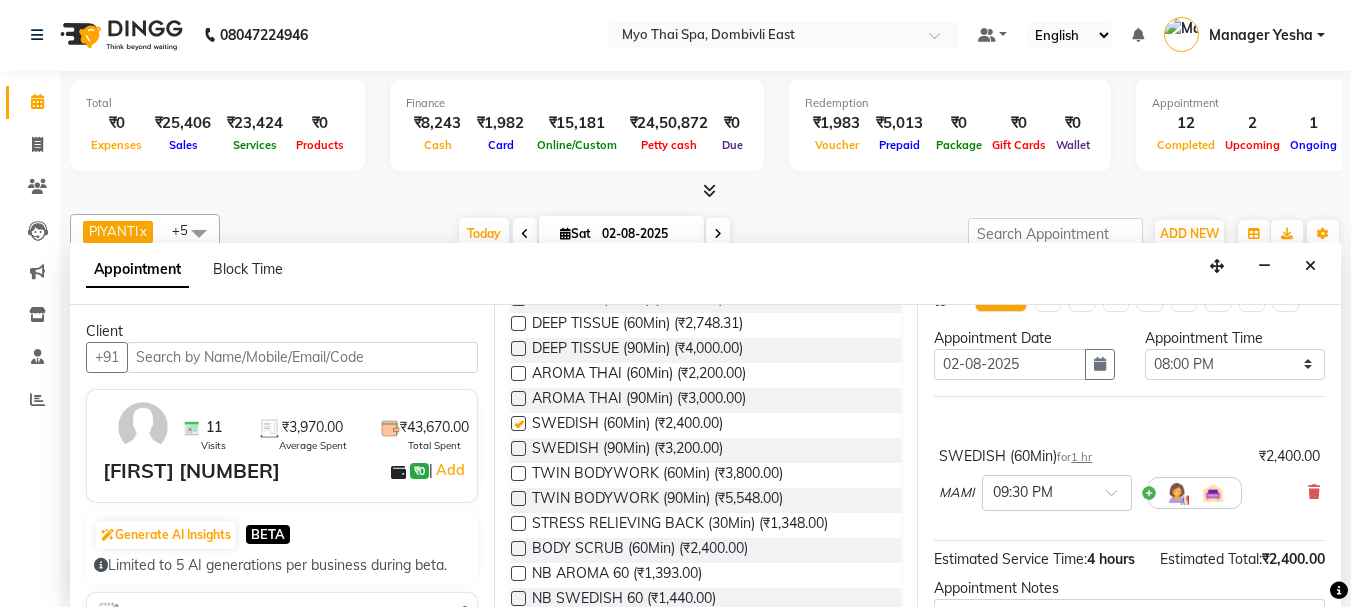 checkbox on "false" 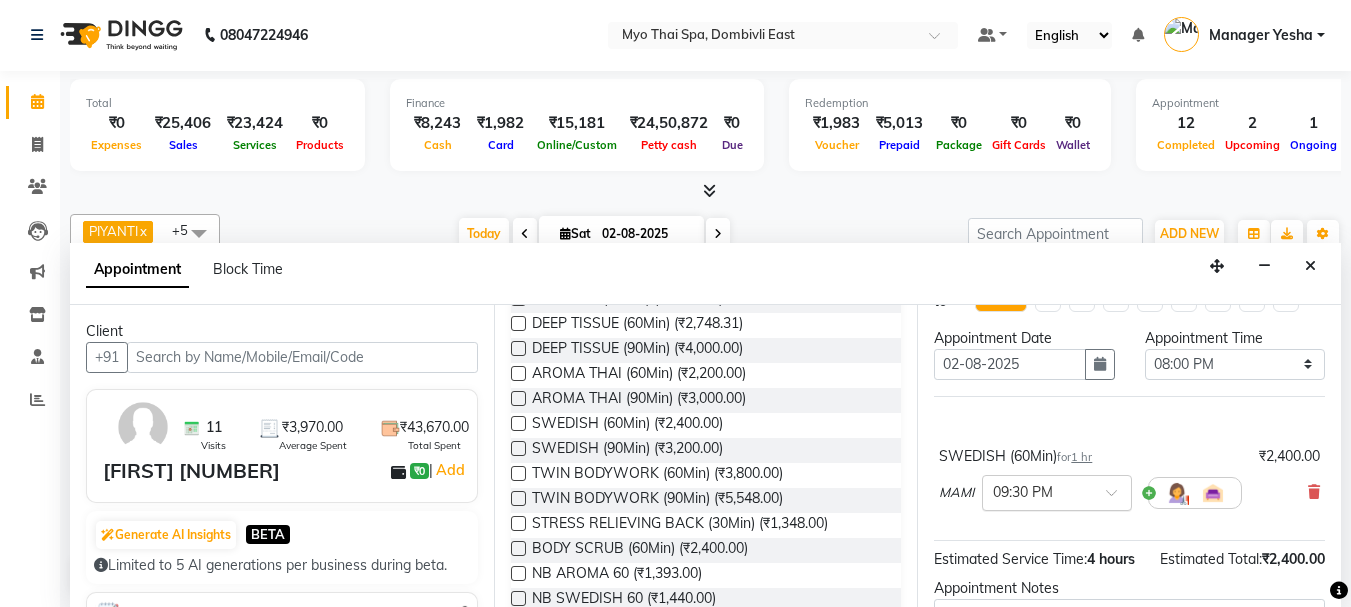click at bounding box center [1118, 498] 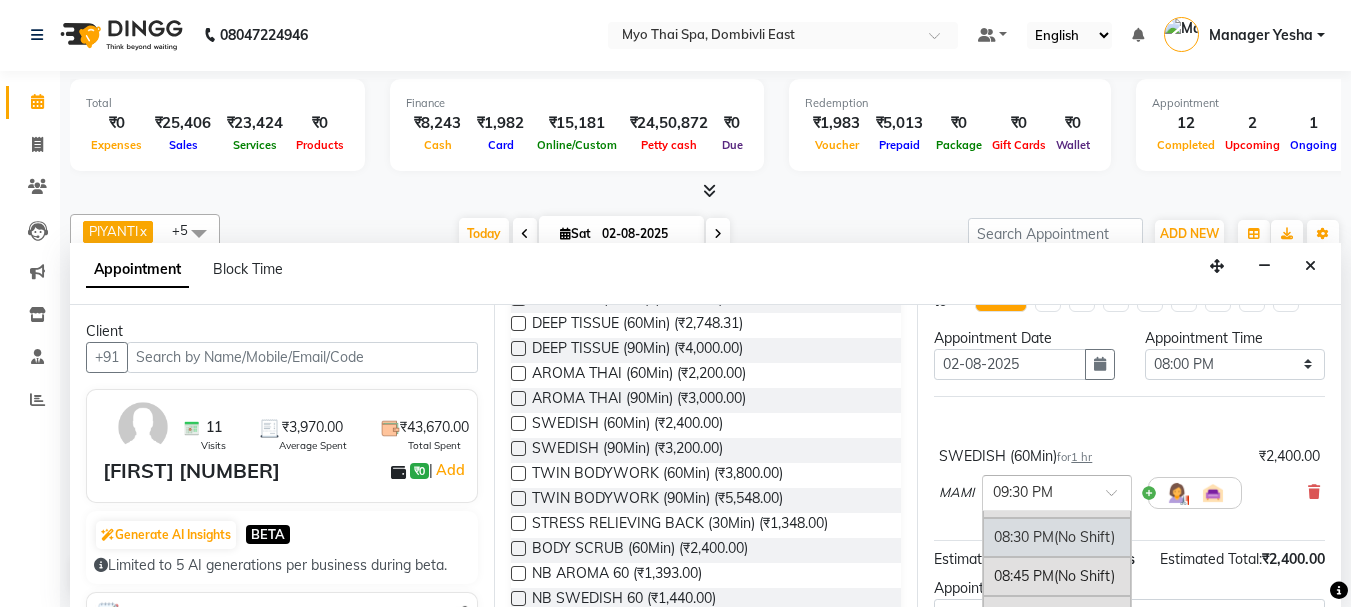 scroll, scrollTop: 1465, scrollLeft: 0, axis: vertical 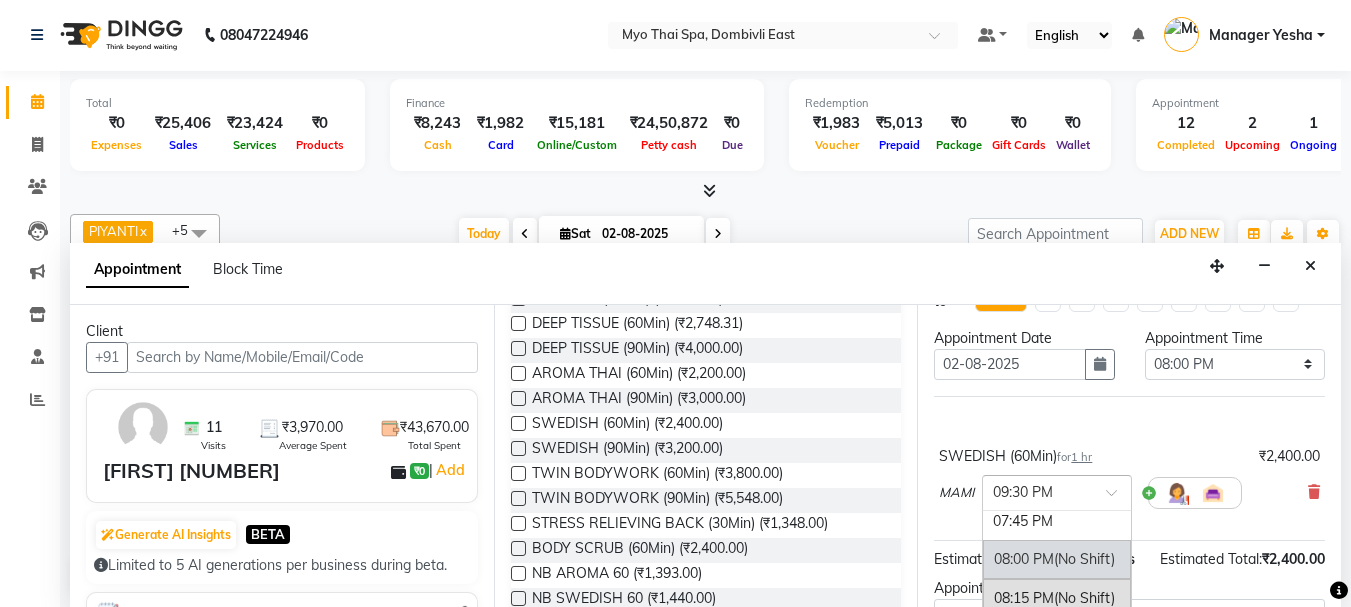 click on "08:00 PM   (No Shift)" at bounding box center [1057, 559] 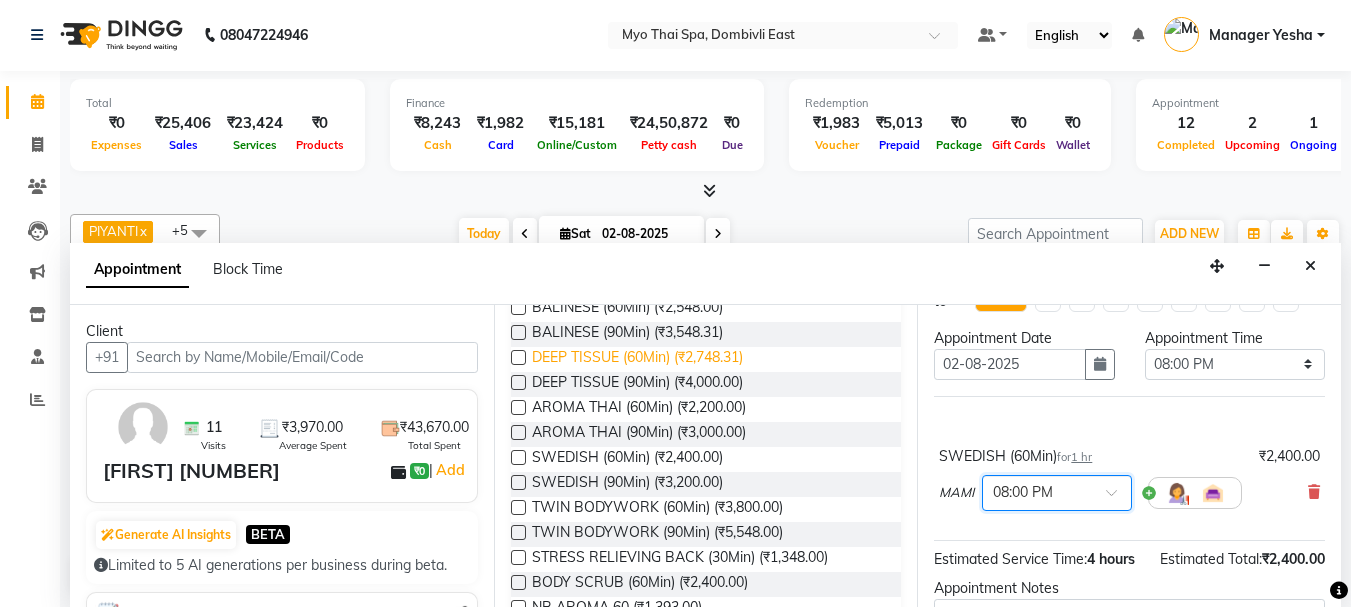 scroll, scrollTop: 600, scrollLeft: 0, axis: vertical 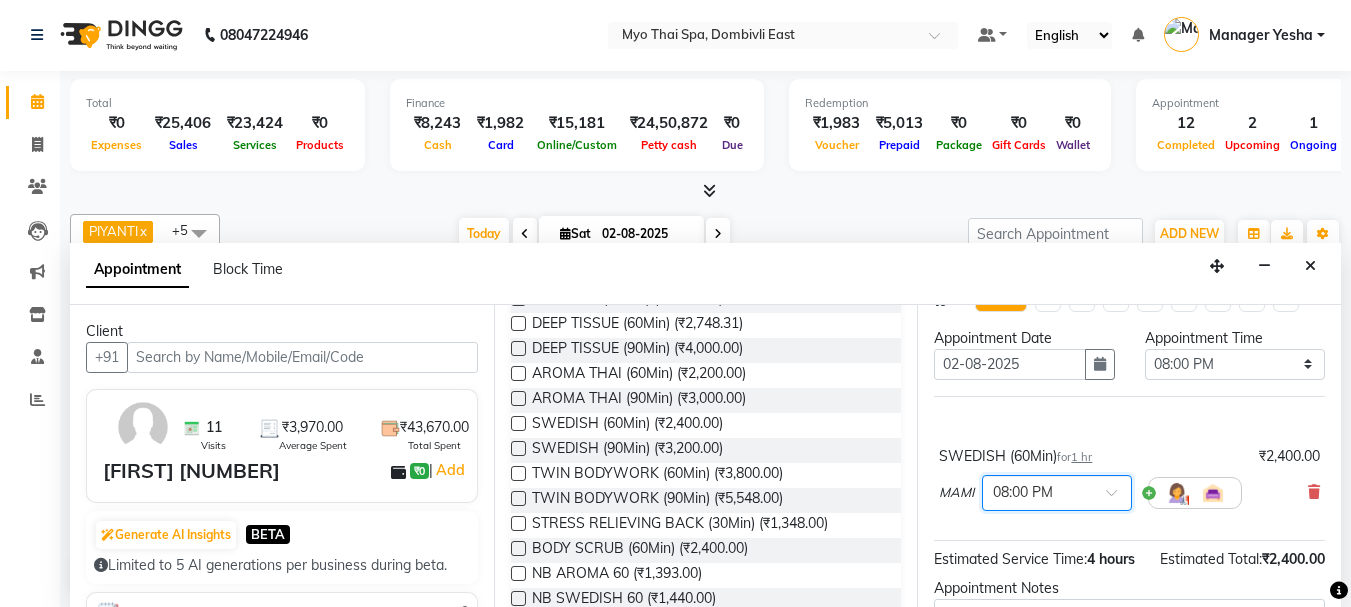 click at bounding box center (518, 323) 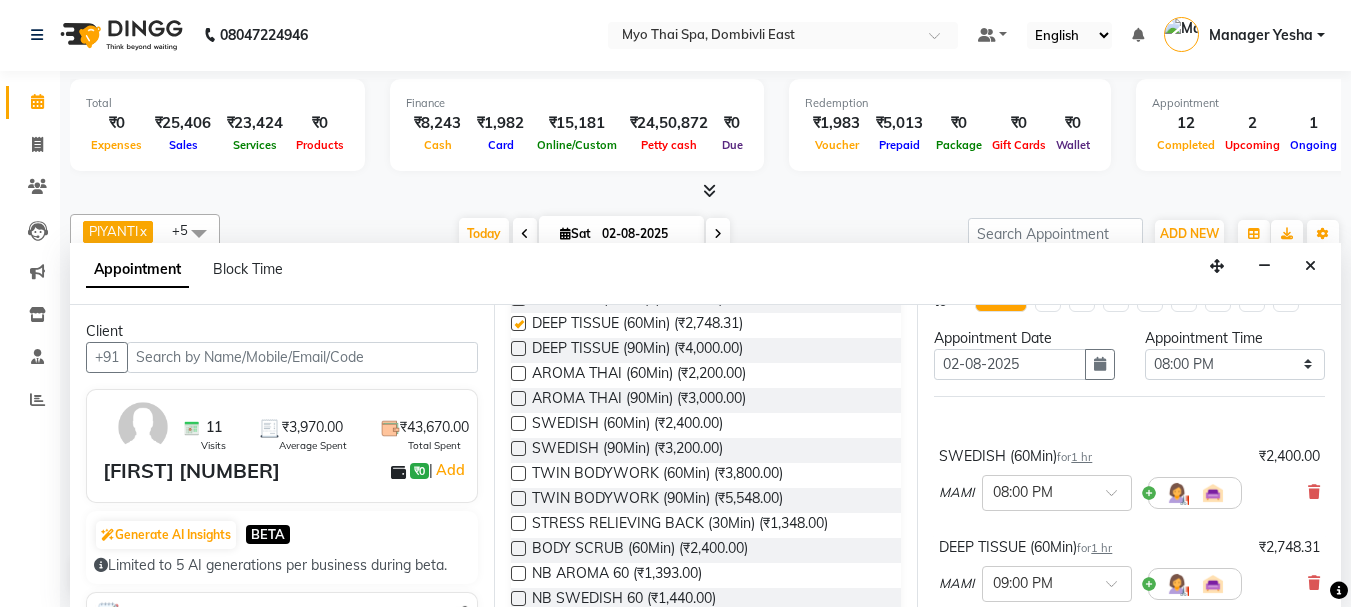 checkbox on "false" 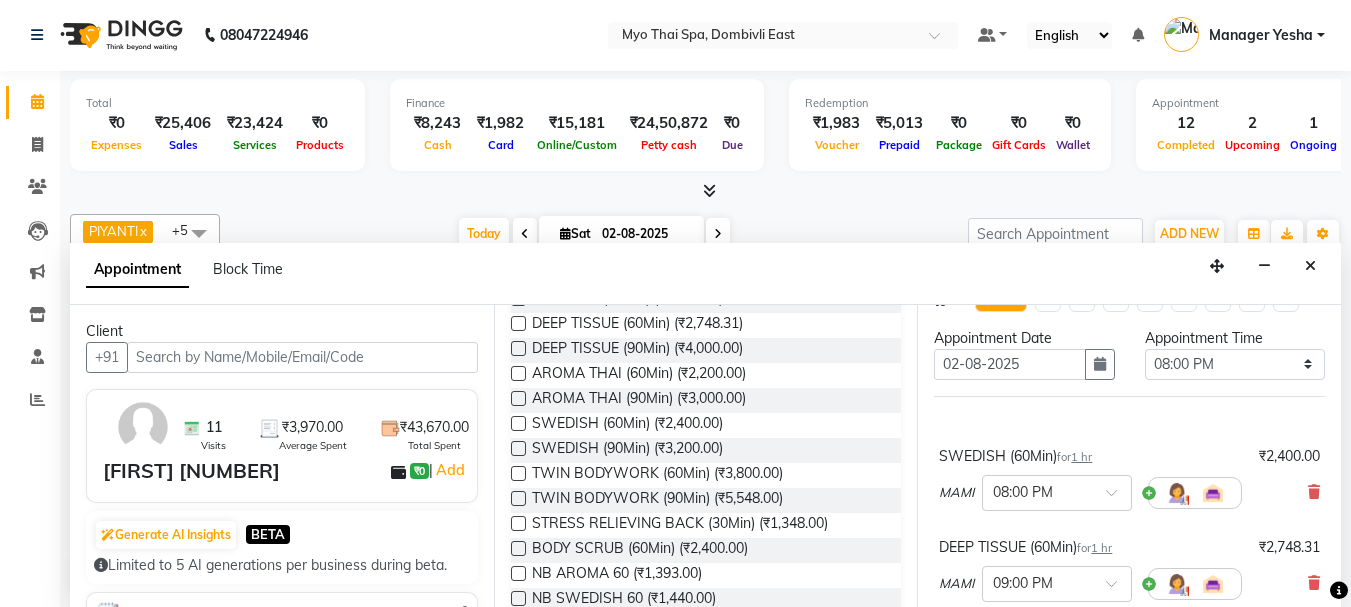 scroll, scrollTop: 151, scrollLeft: 0, axis: vertical 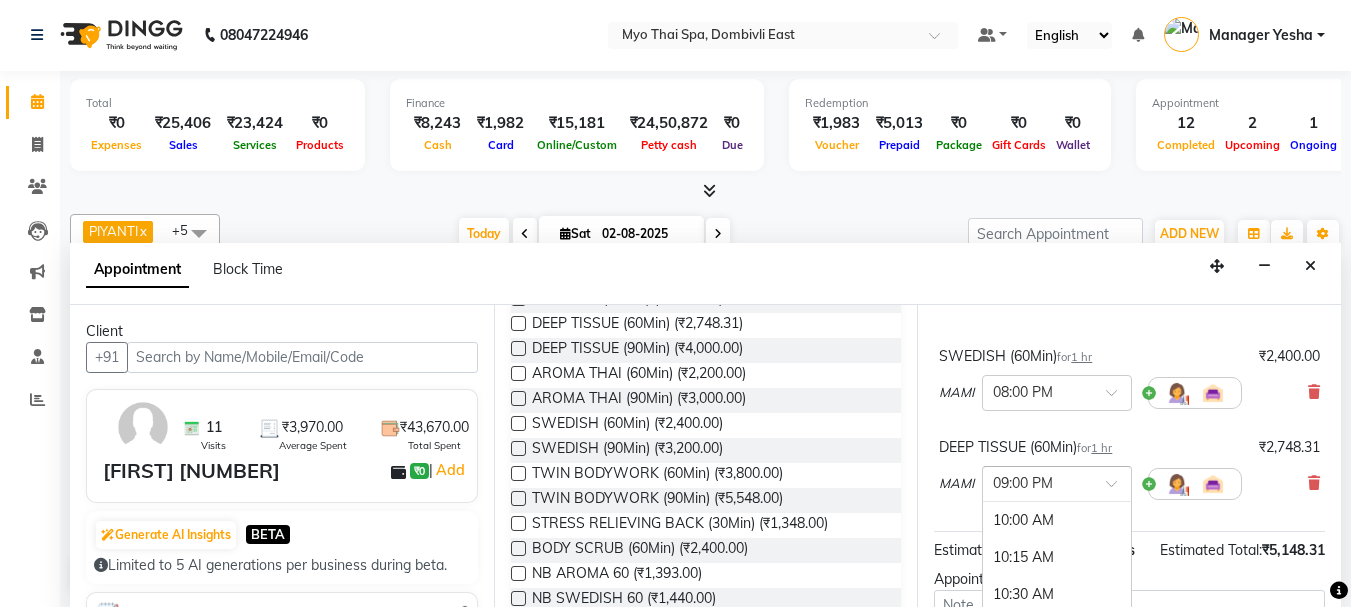 click at bounding box center [1057, 482] 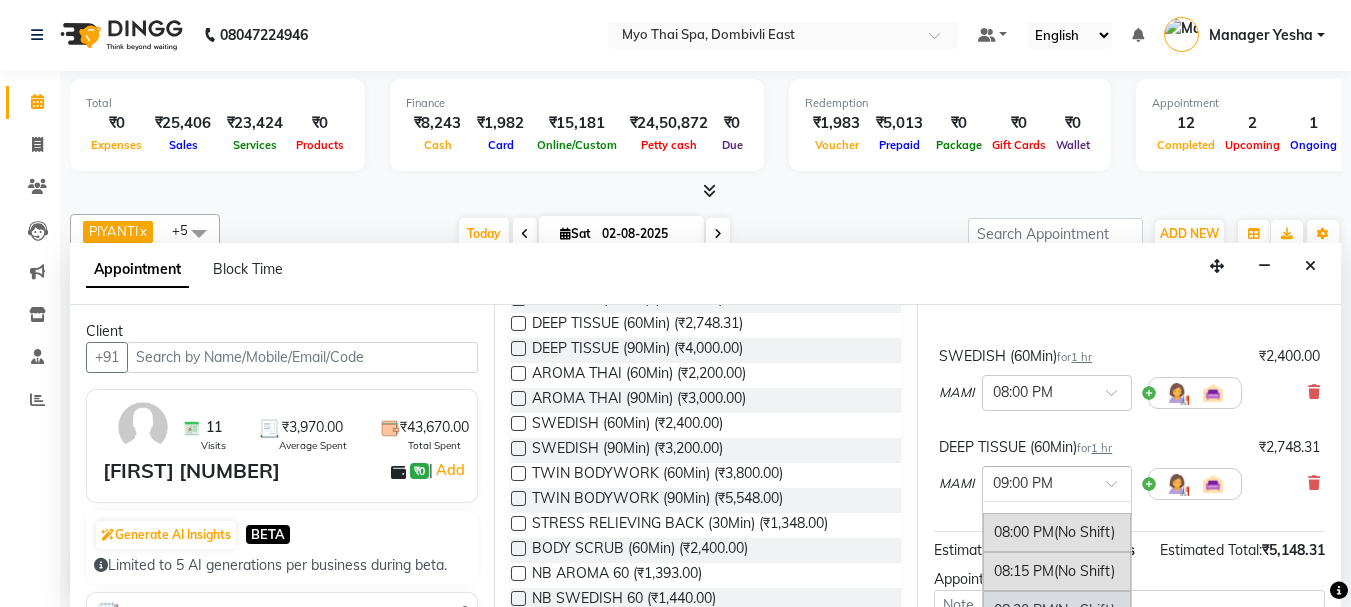 scroll, scrollTop: 1445, scrollLeft: 0, axis: vertical 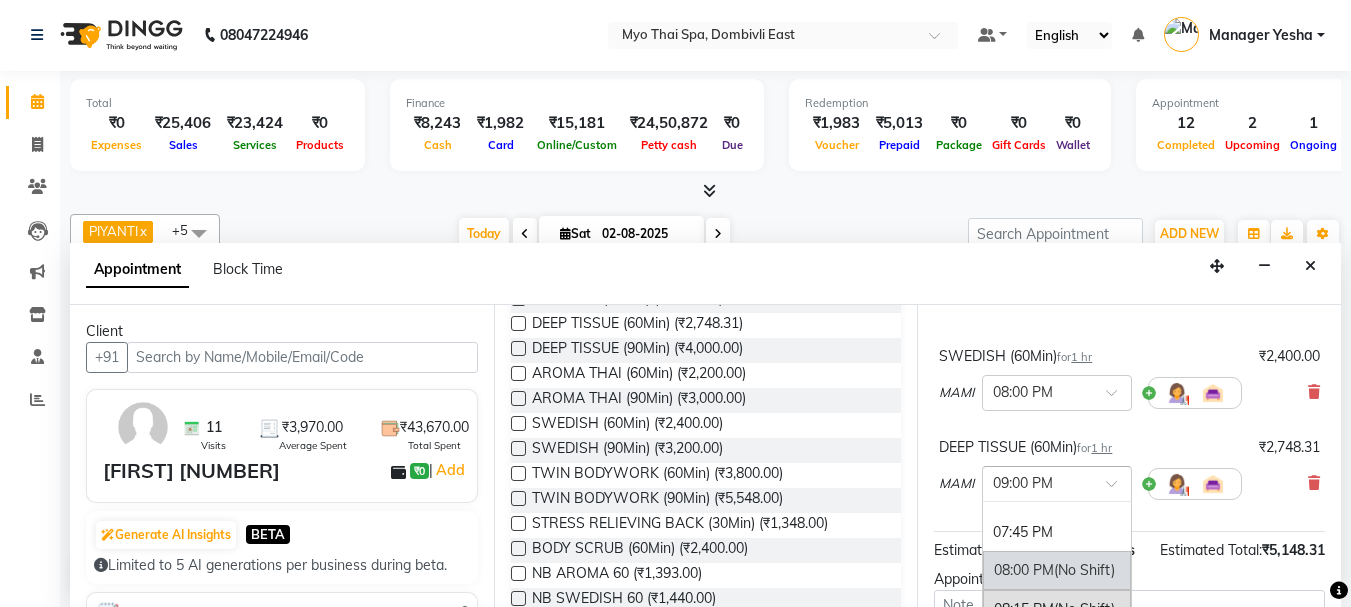 click on "08:00 PM   (No Shift)" at bounding box center [1057, 570] 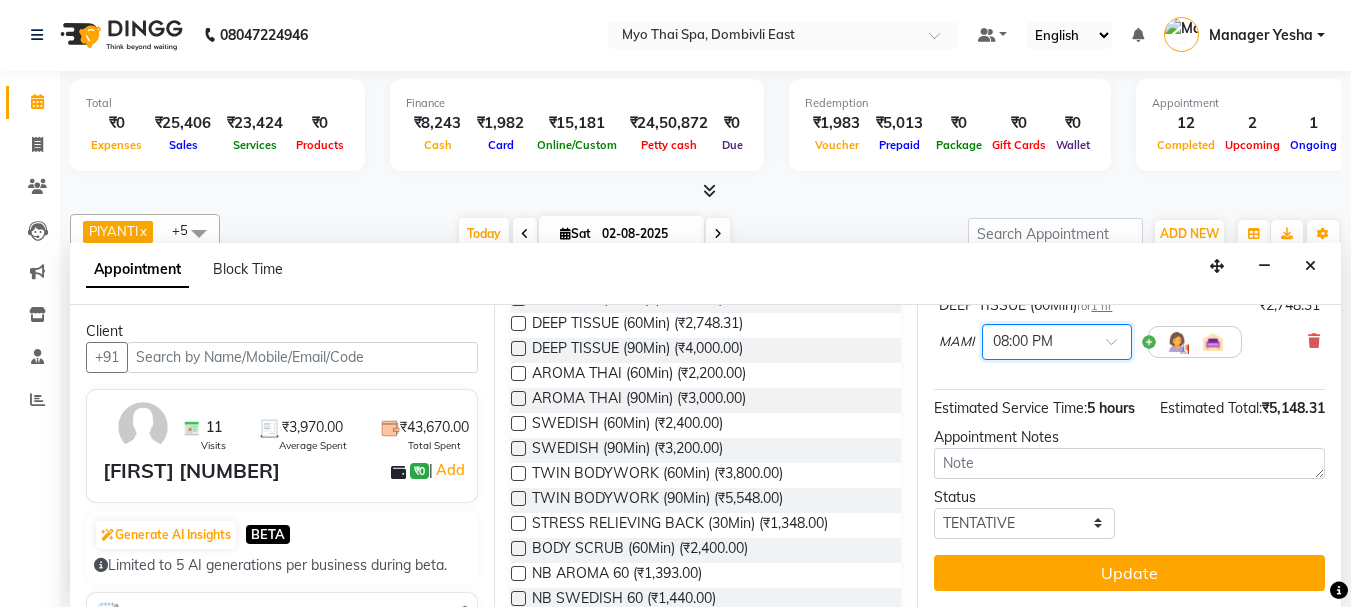 scroll, scrollTop: 329, scrollLeft: 0, axis: vertical 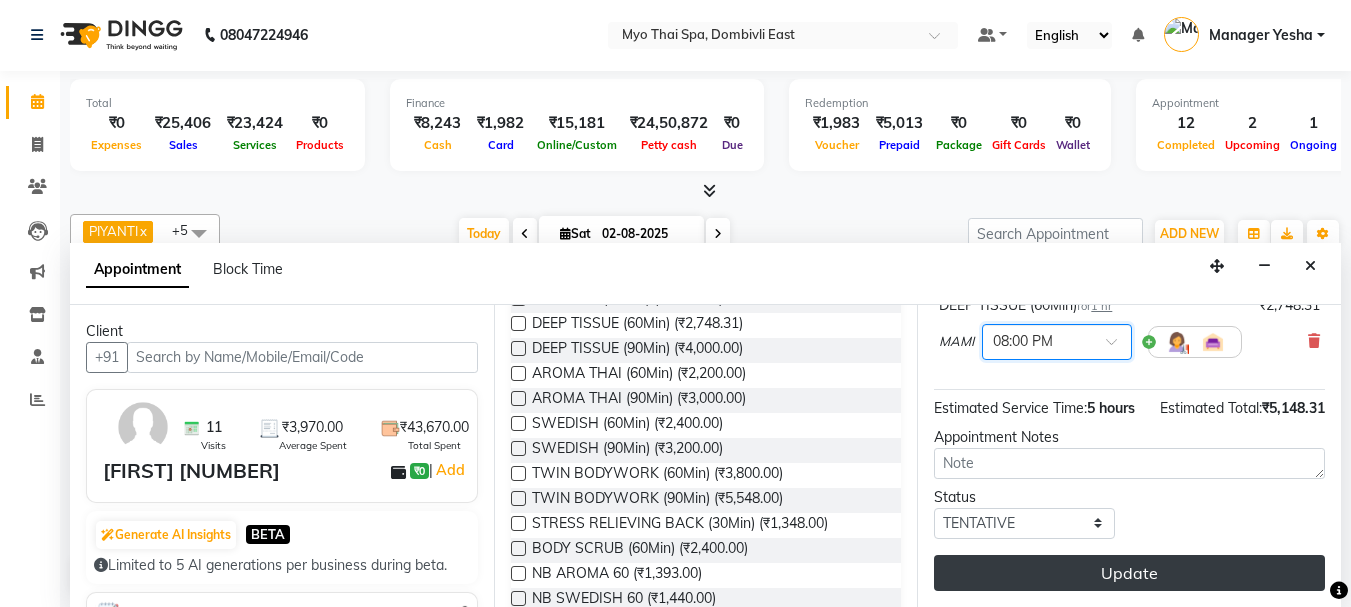 click on "Update" at bounding box center (1129, 573) 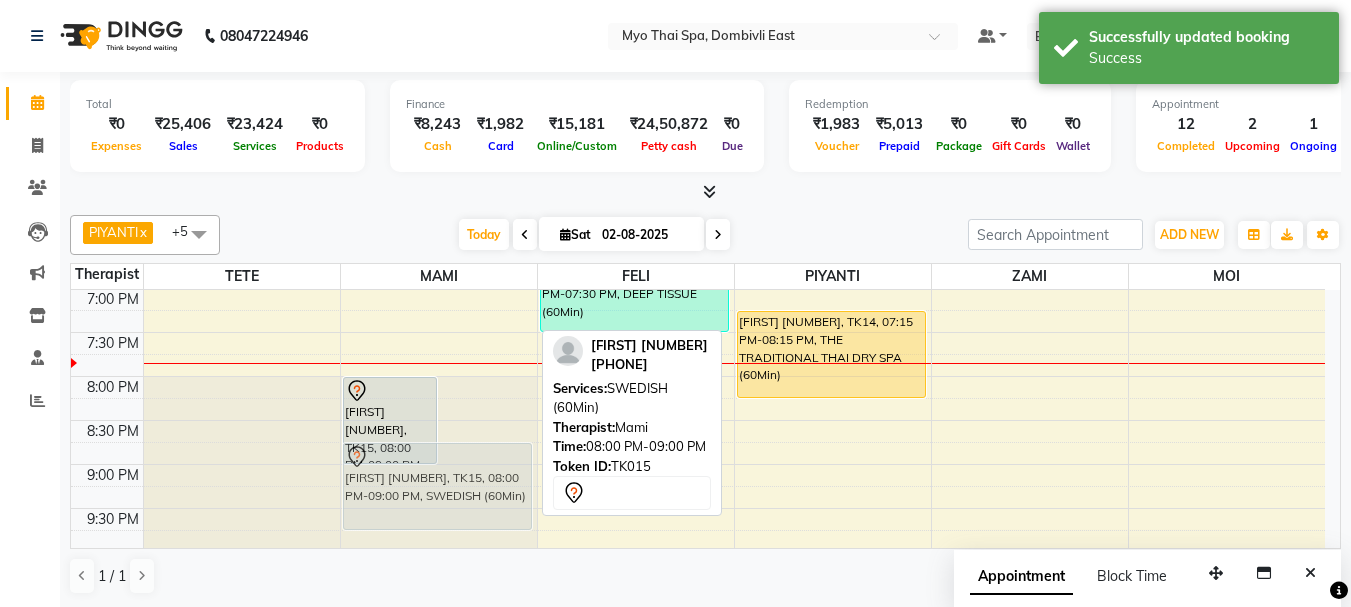 scroll, scrollTop: 1, scrollLeft: 0, axis: vertical 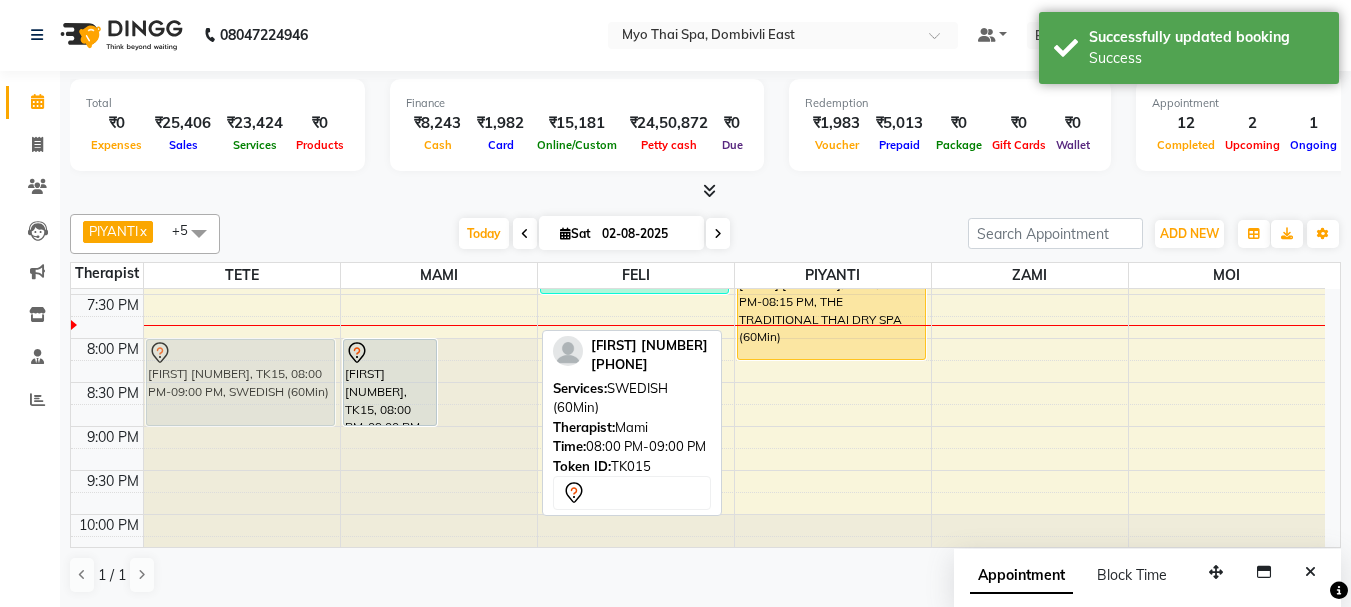 drag, startPoint x: 497, startPoint y: 416, endPoint x: 267, endPoint y: 383, distance: 232.35533 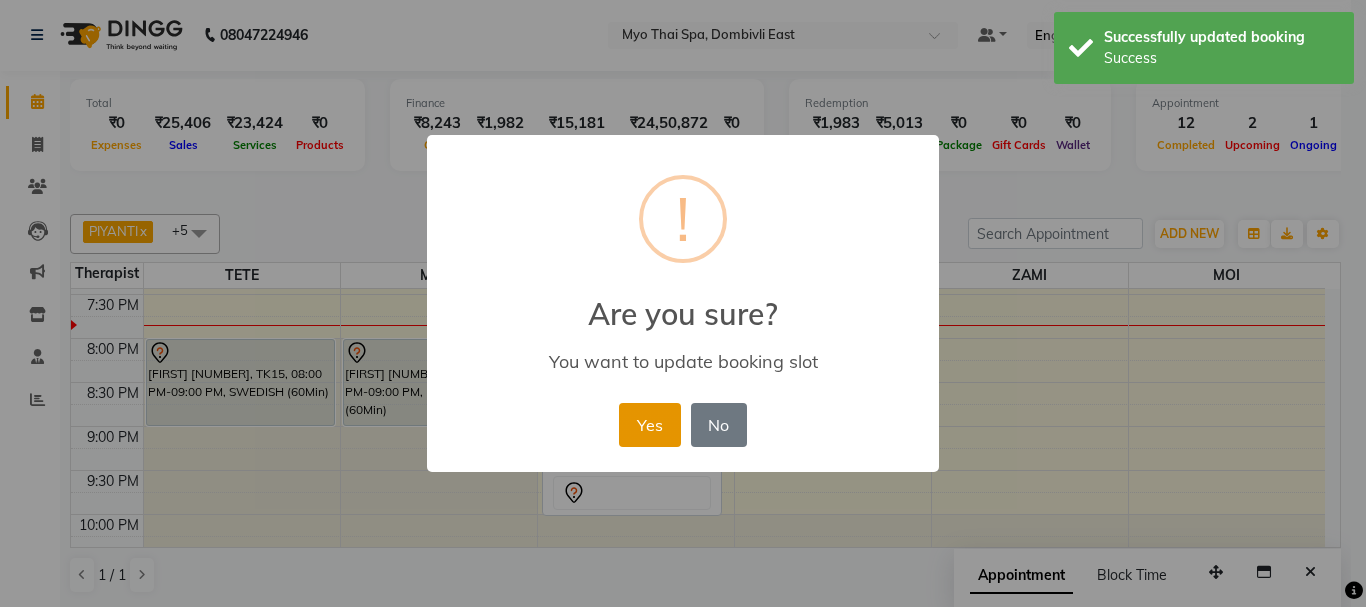 click on "Yes" at bounding box center (649, 425) 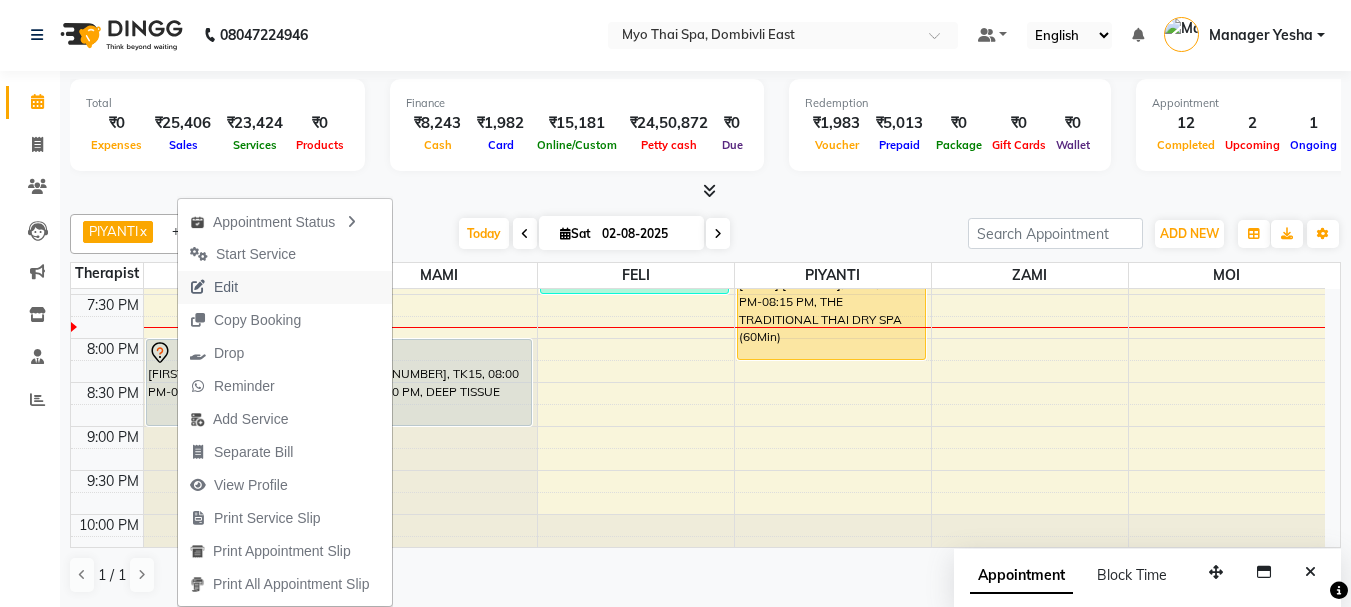 click on "Edit" at bounding box center [285, 287] 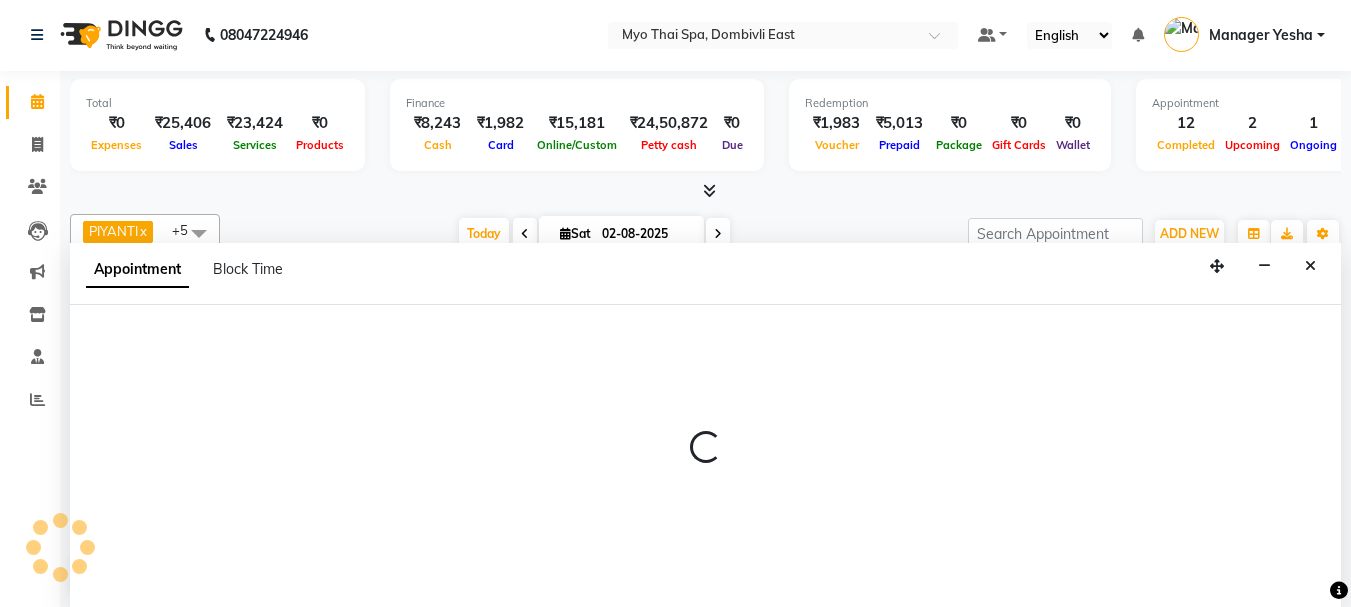 select on "31939" 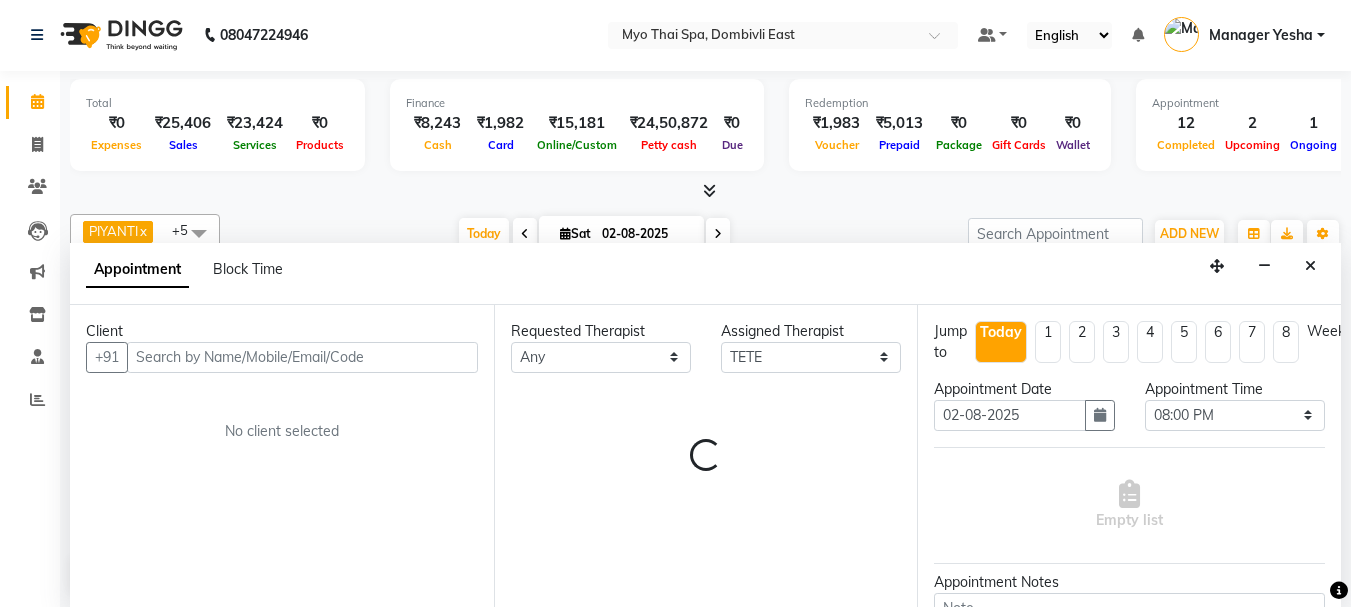 scroll, scrollTop: 0, scrollLeft: 0, axis: both 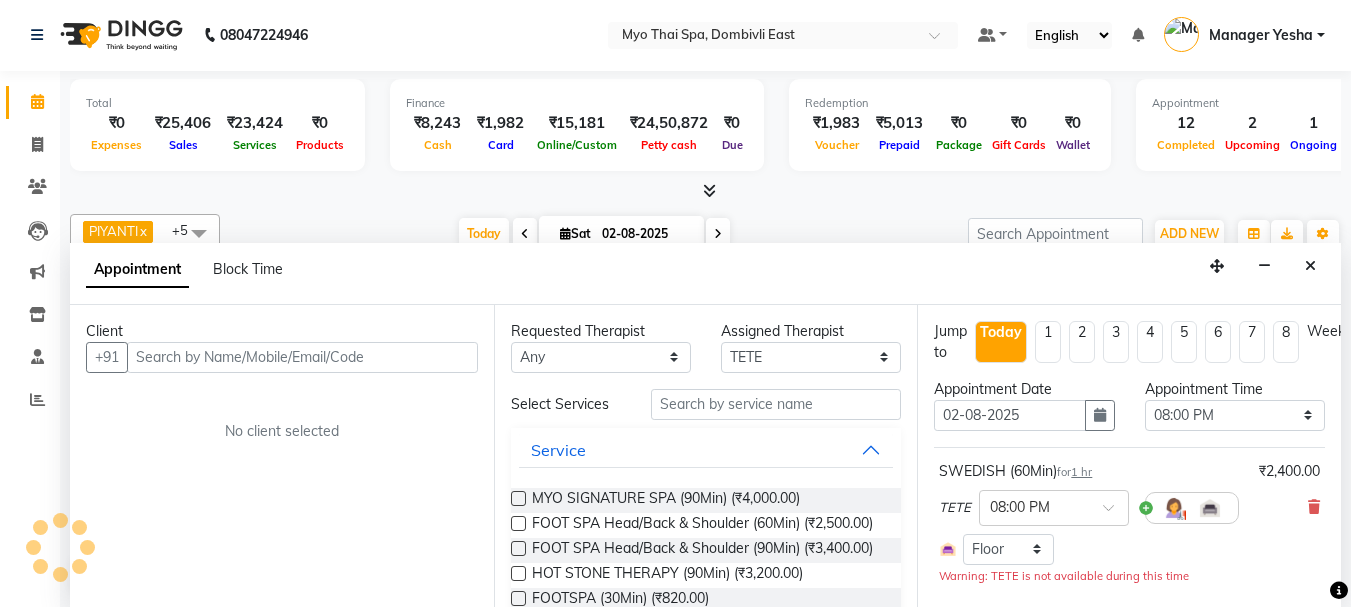 select on "2233" 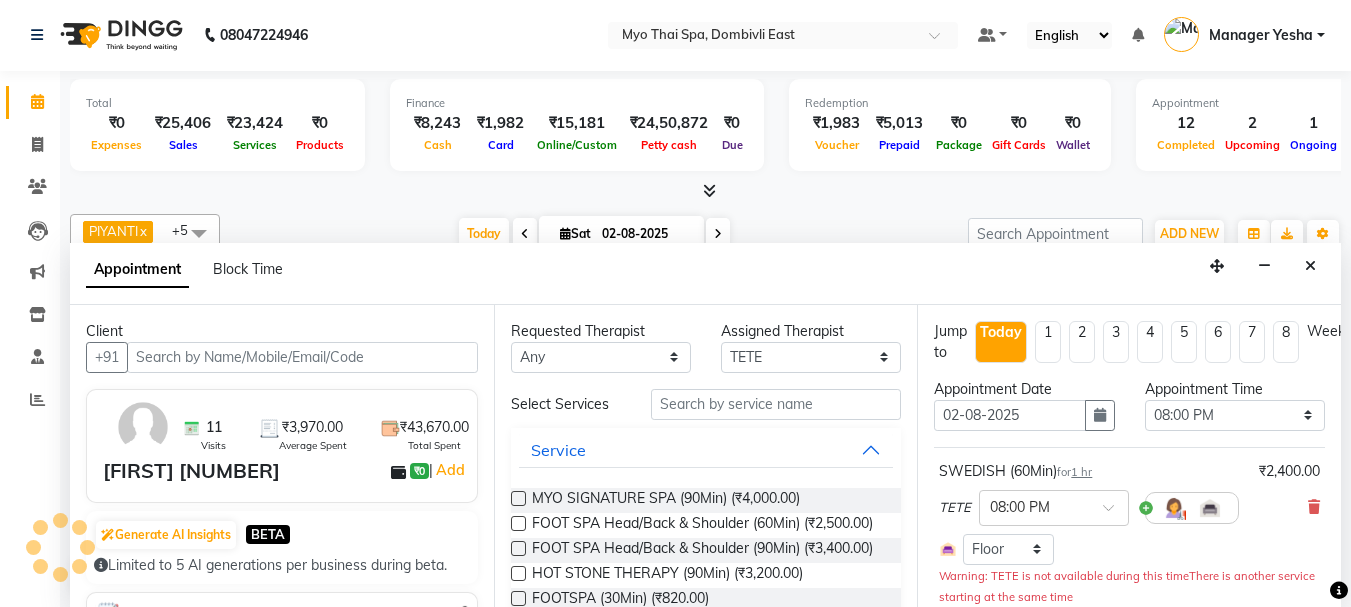scroll, scrollTop: 881, scrollLeft: 0, axis: vertical 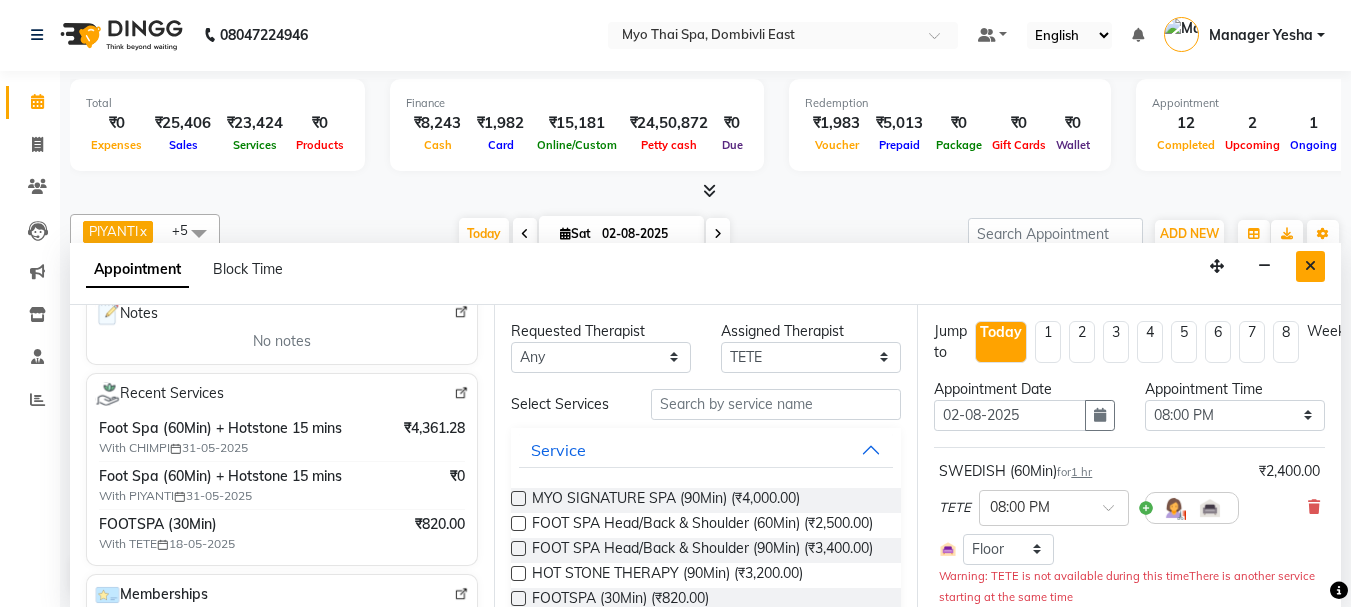 click at bounding box center (1310, 266) 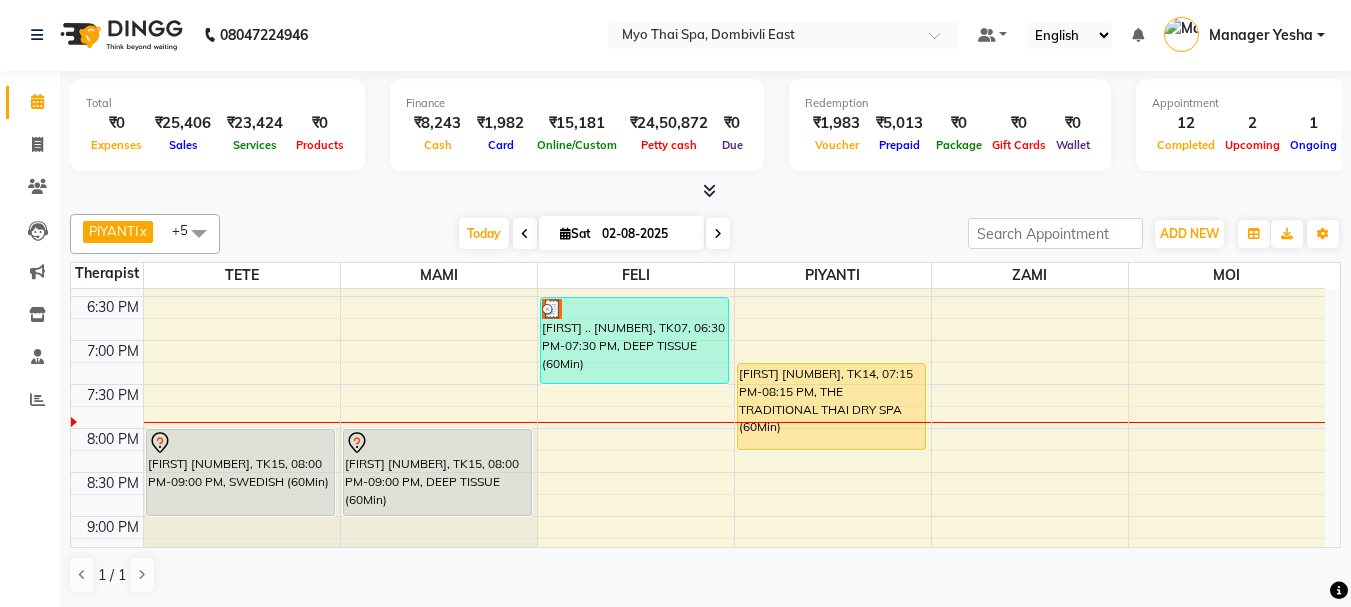 scroll, scrollTop: 781, scrollLeft: 0, axis: vertical 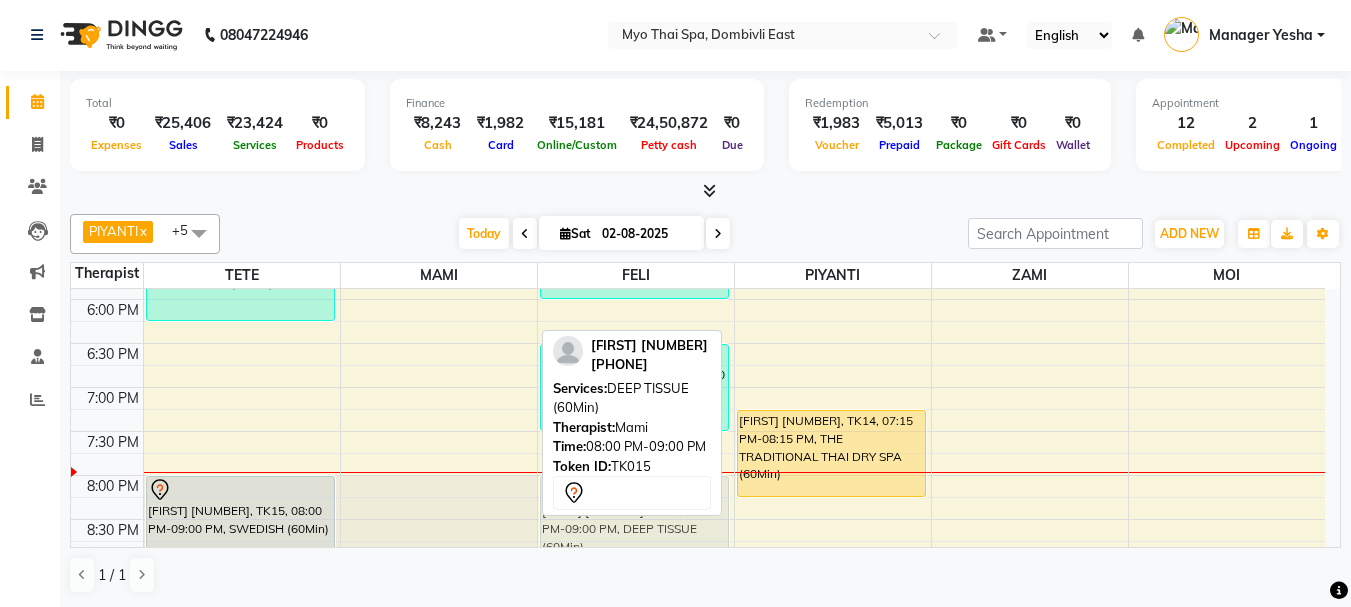 drag, startPoint x: 434, startPoint y: 522, endPoint x: 627, endPoint y: 518, distance: 193.04144 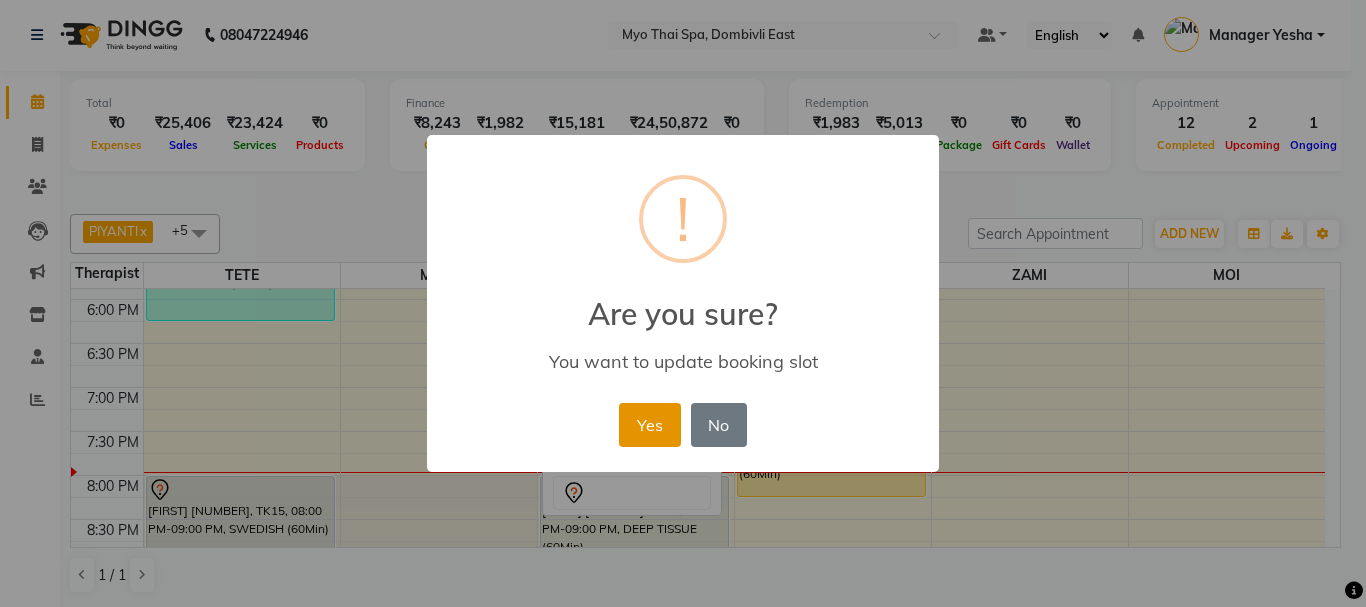 click on "Yes" at bounding box center [649, 425] 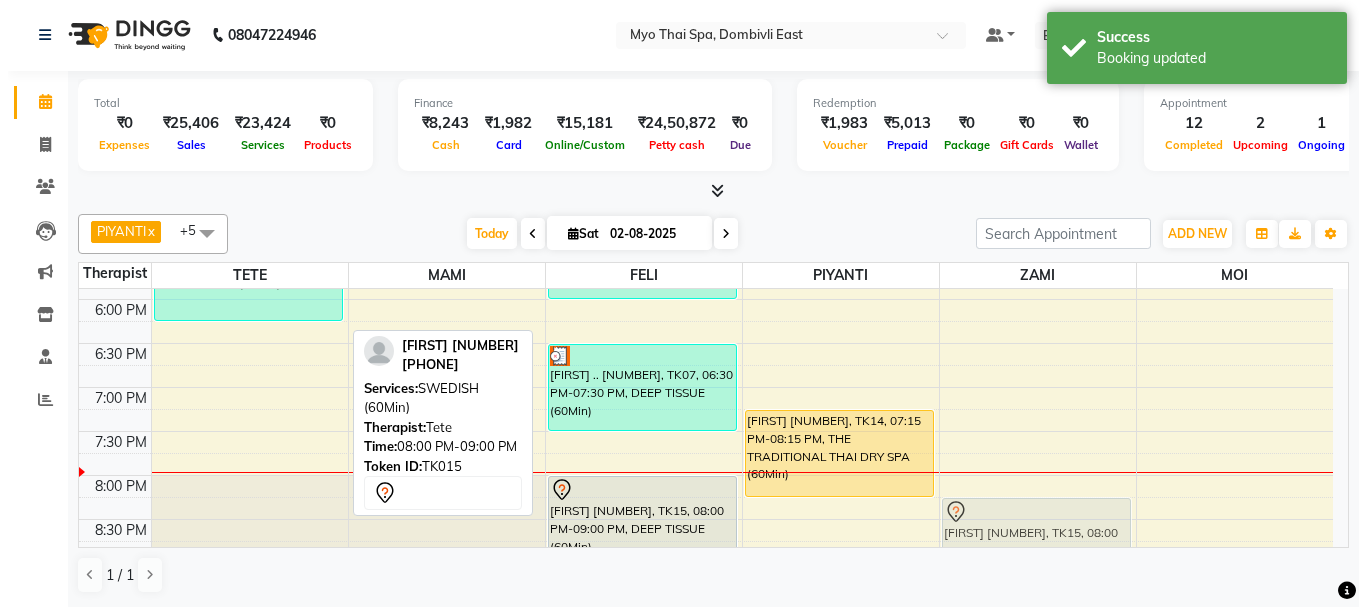 scroll, scrollTop: 807, scrollLeft: 0, axis: vertical 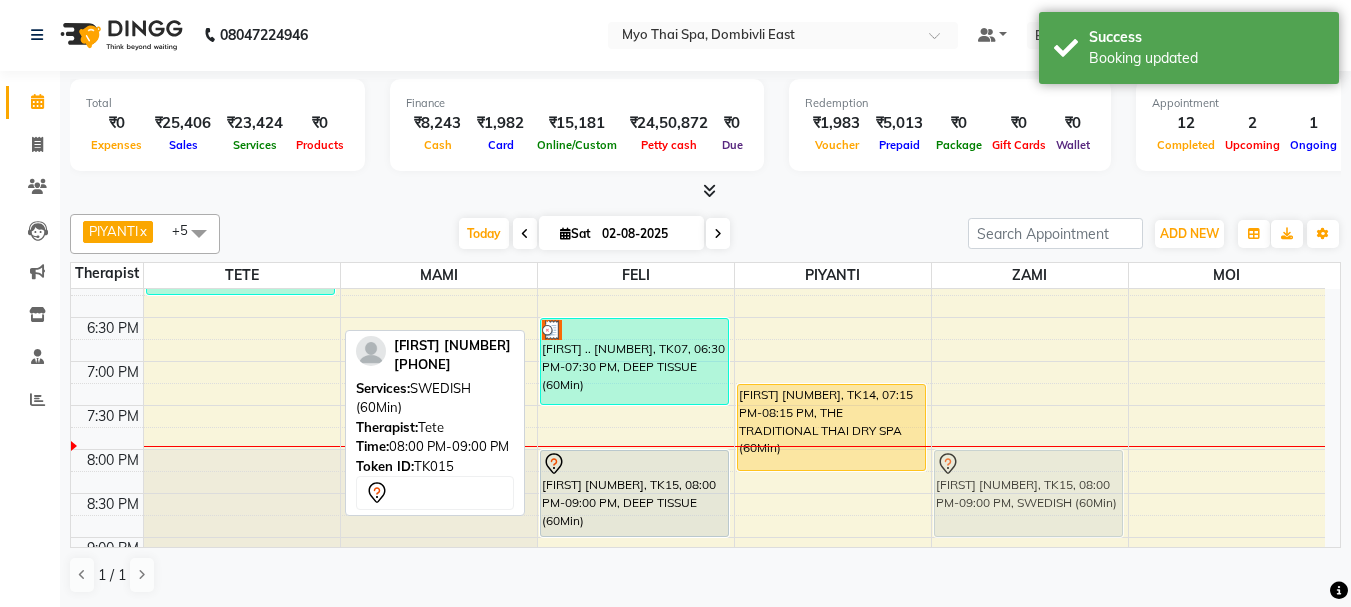 drag, startPoint x: 254, startPoint y: 507, endPoint x: 1073, endPoint y: 488, distance: 819.22034 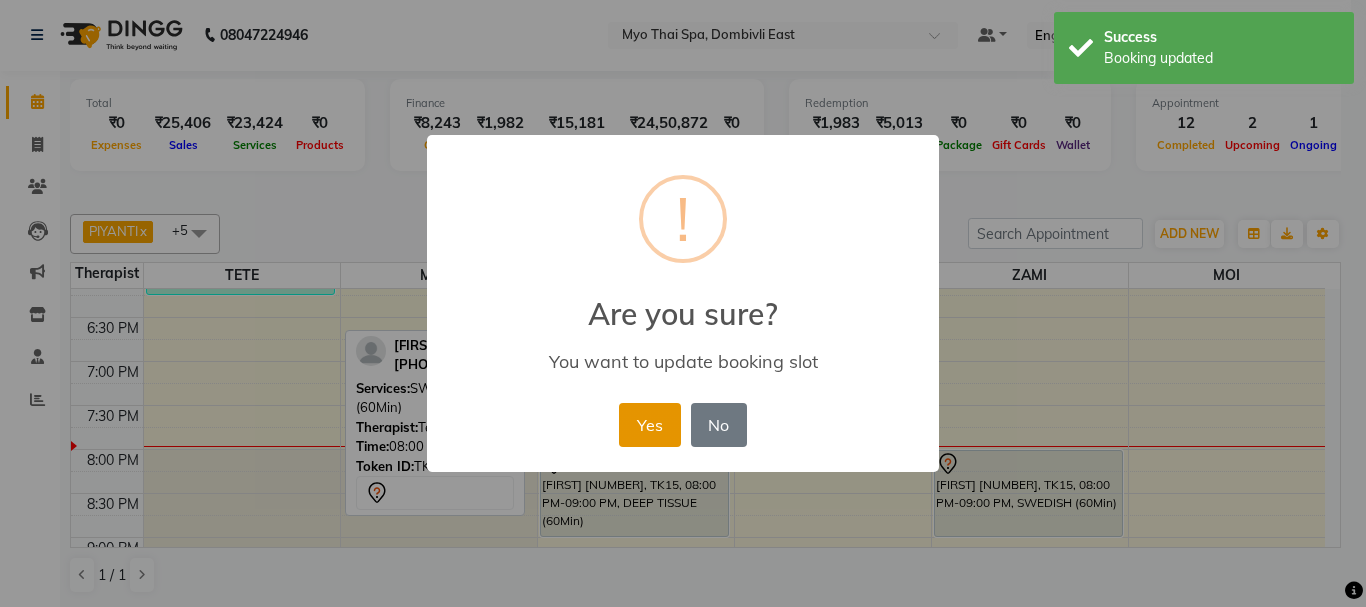 click on "Yes" at bounding box center (649, 425) 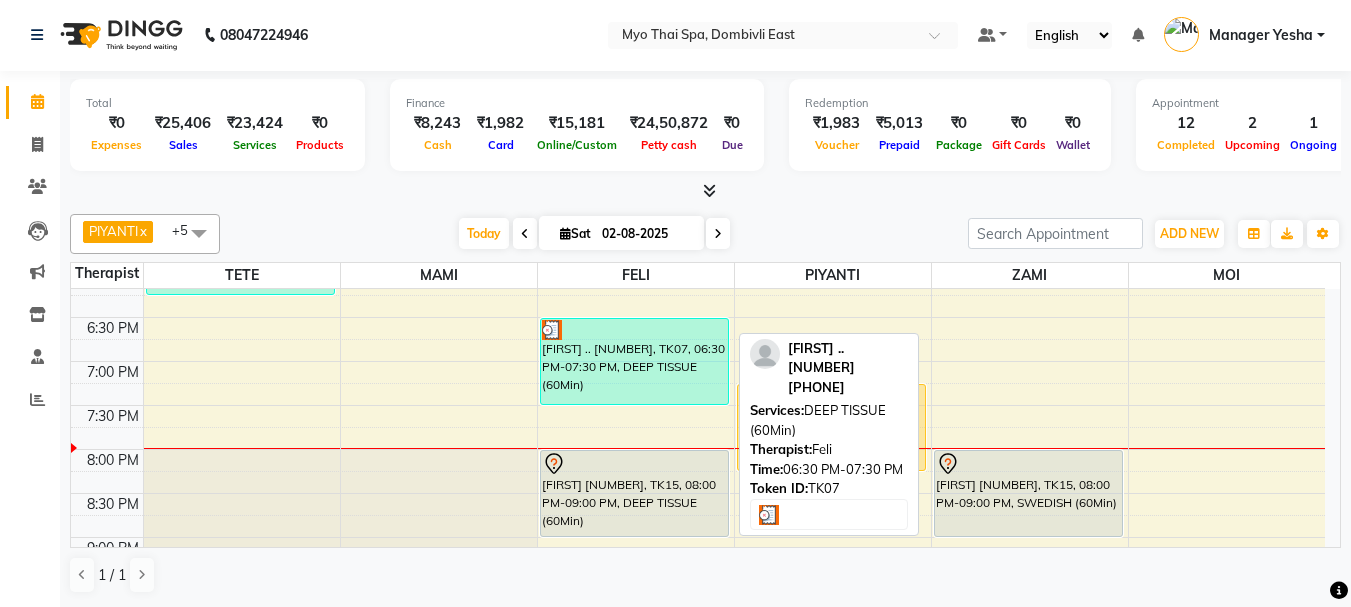 click on "[FIRST] .. 1419, TK07, 06:30 PM-07:30 PM, DEEP TISSUE (60Min)" at bounding box center [634, 361] 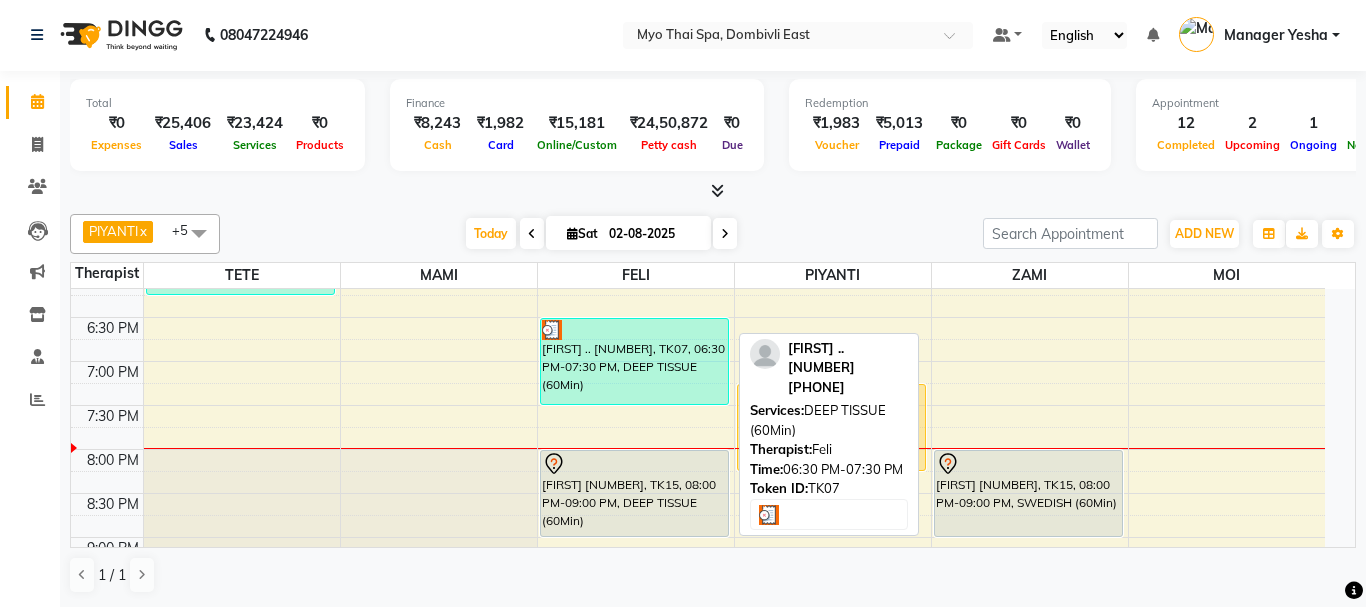 select on "3" 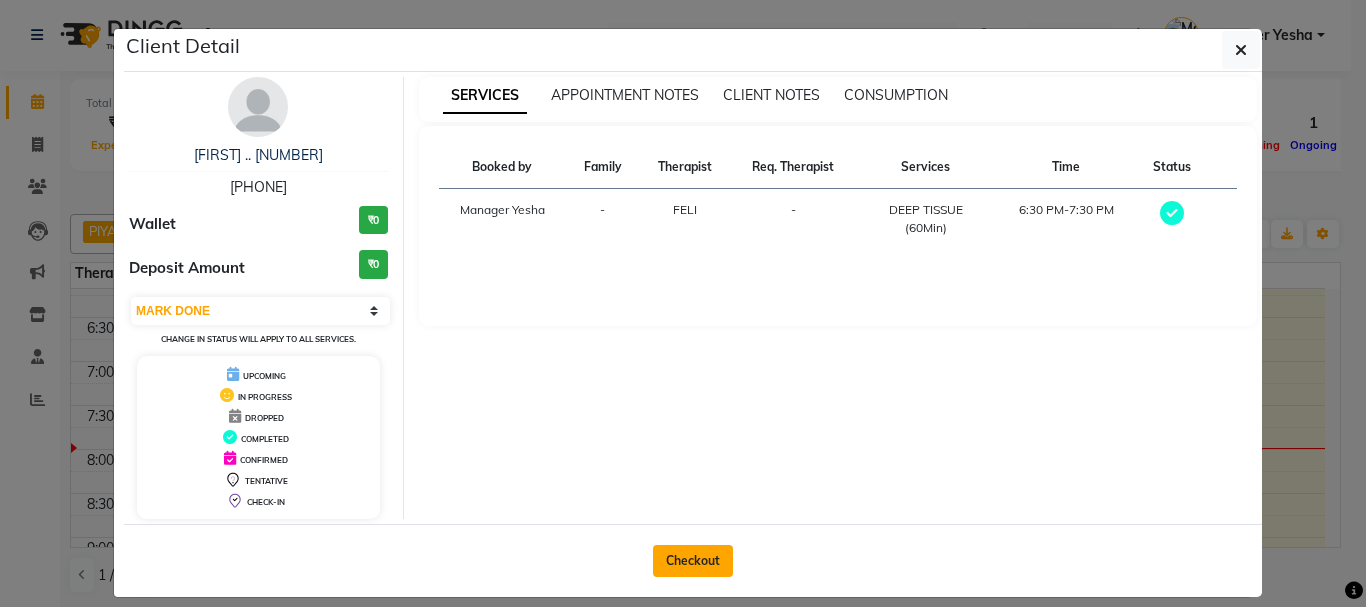 click on "Checkout" 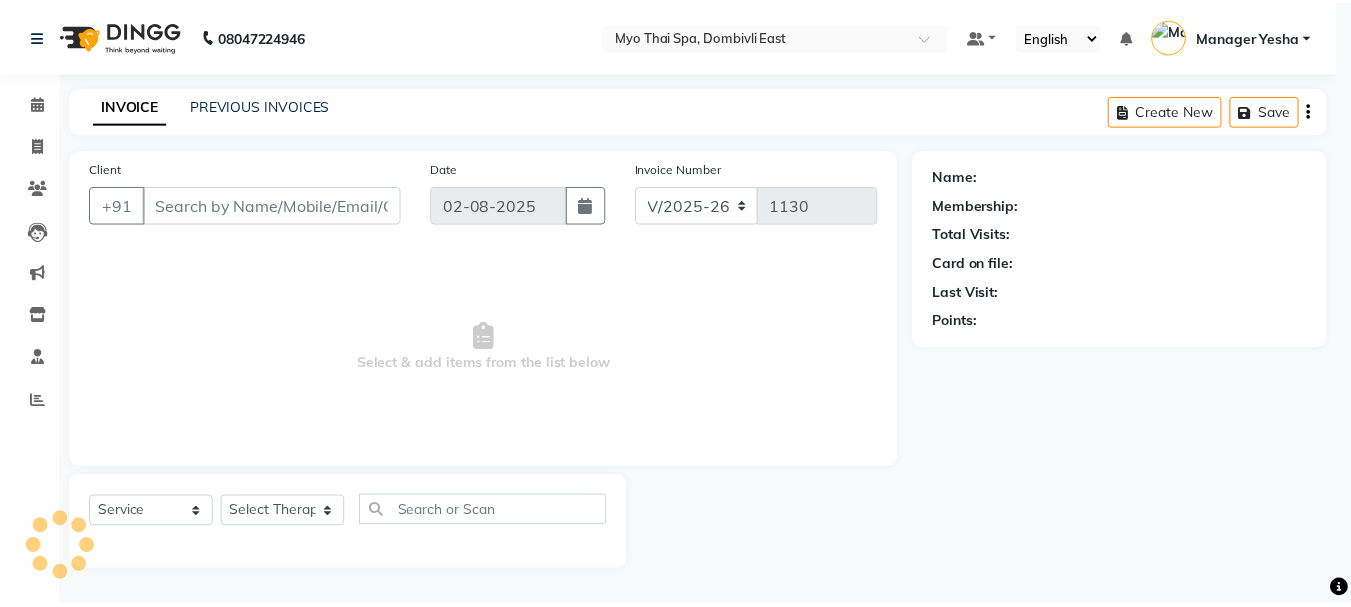 scroll, scrollTop: 0, scrollLeft: 0, axis: both 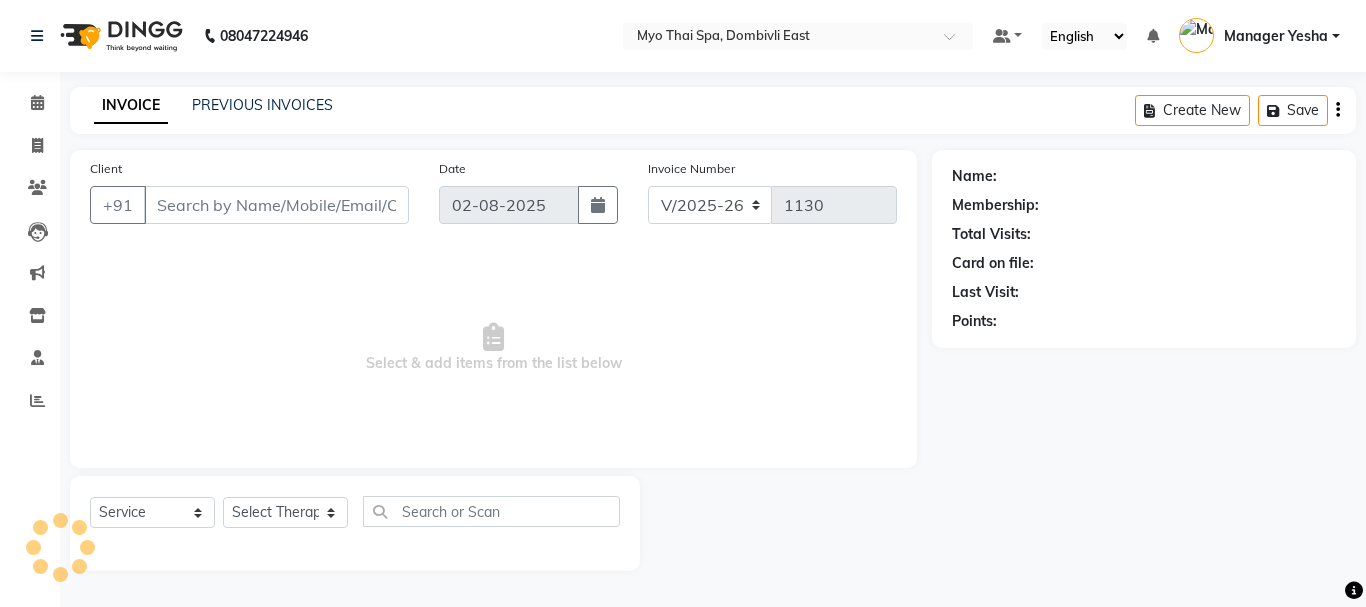 type on "9867932787" 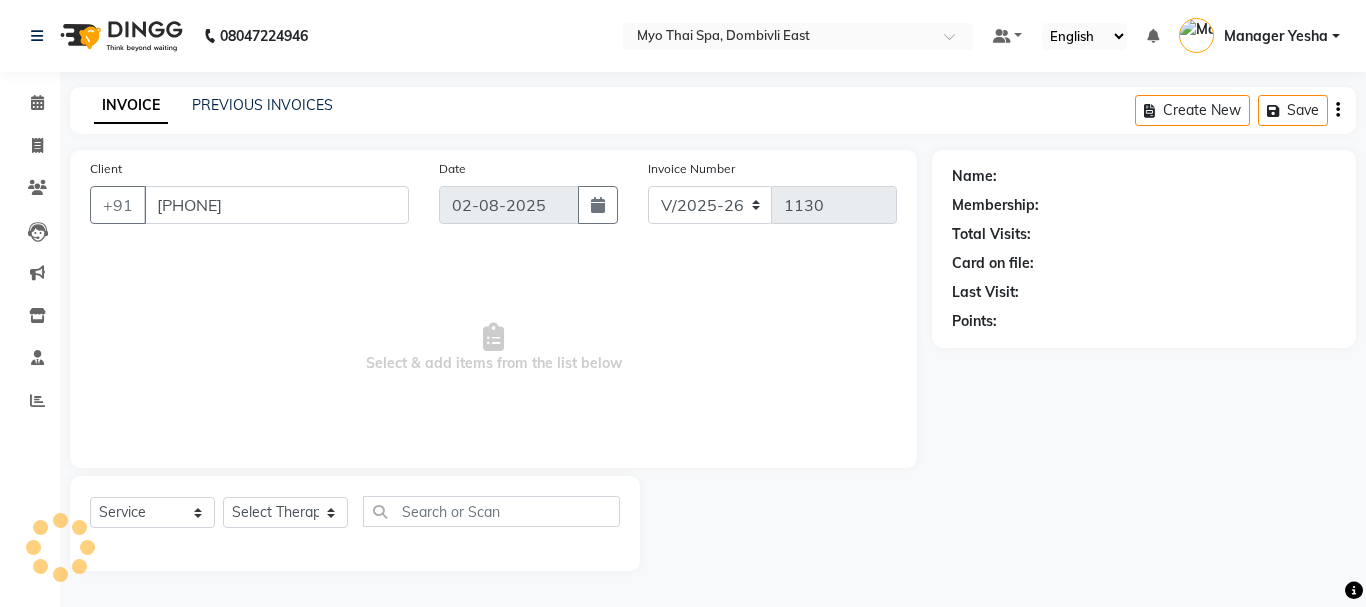 select on "42923" 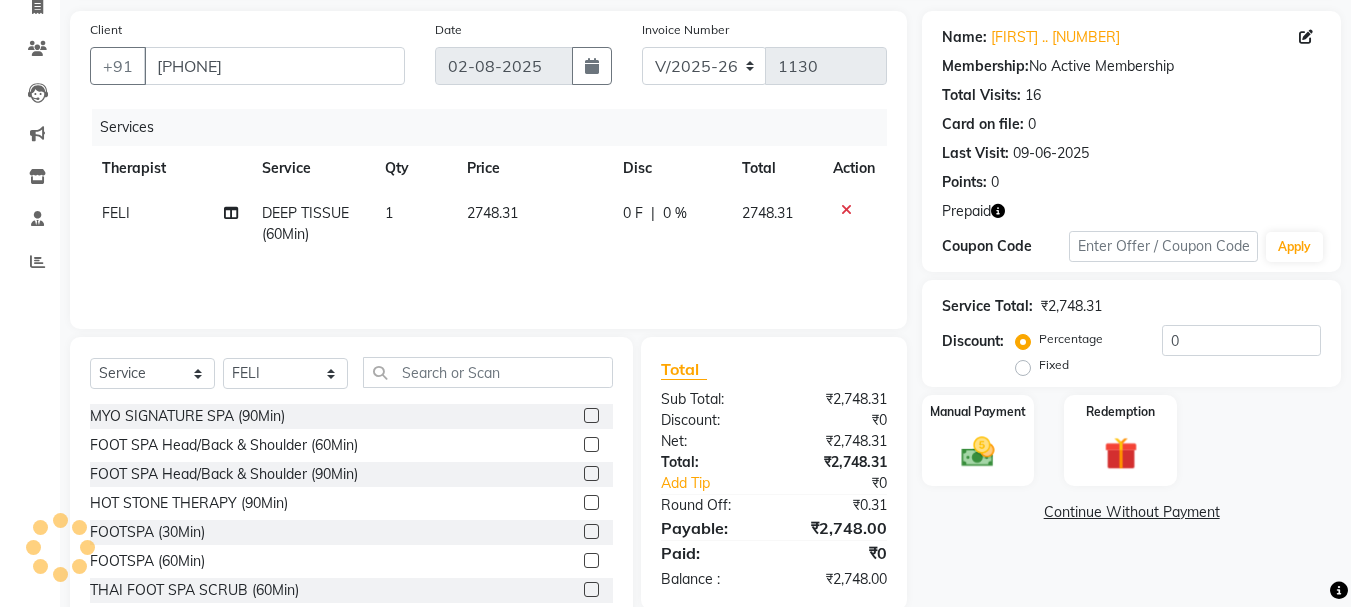 scroll, scrollTop: 194, scrollLeft: 0, axis: vertical 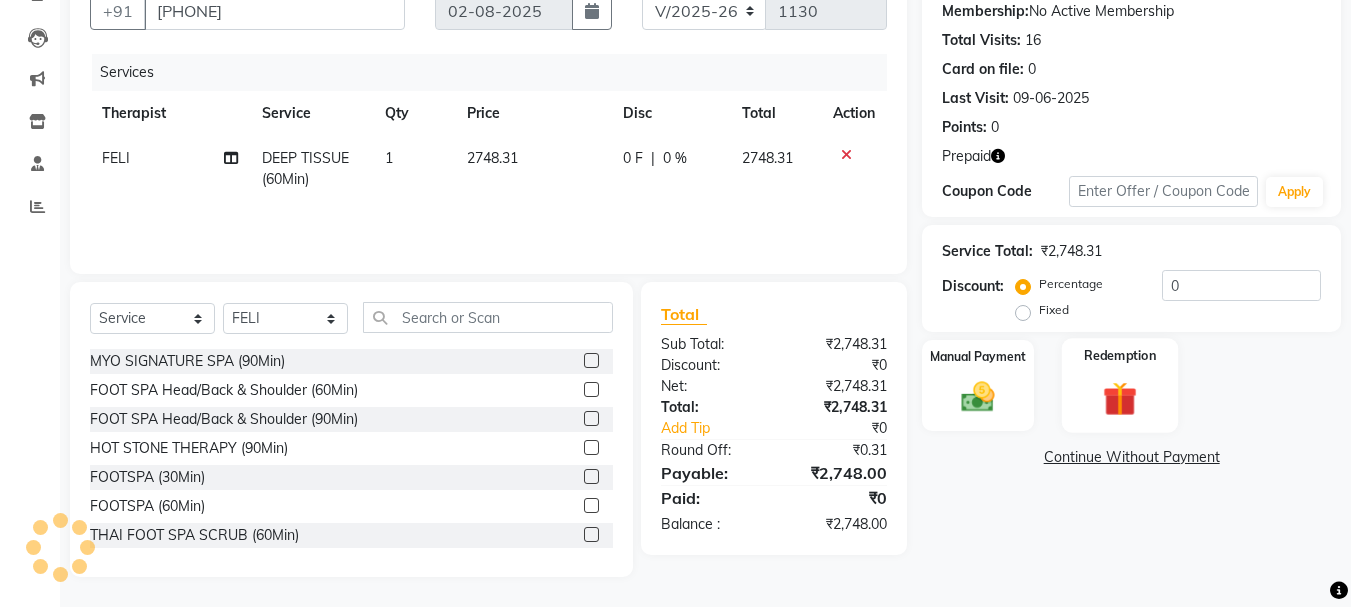 click 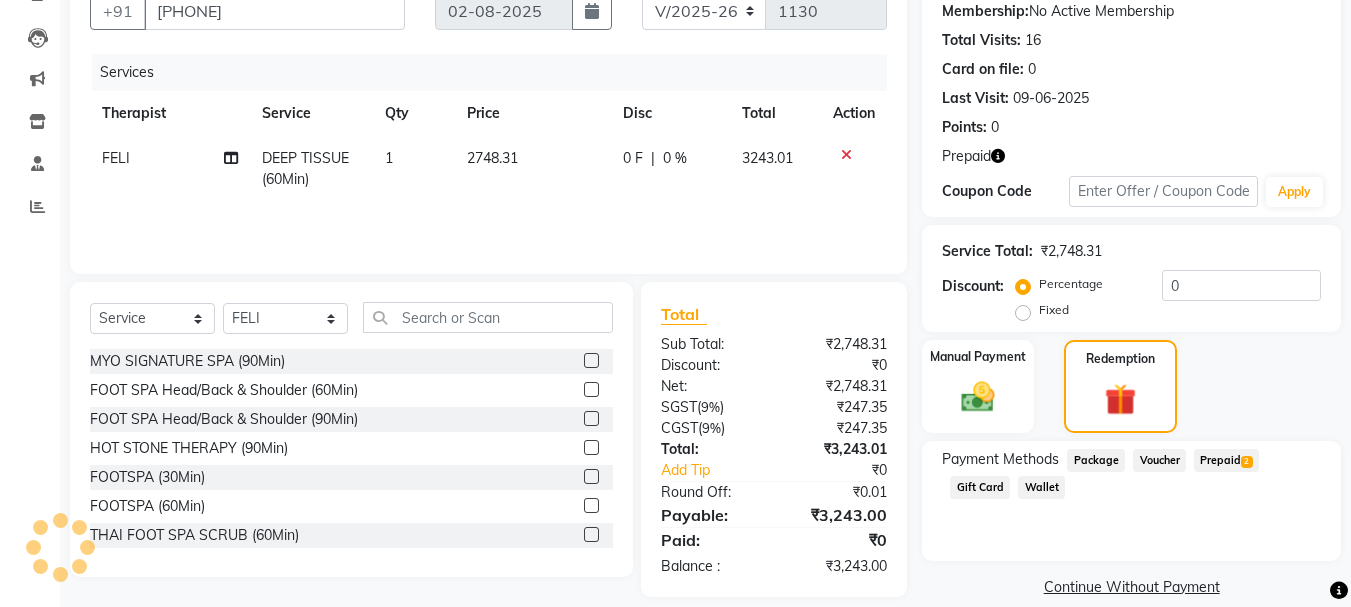 click on "Prepaid  2" 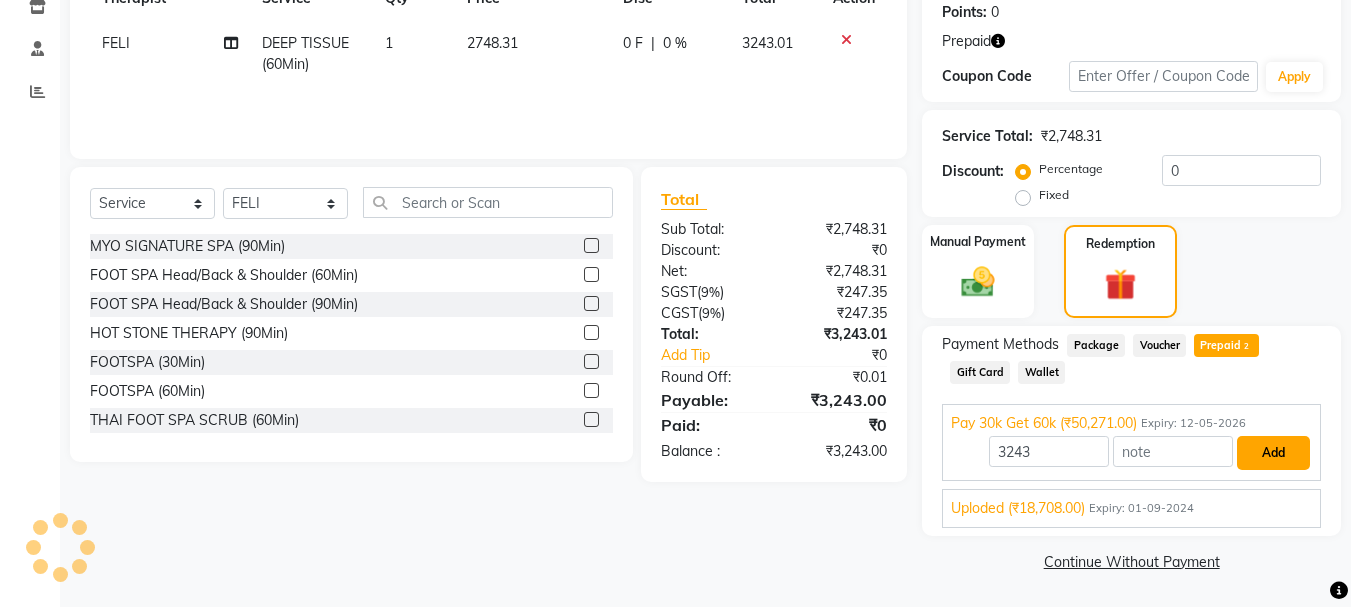 click on "Add" at bounding box center [1273, 453] 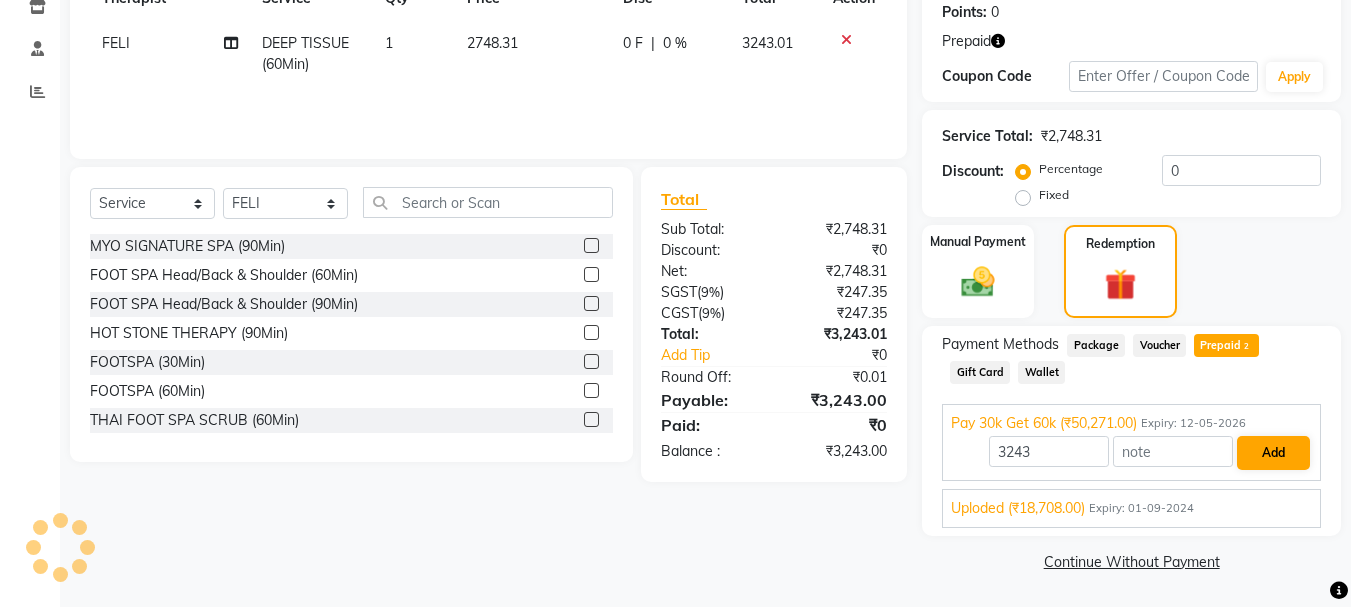 scroll, scrollTop: 236, scrollLeft: 0, axis: vertical 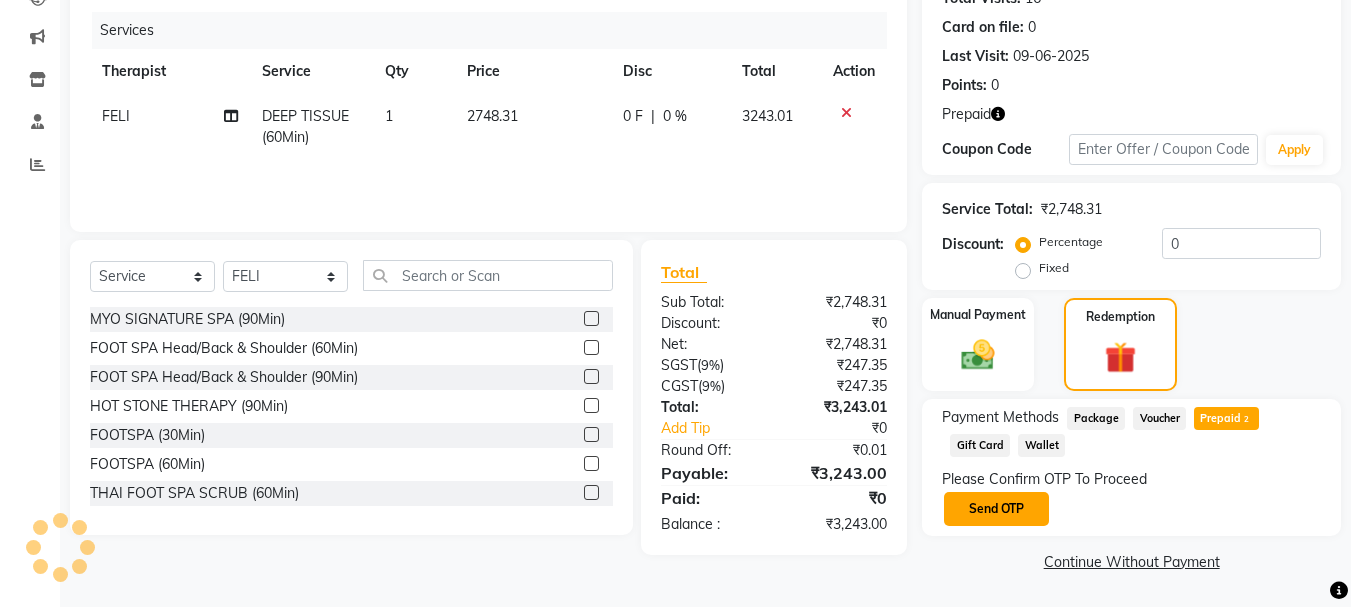 click on "Send OTP" 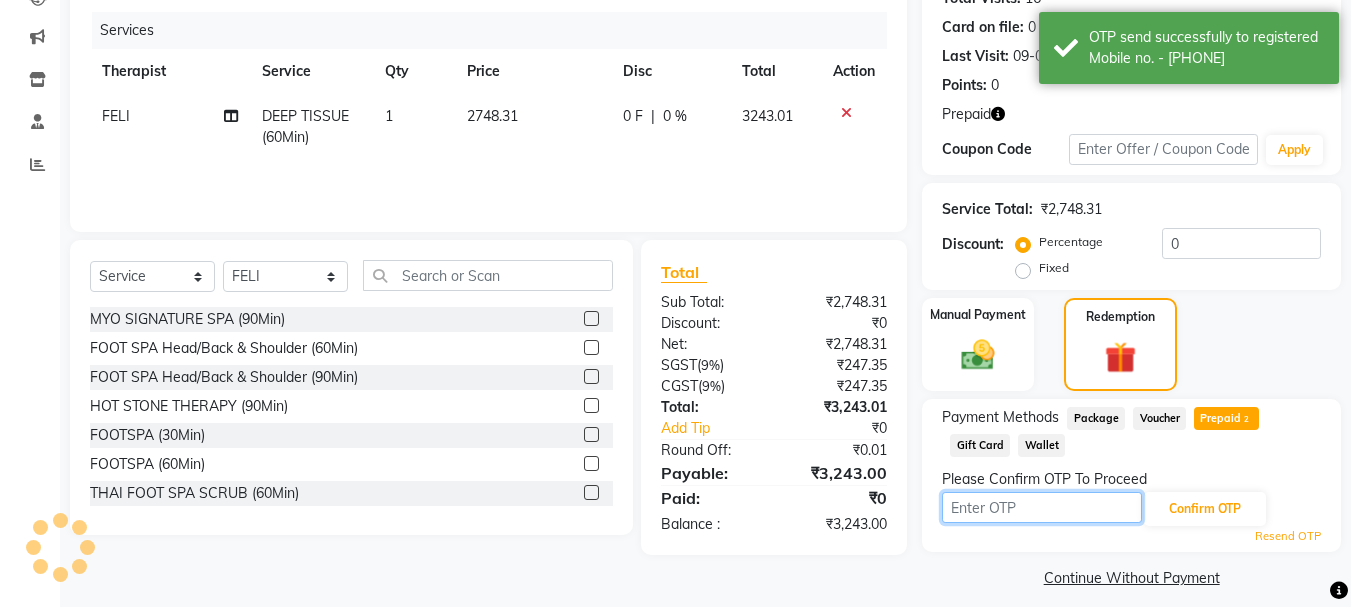 click at bounding box center [1042, 507] 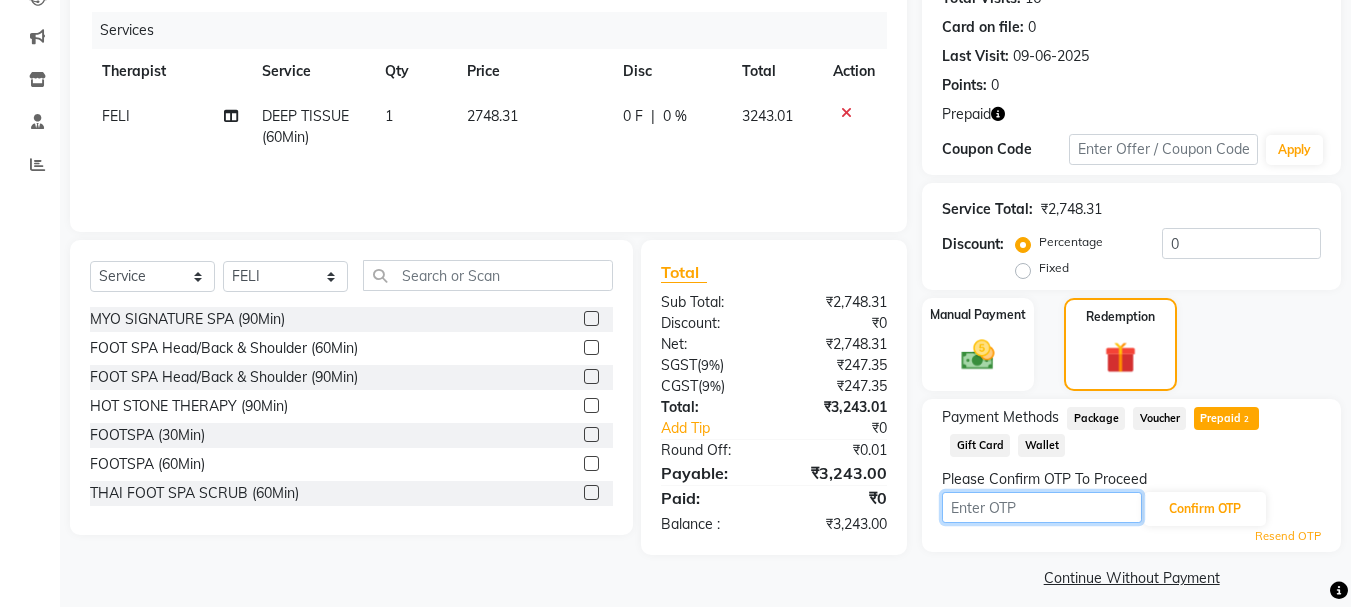 click at bounding box center [1042, 507] 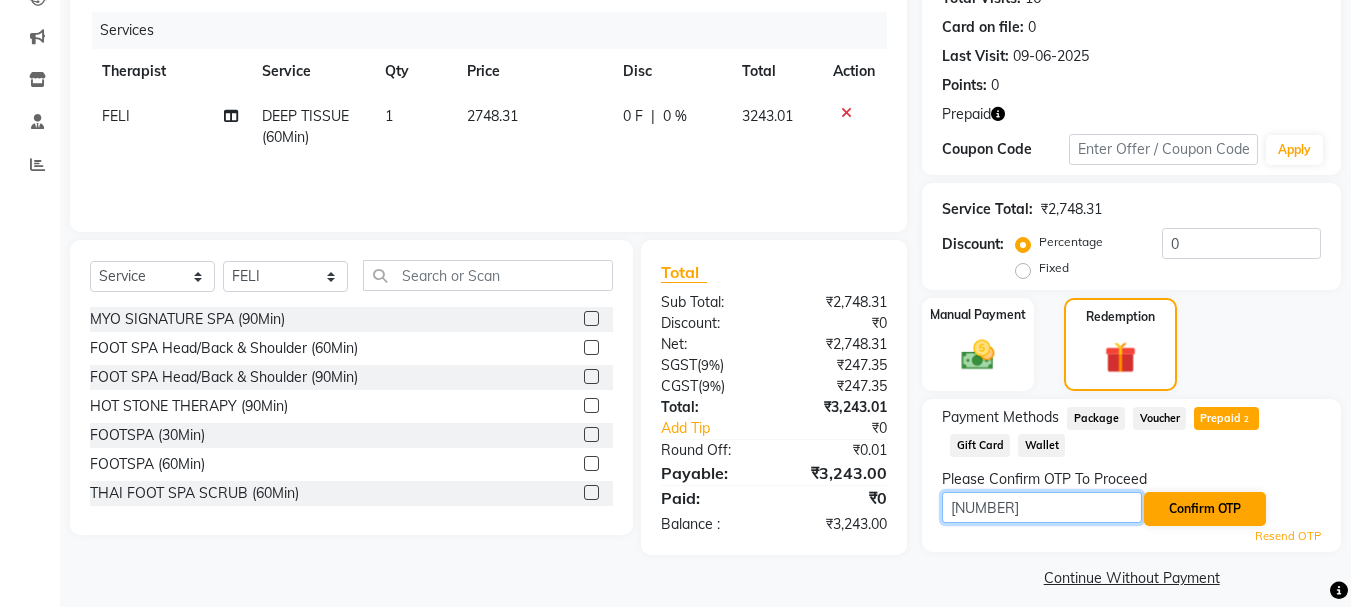 type on "3546" 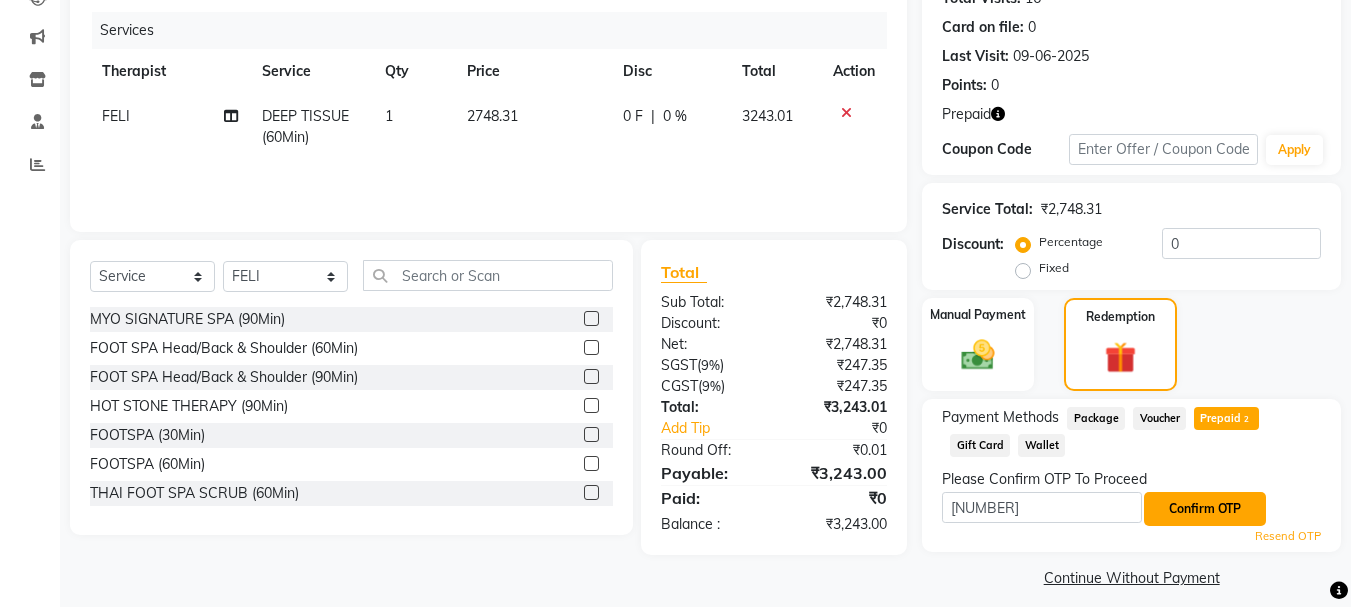 click on "Confirm OTP" 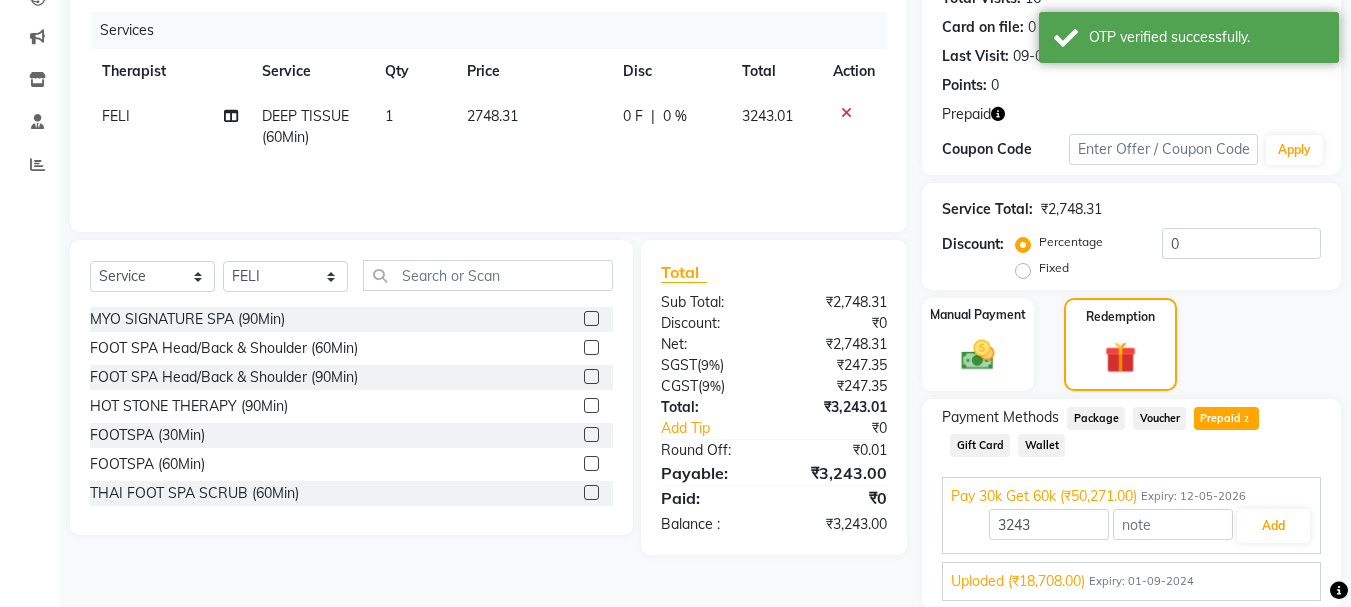 scroll, scrollTop: 309, scrollLeft: 0, axis: vertical 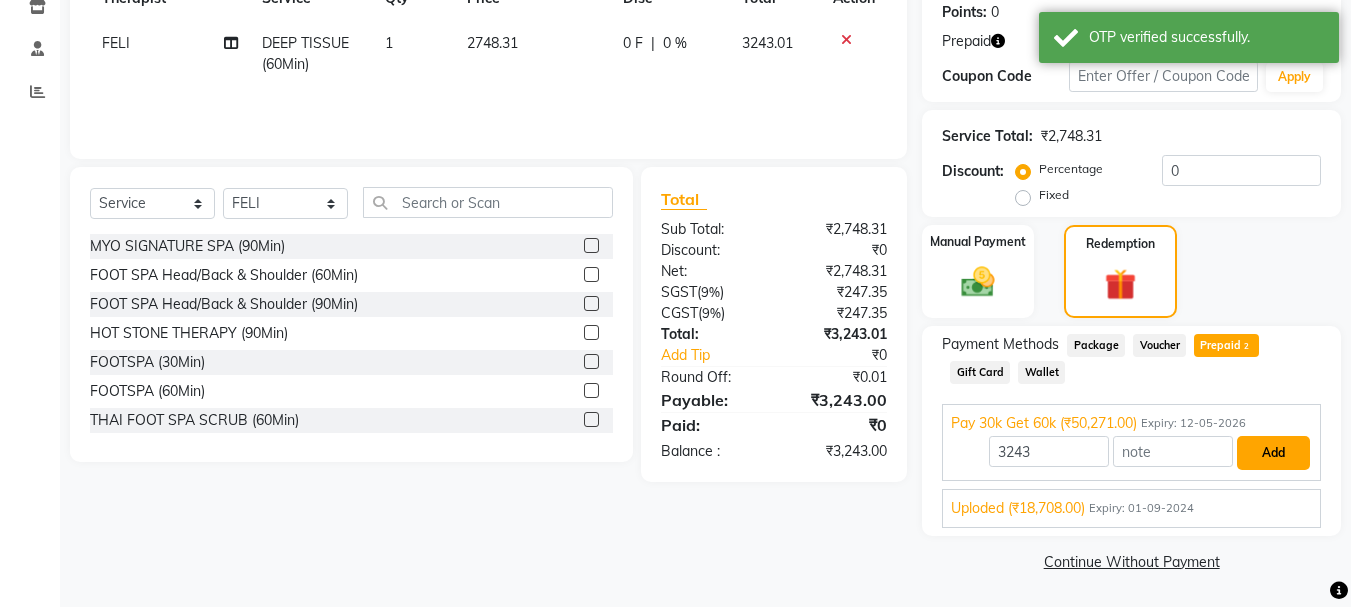 click on "Add" at bounding box center (1273, 453) 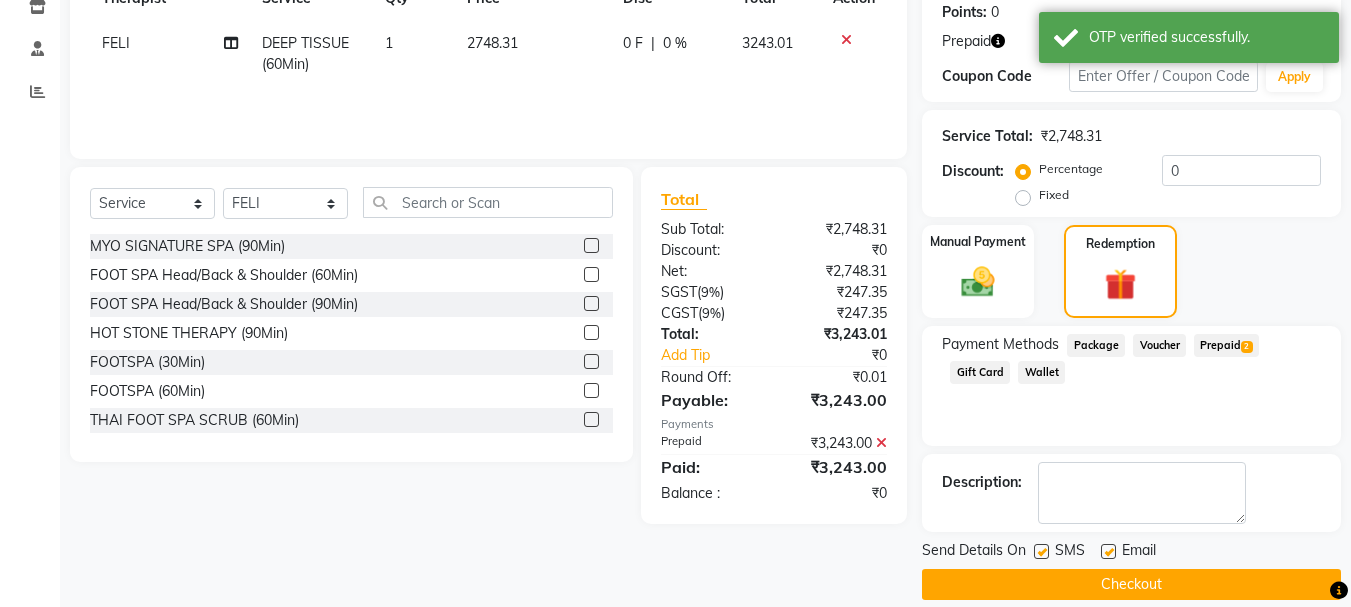scroll, scrollTop: 332, scrollLeft: 0, axis: vertical 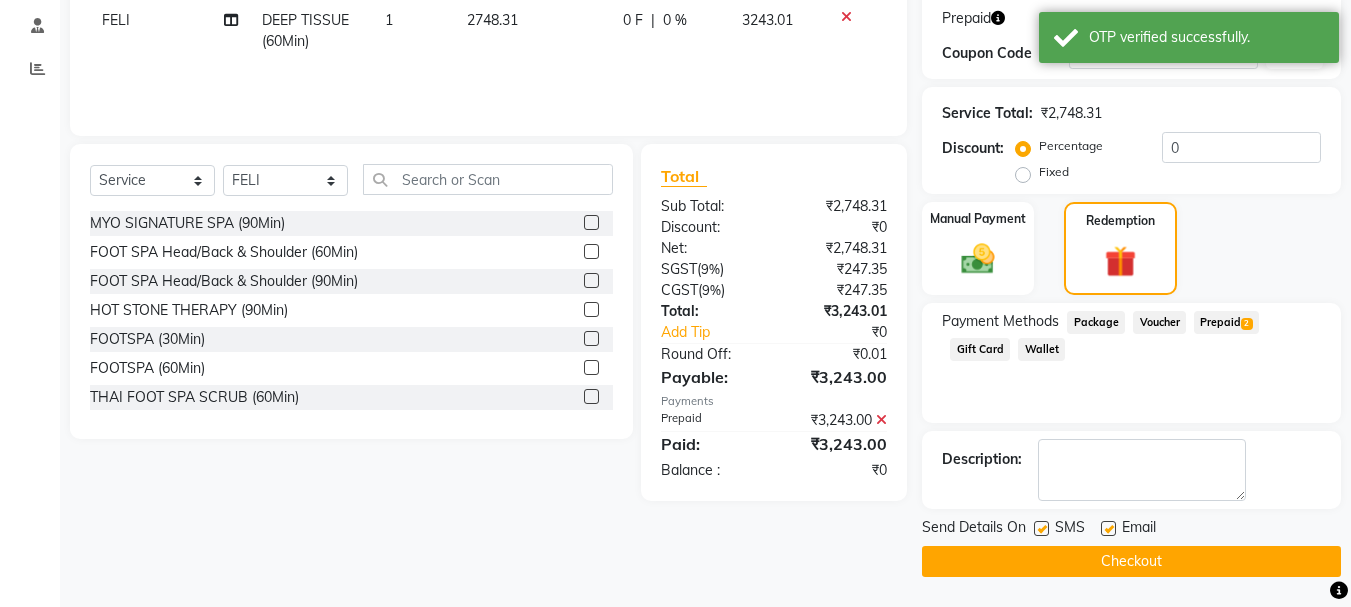 click on "Checkout" 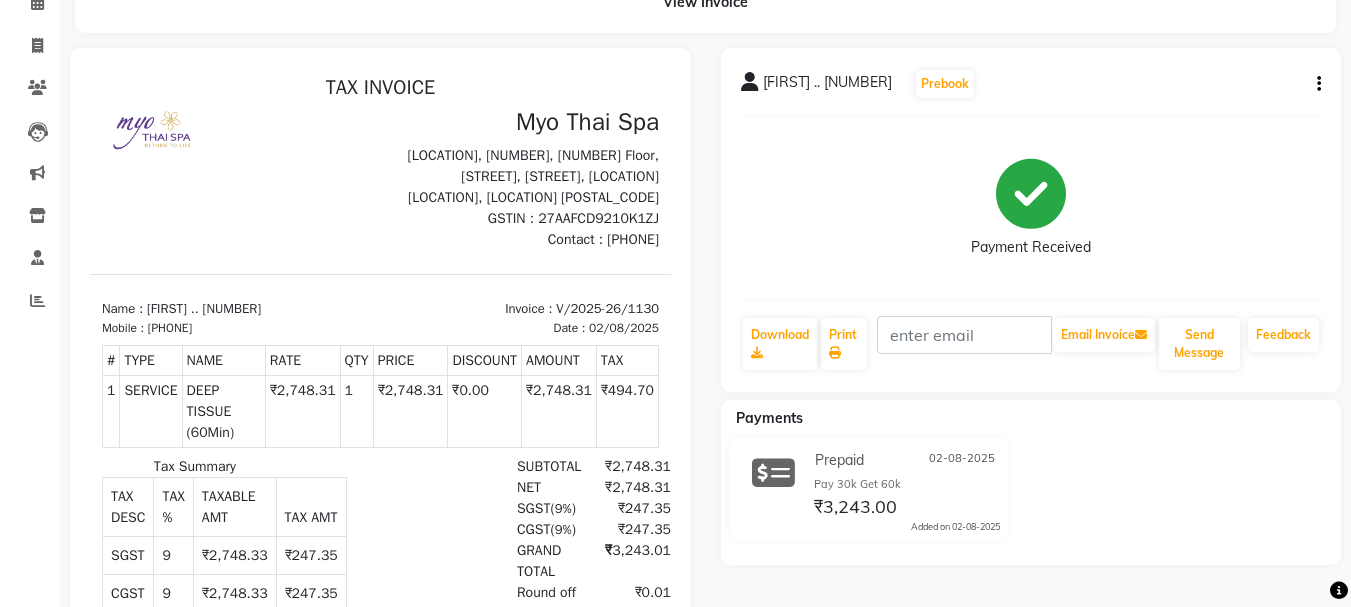 scroll, scrollTop: 0, scrollLeft: 0, axis: both 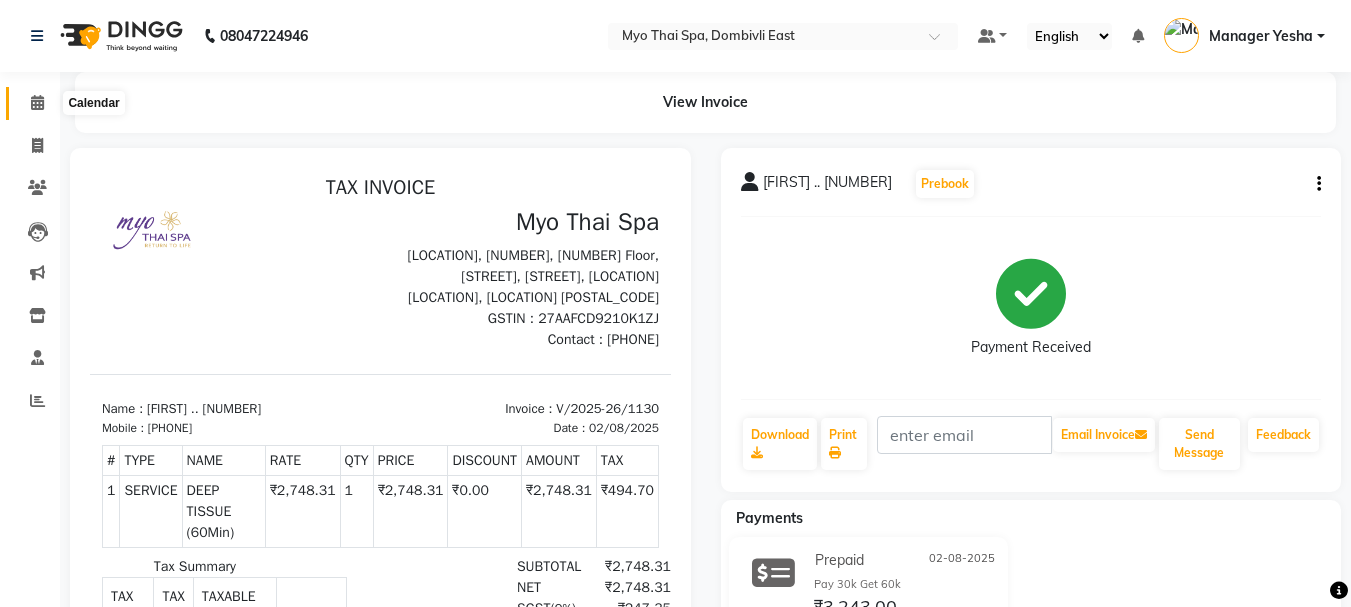click 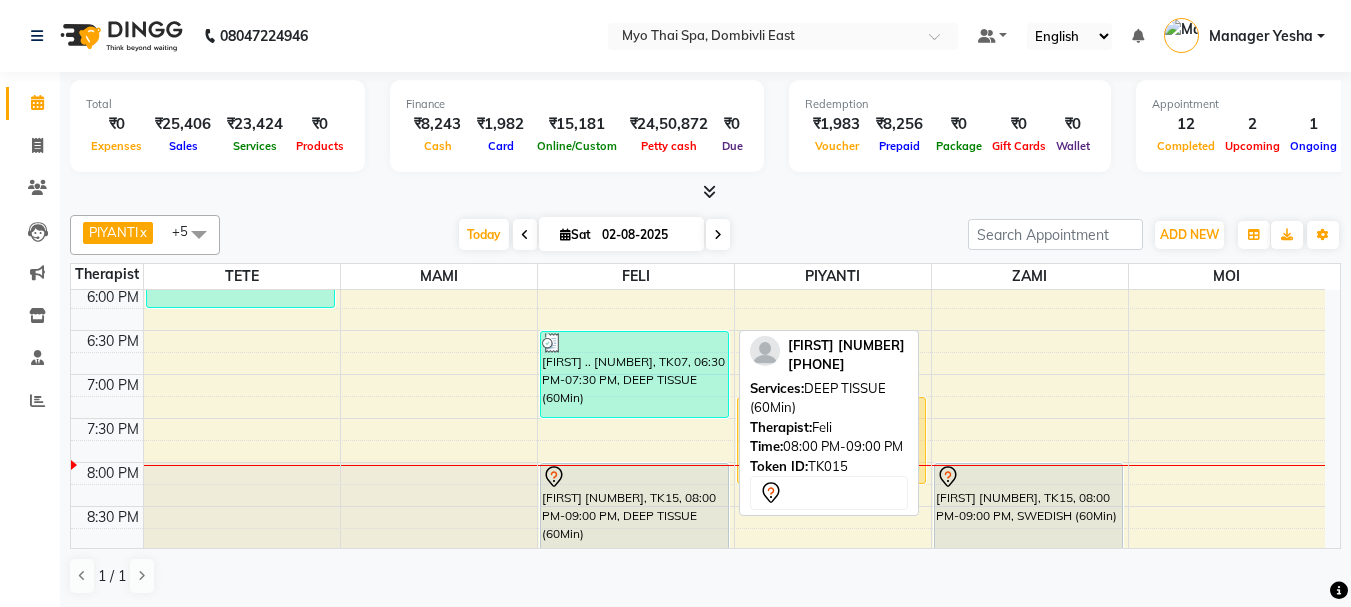 scroll, scrollTop: 800, scrollLeft: 0, axis: vertical 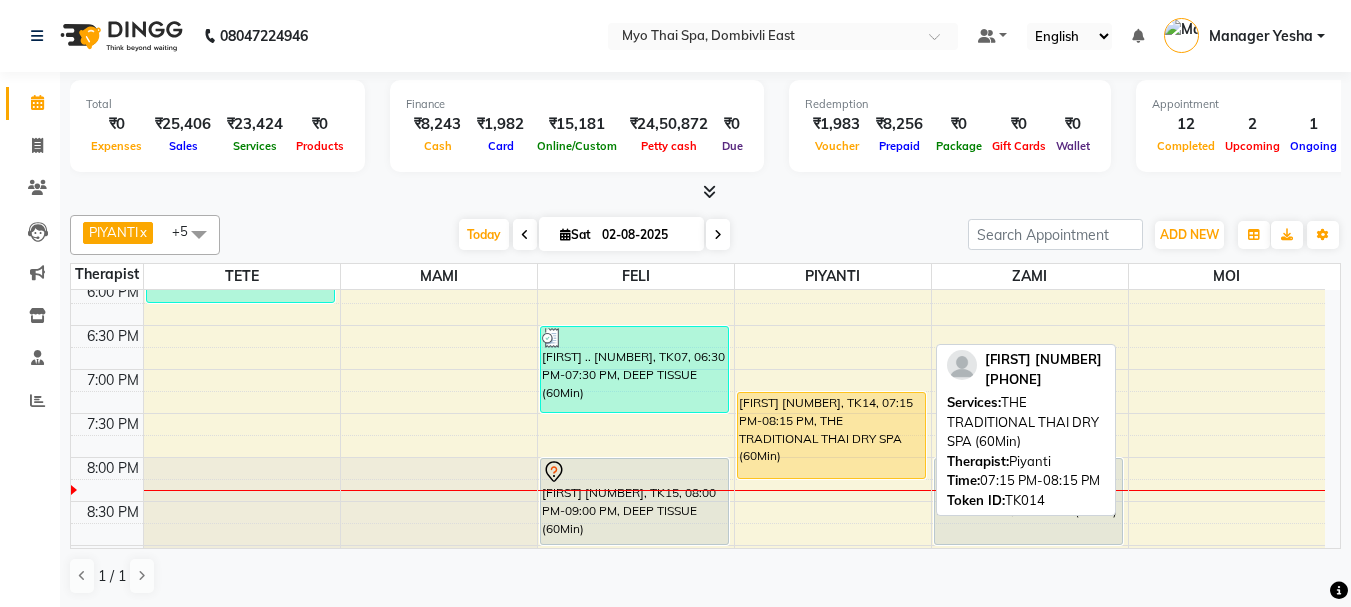 click on "[FIRST] 3467, TK14, 07:15 PM-08:15 PM, THE TRADITIONAL THAI DRY SPA (60Min)" at bounding box center [831, 435] 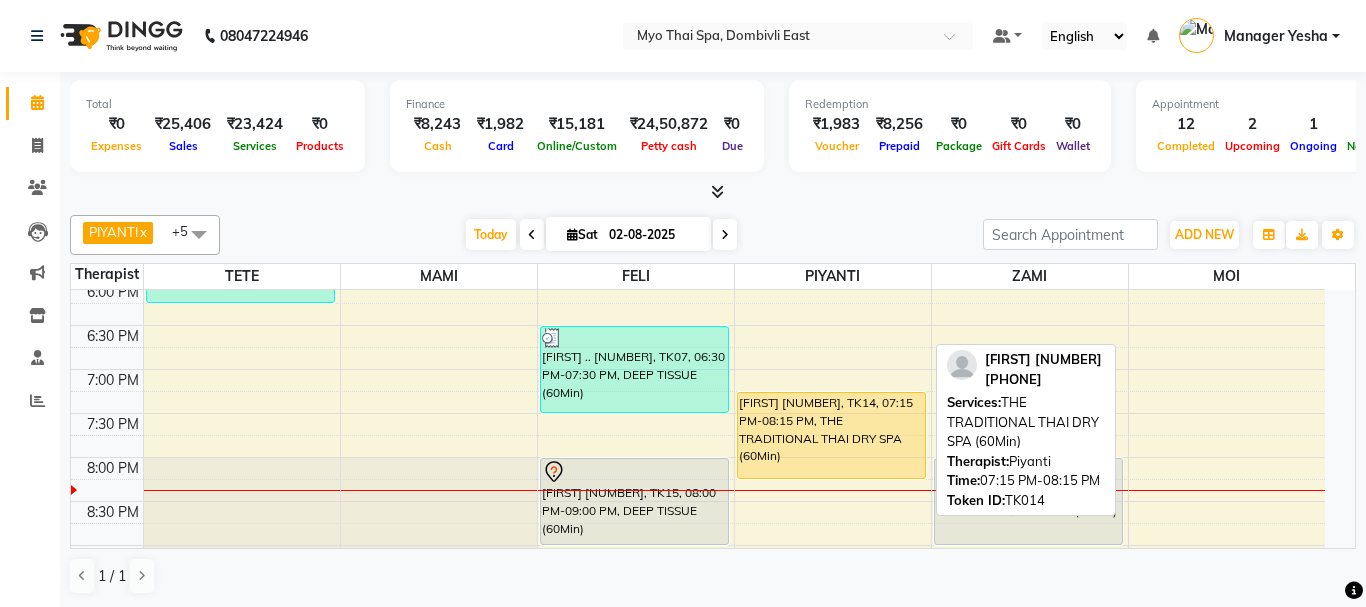 select on "1" 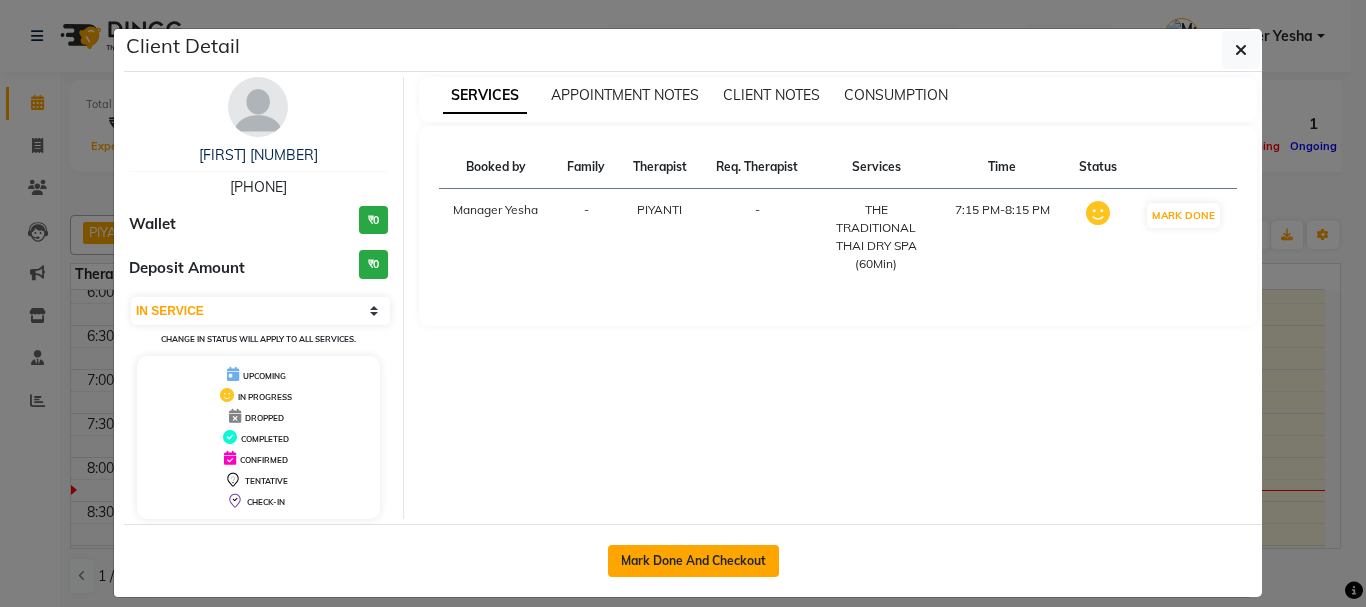 click on "Mark Done And Checkout" 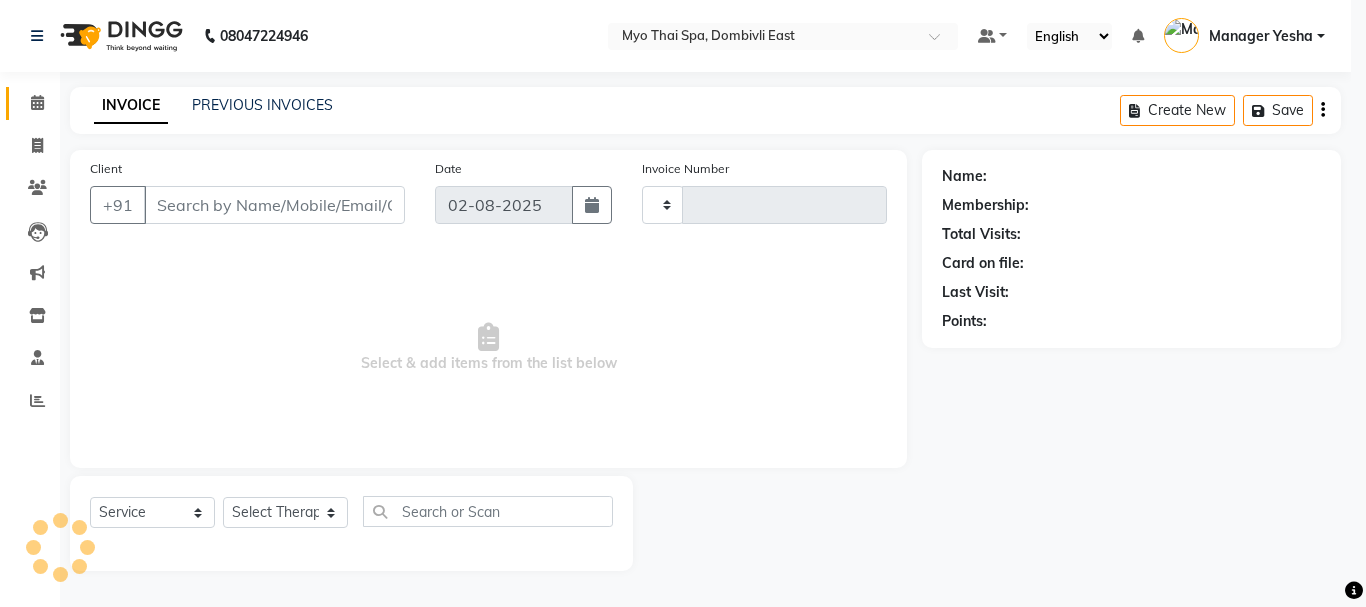type on "1131" 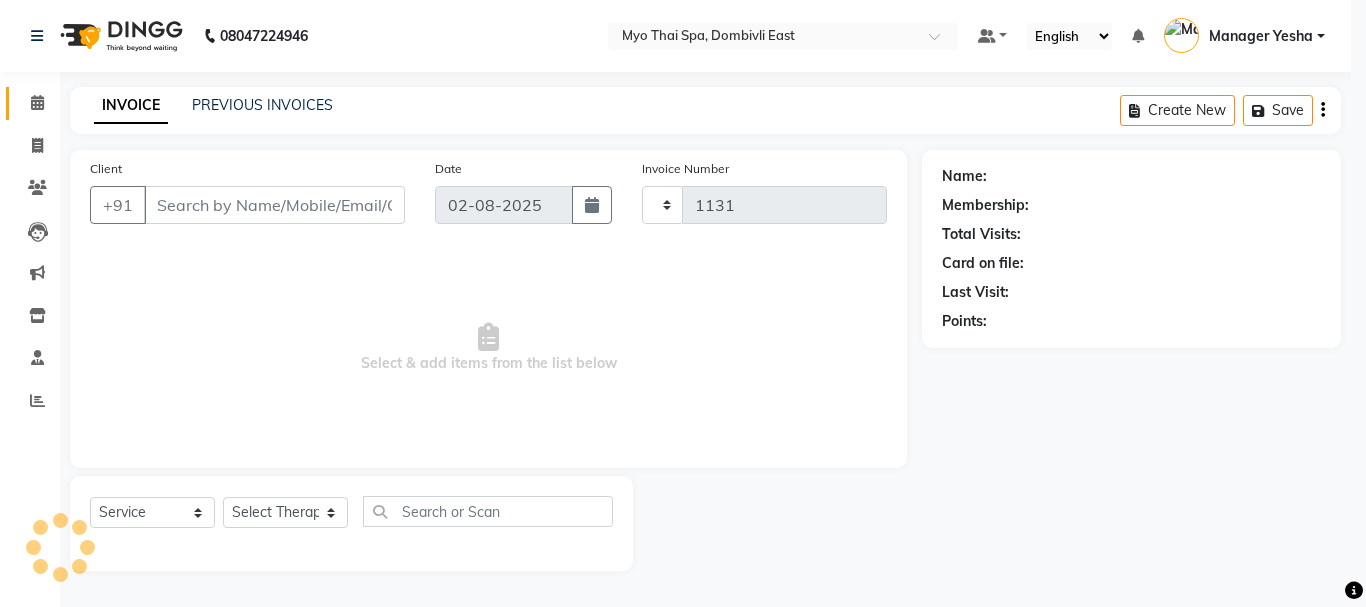 select on "5086" 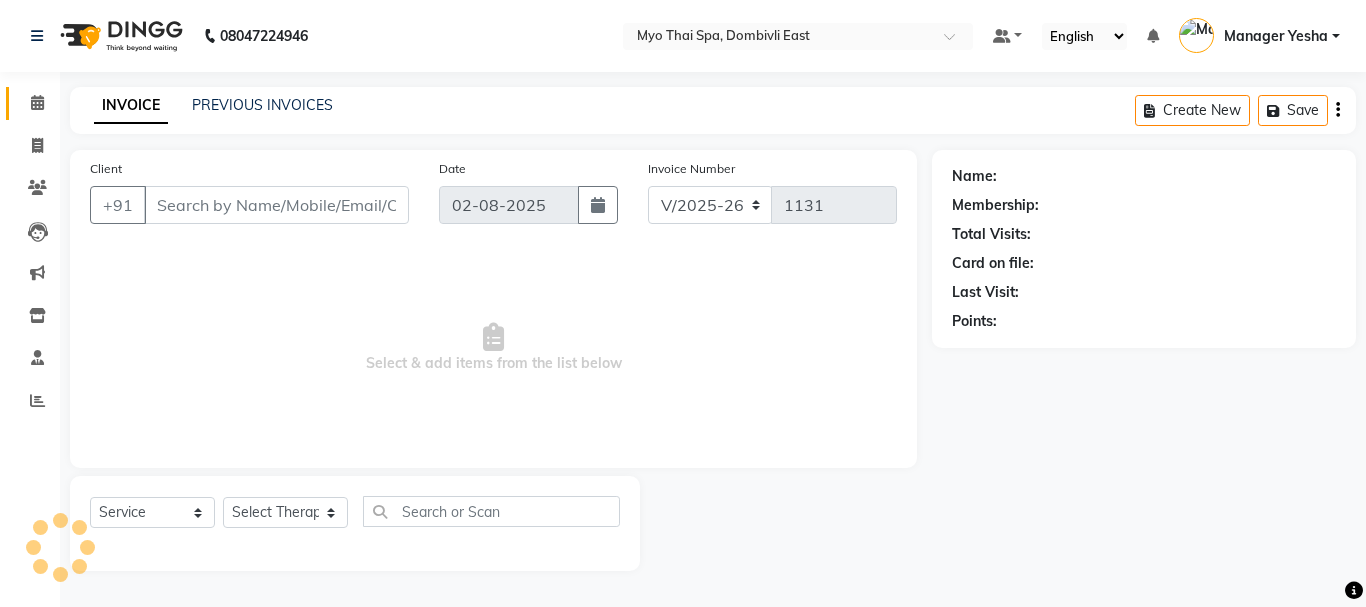 type on "9818408987" 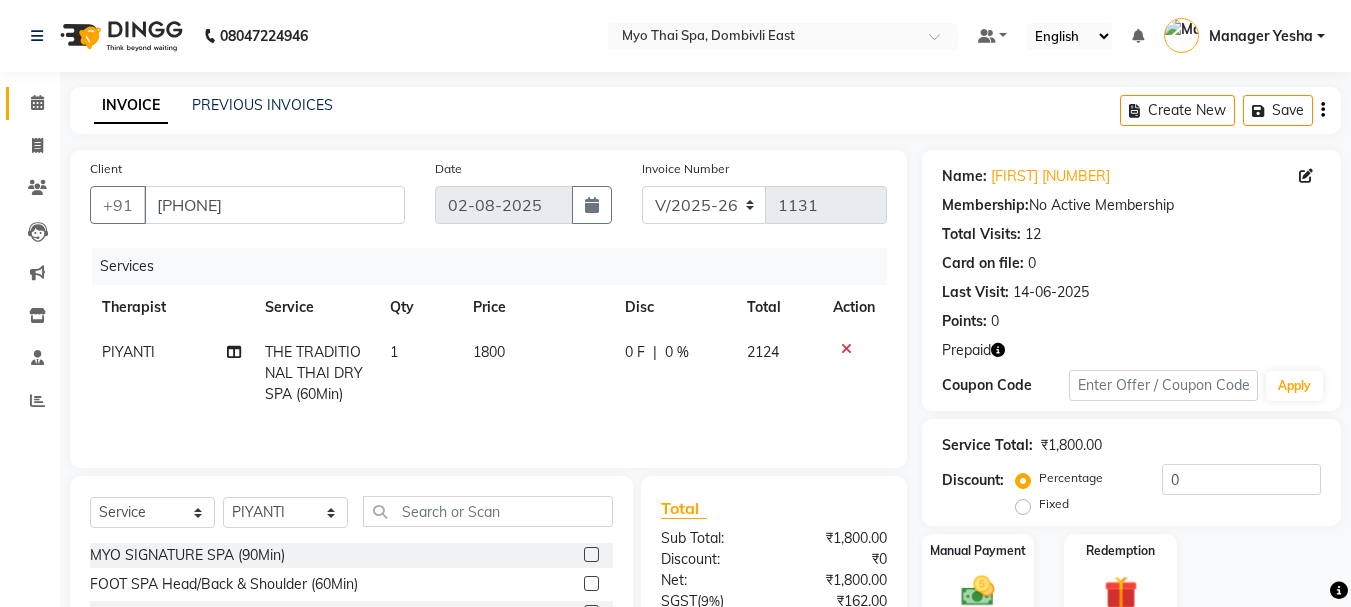 scroll, scrollTop: 194, scrollLeft: 0, axis: vertical 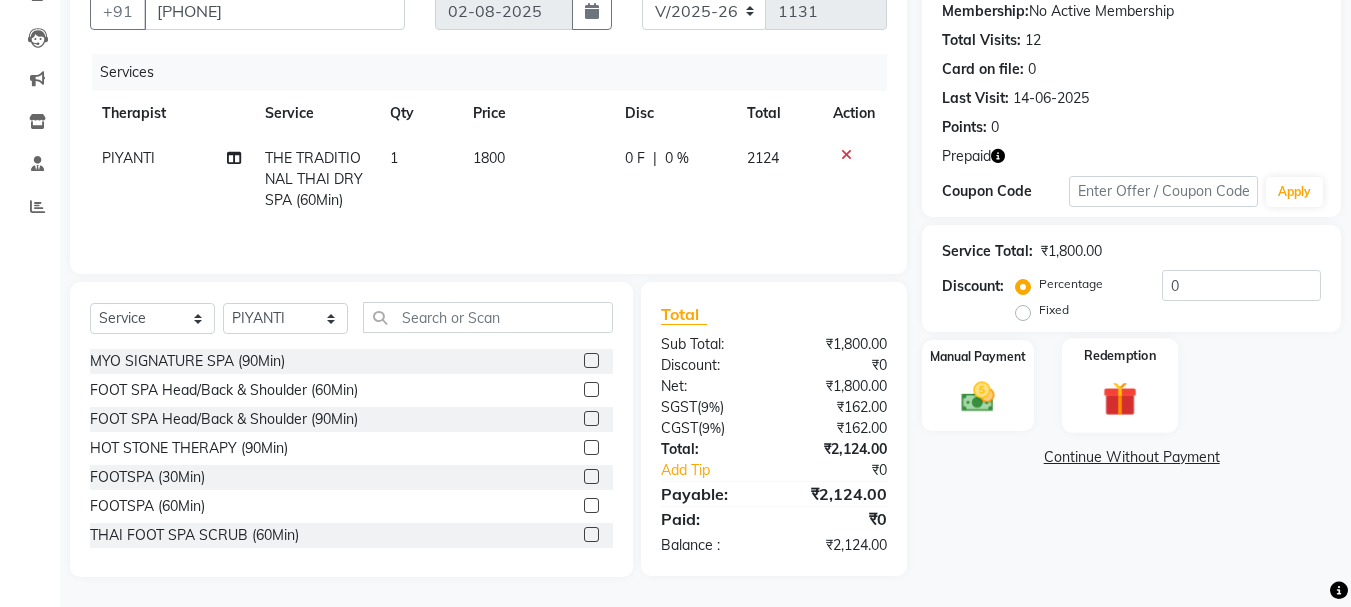 click 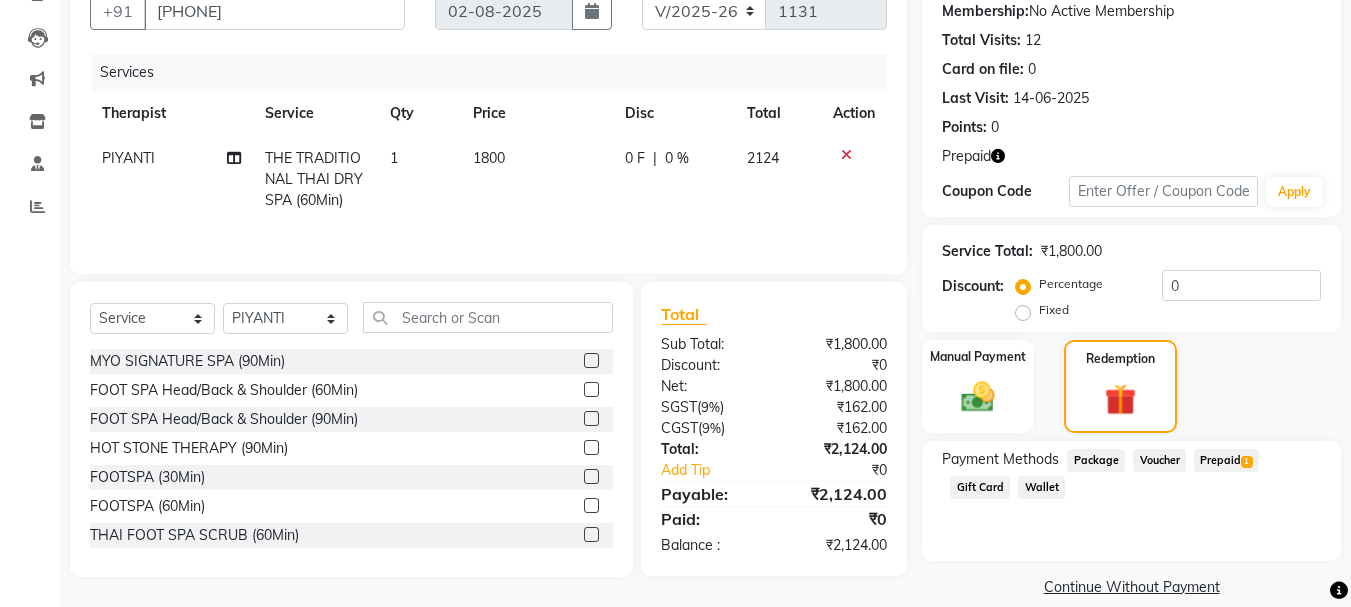 click on "Prepaid  1" 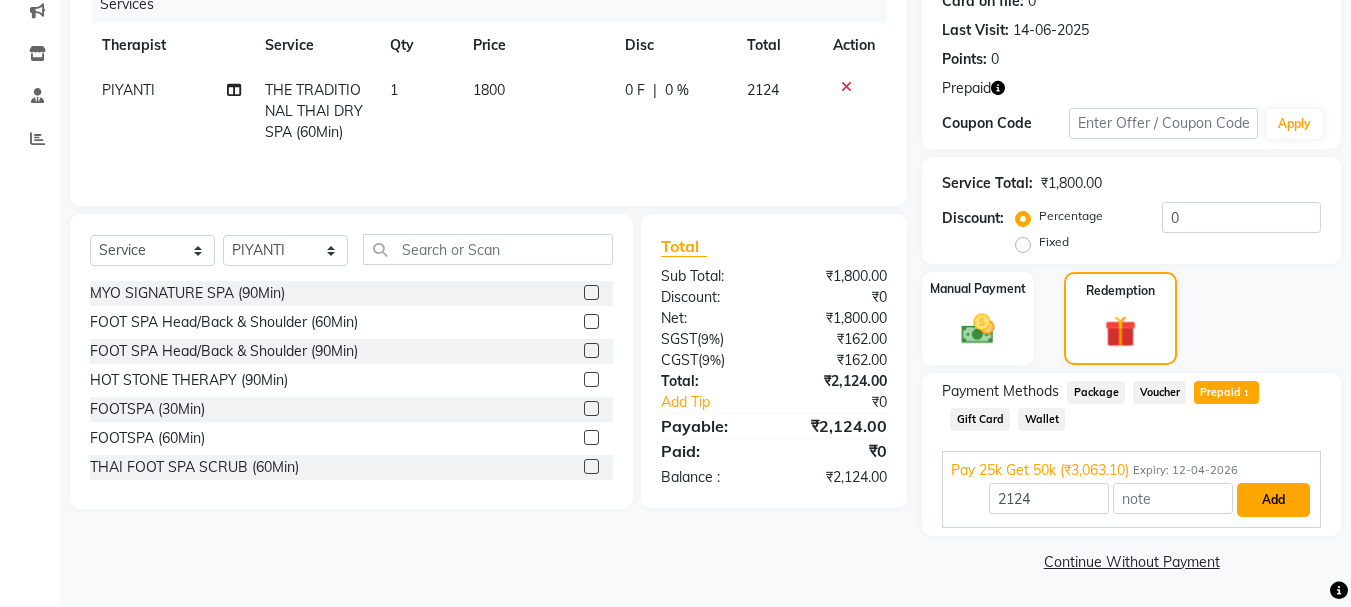 click on "Add" at bounding box center [1273, 500] 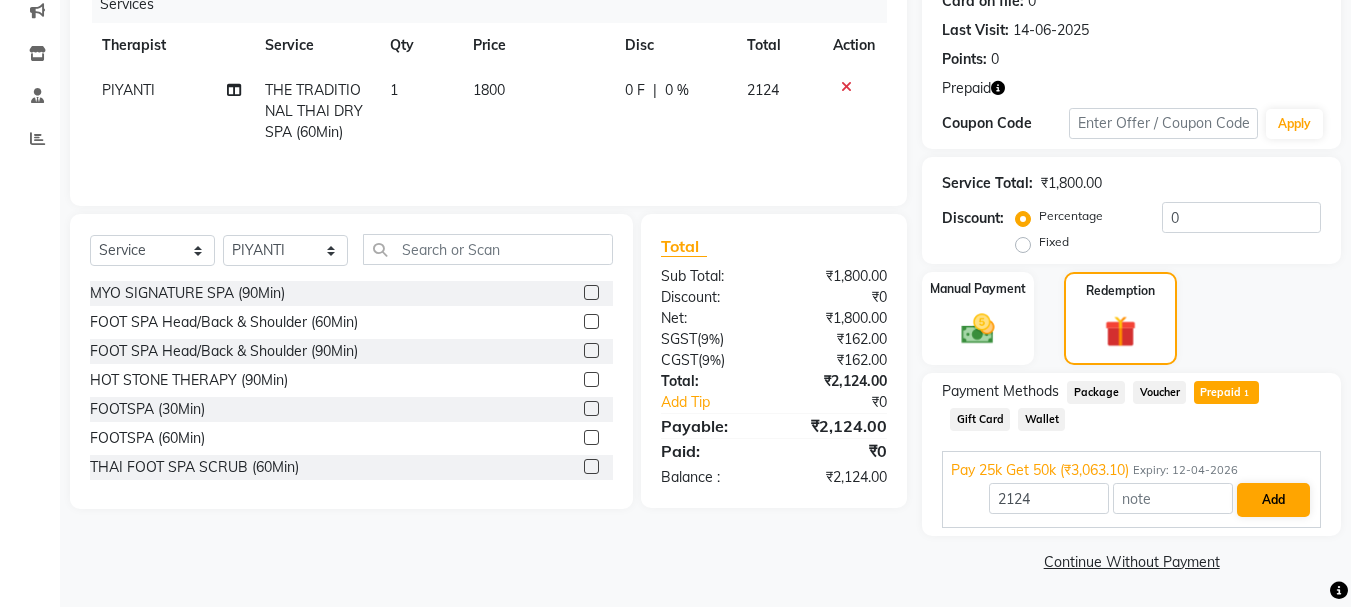 scroll, scrollTop: 236, scrollLeft: 0, axis: vertical 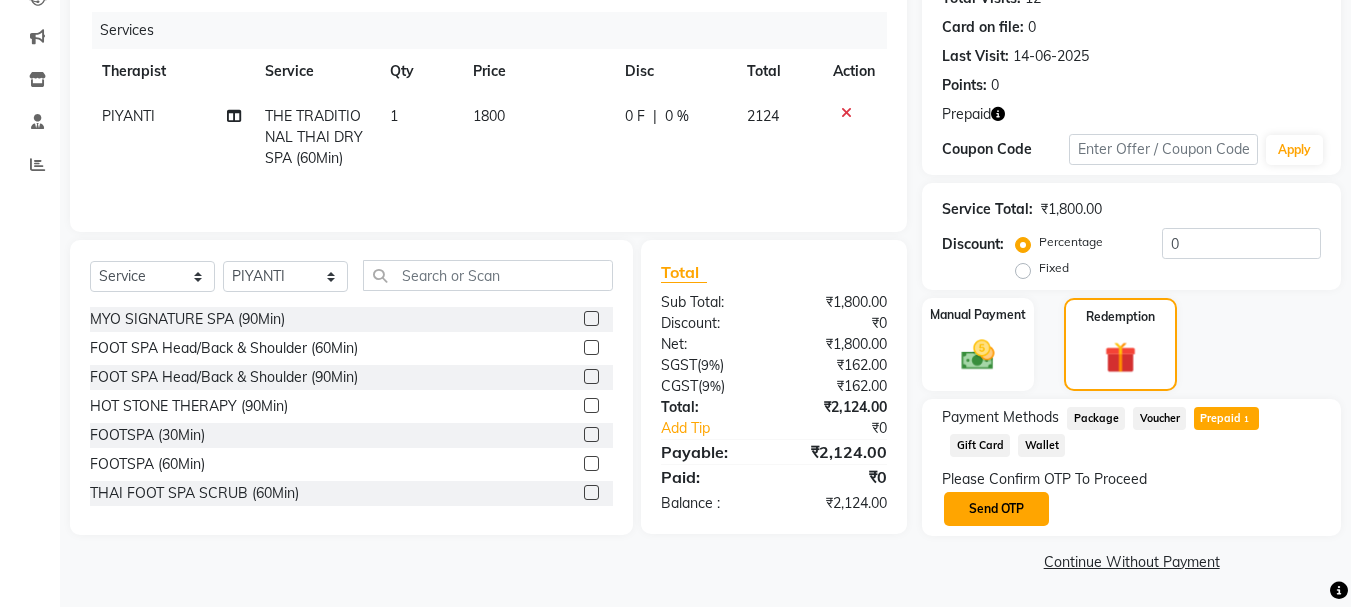 click on "Send OTP" 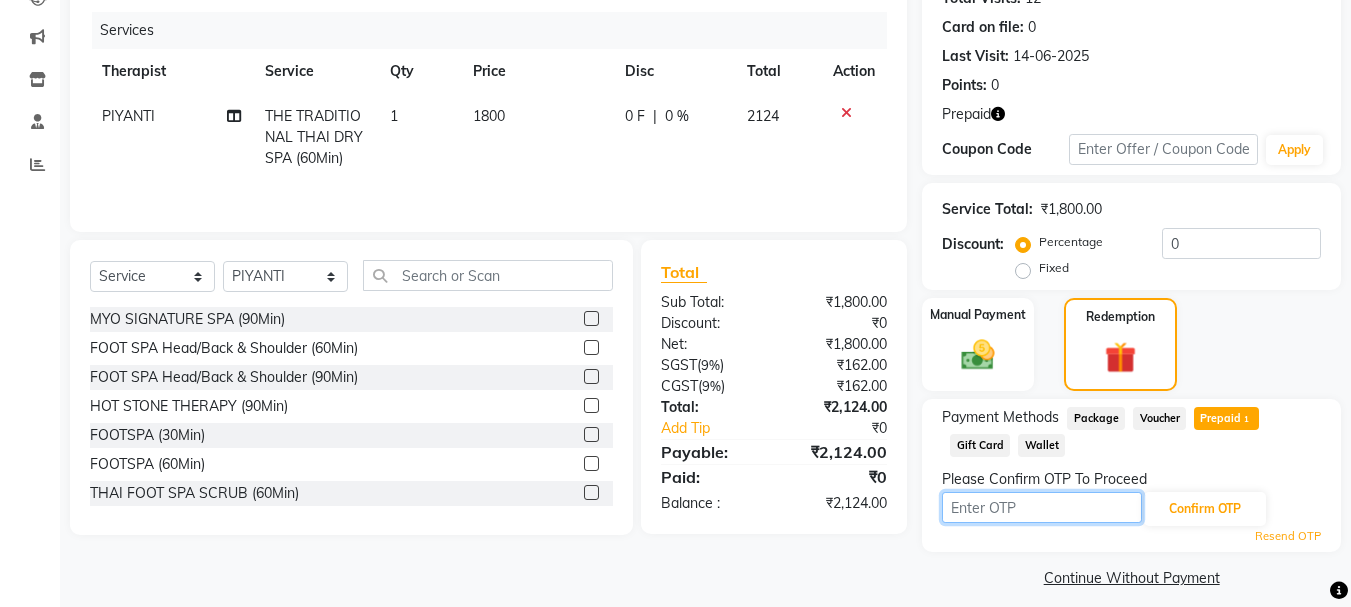 click at bounding box center [1042, 507] 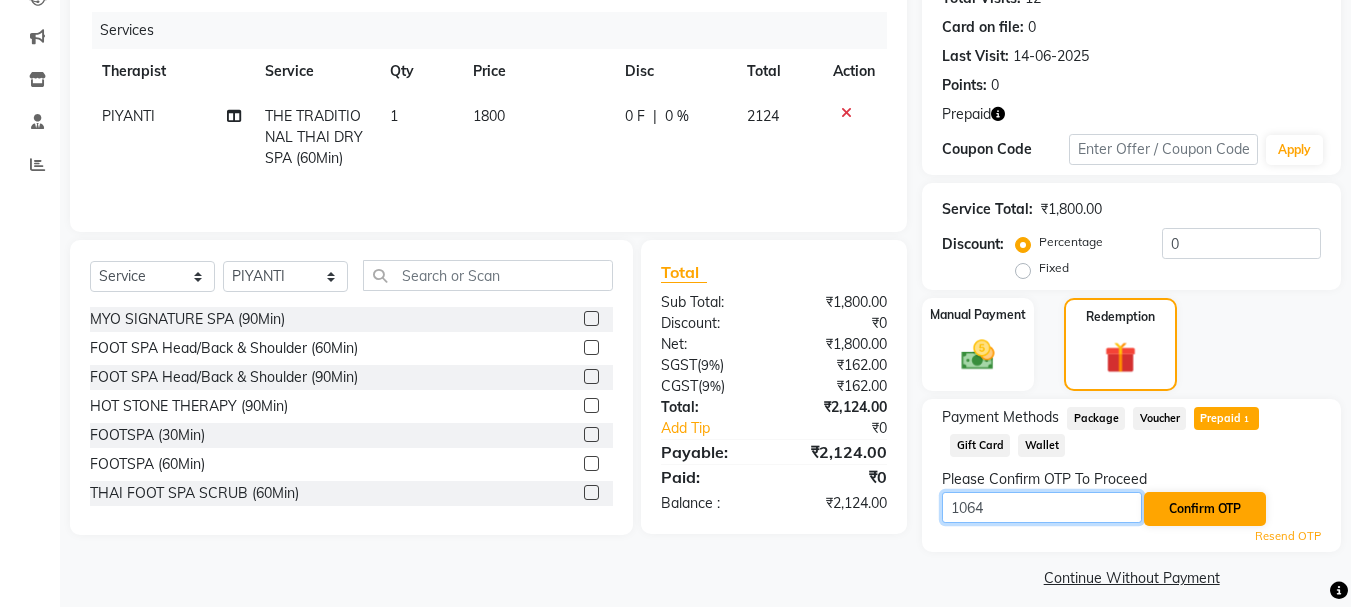 type on "1064" 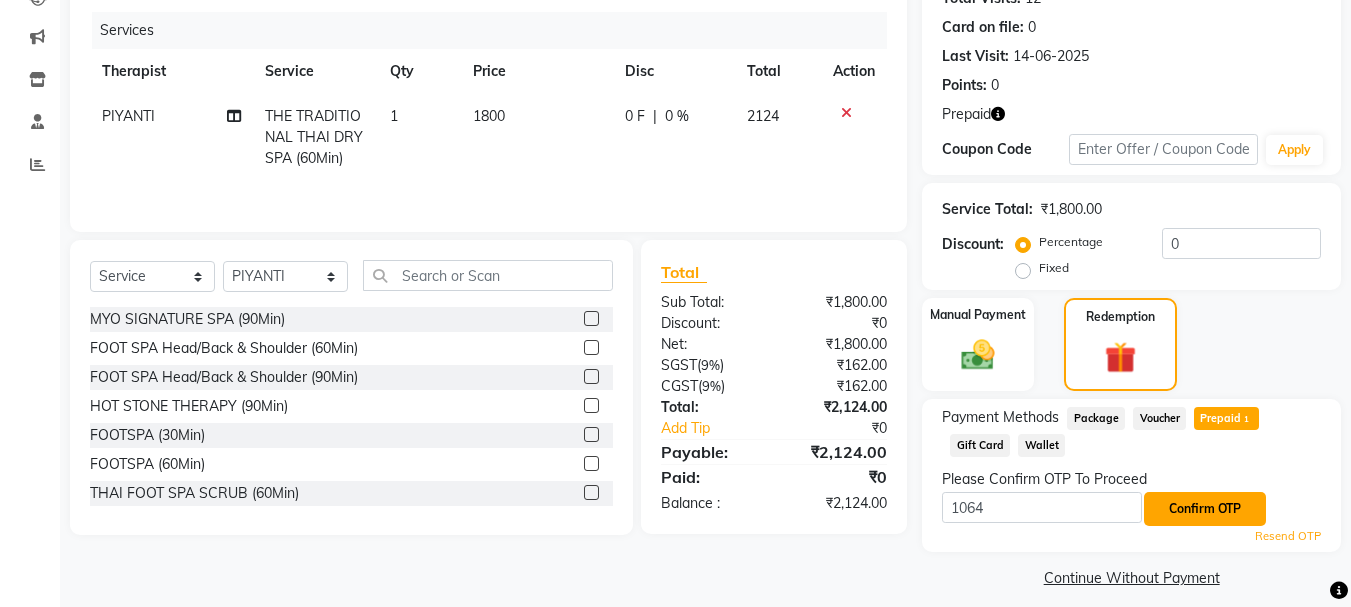 click on "Confirm OTP" 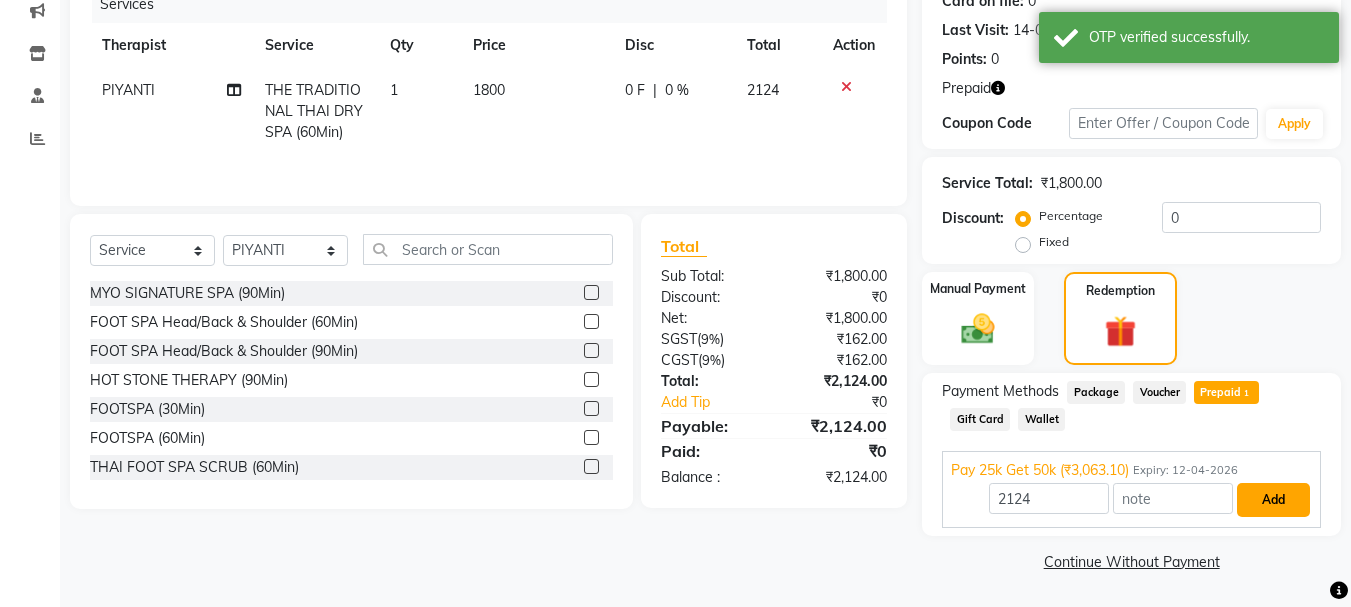 click on "Add" at bounding box center (1273, 500) 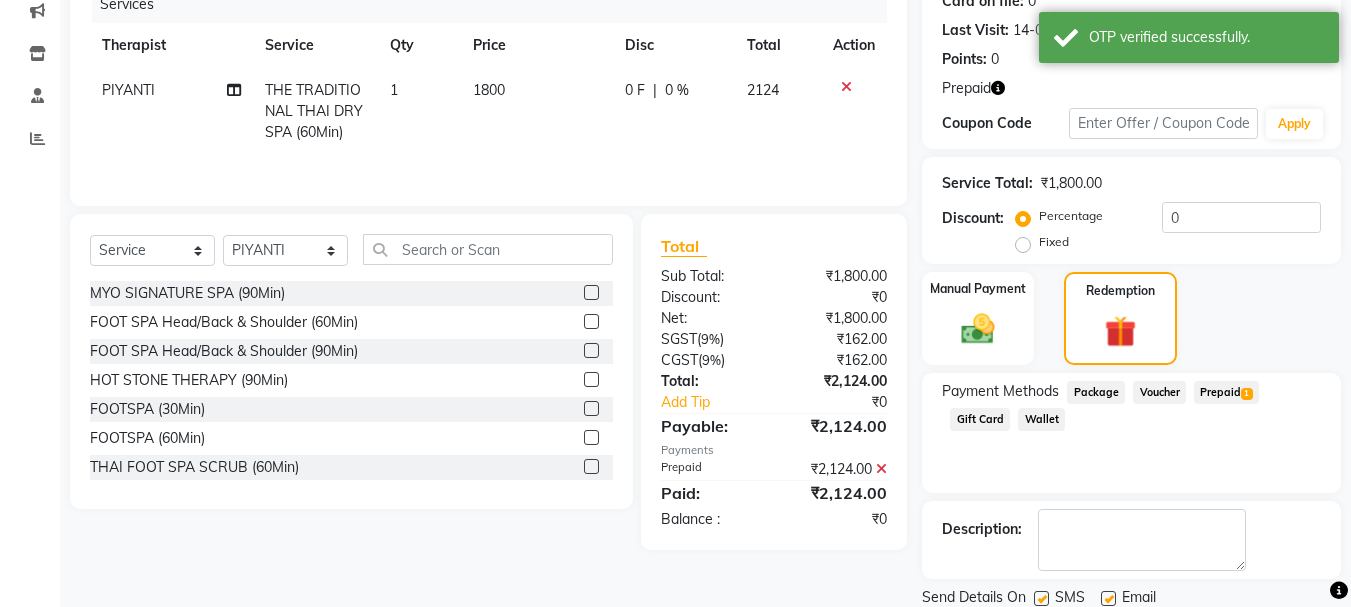 scroll, scrollTop: 332, scrollLeft: 0, axis: vertical 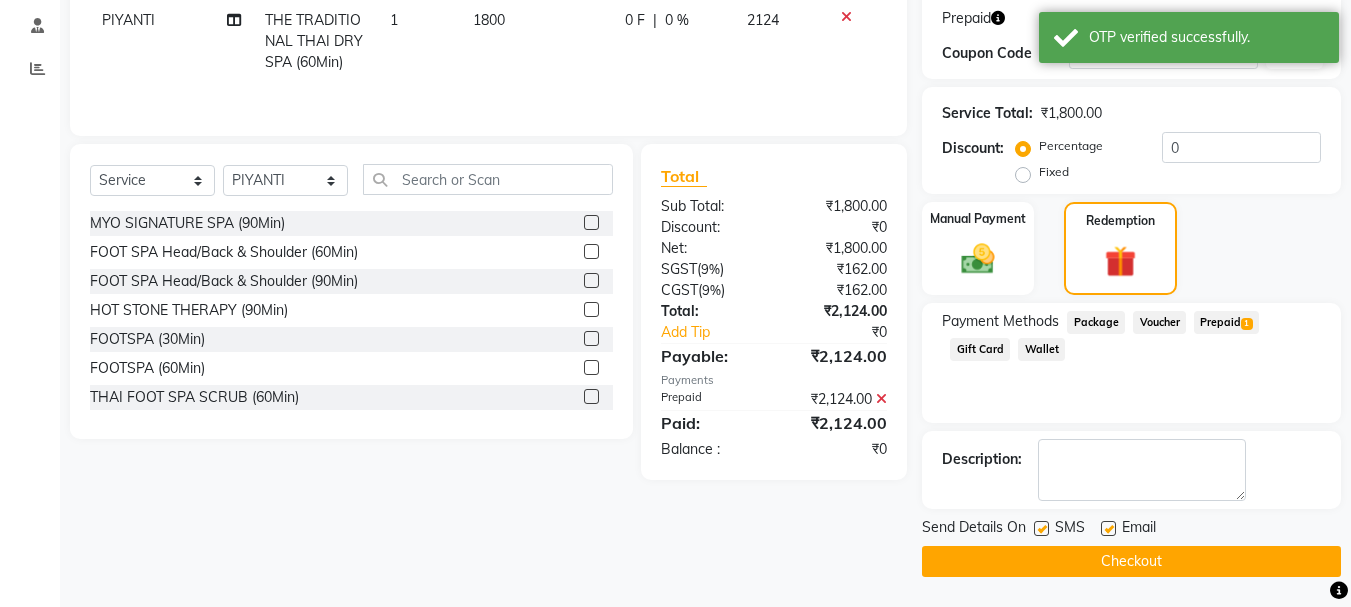 click on "Checkout" 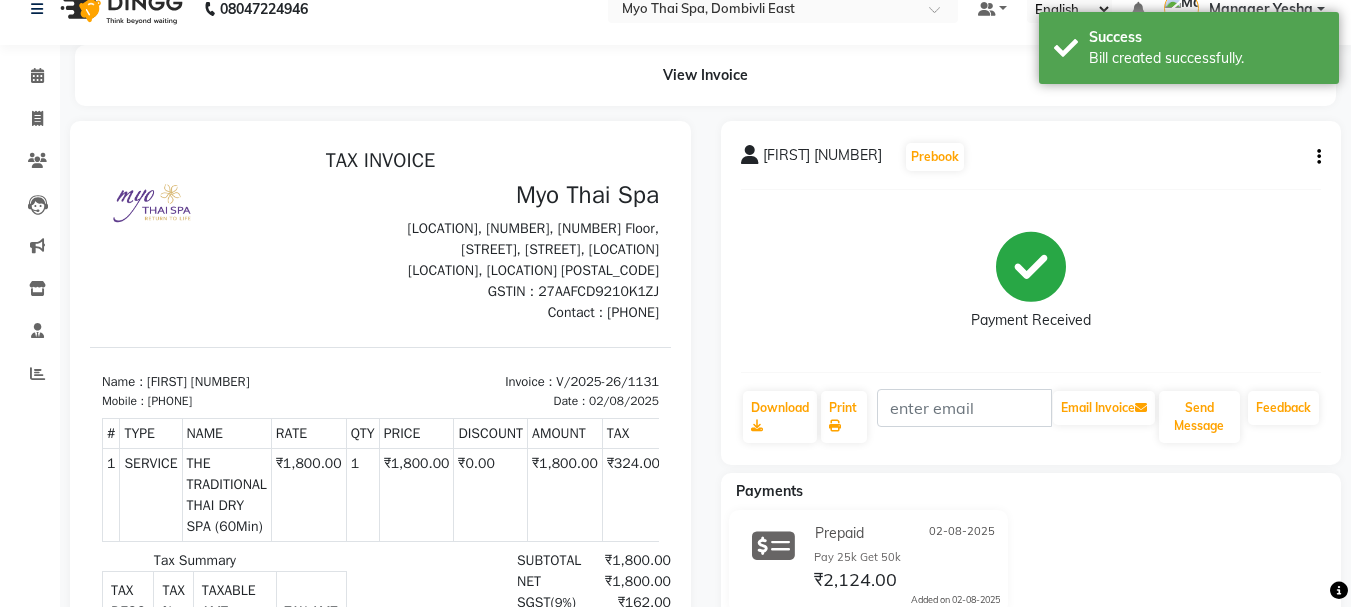 scroll, scrollTop: 0, scrollLeft: 0, axis: both 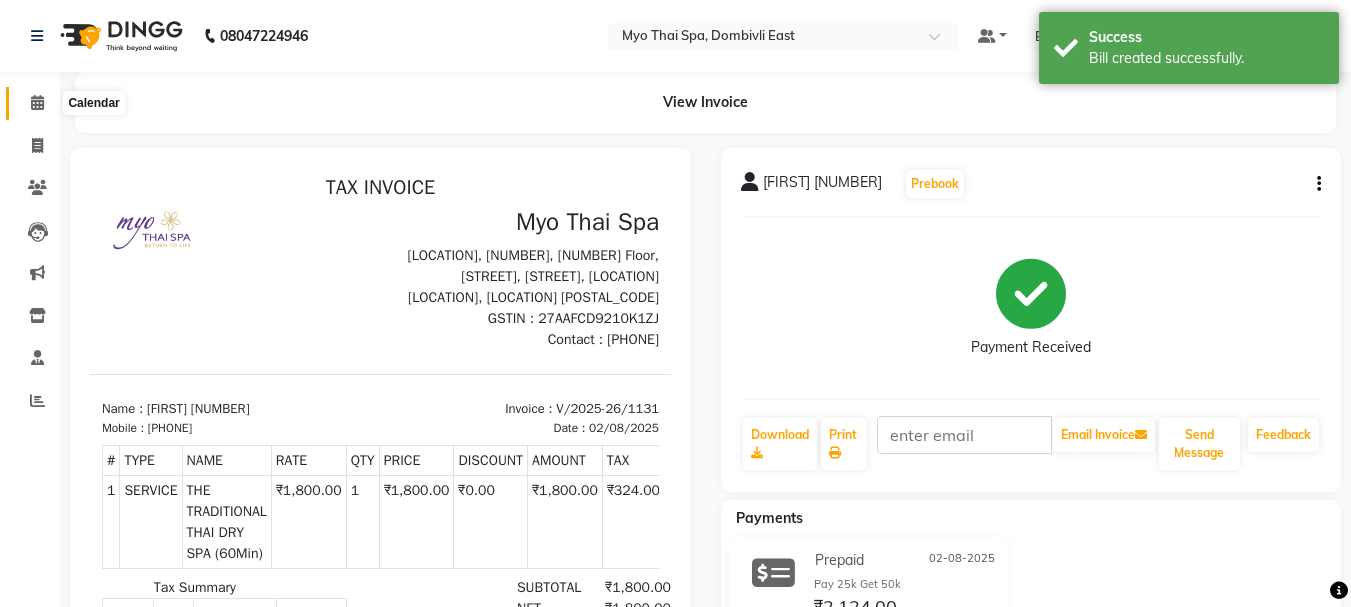click 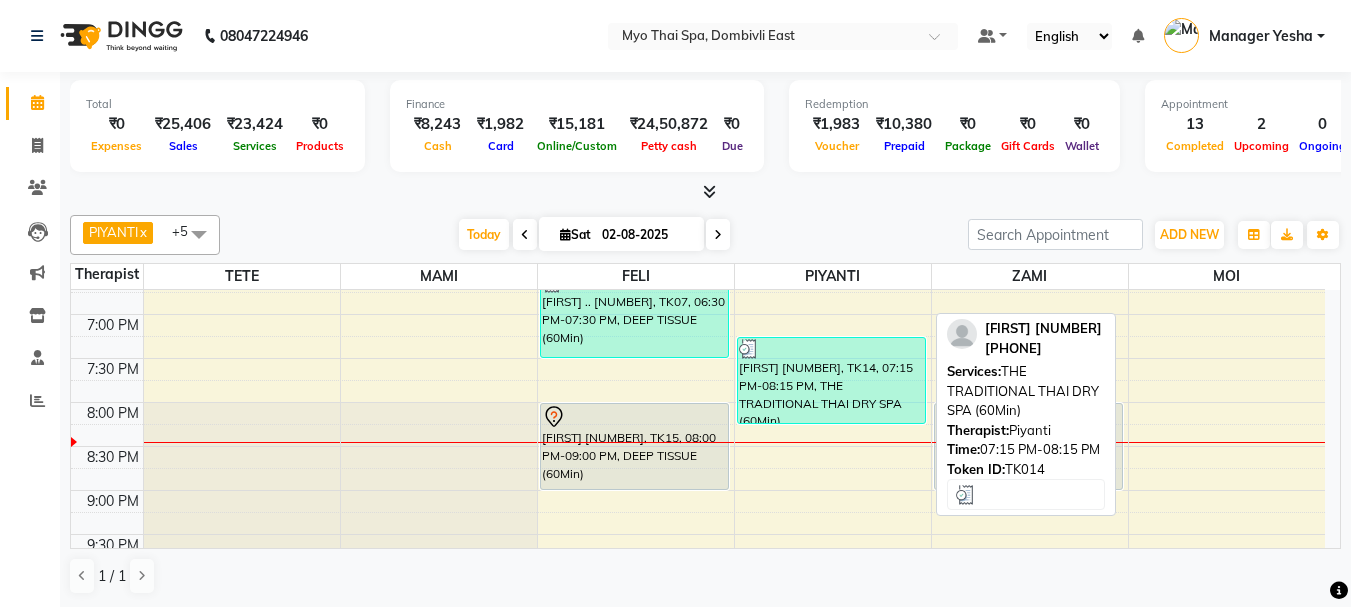 scroll, scrollTop: 900, scrollLeft: 0, axis: vertical 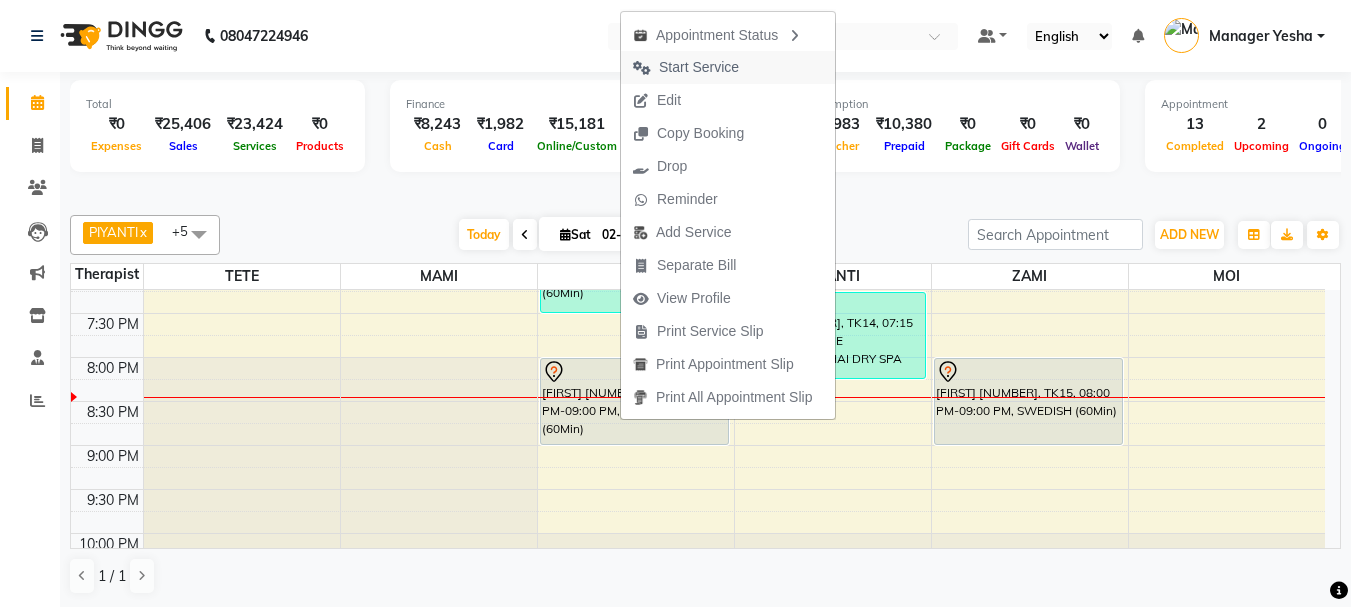 click on "Start Service" at bounding box center (699, 67) 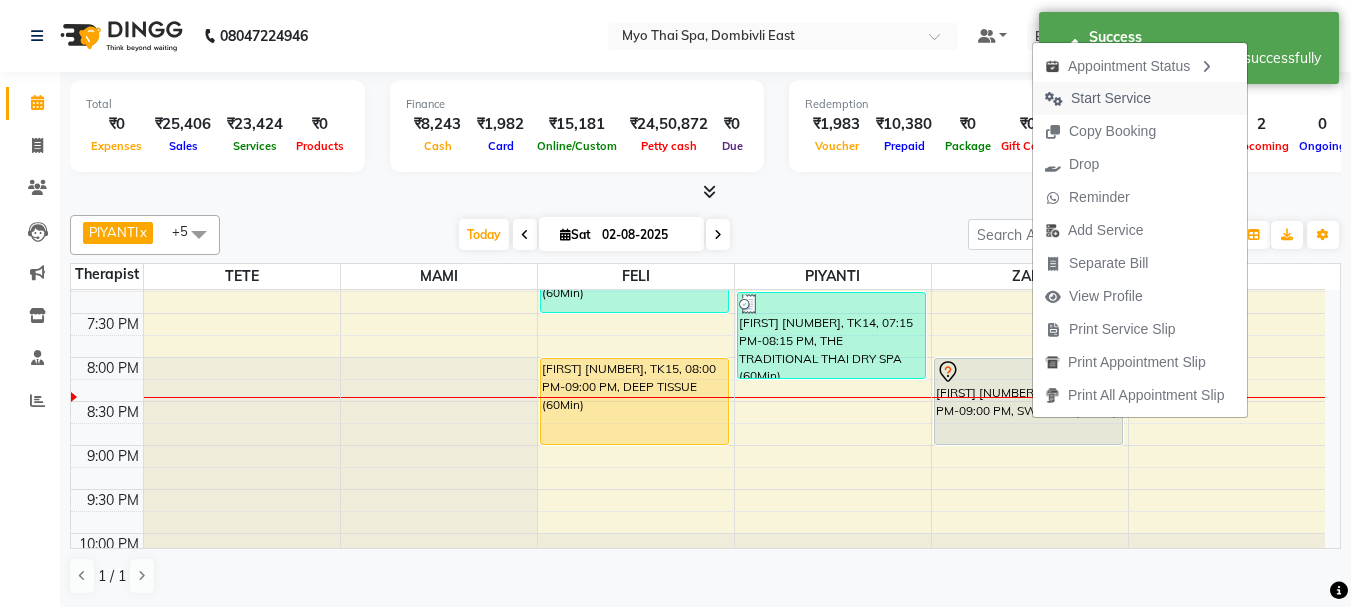 click on "Start Service" at bounding box center [1111, 98] 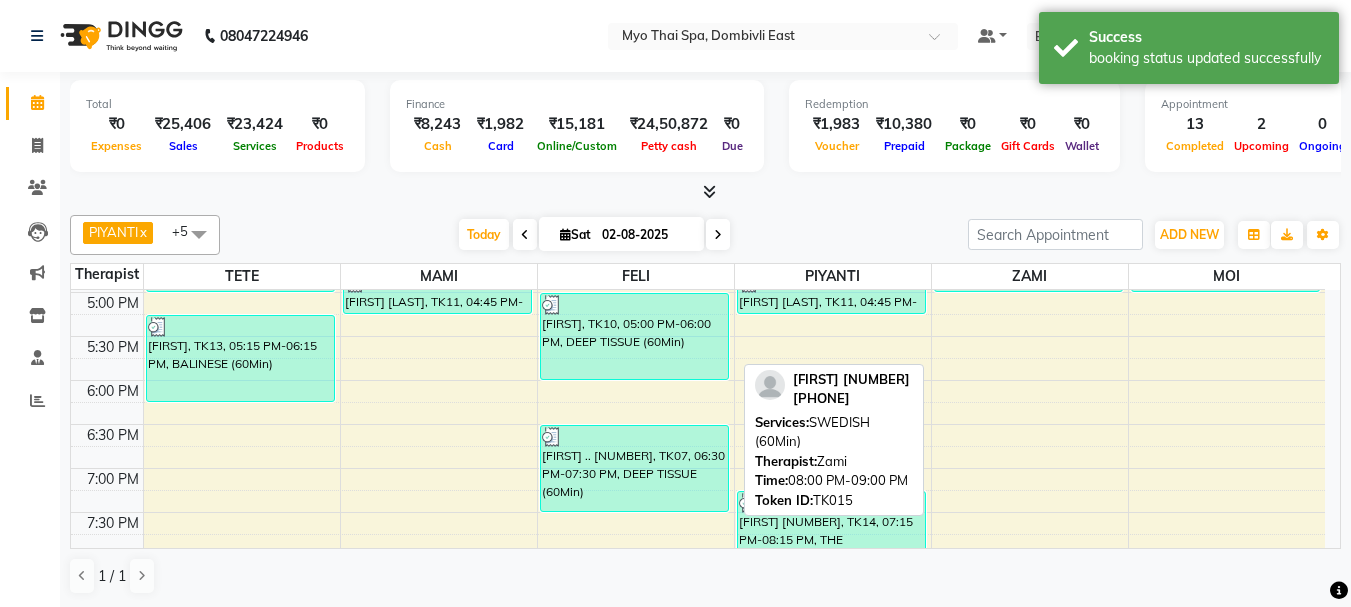 scroll, scrollTop: 700, scrollLeft: 0, axis: vertical 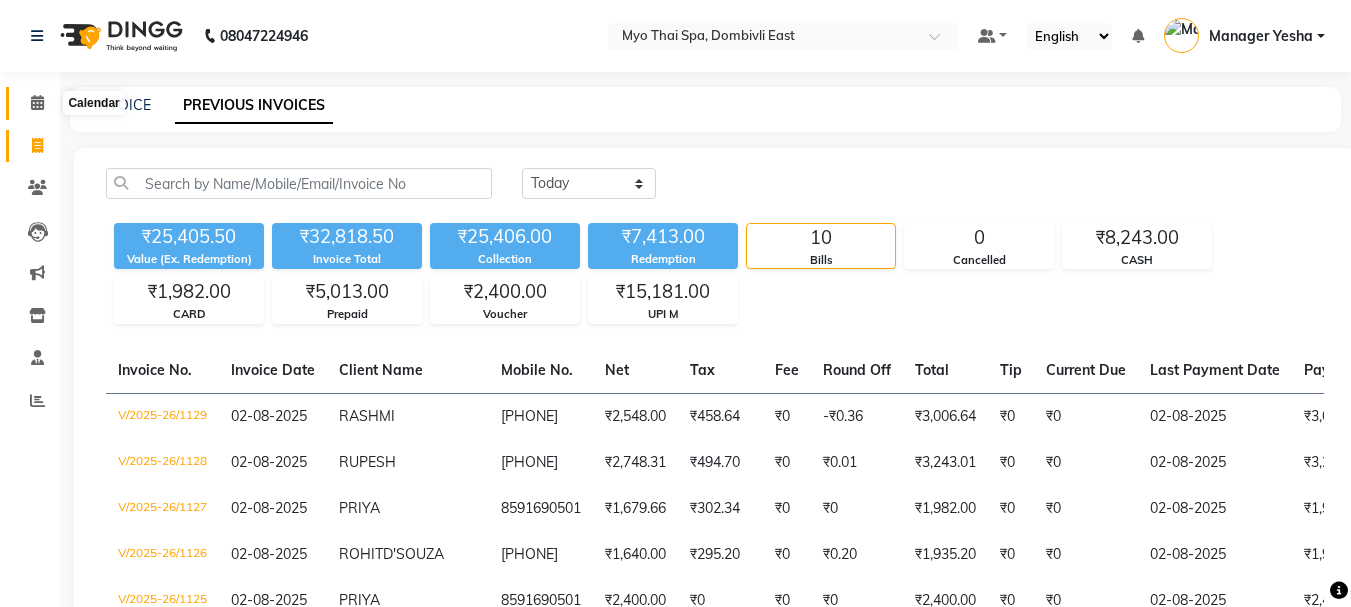click 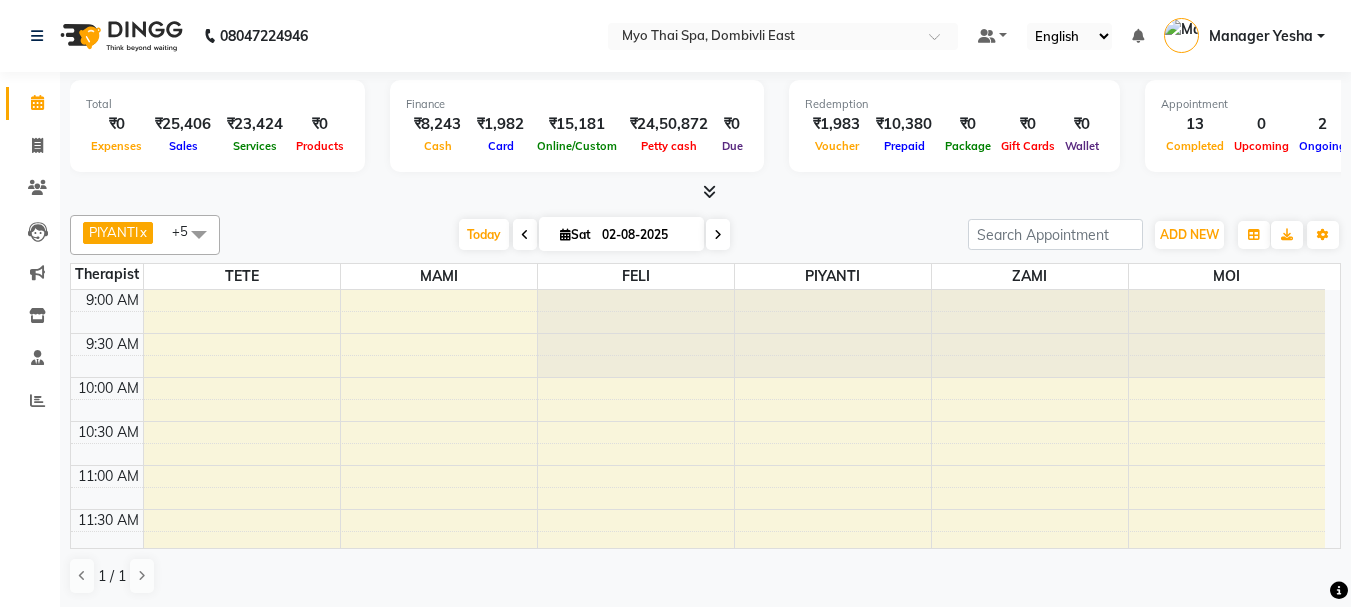 click at bounding box center [525, 234] 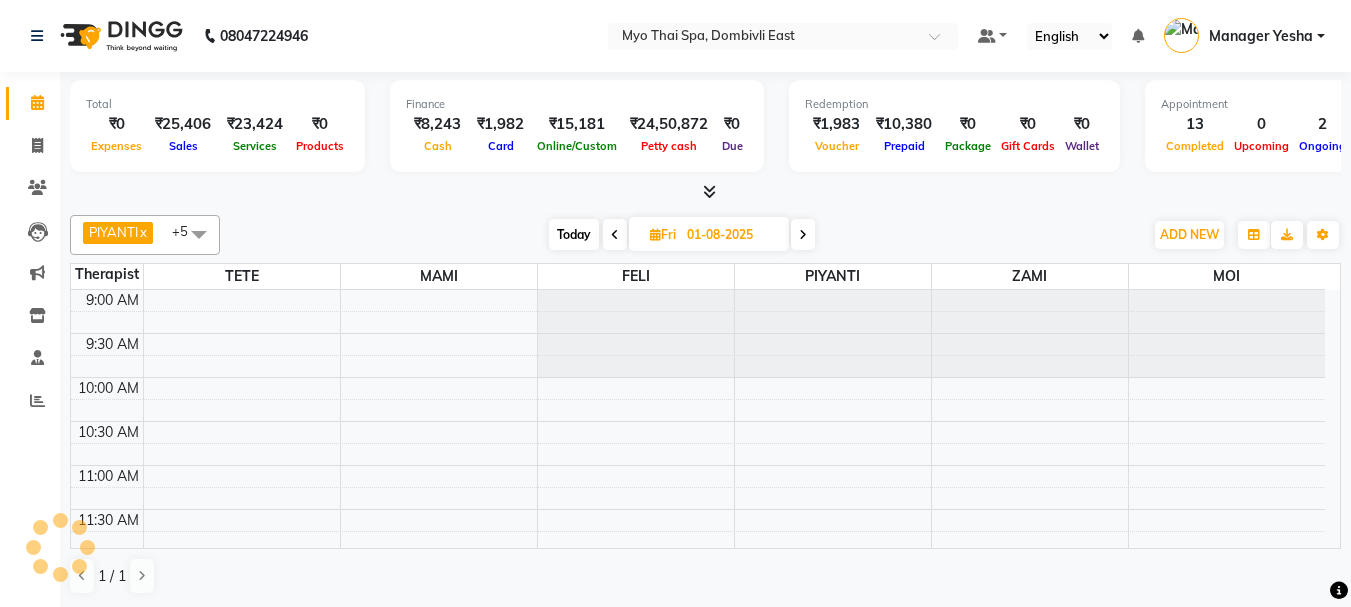 scroll, scrollTop: 969, scrollLeft: 0, axis: vertical 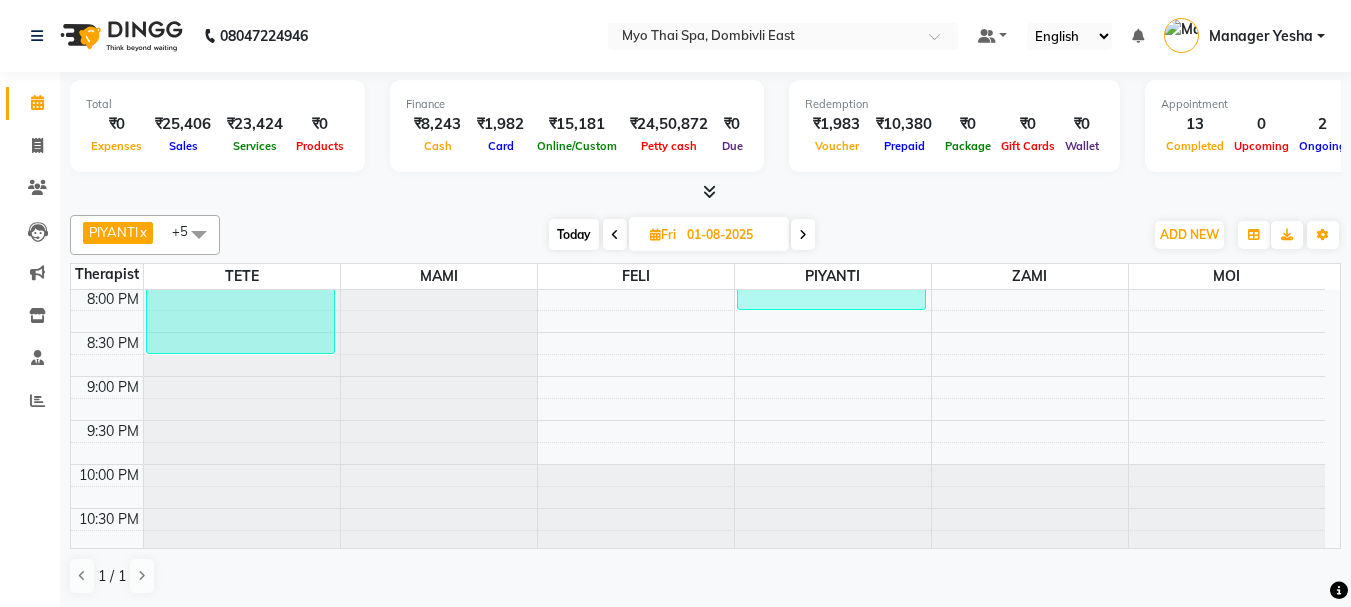 click at bounding box center (615, 235) 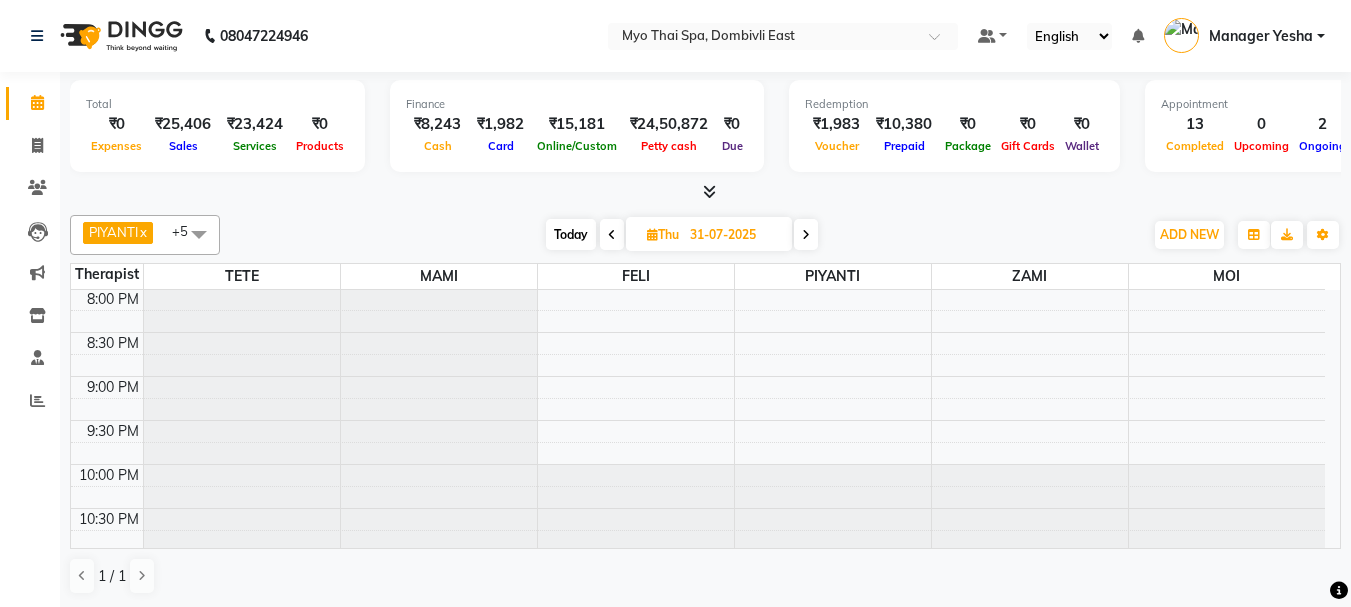scroll, scrollTop: 969, scrollLeft: 0, axis: vertical 